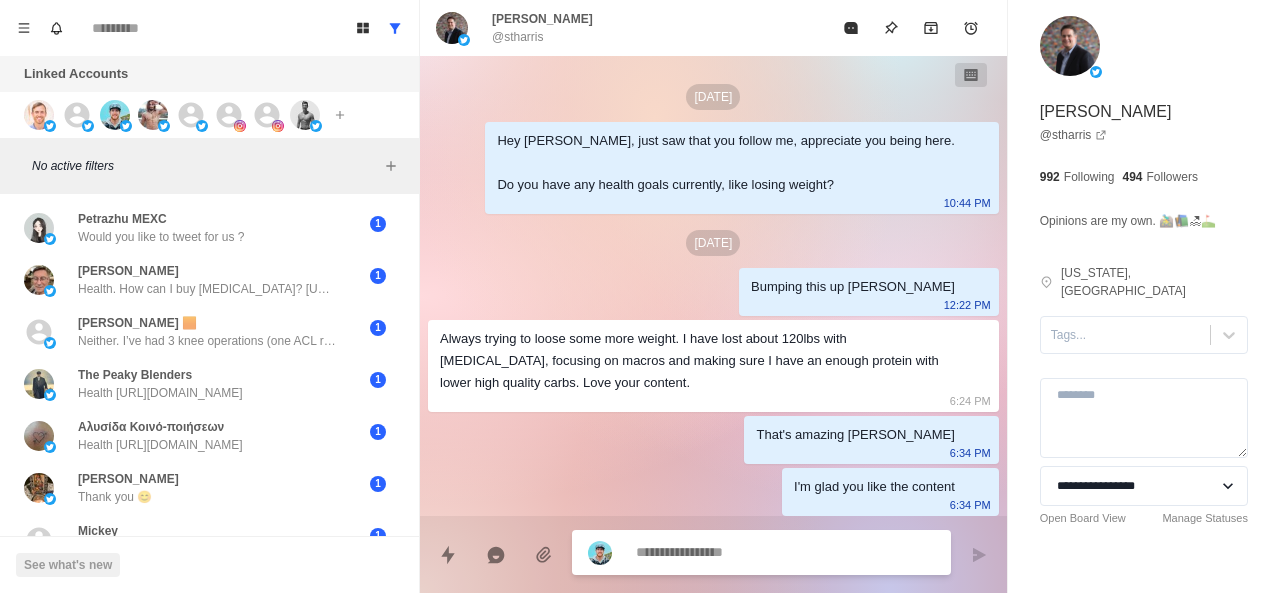 scroll, scrollTop: 0, scrollLeft: 0, axis: both 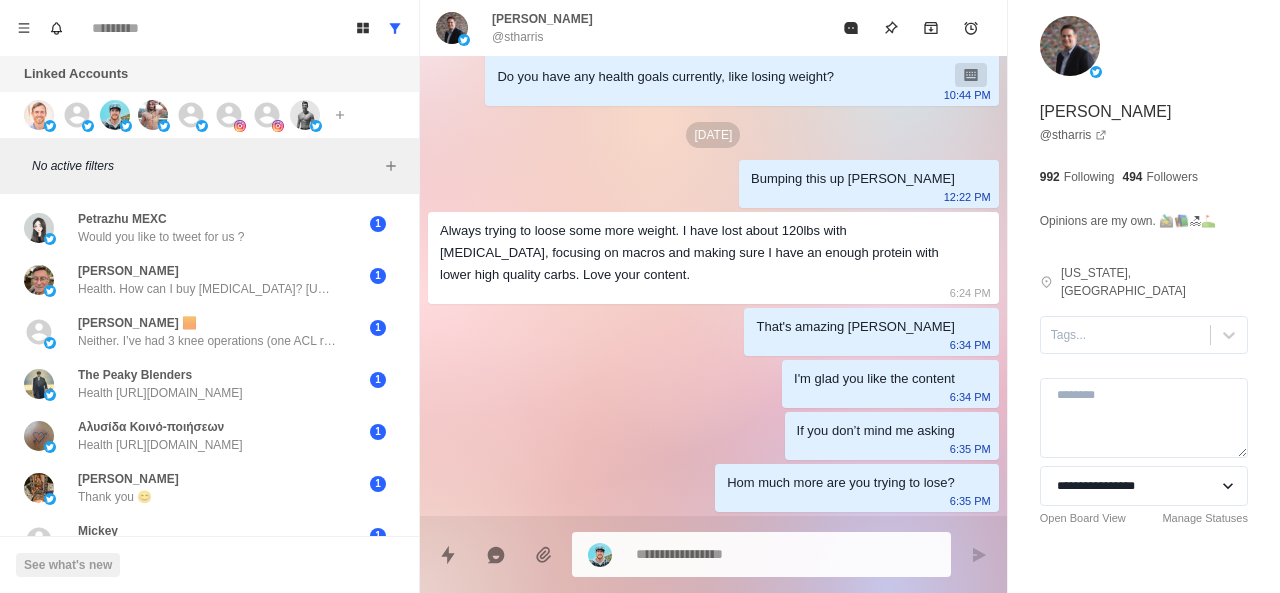 drag, startPoint x: 533, startPoint y: 592, endPoint x: 532, endPoint y: 606, distance: 14.035668 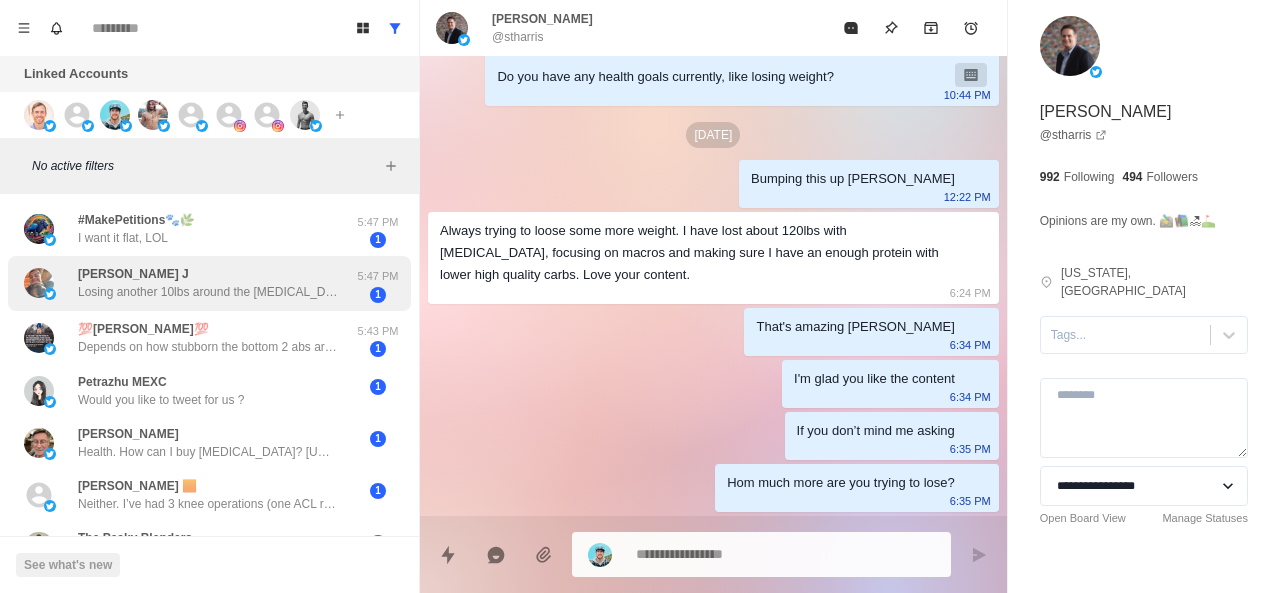 click on "[PERSON_NAME] J Losing another 10lbs around the [MEDICAL_DATA] and gaining more muscle  overall is my goal" at bounding box center [208, 283] 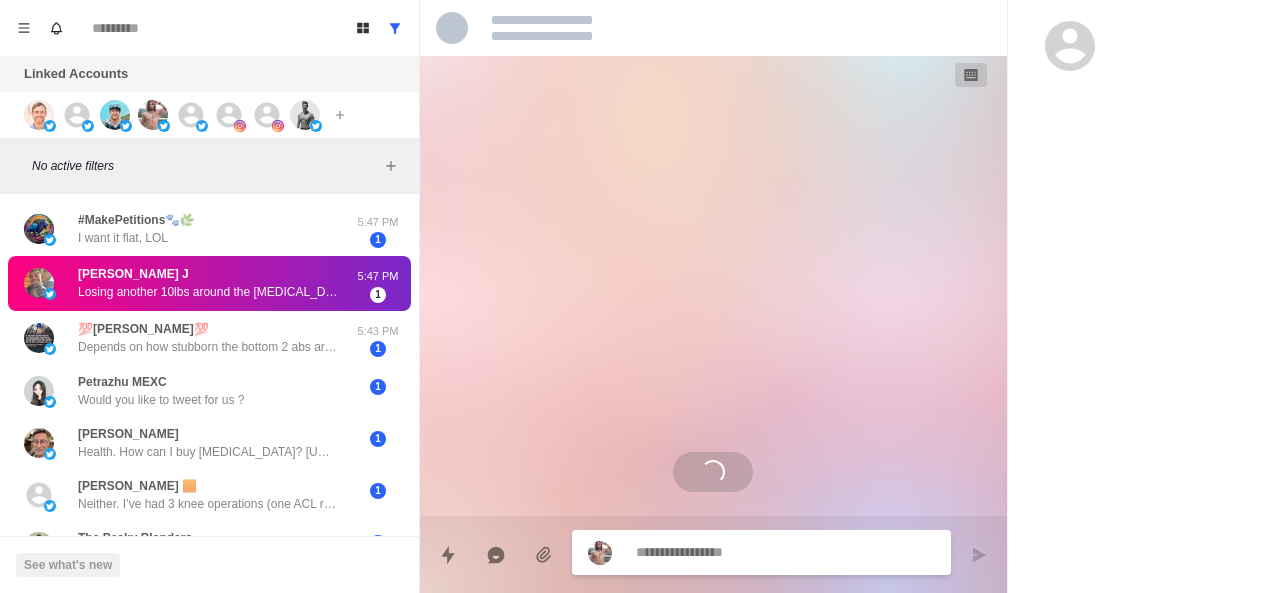 scroll, scrollTop: 0, scrollLeft: 0, axis: both 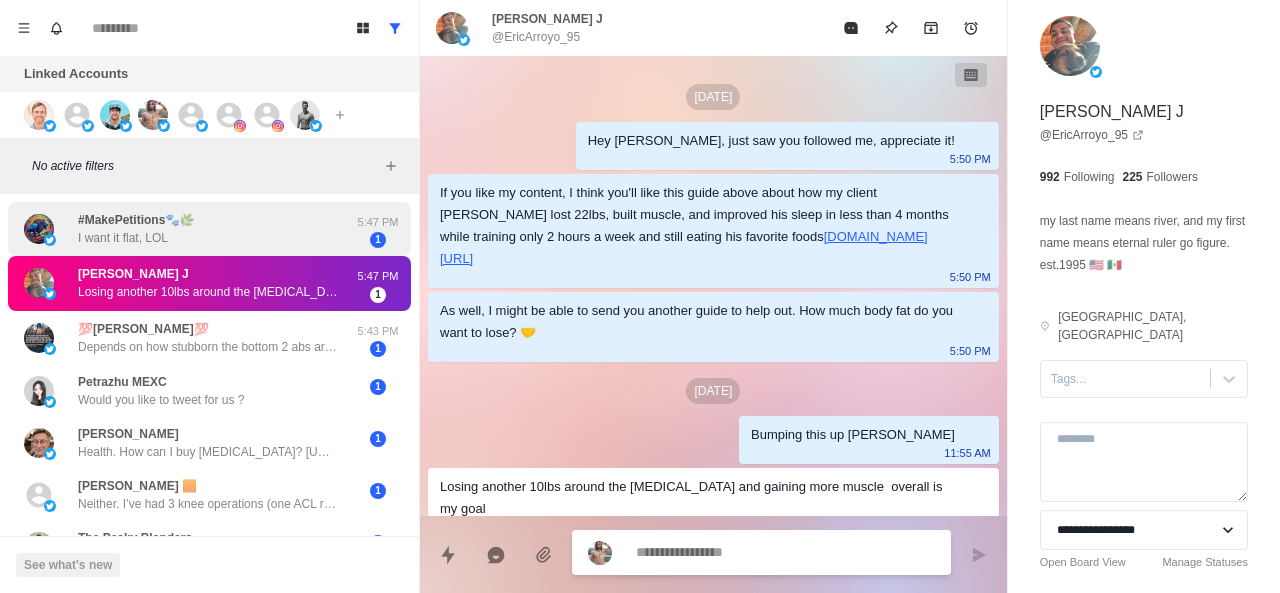 click on "#MakePetitions🐾🌿 I want it flat, LOL 5:47 PM 1" at bounding box center [209, 229] 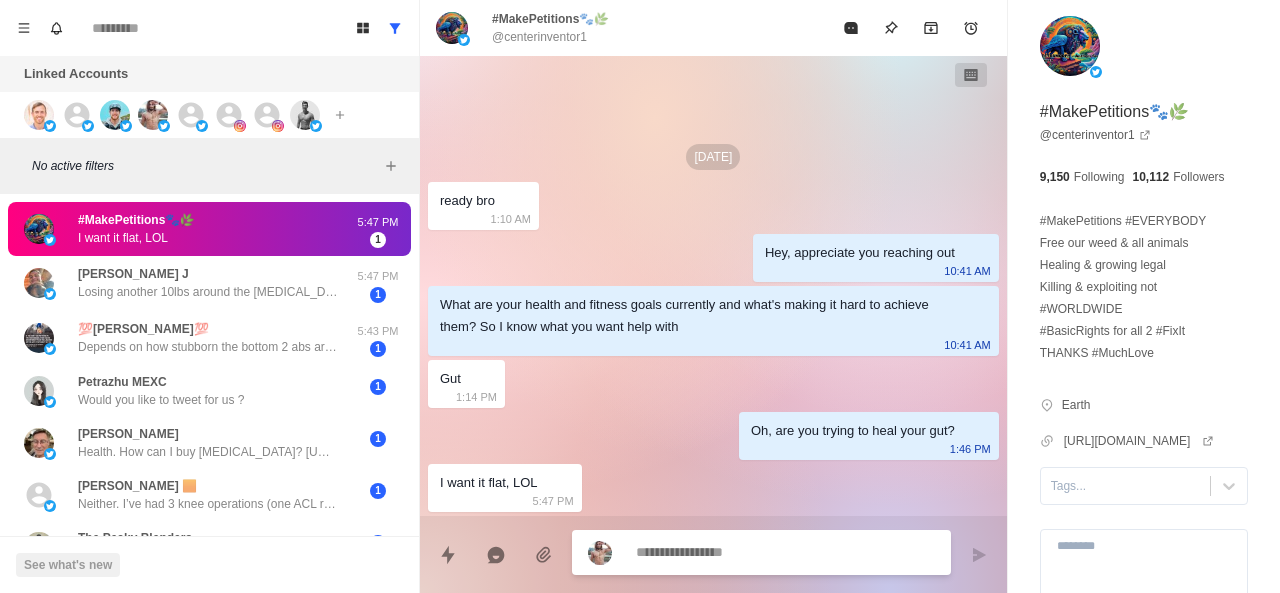 scroll, scrollTop: 208, scrollLeft: 0, axis: vertical 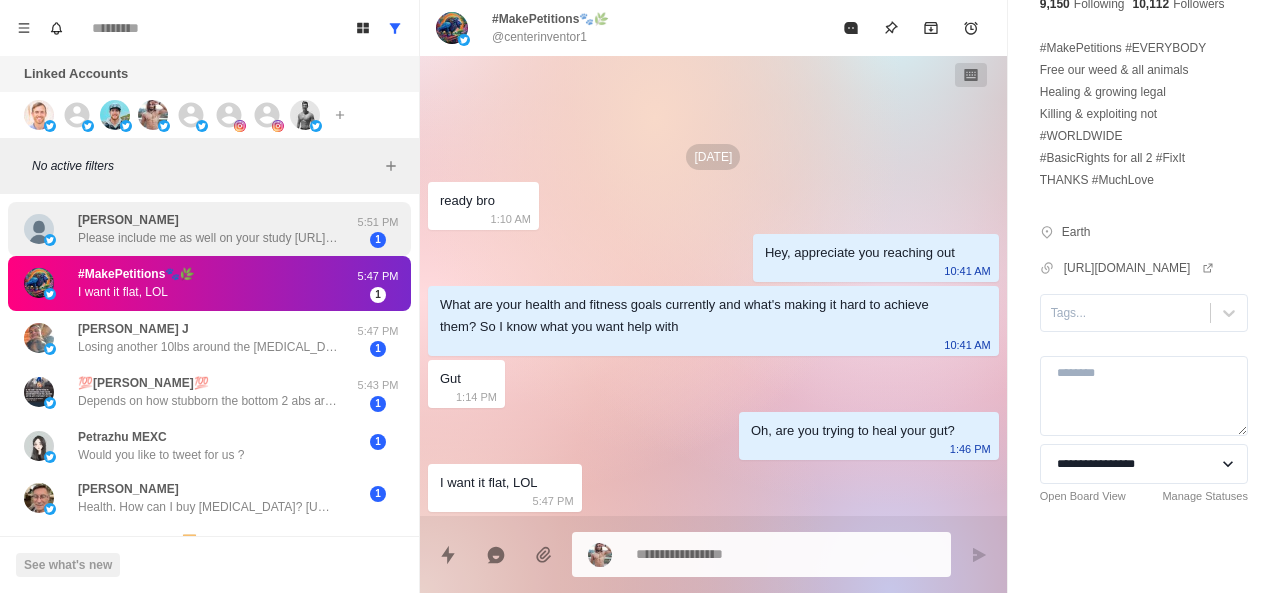 click on "[PERSON_NAME] Please include me as well on your study [URL][DOMAIN_NAME]" at bounding box center [208, 229] 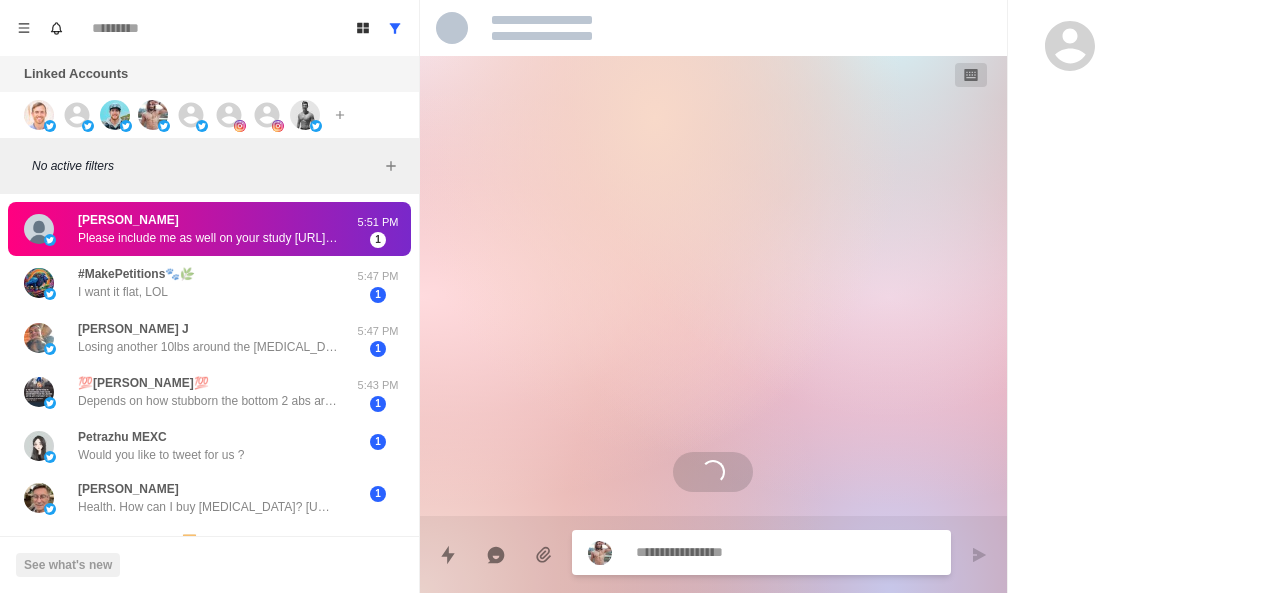 scroll, scrollTop: 0, scrollLeft: 0, axis: both 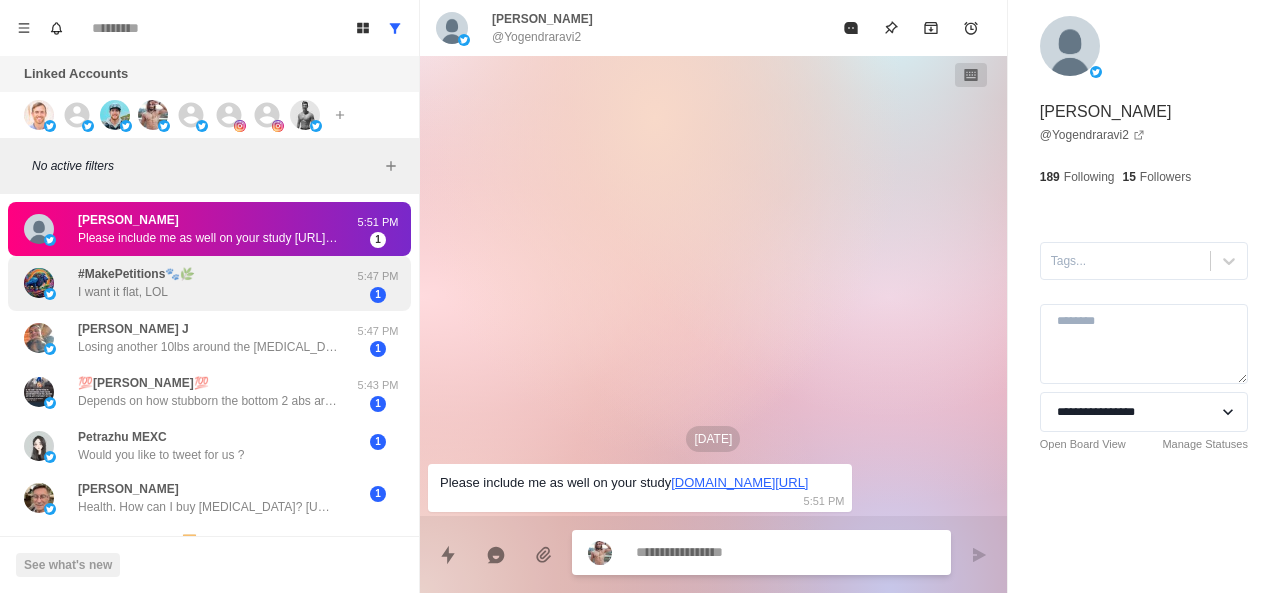 click on "#MakePetitions🐾🌿 I want it flat, LOL" at bounding box center [188, 283] 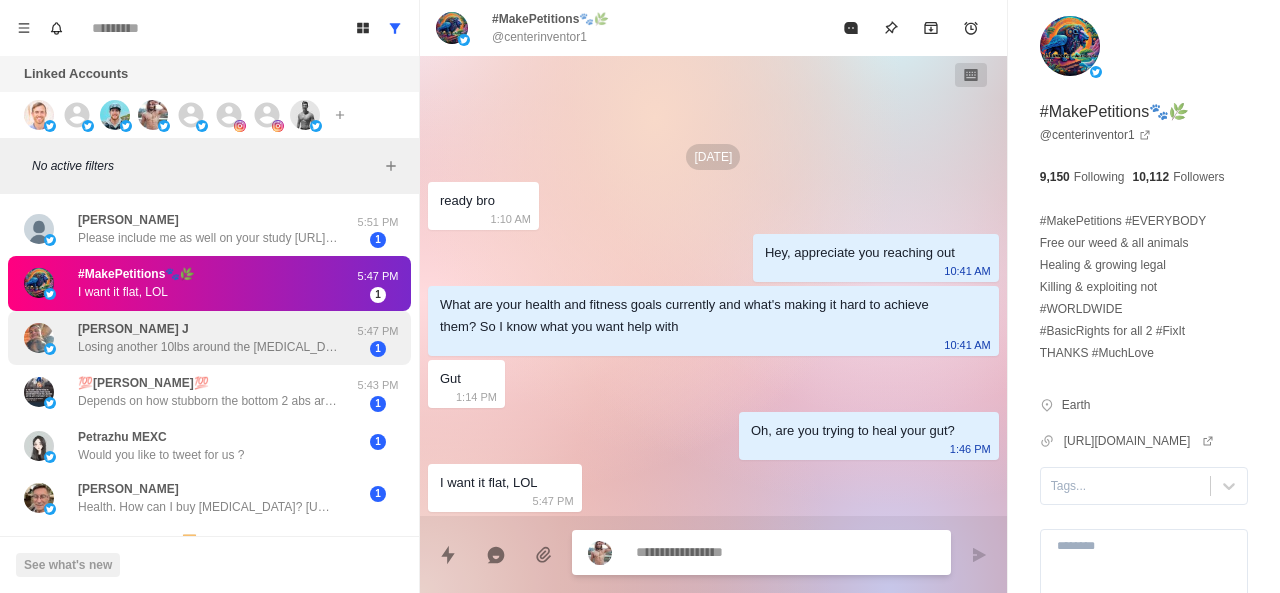 click on "[PERSON_NAME] J Losing another 10lbs around the [MEDICAL_DATA] and gaining more muscle  overall is my goal" at bounding box center [208, 338] 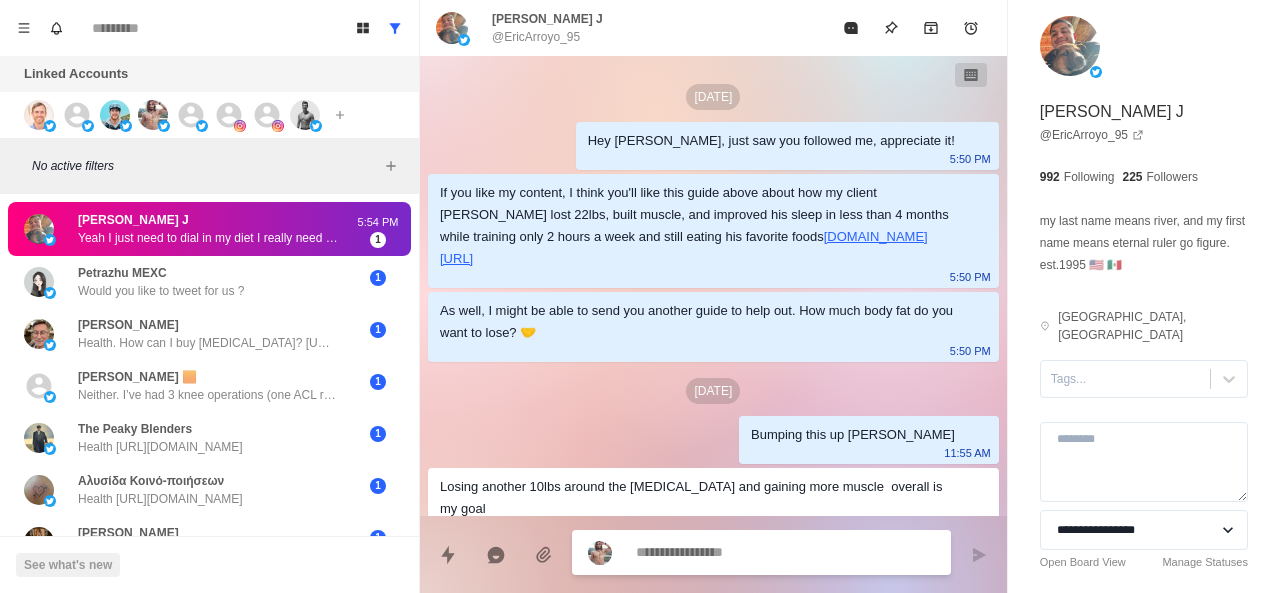 scroll, scrollTop: 152, scrollLeft: 0, axis: vertical 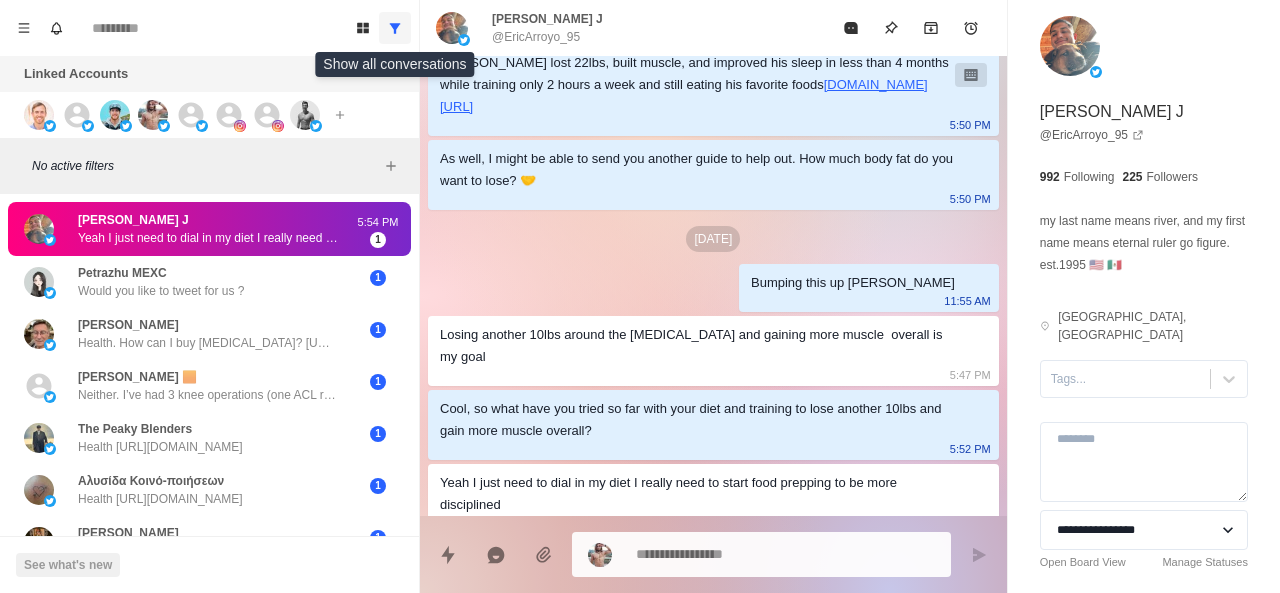 click at bounding box center (395, 28) 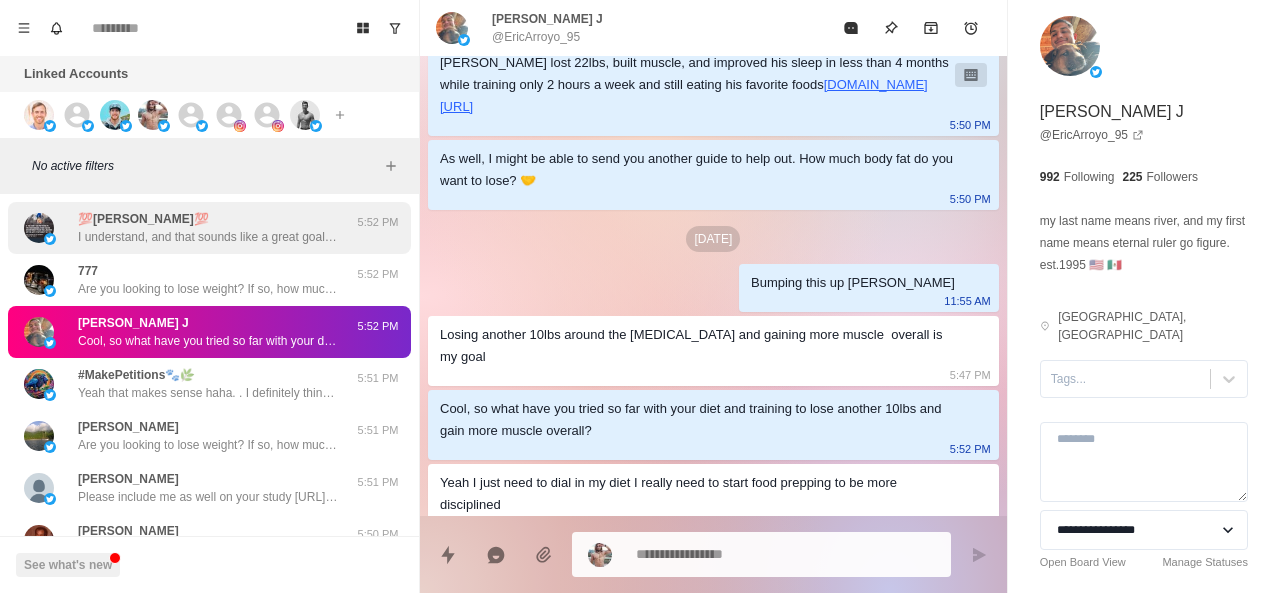 click on "I understand, and that sounds like a great goal. Are you 100% confident you're going to reach that goal by that date as enjoyably and sustainably as you'd like to? Or what else do you think you could benefit from?" at bounding box center [208, 237] 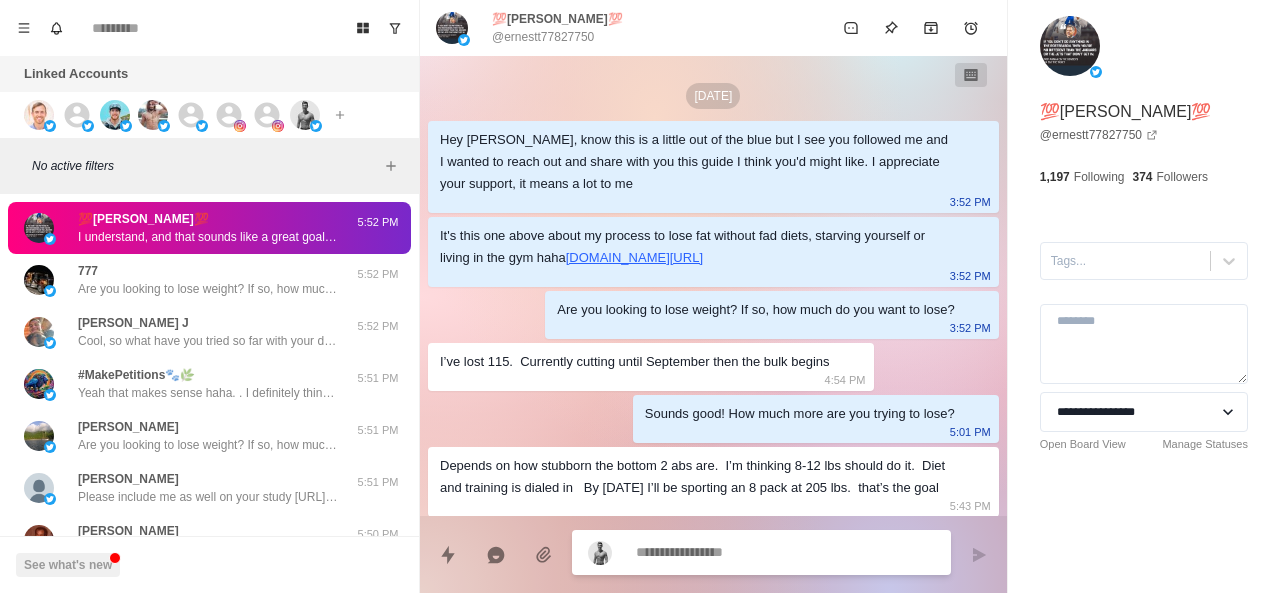 scroll, scrollTop: 124, scrollLeft: 0, axis: vertical 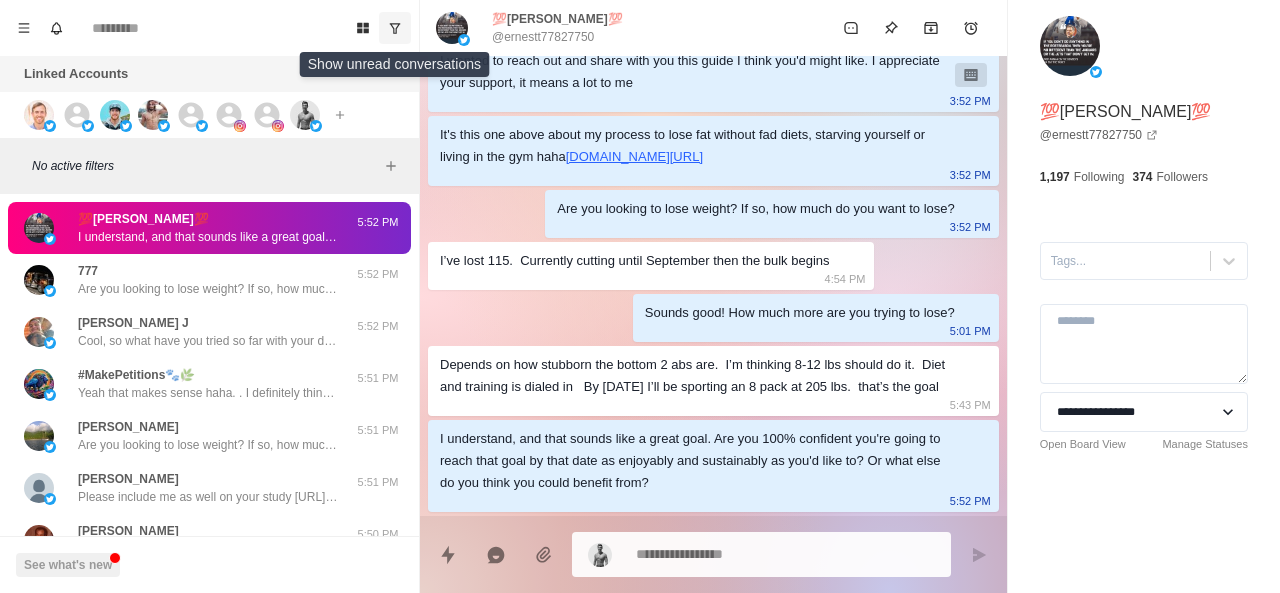 click at bounding box center (395, 28) 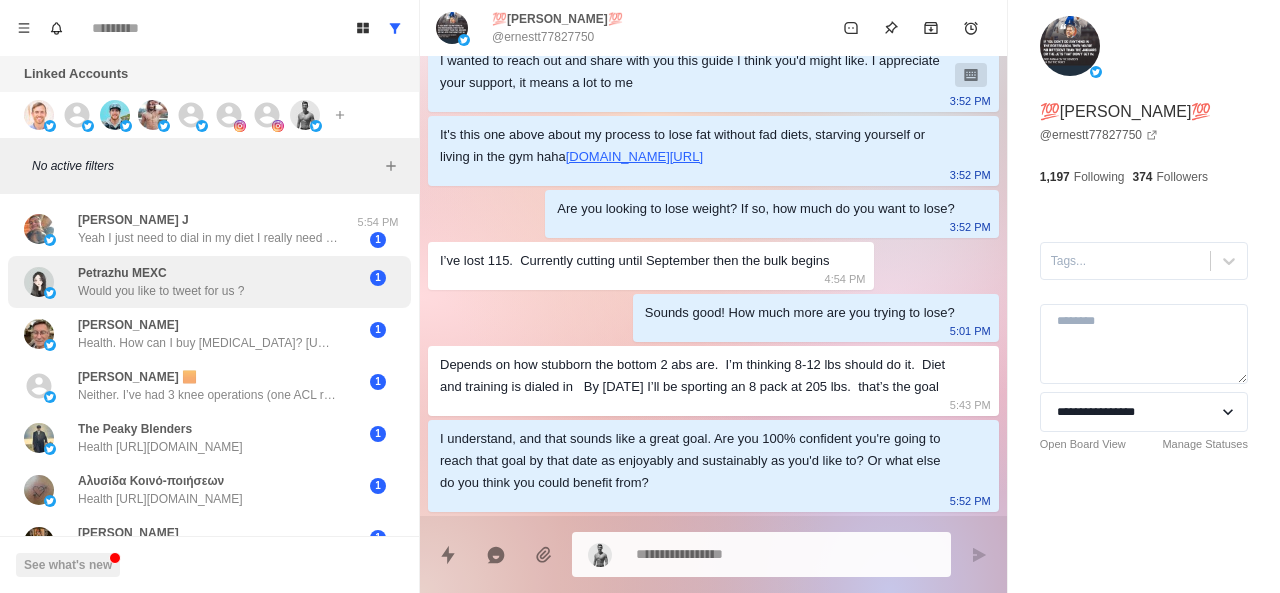 click on "Petrazhu MEXC Would you like to tweet for us ?" at bounding box center [188, 282] 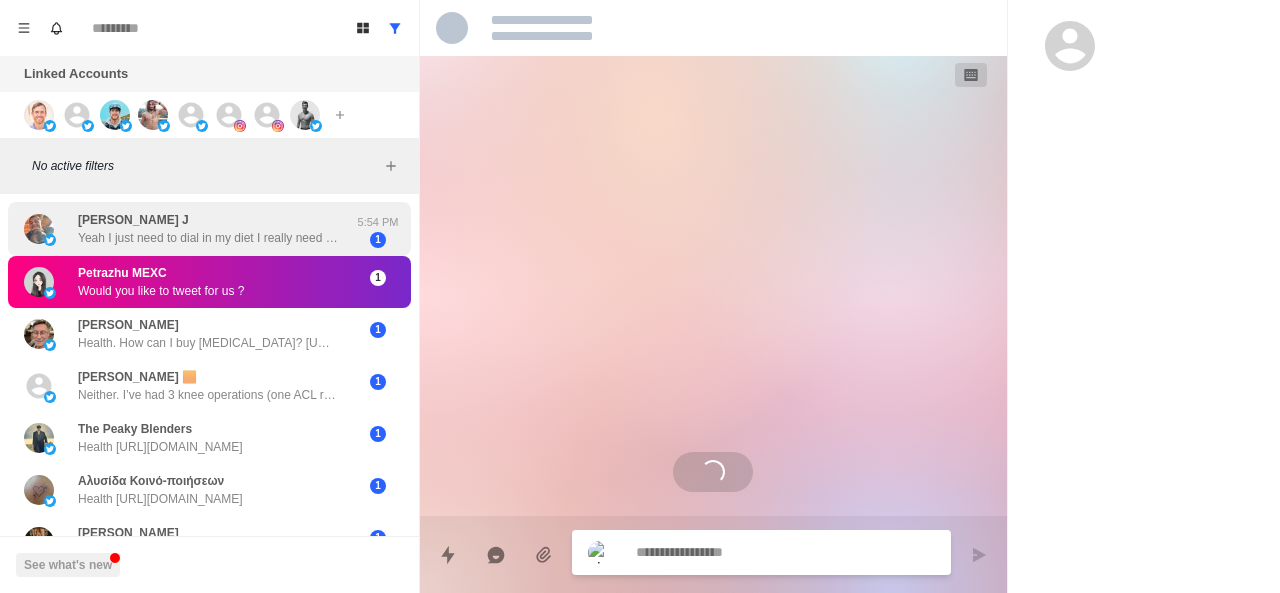 scroll, scrollTop: 0, scrollLeft: 0, axis: both 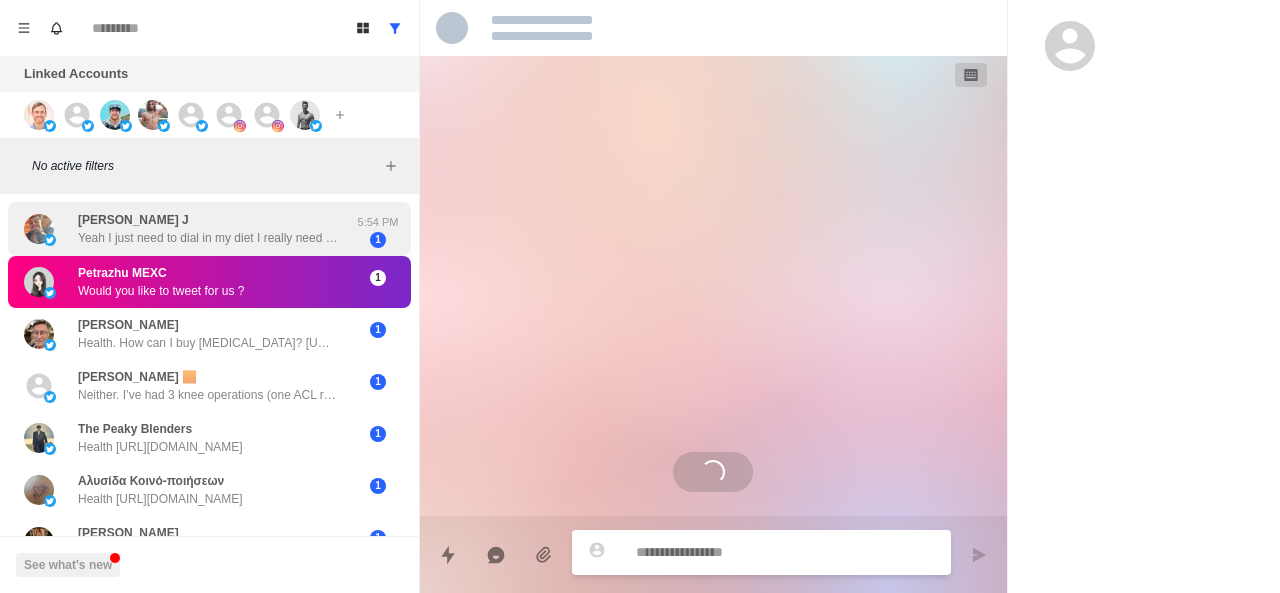 click on "Yeah I just need to dial in my diet I really need to start food prepping to be more disciplined" at bounding box center (208, 238) 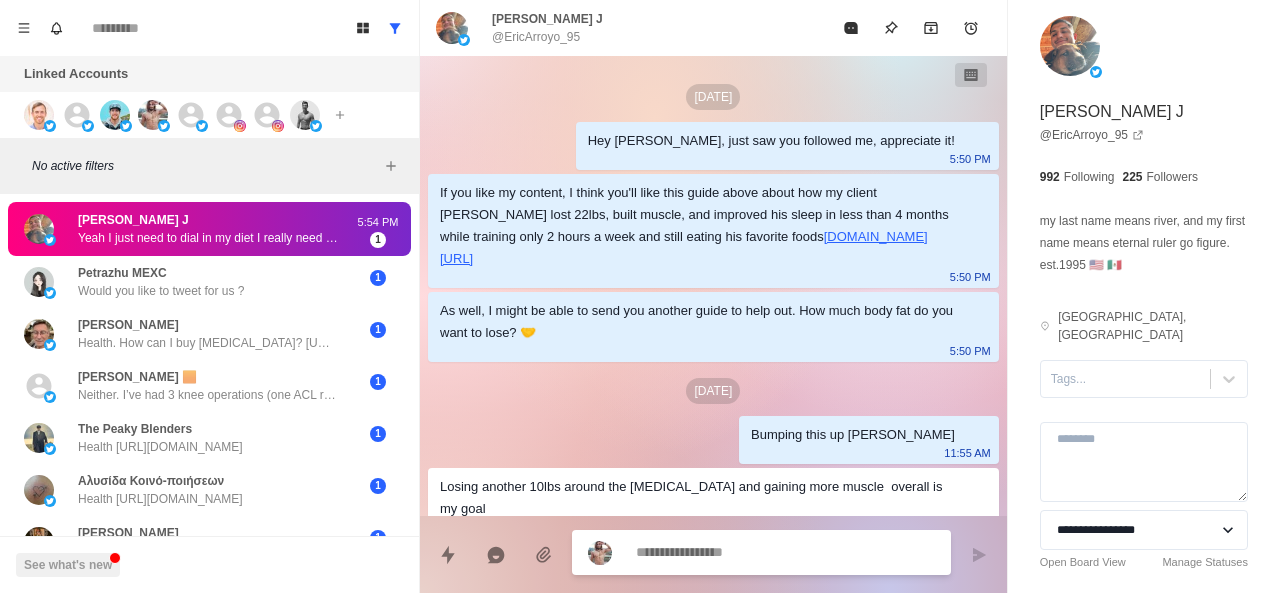 scroll, scrollTop: 152, scrollLeft: 0, axis: vertical 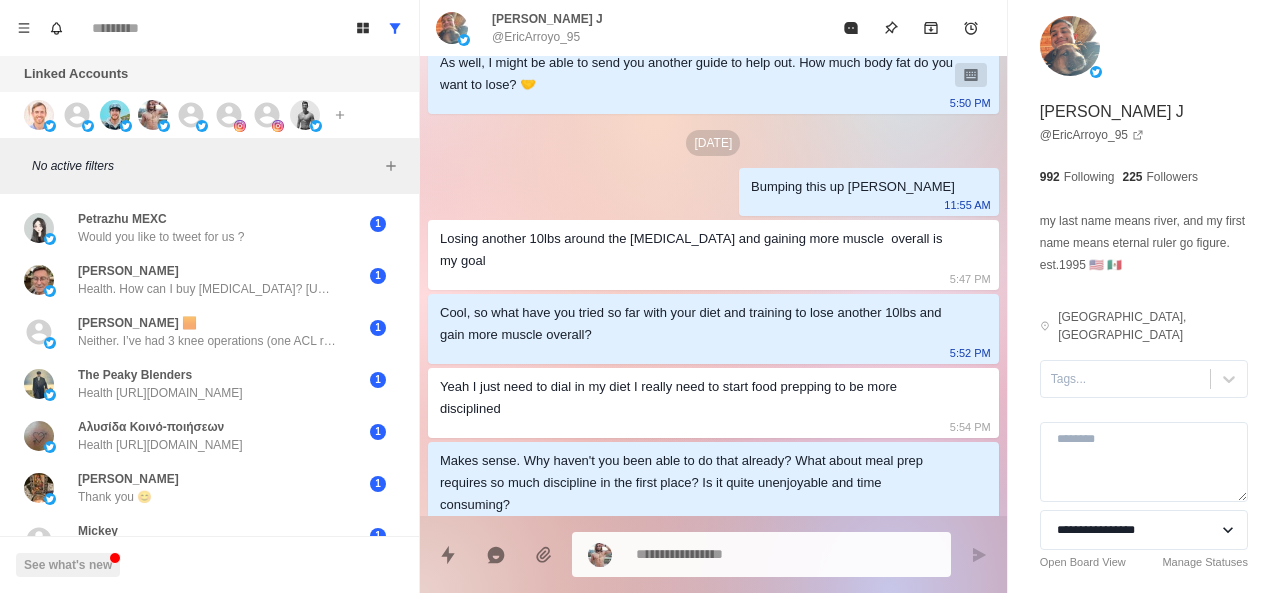 click on "Jul 6 Hey Eric, just saw you followed me, appreciate it! 5:50 PM If you like my content, I think you'll like this guide above about how my client Devin lost 22lbs, built muscle, and improved his sleep in less than 4 months while training only 2 hours a week and still eating his favorite foods  t.co/qnizQe8g8s 5:50 PM As well, I might be able to send you another guide to help out. How much body fat do you want to lose? 🤝 5:50 PM Jul 8 Bumping this up Eric 11:55 AM Losing another 10lbs around the midsection and gaining more muscle  overall is my goal 5:47 PM Cool, so what have you tried so far with your diet and training to lose another 10lbs and gain more muscle overall? 5:52 PM Yeah I just need to dial in my diet I really need to start food prepping to be more disciplined 5:54 PM Makes sense. Why haven't you been able to do that already? What about meal prep requires so much discipline in the first place? Is it quite unenjoyable and time consuming? 5:57 PM" at bounding box center (713, 173) 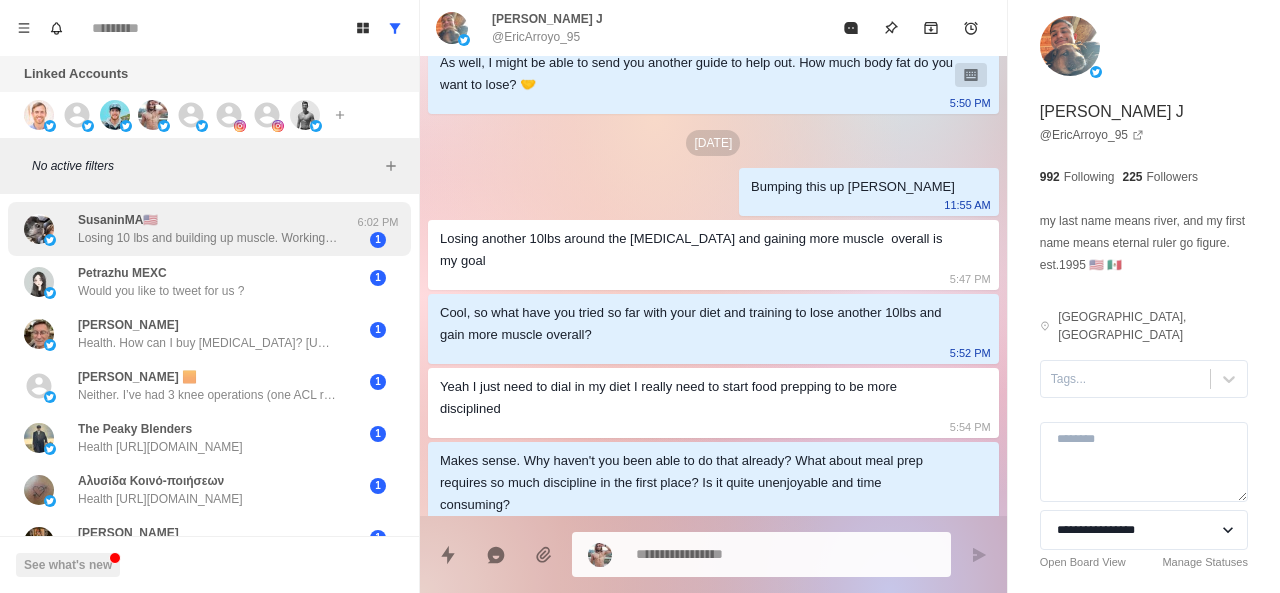 click on "SusaninMA🇺🇸 Losing 10 lbs and building up muscle.  Working on it" at bounding box center [208, 229] 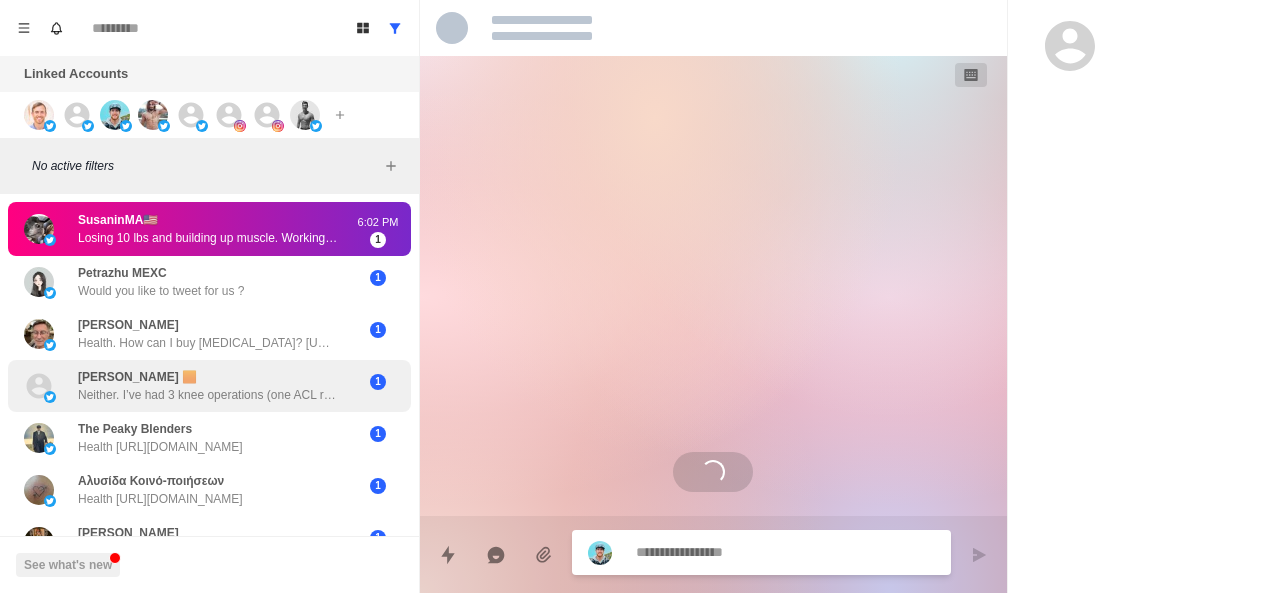 scroll, scrollTop: 0, scrollLeft: 0, axis: both 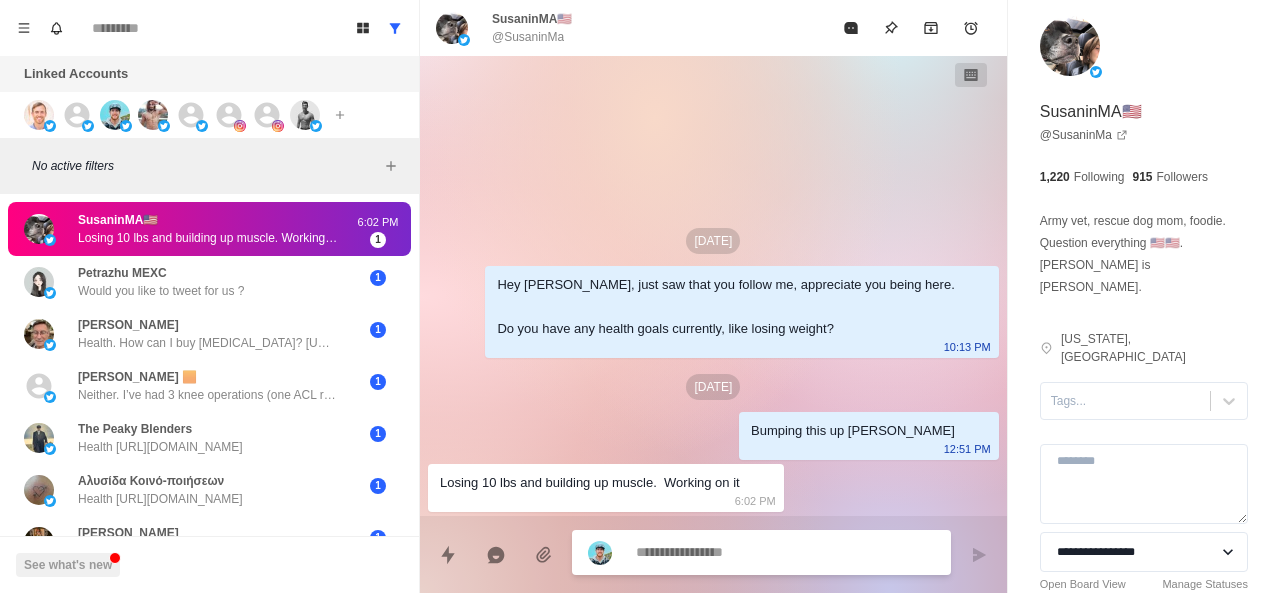 type on "*" 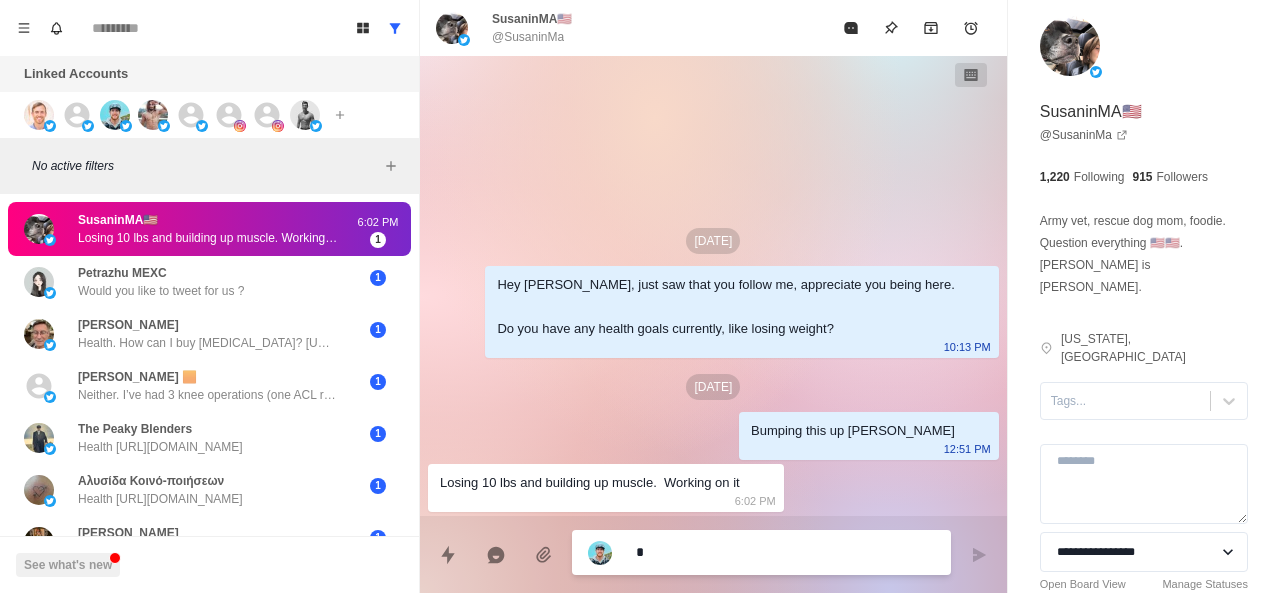 type on "**" 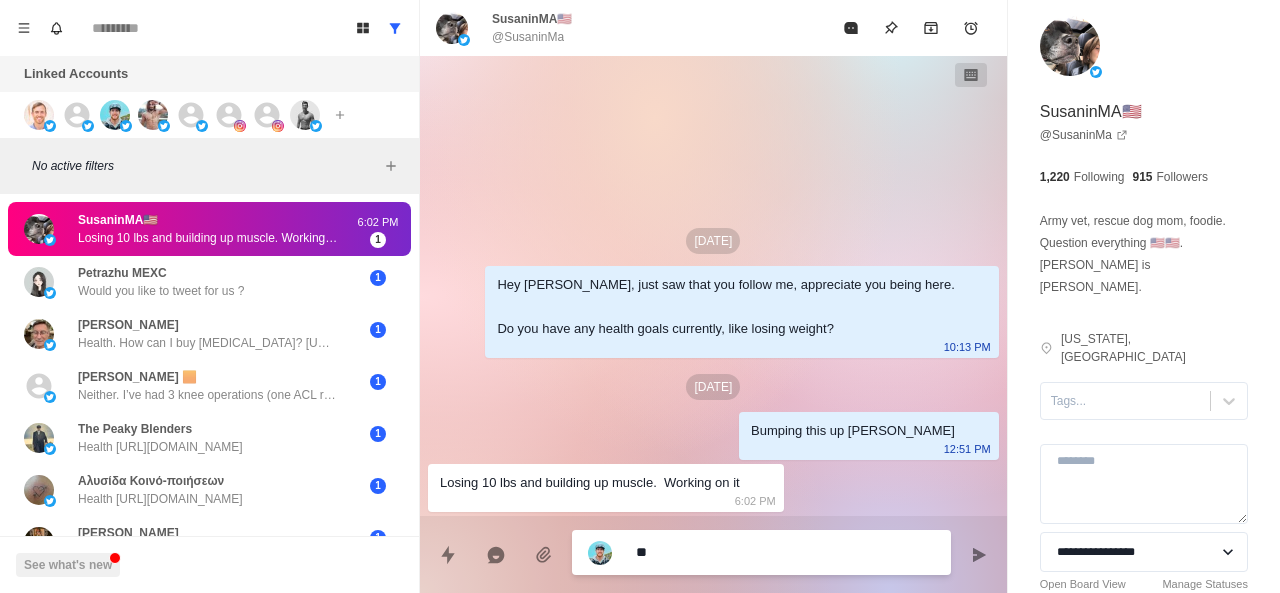 type on "*" 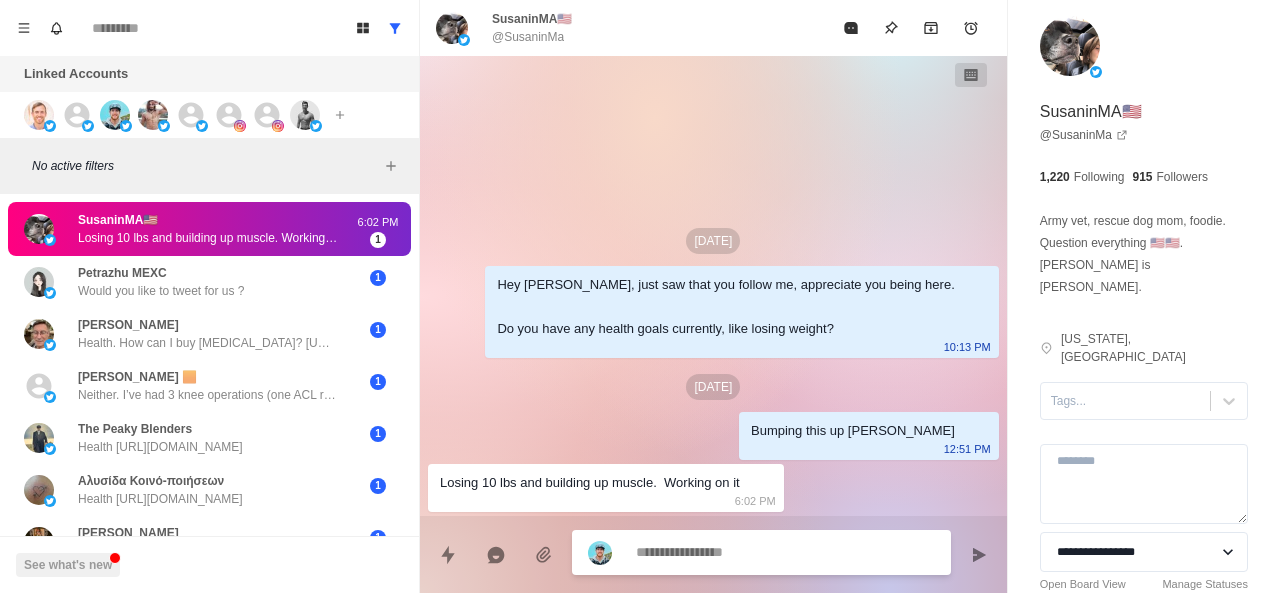 paste on "**********" 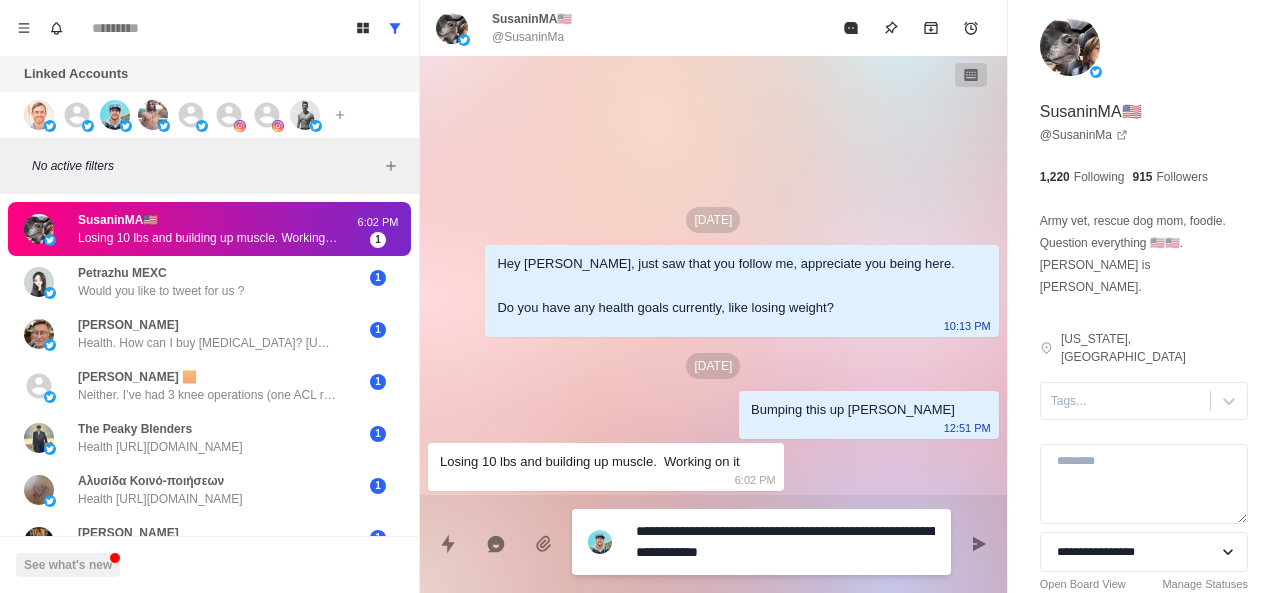 type on "*" 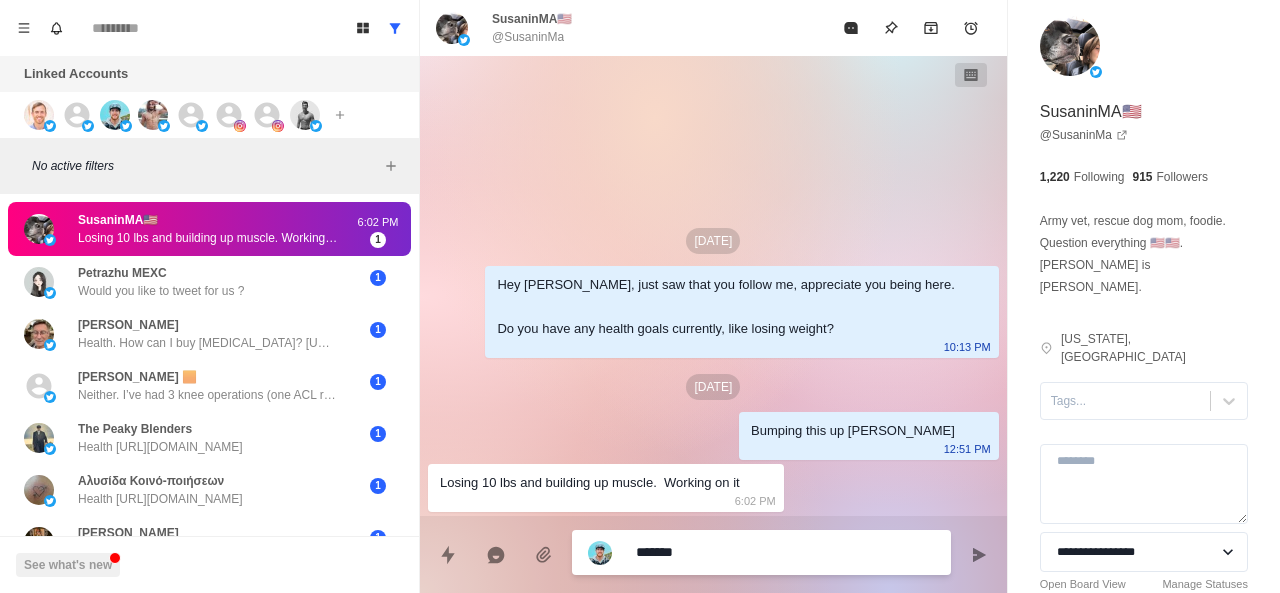type on "********" 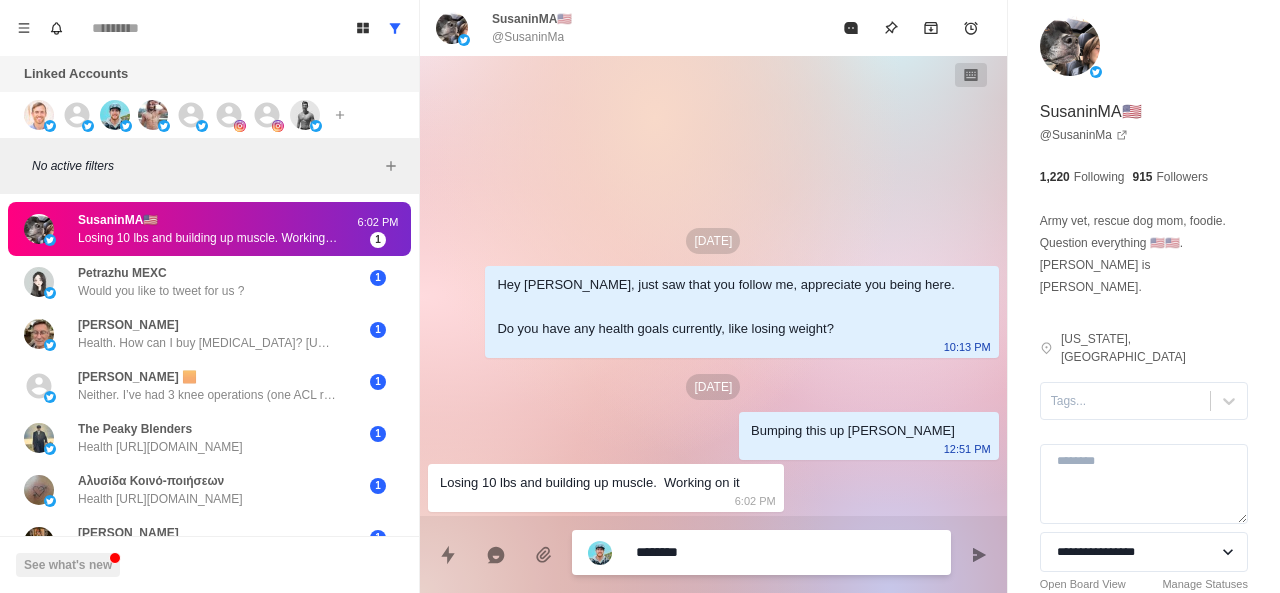 type on "*******" 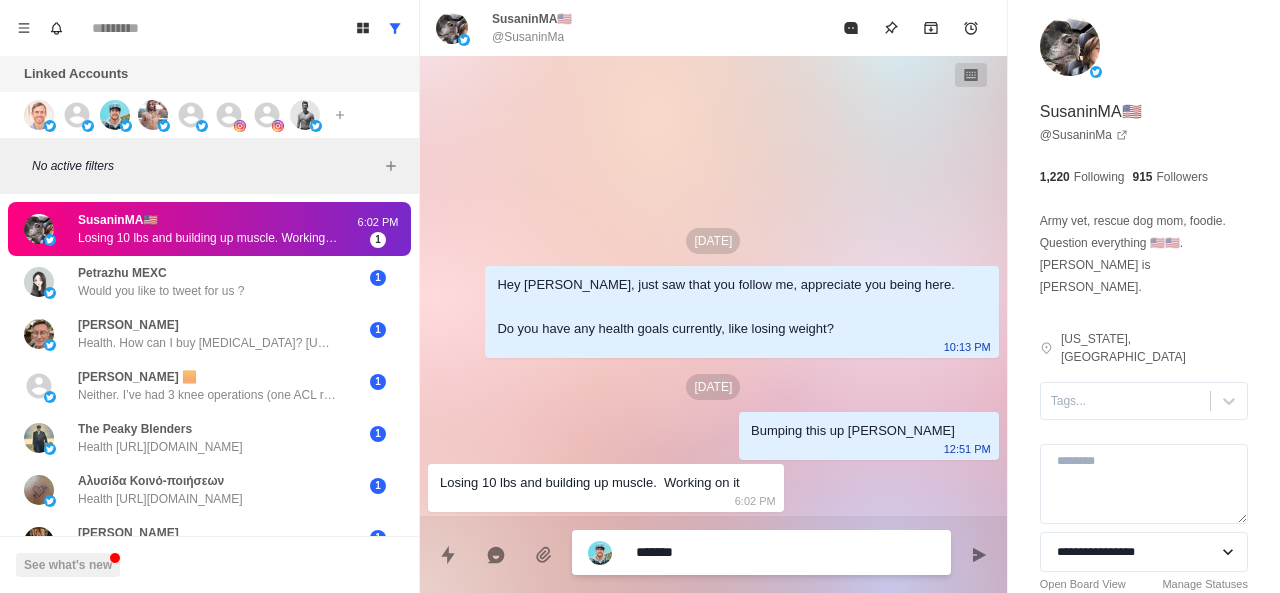 type on "*****" 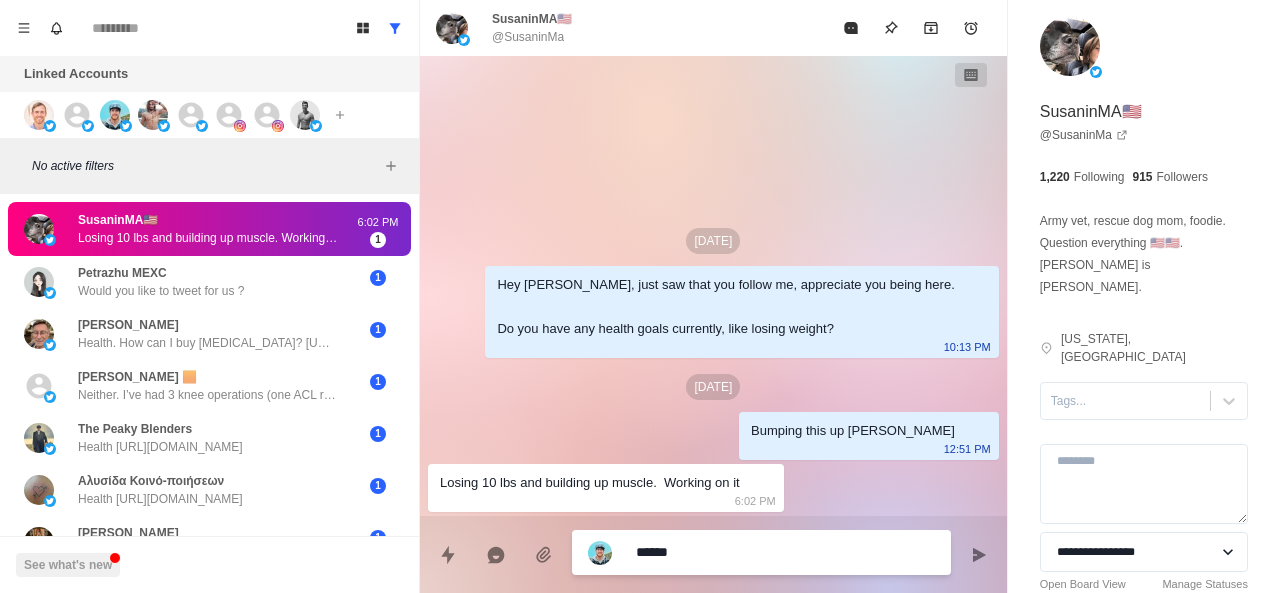 type on "*****" 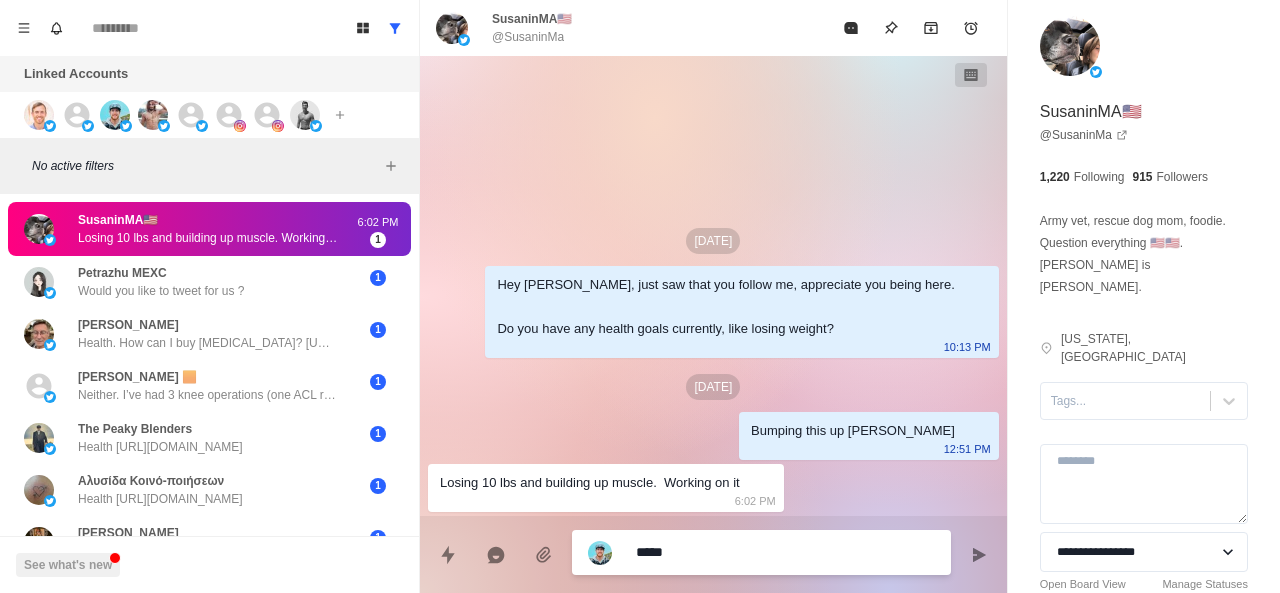 type on "*****" 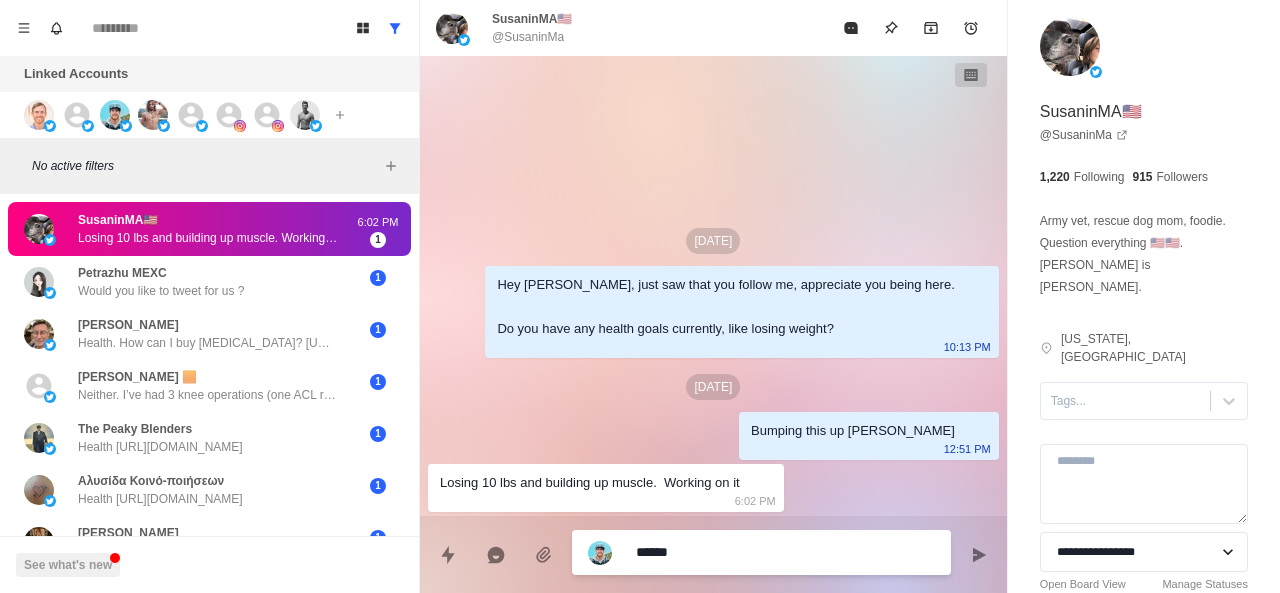 type on "*******" 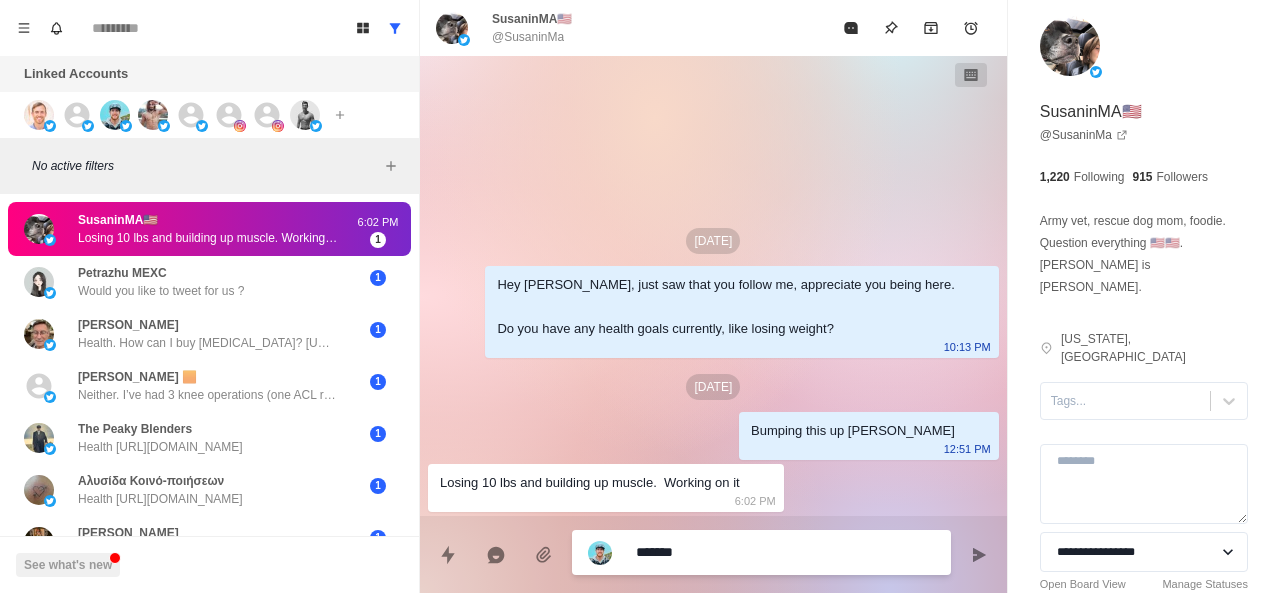 type on "********" 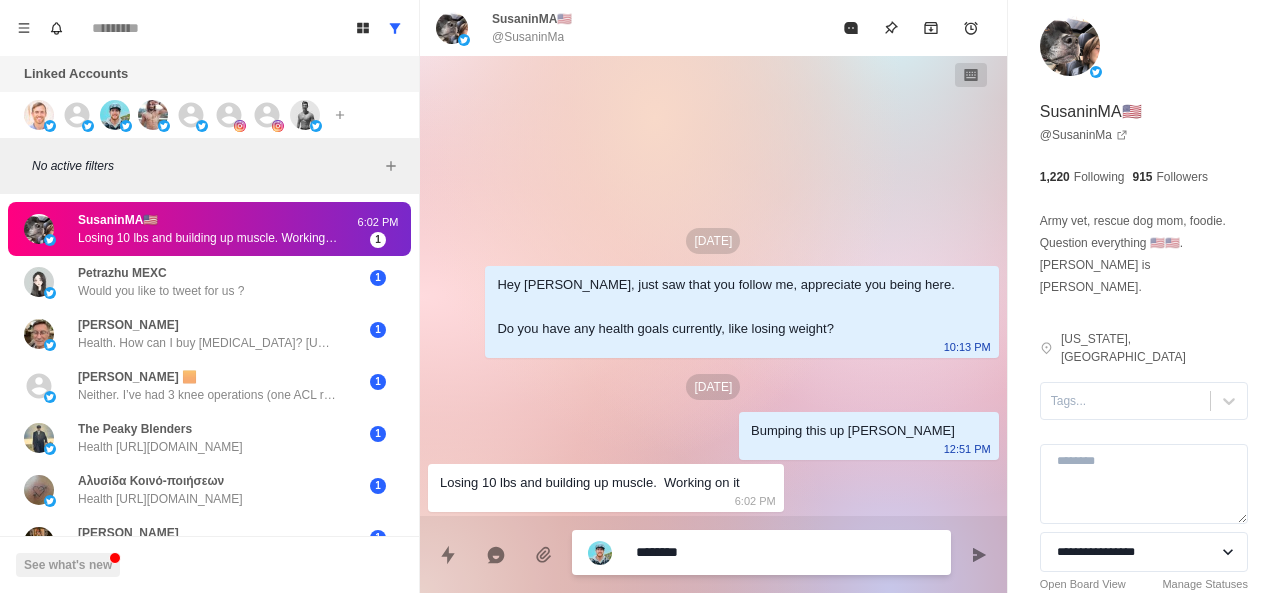type on "*" 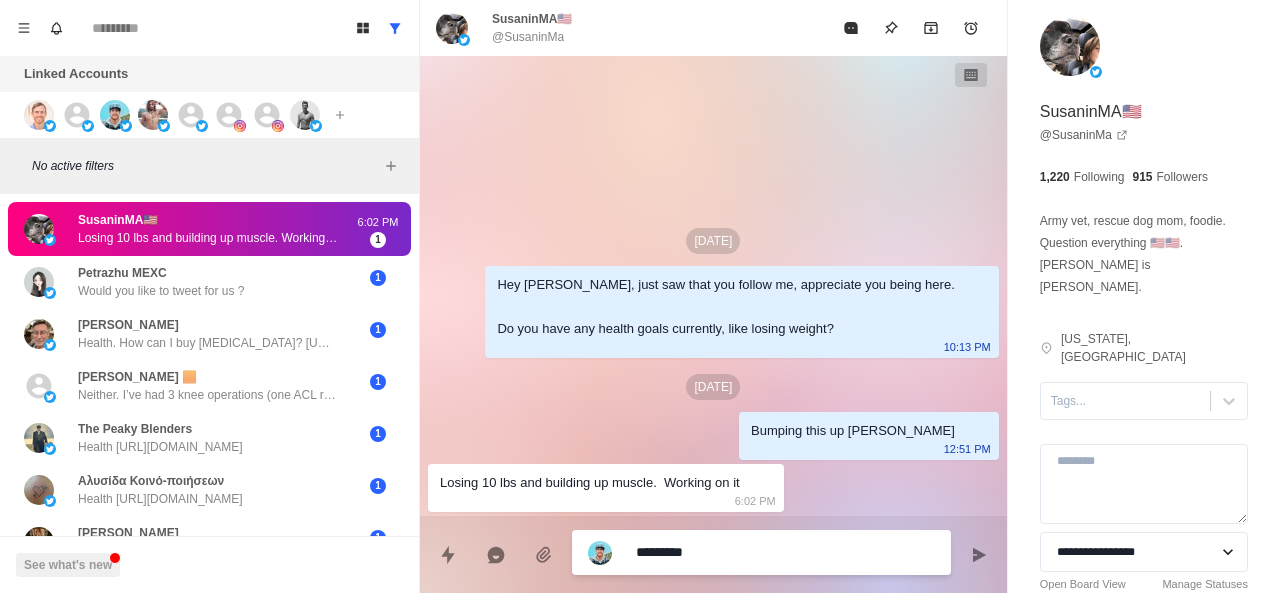 type on "********" 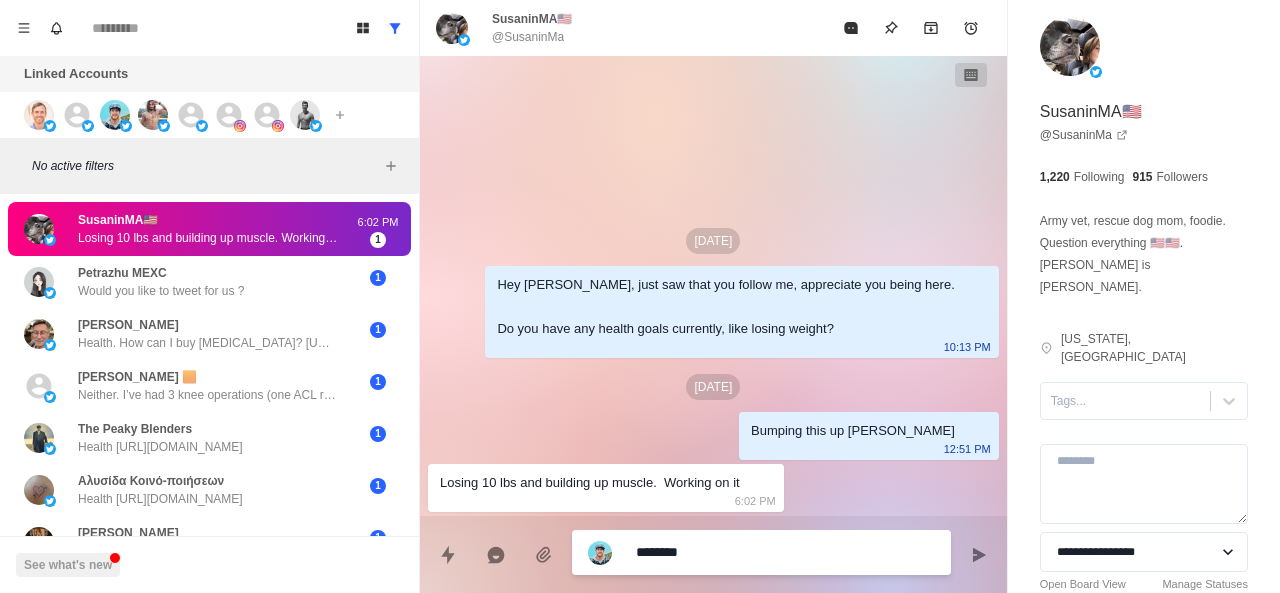 type on "*******" 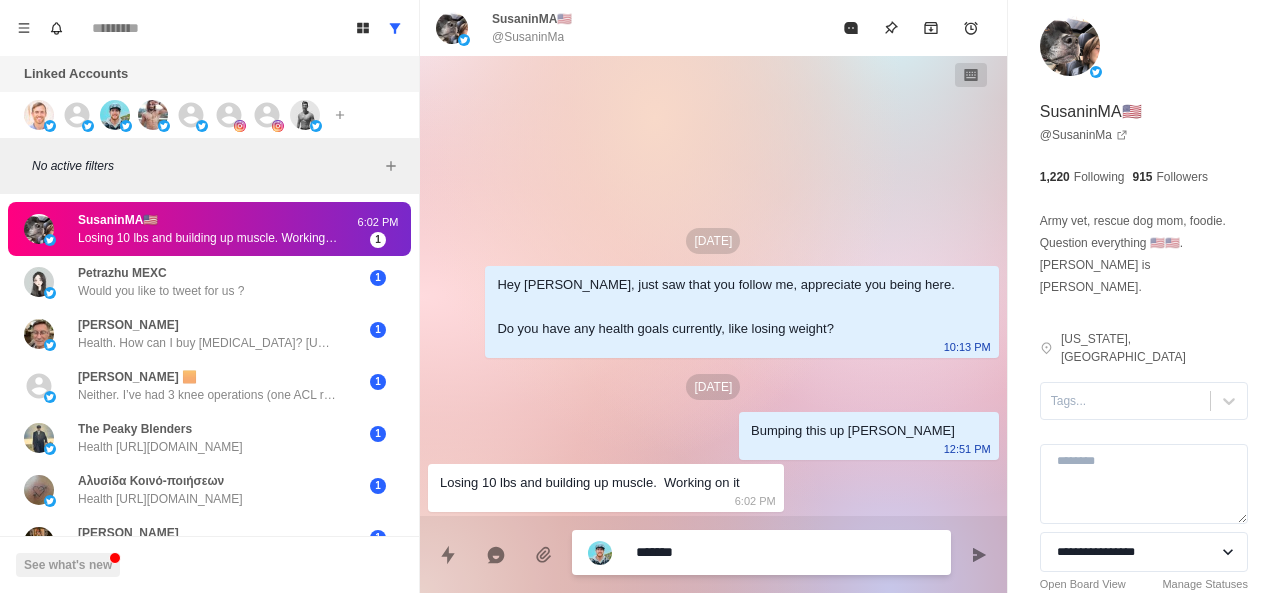 type on "*****" 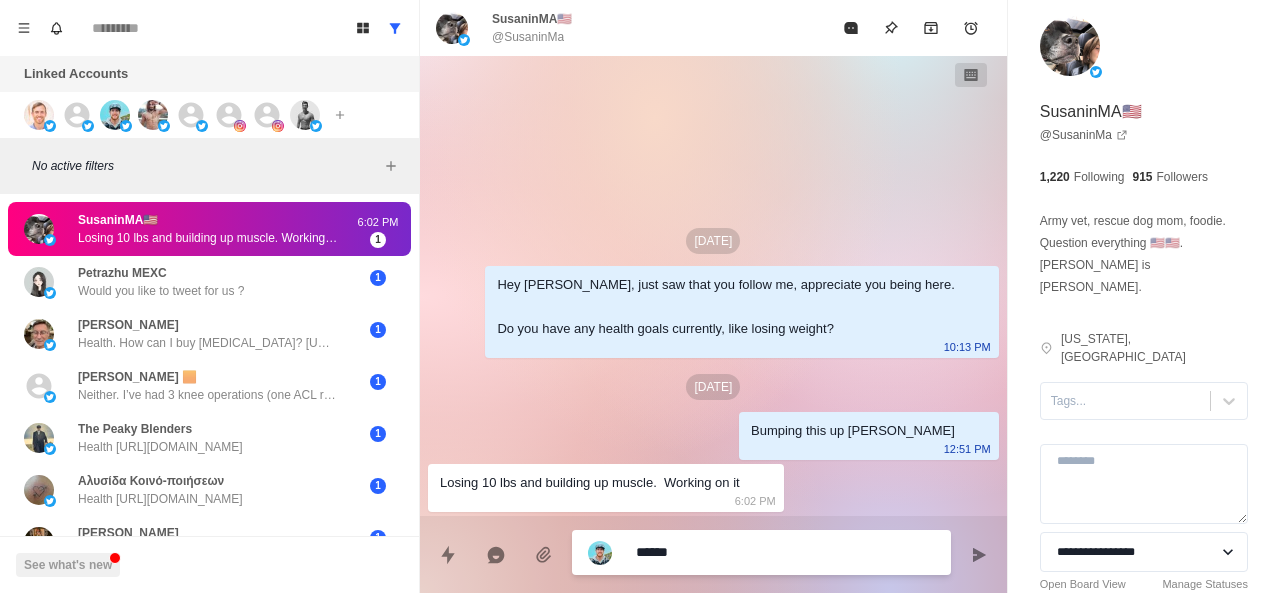 type on "*****" 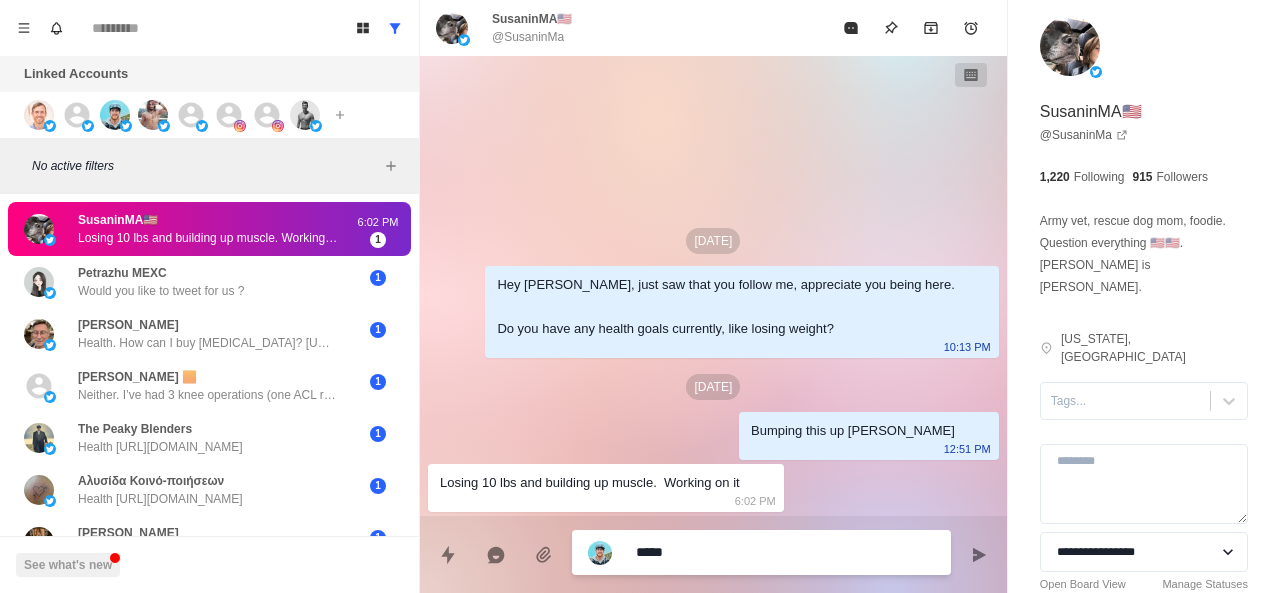 type on "****" 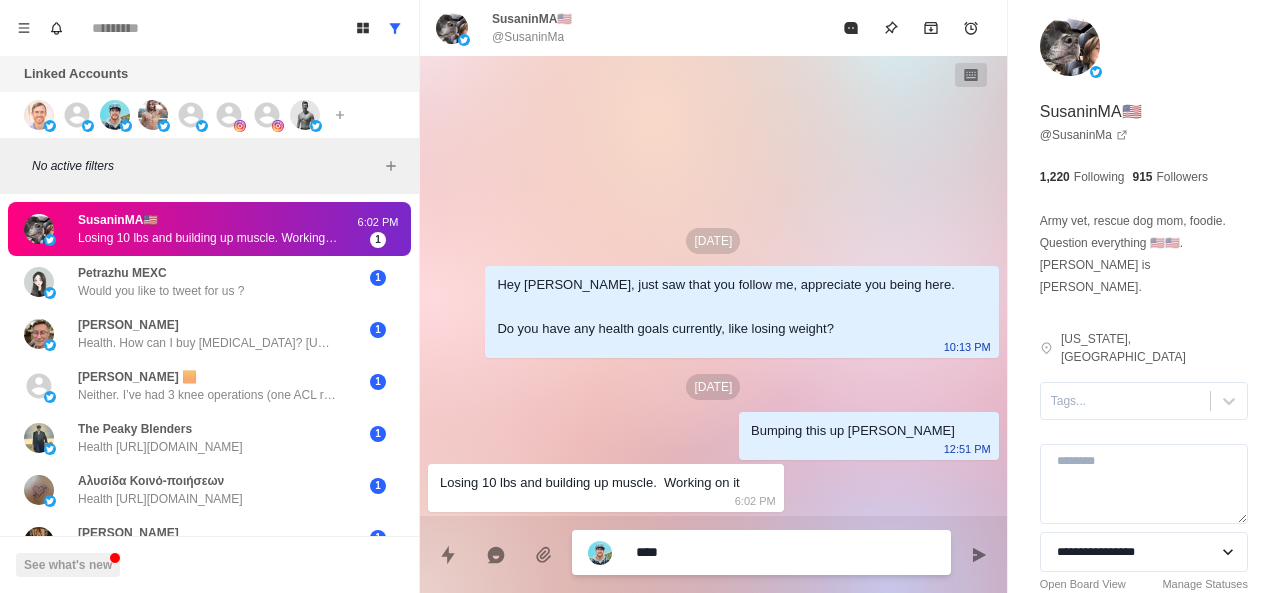 type on "****" 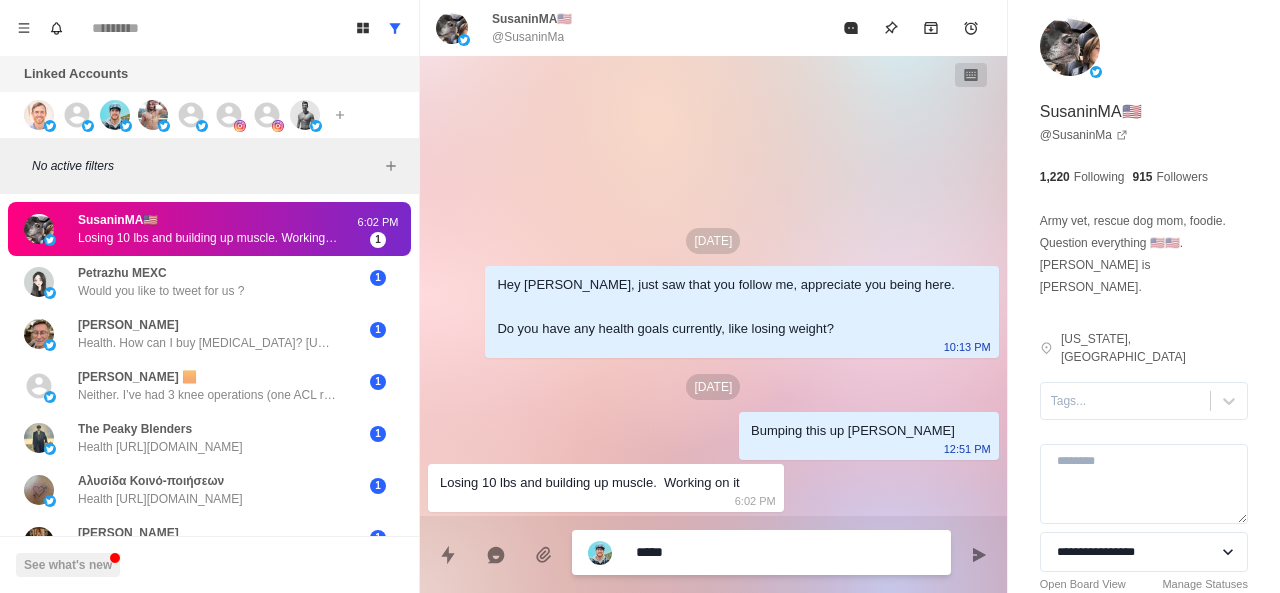 type on "******" 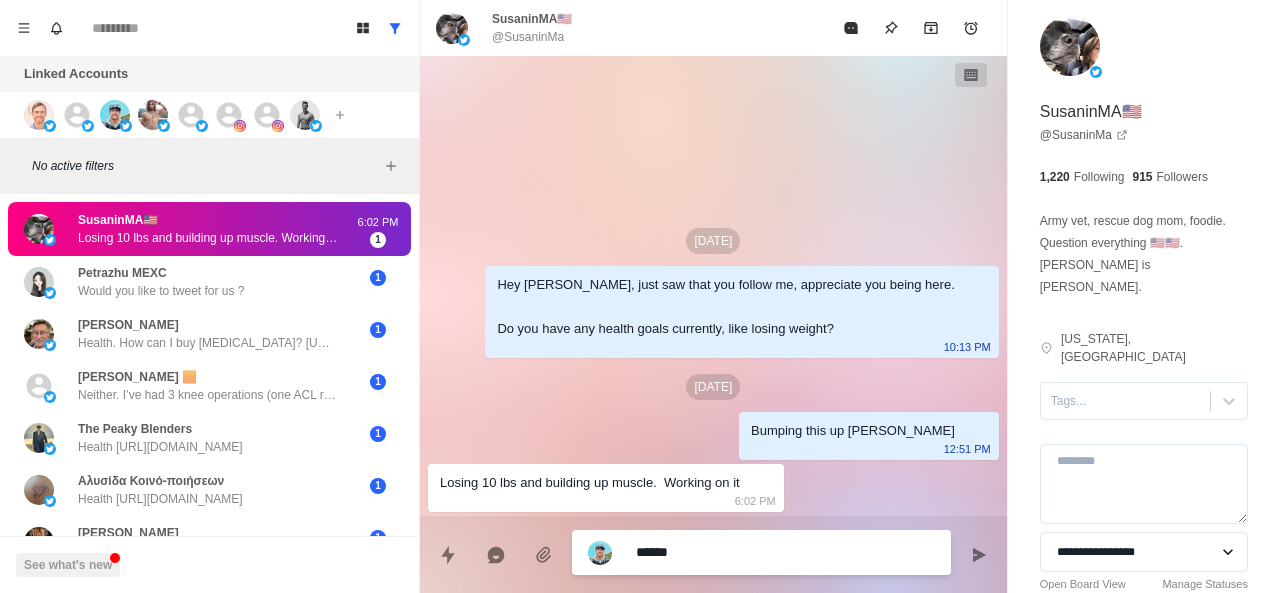 type on "*******" 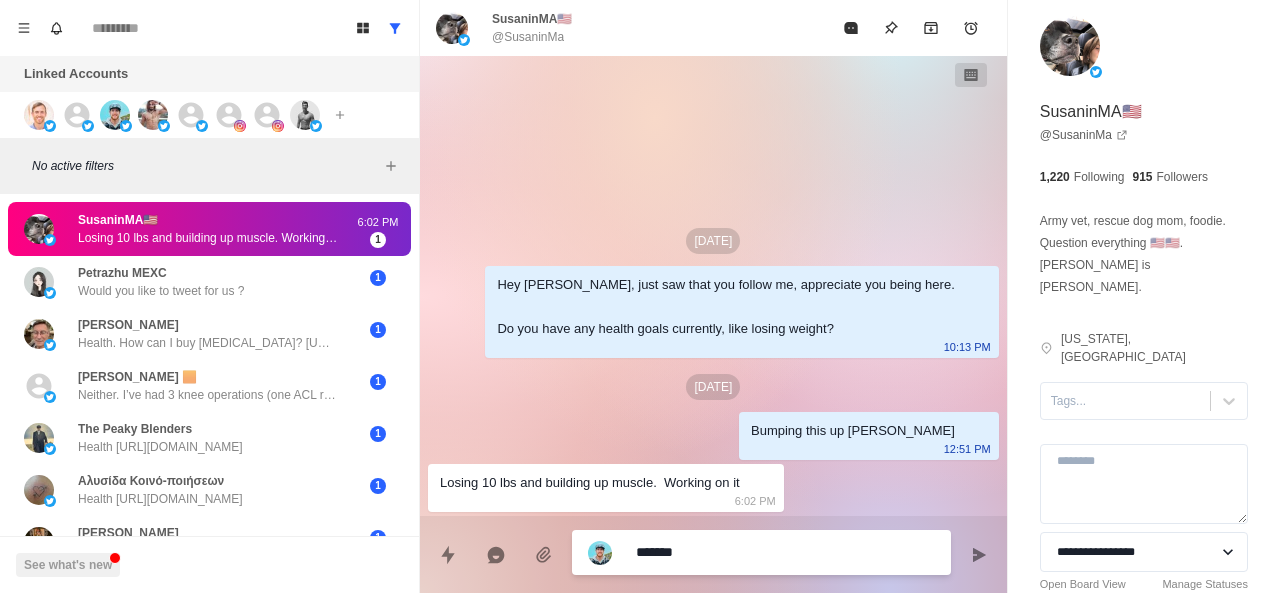 type on "********" 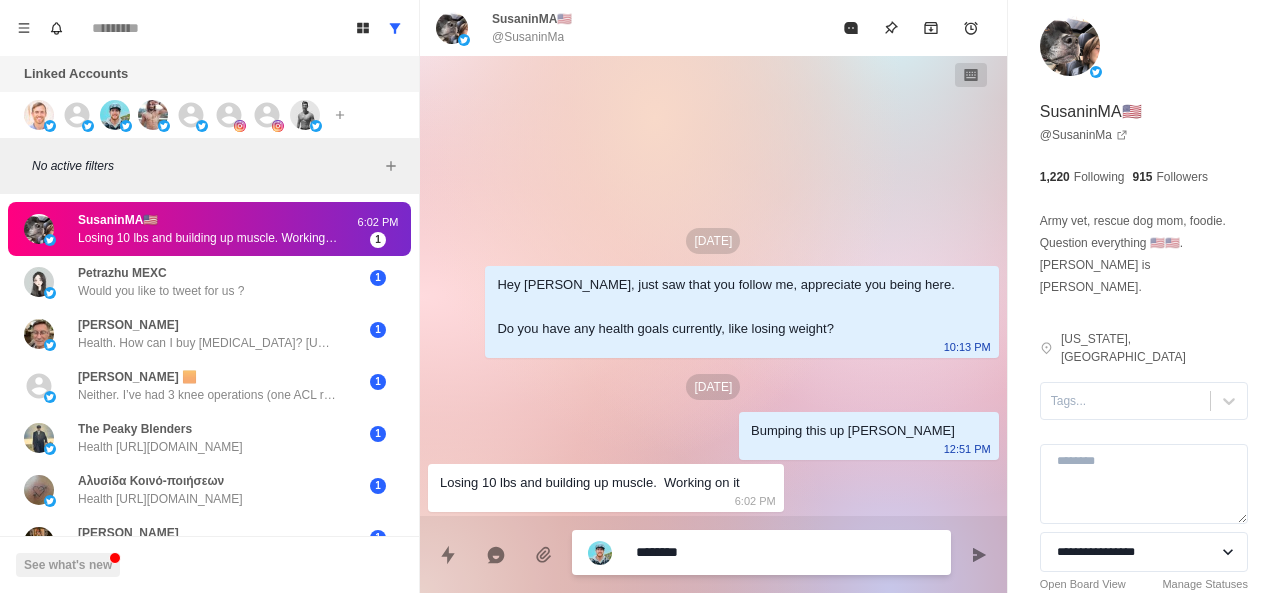 type on "********" 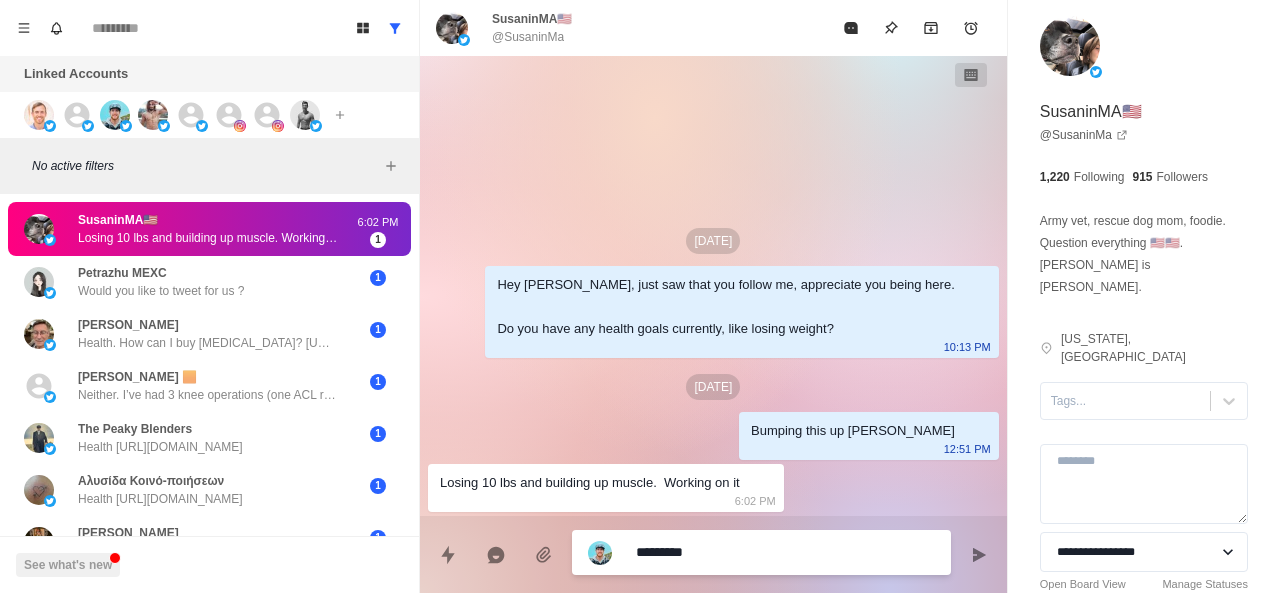 type on "**********" 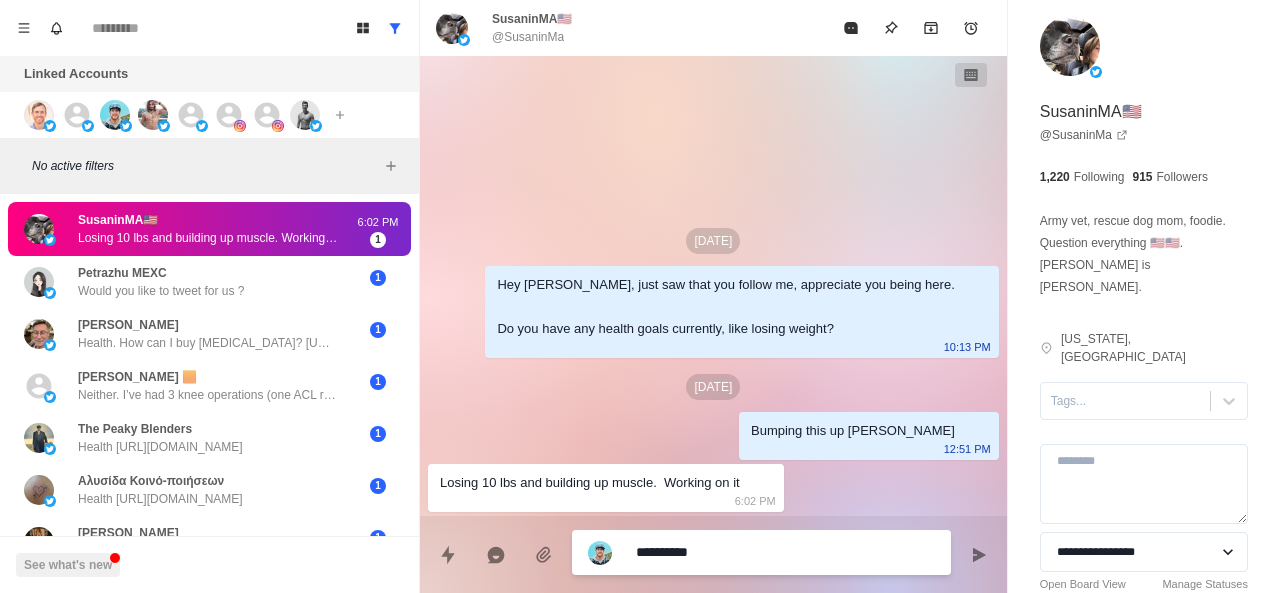 type on "**********" 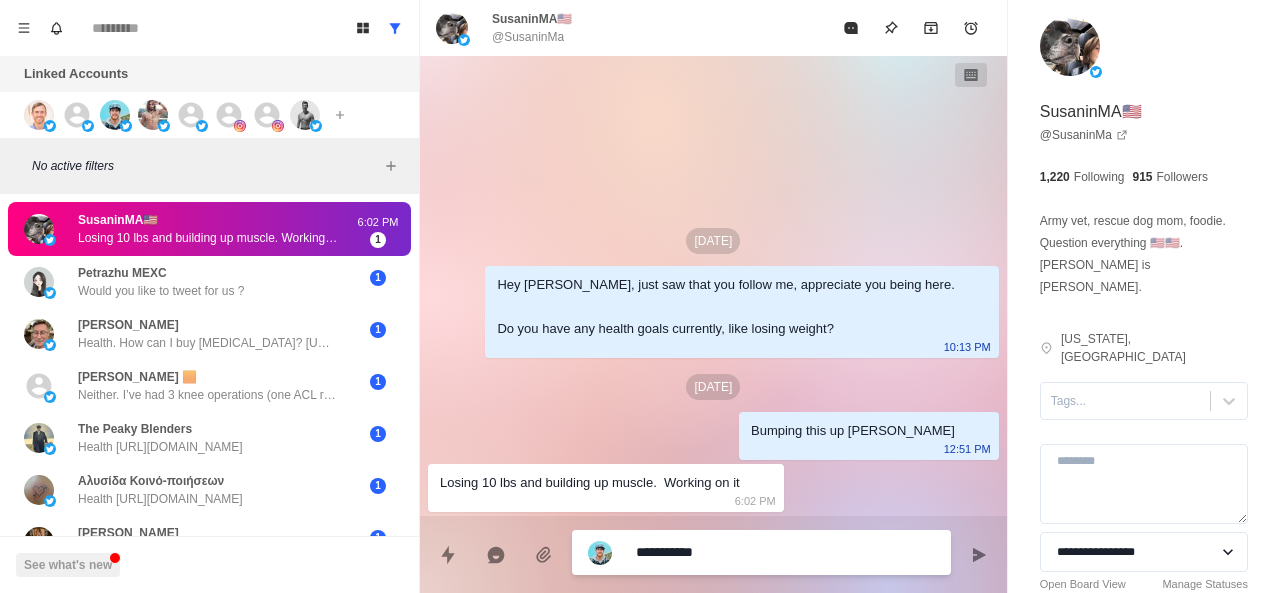 type on "**********" 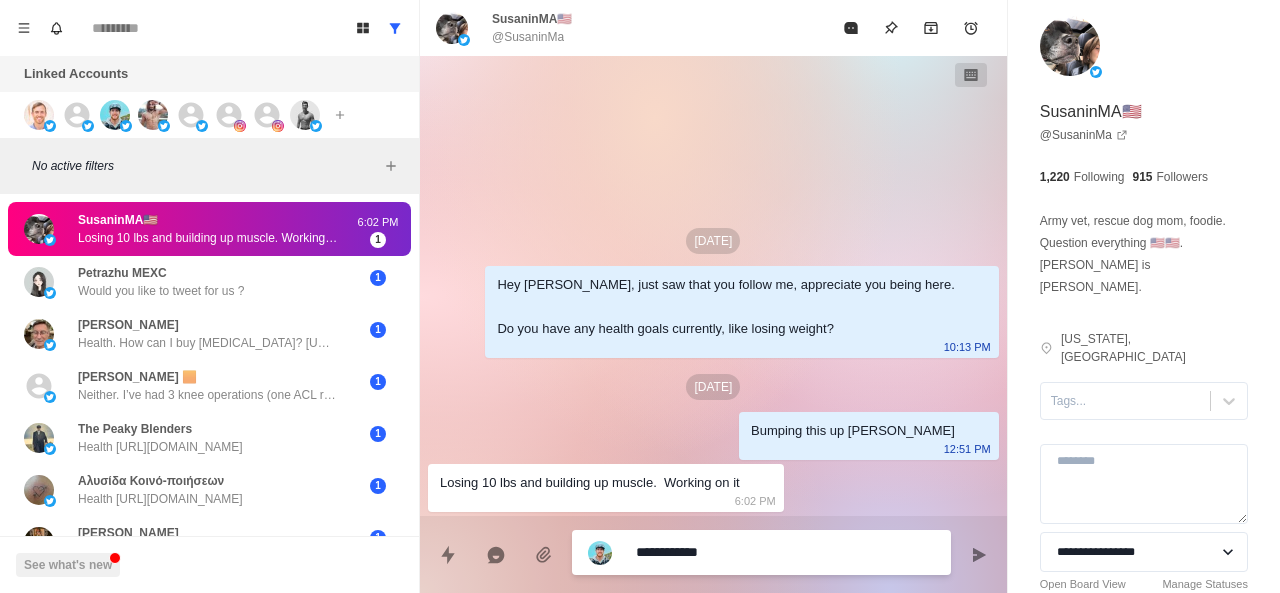 type on "*" 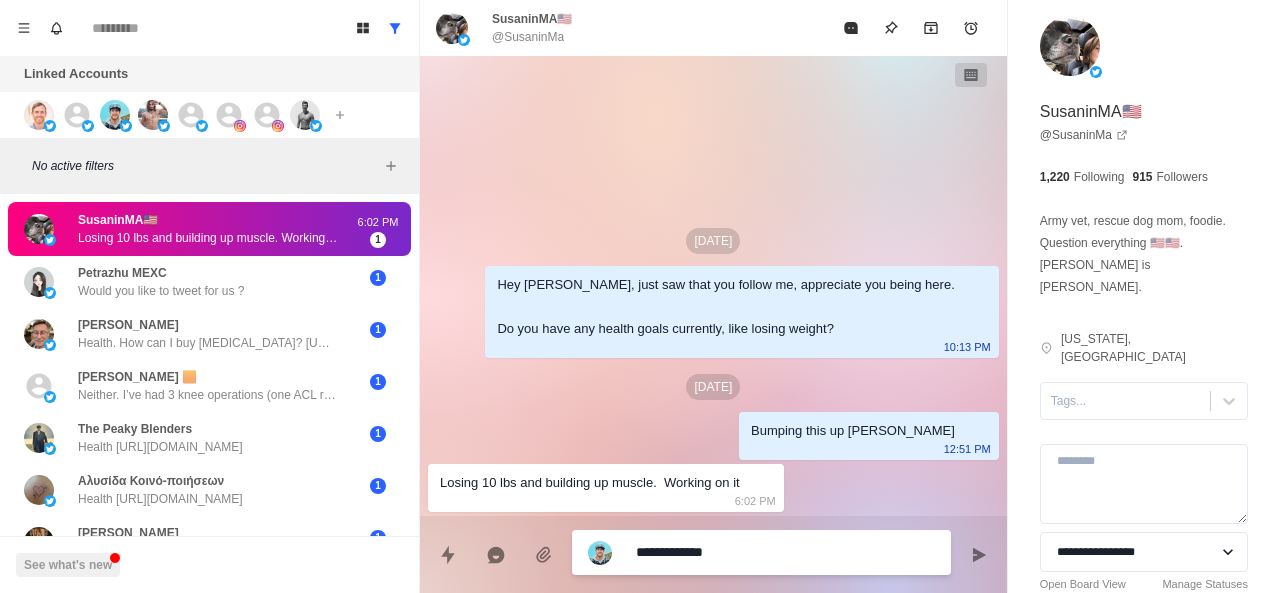 type on "**********" 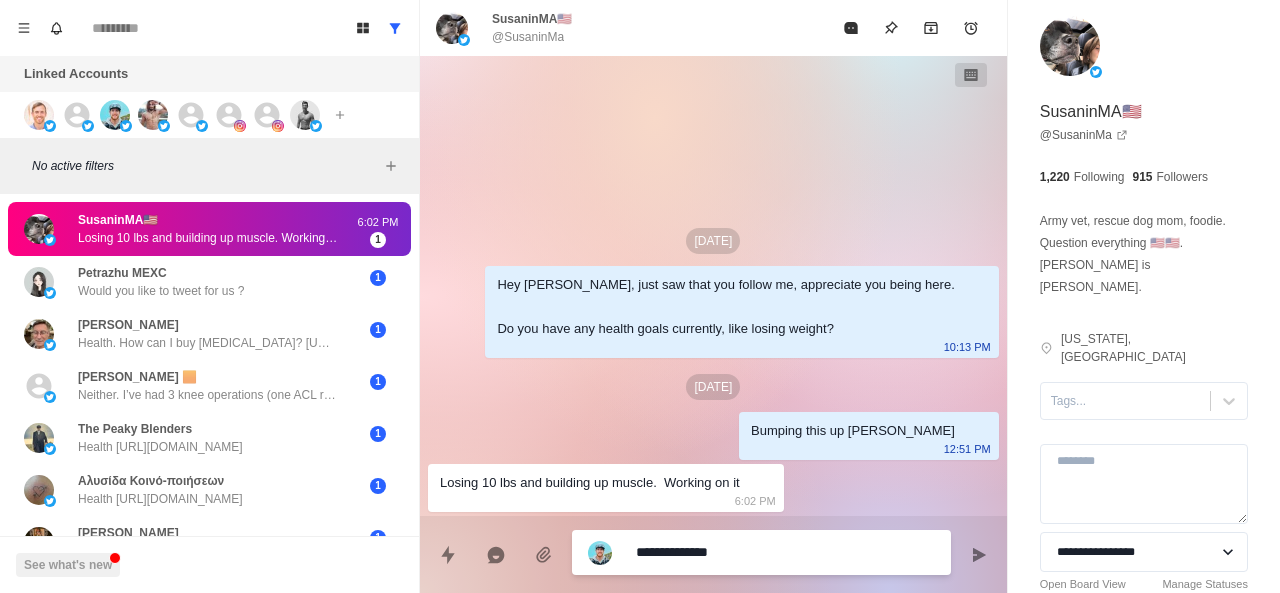 type on "*" 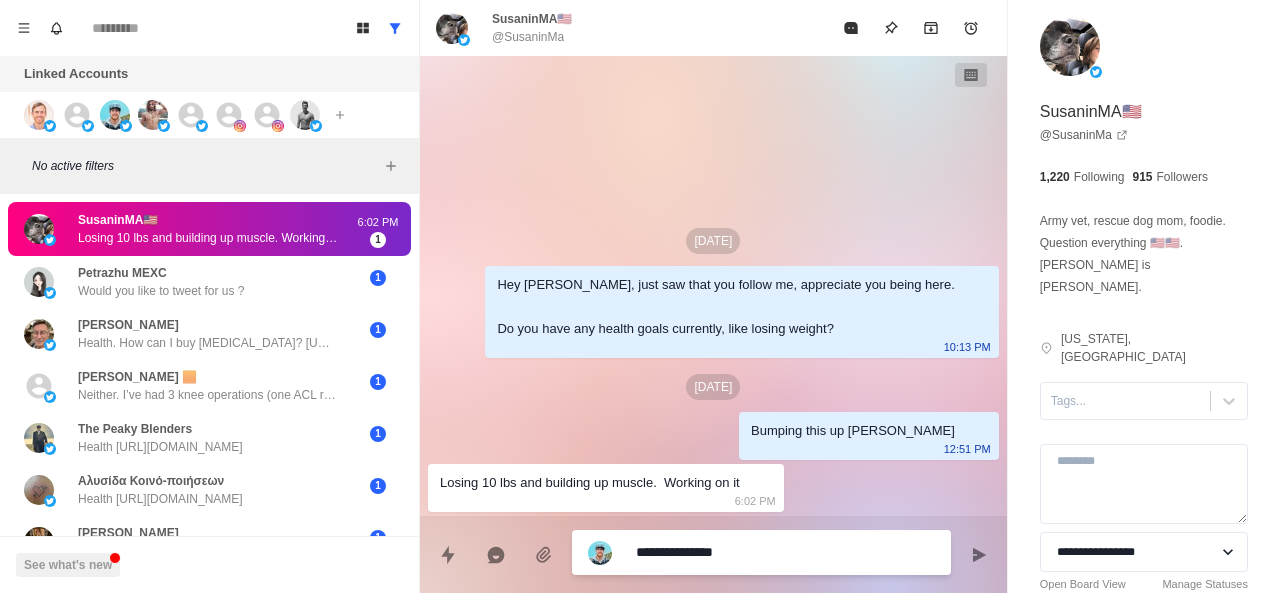 type on "**********" 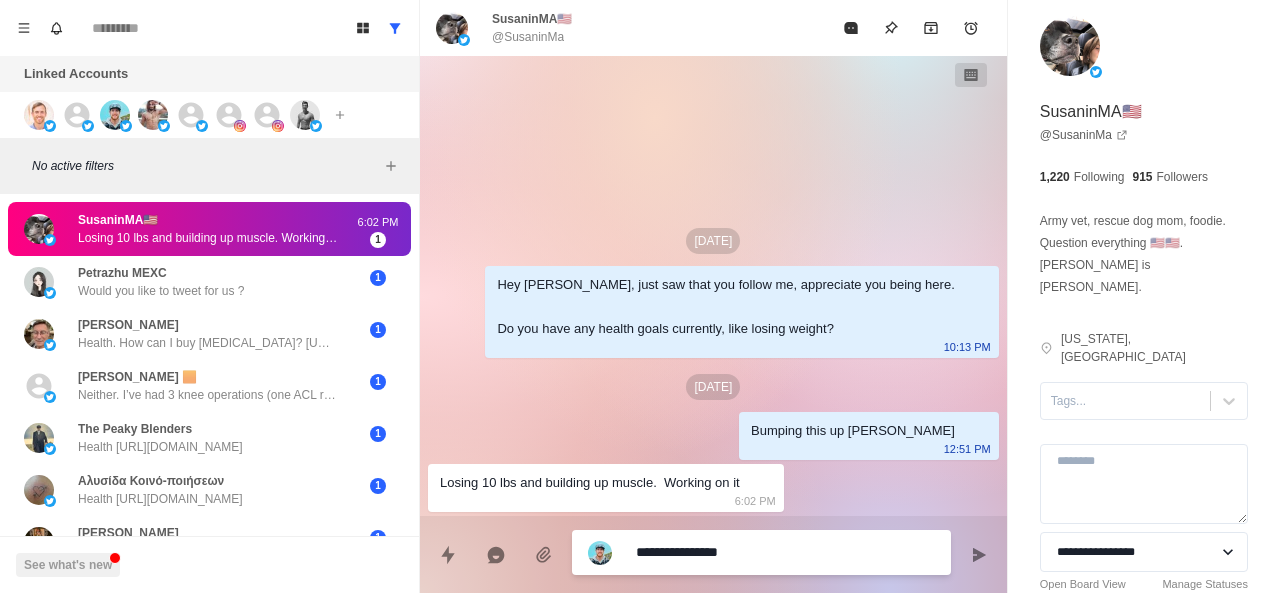 type on "*" 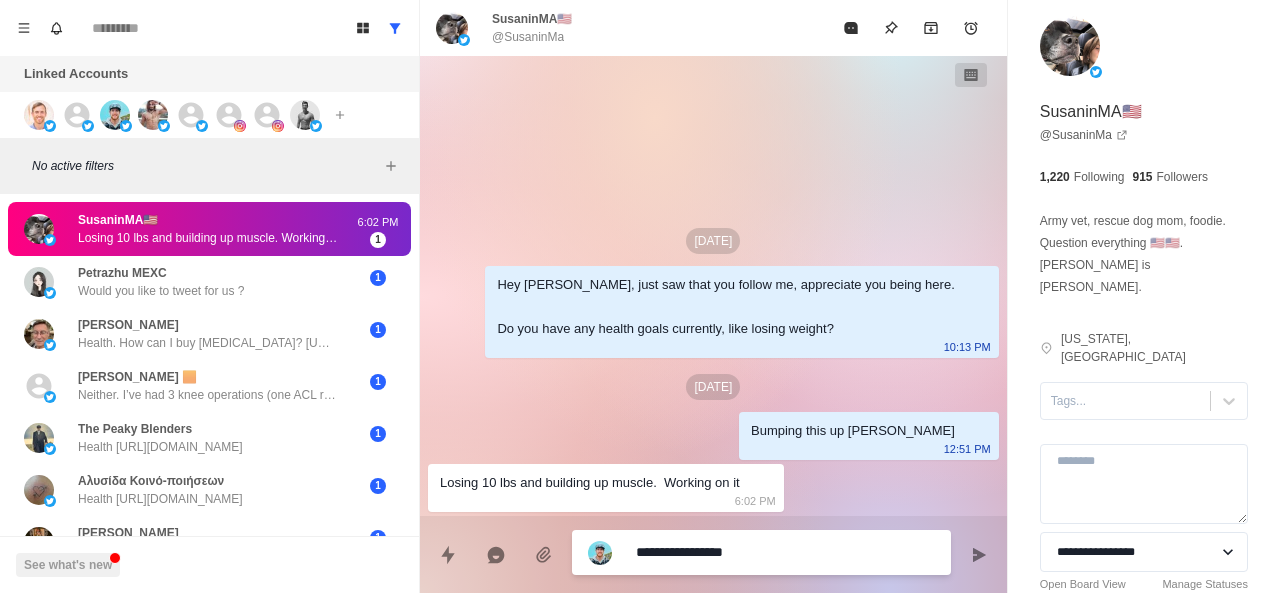 type on "*" 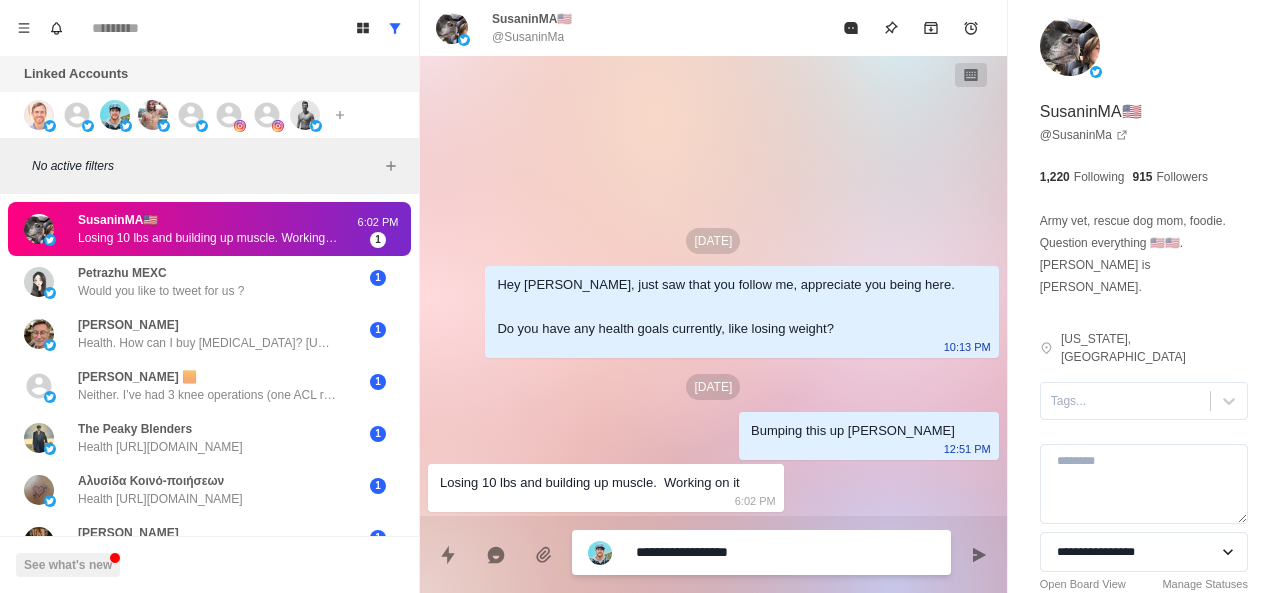 type on "**********" 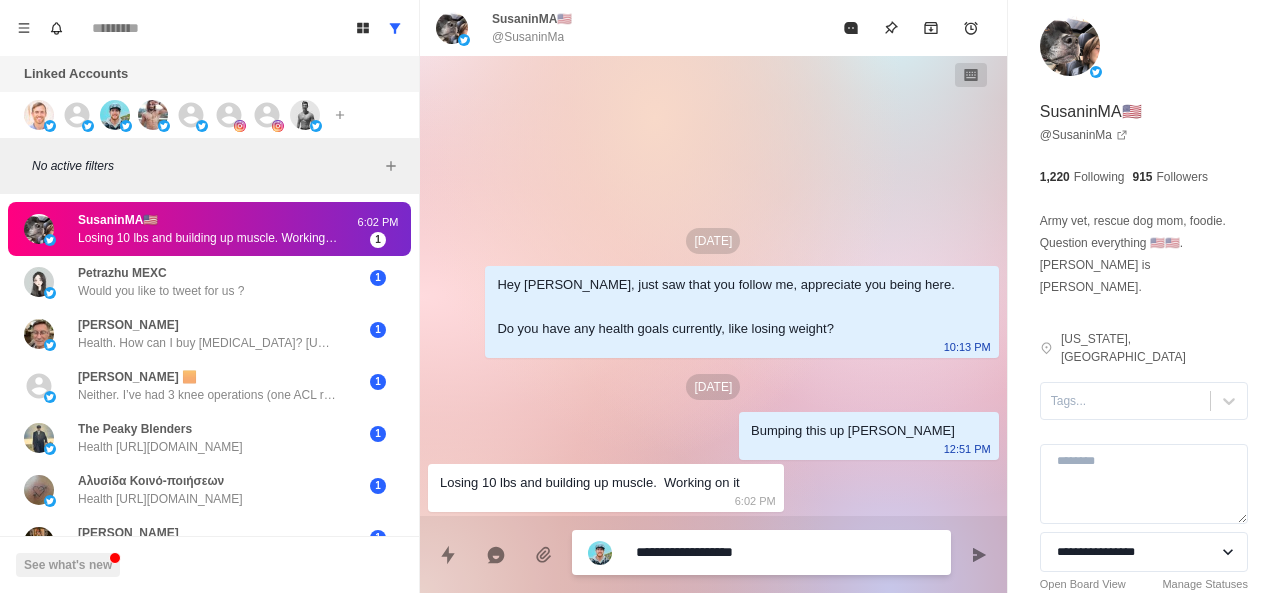 type on "**********" 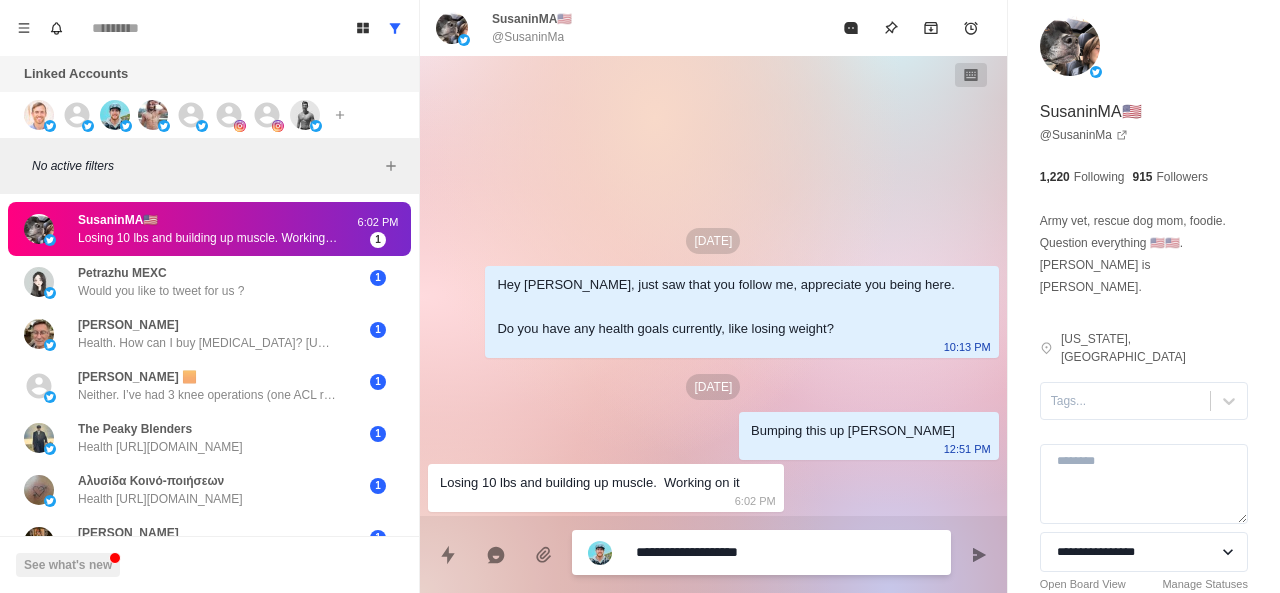 type on "*" 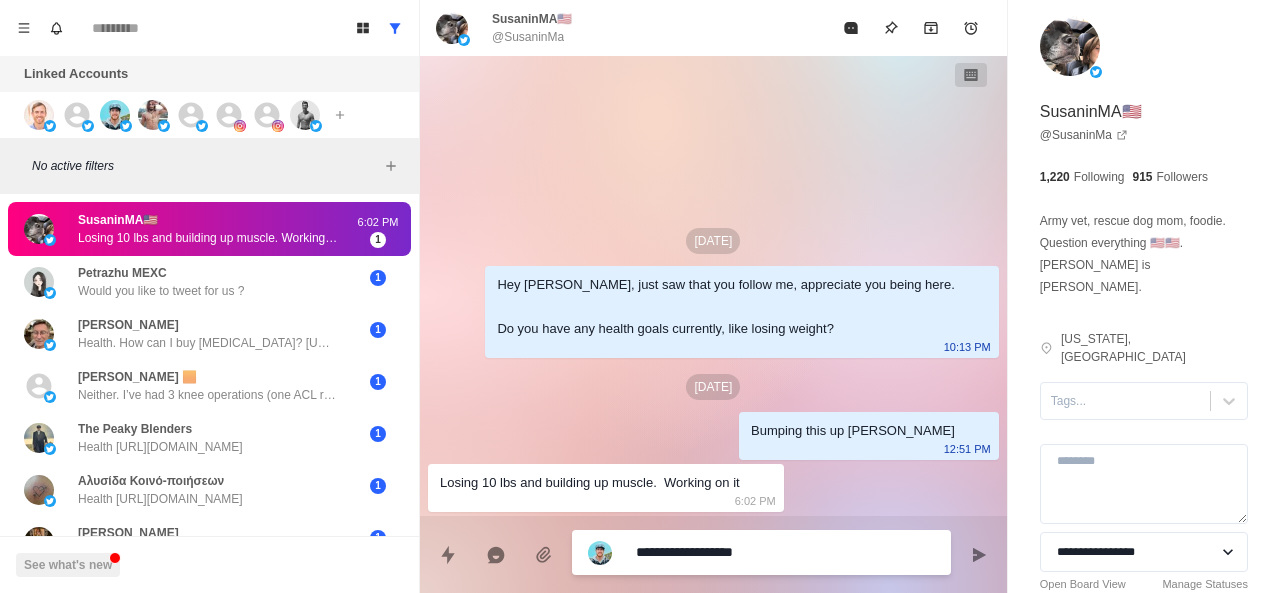 type on "**********" 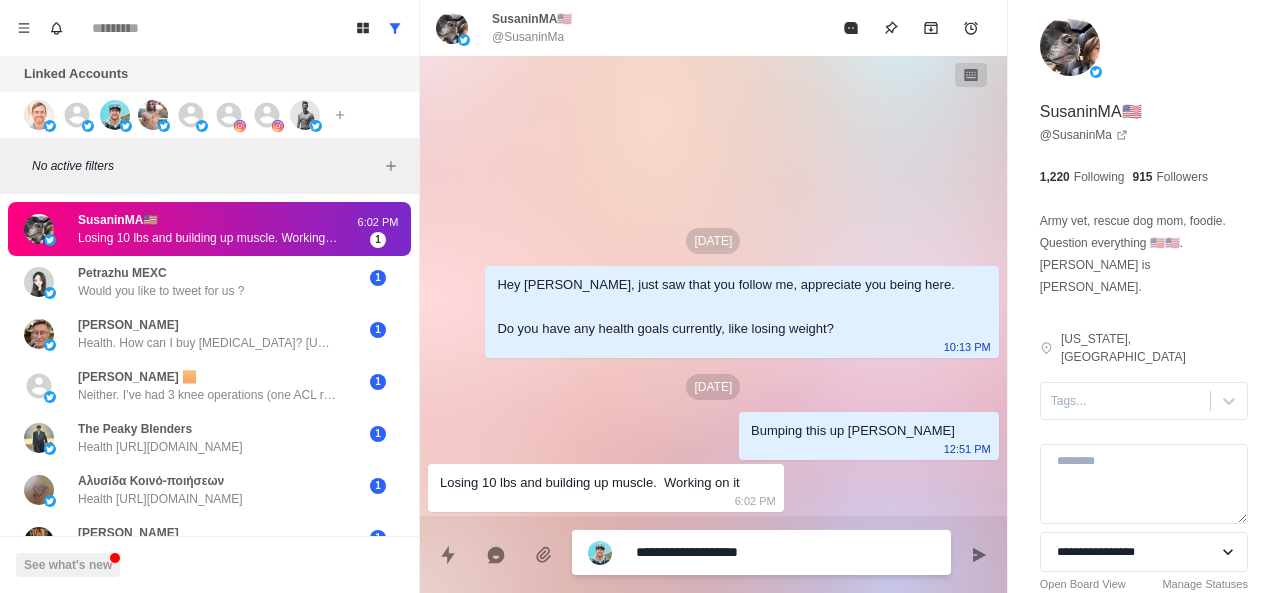 type on "**********" 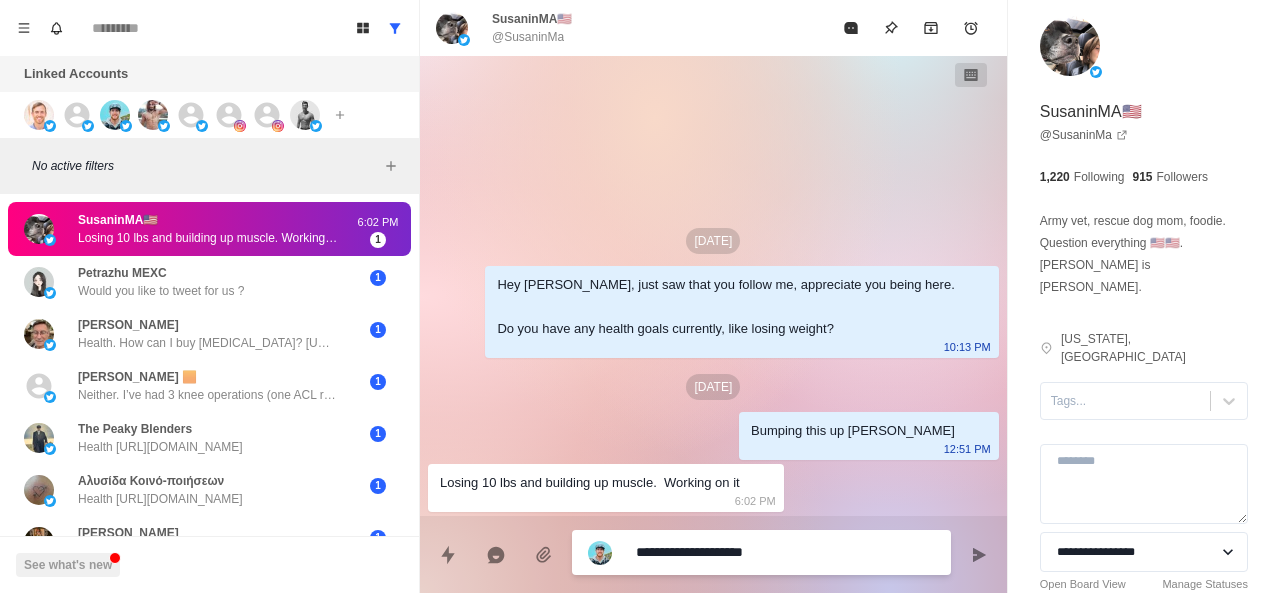 type on "**********" 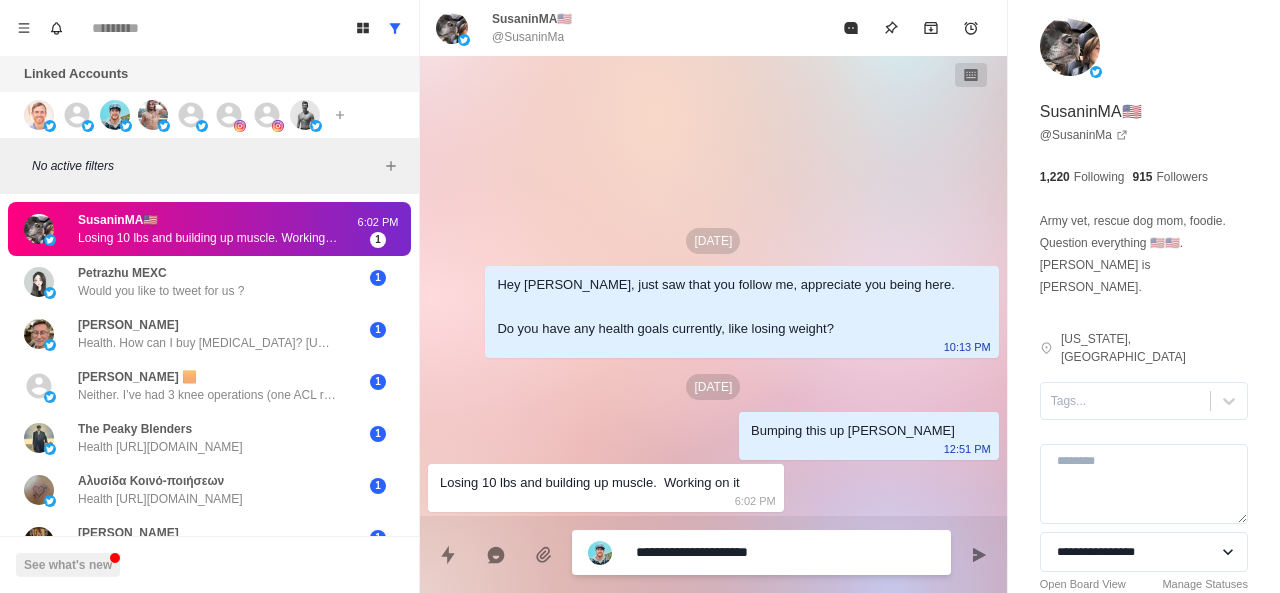 type on "**********" 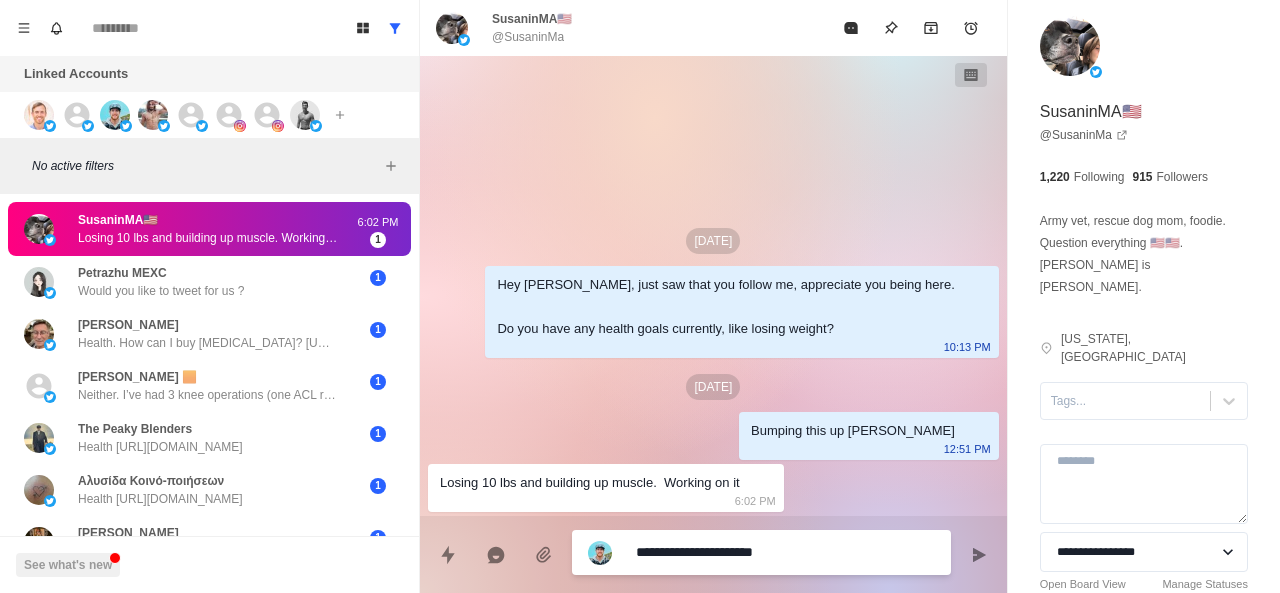 type on "**********" 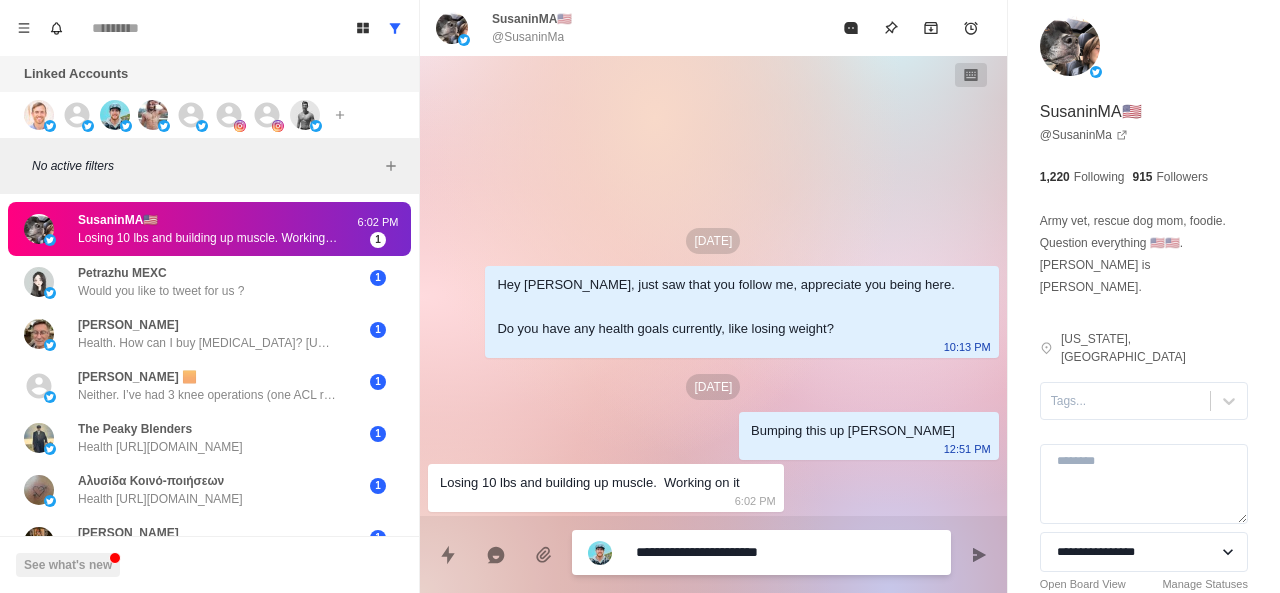 type on "**********" 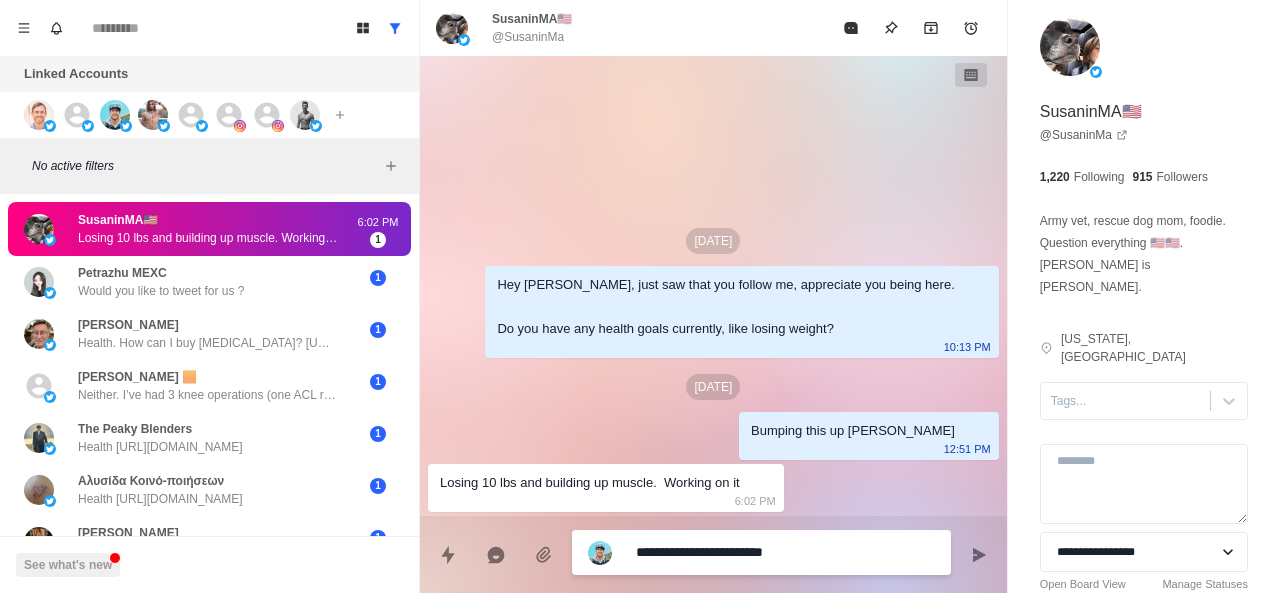 type on "**********" 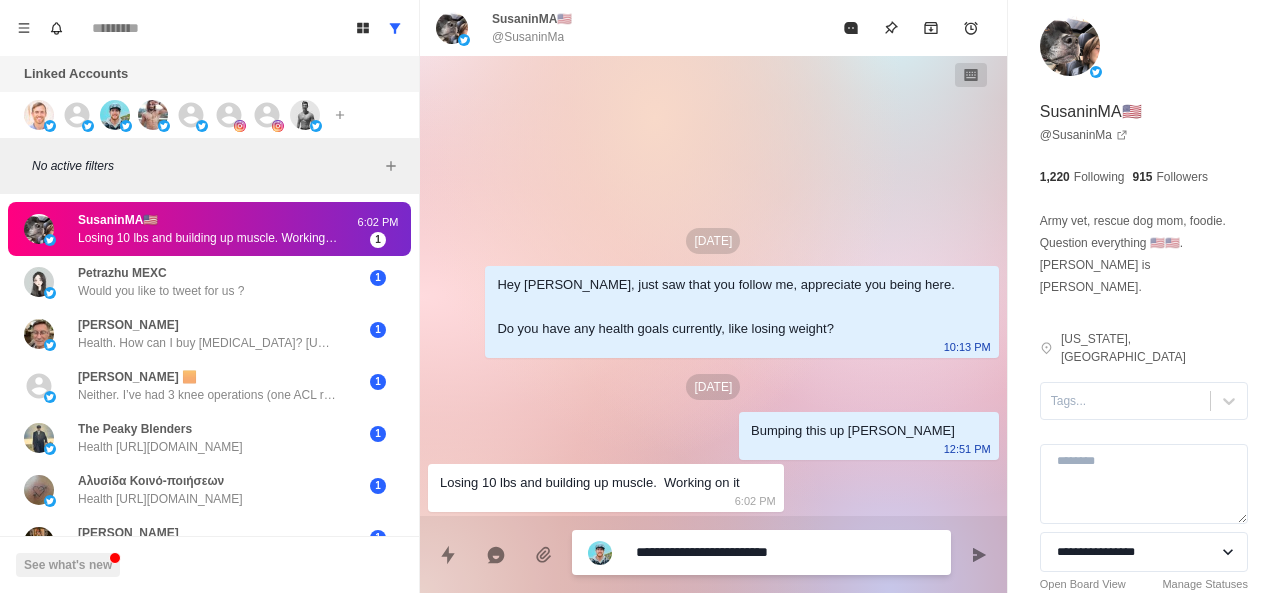 type on "**********" 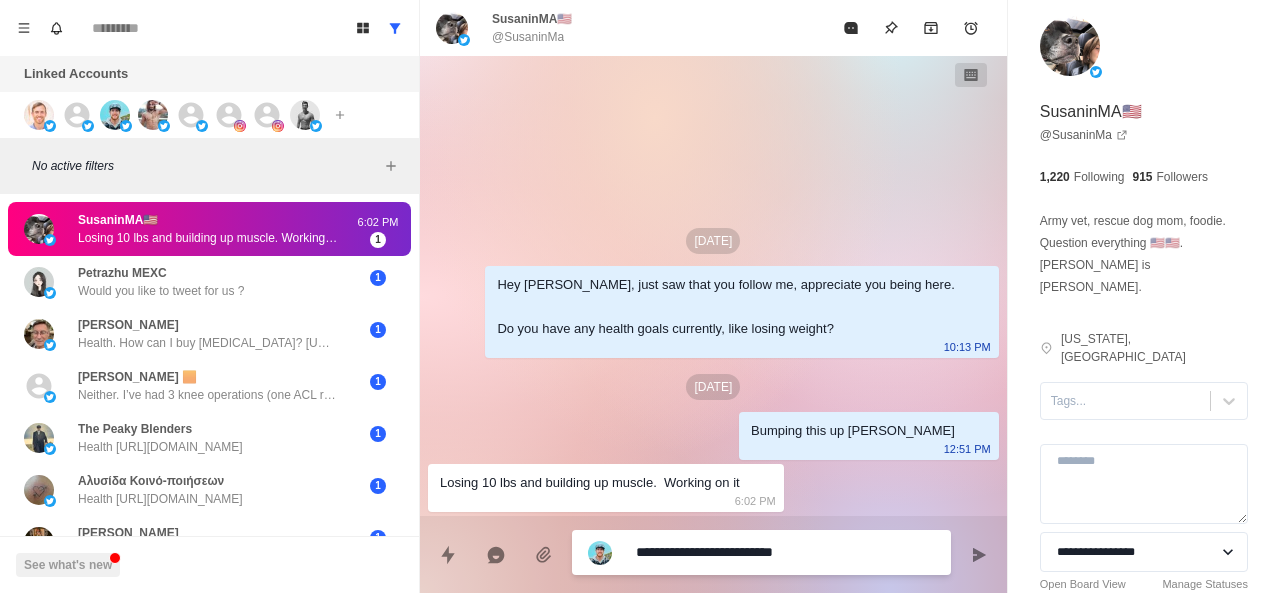 type on "**********" 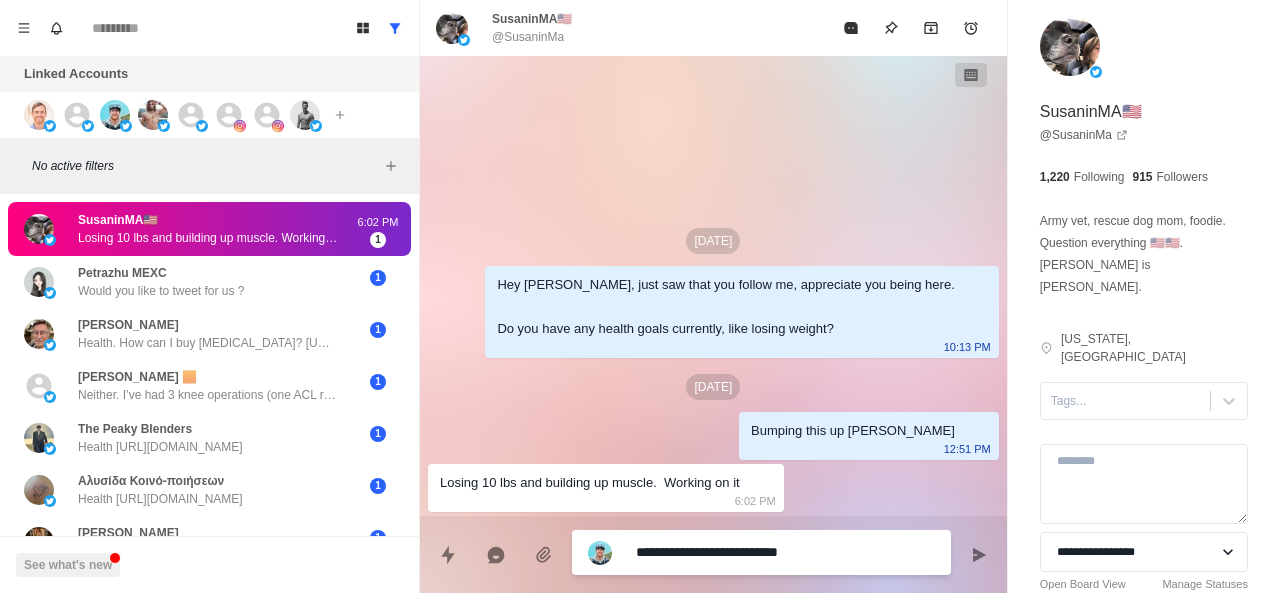 type on "**********" 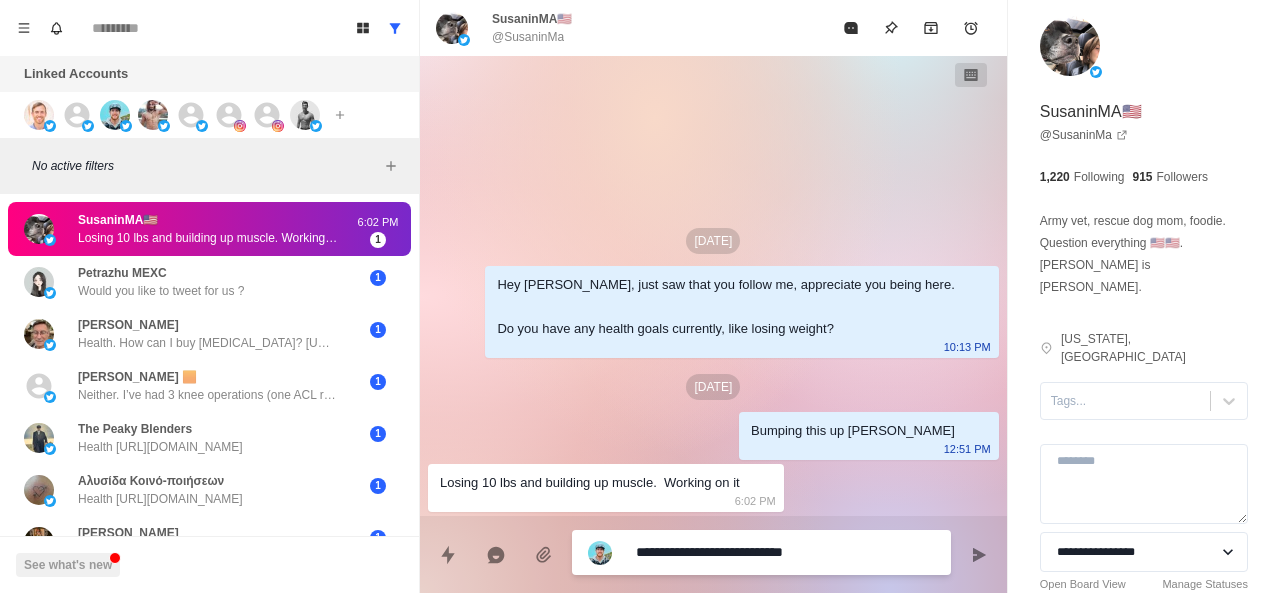 type on "**********" 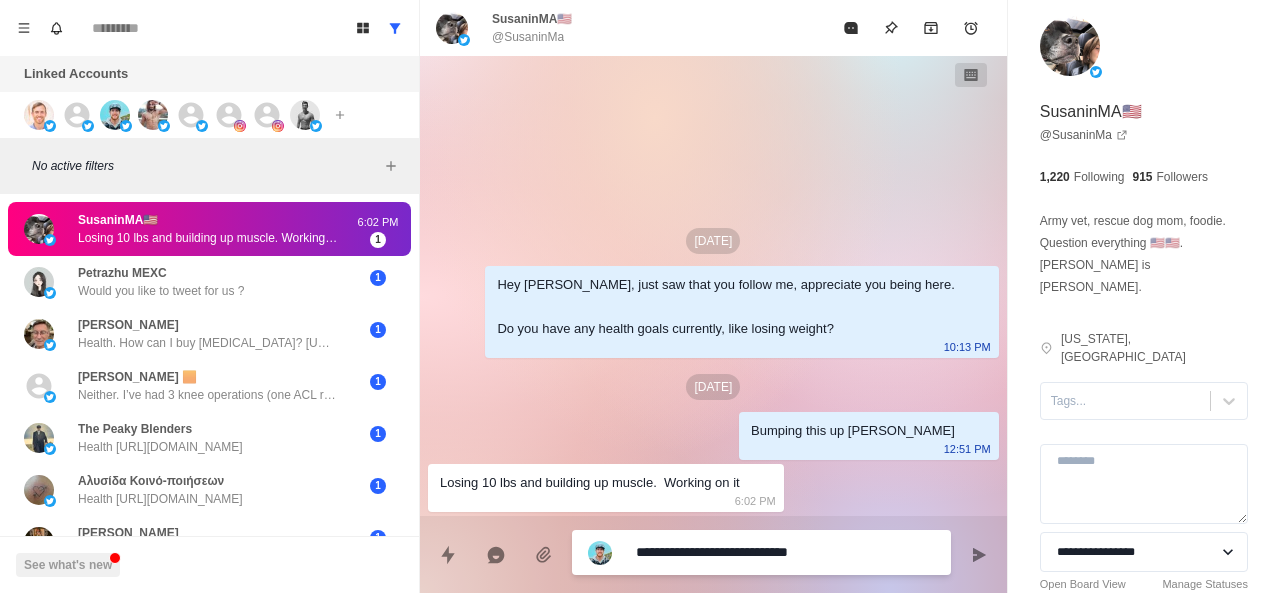 type on "**********" 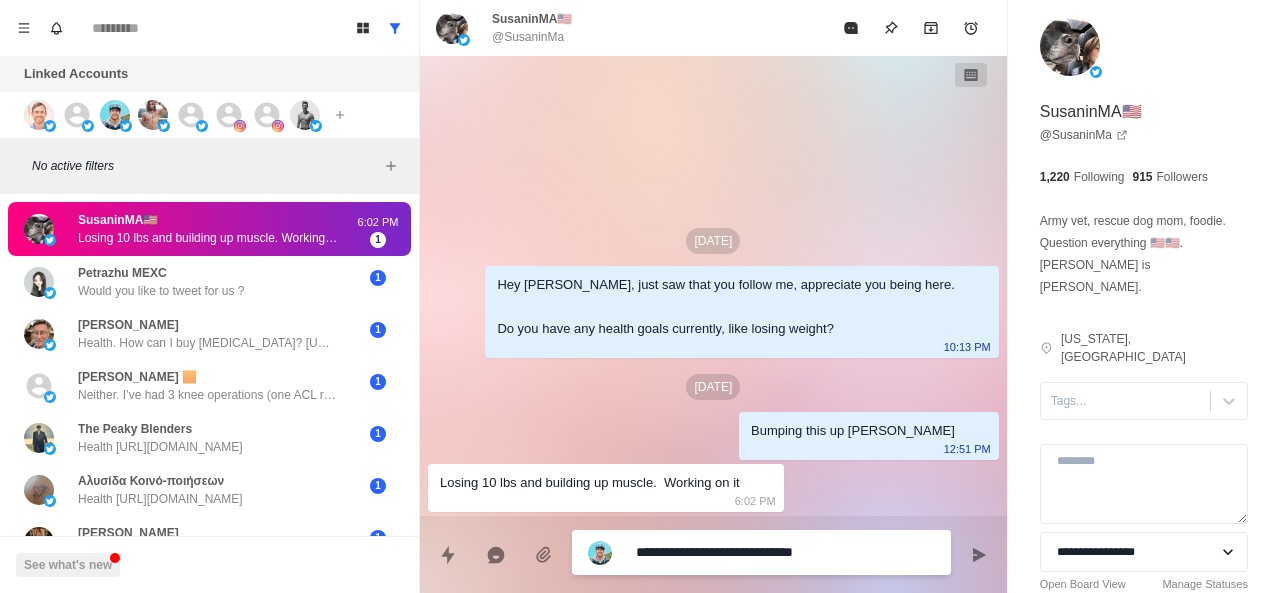 type on "**********" 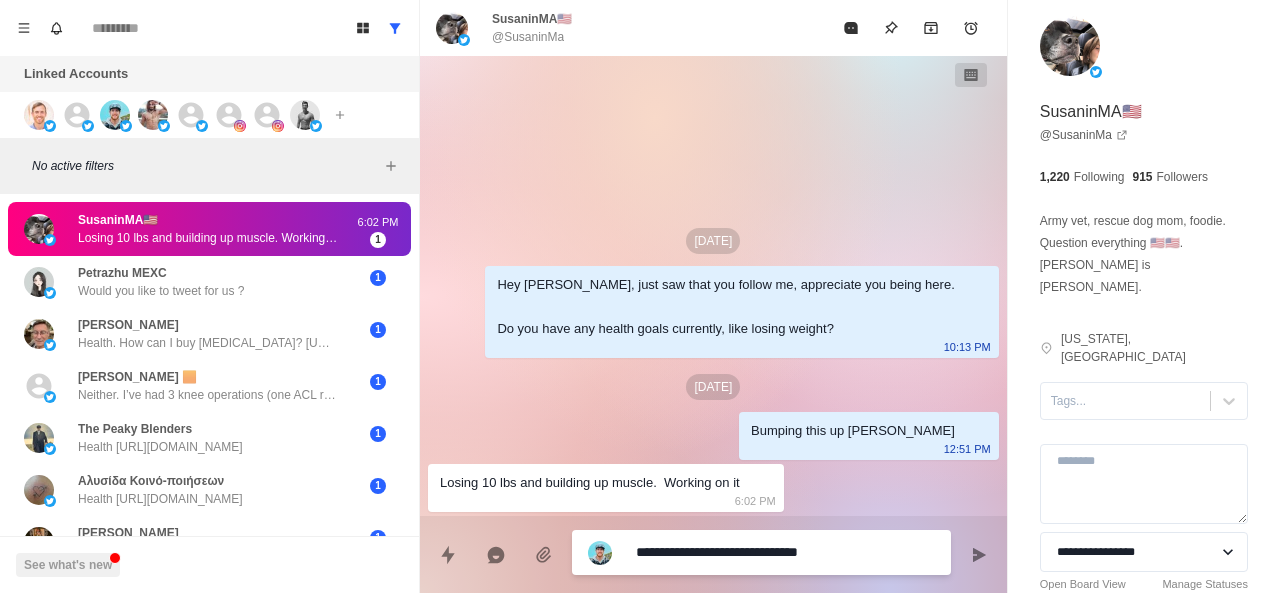 type on "**********" 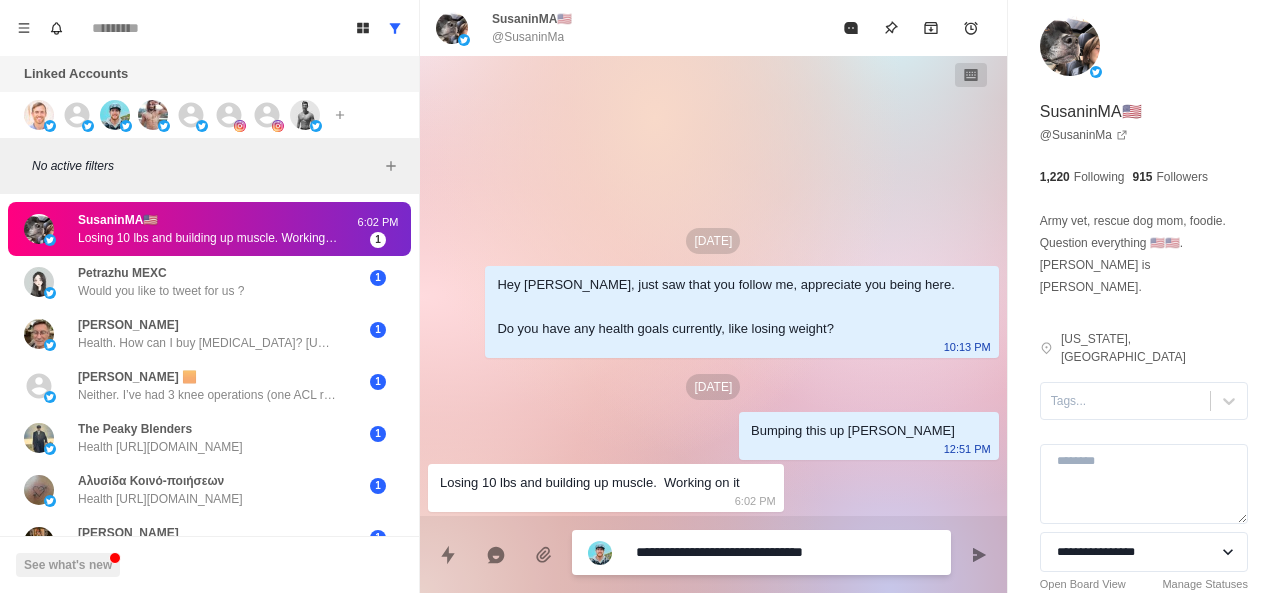 type on "*" 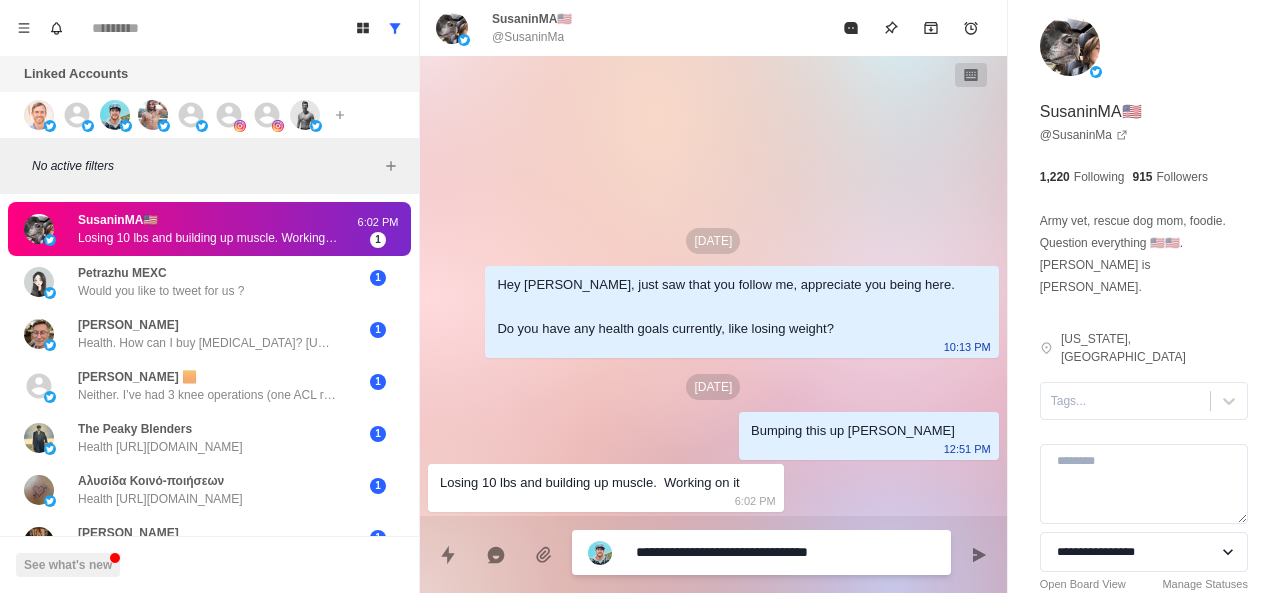 type on "**********" 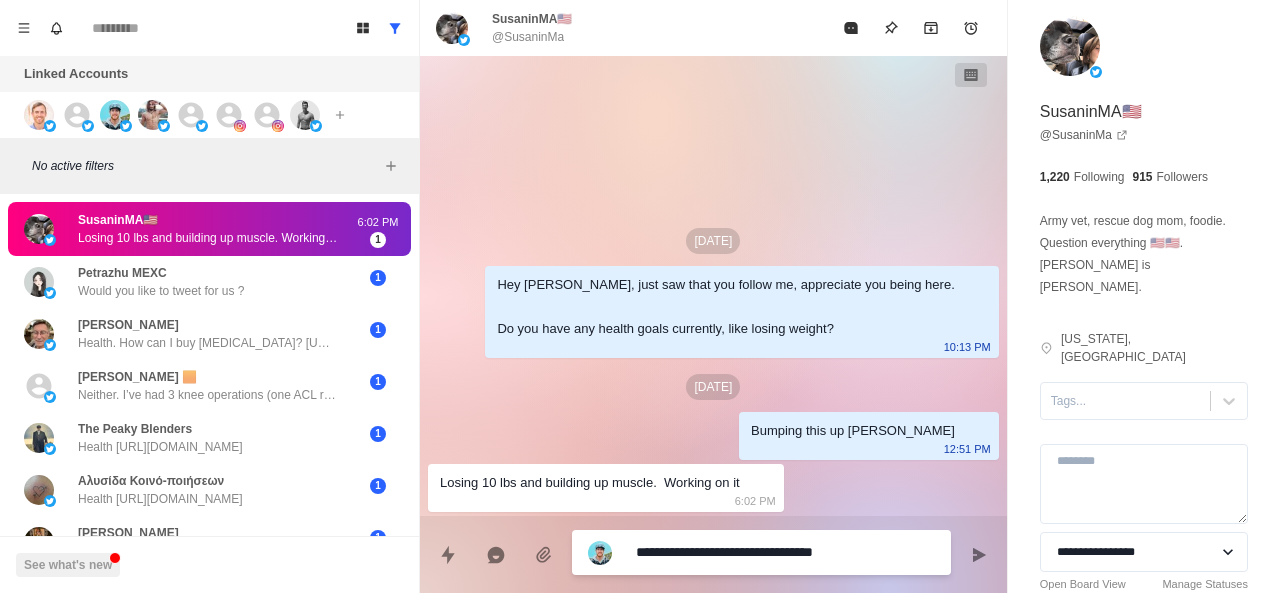 type on "**********" 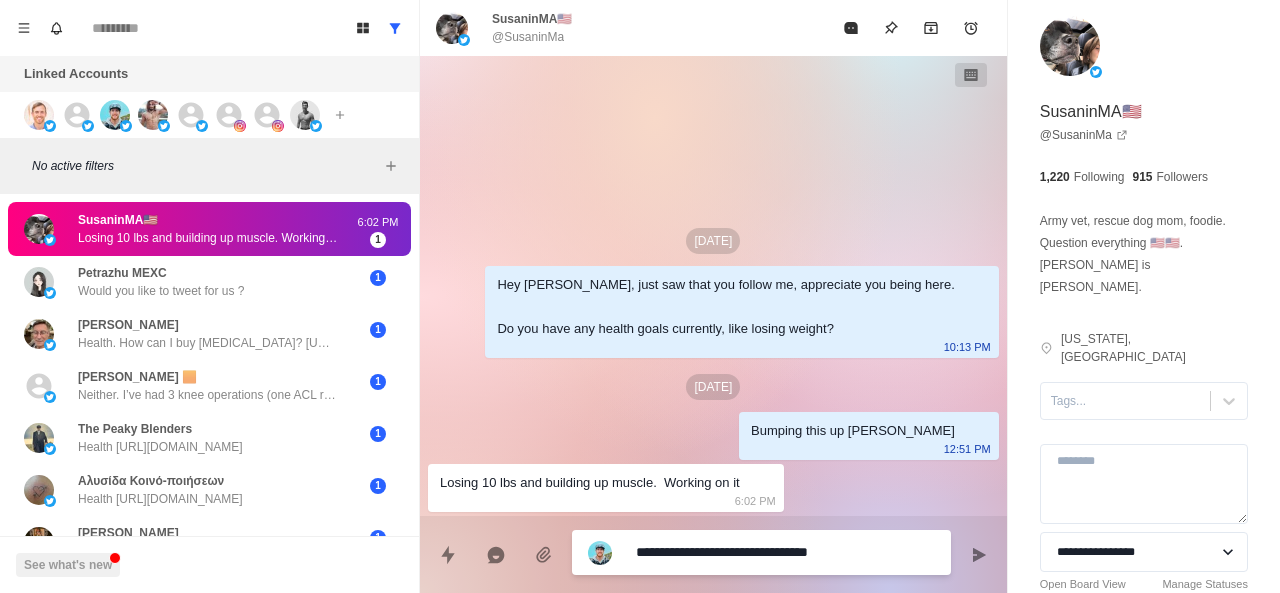 type on "**********" 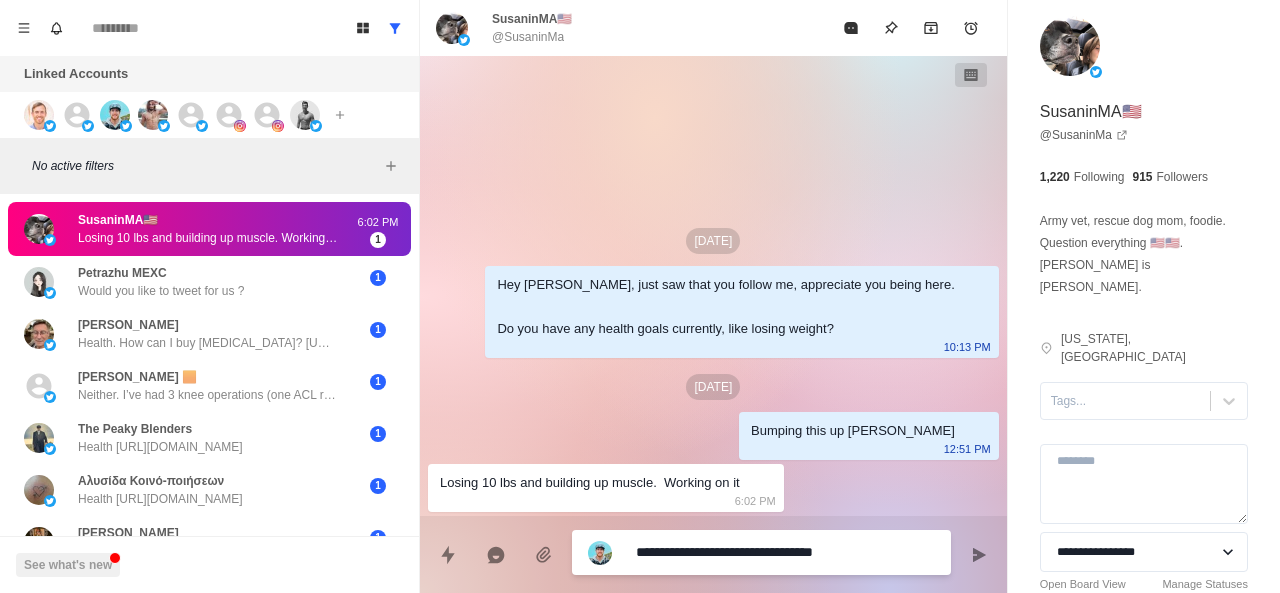 type on "**********" 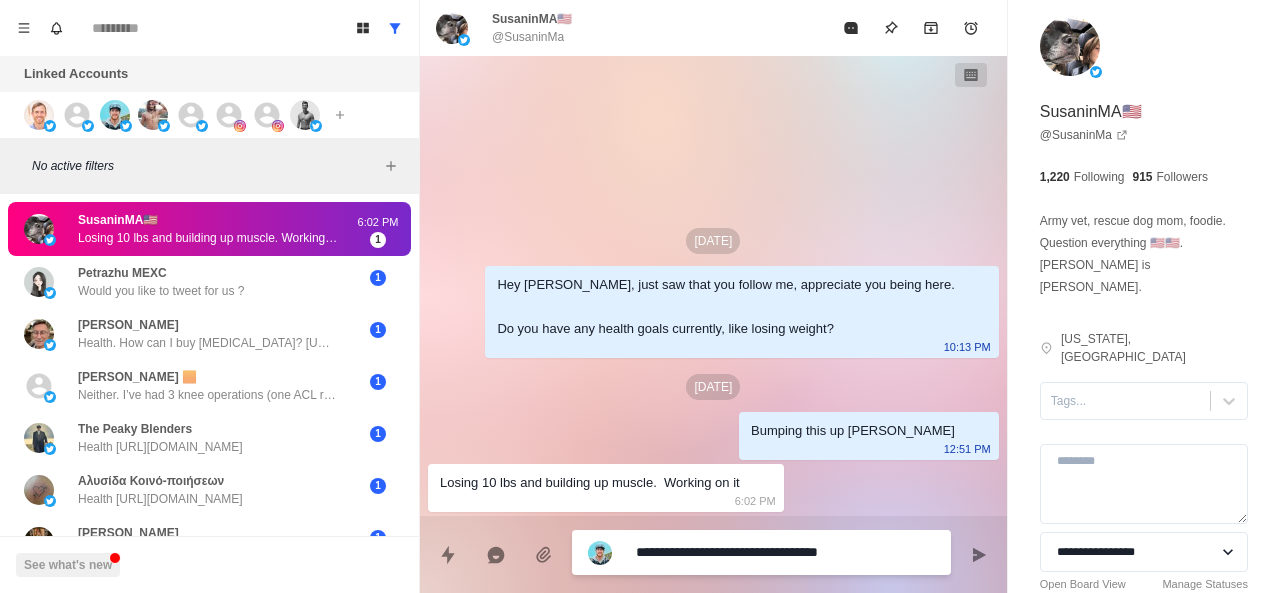 type on "**********" 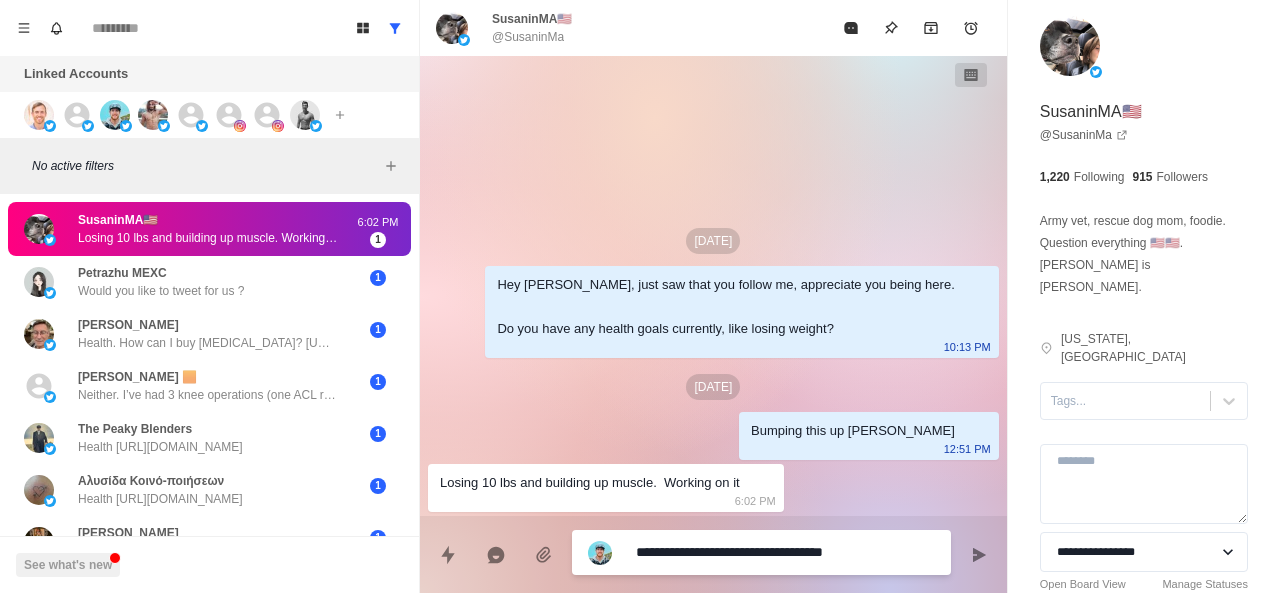 type on "**********" 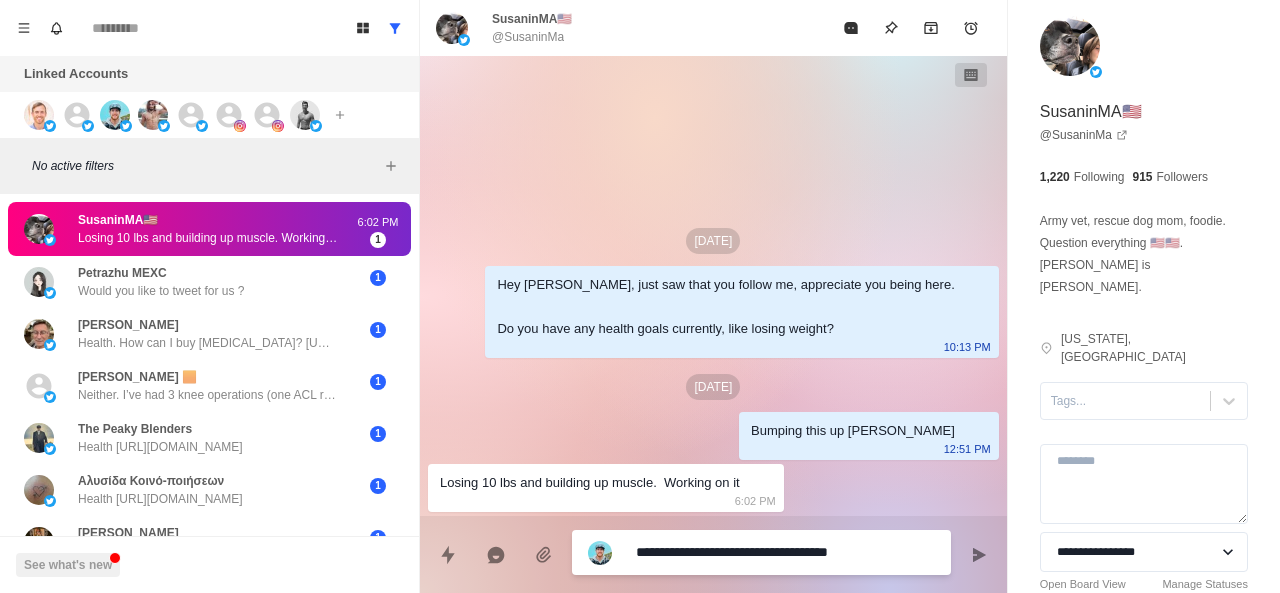 type on "**********" 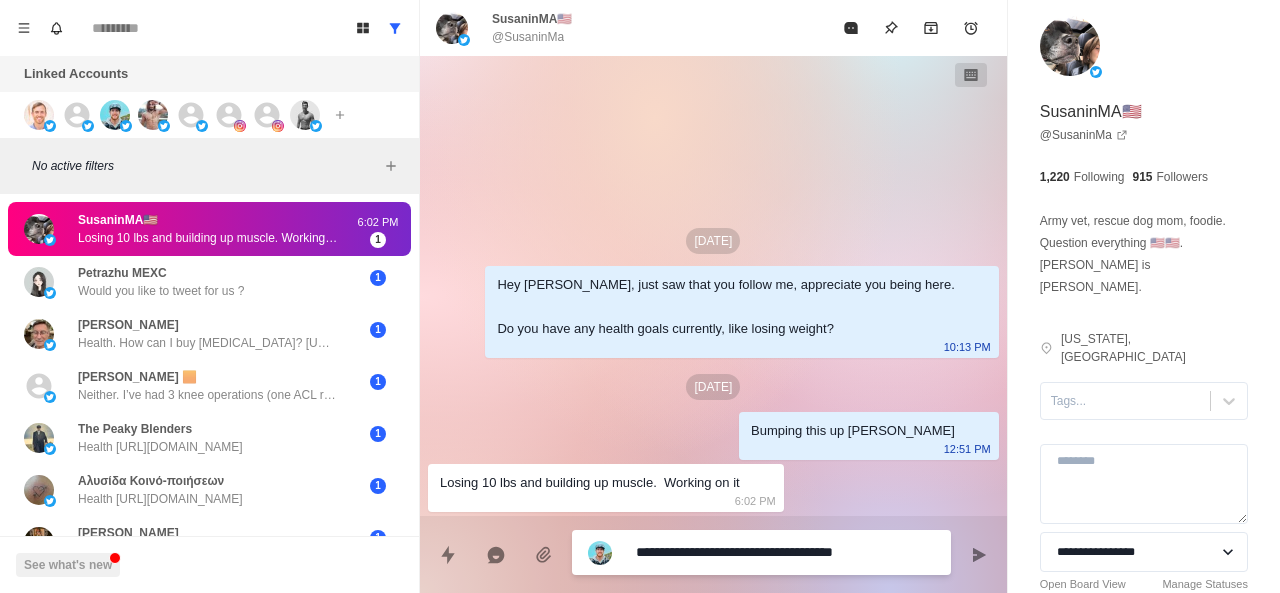 type on "**********" 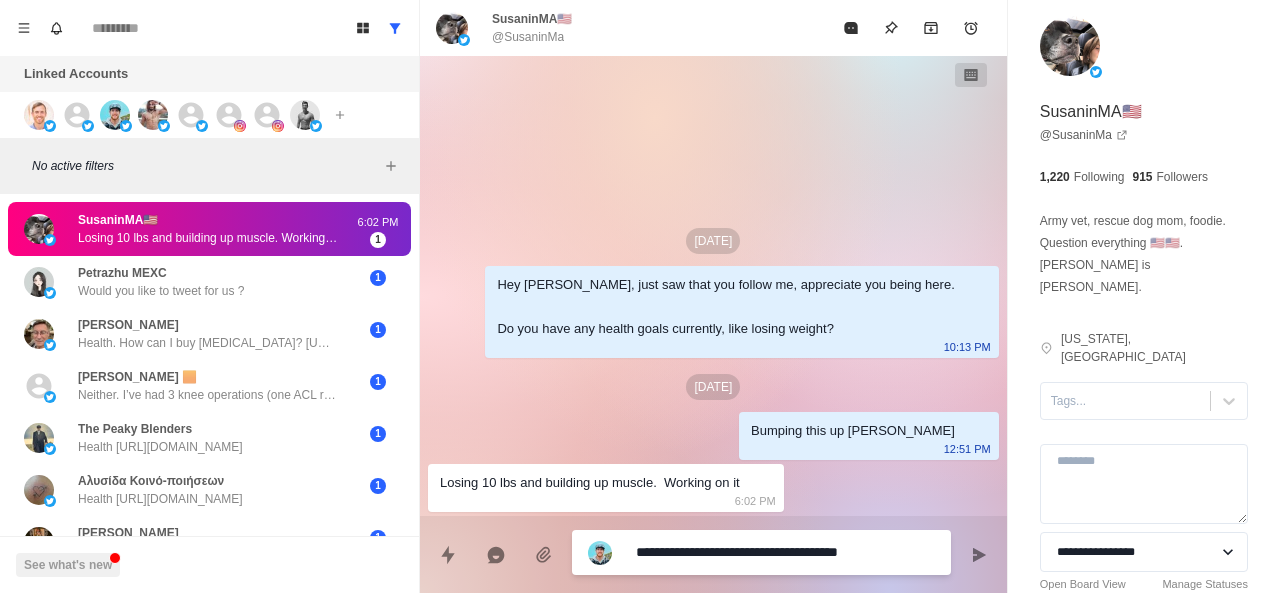type on "*" 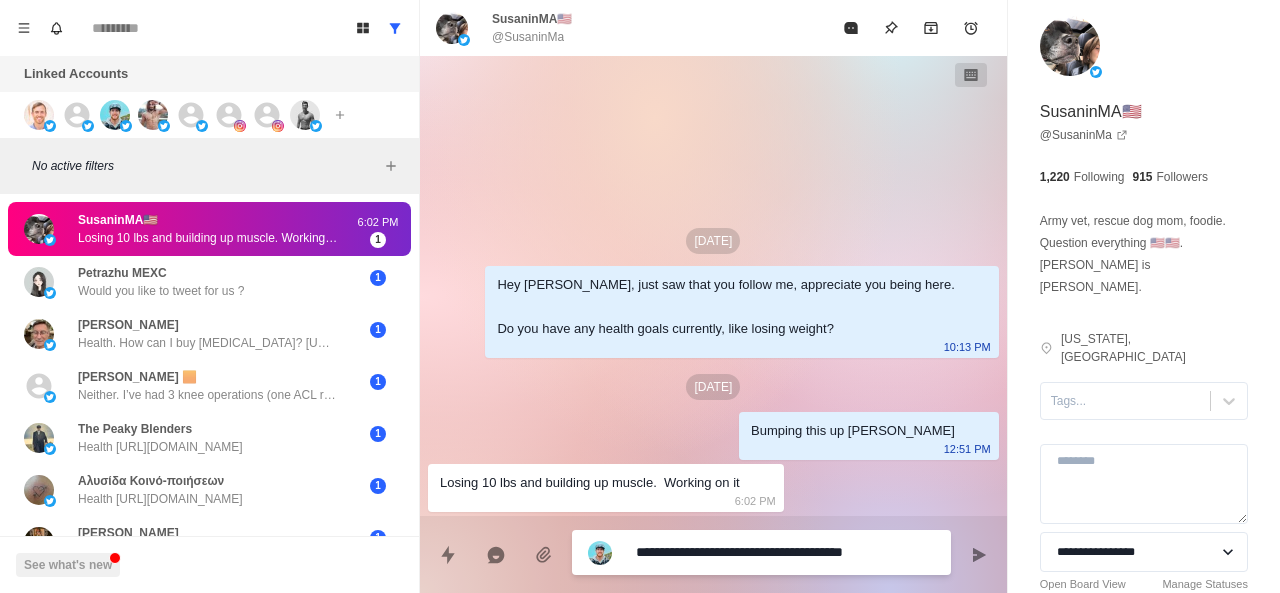 type on "**********" 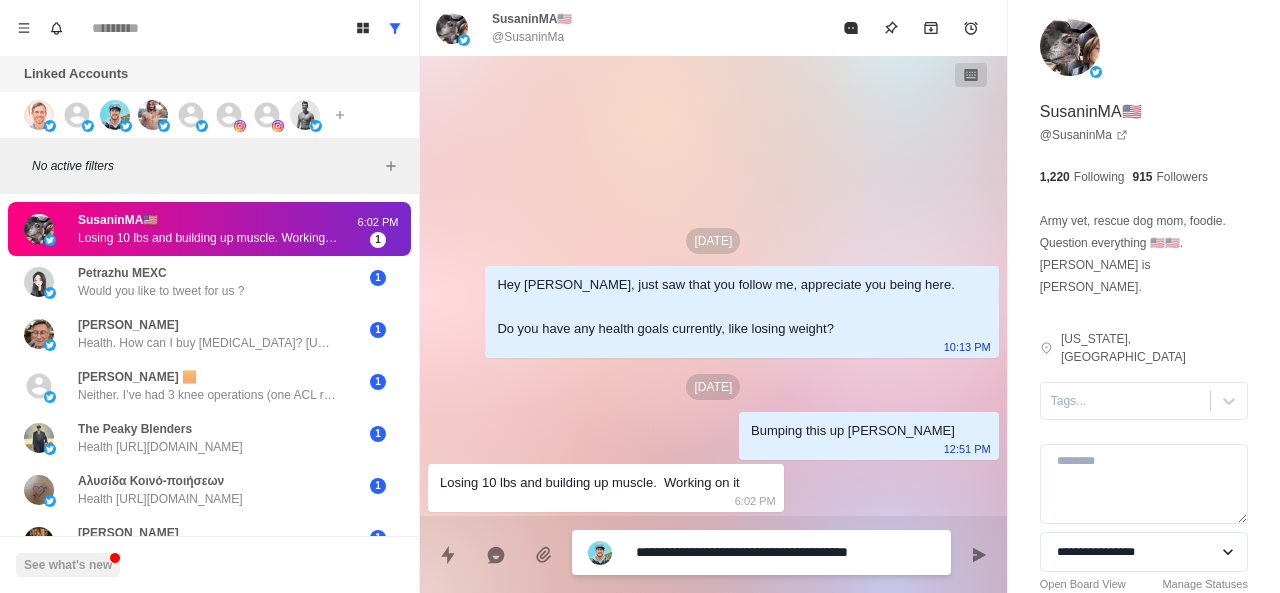 type on "**********" 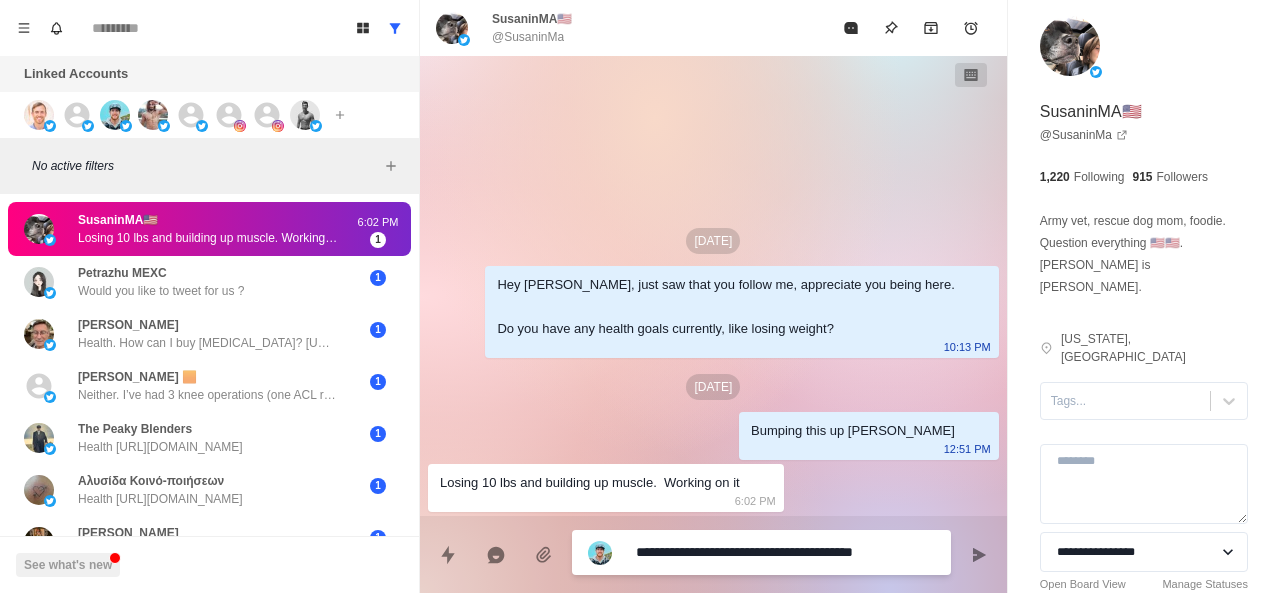 type on "**********" 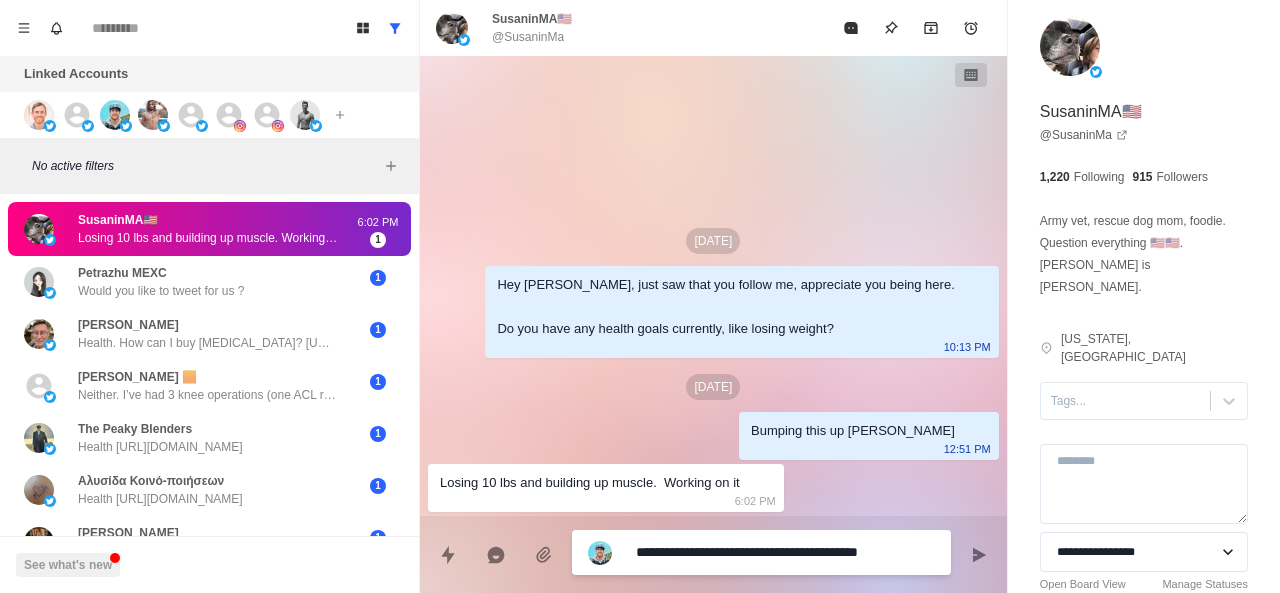 type on "**********" 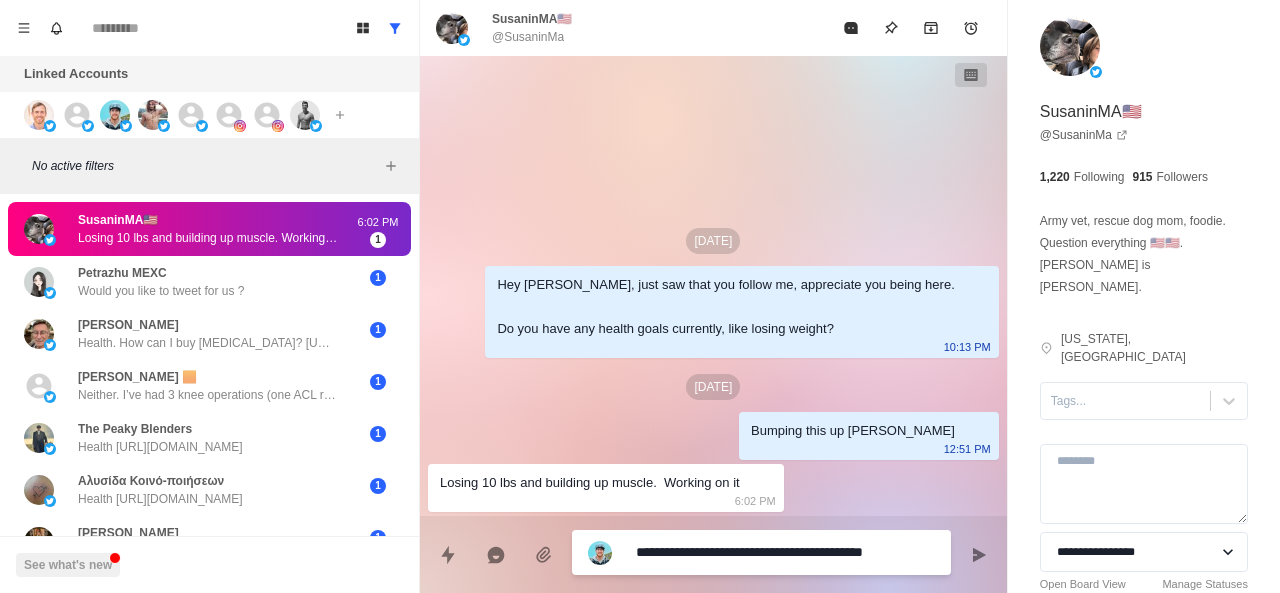 type on "**********" 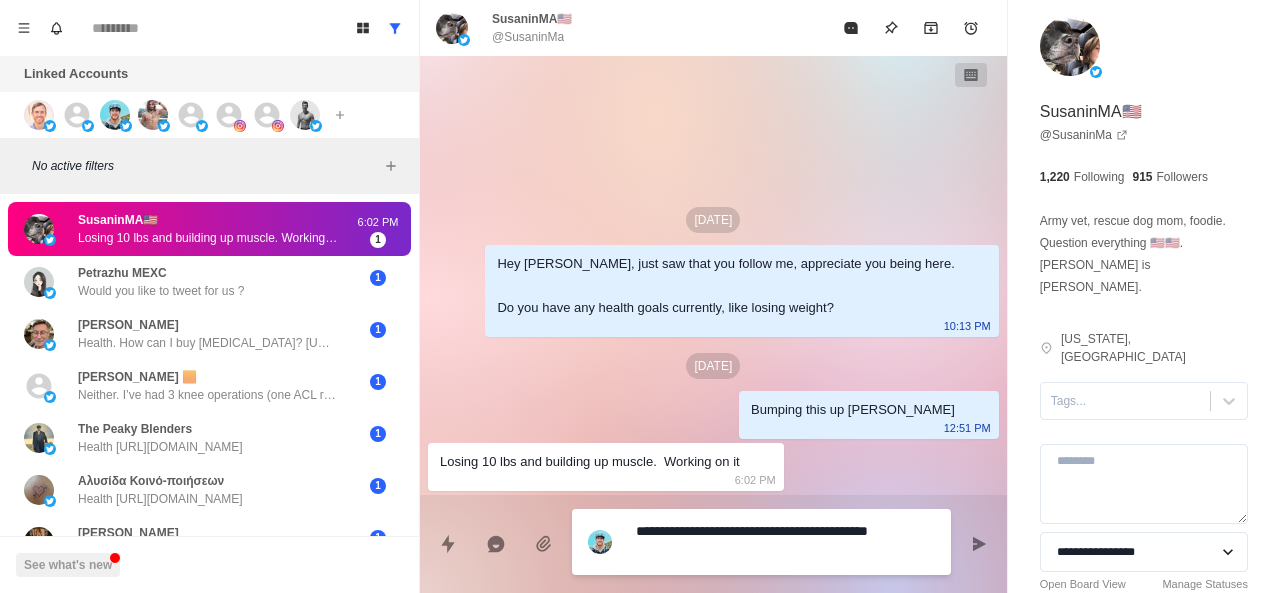 type on "**********" 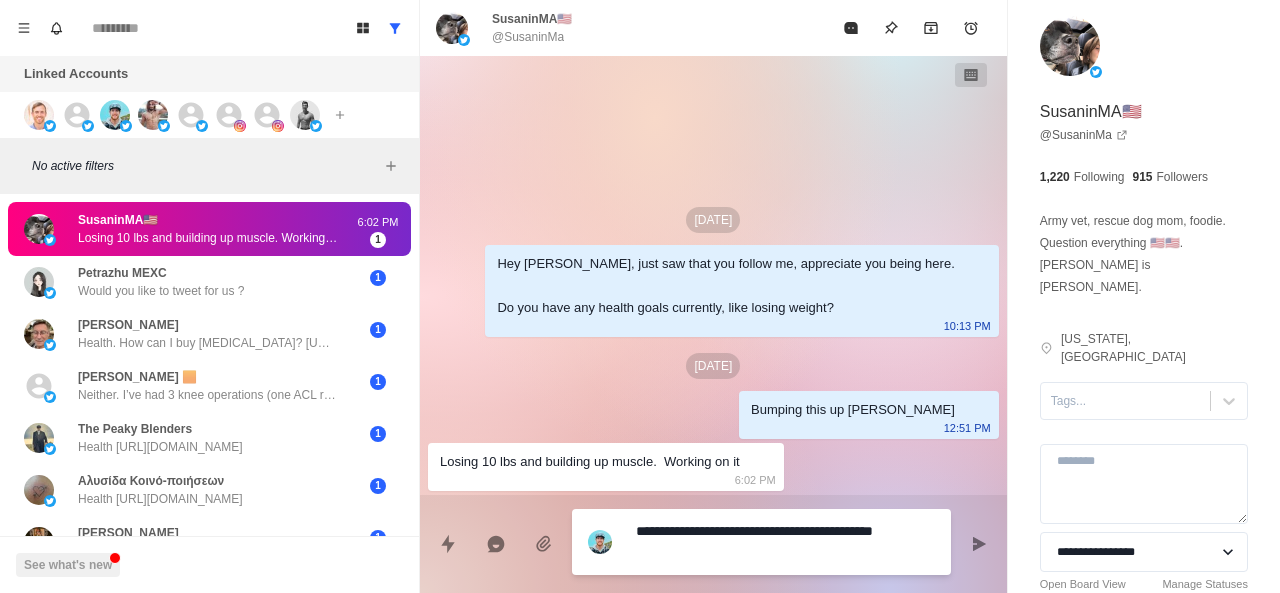 type on "**********" 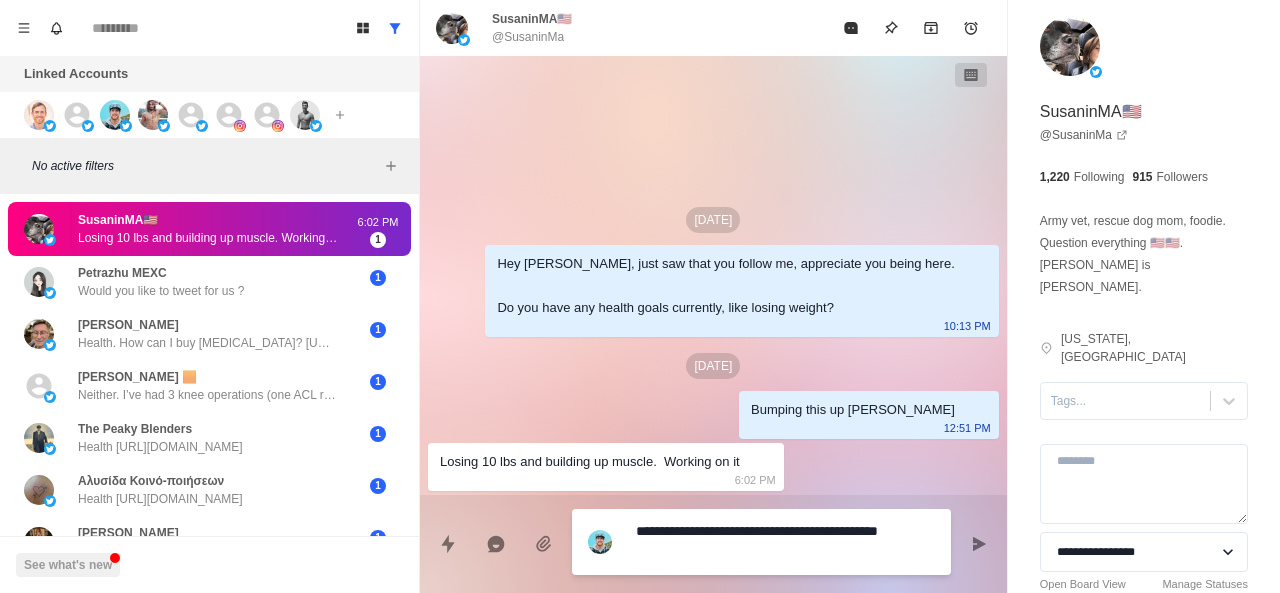 type on "*" 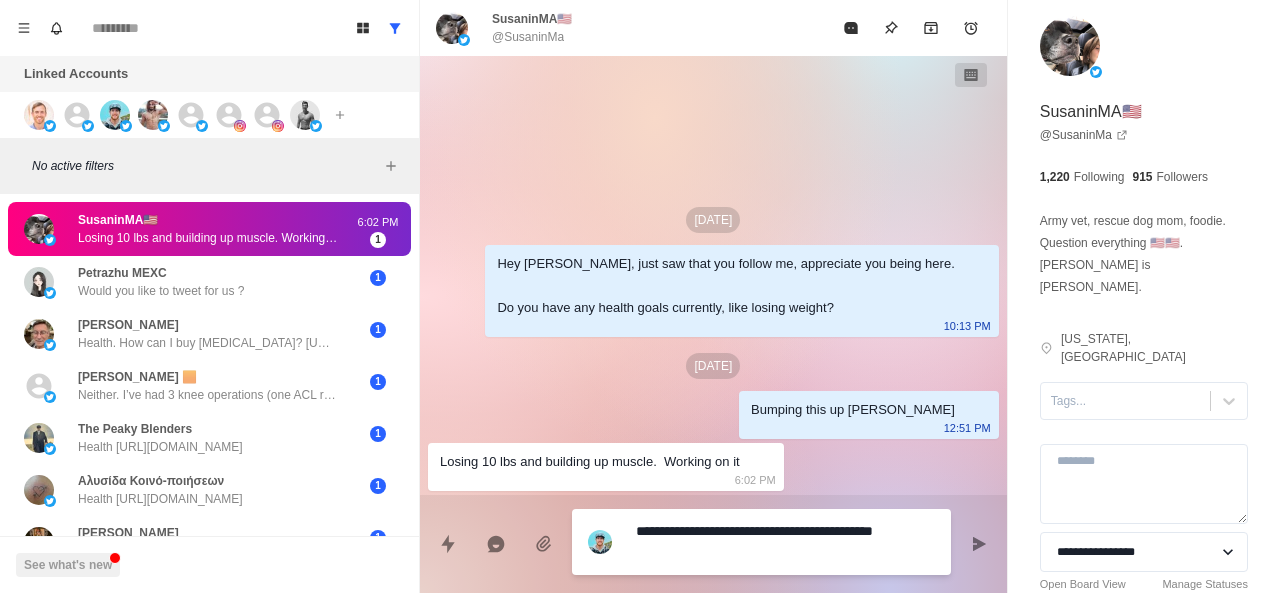 type on "**********" 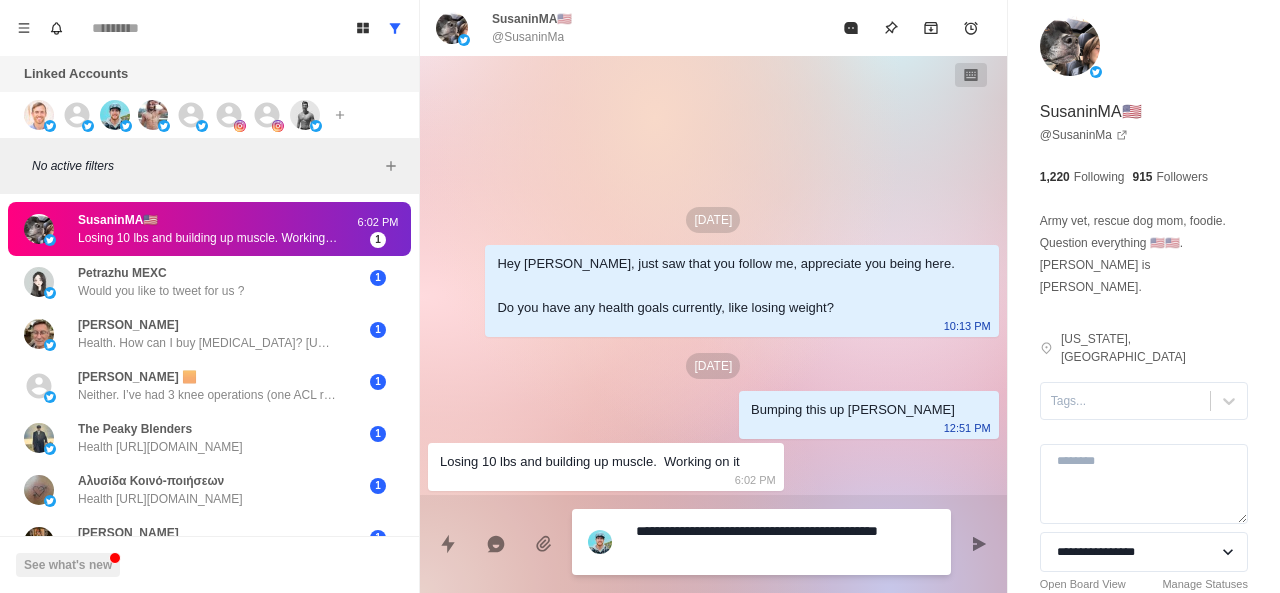type on "*" 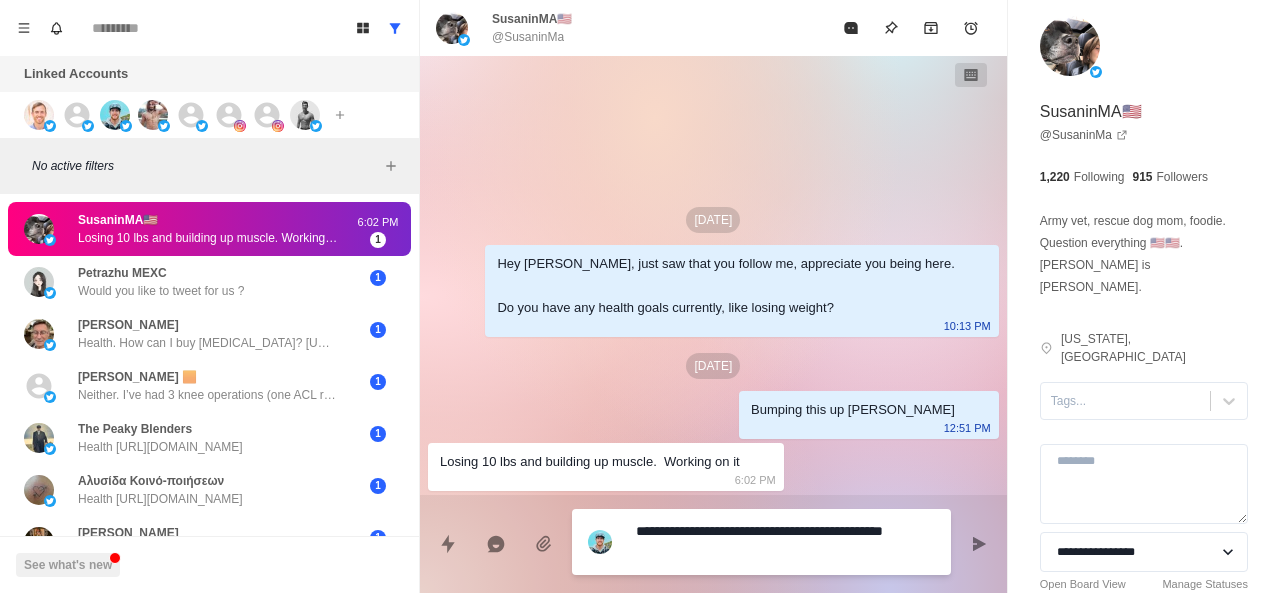 type on "**********" 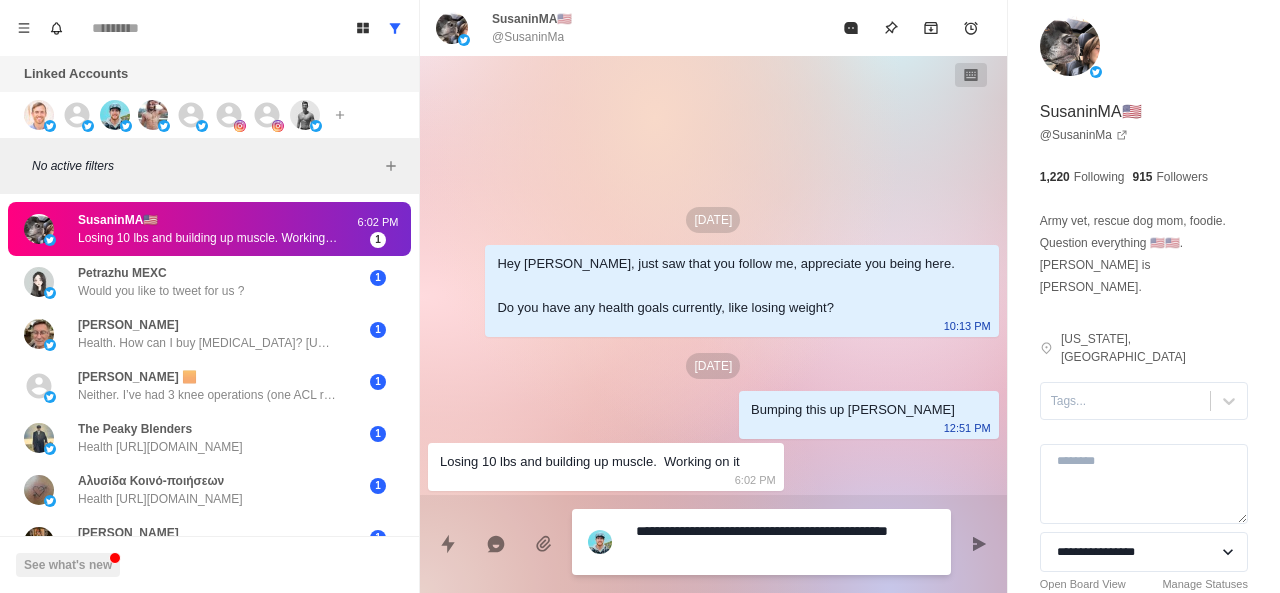 type on "*" 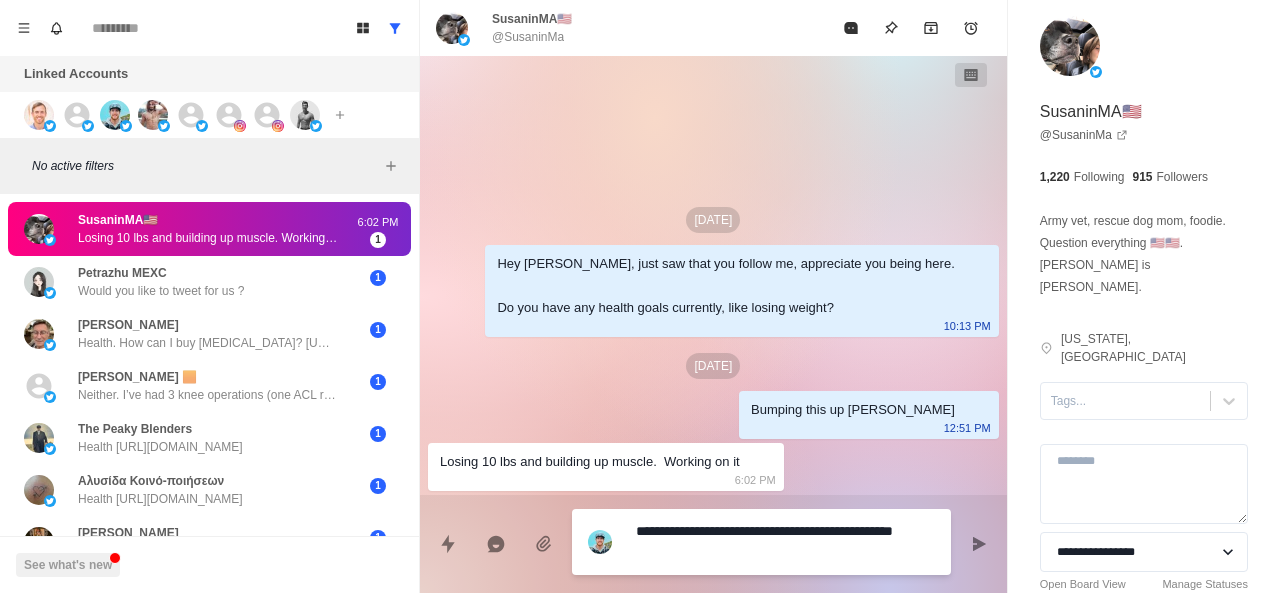 type on "**********" 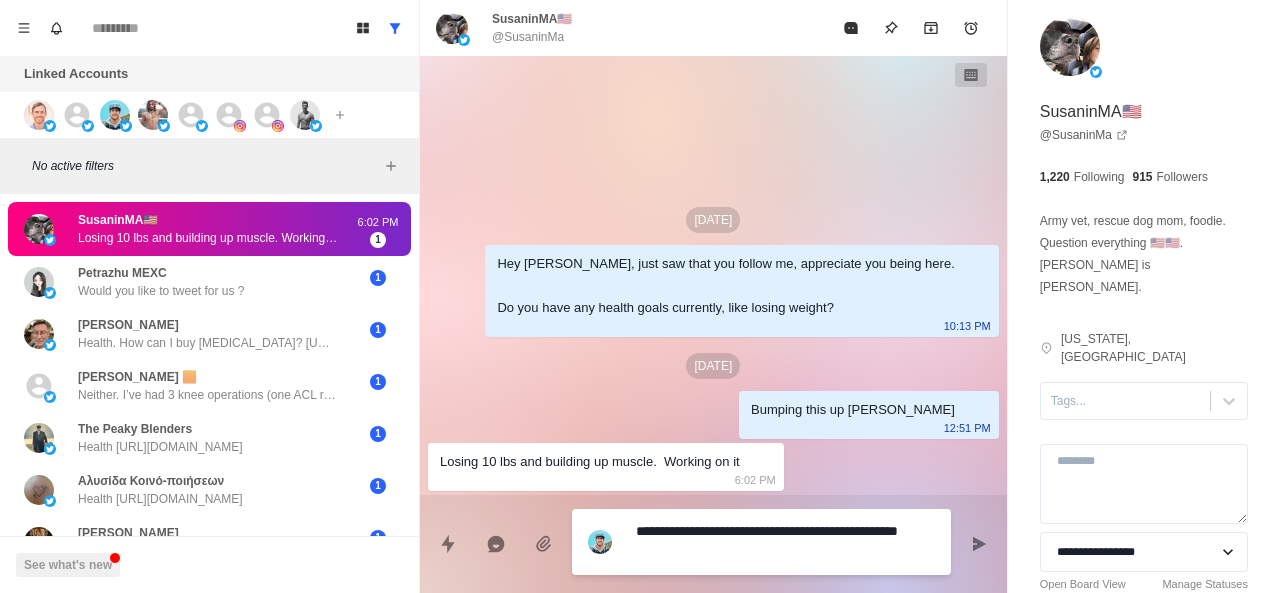 type on "*" 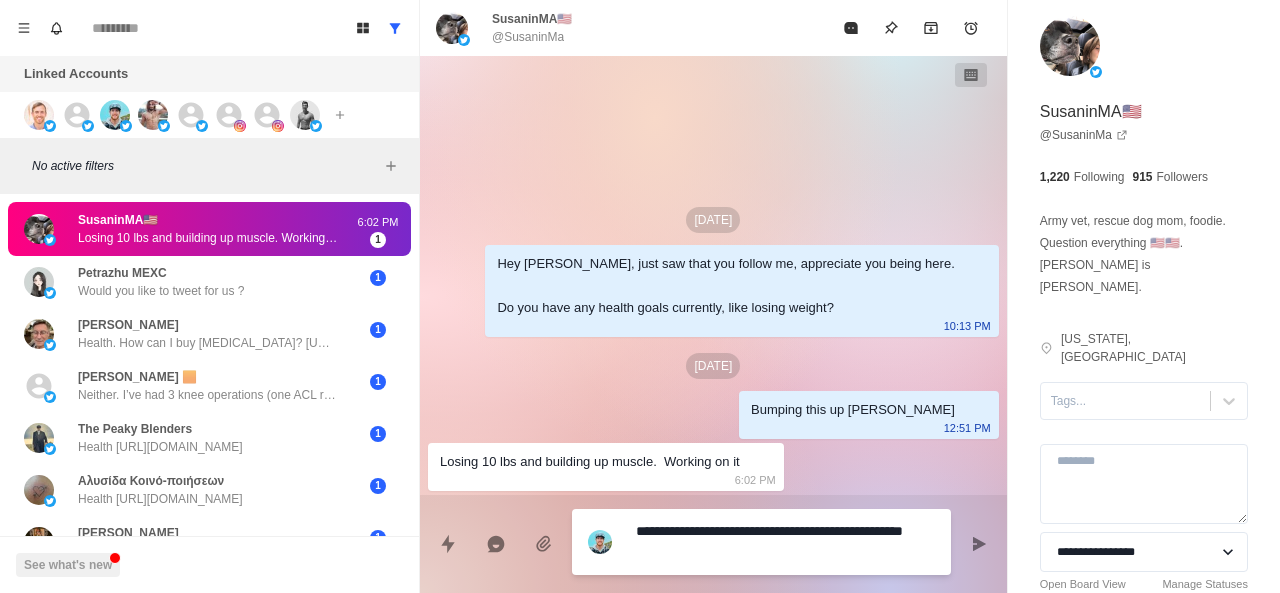 type on "*" 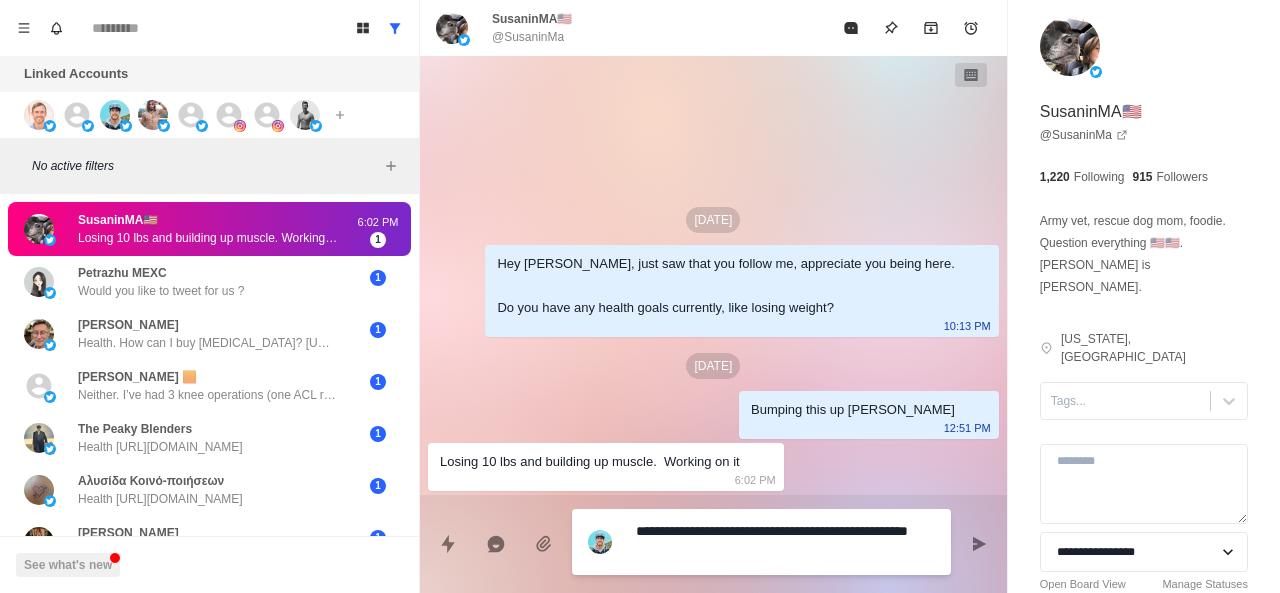 type on "**********" 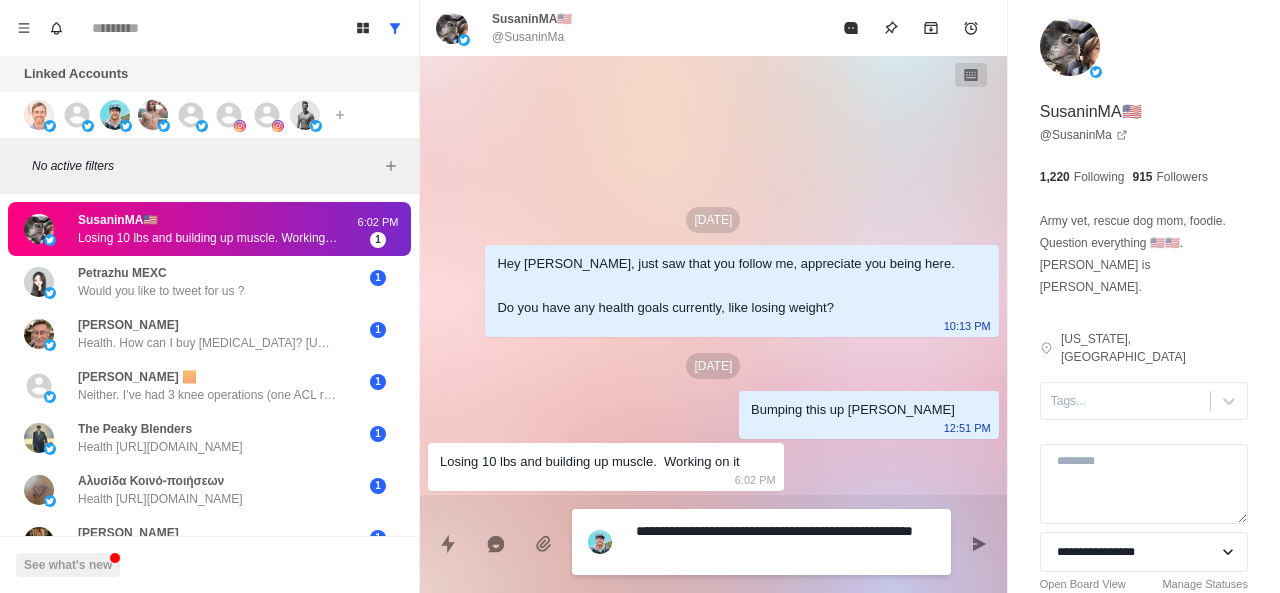 type on "**********" 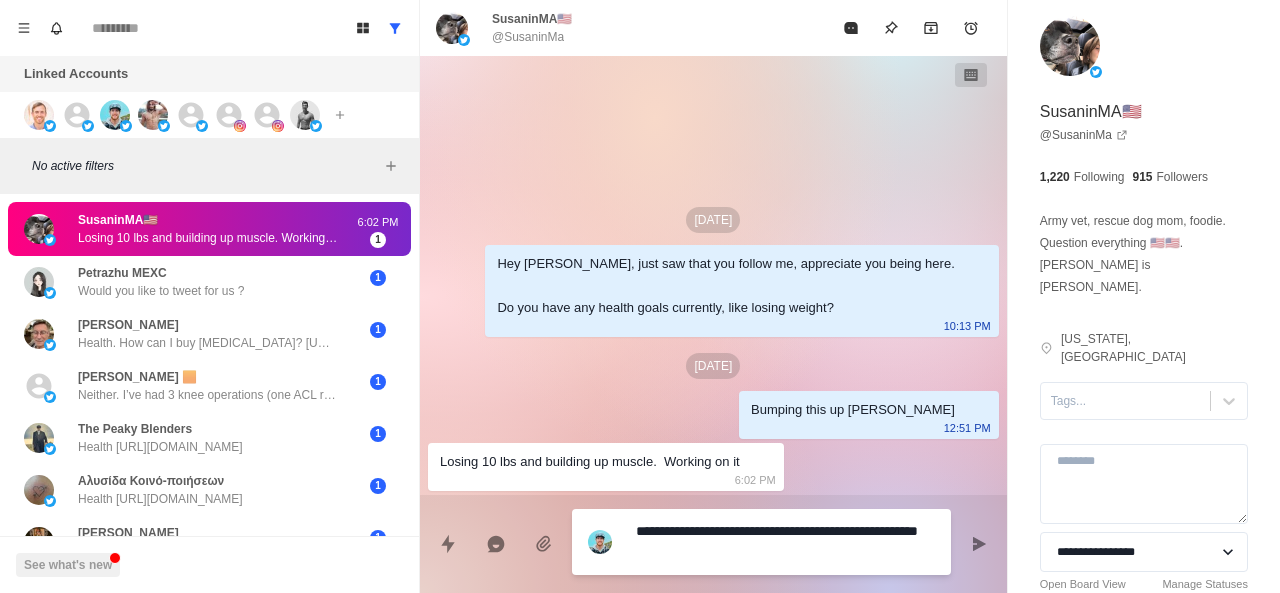 type on "**********" 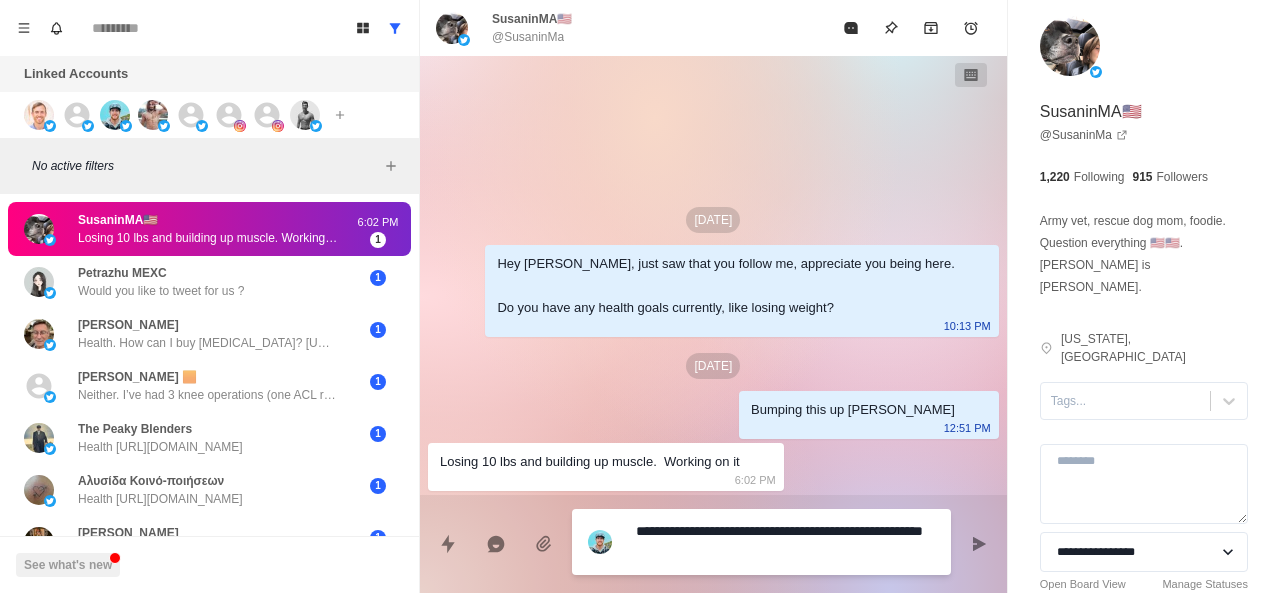 type on "*" 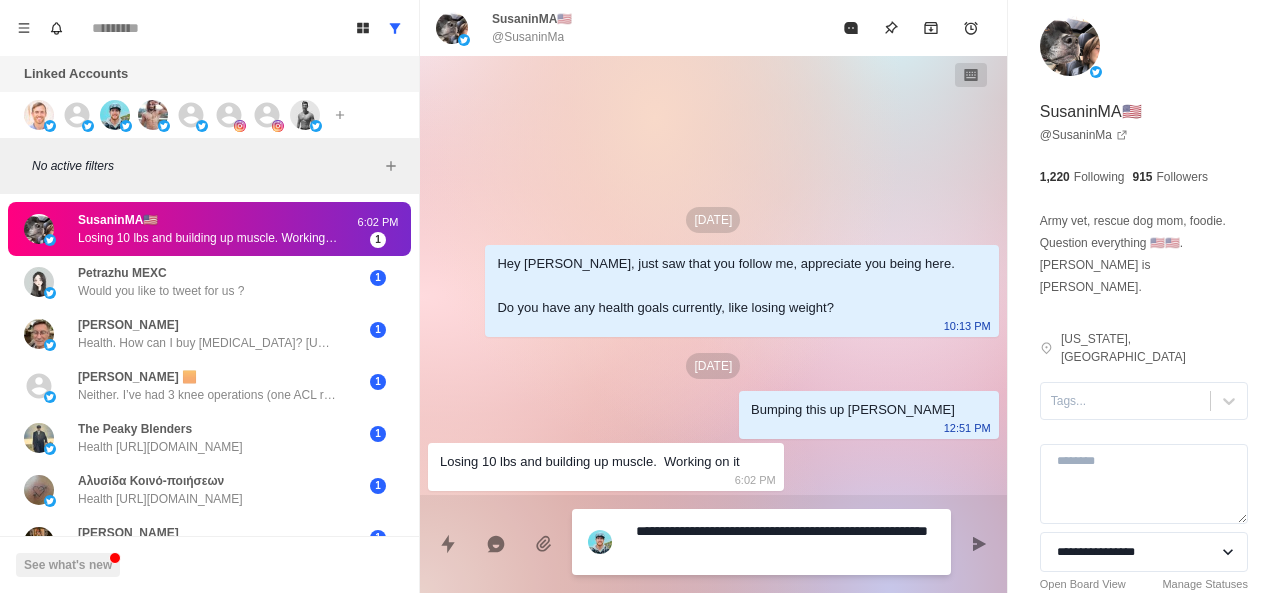 type on "**********" 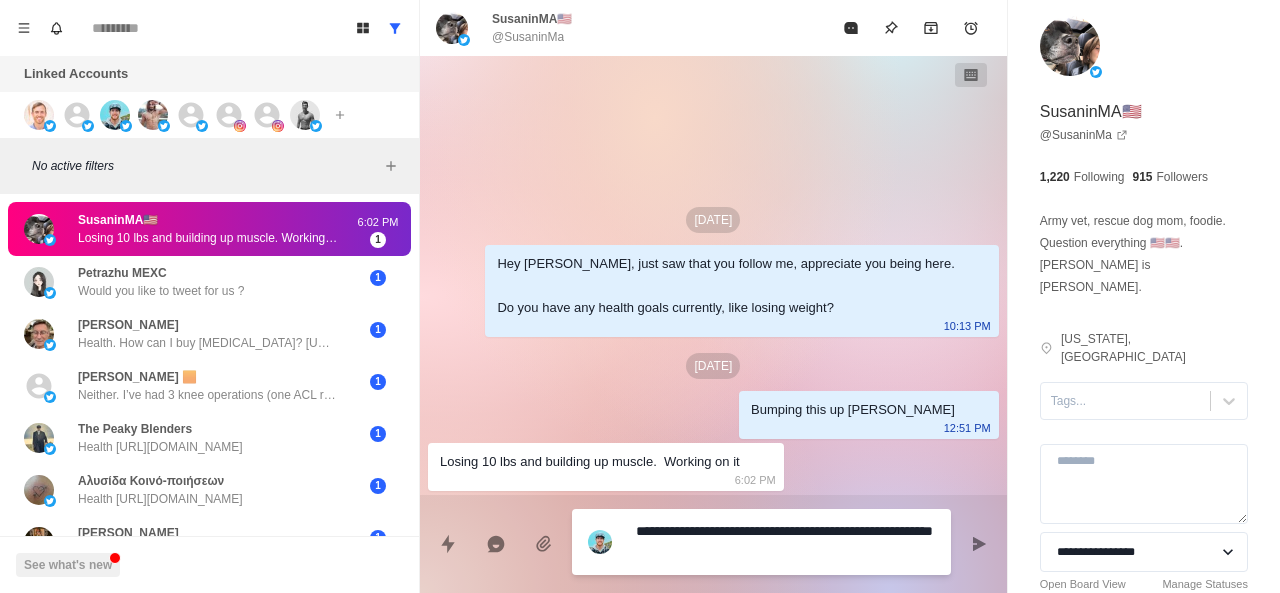 type on "**********" 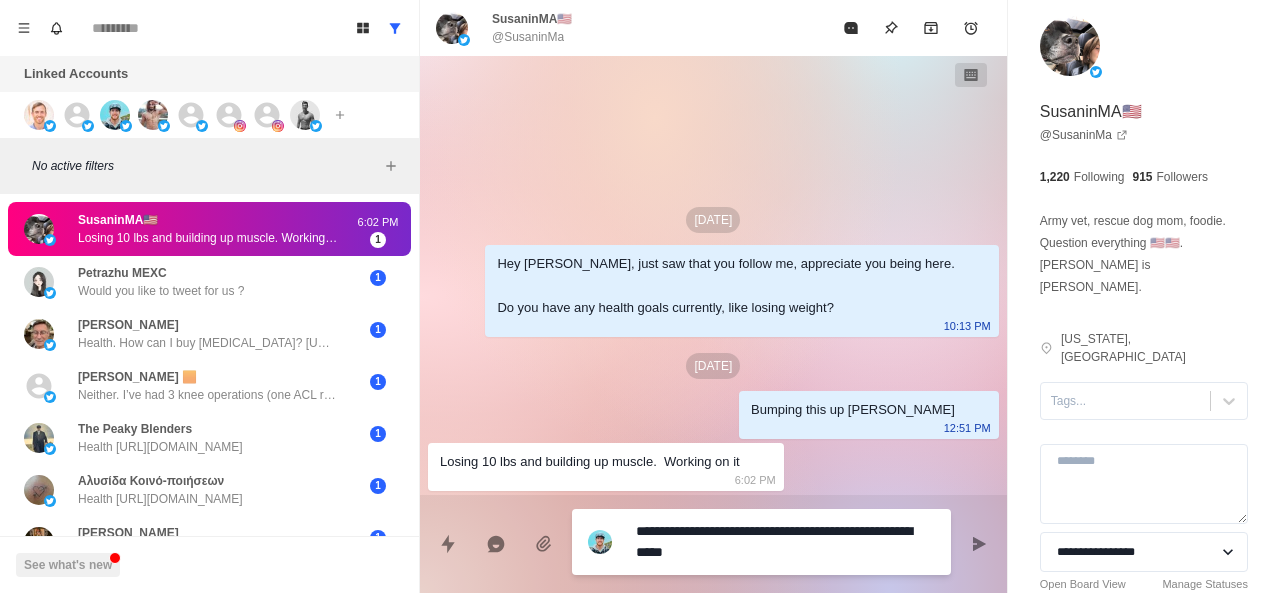 type on "**********" 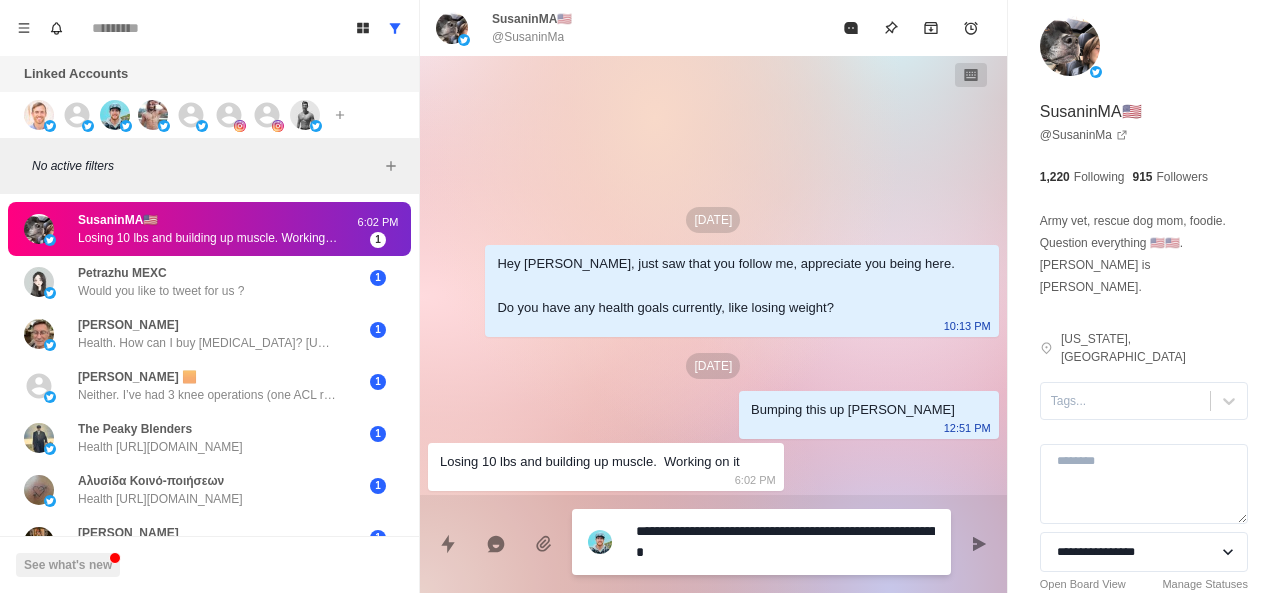 type on "*" 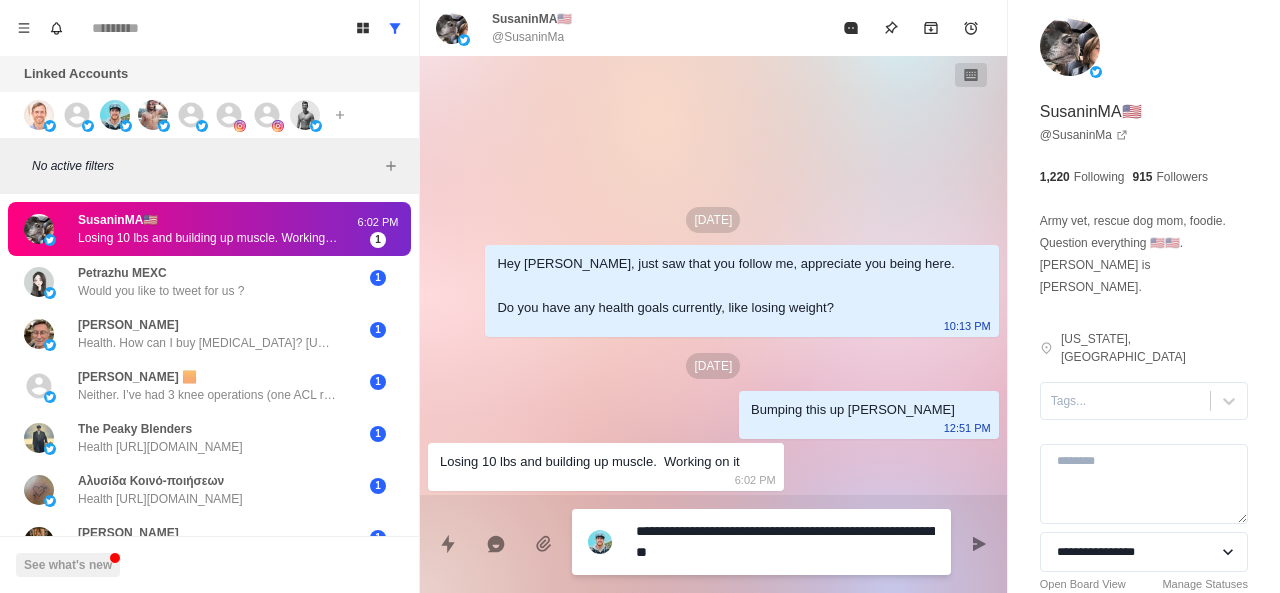 type on "**********" 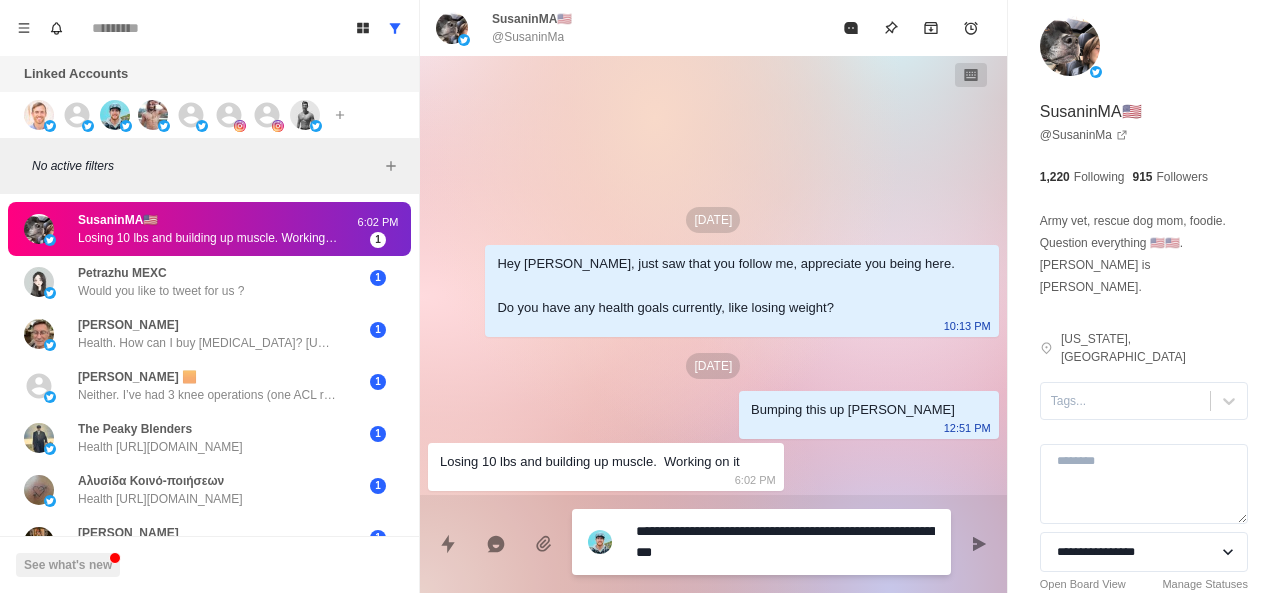 type on "**********" 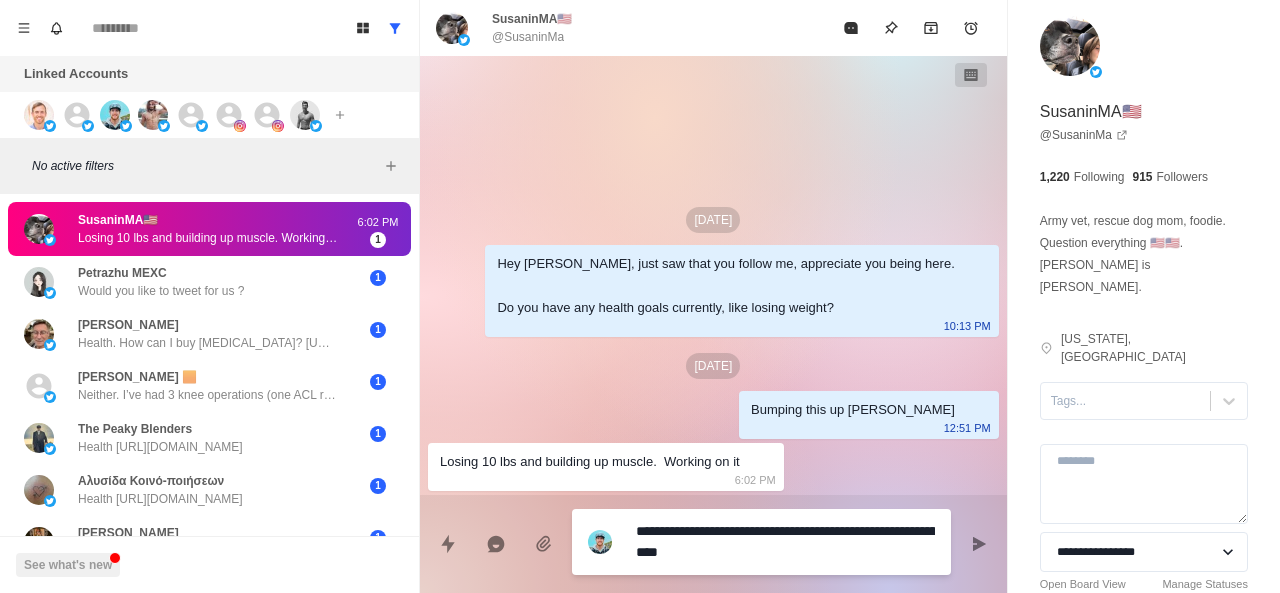 type on "*" 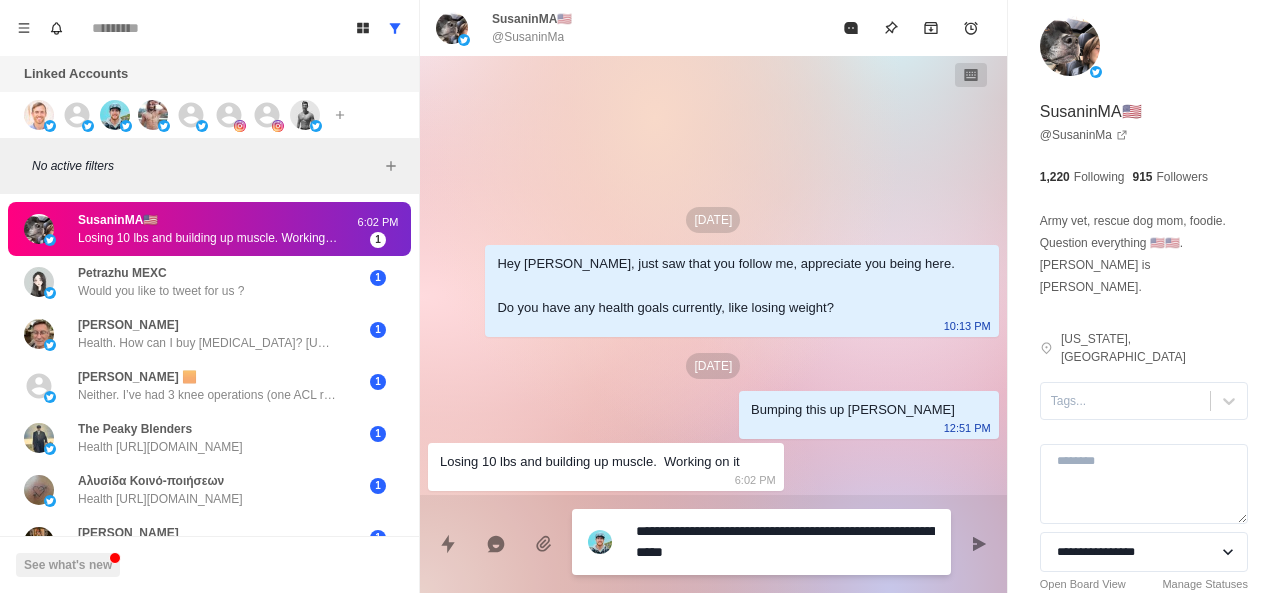 type on "**********" 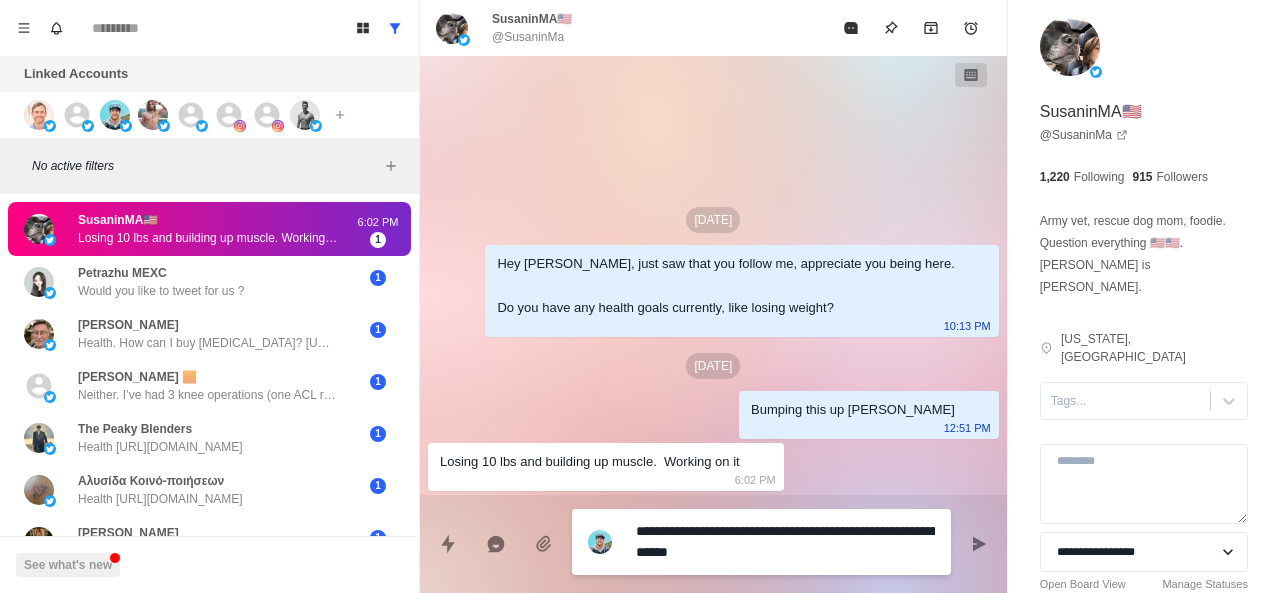 type on "**********" 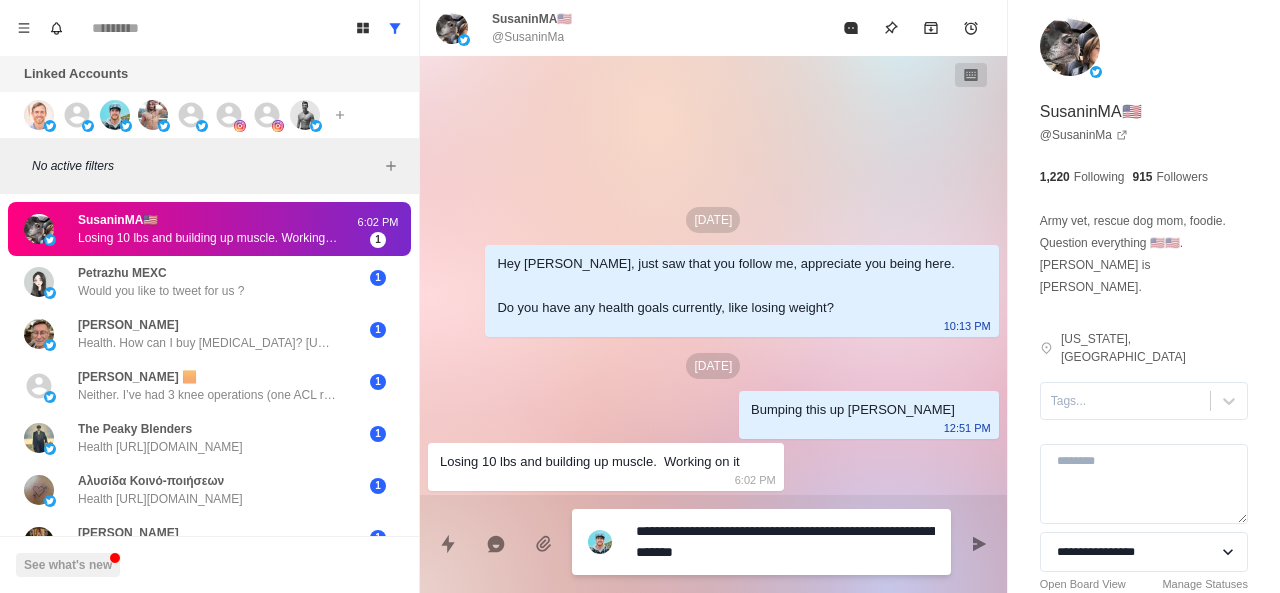 type on "**********" 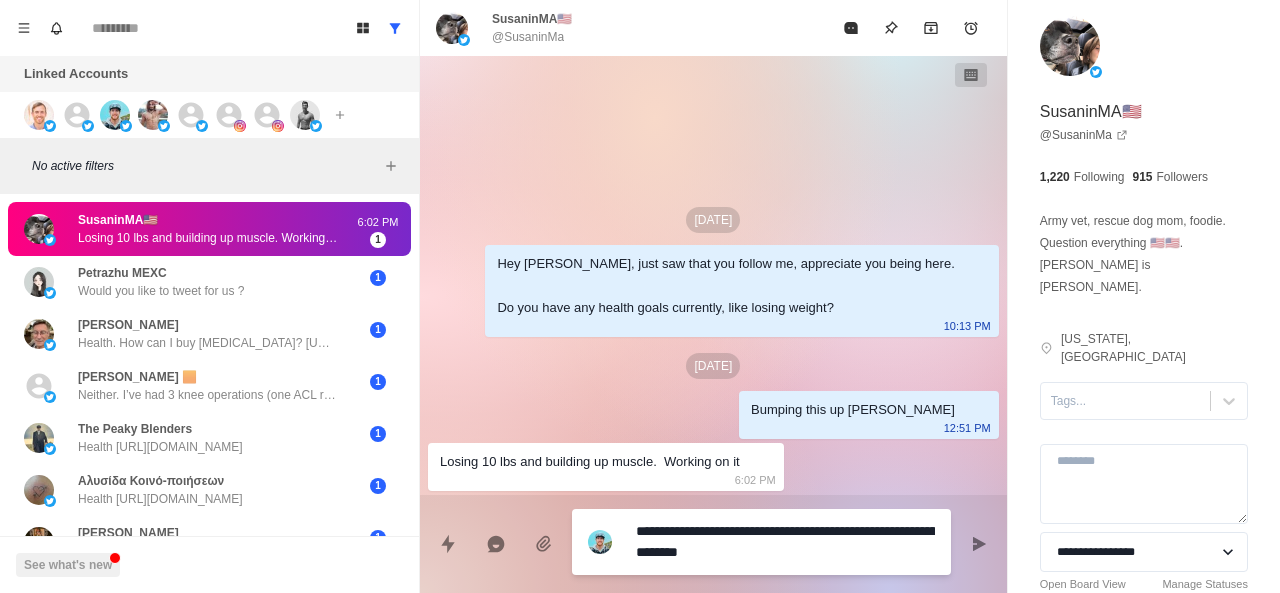 type on "**********" 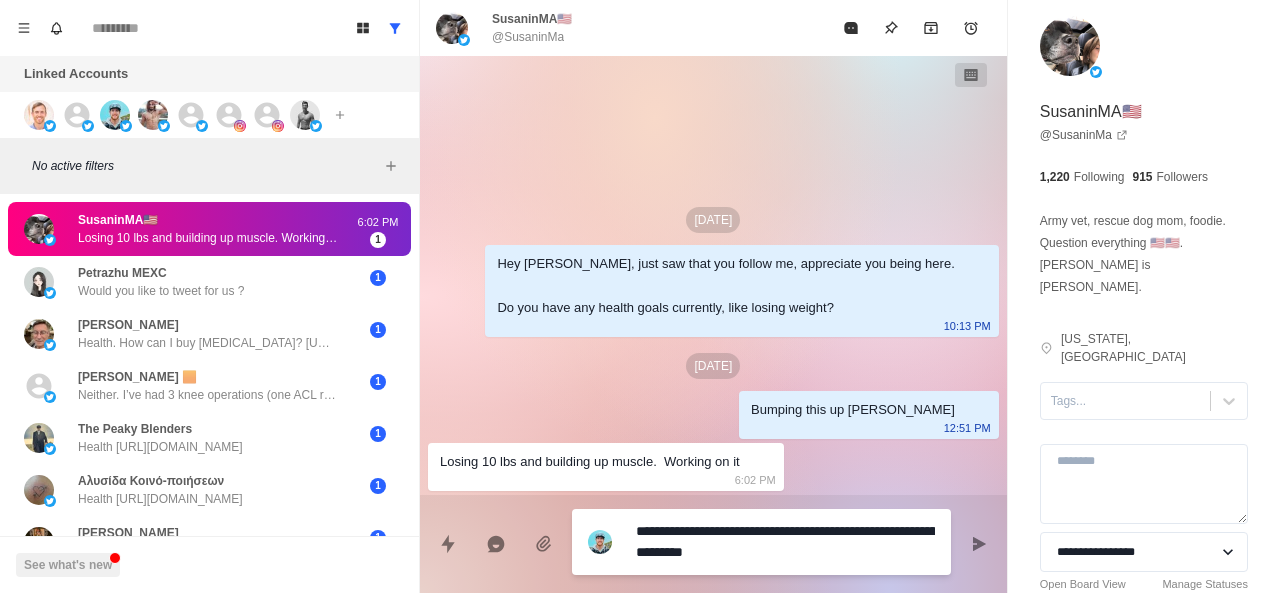 type on "**********" 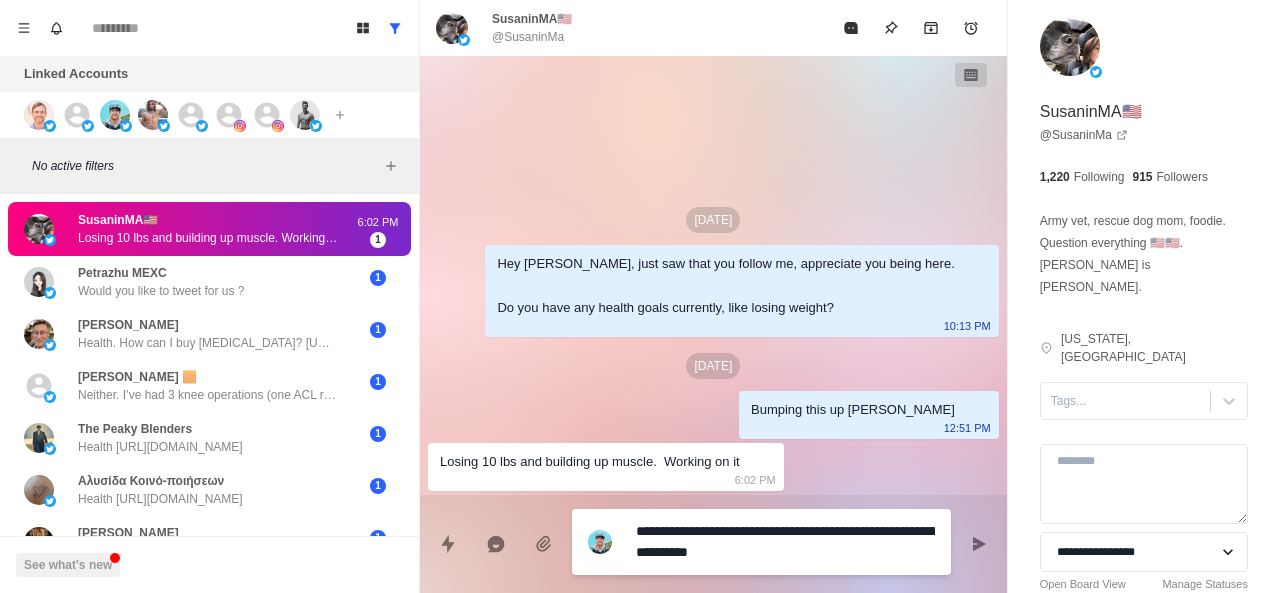 type on "**********" 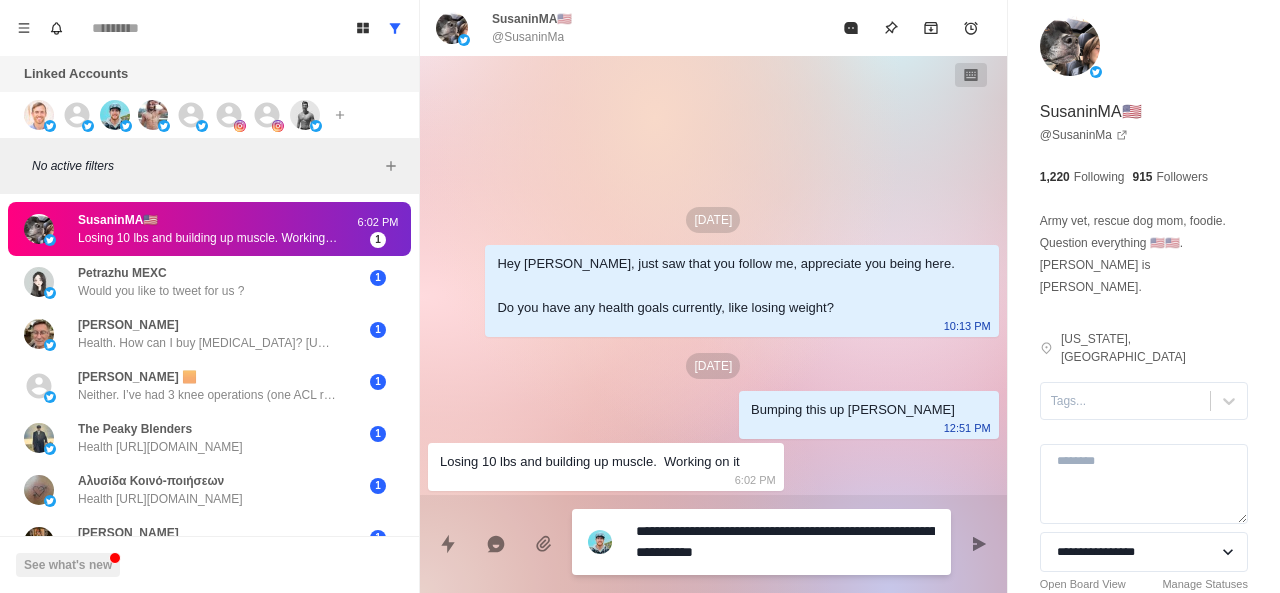 type on "**********" 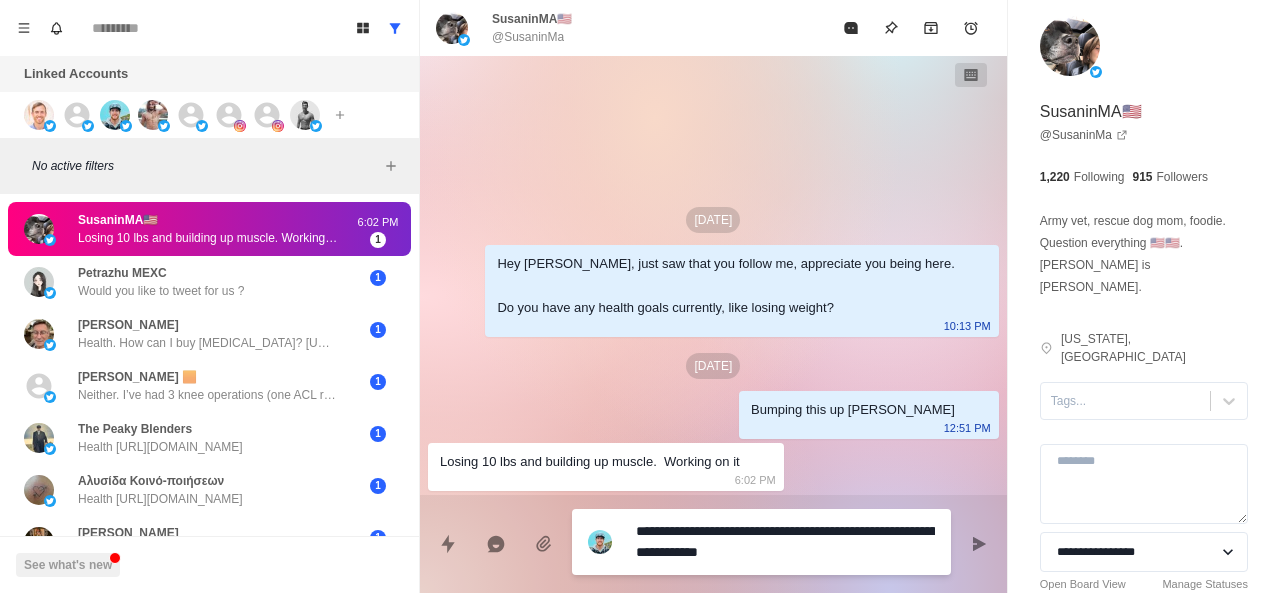 type on "**********" 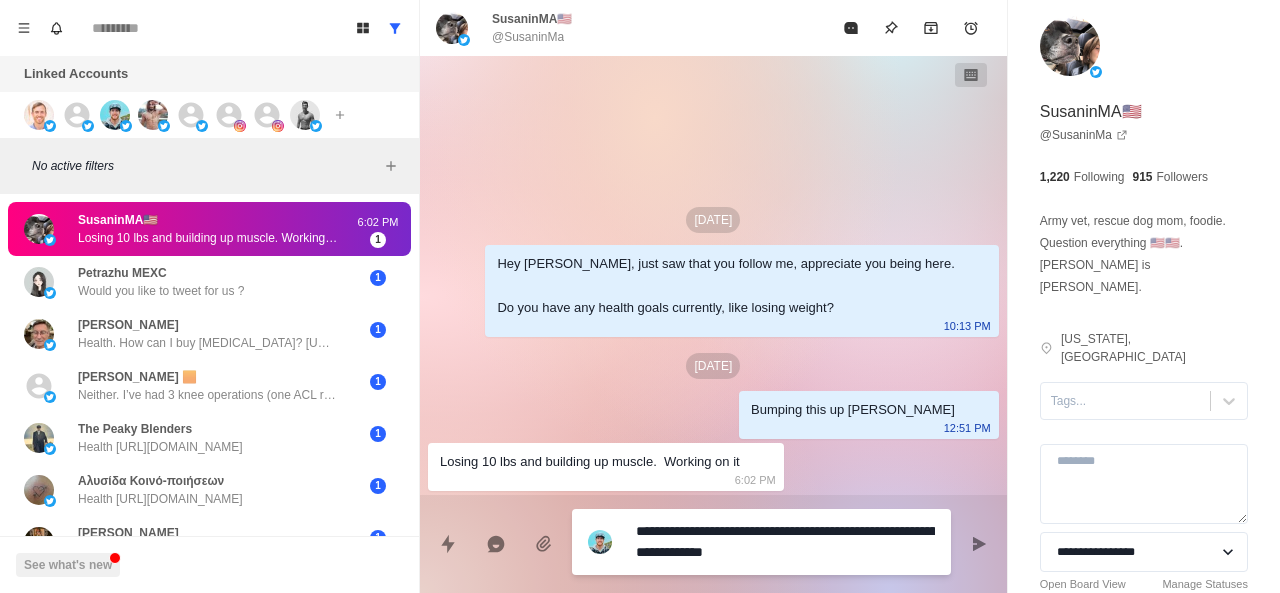 type on "**********" 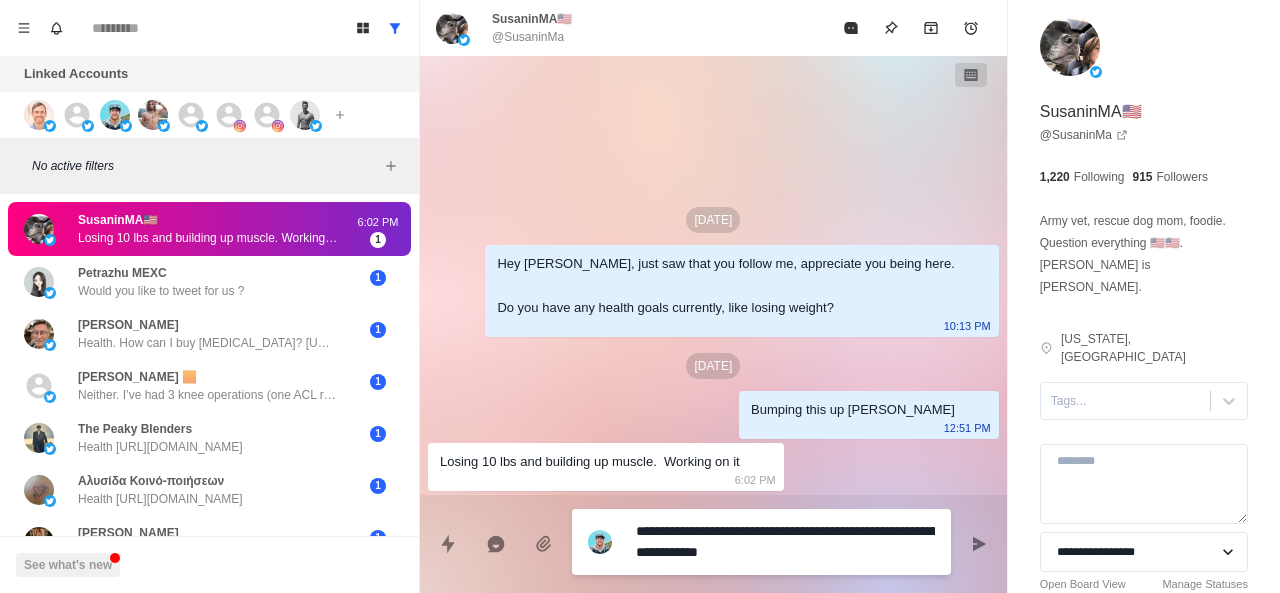 type on "*" 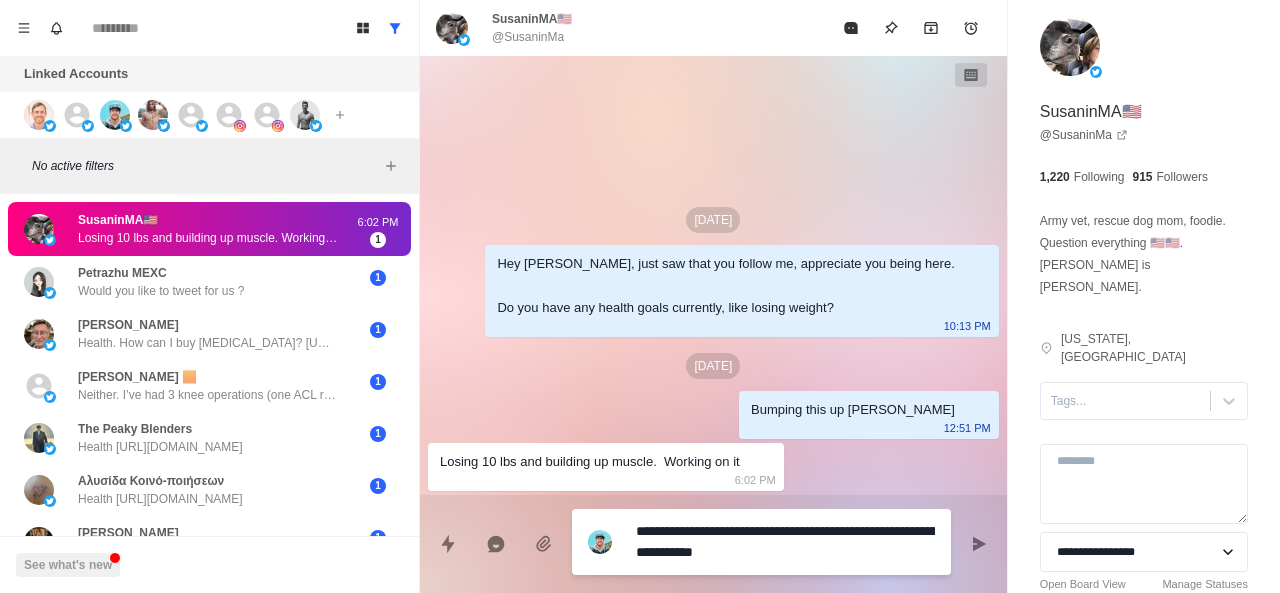type on "**********" 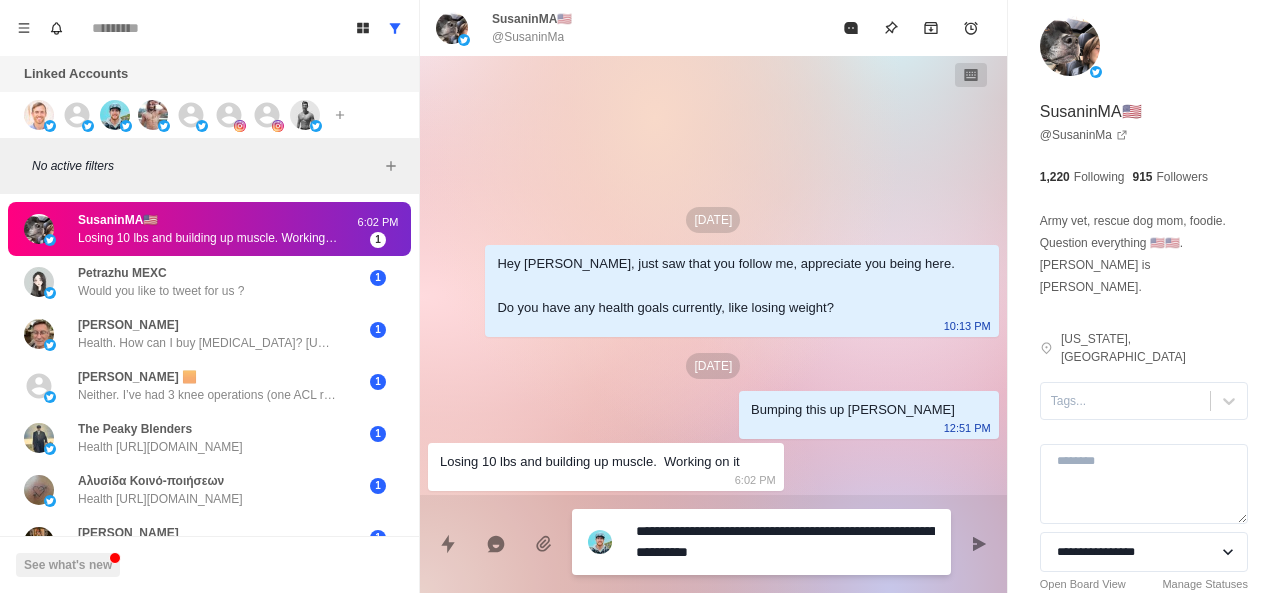 type on "**********" 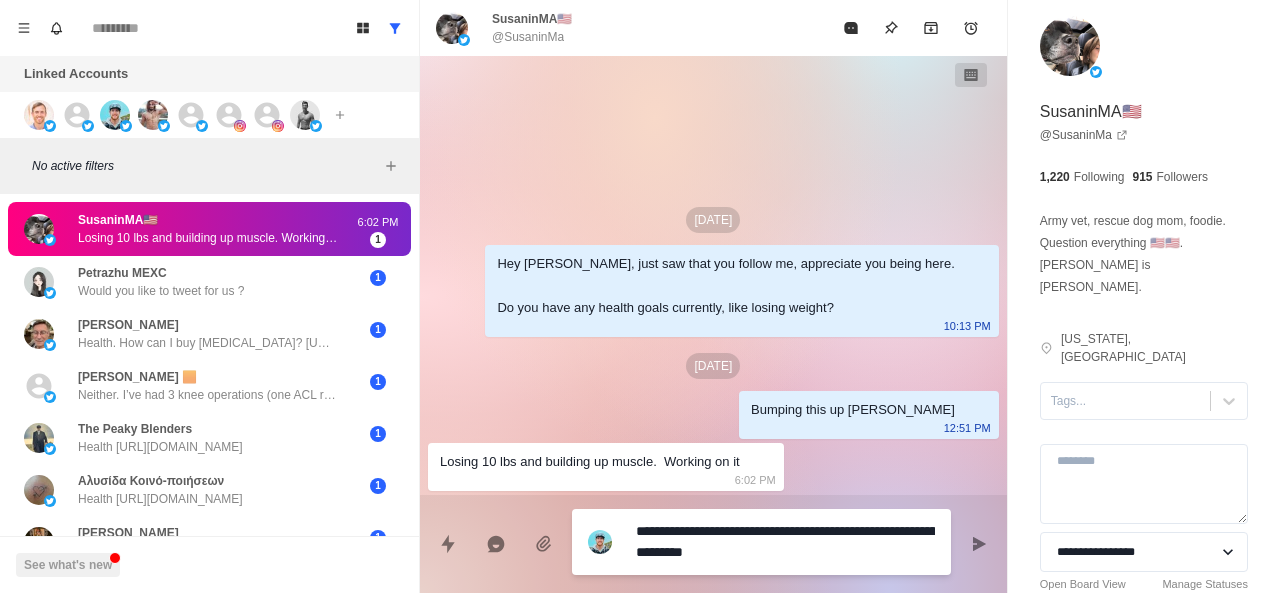 type on "*" 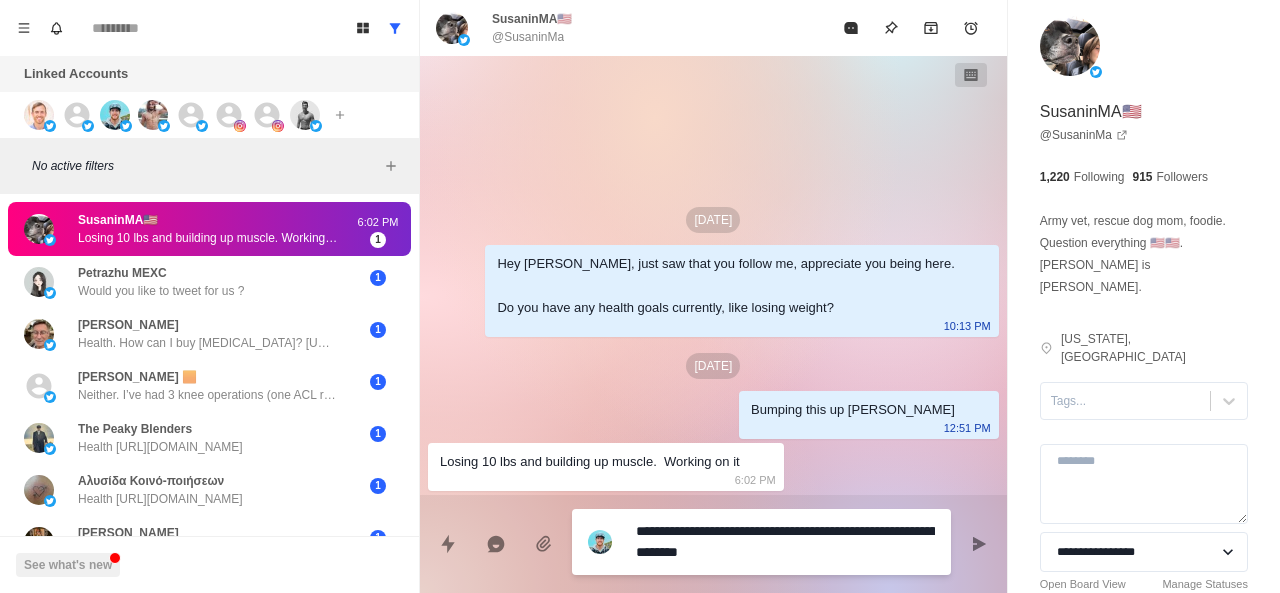 type on "**********" 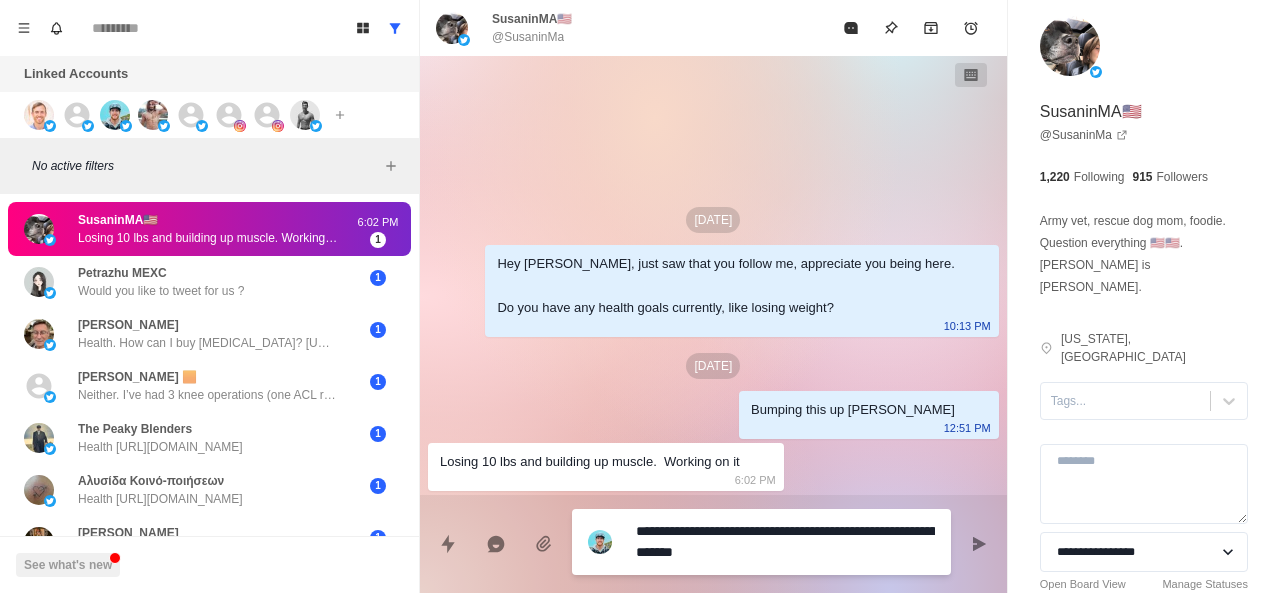 type 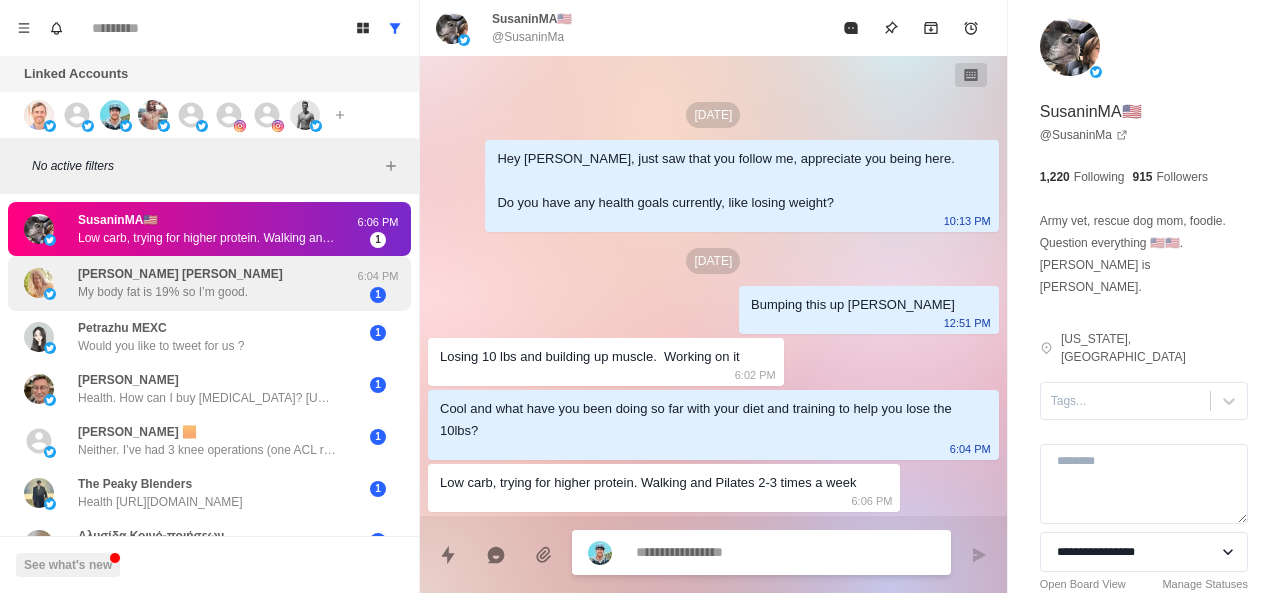 click on "Lucy Ann Moll My body fat is 19% so I’m good." at bounding box center (188, 283) 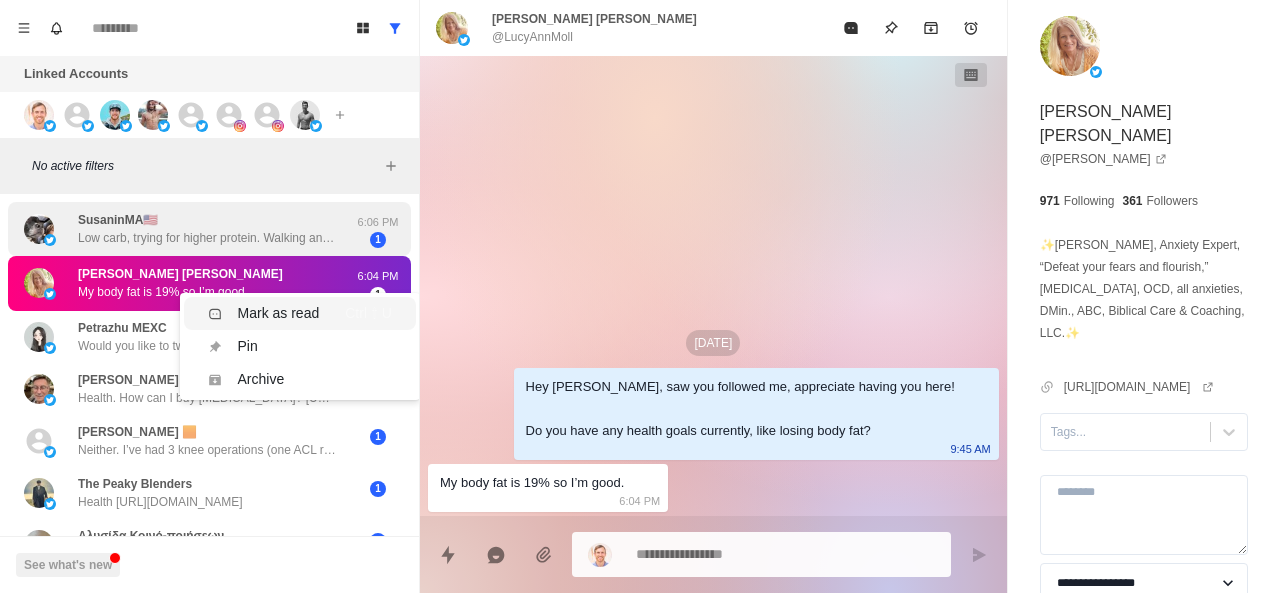 click on "Mark as read" at bounding box center (279, 313) 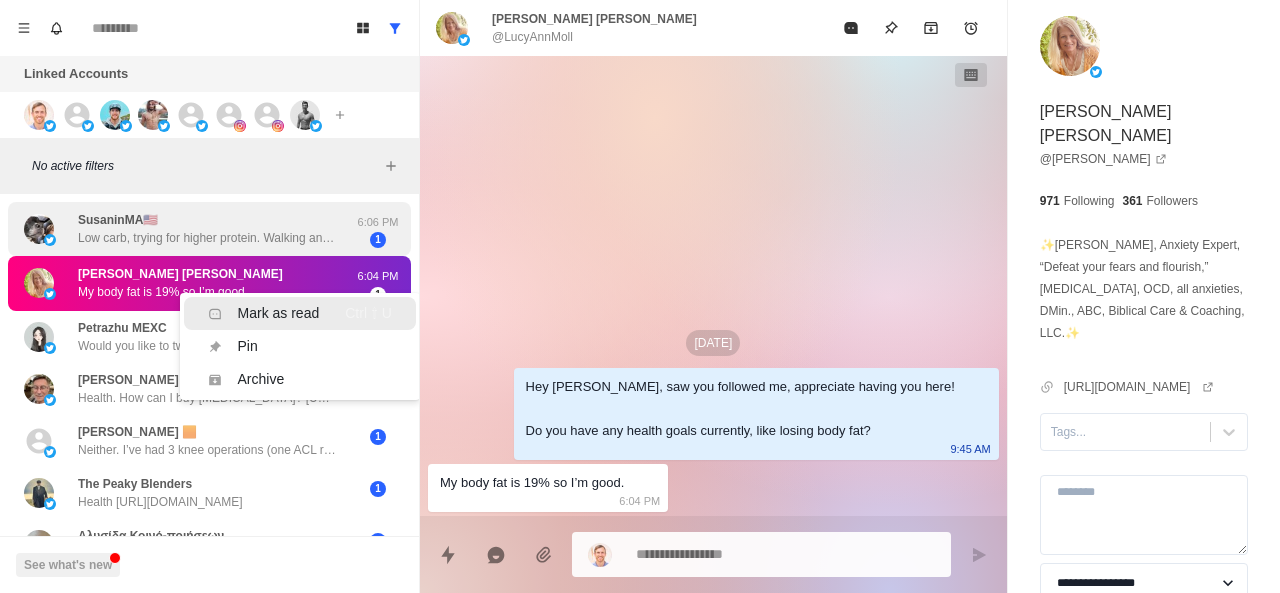 click on "Low carb, trying for higher protein. Walking and Pilates 2-3 times a week" at bounding box center (208, 238) 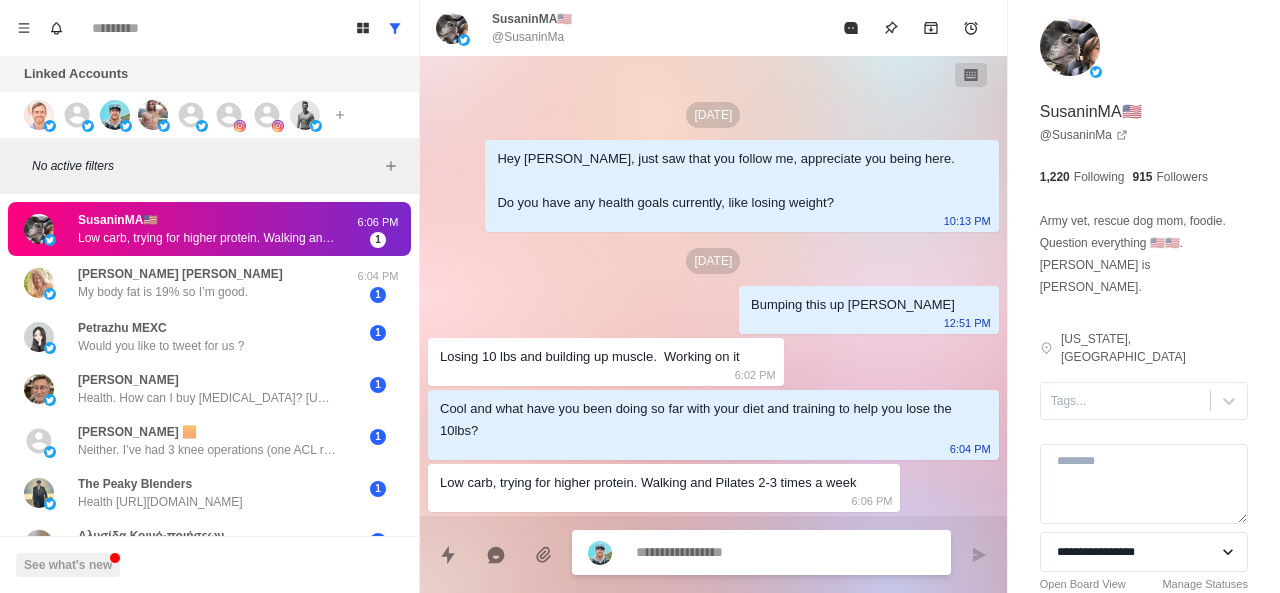 click at bounding box center (785, 552) 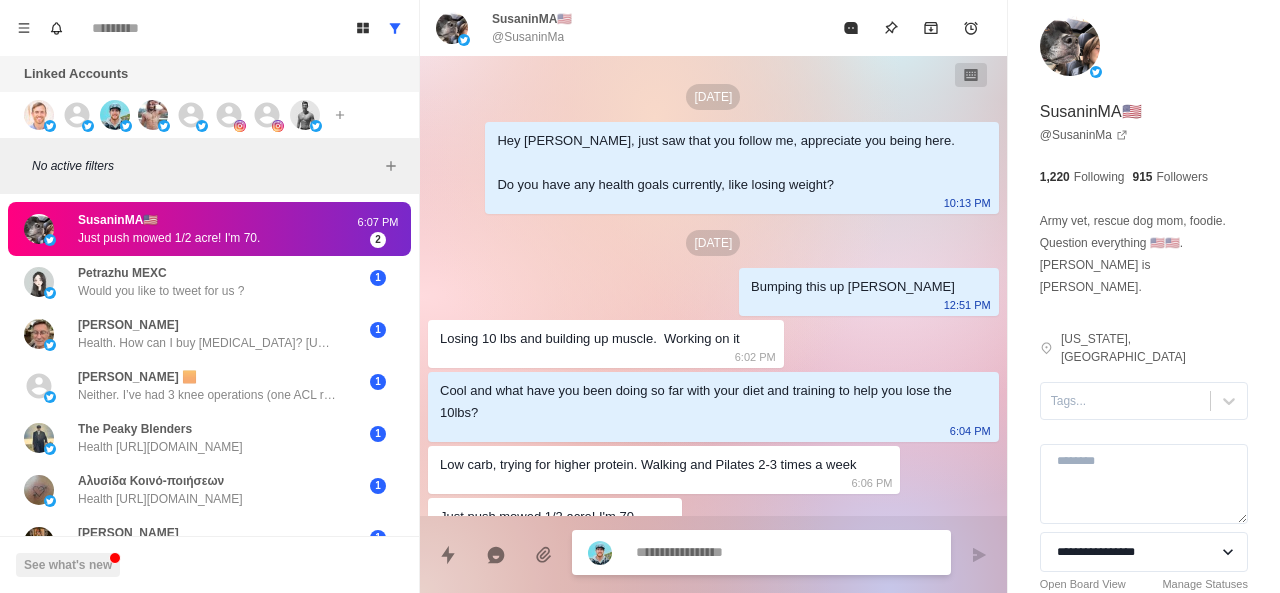 scroll, scrollTop: 34, scrollLeft: 0, axis: vertical 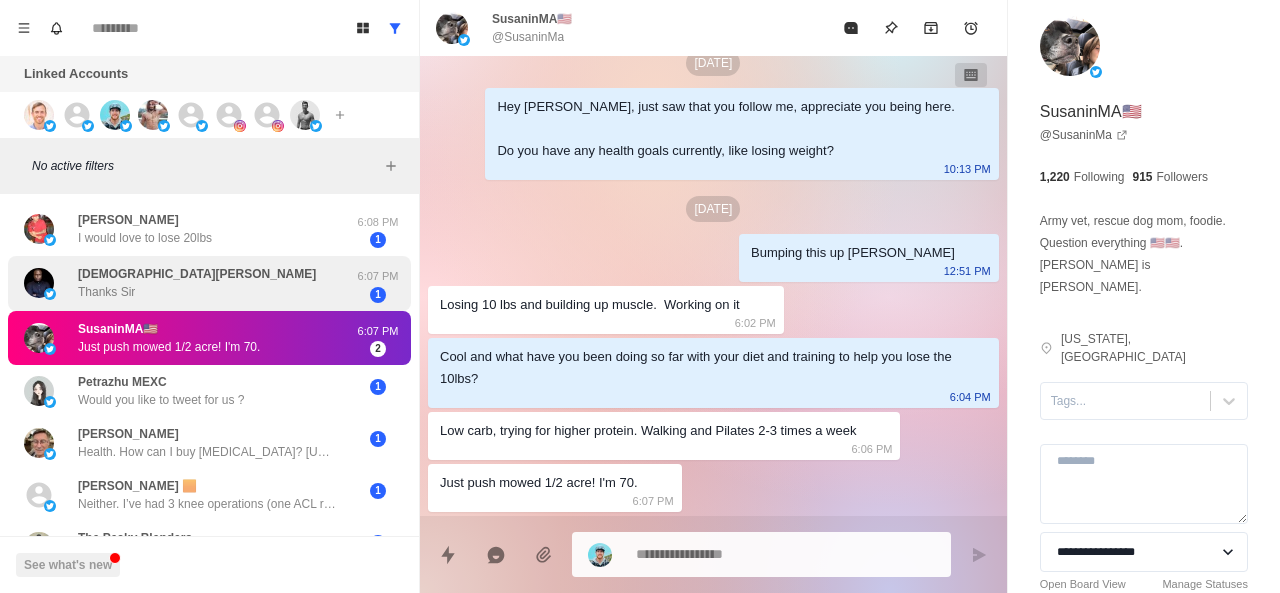 click on "Moses K'ochollah Thanks Sir 6:07 PM 1" at bounding box center [209, 283] 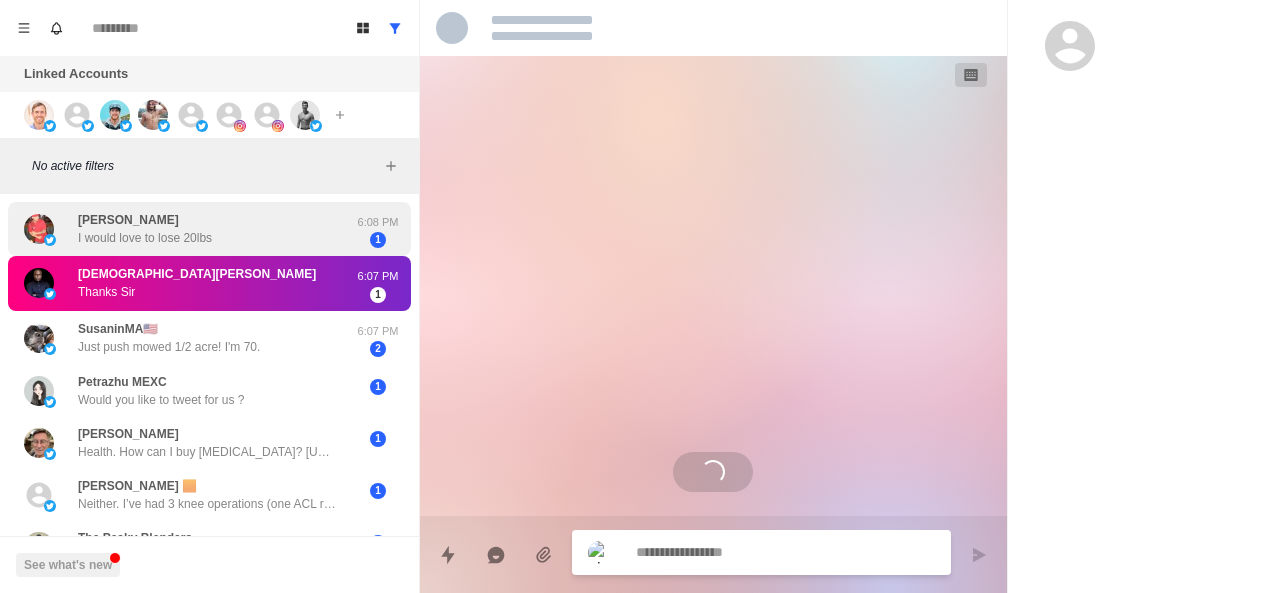 scroll, scrollTop: 0, scrollLeft: 0, axis: both 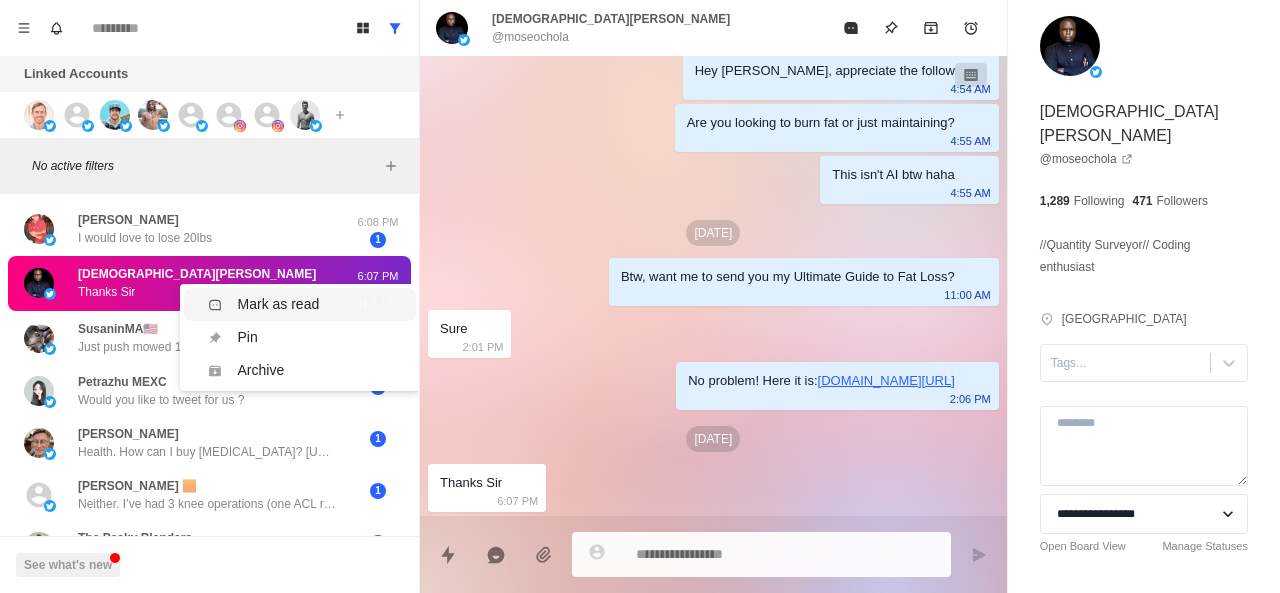 click on "Mark as read" at bounding box center [279, 304] 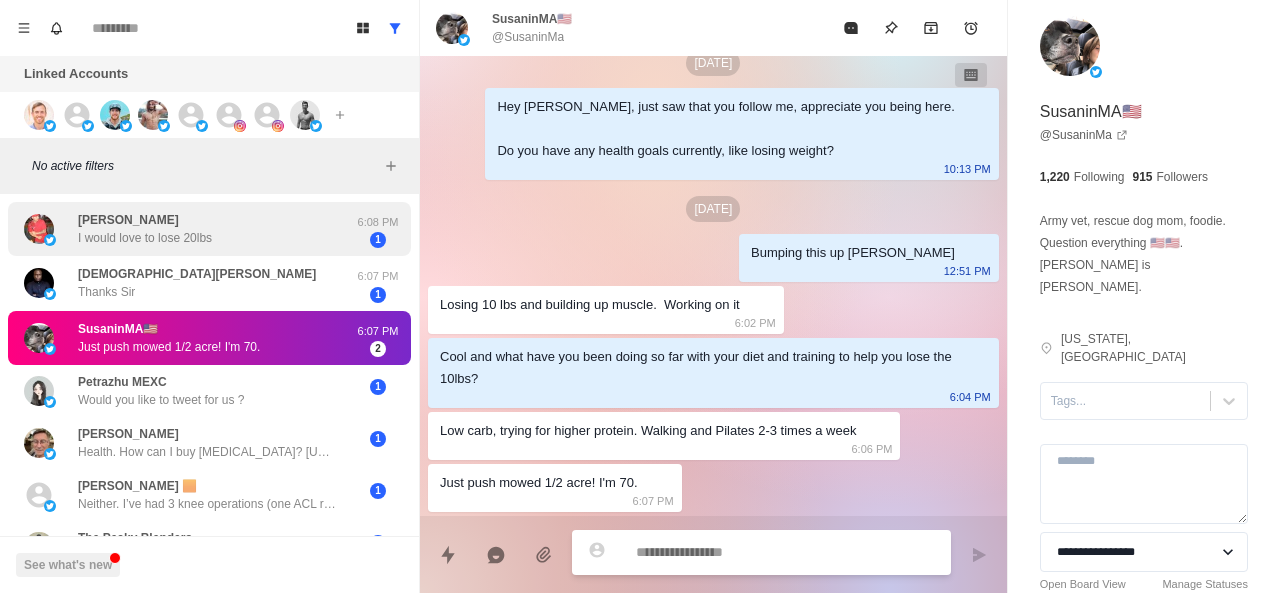 scroll, scrollTop: 34, scrollLeft: 0, axis: vertical 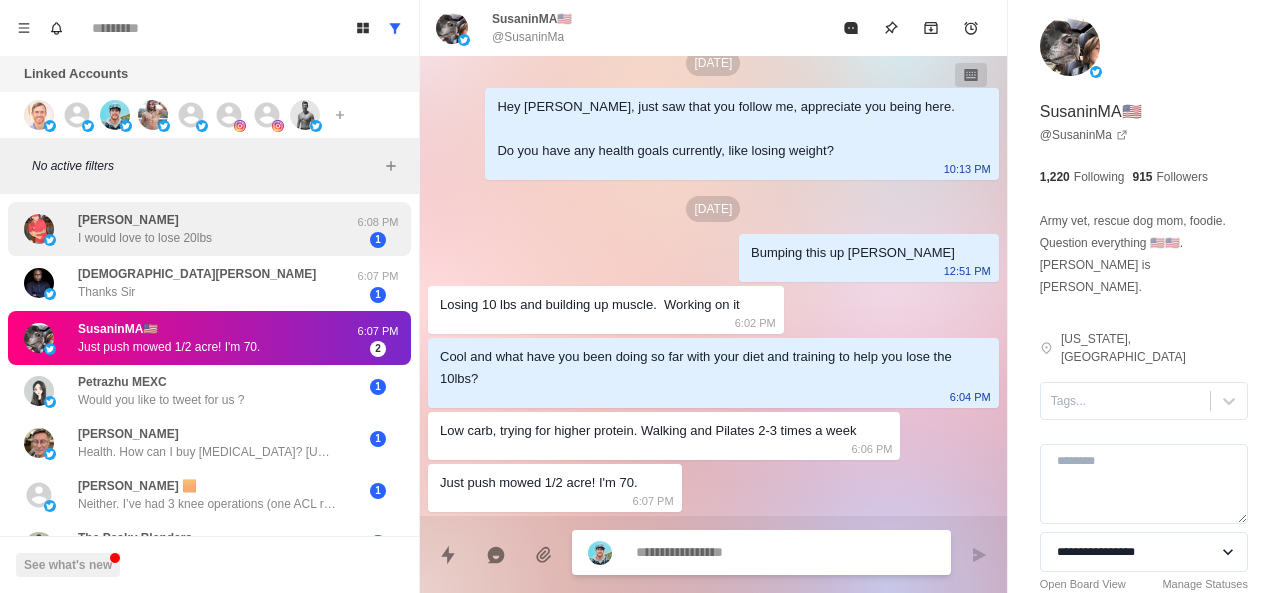 click on "rudy I would love to lose 20lbs" at bounding box center [188, 229] 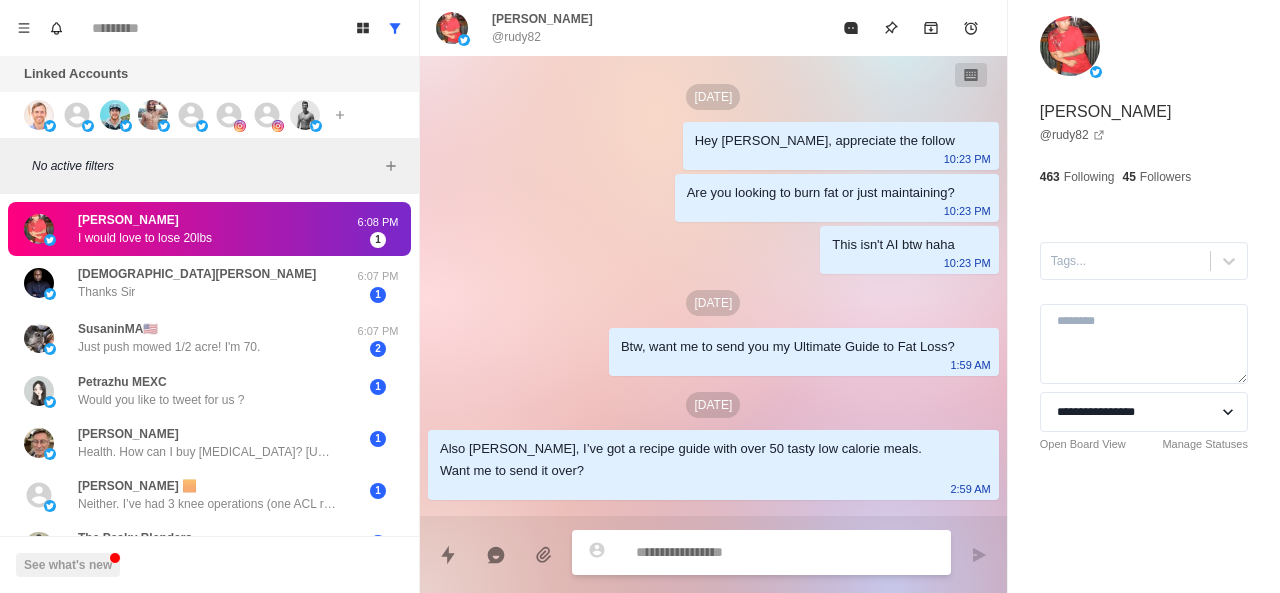 scroll, scrollTop: 296, scrollLeft: 0, axis: vertical 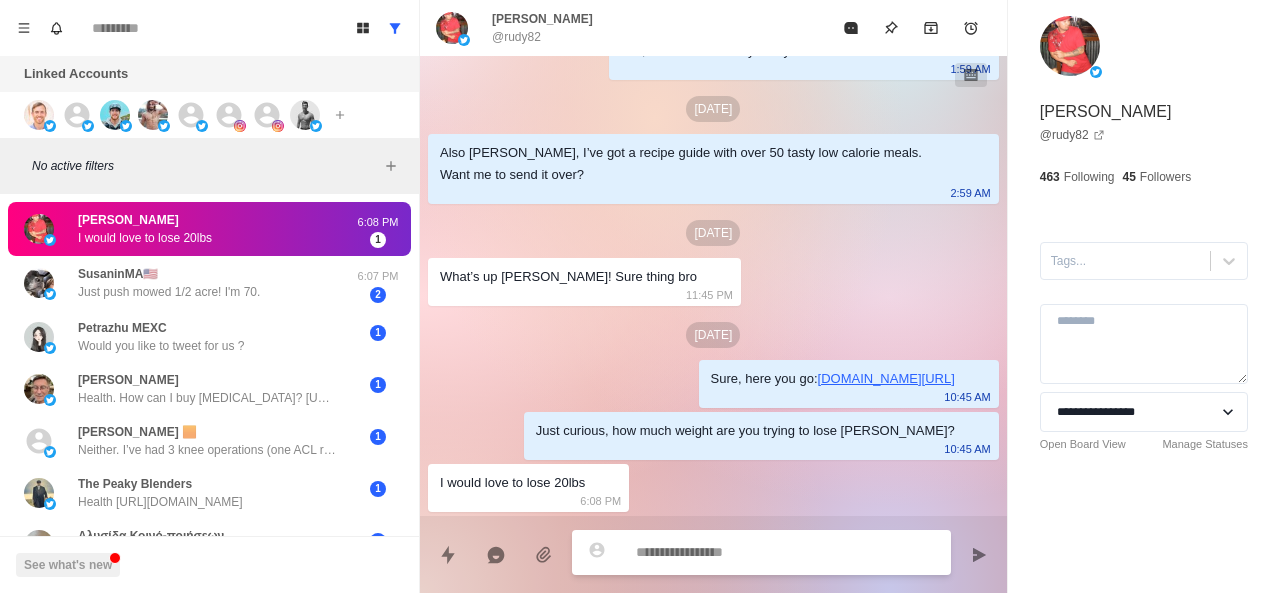 paste on "**********" 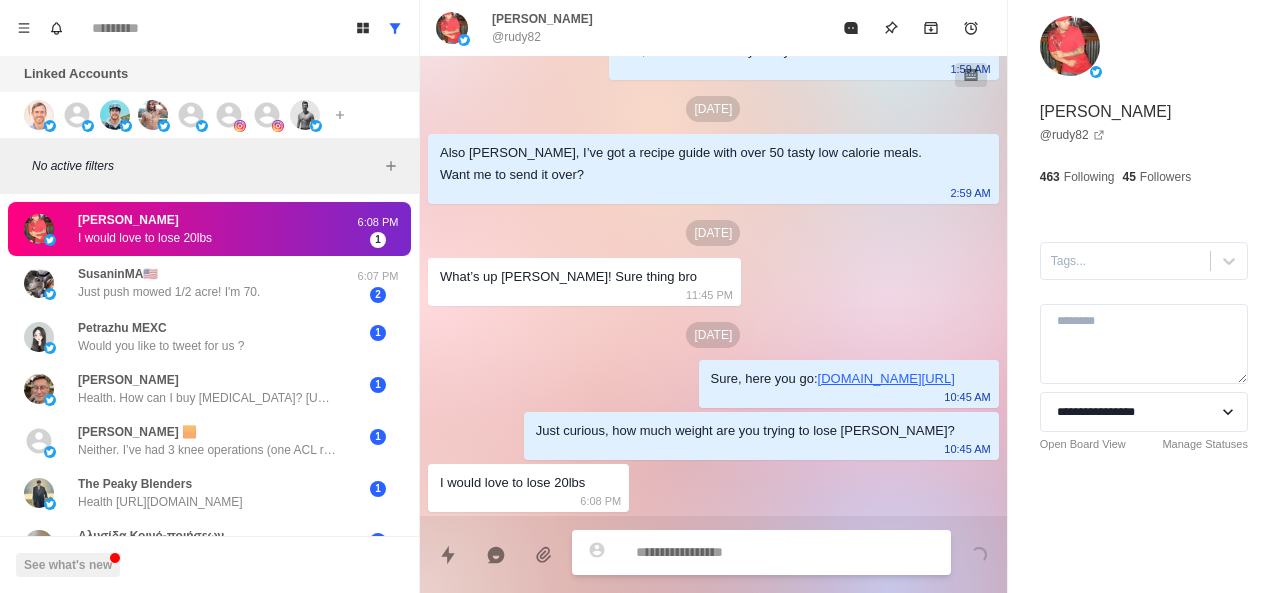 scroll, scrollTop: 370, scrollLeft: 0, axis: vertical 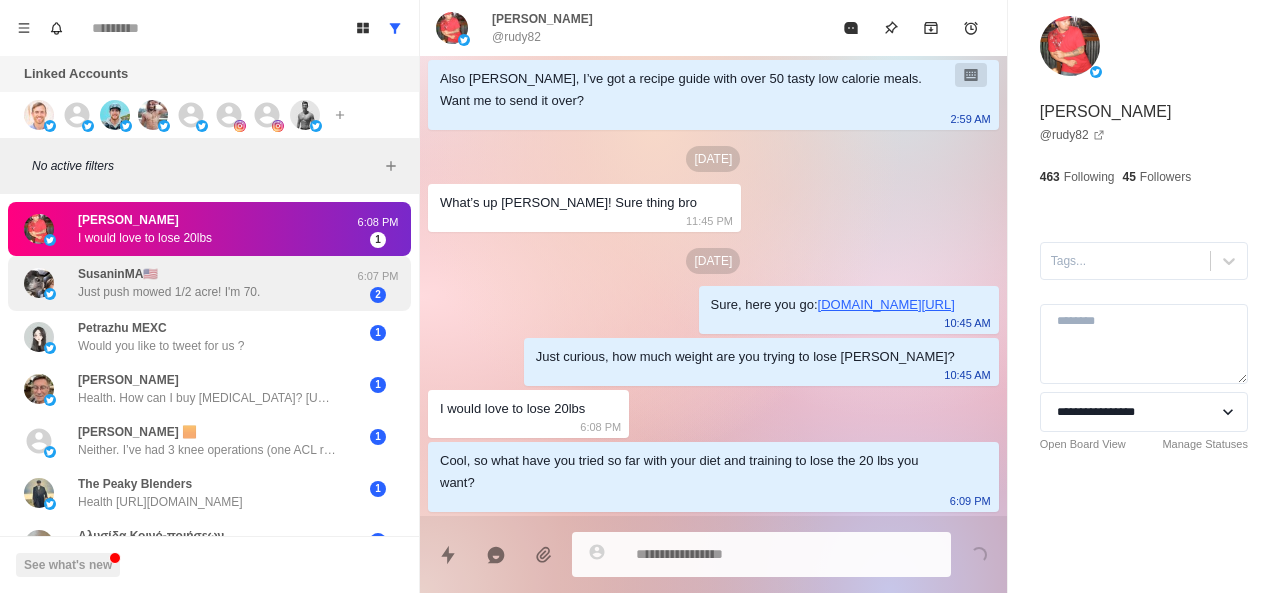 click on "SusaninMA🇺🇸" at bounding box center [118, 274] 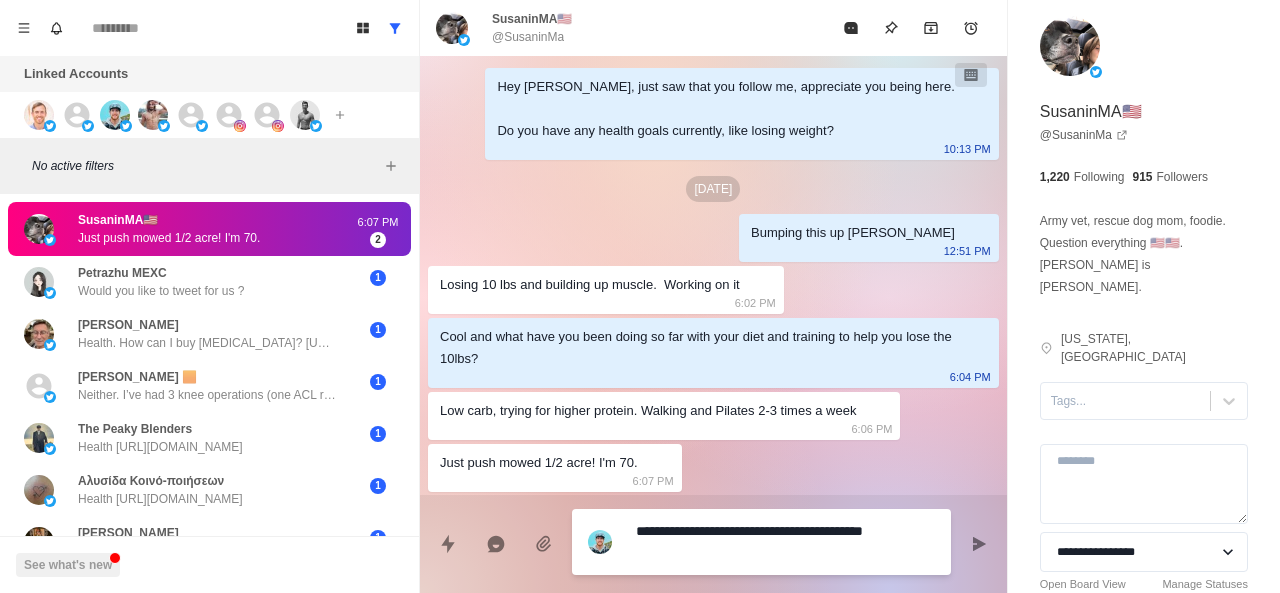 scroll, scrollTop: 34, scrollLeft: 0, axis: vertical 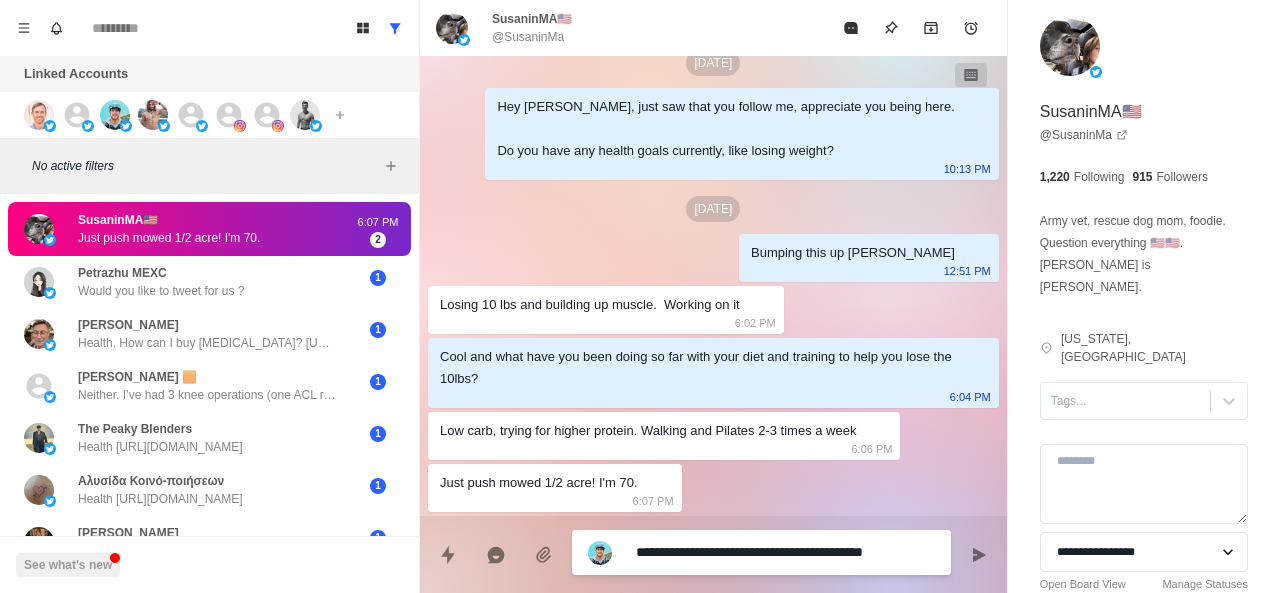 click on "**********" at bounding box center (785, 552) 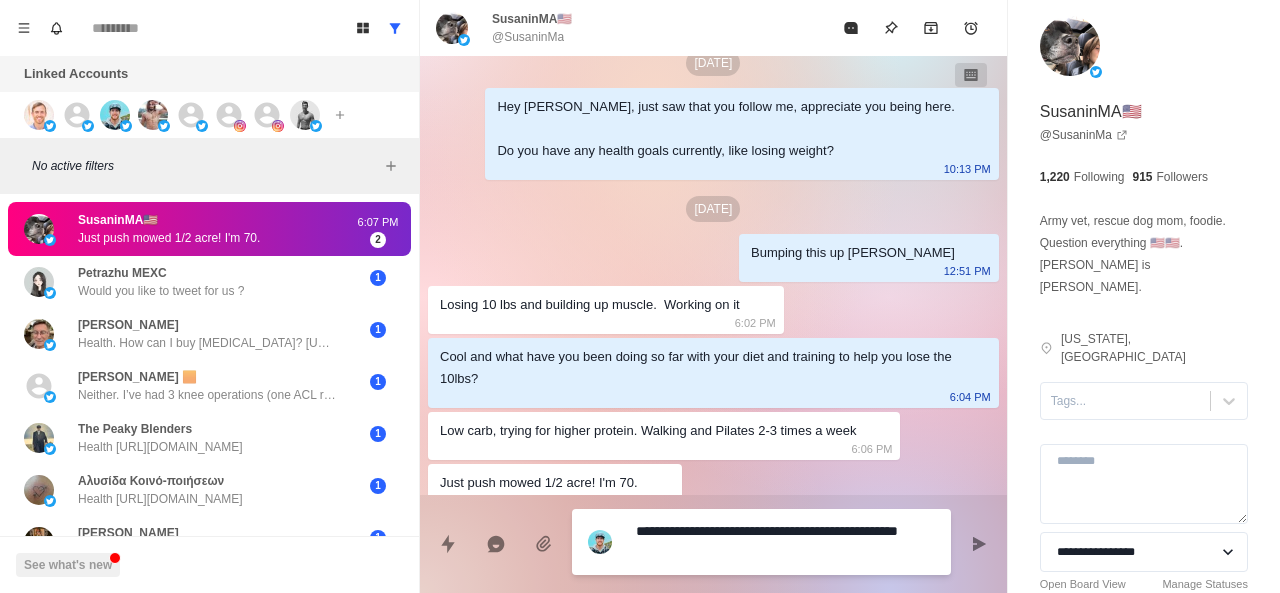 scroll, scrollTop: 54, scrollLeft: 0, axis: vertical 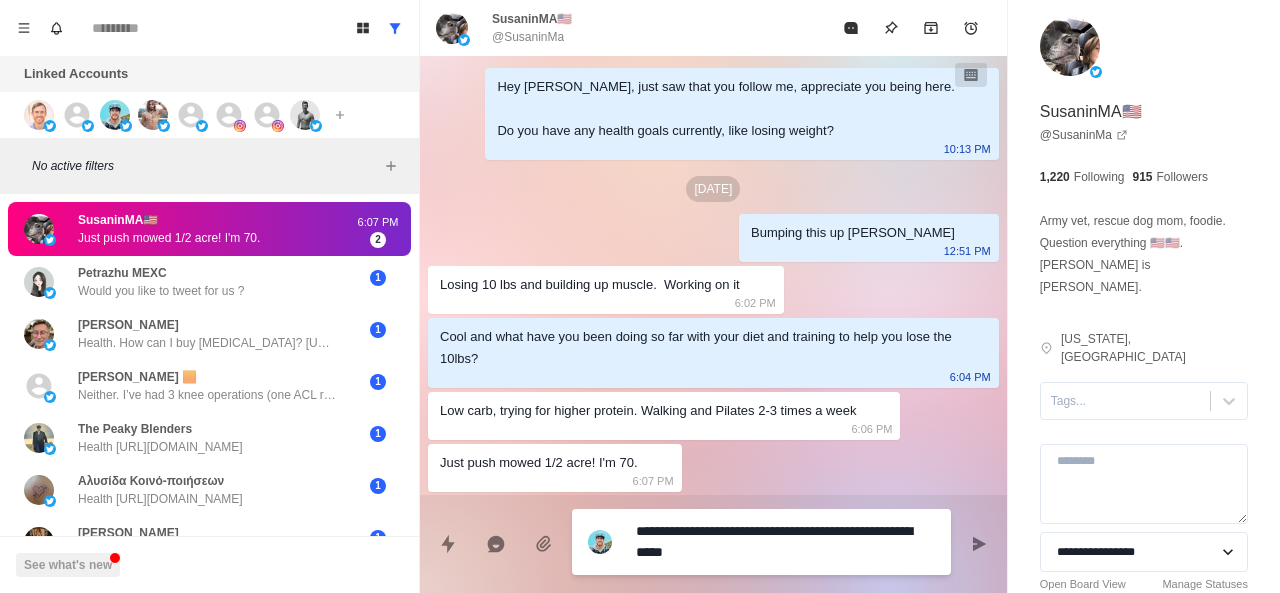 click on "**********" at bounding box center (785, 542) 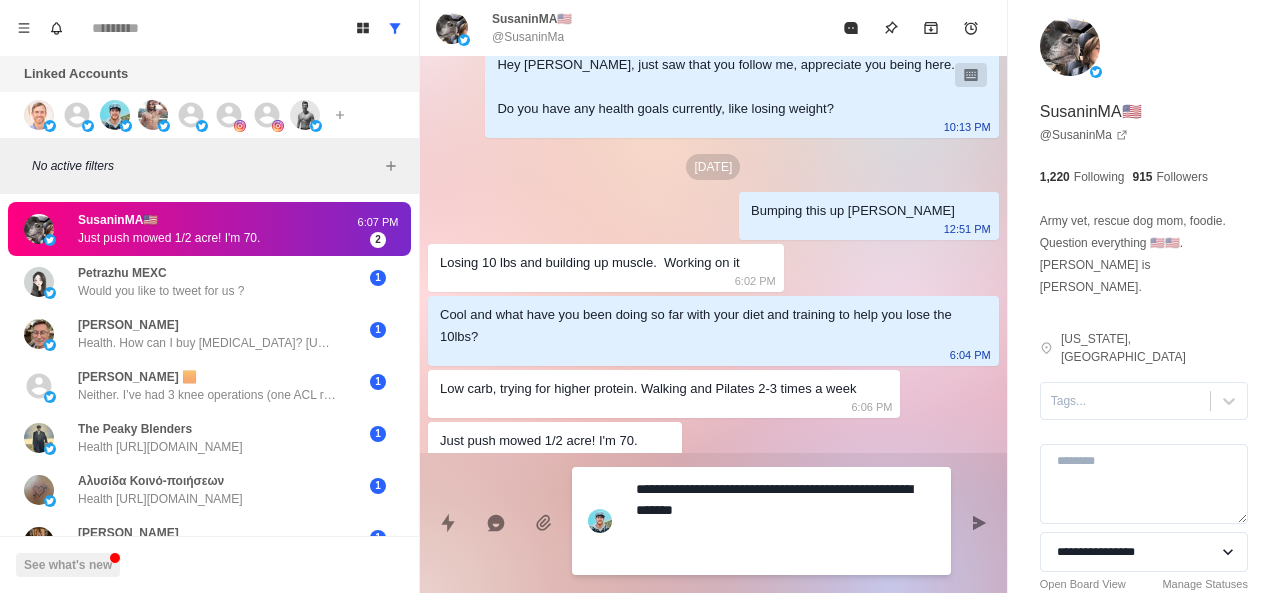 scroll, scrollTop: 96, scrollLeft: 0, axis: vertical 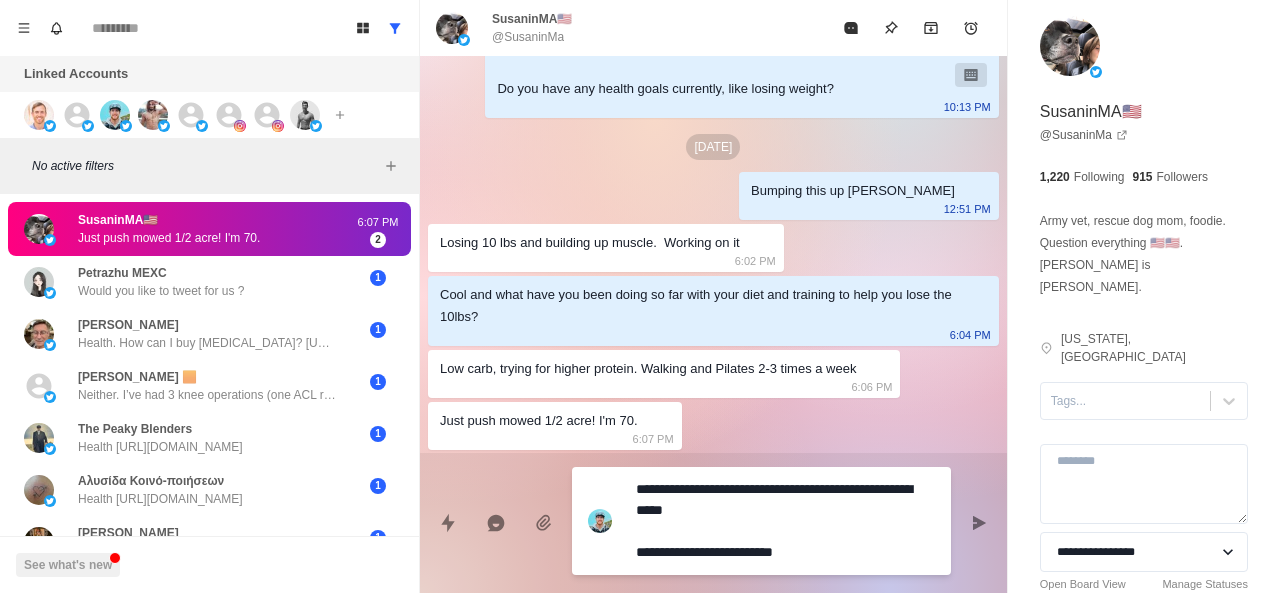 click on "**********" at bounding box center (785, 521) 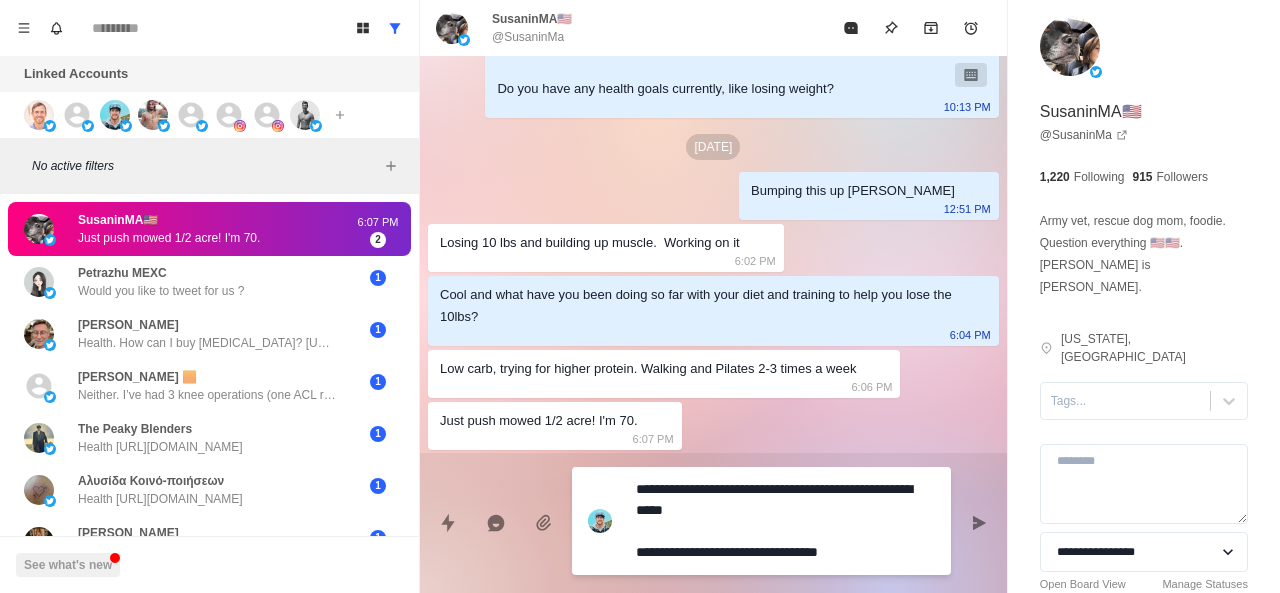 click on "**********" at bounding box center (785, 521) 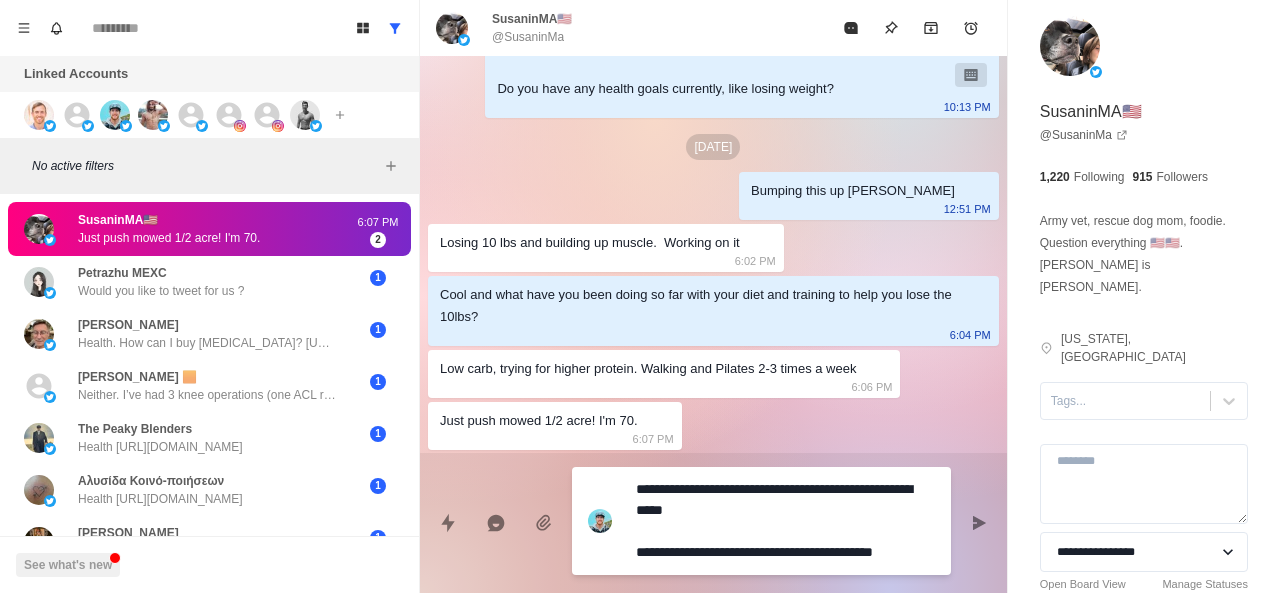 scroll, scrollTop: 118, scrollLeft: 0, axis: vertical 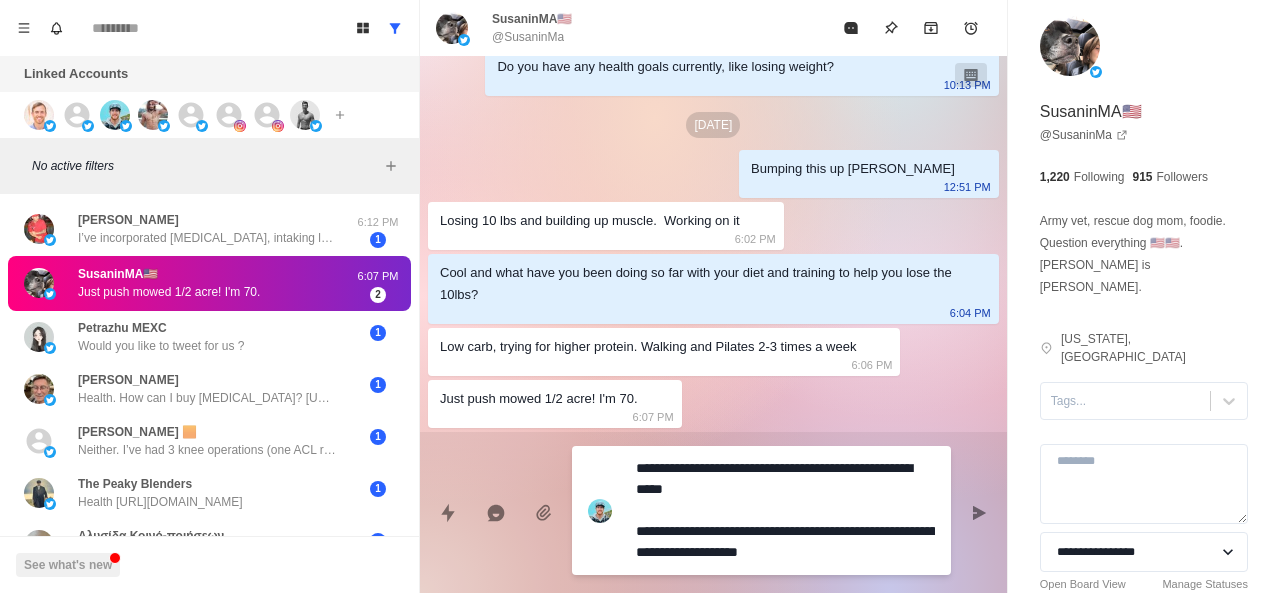 click on "**********" at bounding box center [785, 510] 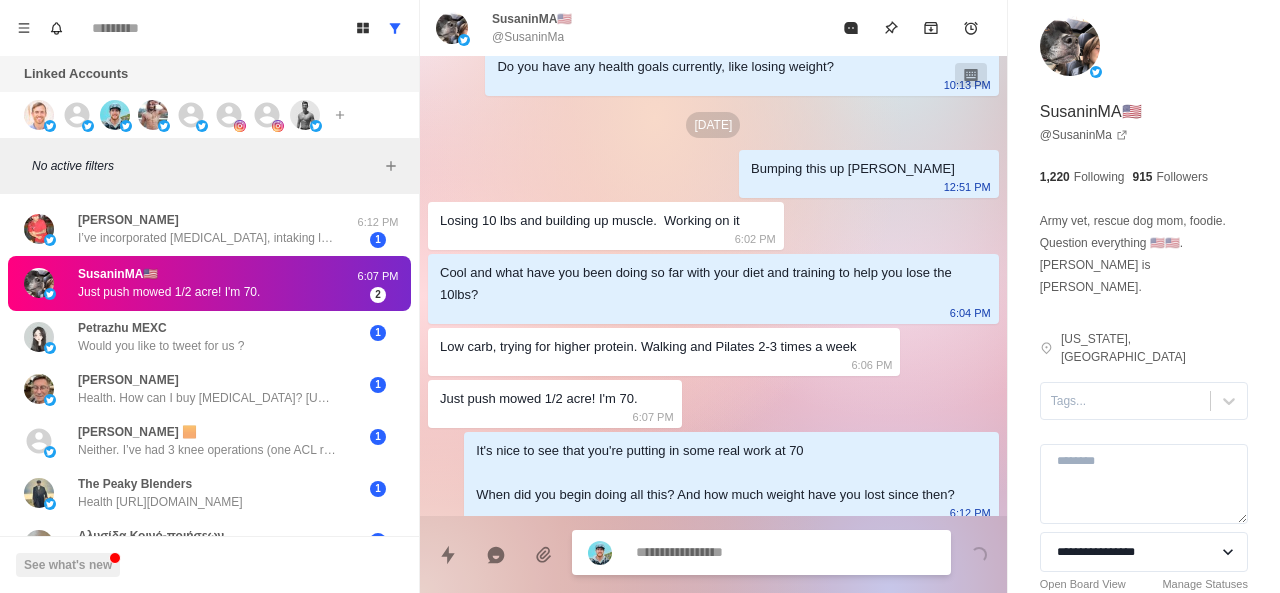 scroll, scrollTop: 130, scrollLeft: 0, axis: vertical 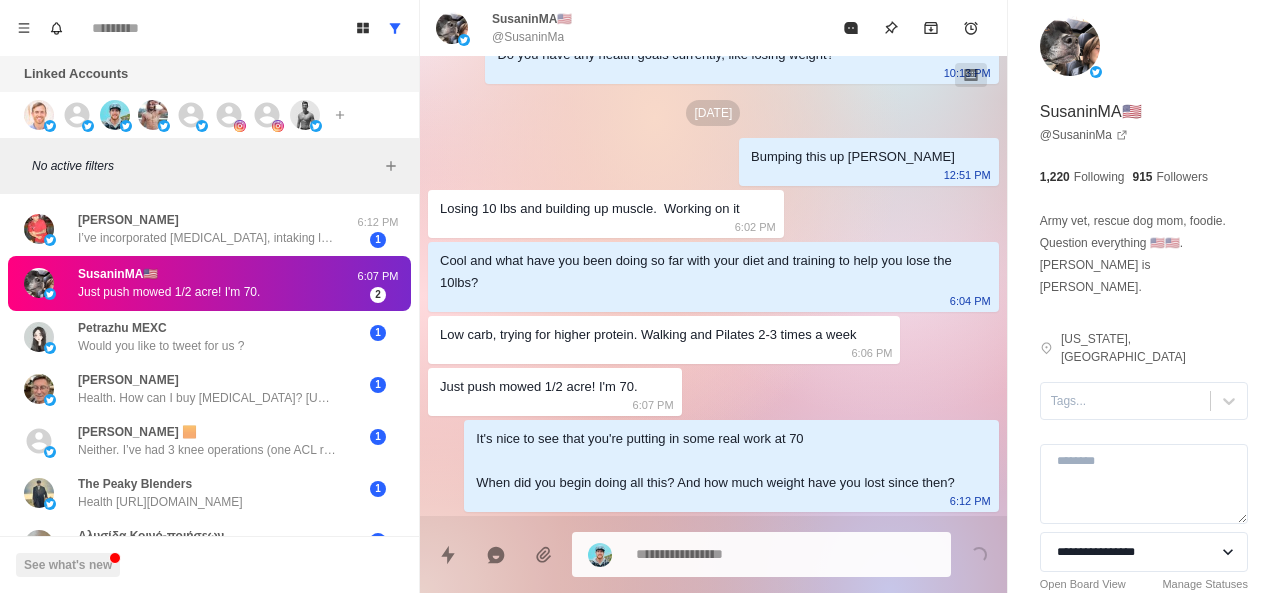click on "SusaninMA🇺🇸 Just push mowed 1/2 acre! I'm 70." at bounding box center (169, 283) 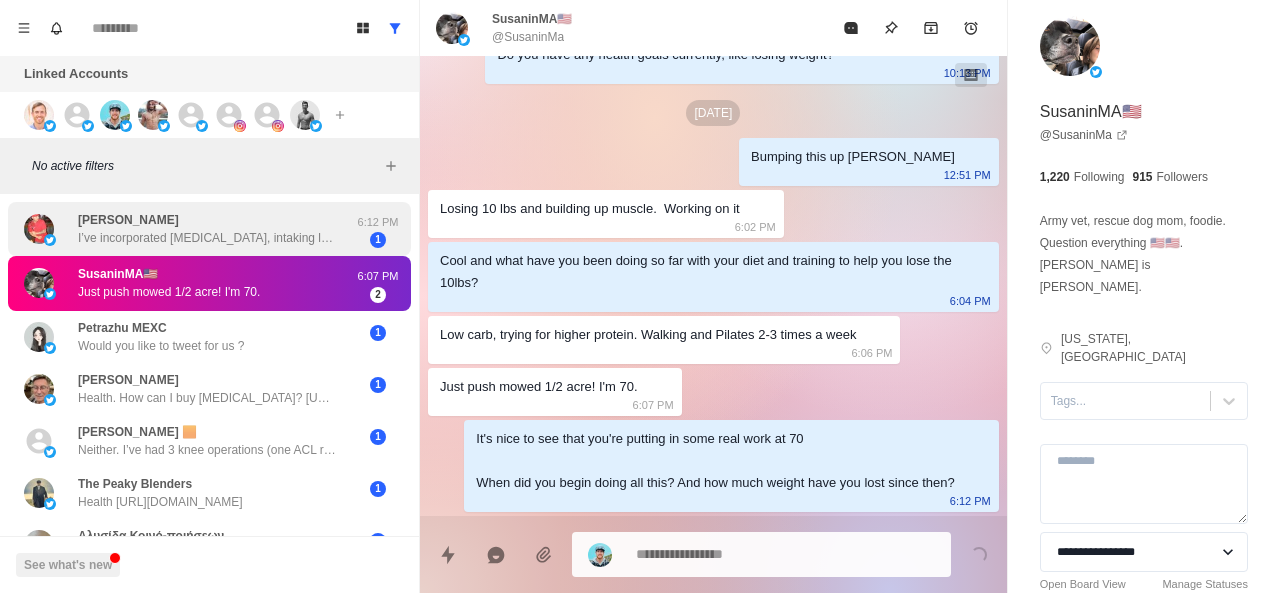 click on "I’ve incorporated intermittent fasting, intaking less calories, supplements and walking and light weight lifting. Im down 5lbs so far :)" at bounding box center [208, 238] 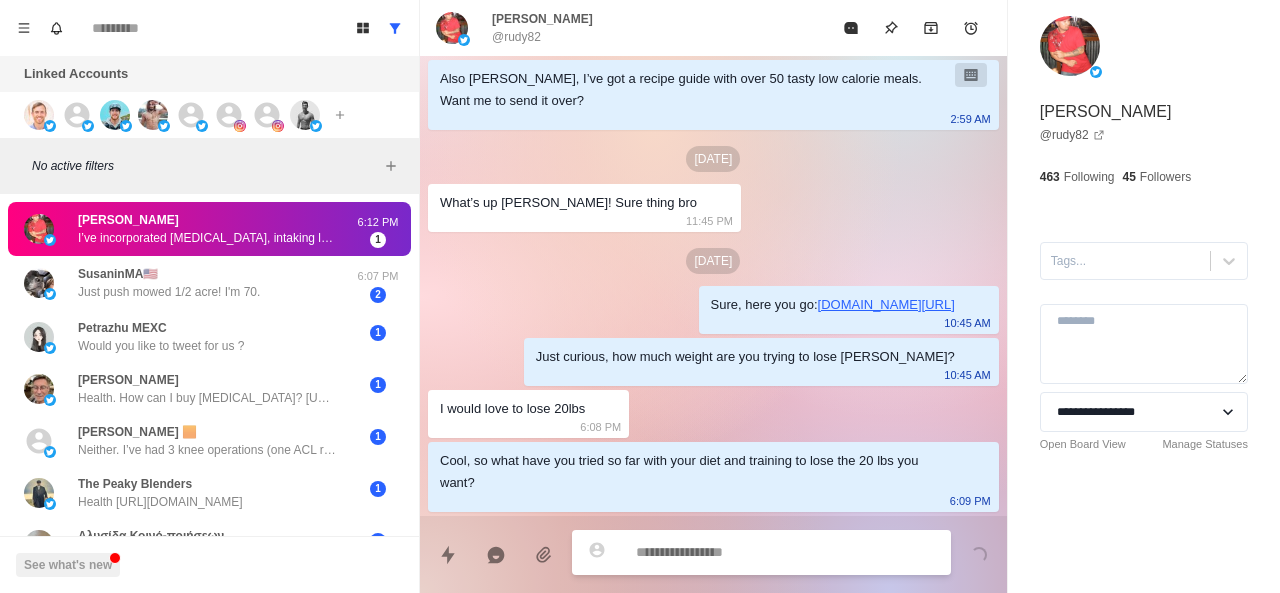 scroll, scrollTop: 444, scrollLeft: 0, axis: vertical 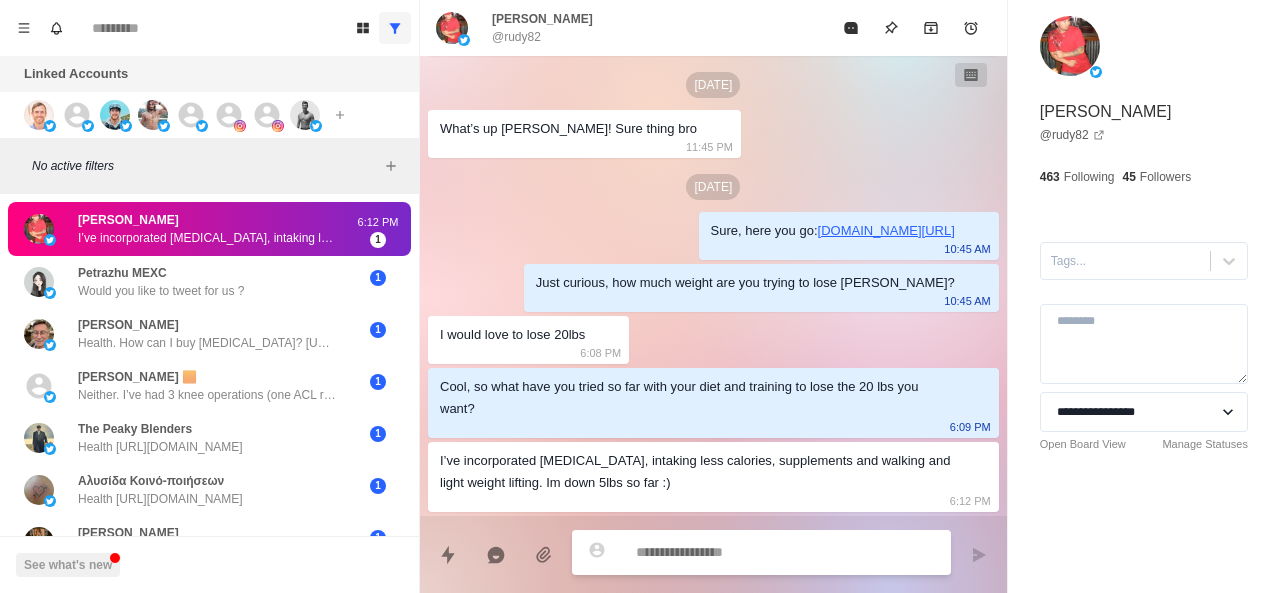 click at bounding box center [395, 28] 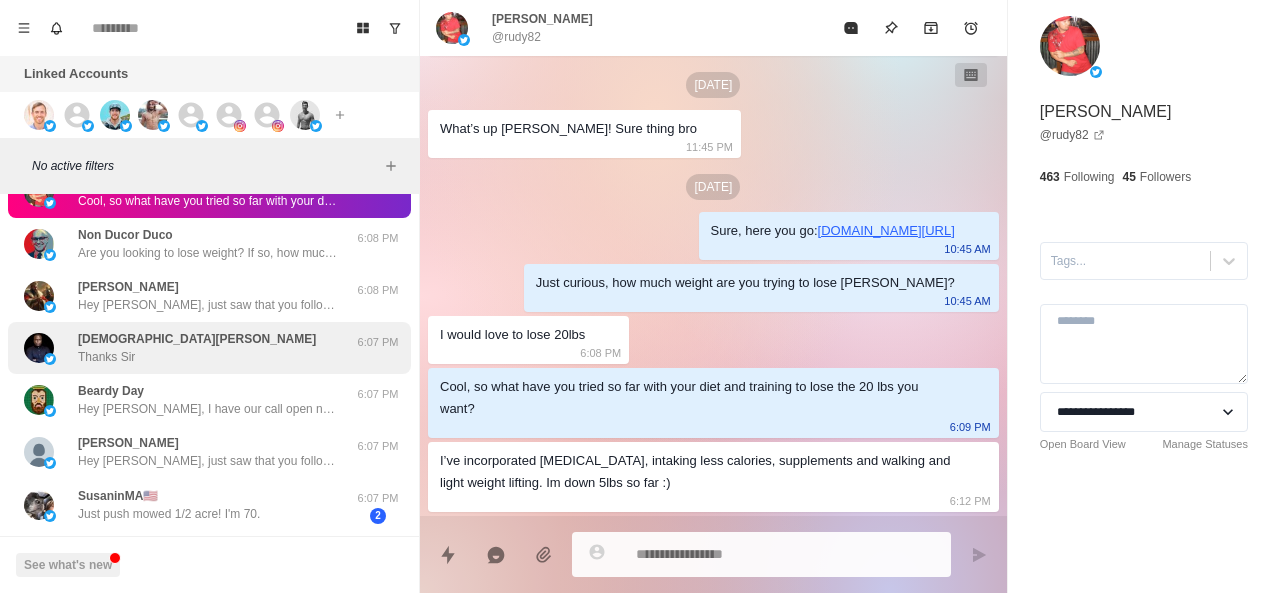 scroll, scrollTop: 141, scrollLeft: 0, axis: vertical 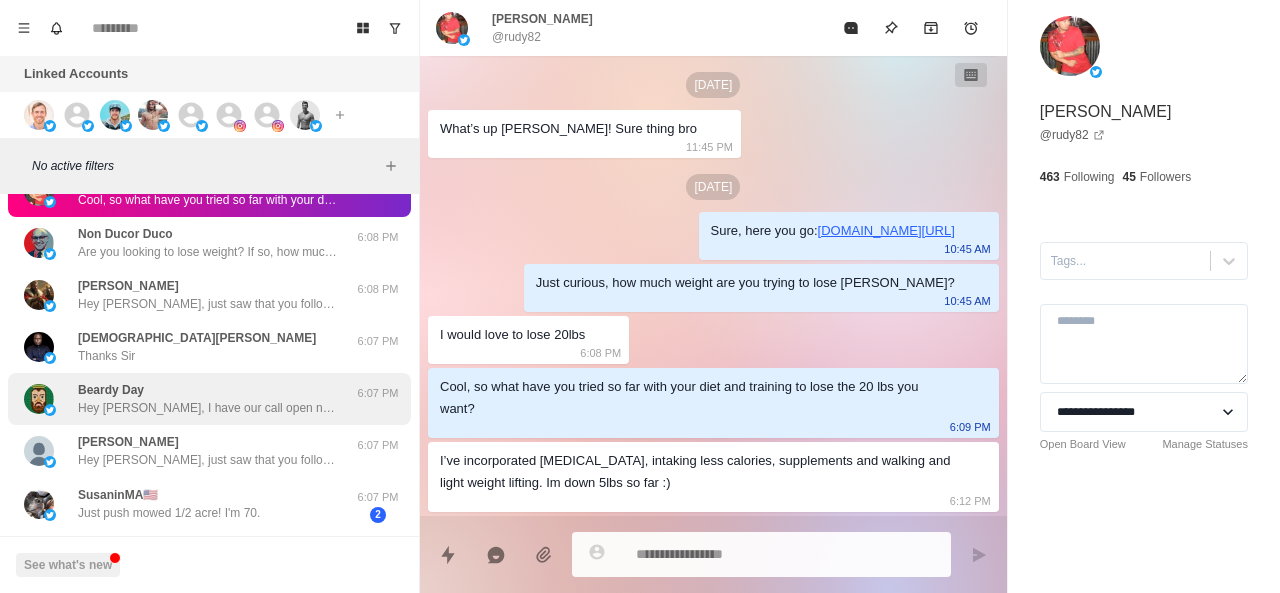 click on "Beardy Day Hey Andrew, I have our call open now. Let me know if this time no longer works for you and we need to reschedule. Just text you as well as I wasn’t sure what was best for communication. 6:07 PM" at bounding box center (209, 399) 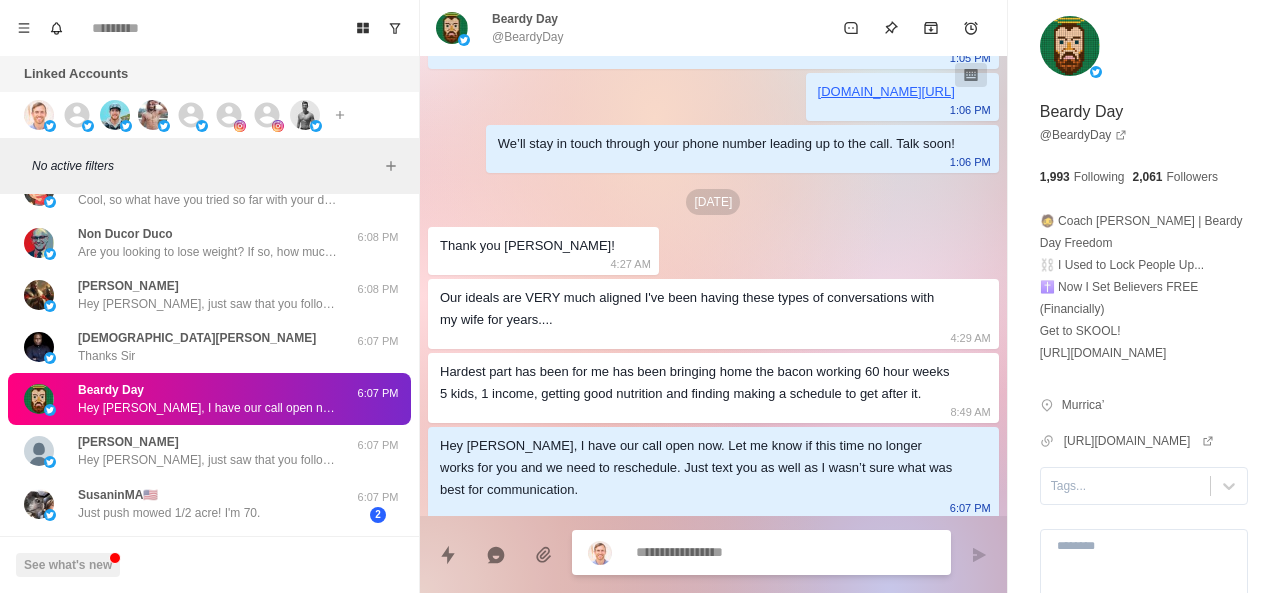 scroll, scrollTop: 2576, scrollLeft: 0, axis: vertical 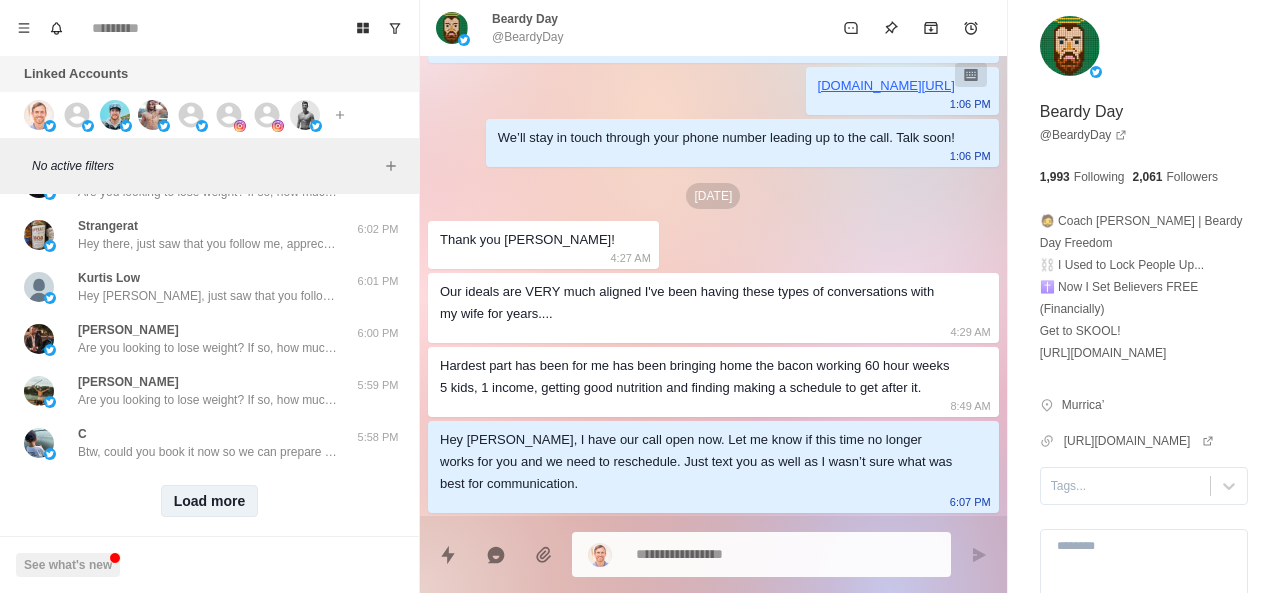 click on "Load more" at bounding box center (210, 501) 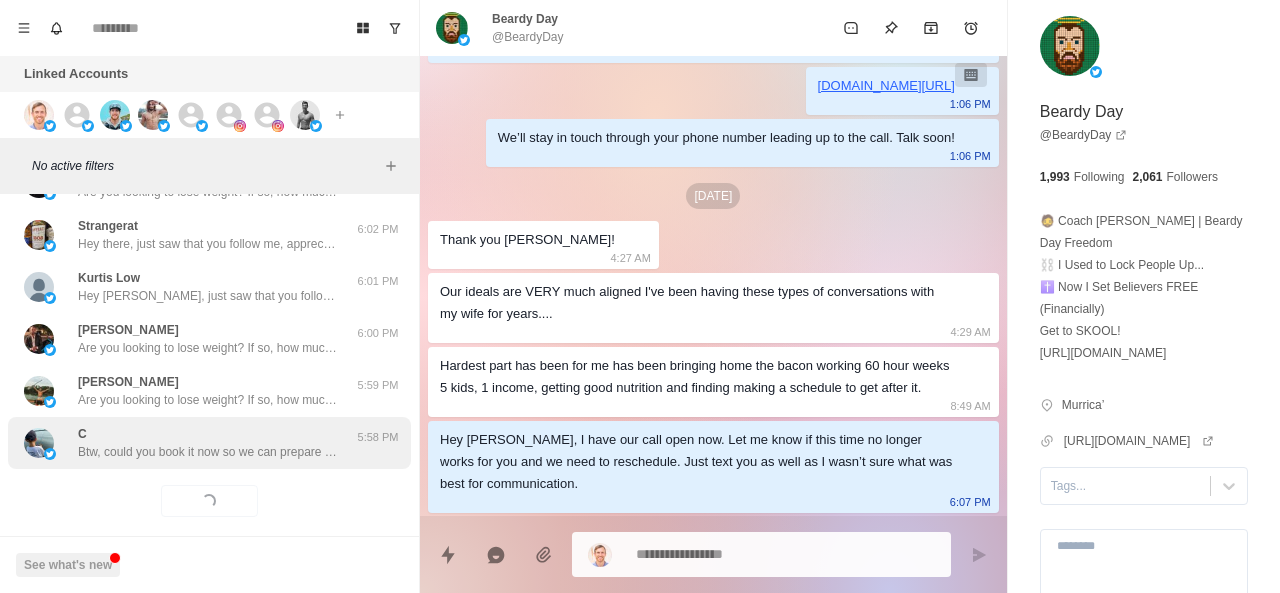 click on "Btw, could you book it now so we can prepare some stuff beforehand? Should only take 60 seconds. Thank you" at bounding box center (208, 452) 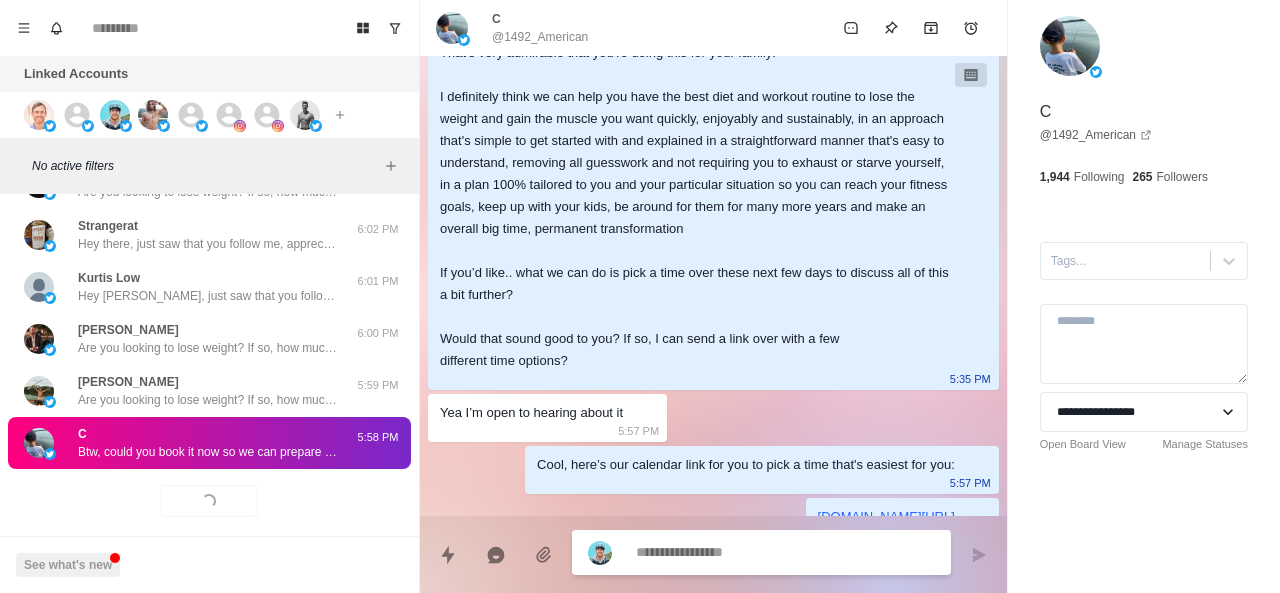 scroll, scrollTop: 1568, scrollLeft: 0, axis: vertical 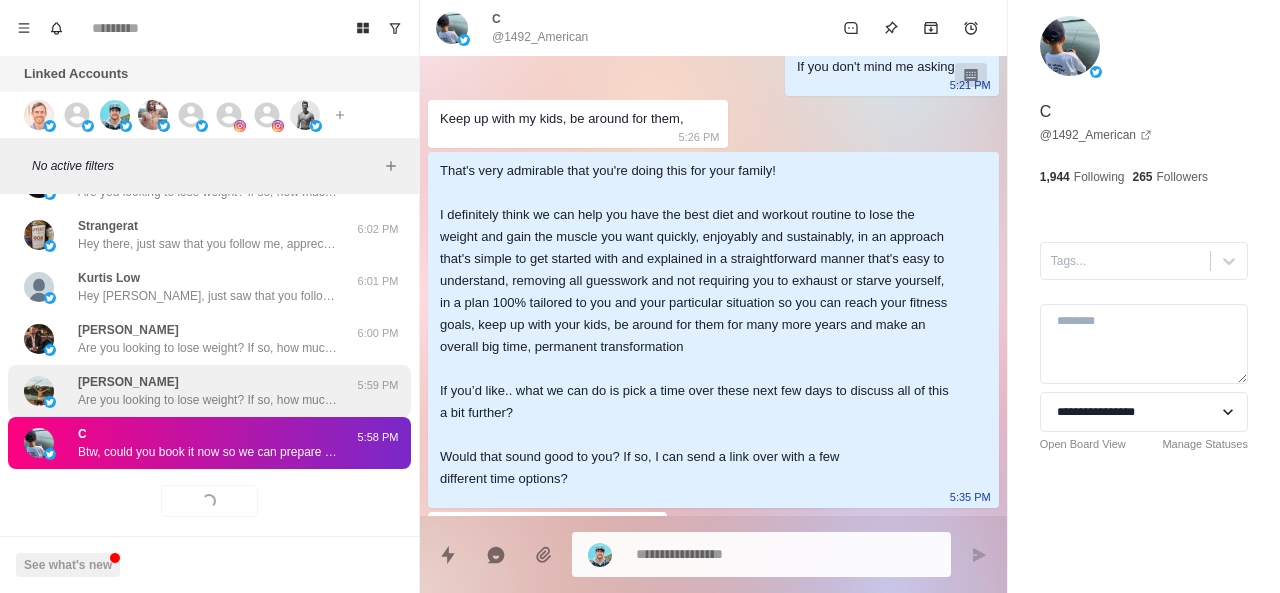 click on "Benj Rodrigo Are you looking to lose weight? If so, how much do you want to lose?" at bounding box center [208, 391] 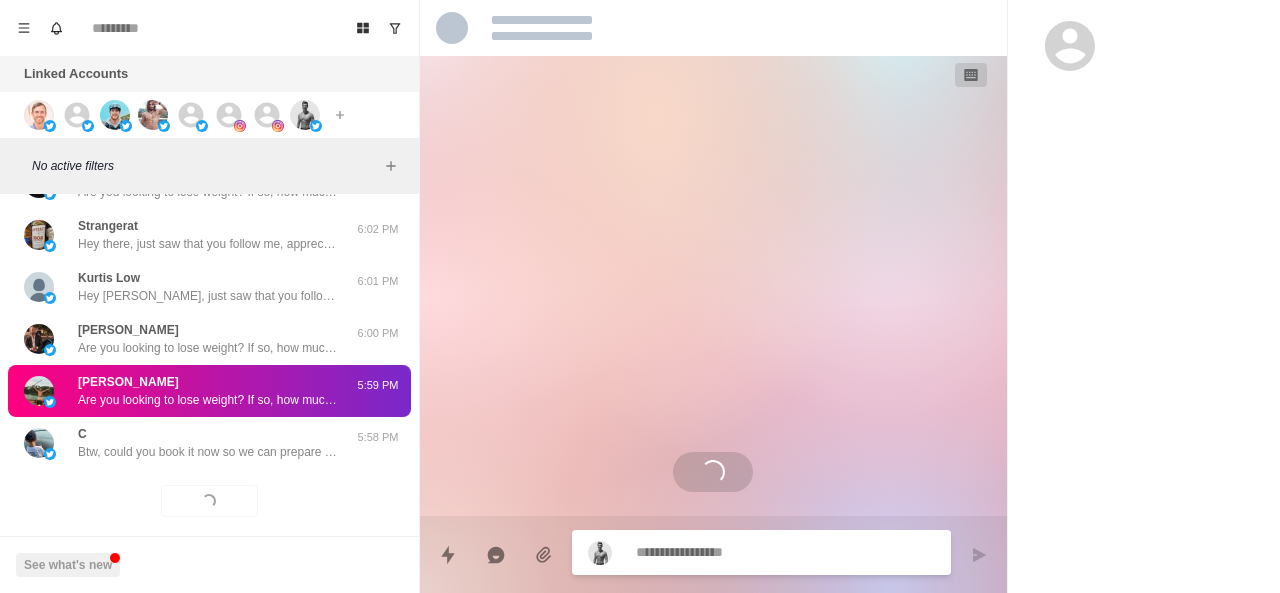 scroll, scrollTop: 0, scrollLeft: 0, axis: both 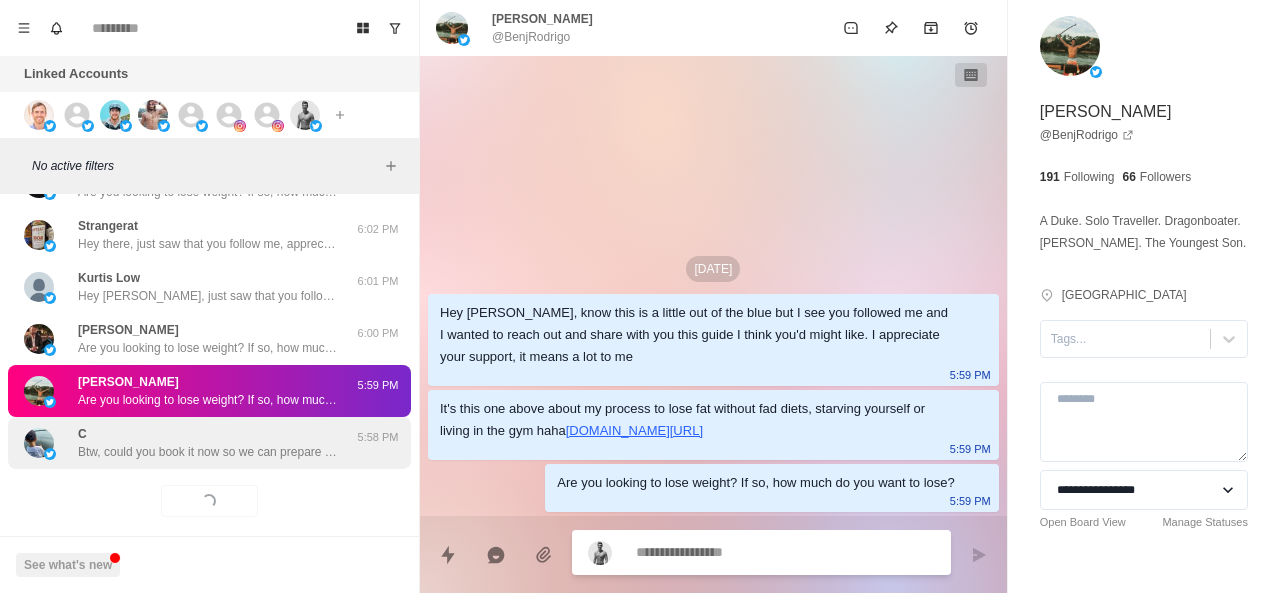 click on "C Btw, could you book it now so we can prepare some stuff beforehand? Should only take 60 seconds. Thank you" at bounding box center [208, 443] 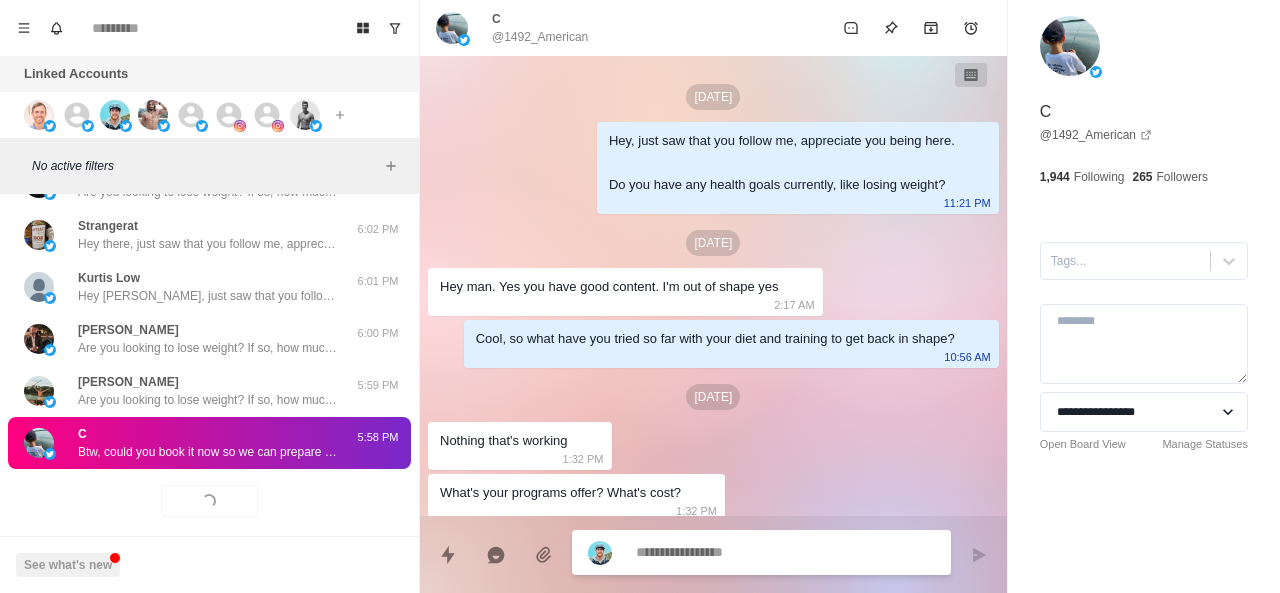 scroll, scrollTop: 1860, scrollLeft: 0, axis: vertical 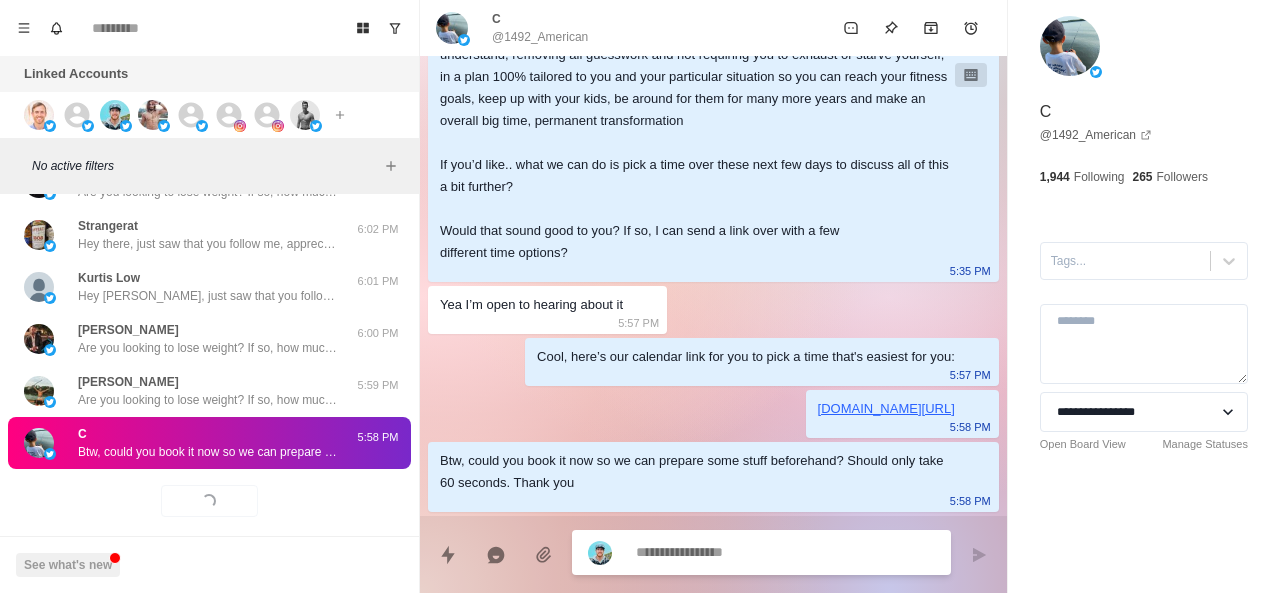 drag, startPoint x: 502, startPoint y: 133, endPoint x: 465, endPoint y: 233, distance: 106.62551 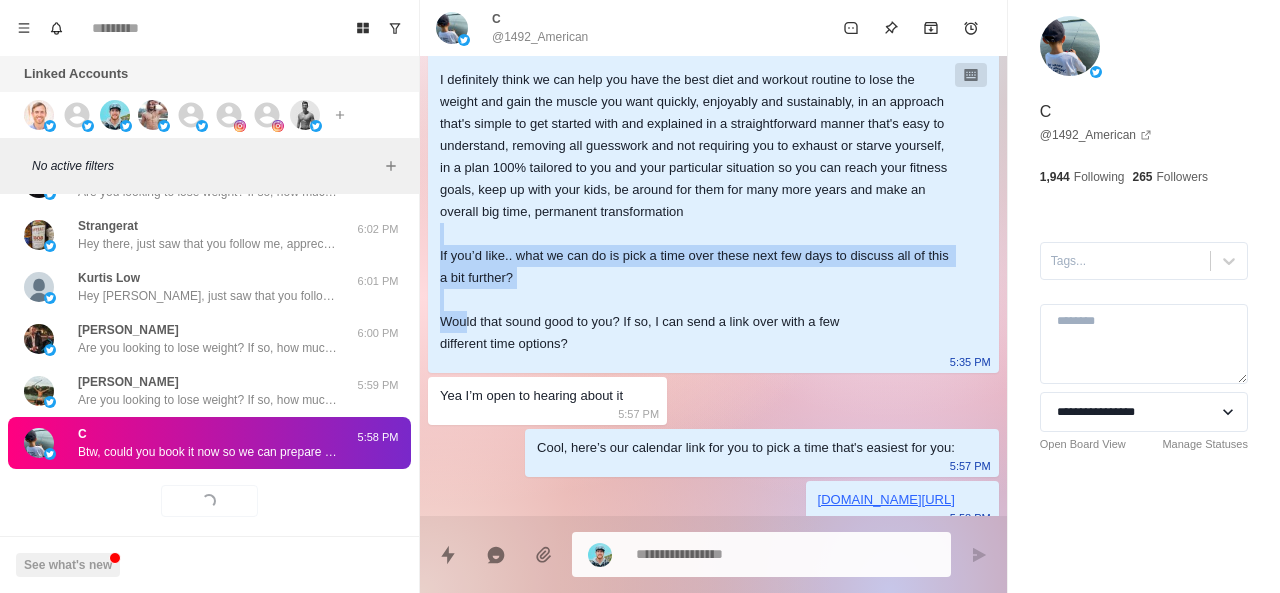 scroll, scrollTop: 1702, scrollLeft: 0, axis: vertical 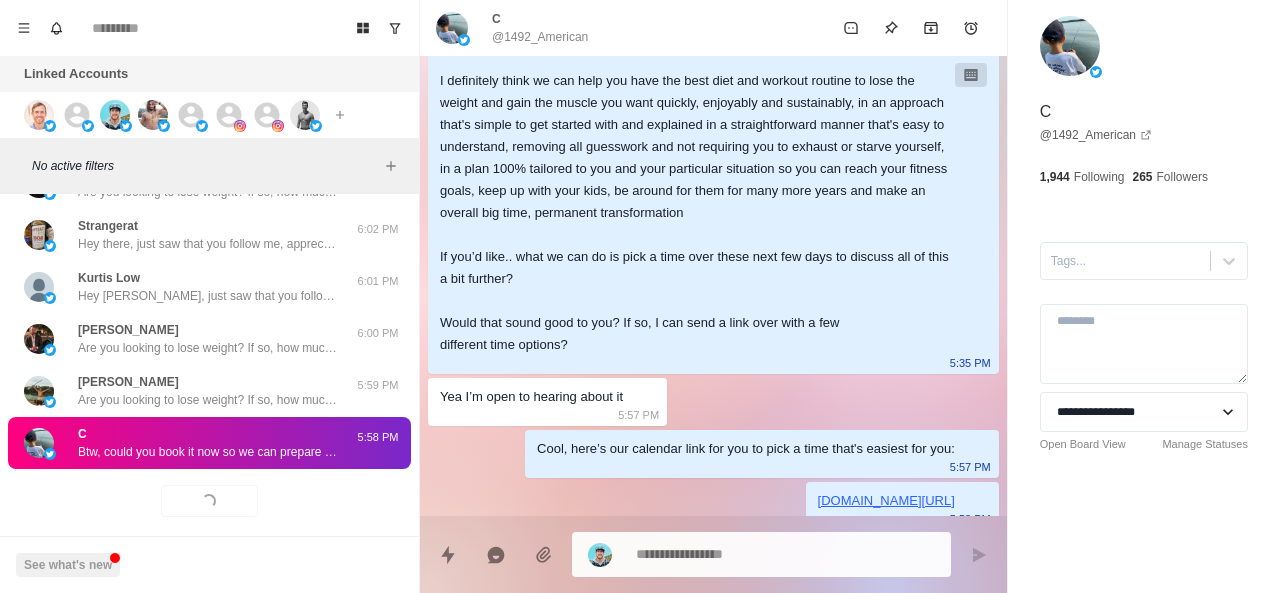 click on "That's very admirable that you're doing this for your family!
I definitely think we can help you have the best diet and workout routine to lose the weight and gain the muscle you want quickly, enjoyably and sustainably, in an approach that's simple to get started with and explained in a straightforward manner that's easy to understand, removing all guesswork and not requiring you to exhaust or starve yourself, in a plan 100% tailored to you and your particular situation so you can reach your fitness goals, keep up with your kids, be around for them for many more years and make an overall big time, permanent transformation
If you’d like.. what we can do is pick a time over these next few days to discuss all of this a bit further?
Would that sound good to you? If so, I can send a link over with a few different time options?" at bounding box center (697, 191) 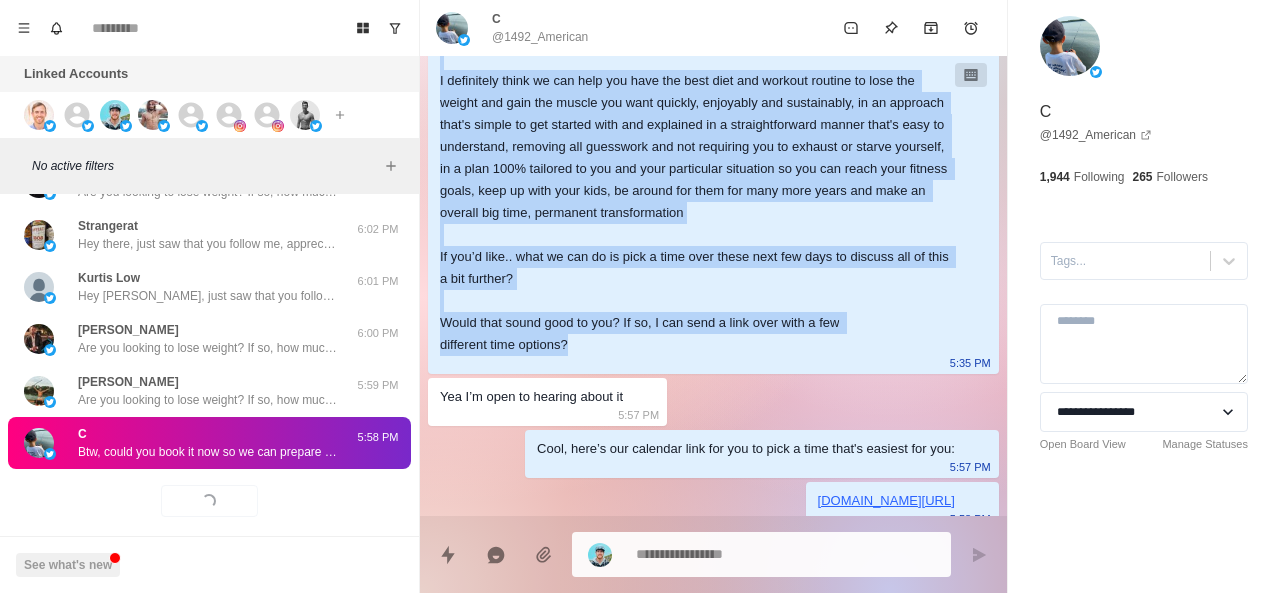 drag, startPoint x: 439, startPoint y: 98, endPoint x: 724, endPoint y: 426, distance: 434.52158 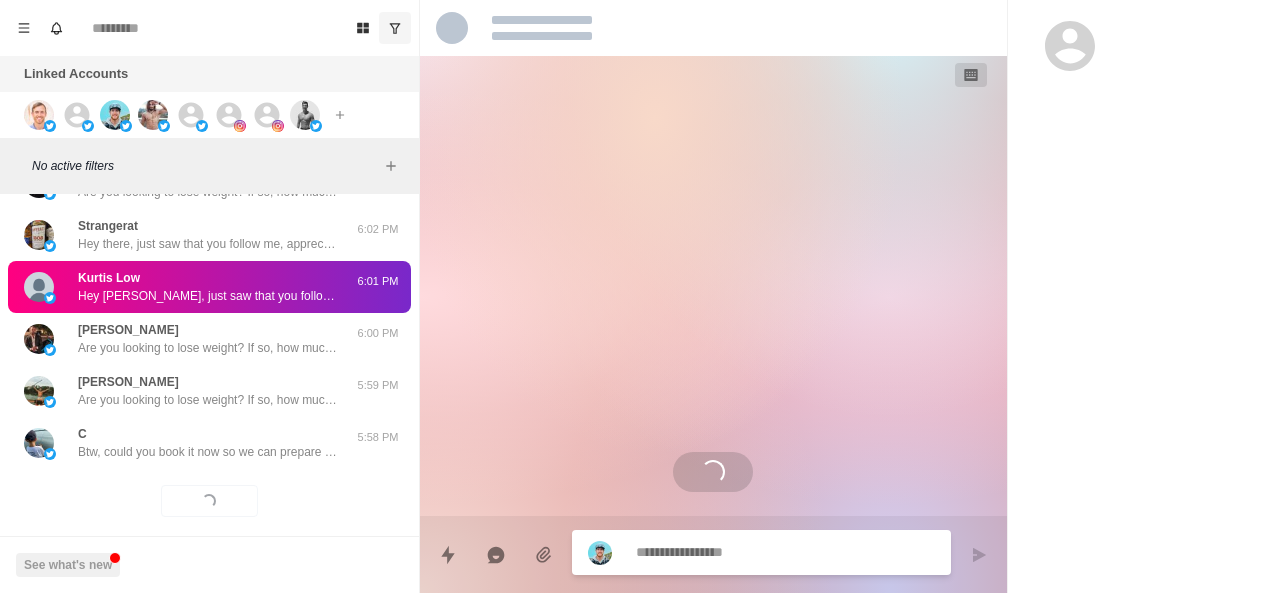scroll, scrollTop: 0, scrollLeft: 0, axis: both 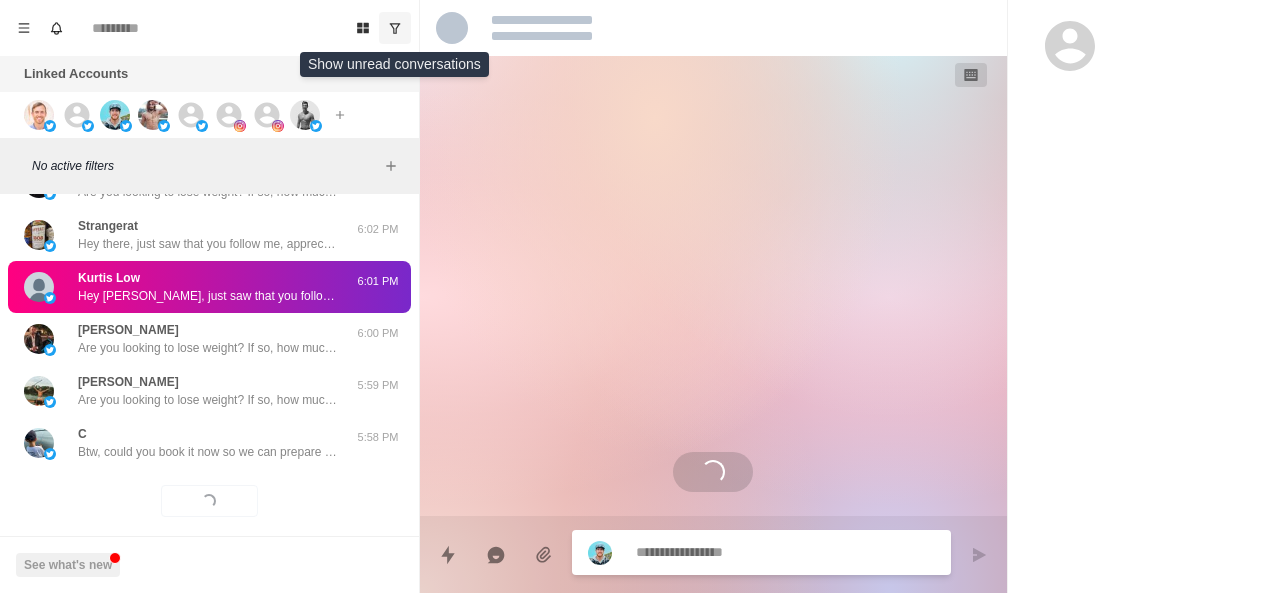 click 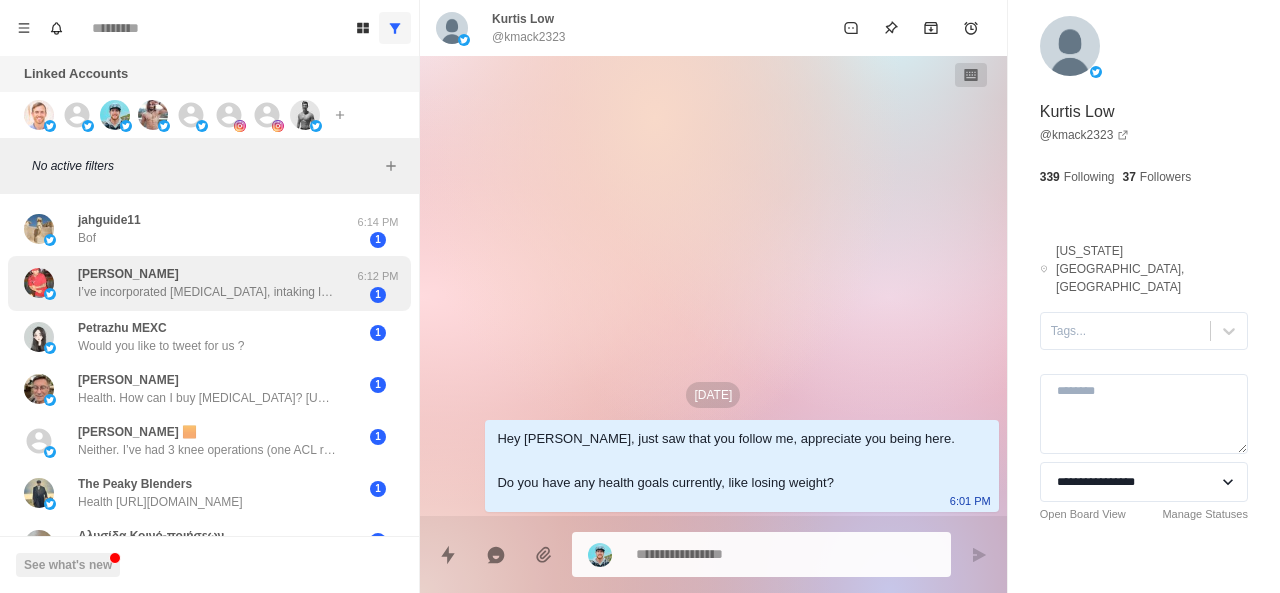 click on "I’ve incorporated intermittent fasting, intaking less calories, supplements and walking and light weight lifting. Im down 5lbs so far :)" at bounding box center [208, 292] 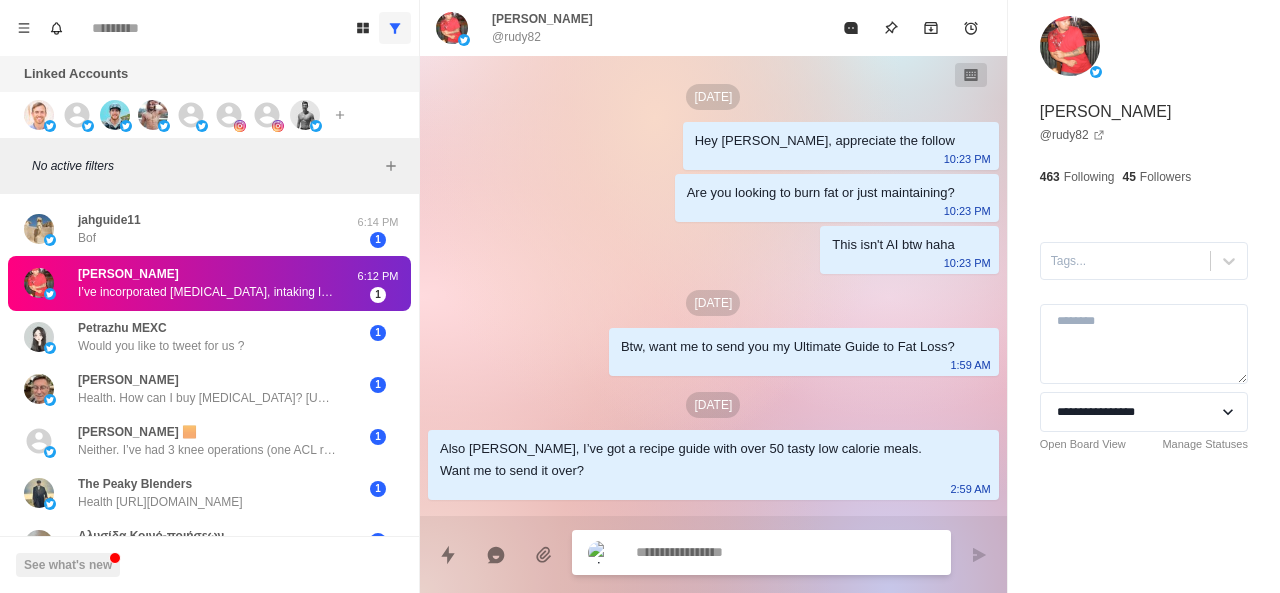 scroll, scrollTop: 444, scrollLeft: 0, axis: vertical 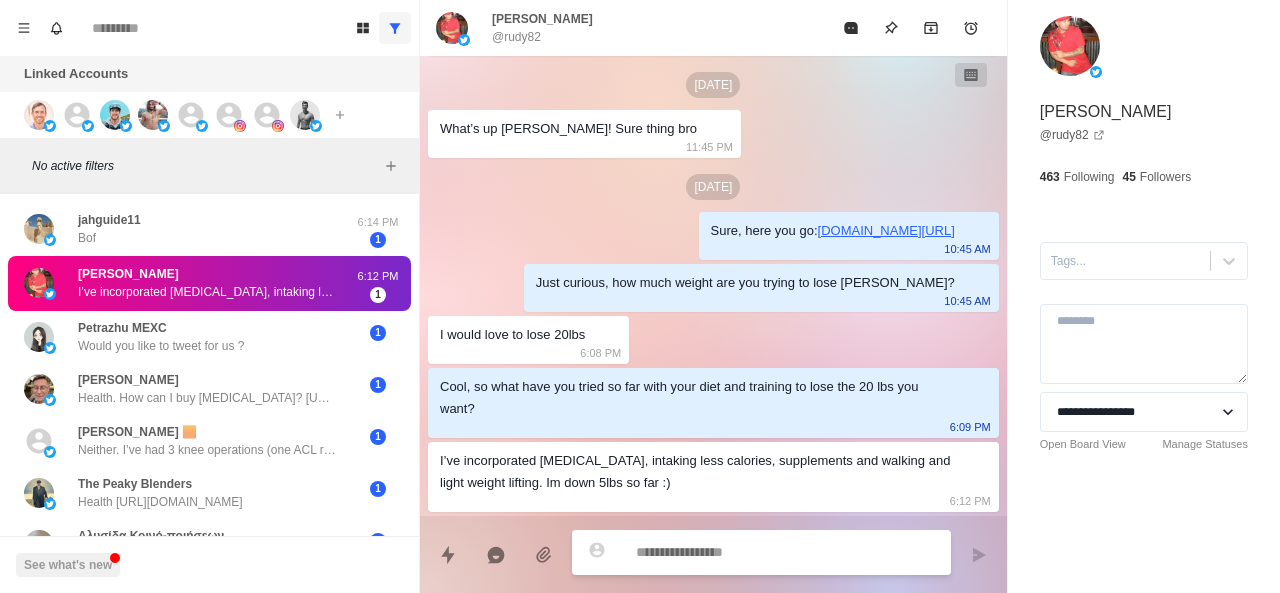 click at bounding box center (785, 552) 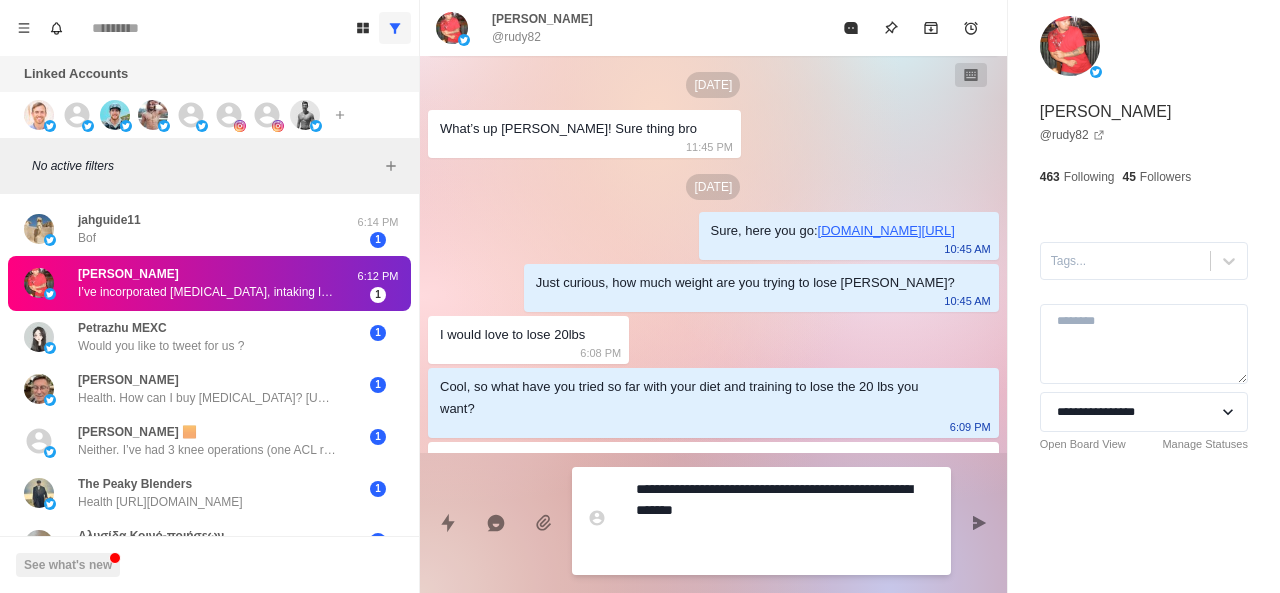 paste on "**********" 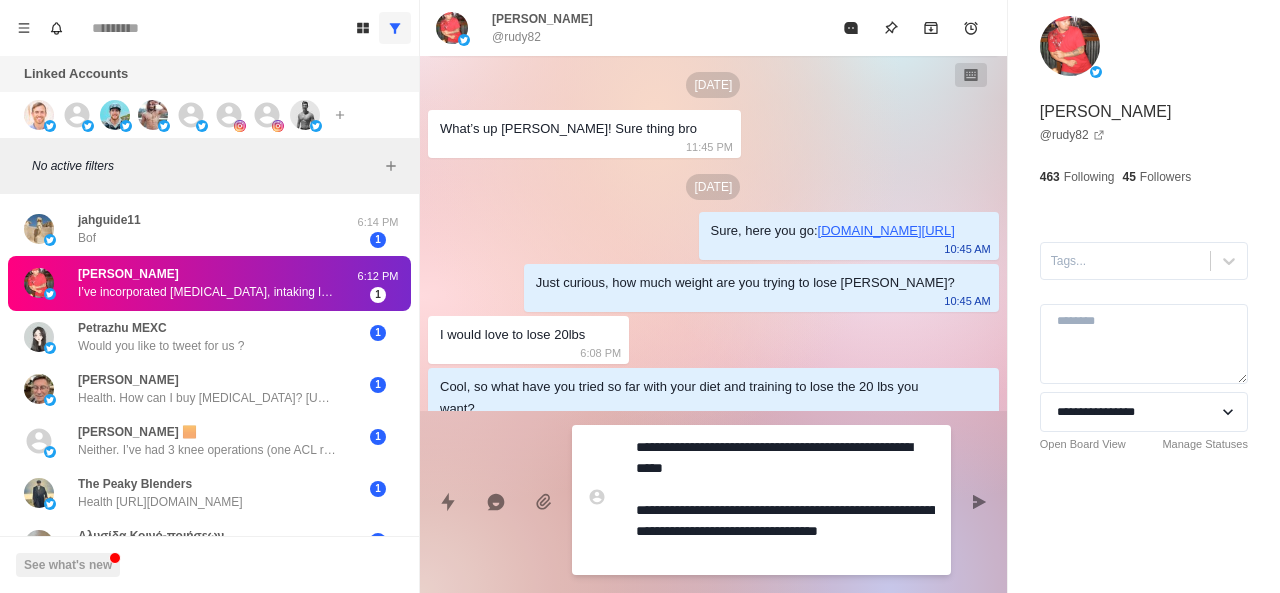 click on "**********" at bounding box center [785, 500] 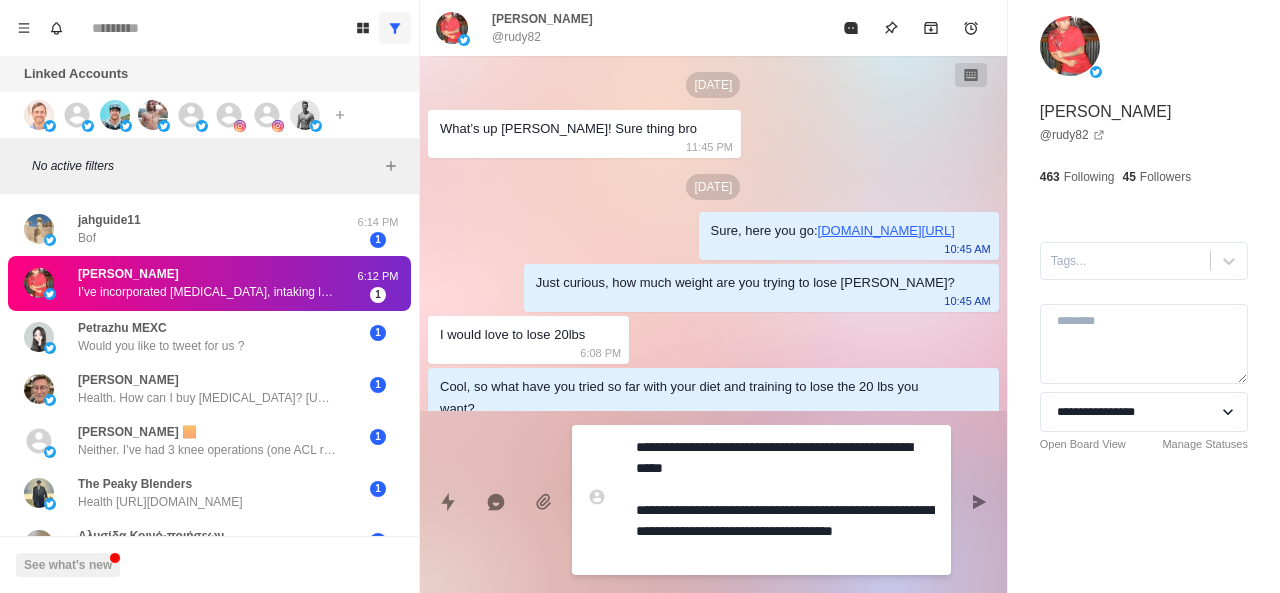 click on "**********" at bounding box center [785, 500] 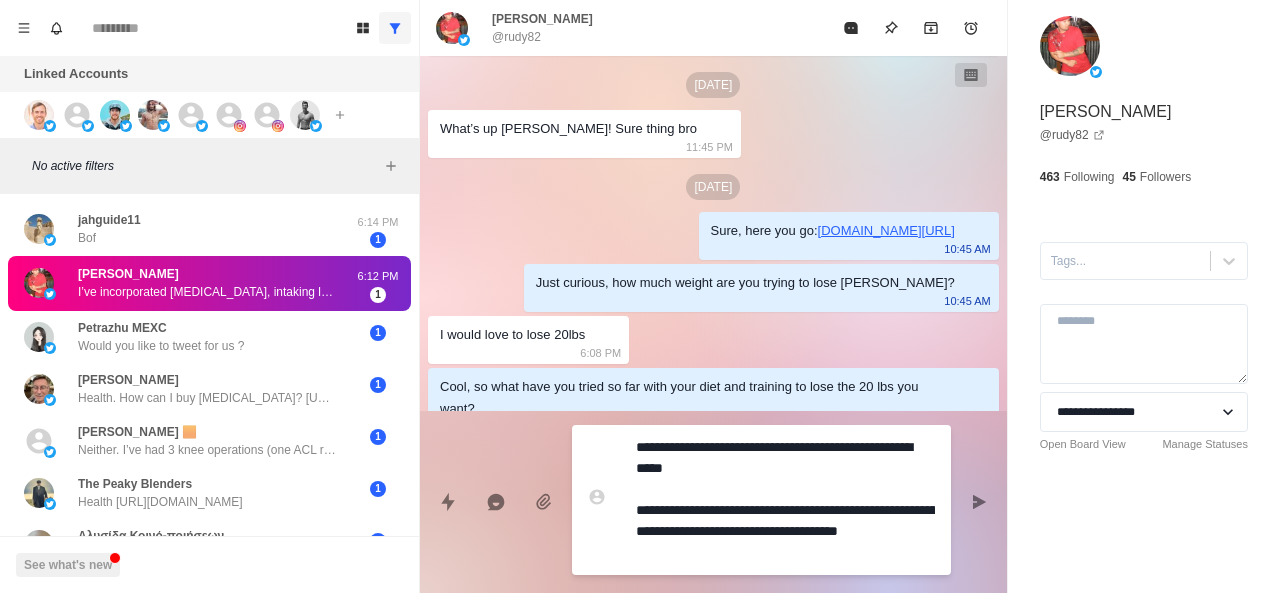click on "**********" at bounding box center [785, 500] 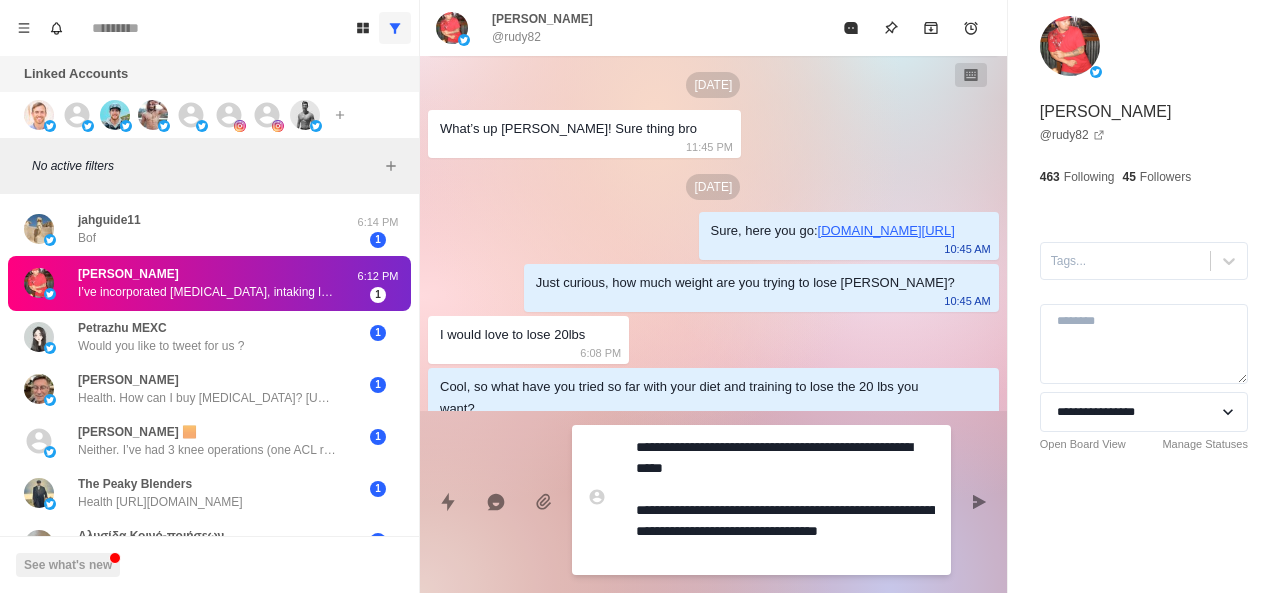 click on "**********" at bounding box center [761, 500] 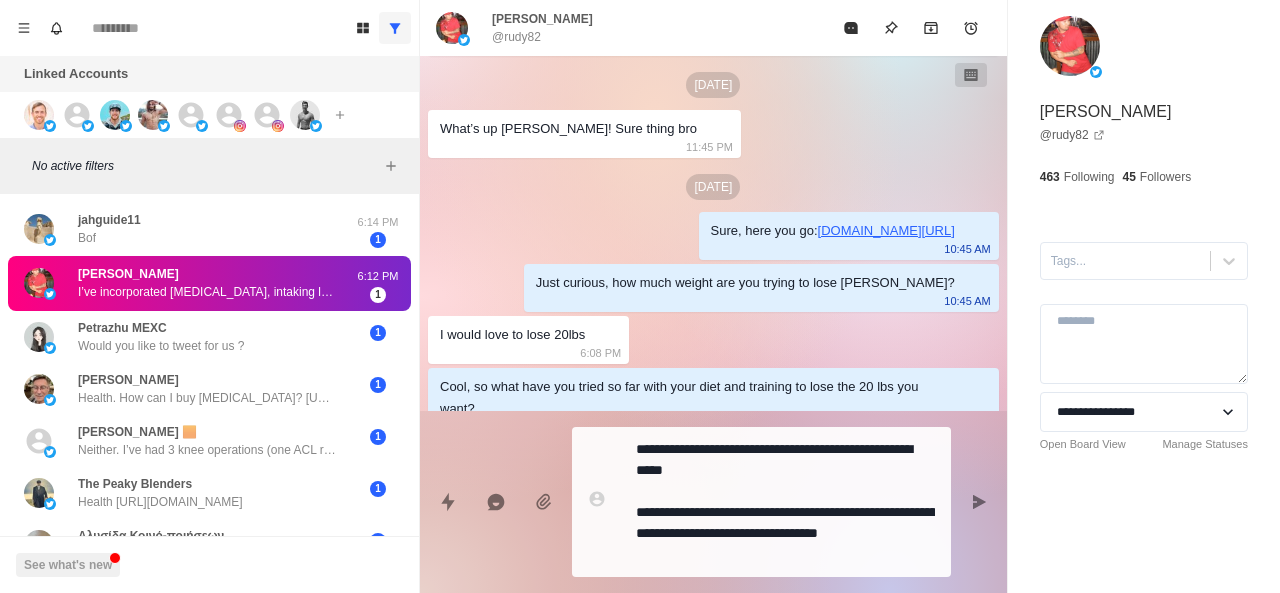 click on "**********" at bounding box center [785, 502] 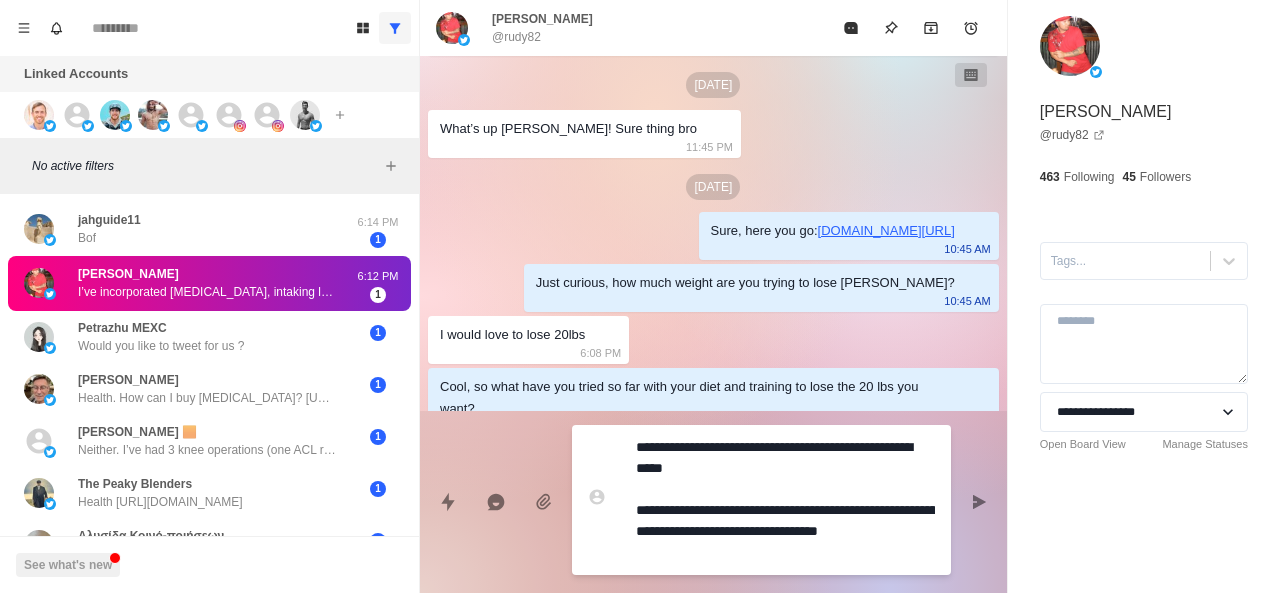 click on "**********" at bounding box center (785, 500) 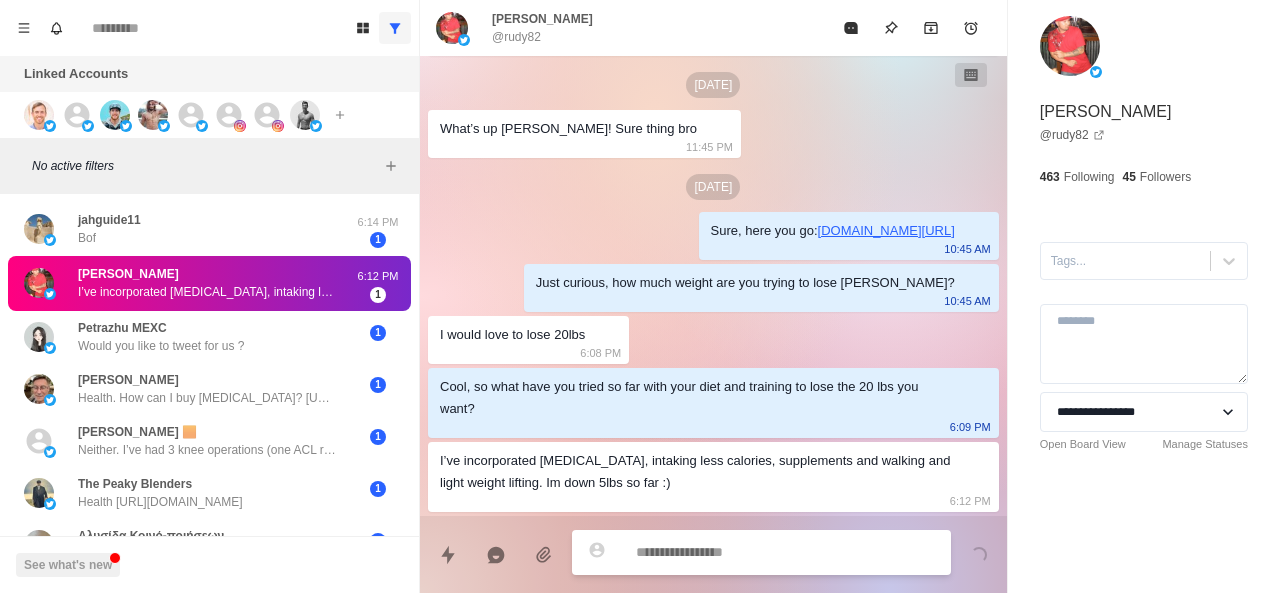 scroll, scrollTop: 562, scrollLeft: 0, axis: vertical 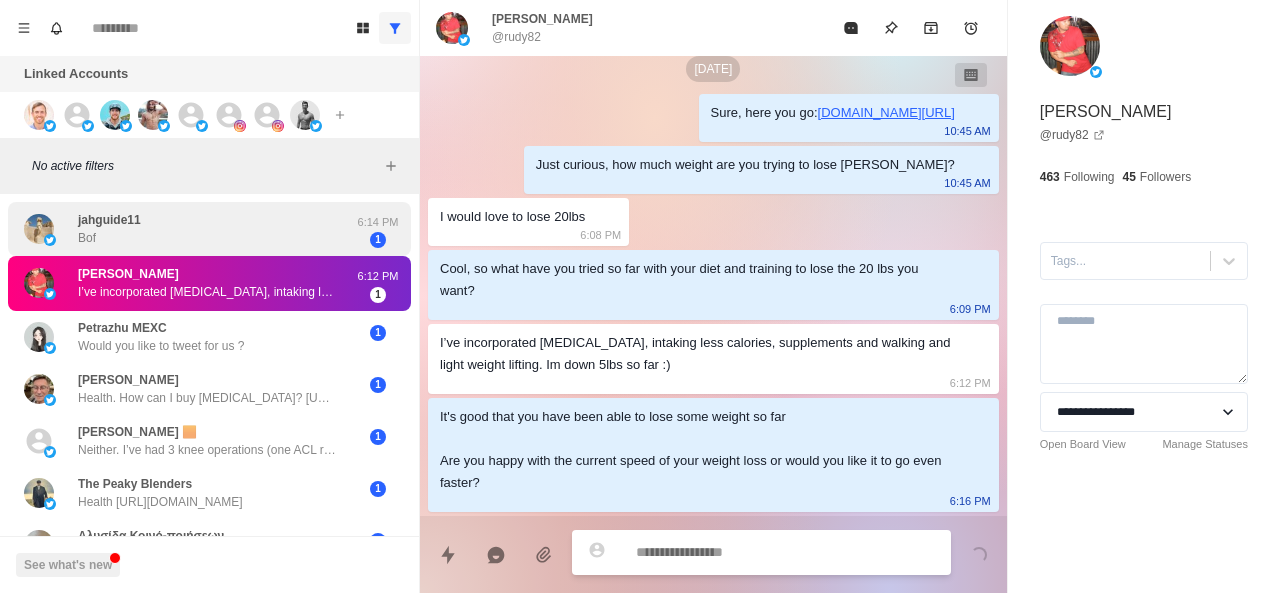 click on "jahguide11 Bof" at bounding box center [188, 229] 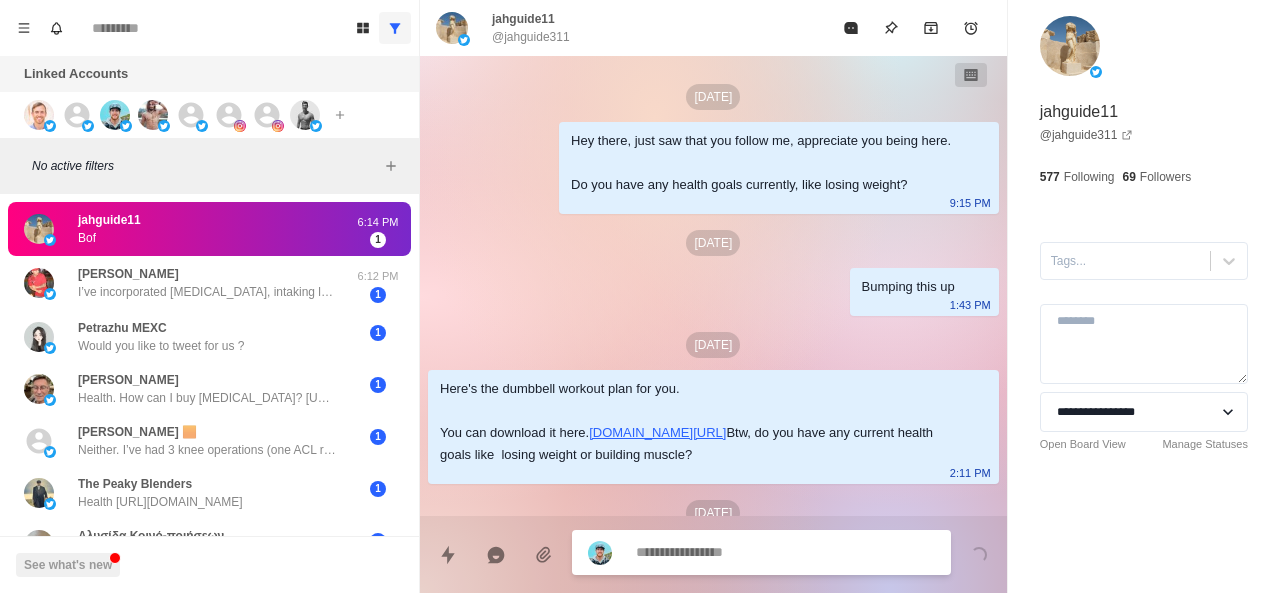 scroll, scrollTop: 192, scrollLeft: 0, axis: vertical 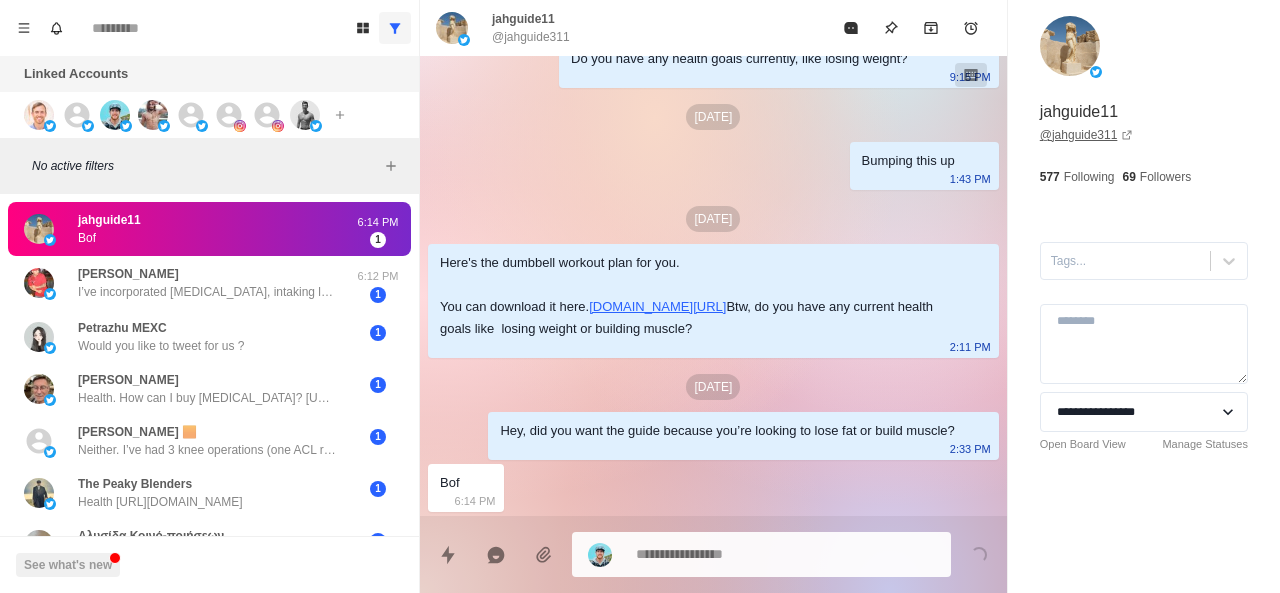 click on "@ jahguide311" at bounding box center [1087, 135] 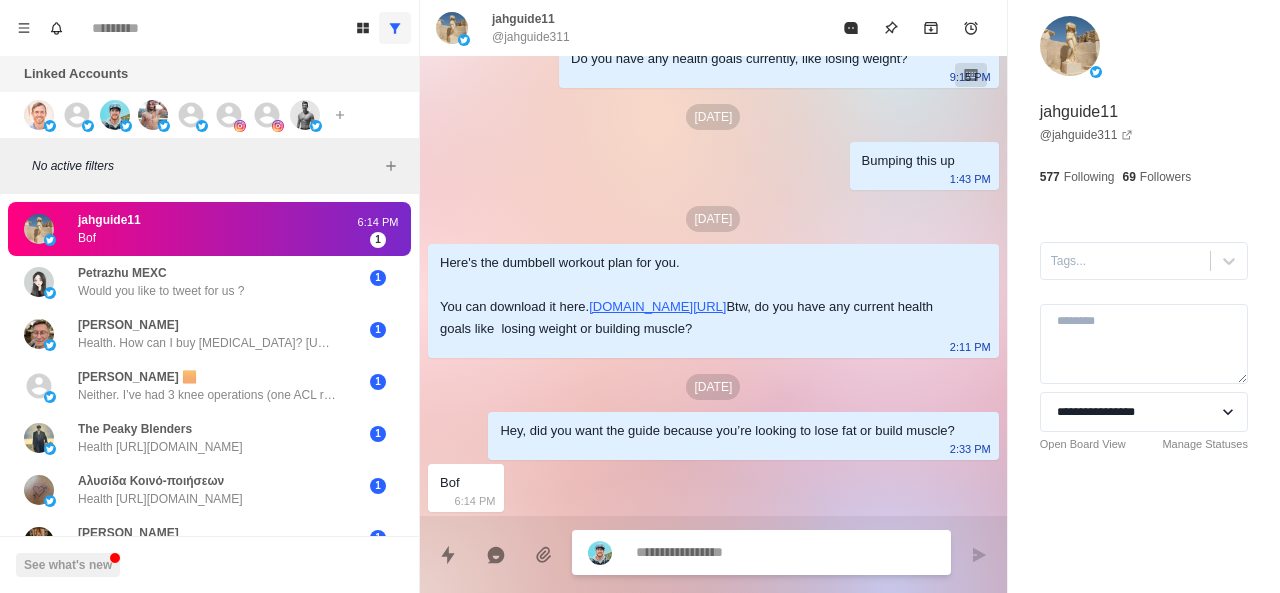 click at bounding box center (785, 552) 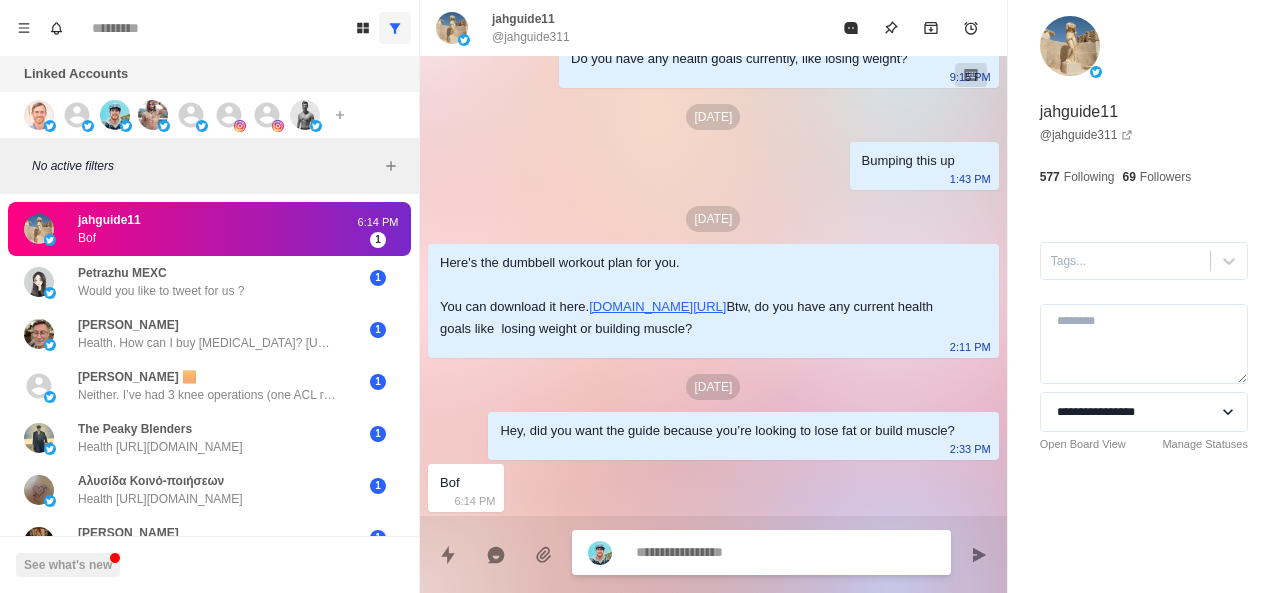 paste on "**********" 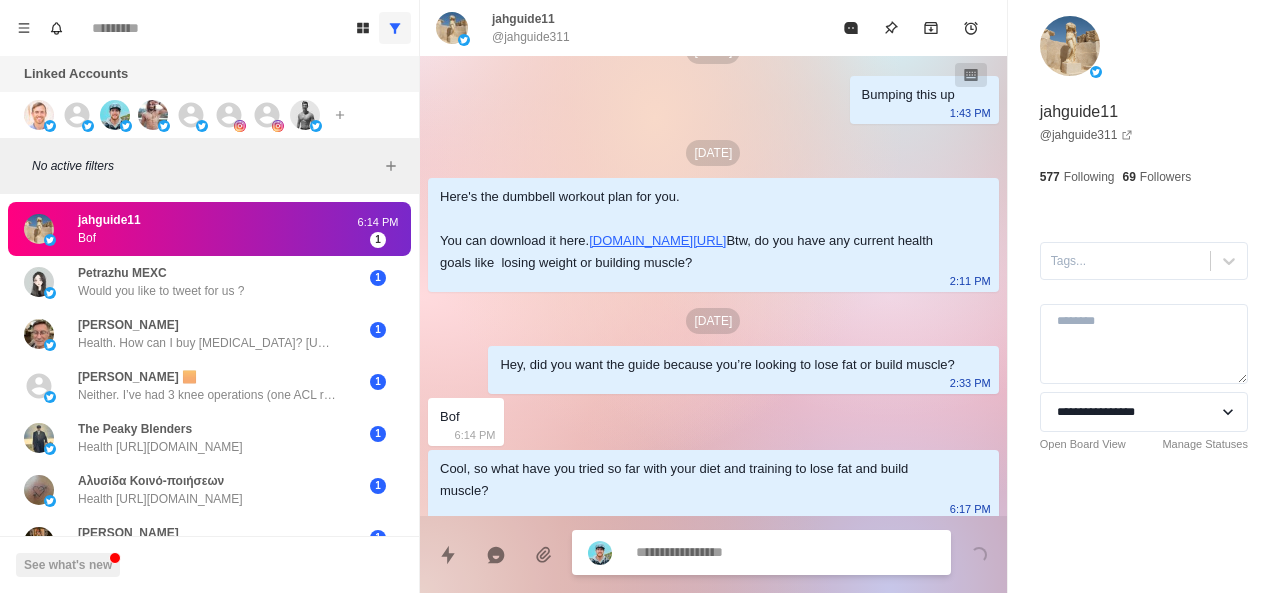 scroll, scrollTop: 266, scrollLeft: 0, axis: vertical 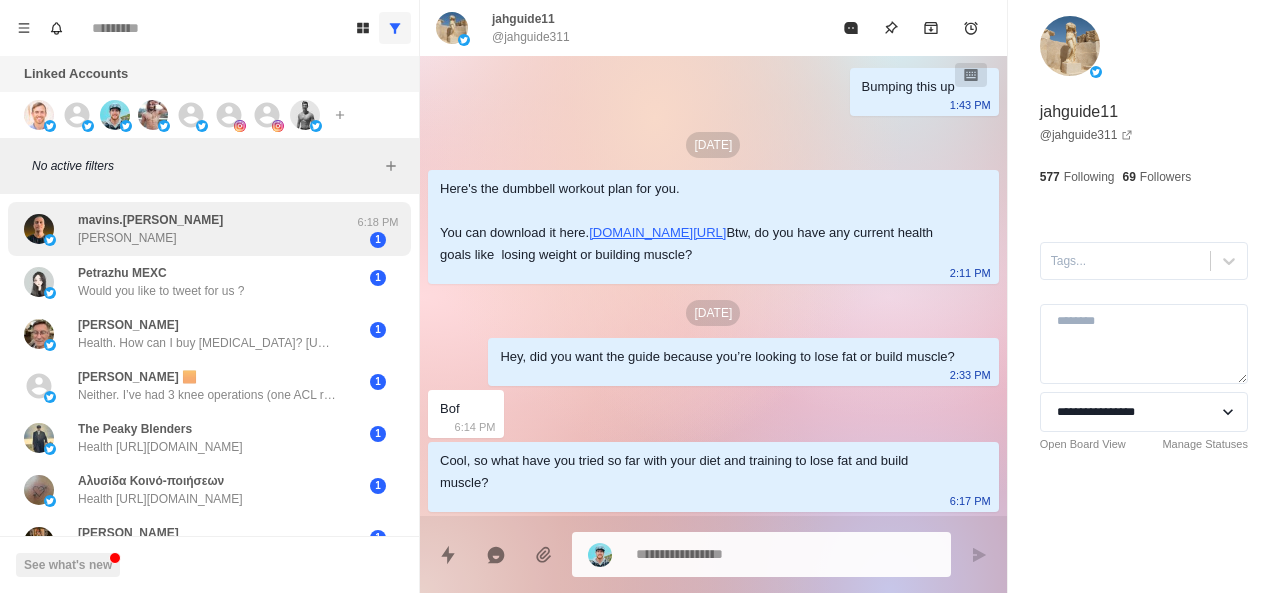 click on "mavins.davies Yoo" at bounding box center [188, 229] 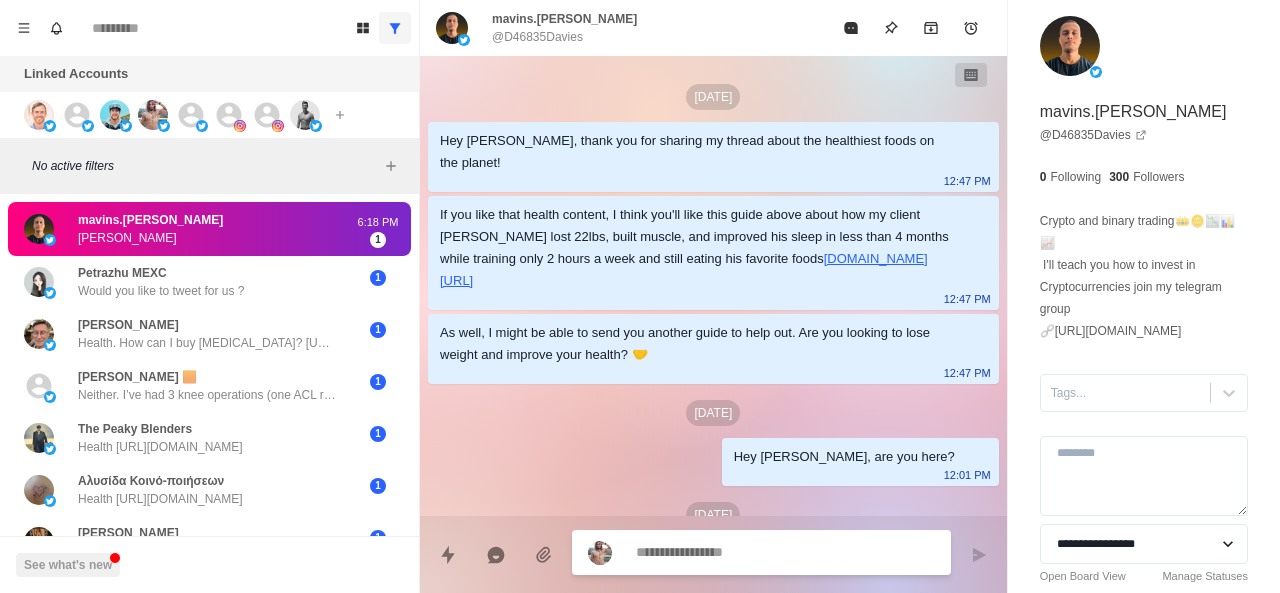 scroll, scrollTop: 54, scrollLeft: 0, axis: vertical 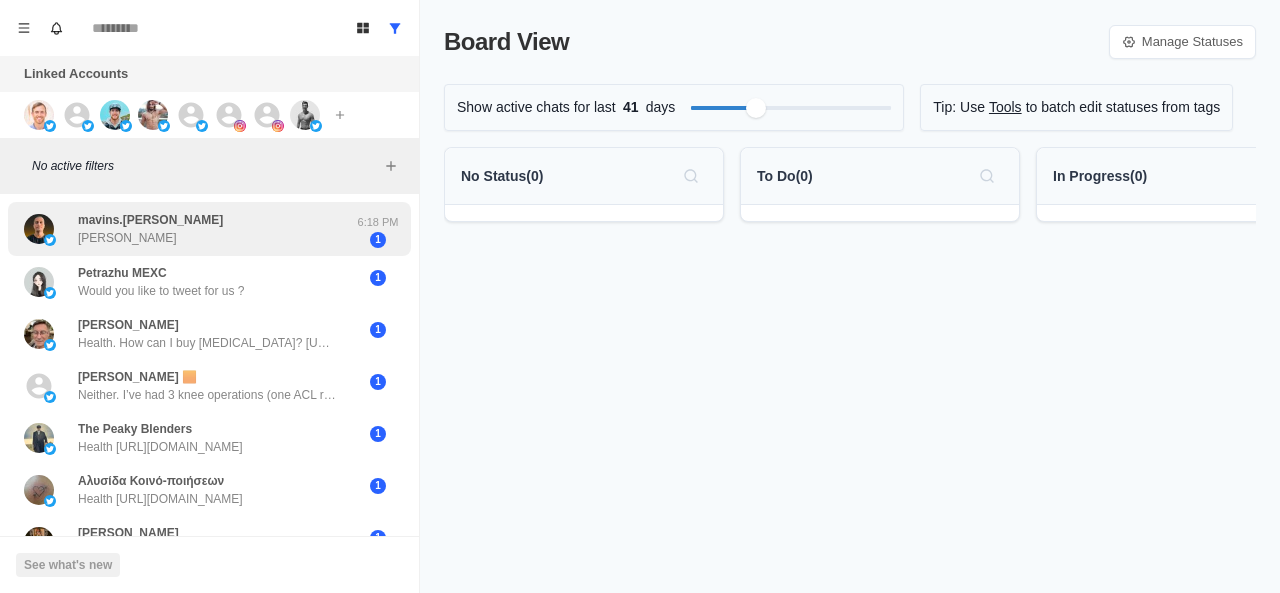 click on "mavins.[PERSON_NAME]" at bounding box center [188, 229] 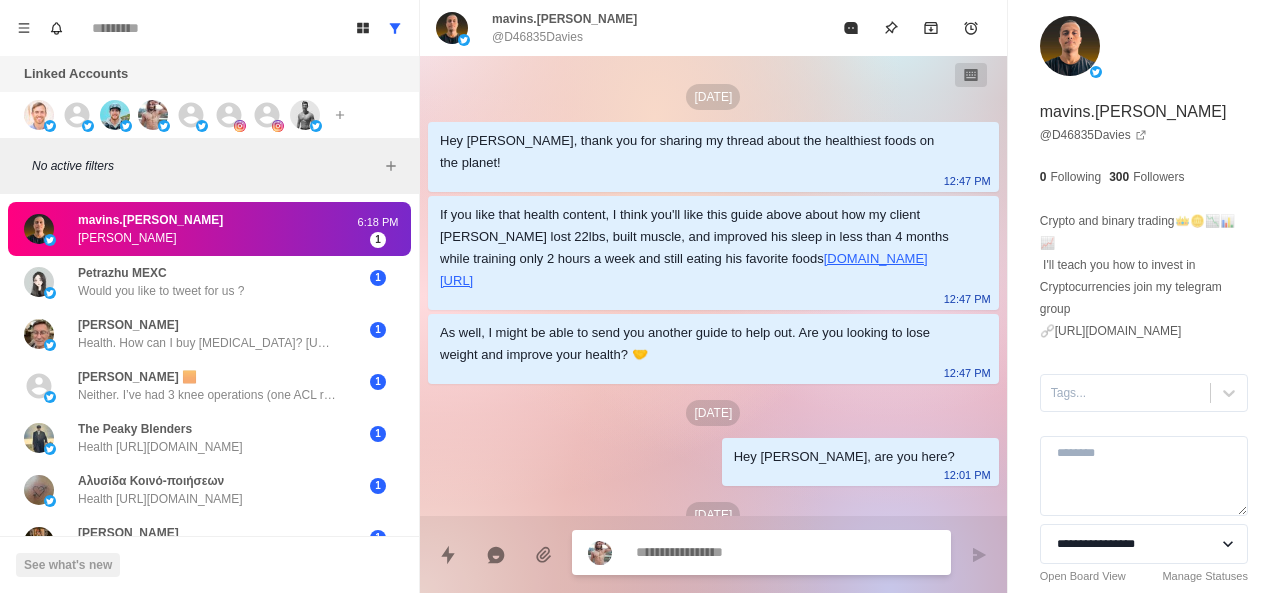 scroll, scrollTop: 54, scrollLeft: 0, axis: vertical 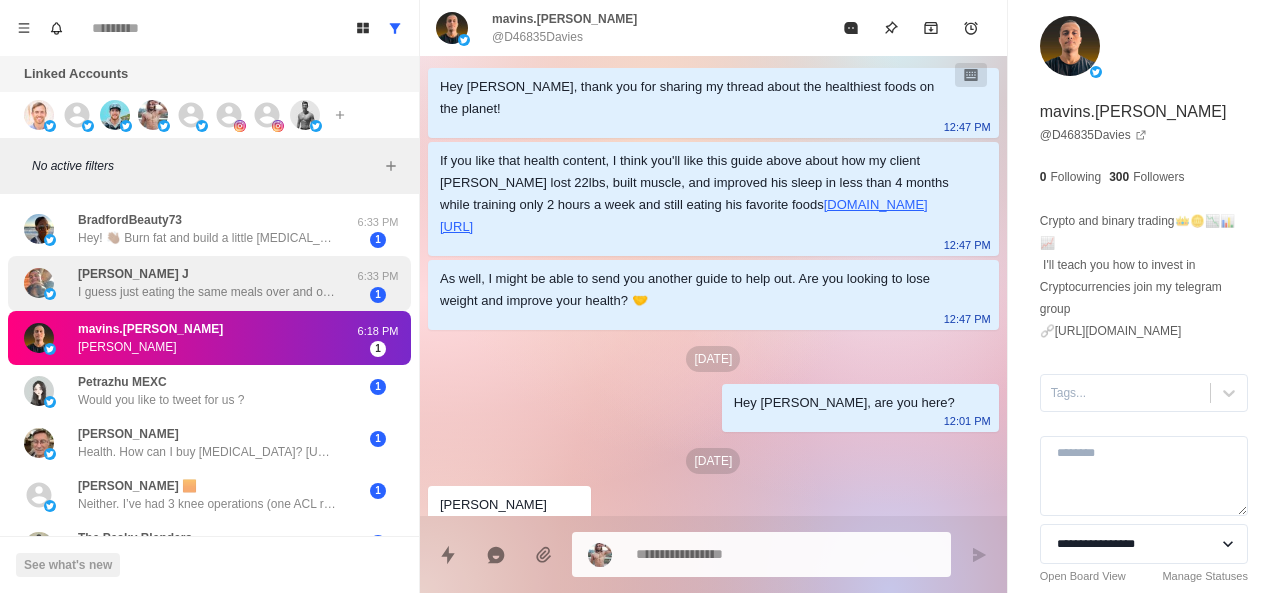 click on "Eric Arroyo J I guess just eating the same meals over and over" at bounding box center [208, 283] 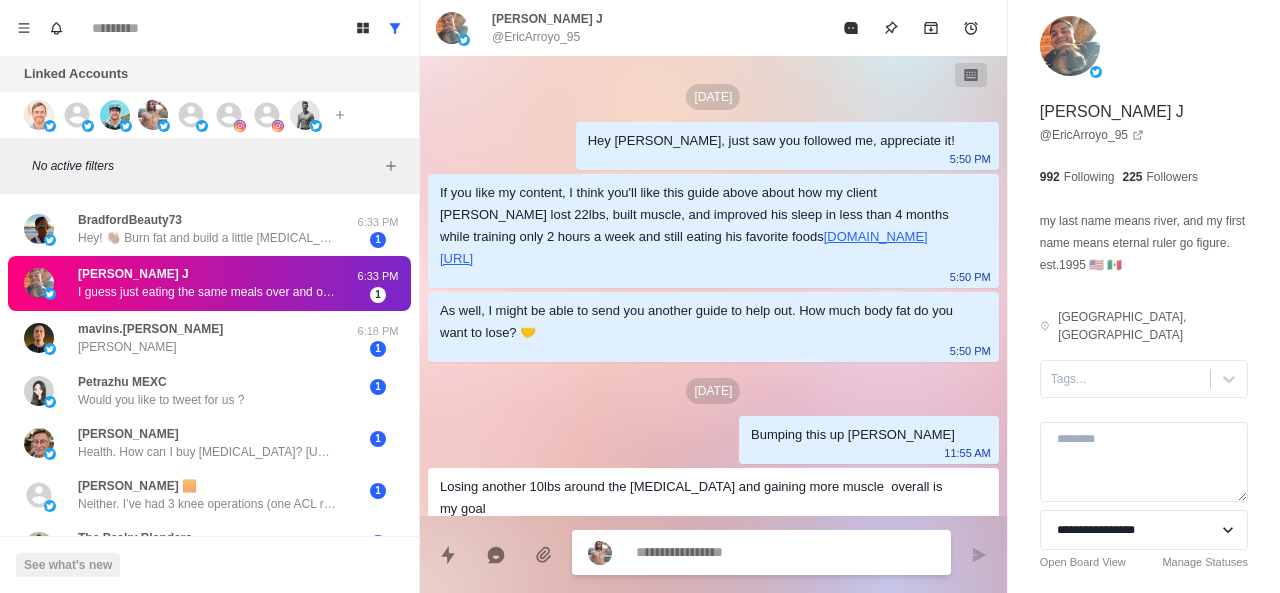 scroll, scrollTop: 374, scrollLeft: 0, axis: vertical 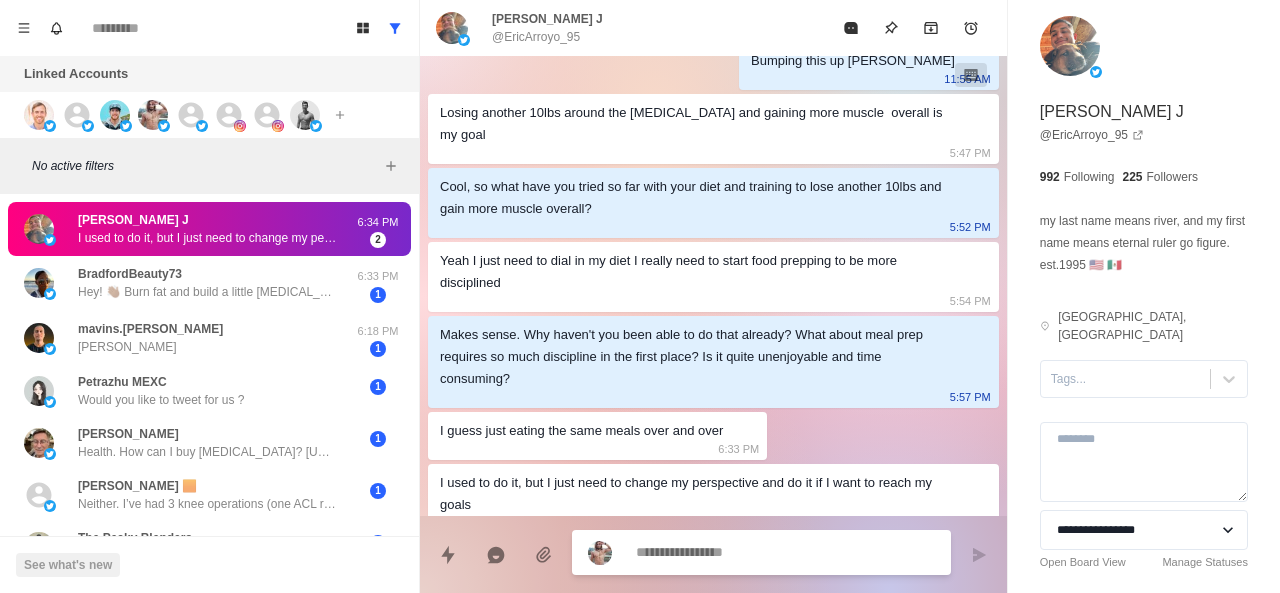 click at bounding box center (785, 552) 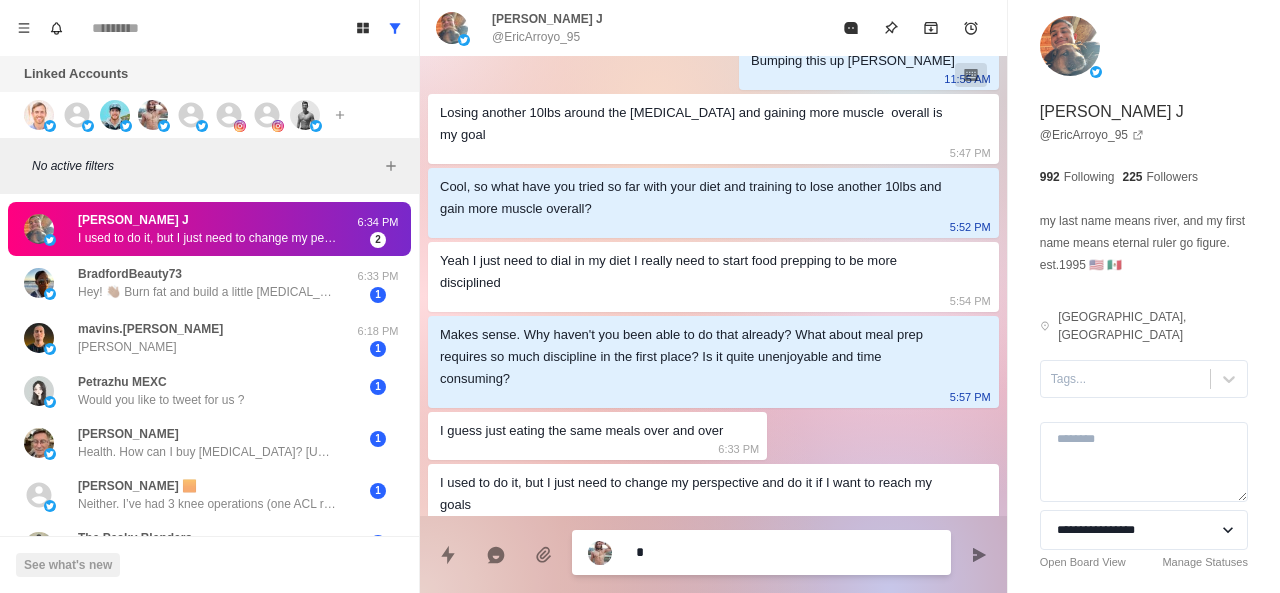 type on "*" 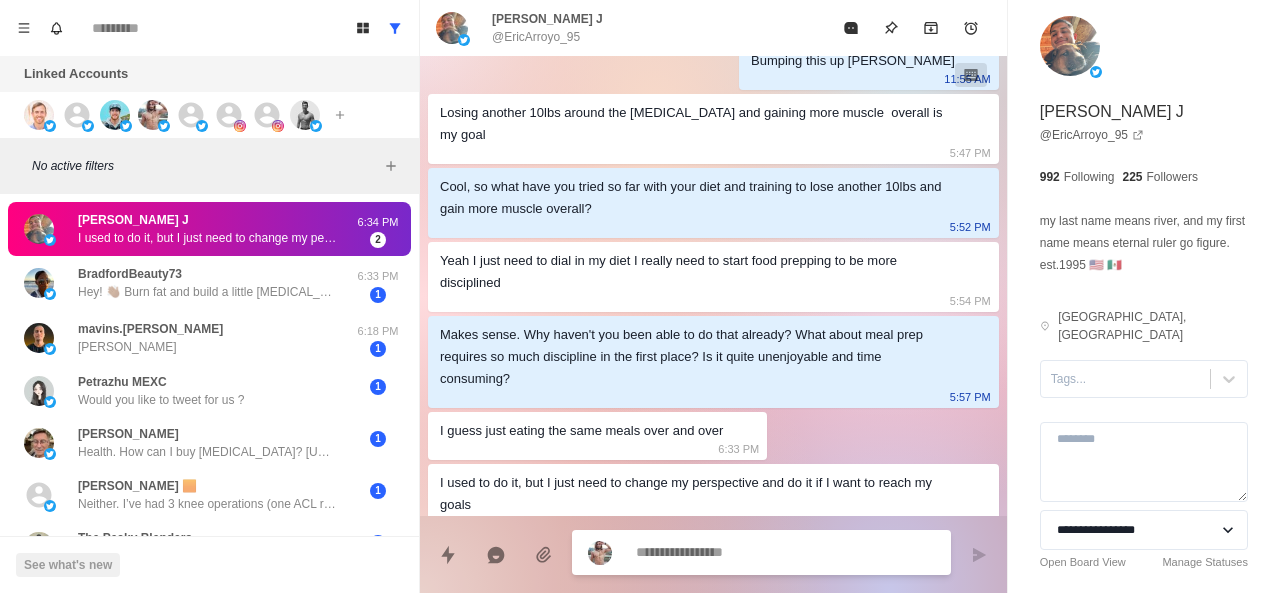 type on "*" 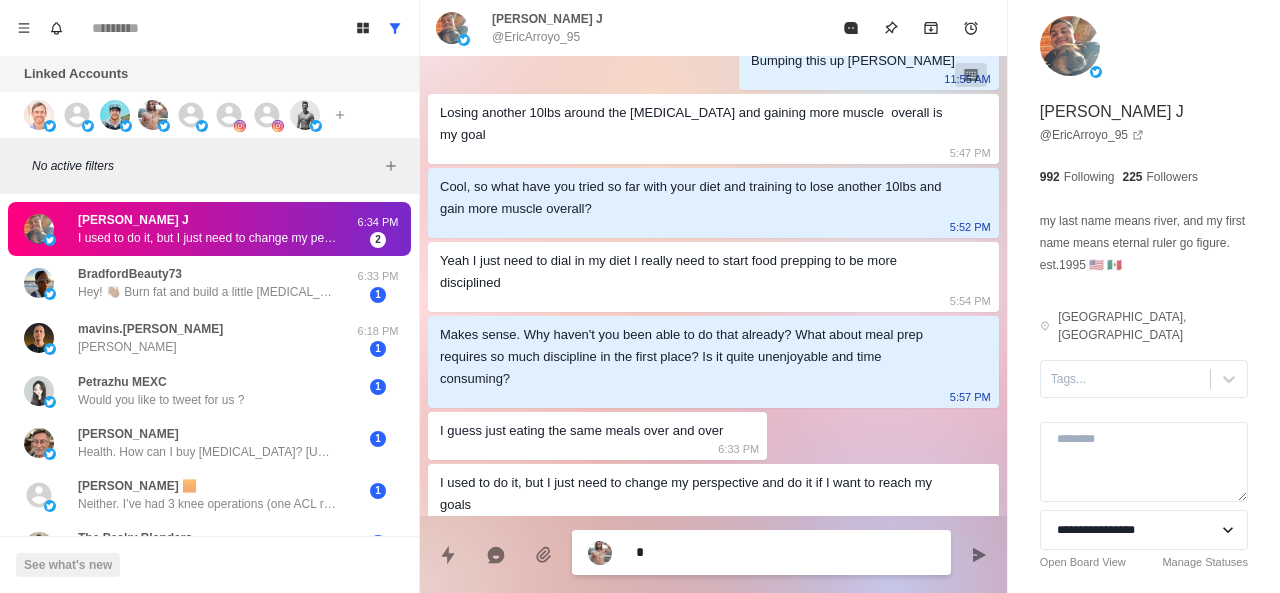type on "*" 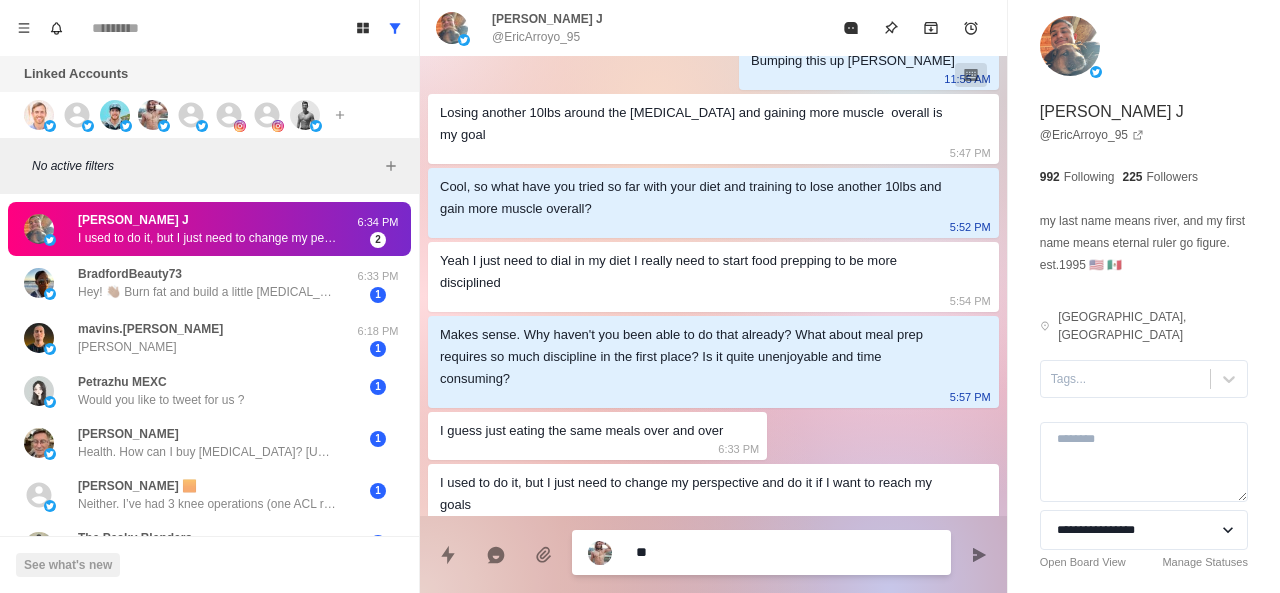 type on "*" 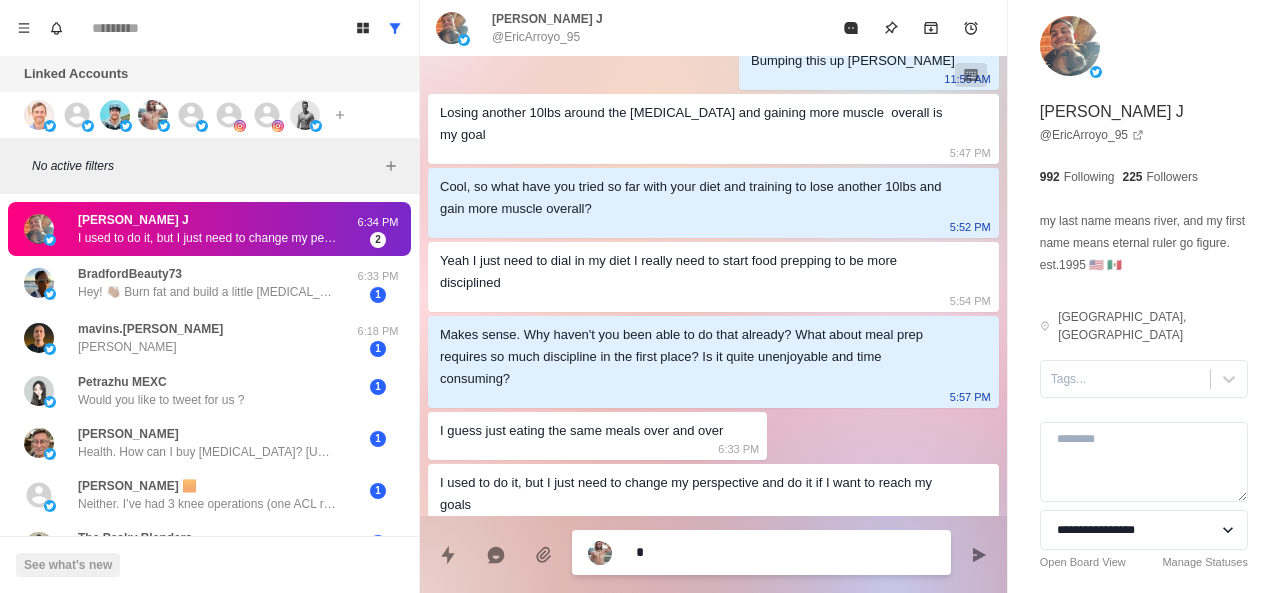 type on "*" 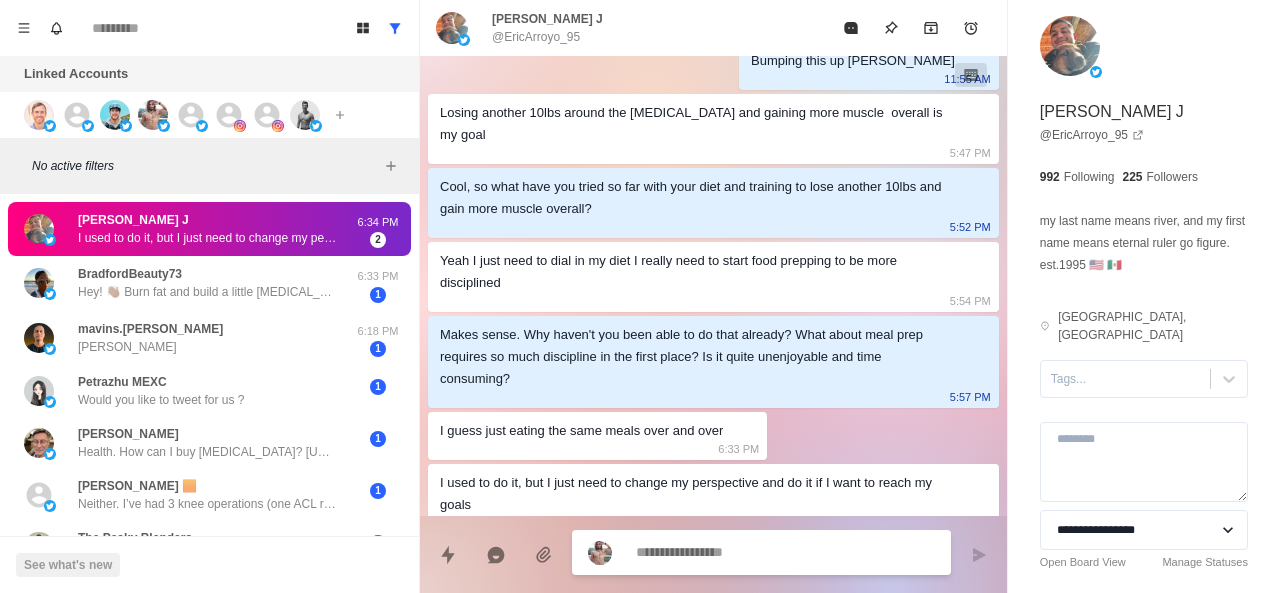 type on "*" 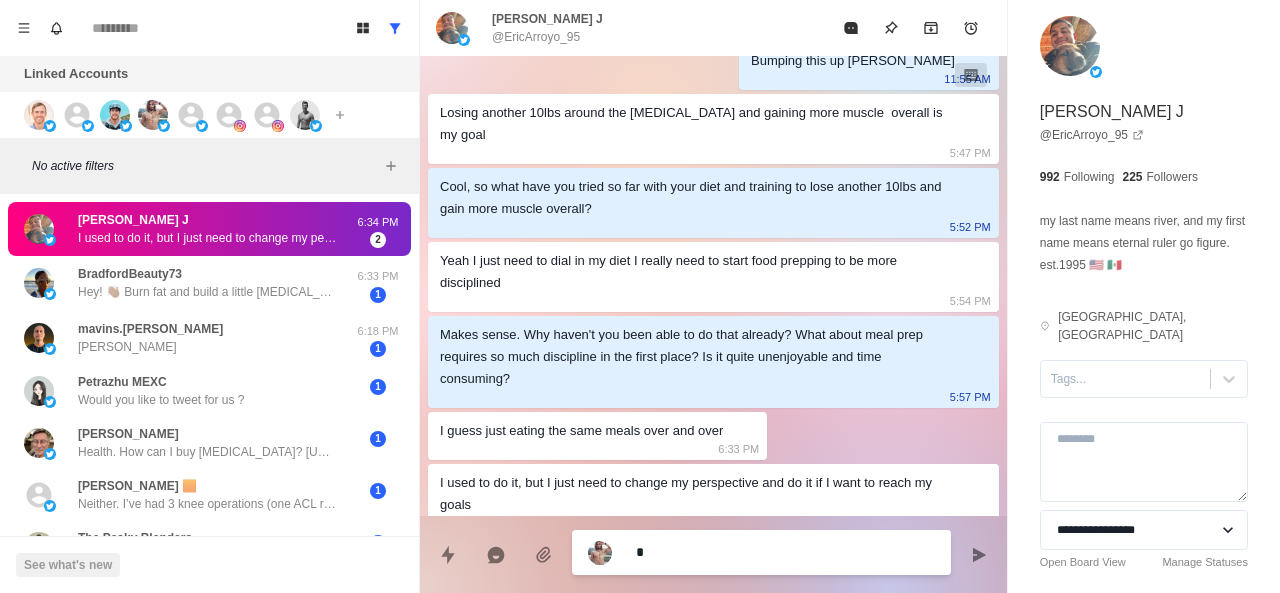 type on "*" 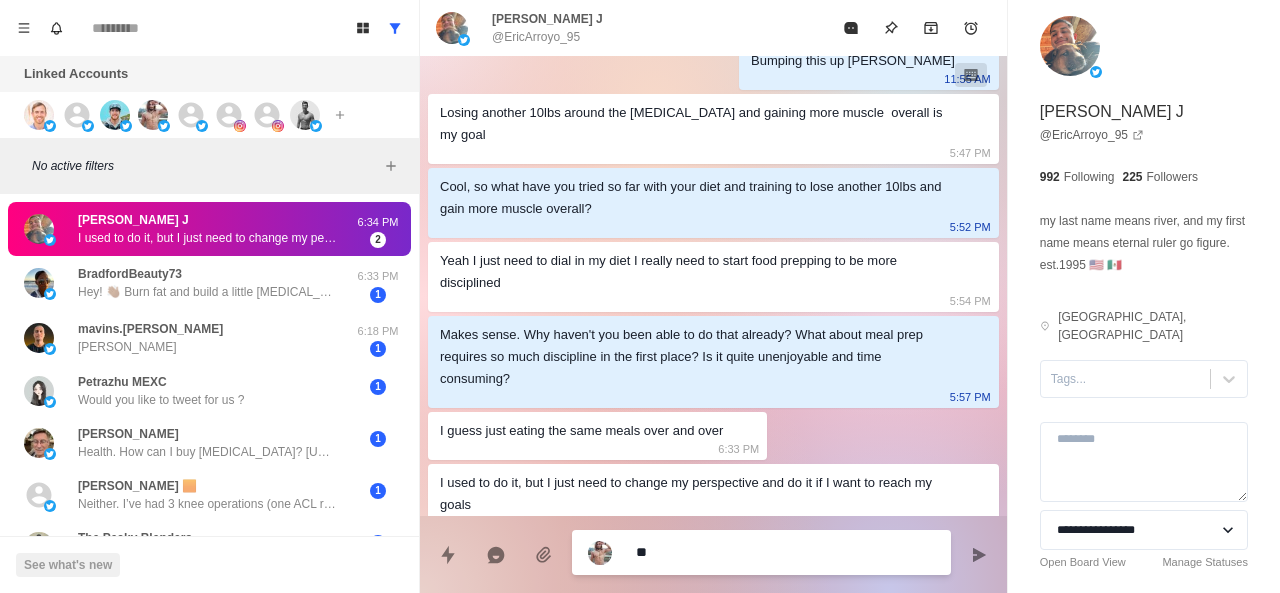 type on "*" 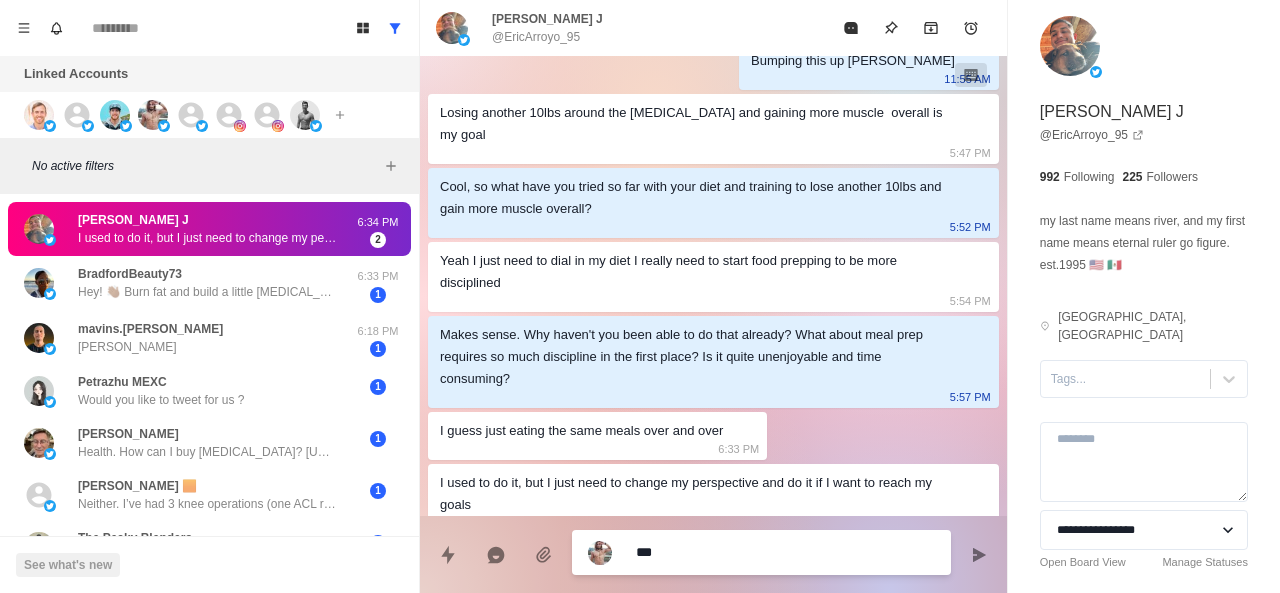 type on "****" 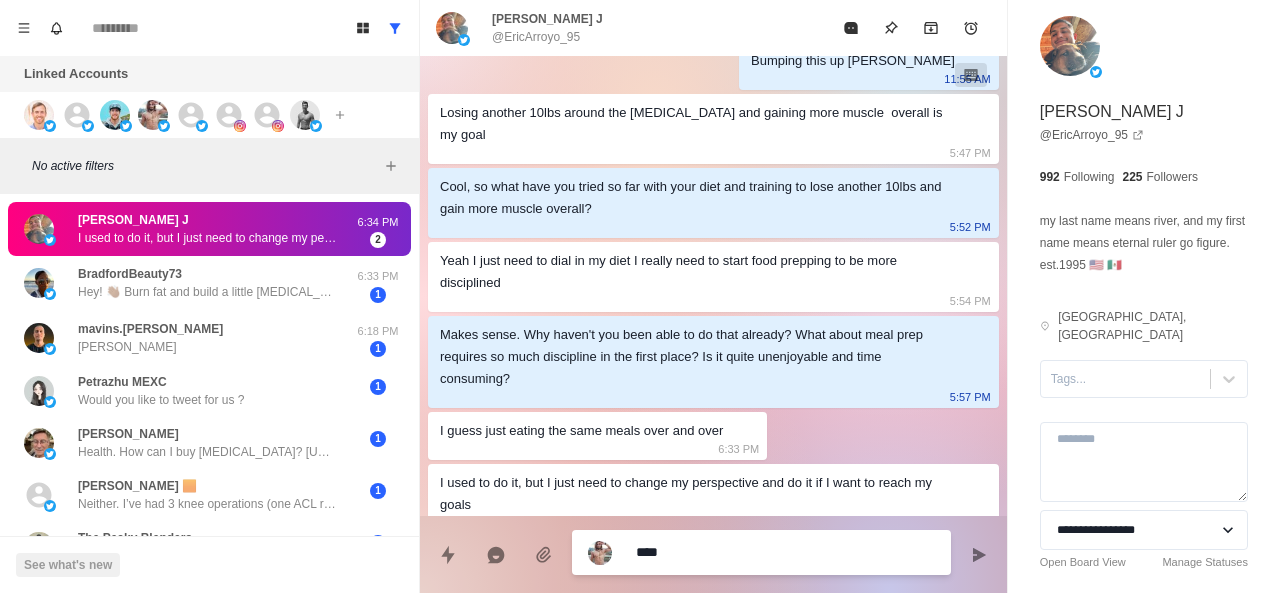 type on "*" 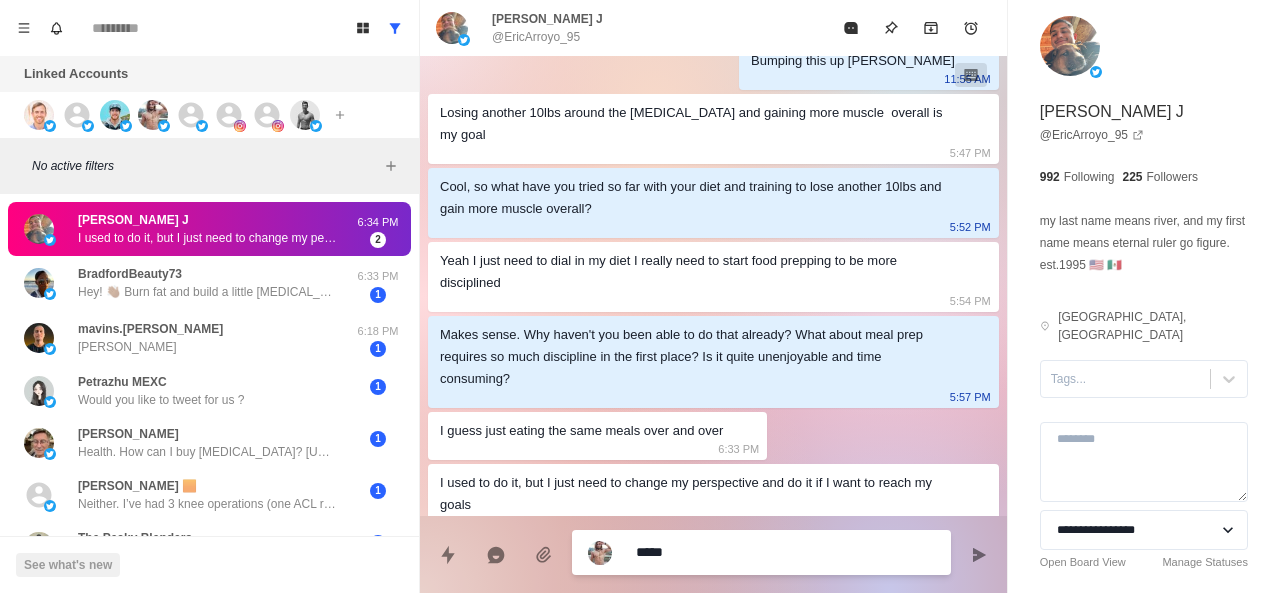 type on "*" 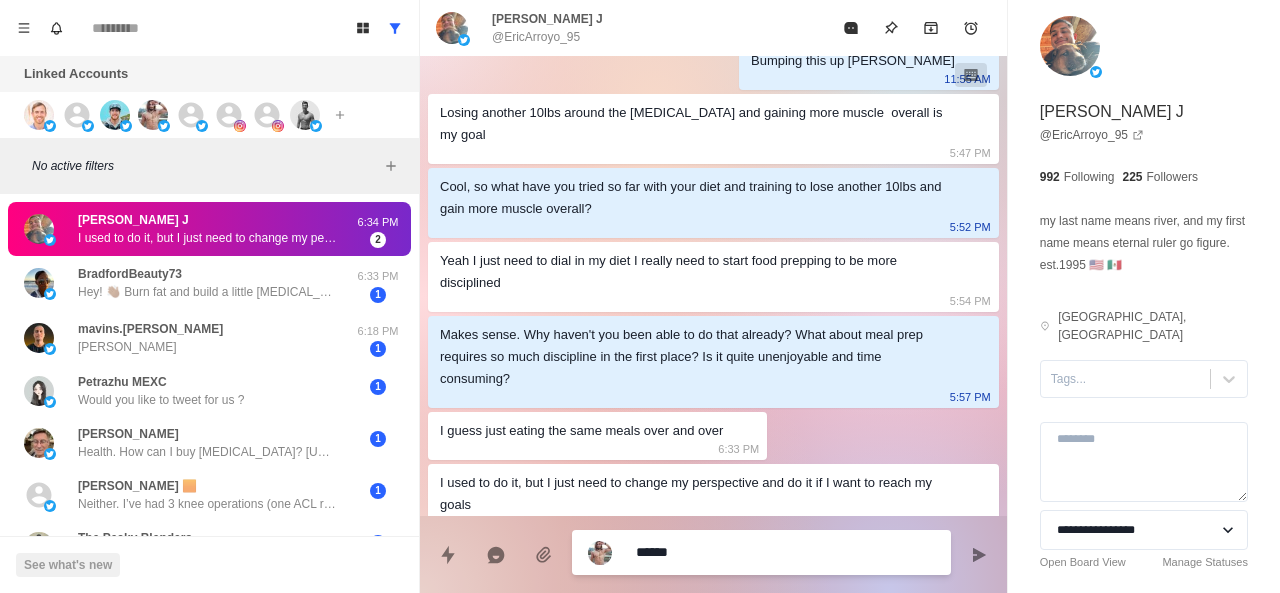type on "*" 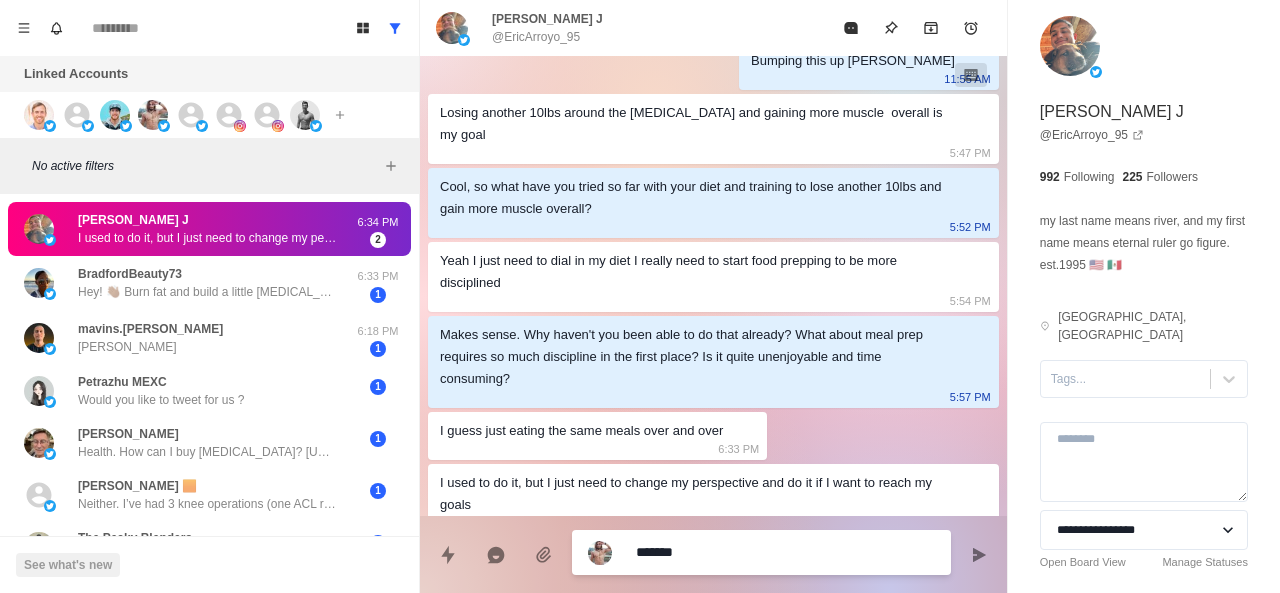 type on "*" 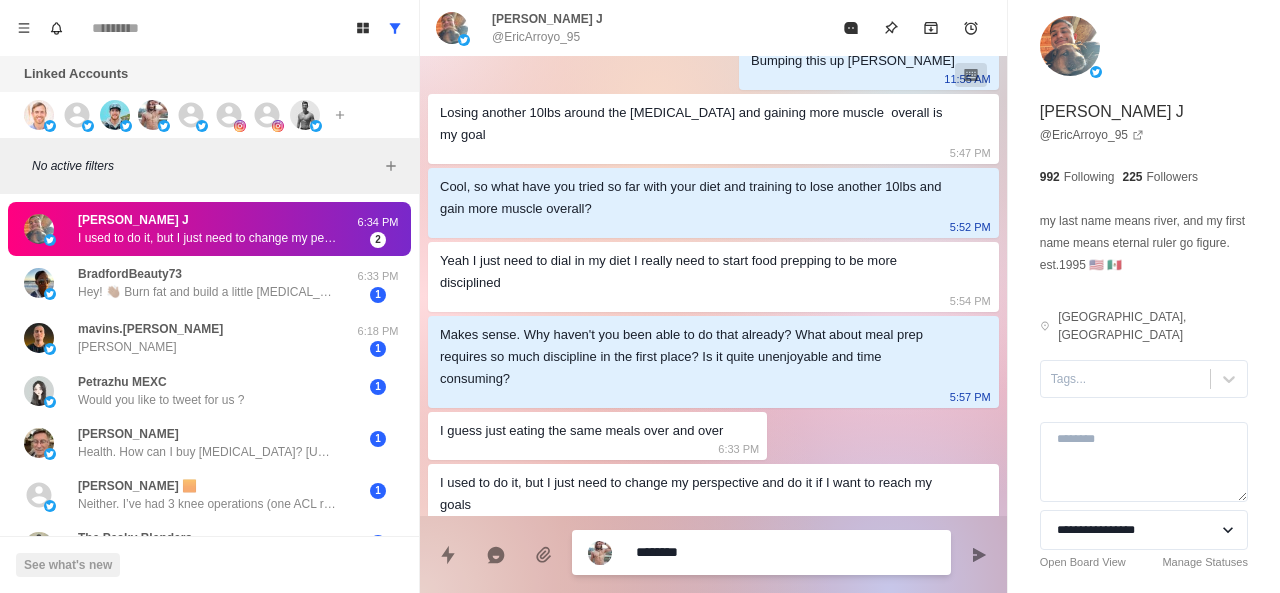 type on "*" 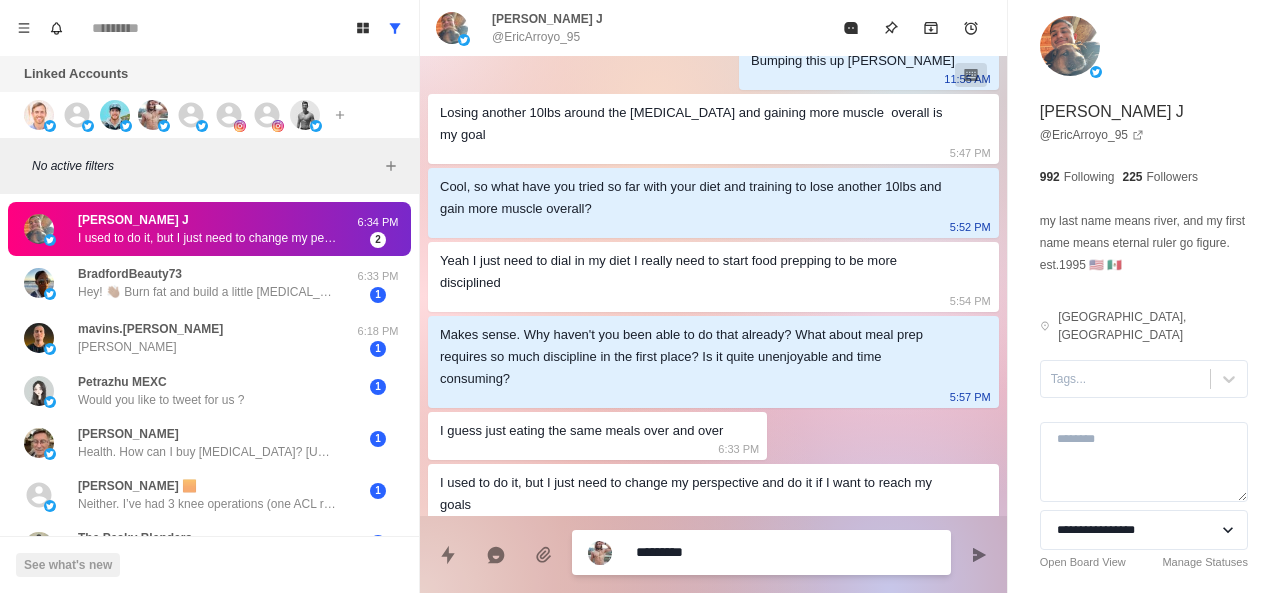 type on "*" 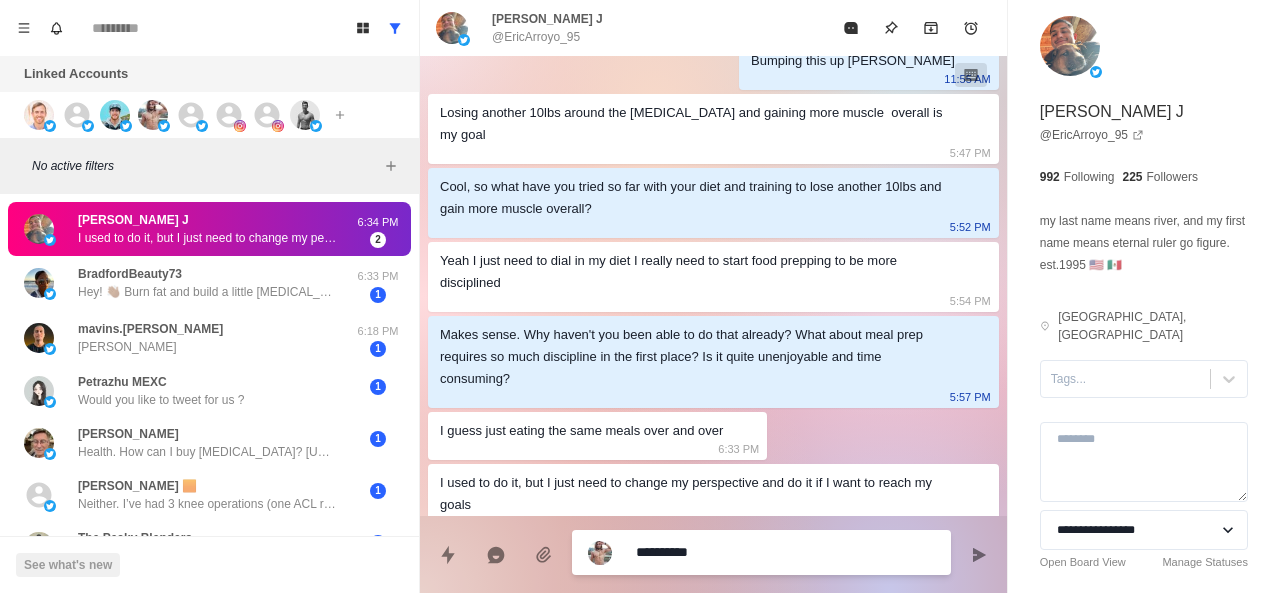 type on "*" 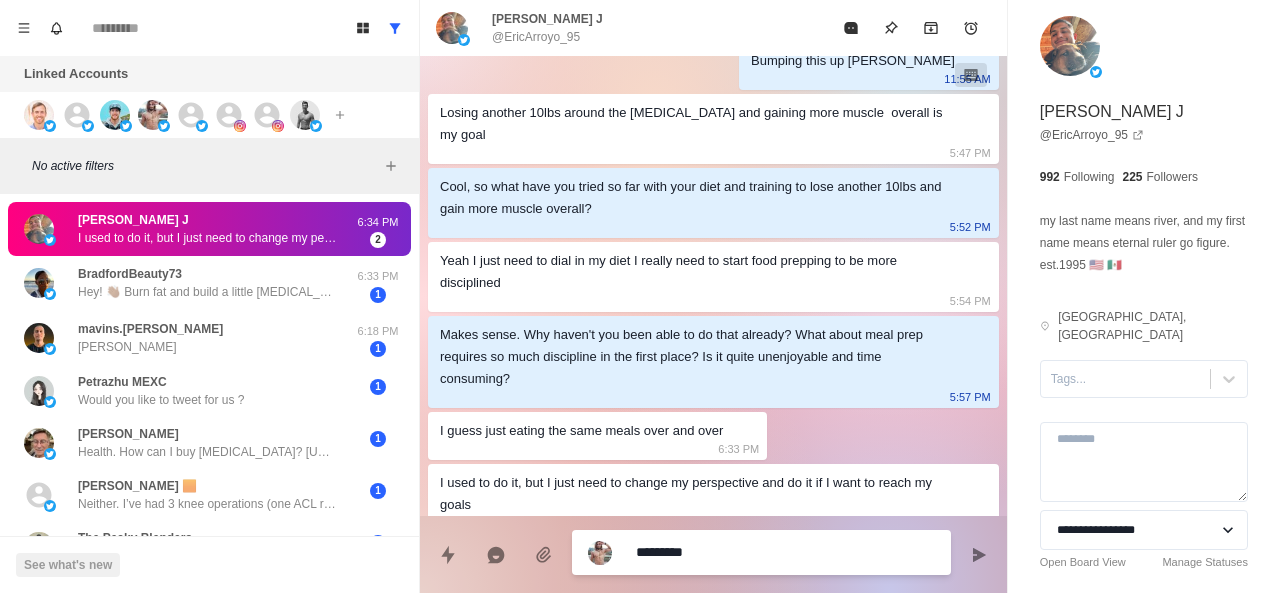 type on "*" 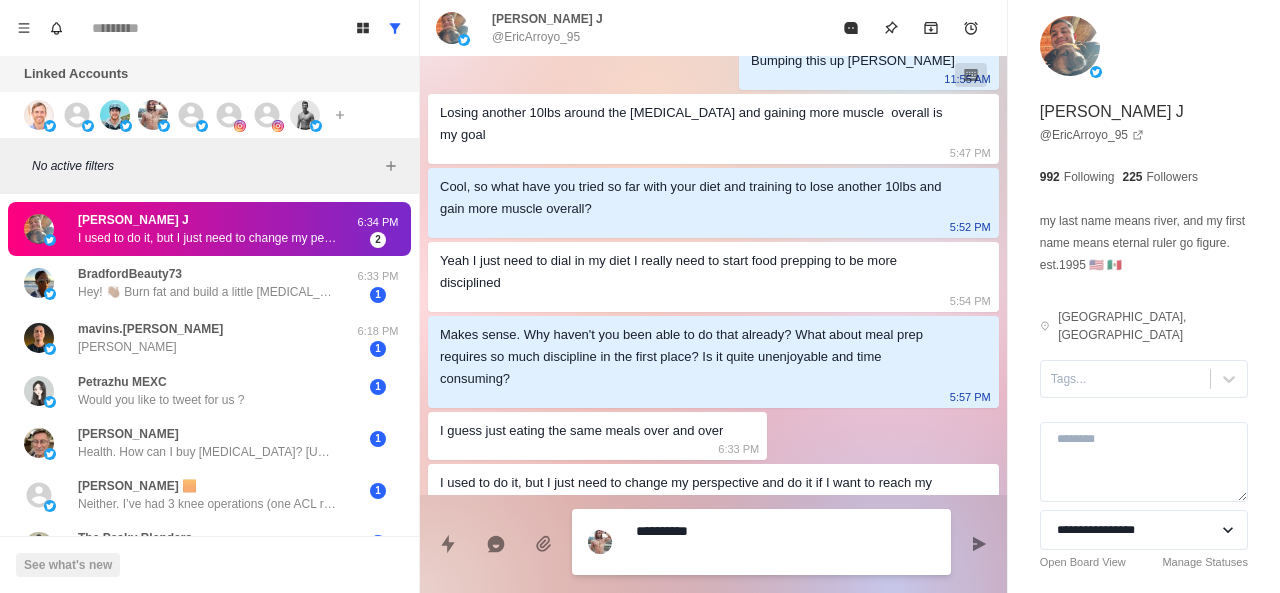 type on "*" 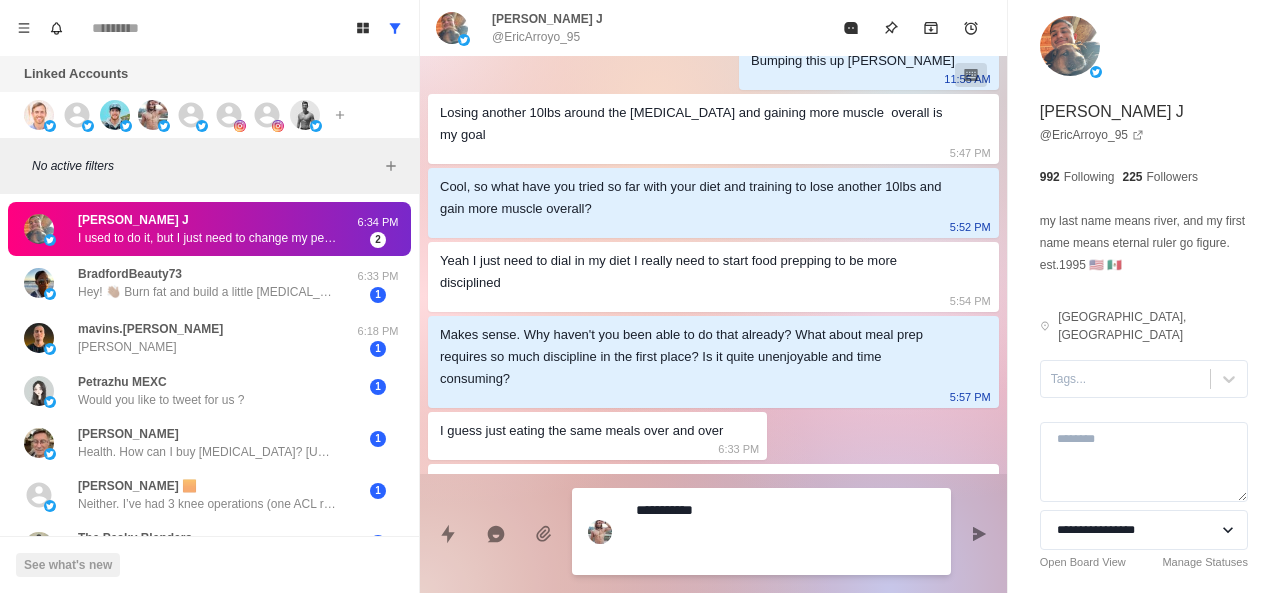 type on "*" 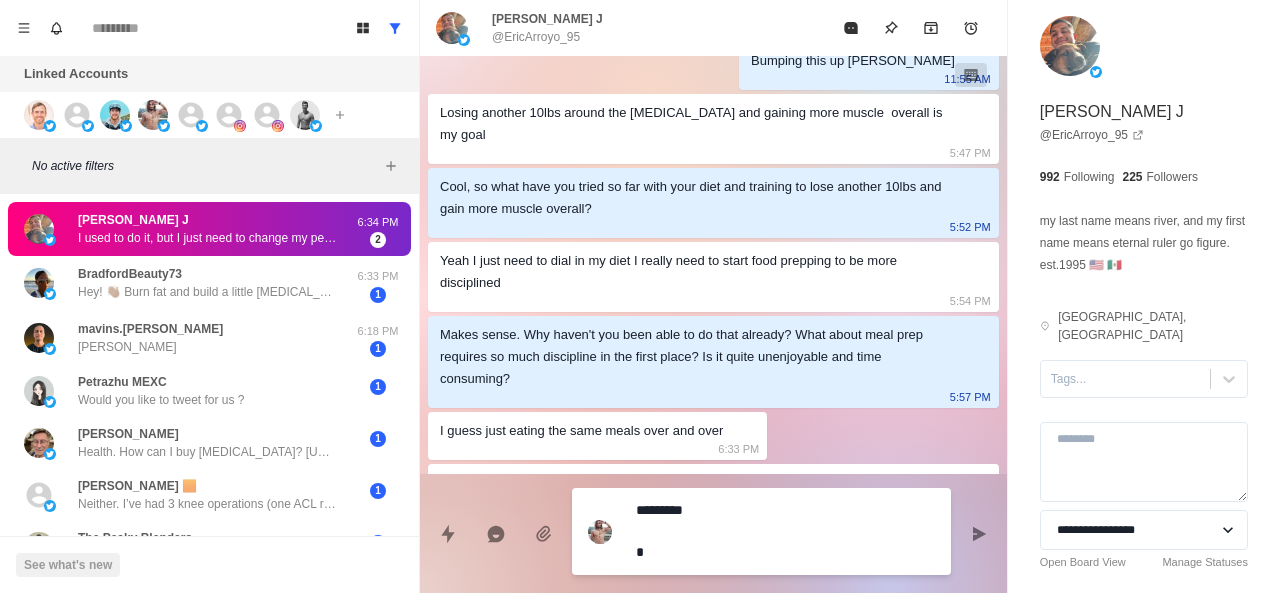 type on "*" 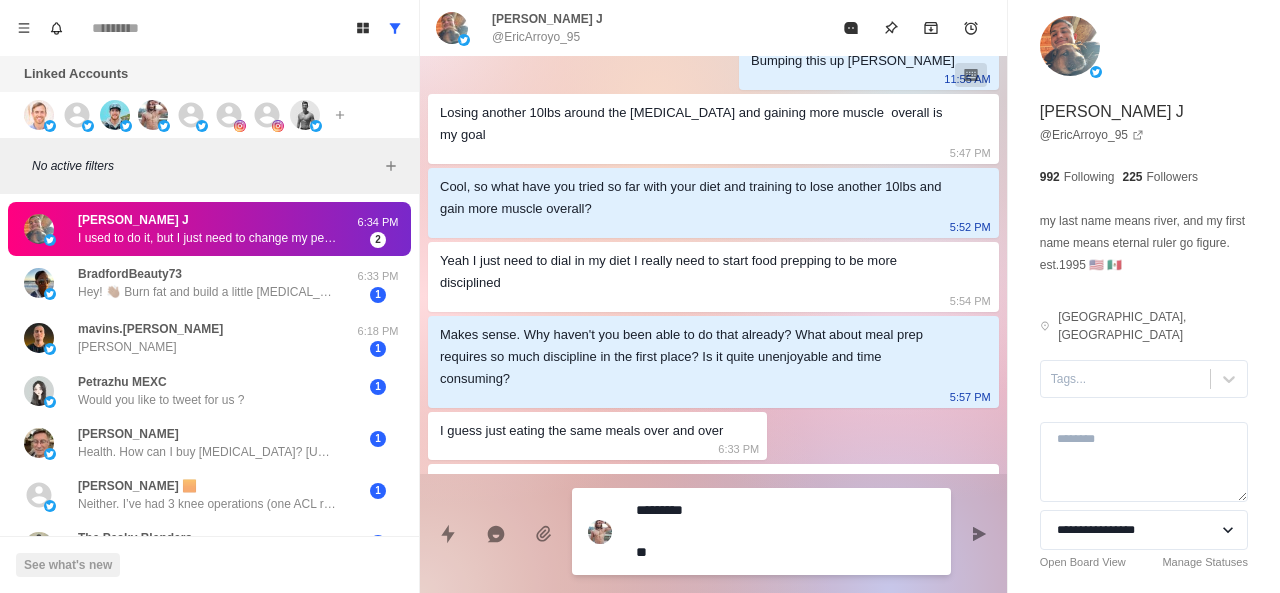 type on "*" 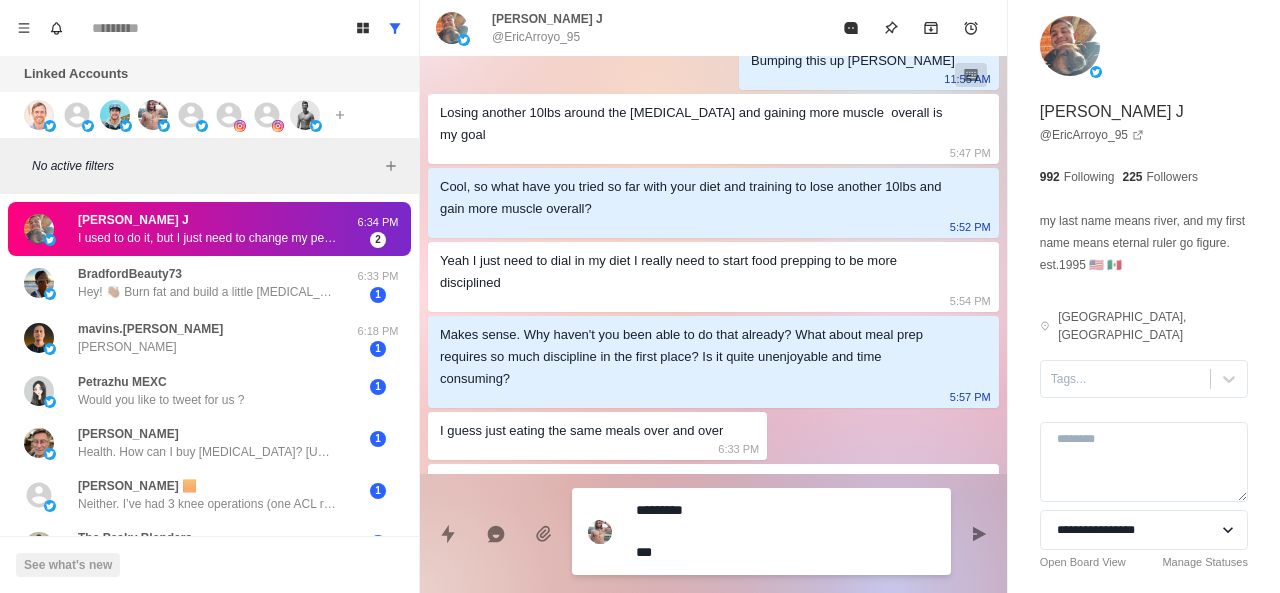 type on "*" 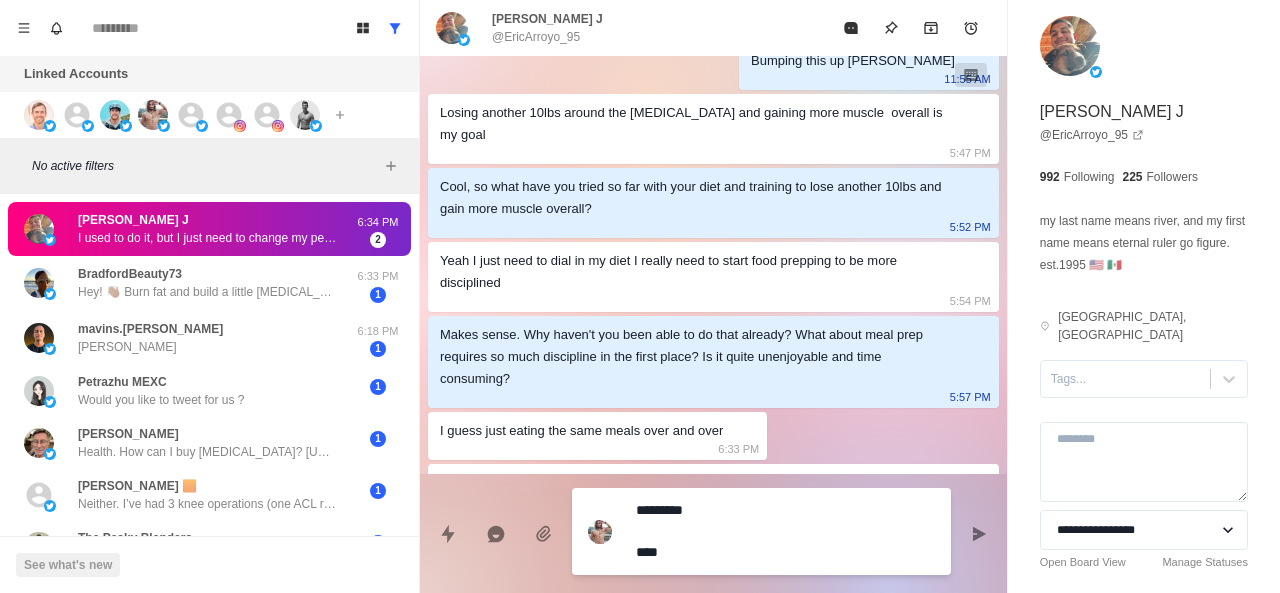 type on "*" 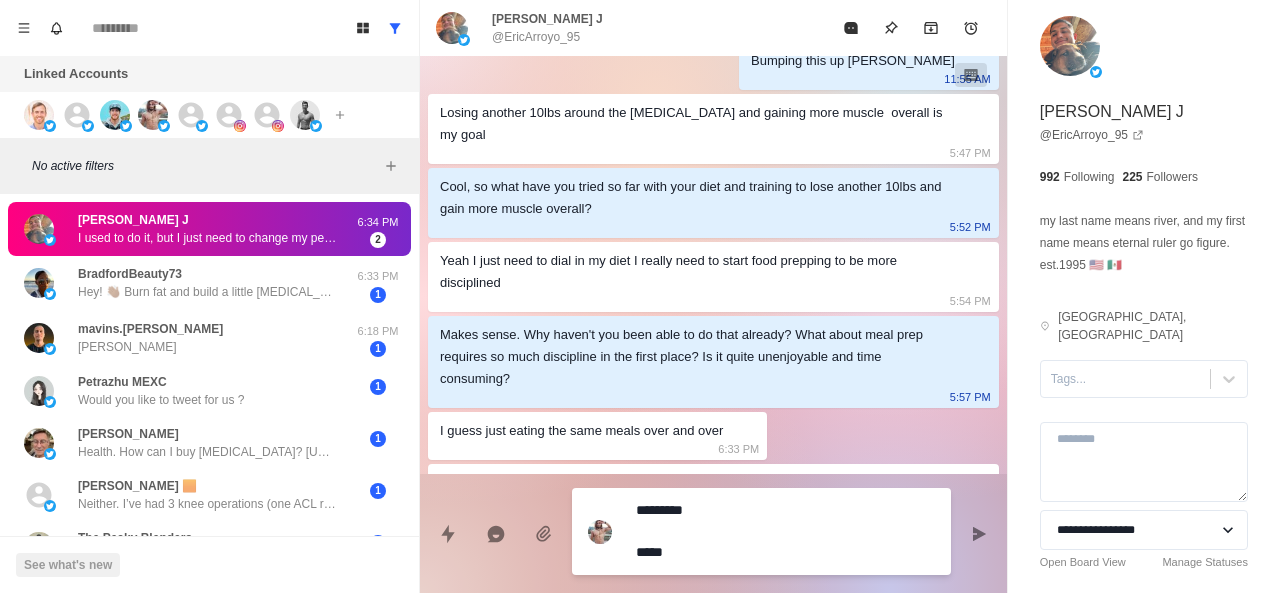 type on "*" 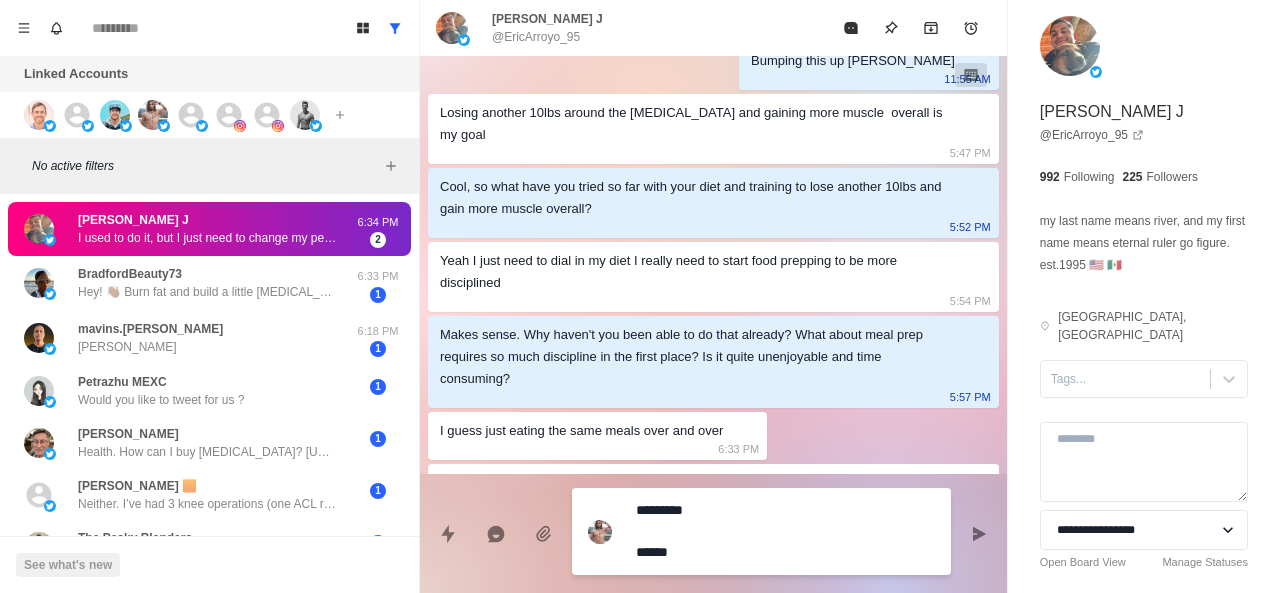 type on "*" 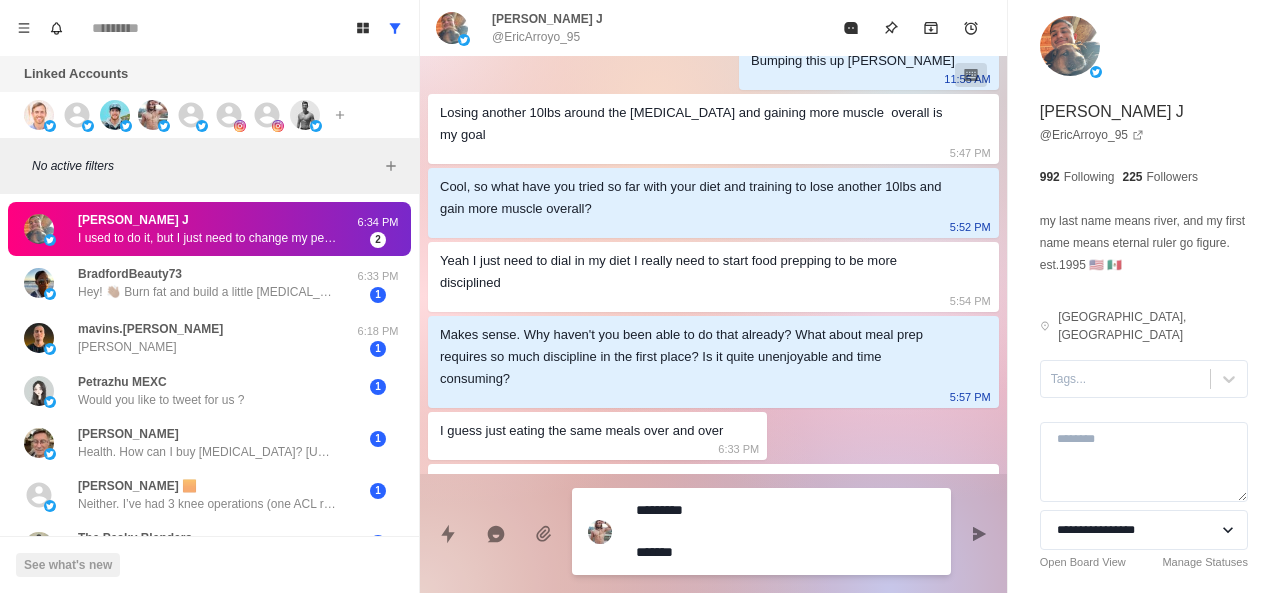 type on "*" 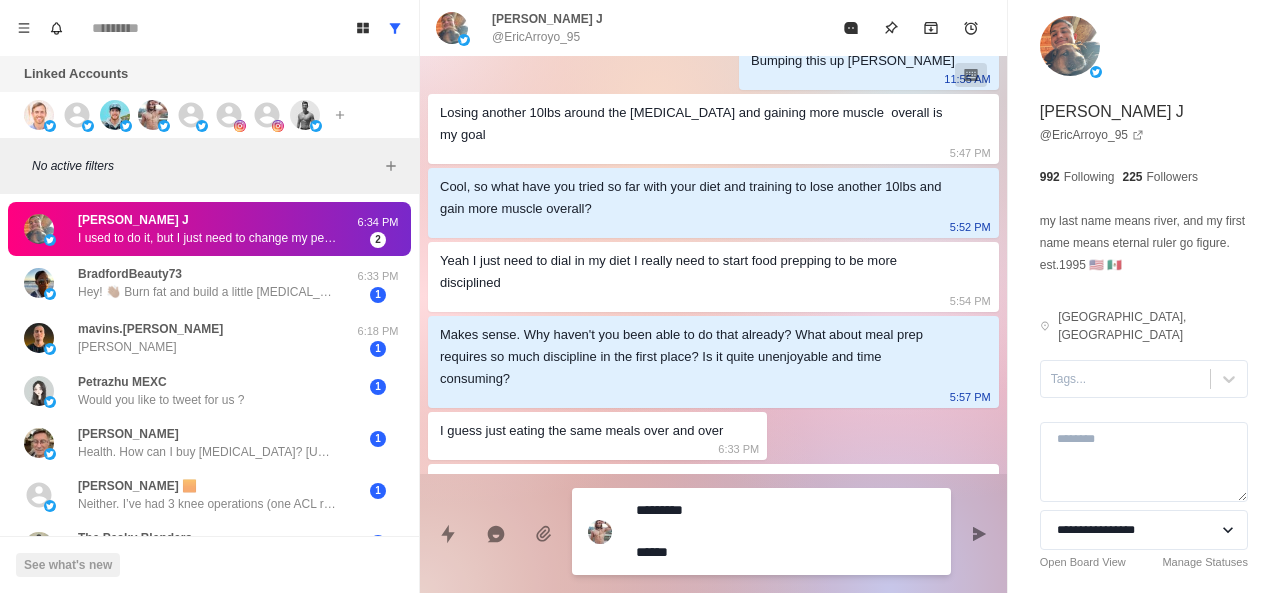 type on "*" 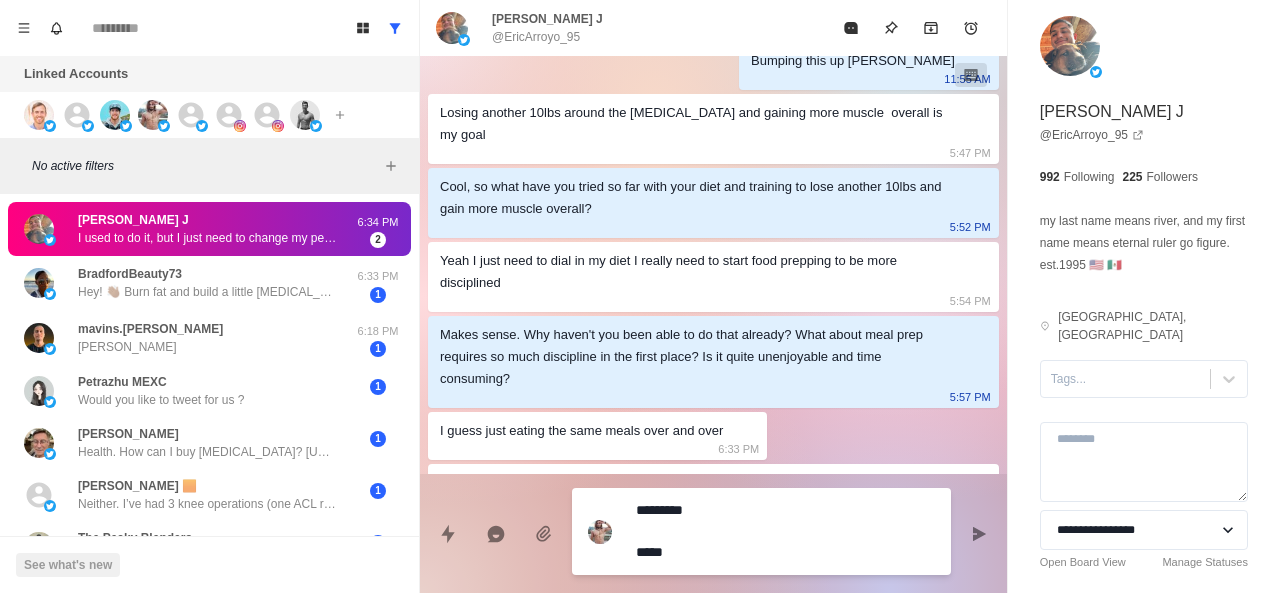 type on "*" 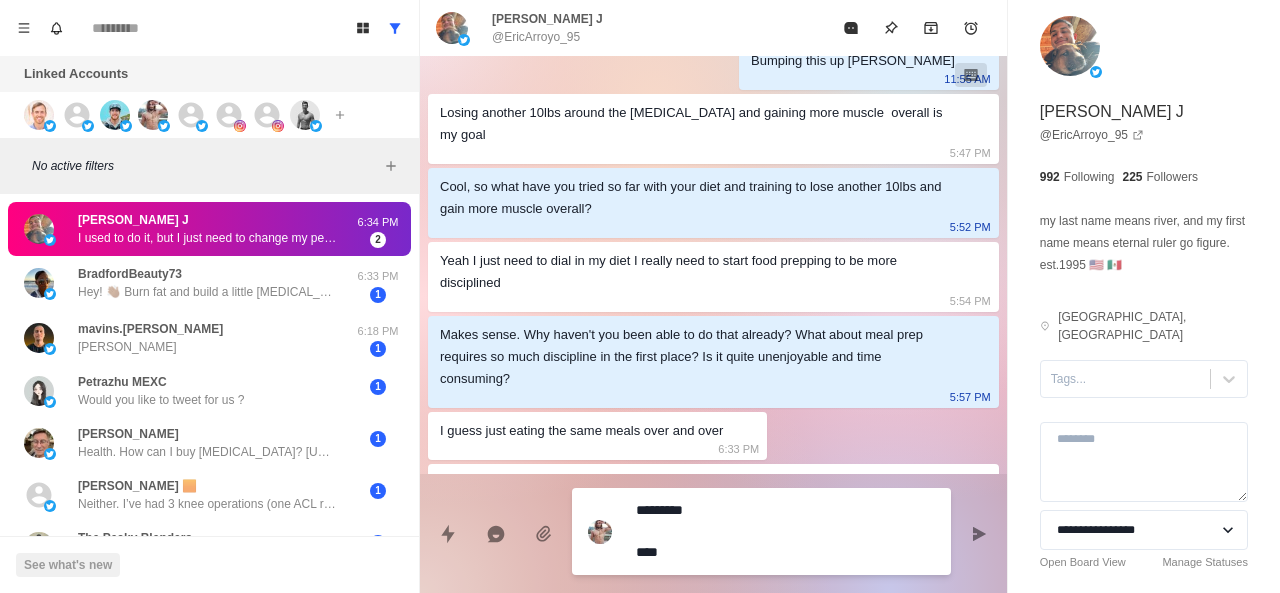 type on "*" 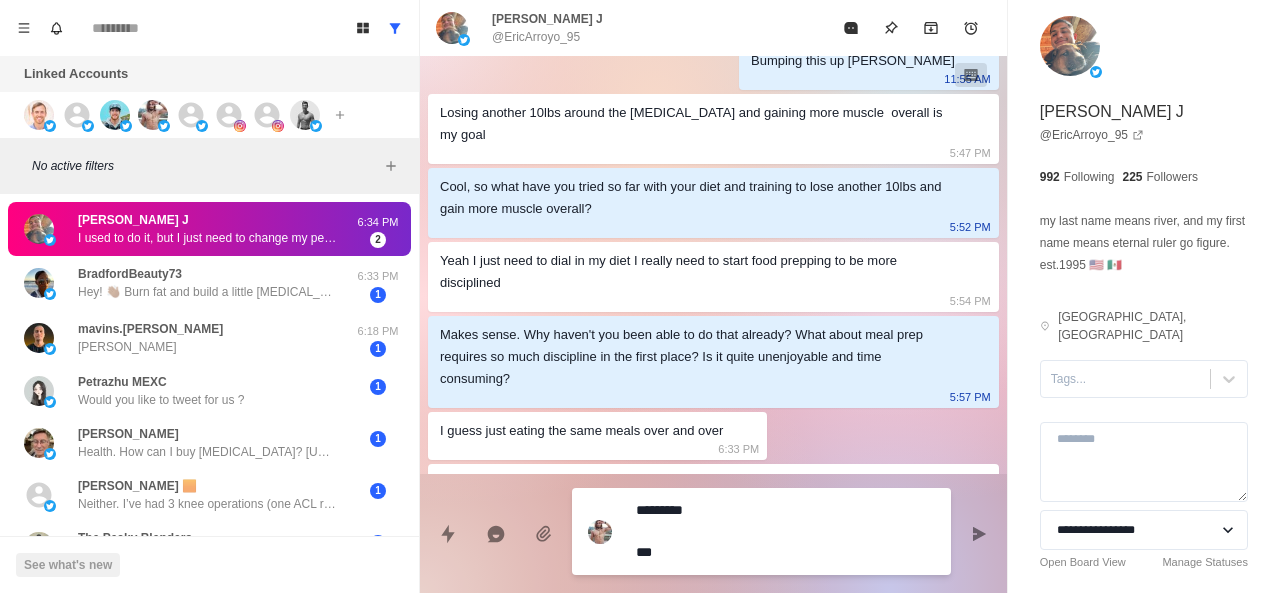 type on "*" 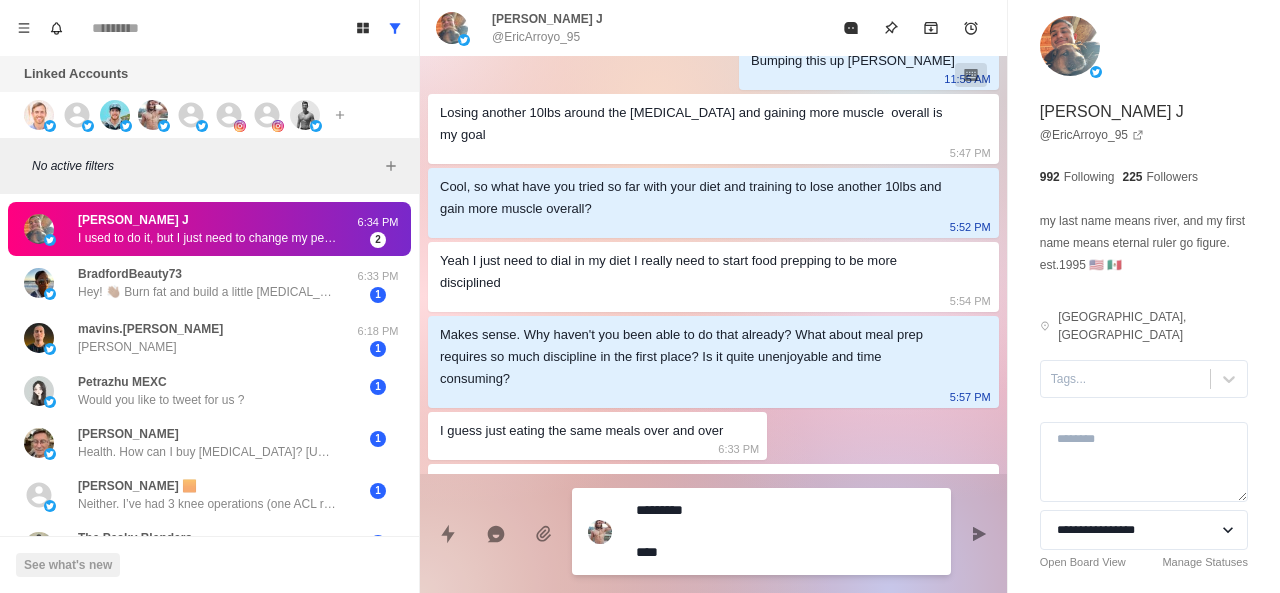 type on "*" 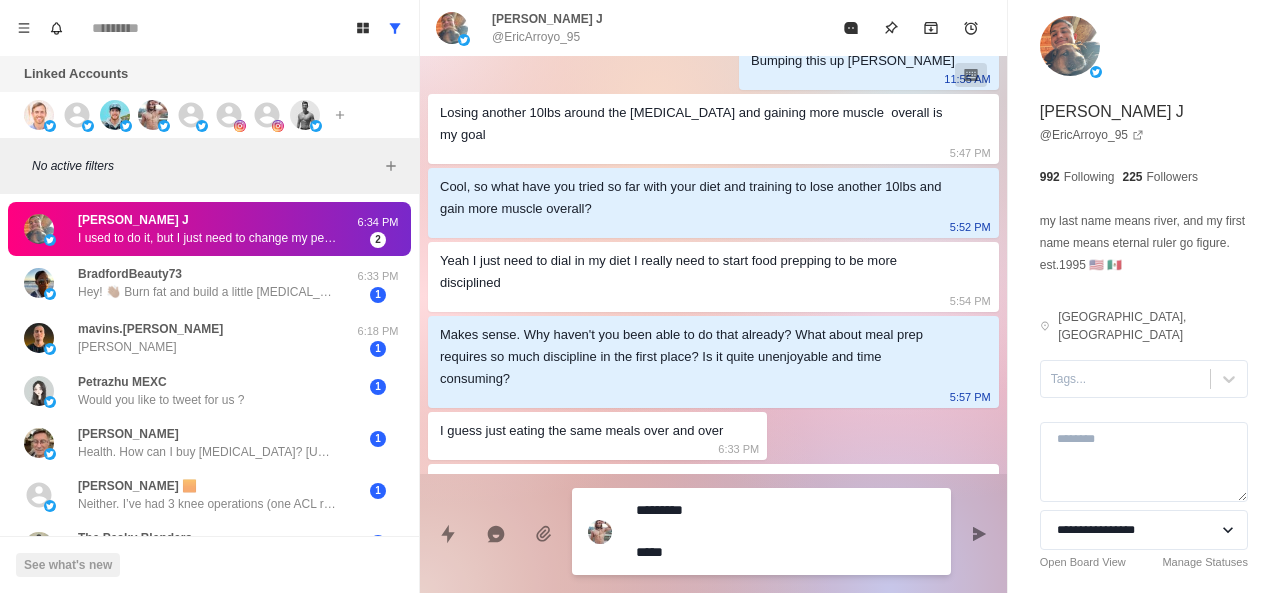 type on "*" 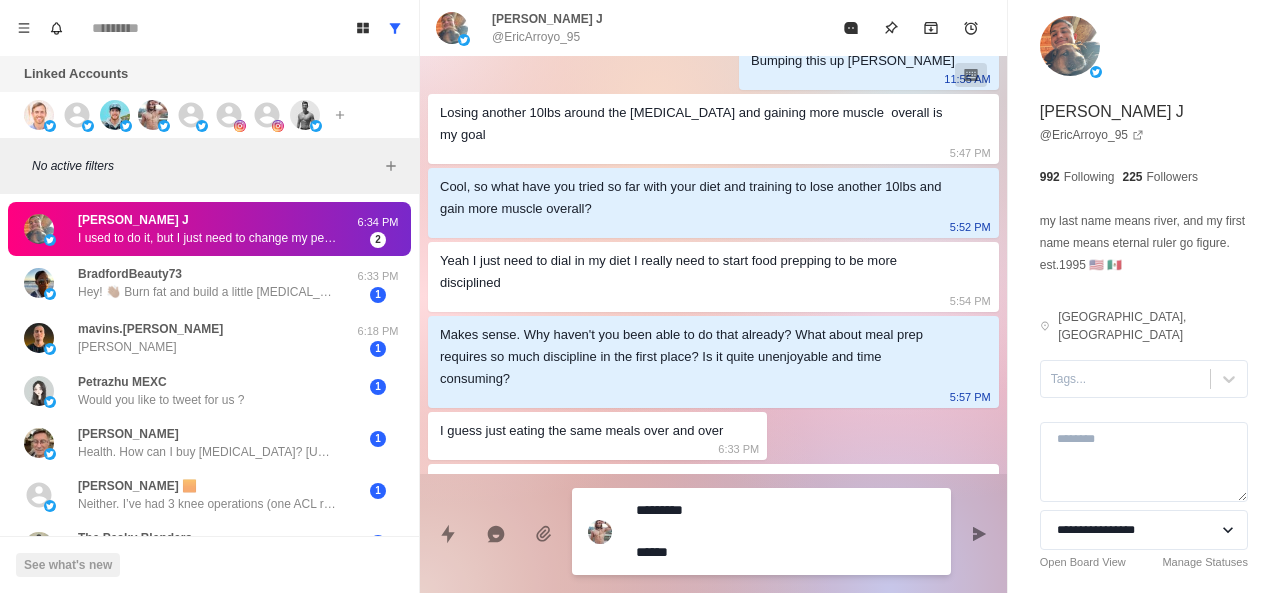 type on "*" 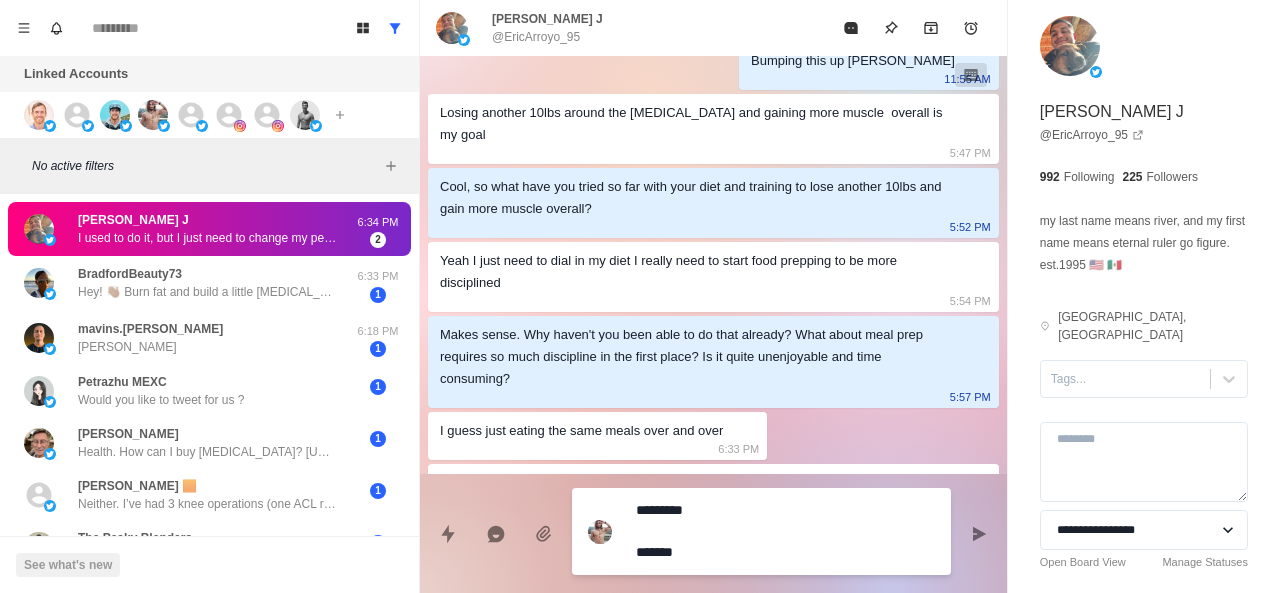 type on "*" 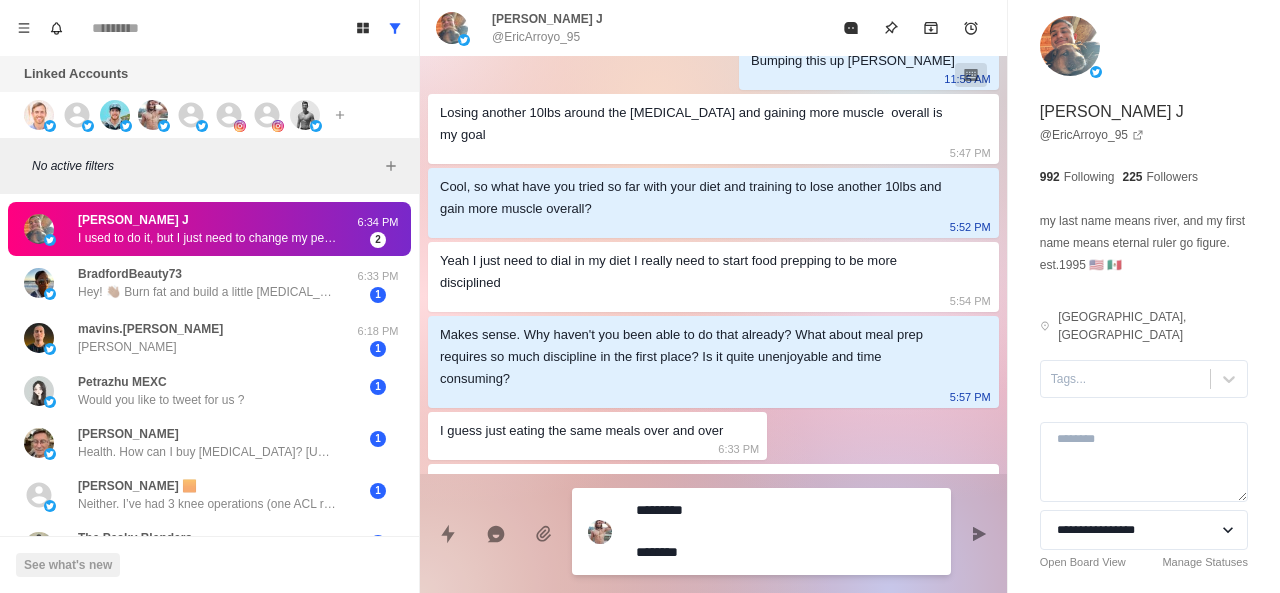 type on "*" 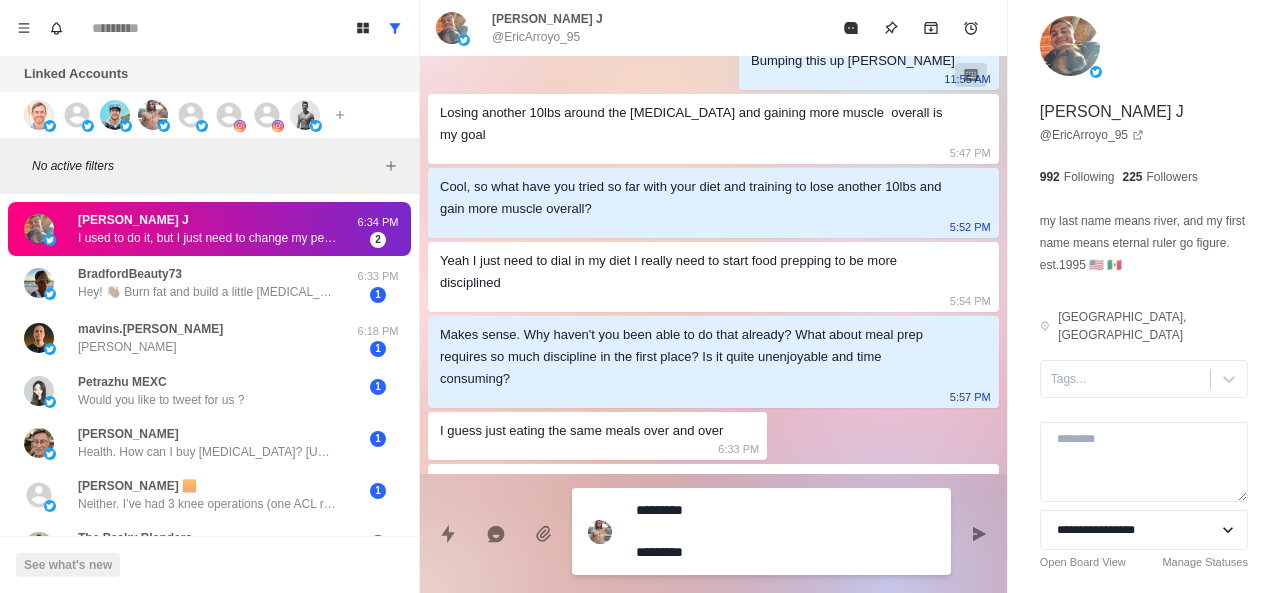type on "*" 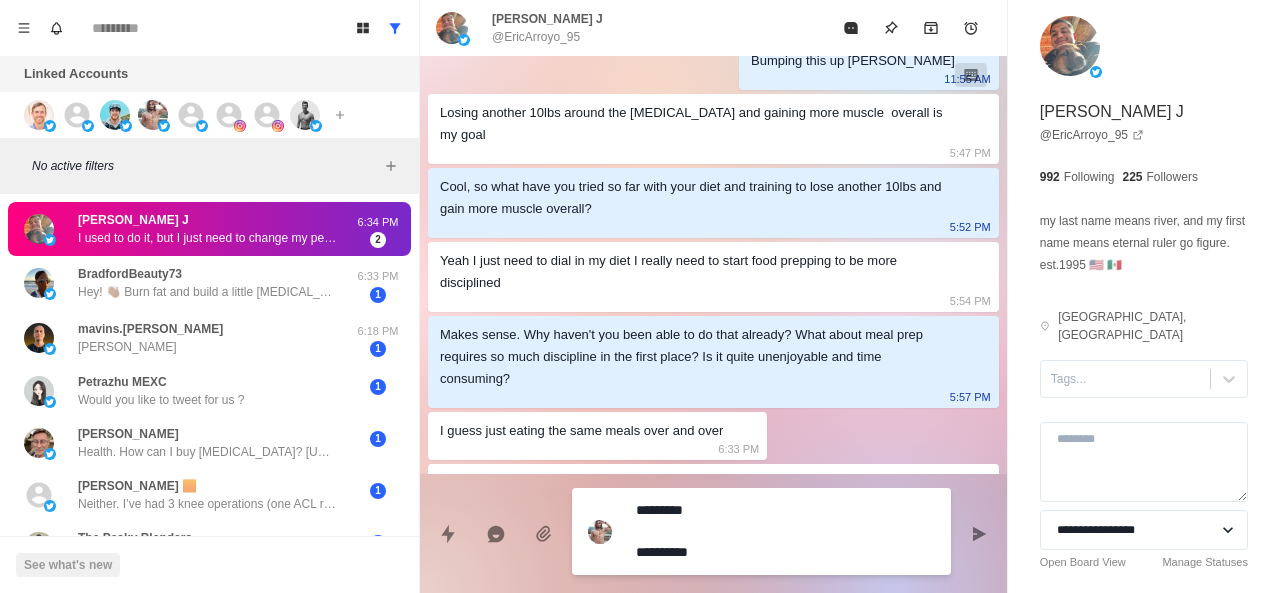 type on "*" 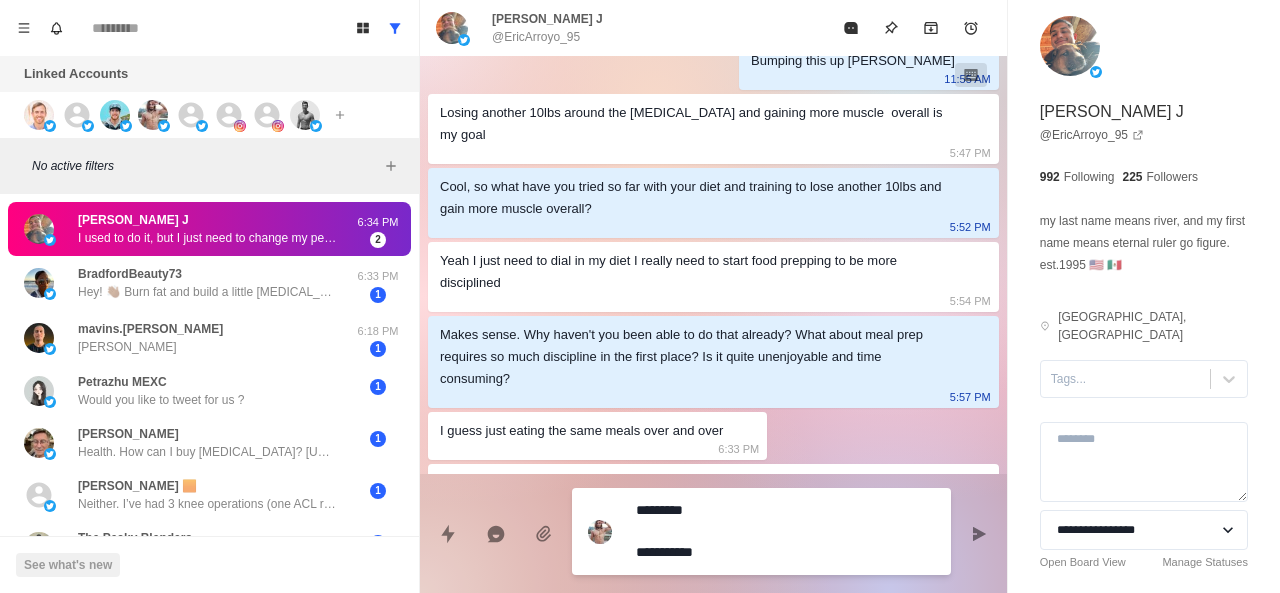 type on "*" 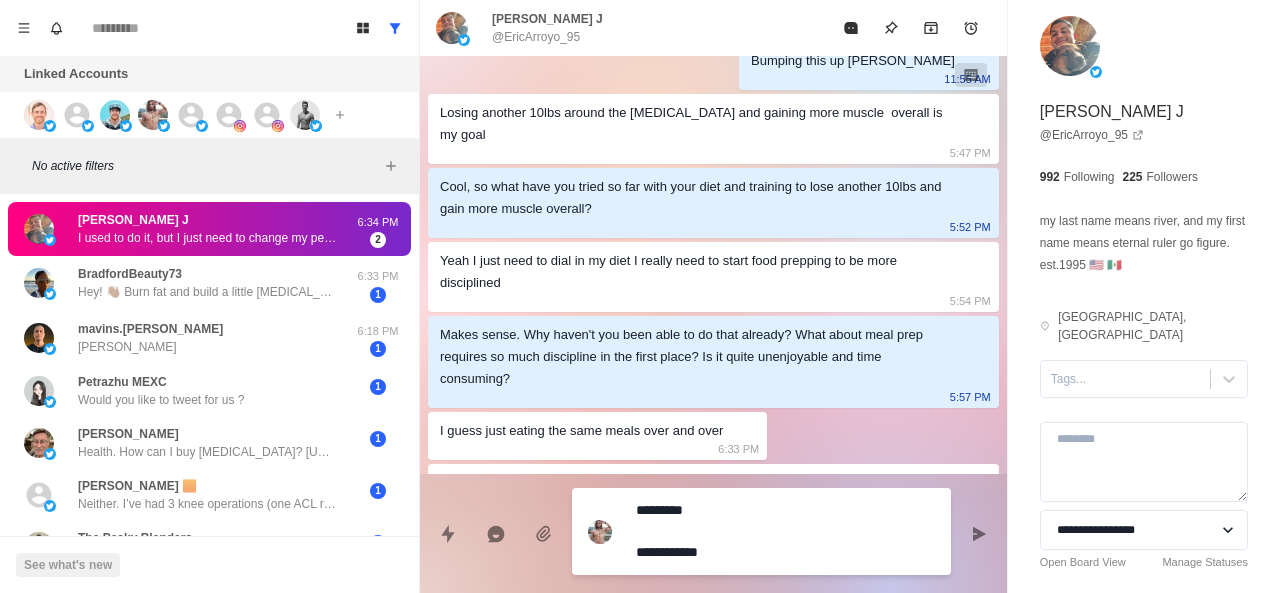 type on "*" 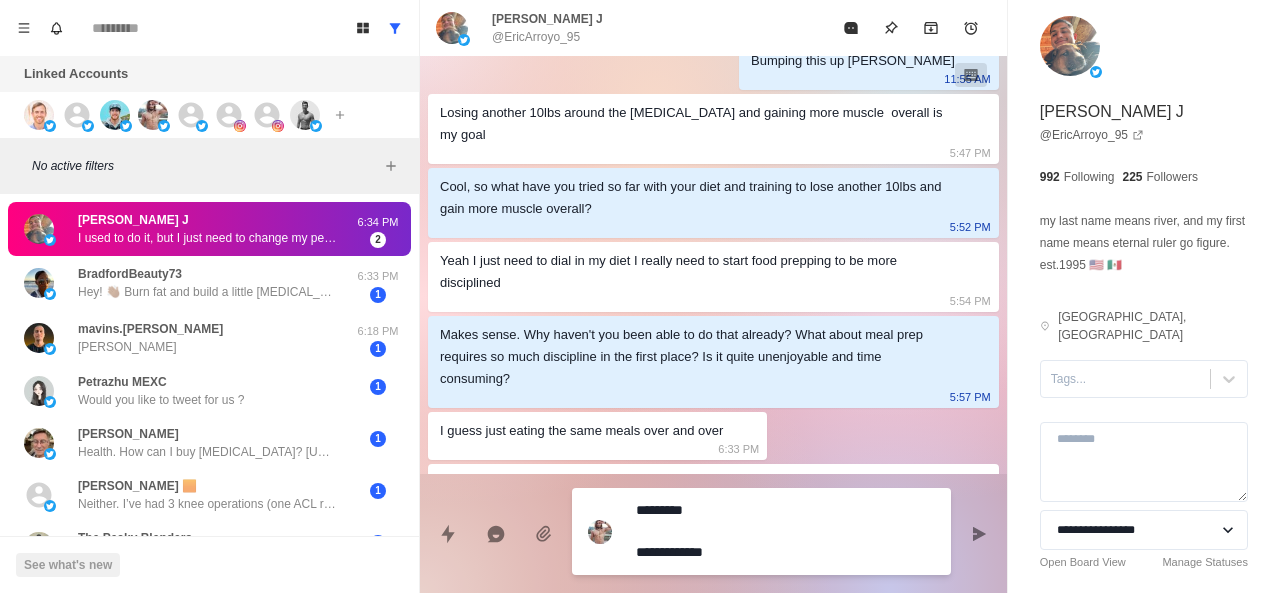 type on "*" 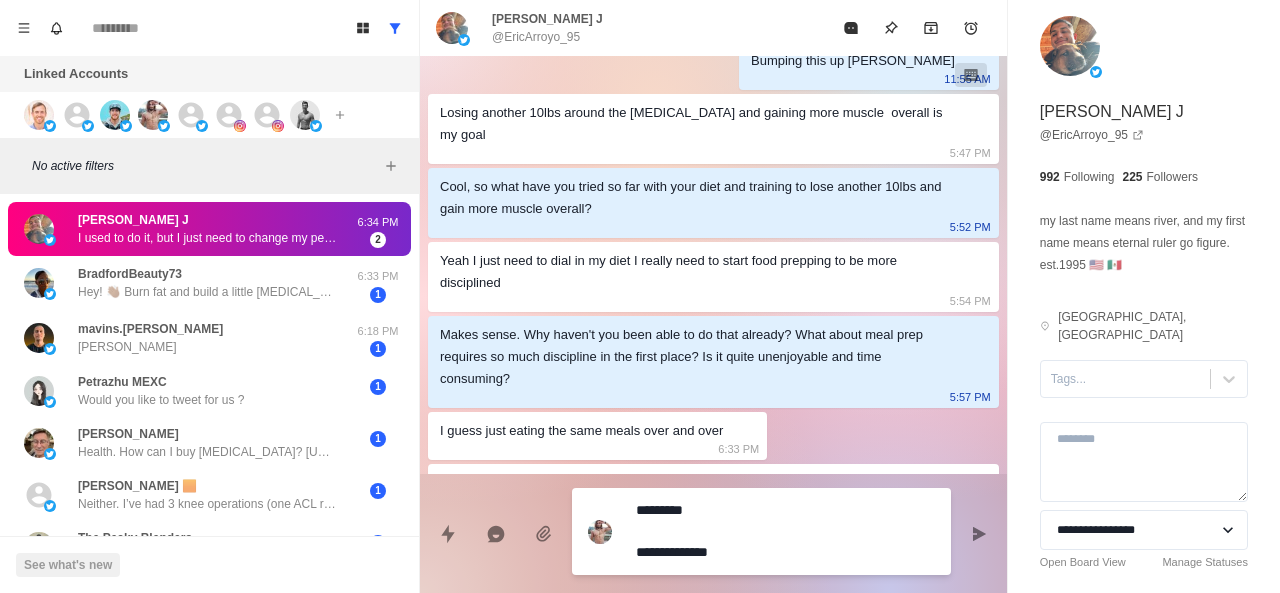type on "*" 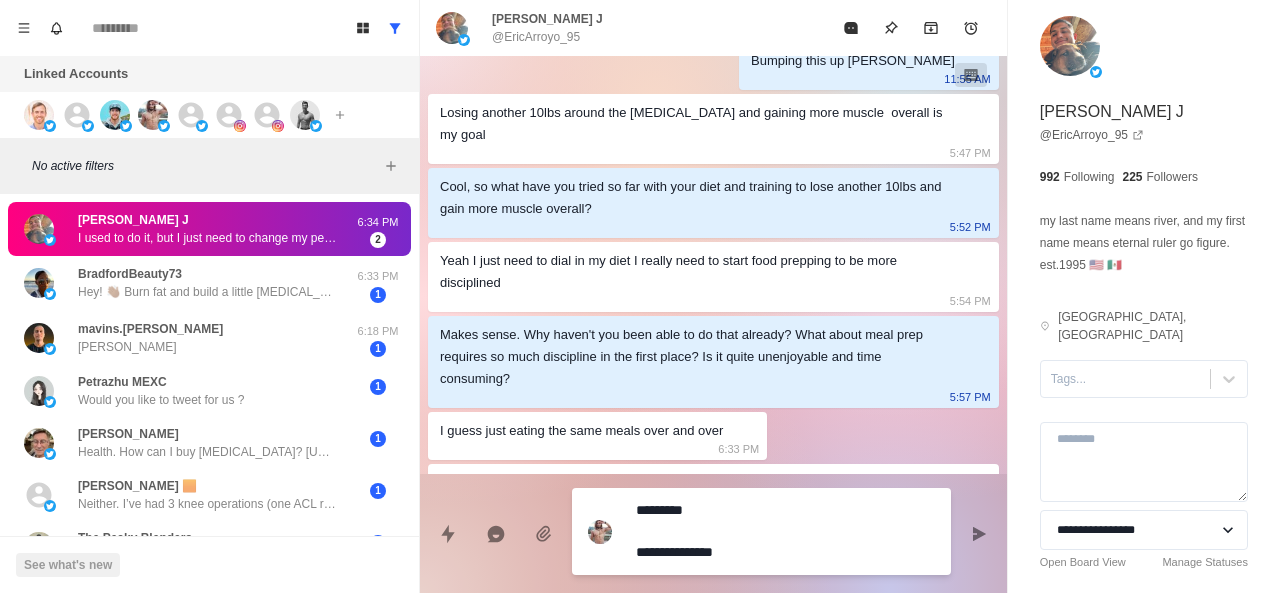 type on "*" 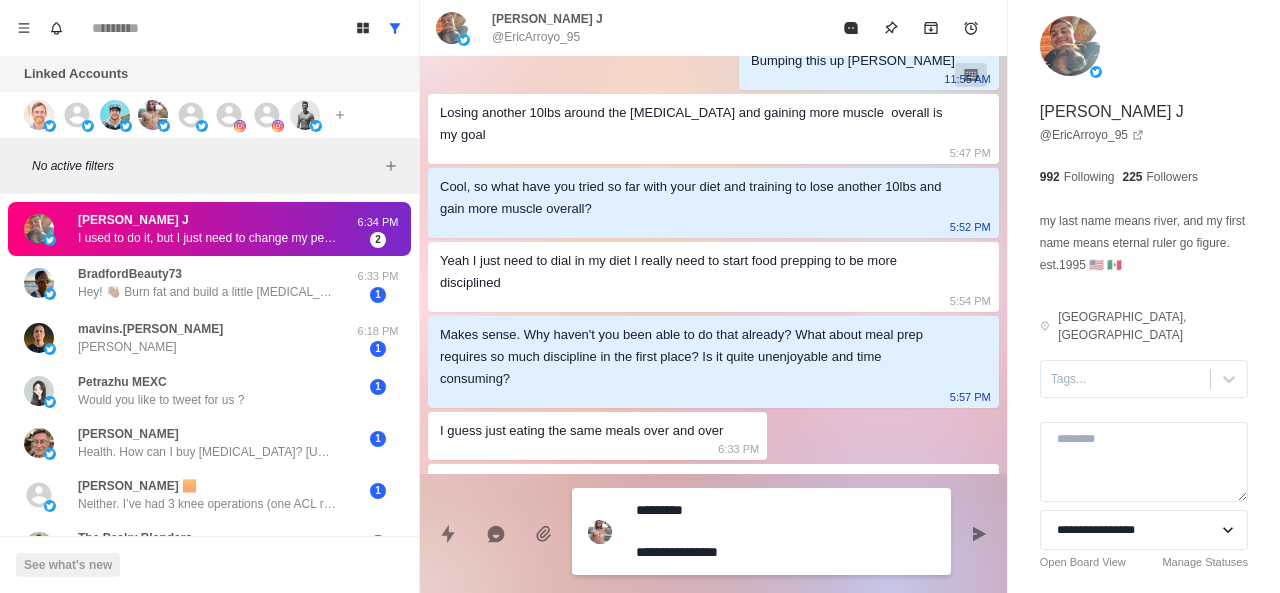 type on "*" 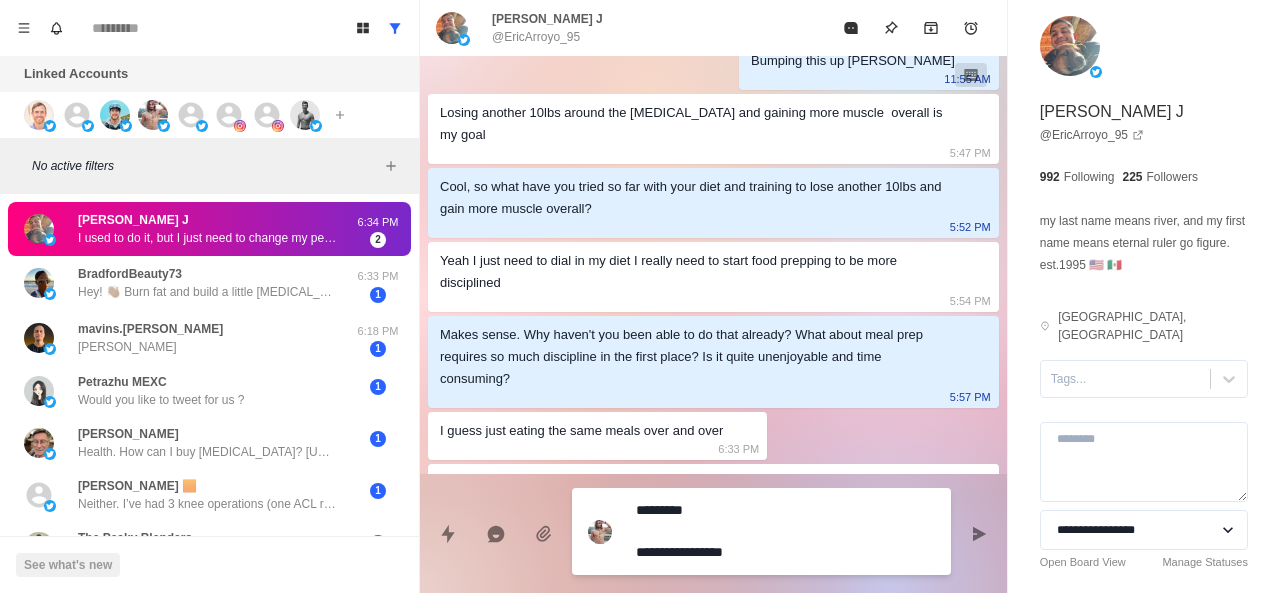 type on "*" 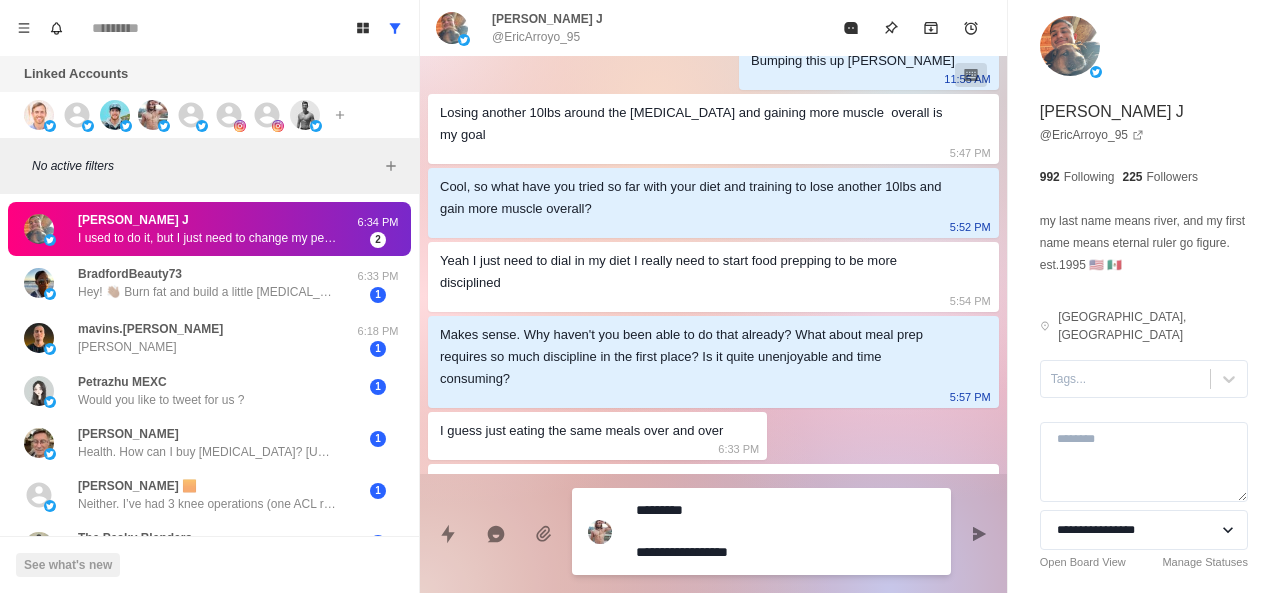 type on "*" 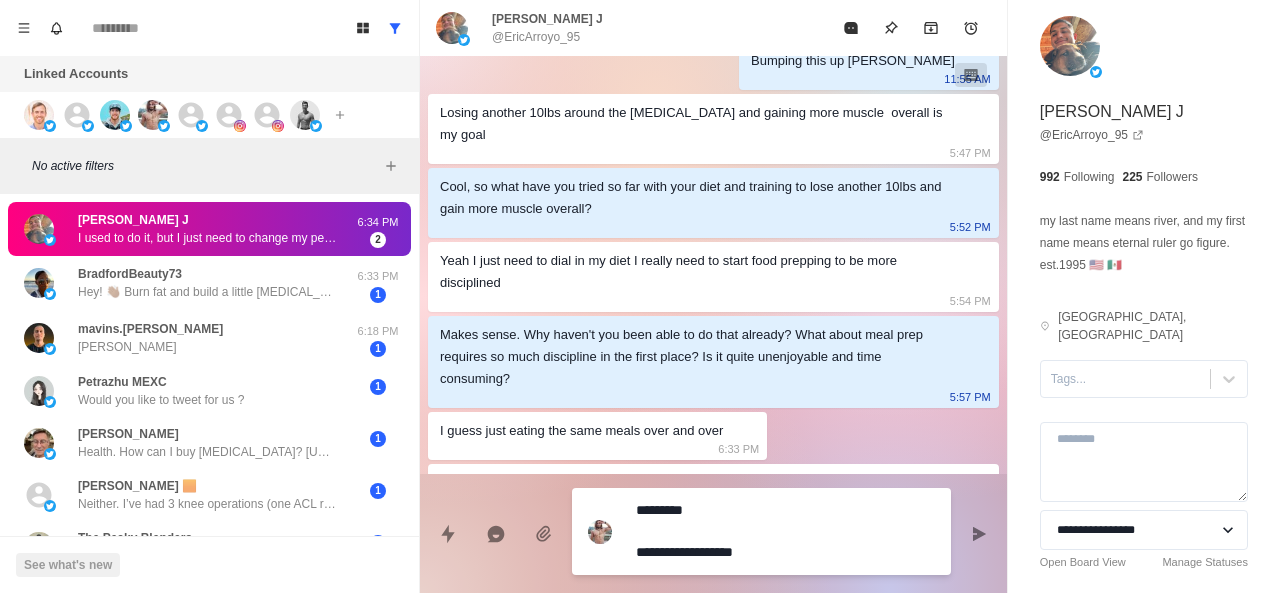 type on "*" 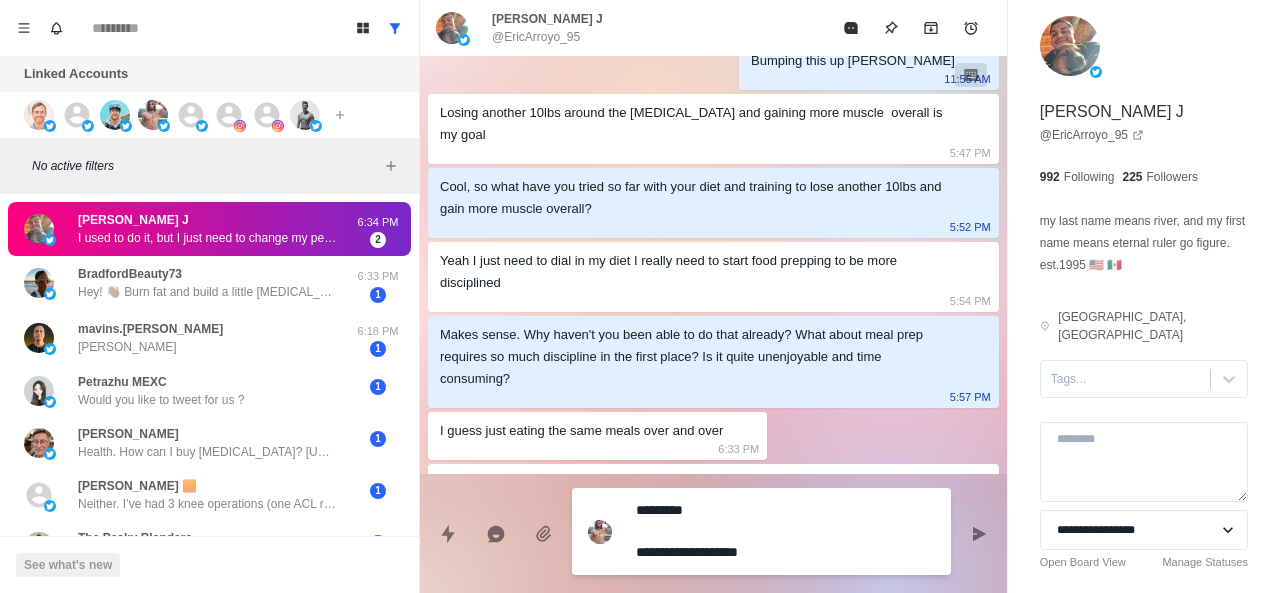 type on "*" 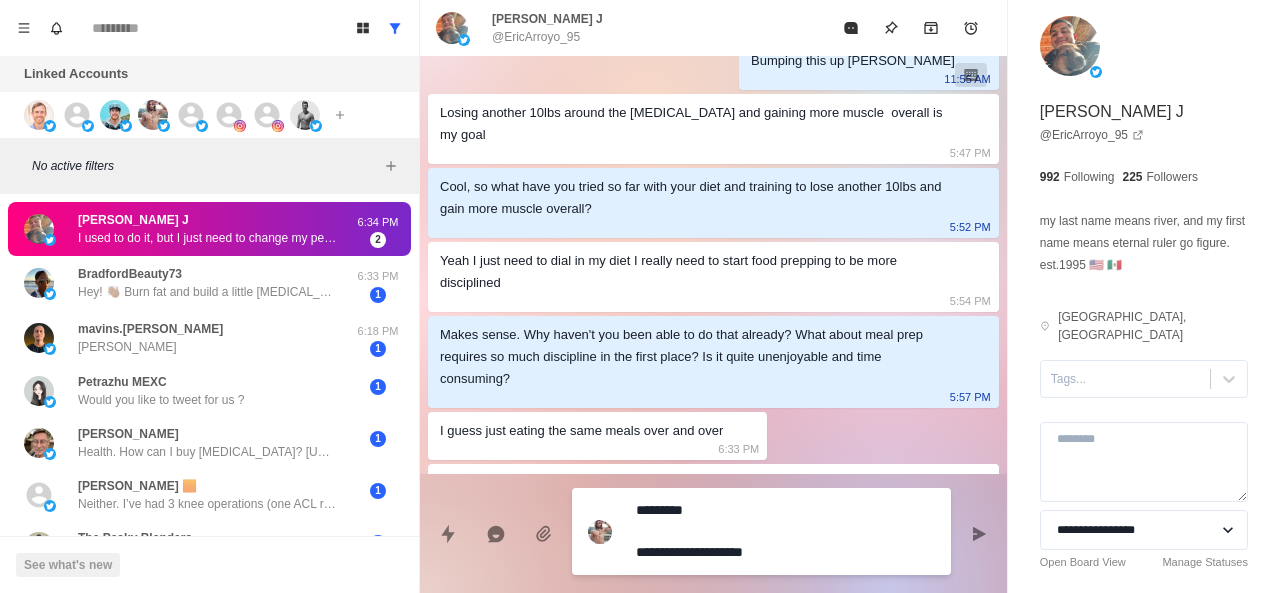 type on "*" 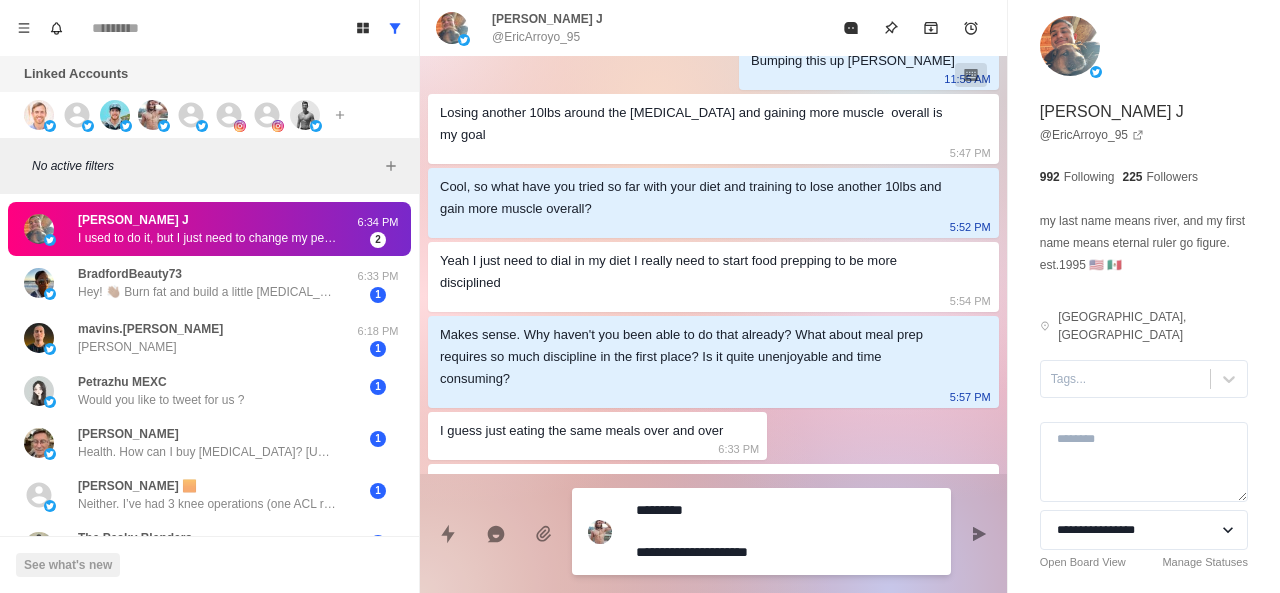 type on "*" 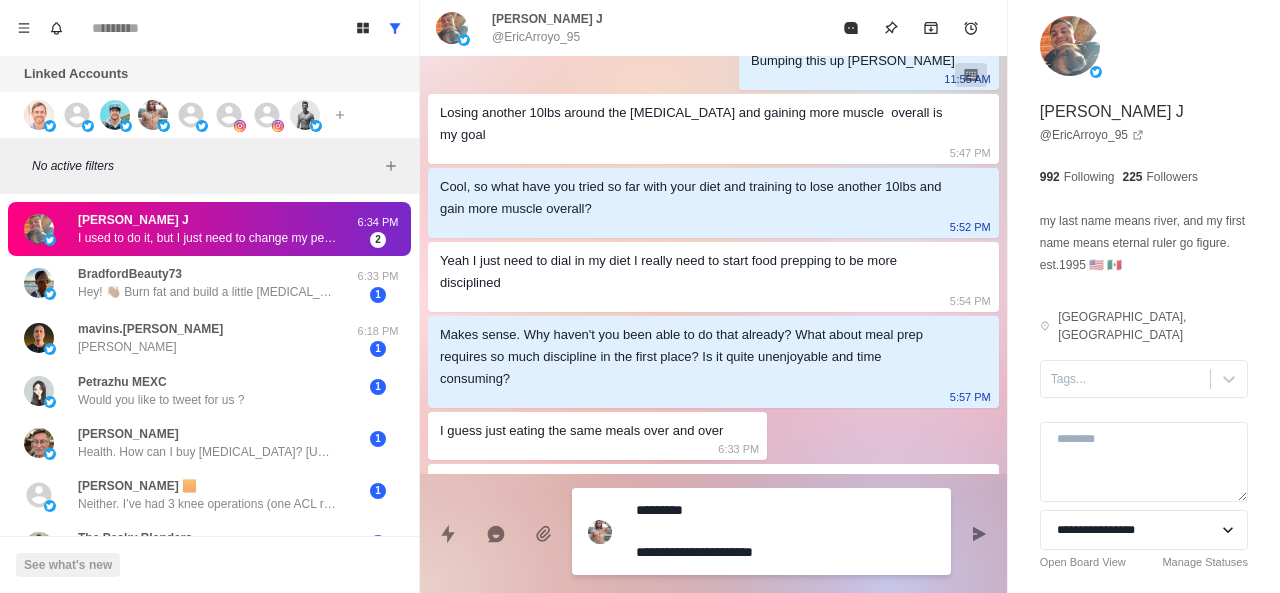 type on "*" 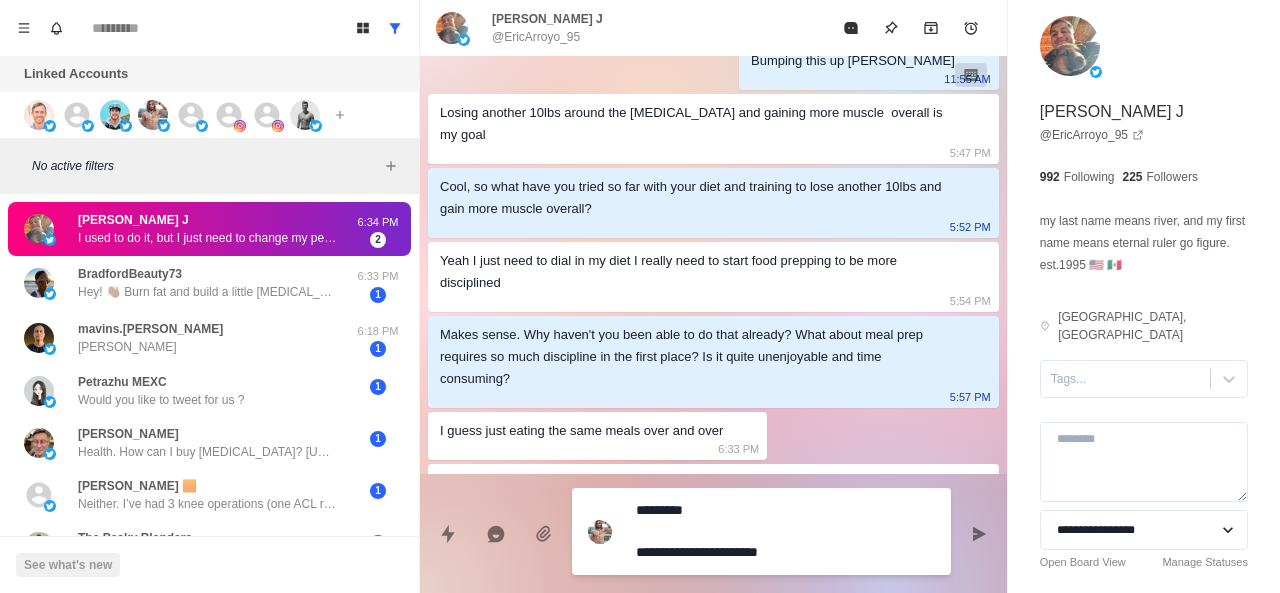type on "*" 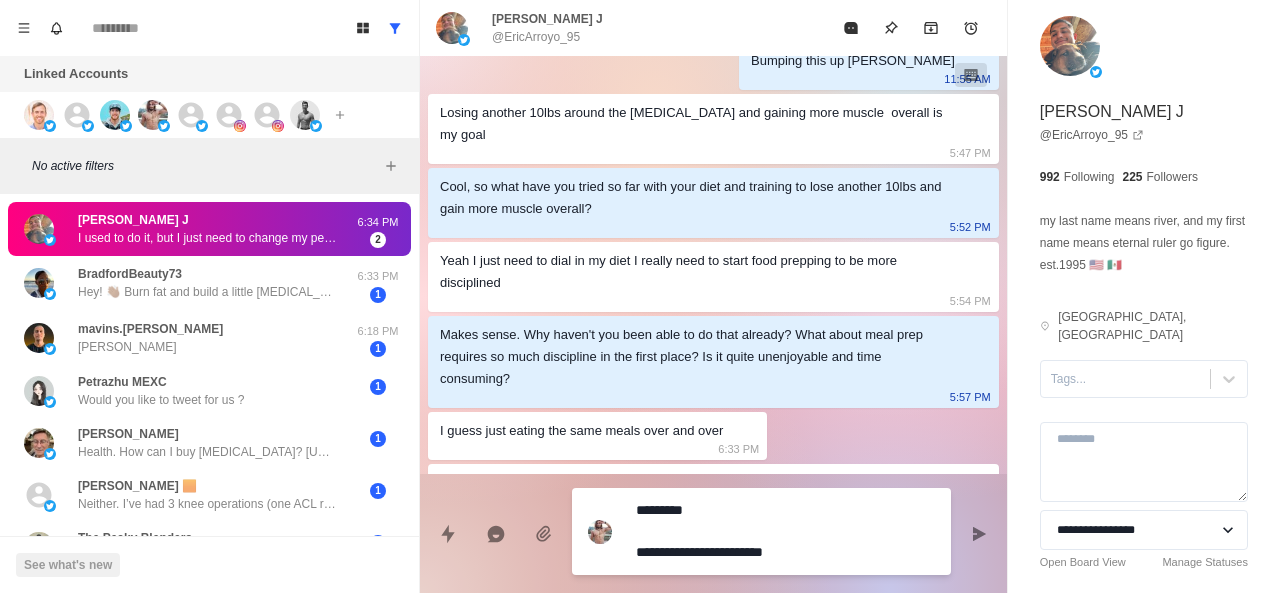 type on "*" 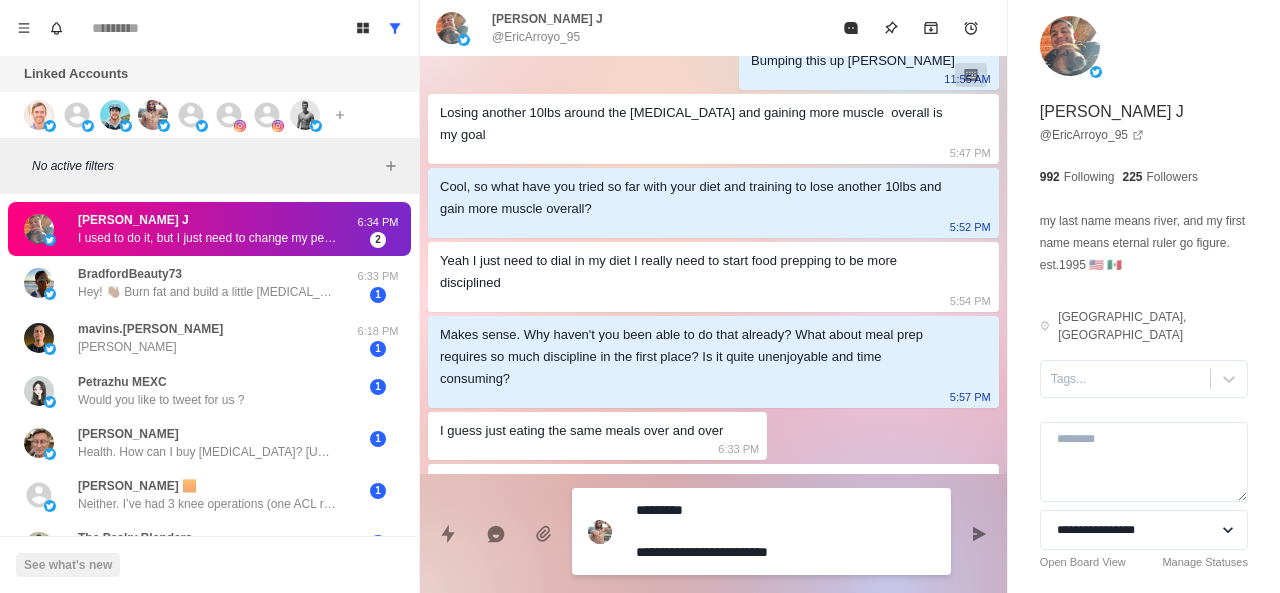 type on "*" 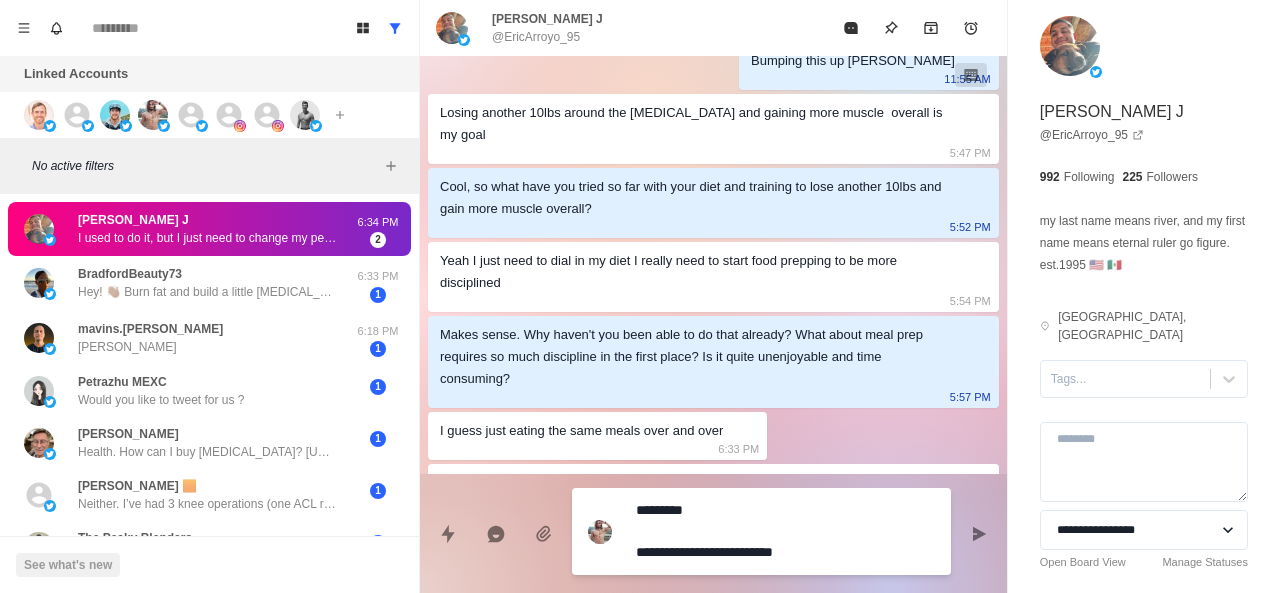 type on "*" 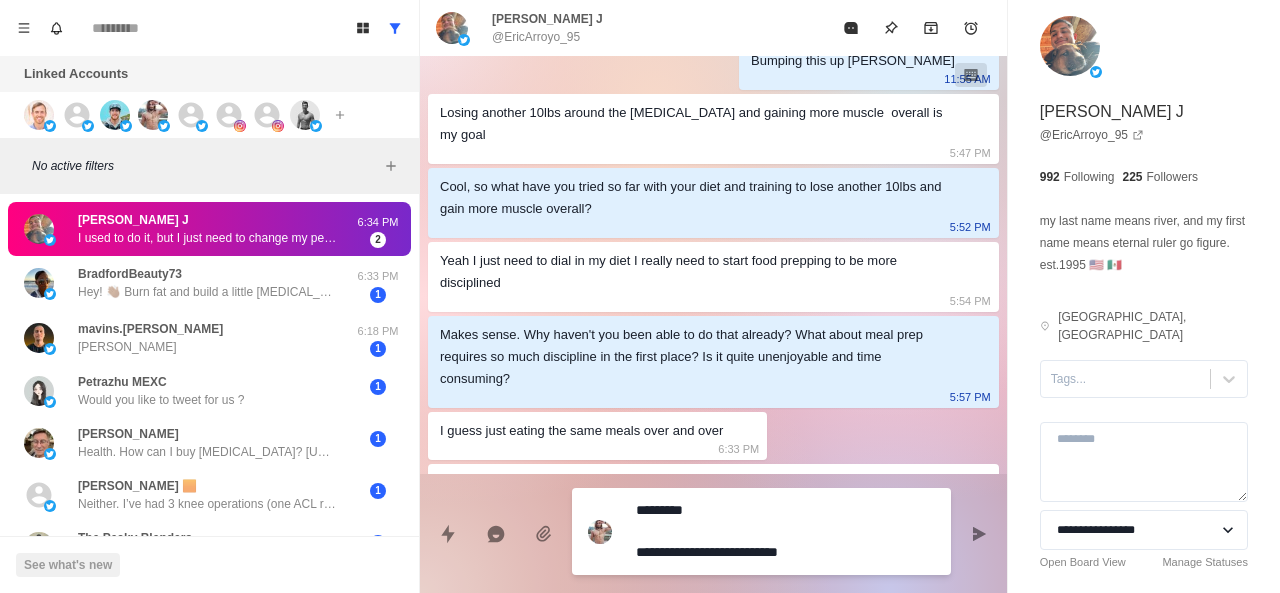 type on "*" 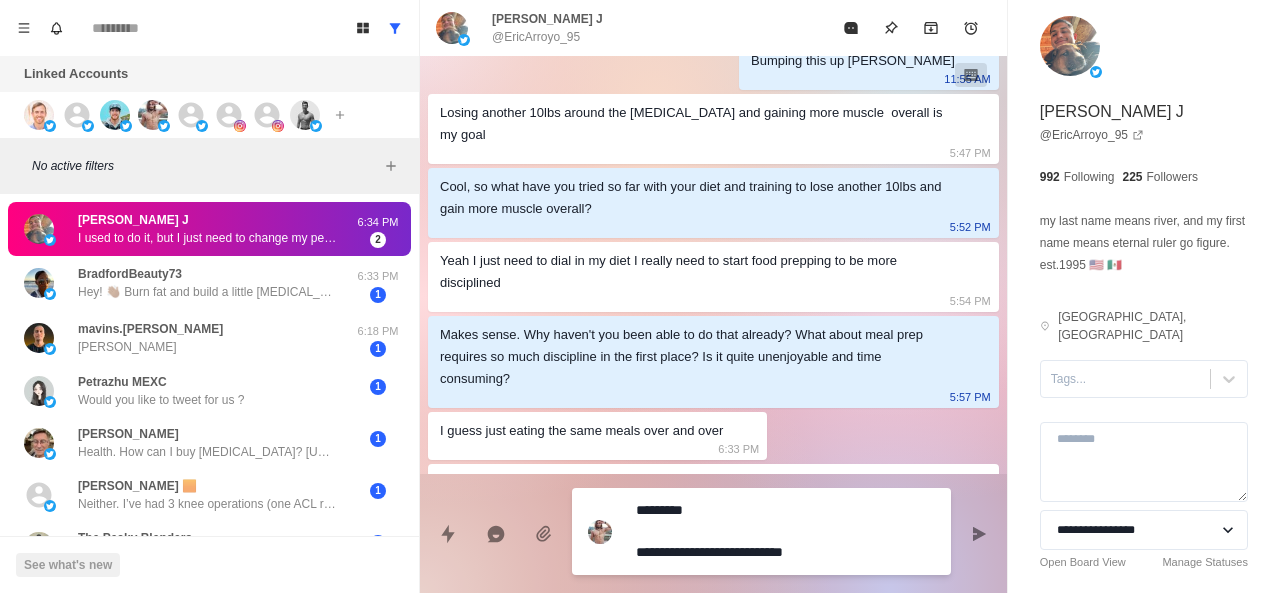 type on "*" 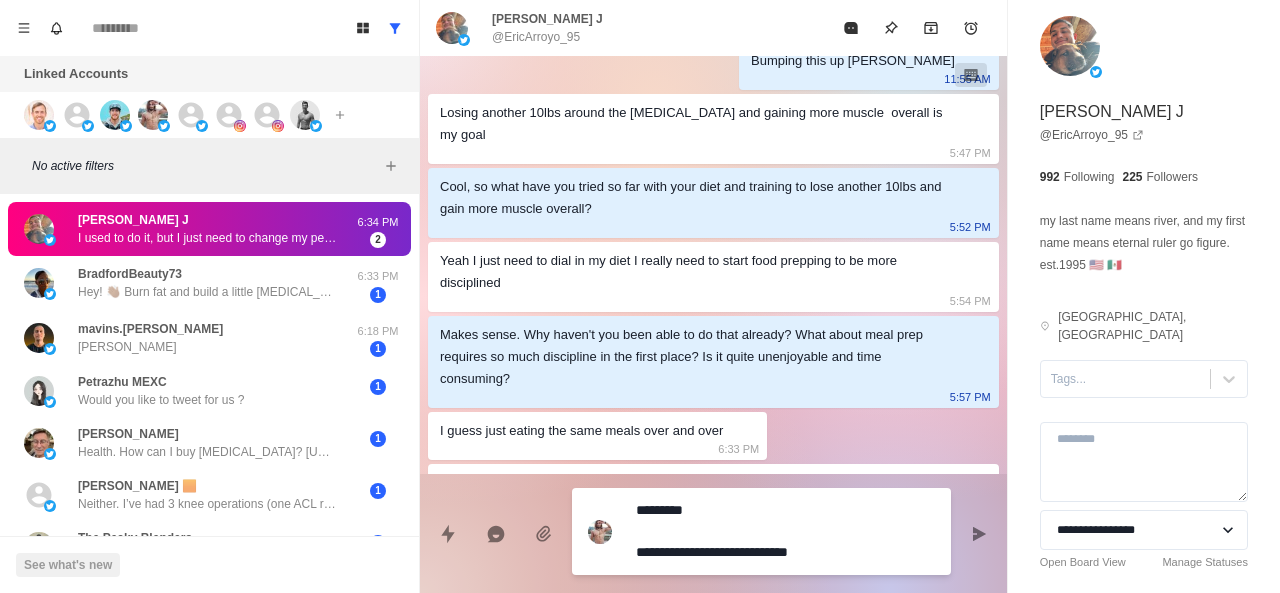 type on "*" 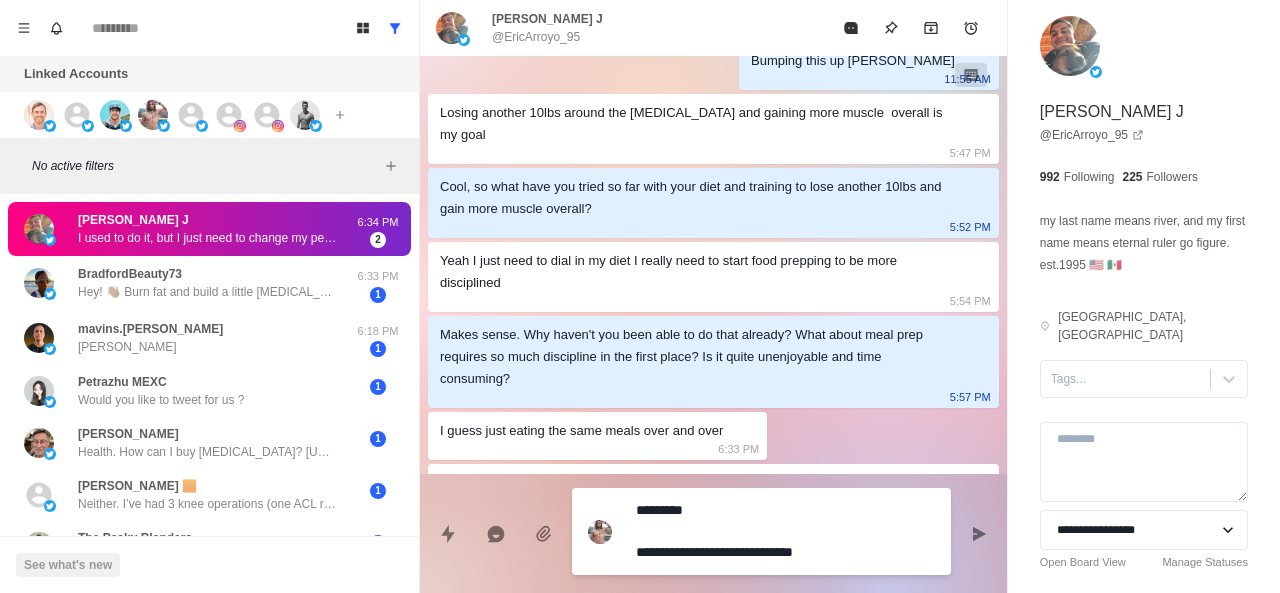 type on "*" 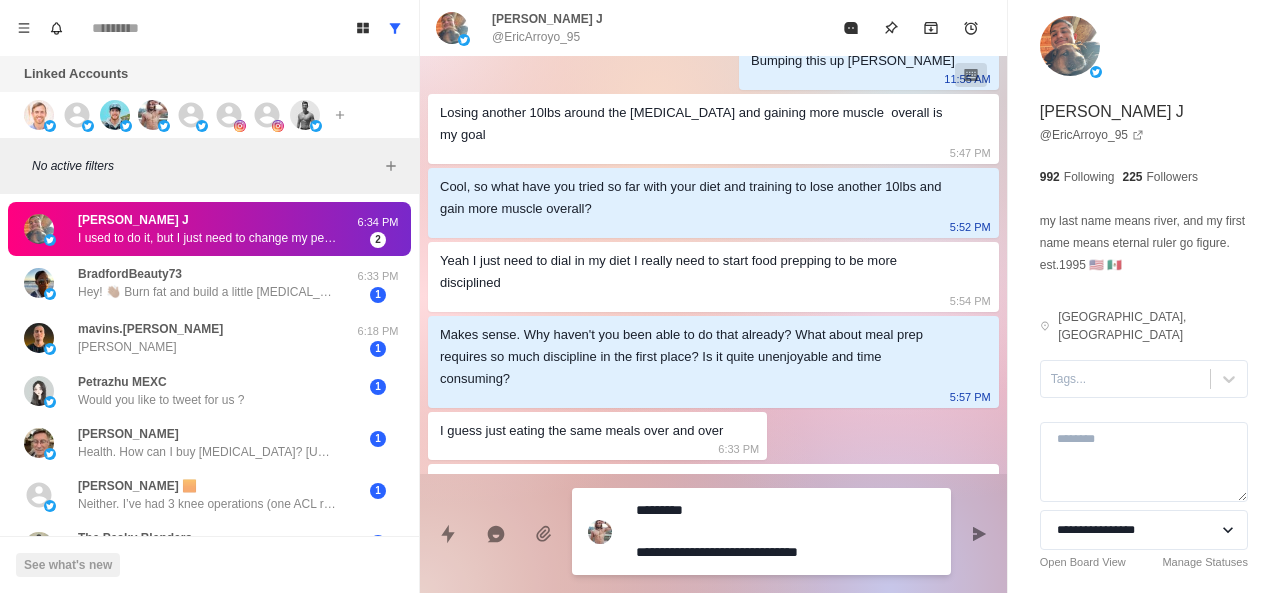 type on "*" 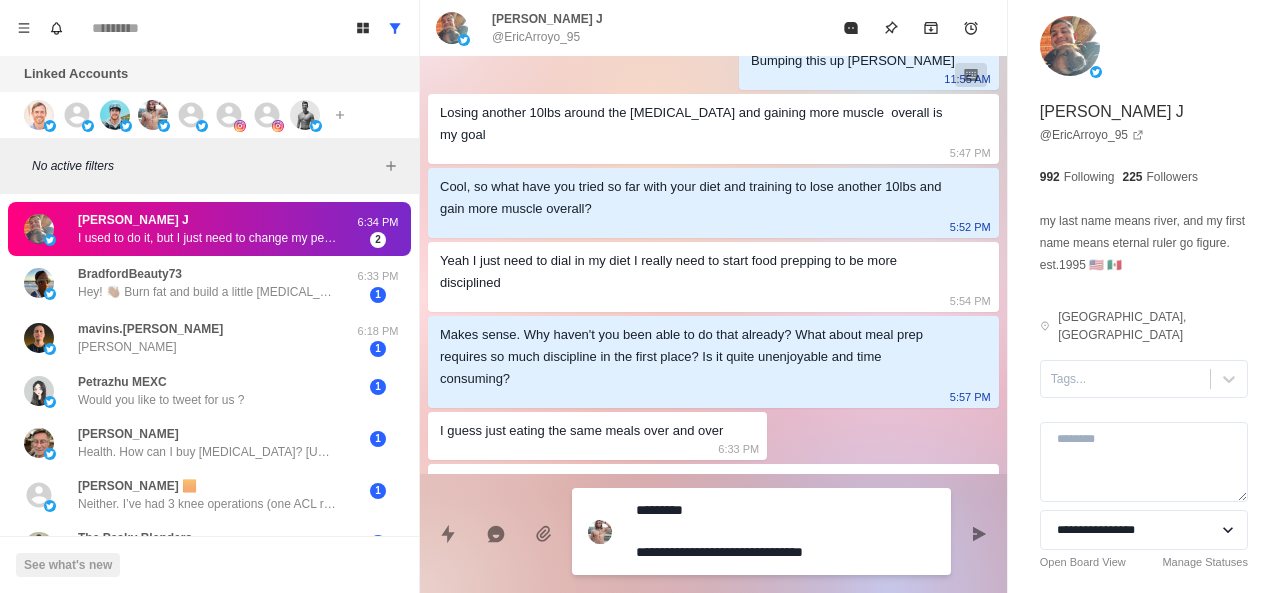 type on "**********" 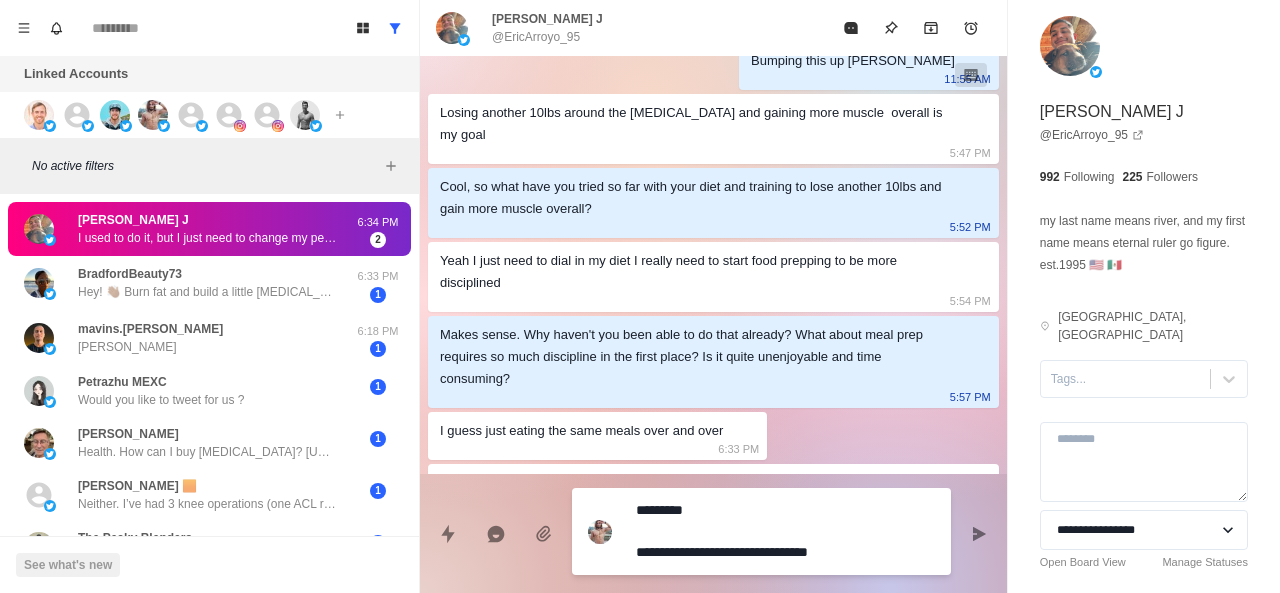 type on "*" 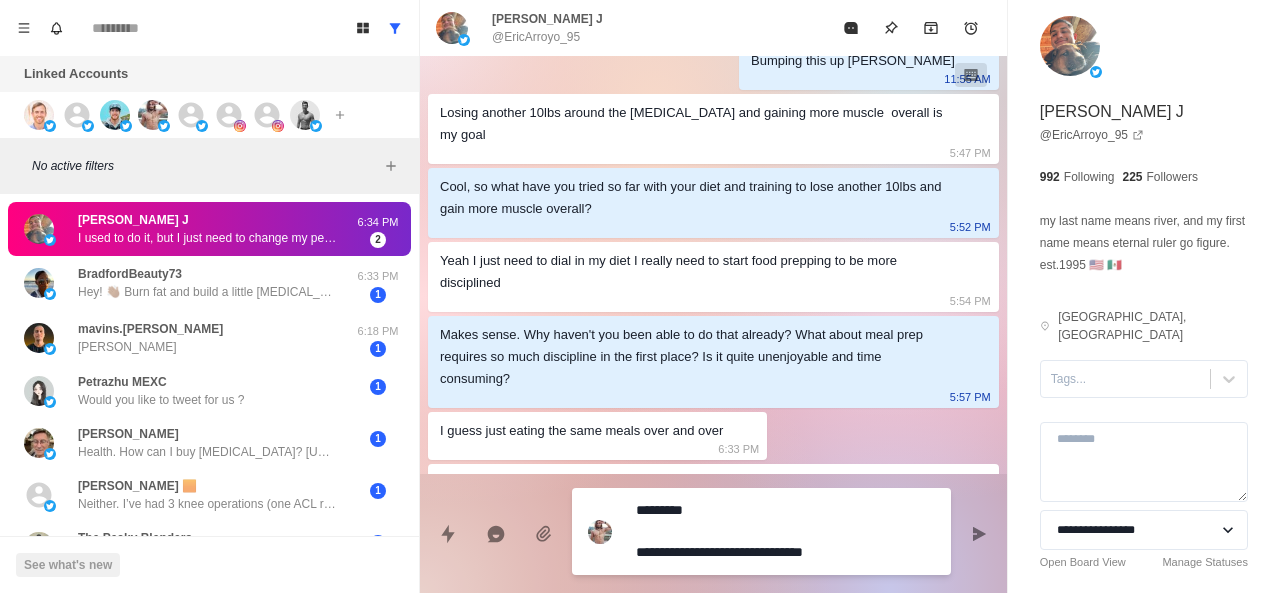 type on "*" 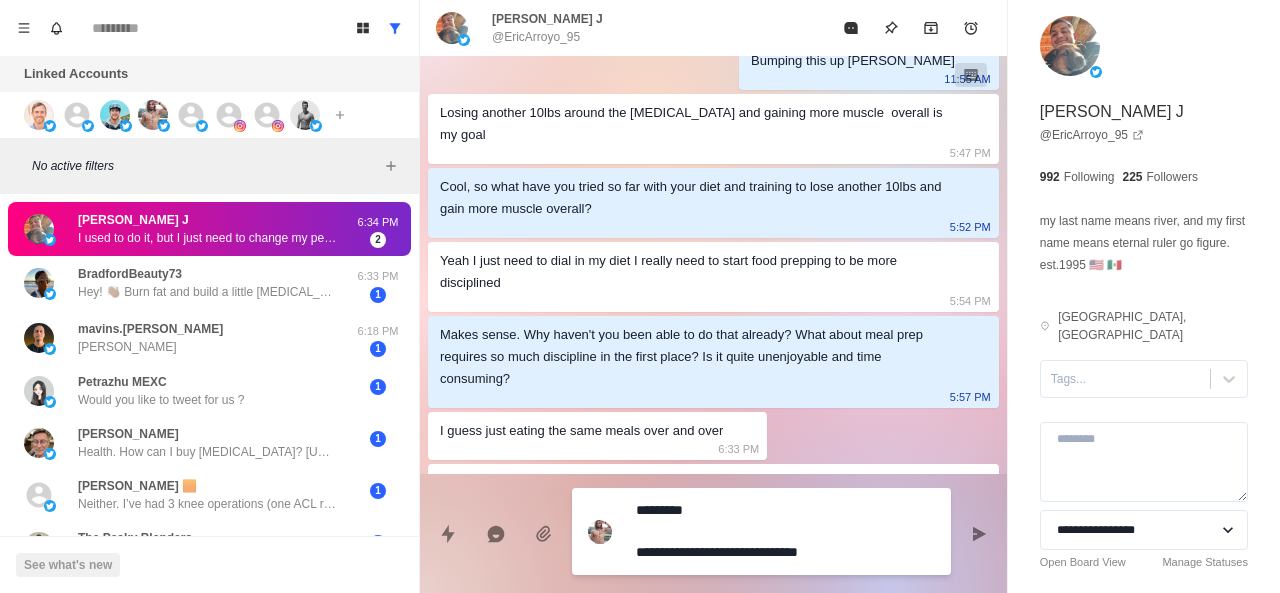 type on "*" 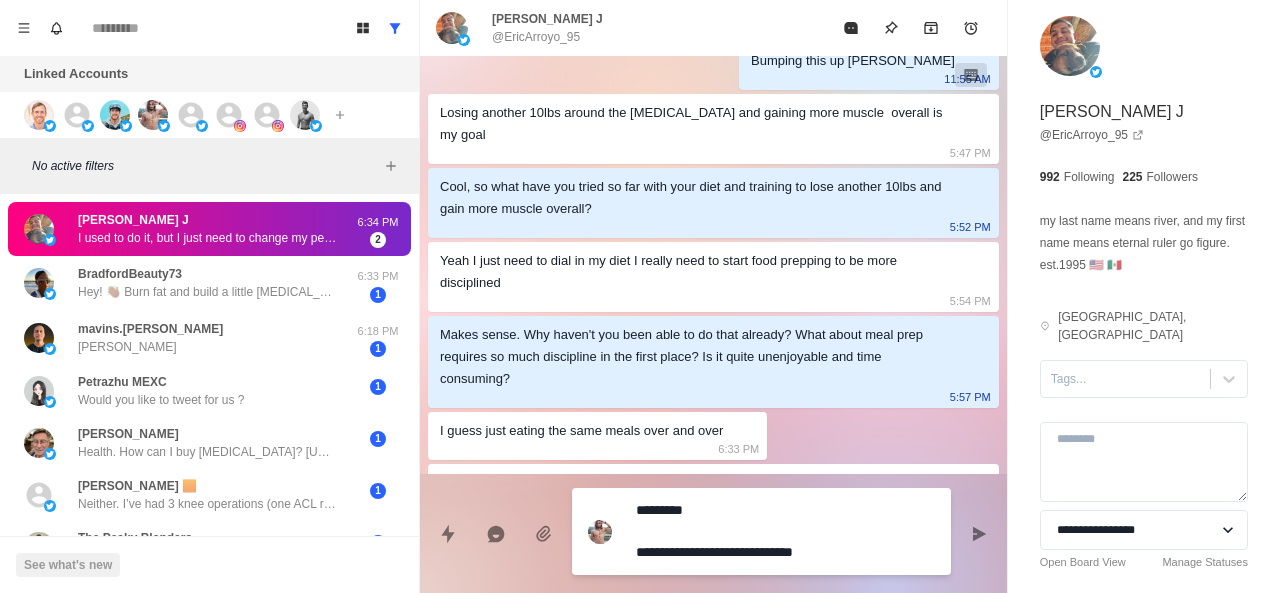 type on "*" 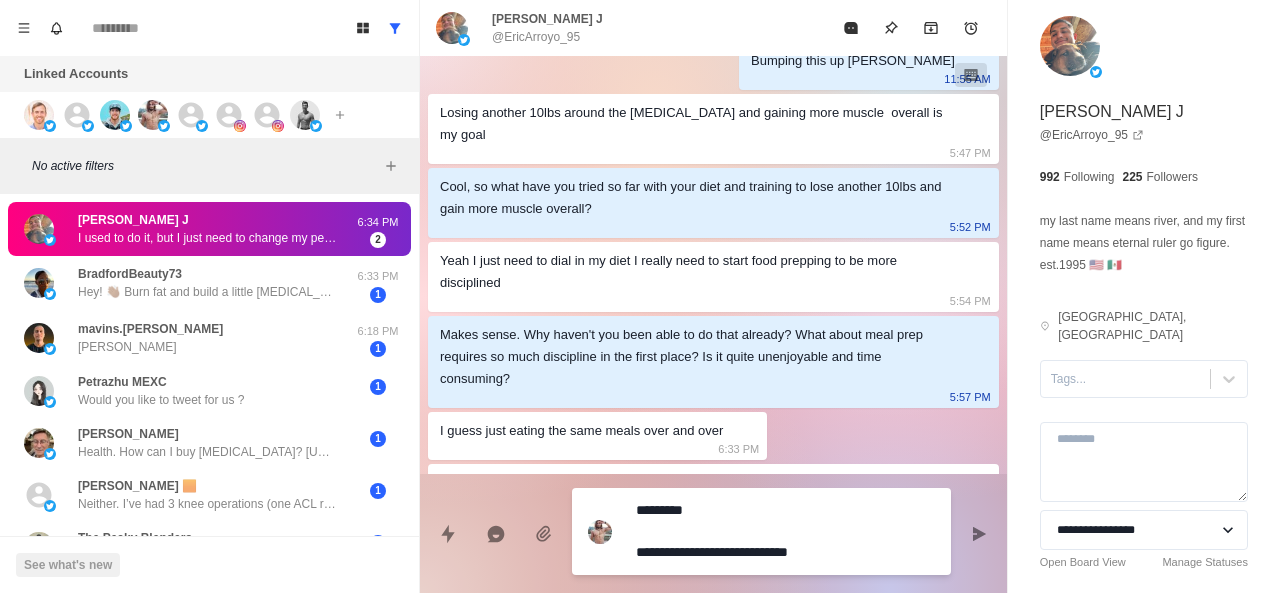 type on "*" 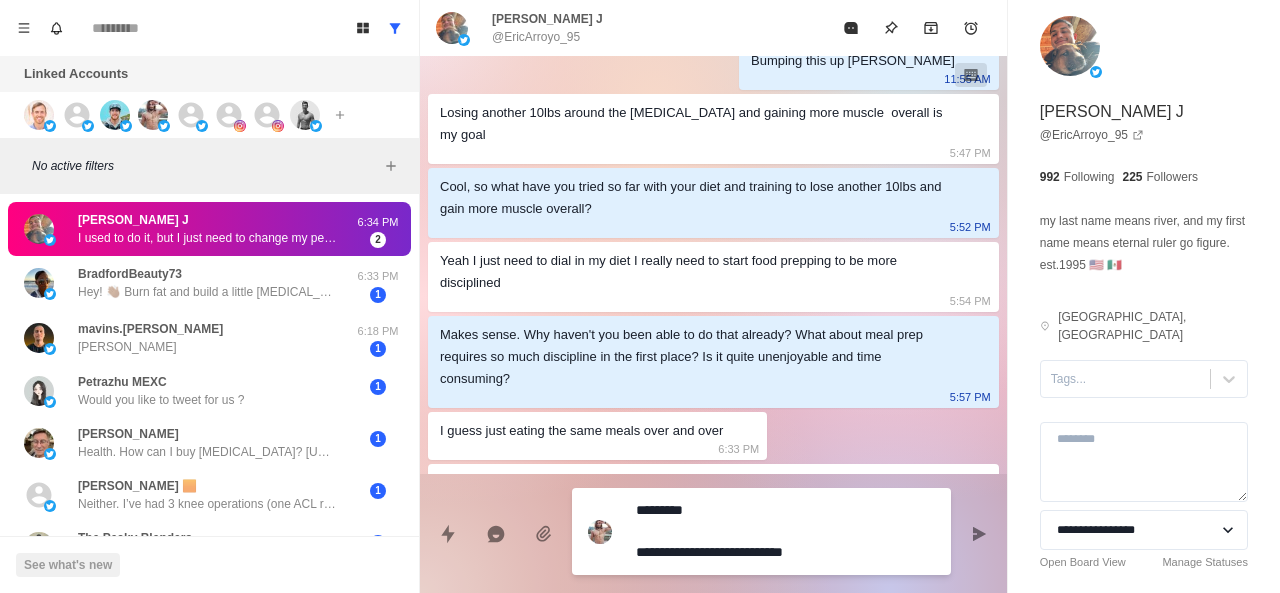 type on "*" 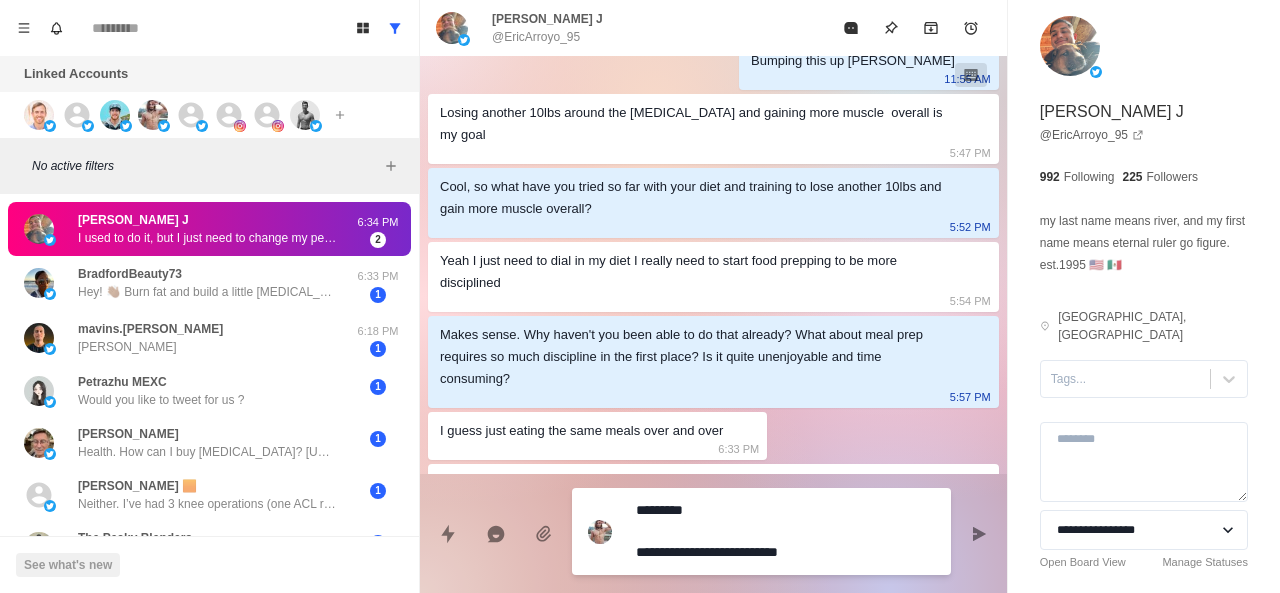 type on "*" 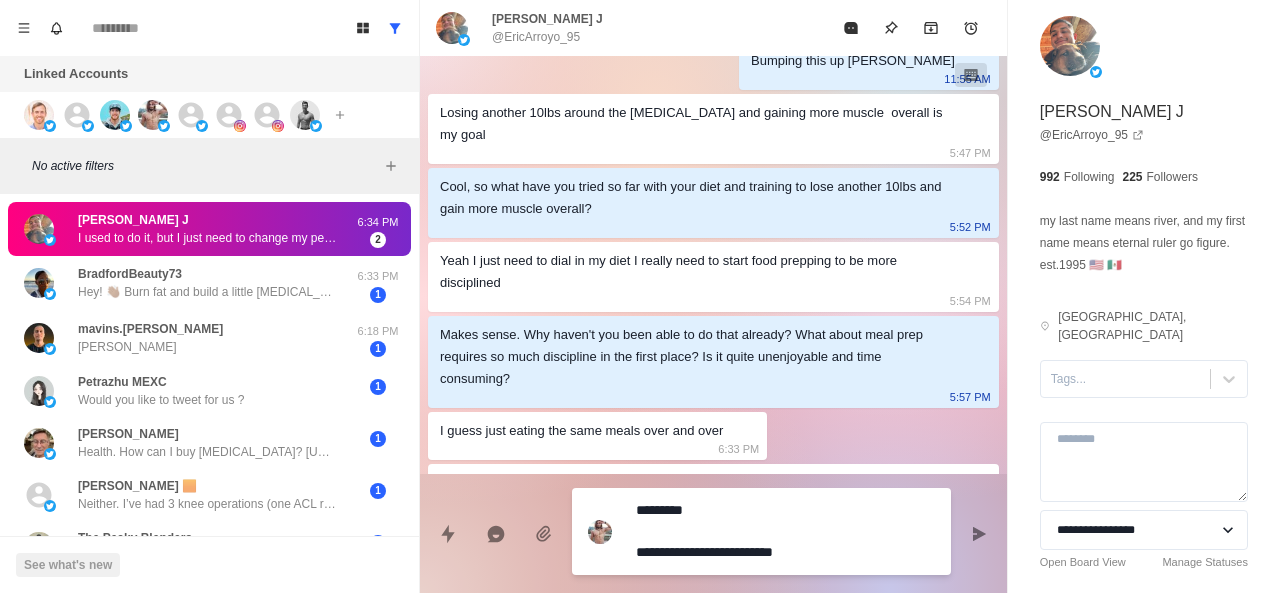 type on "*" 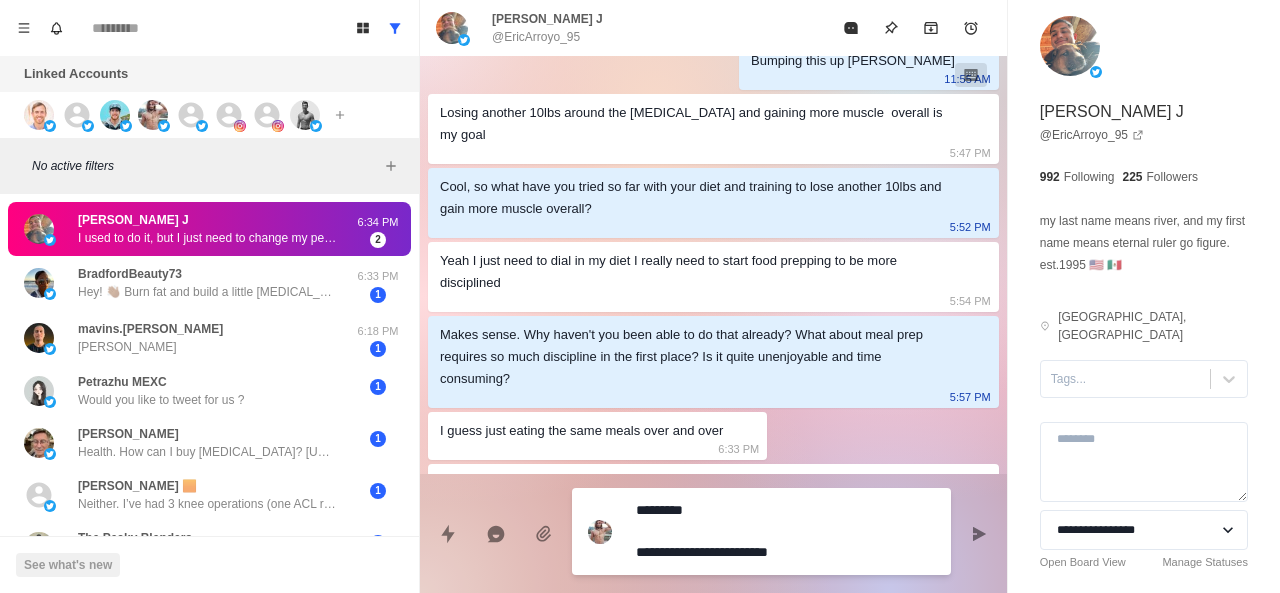 type on "*" 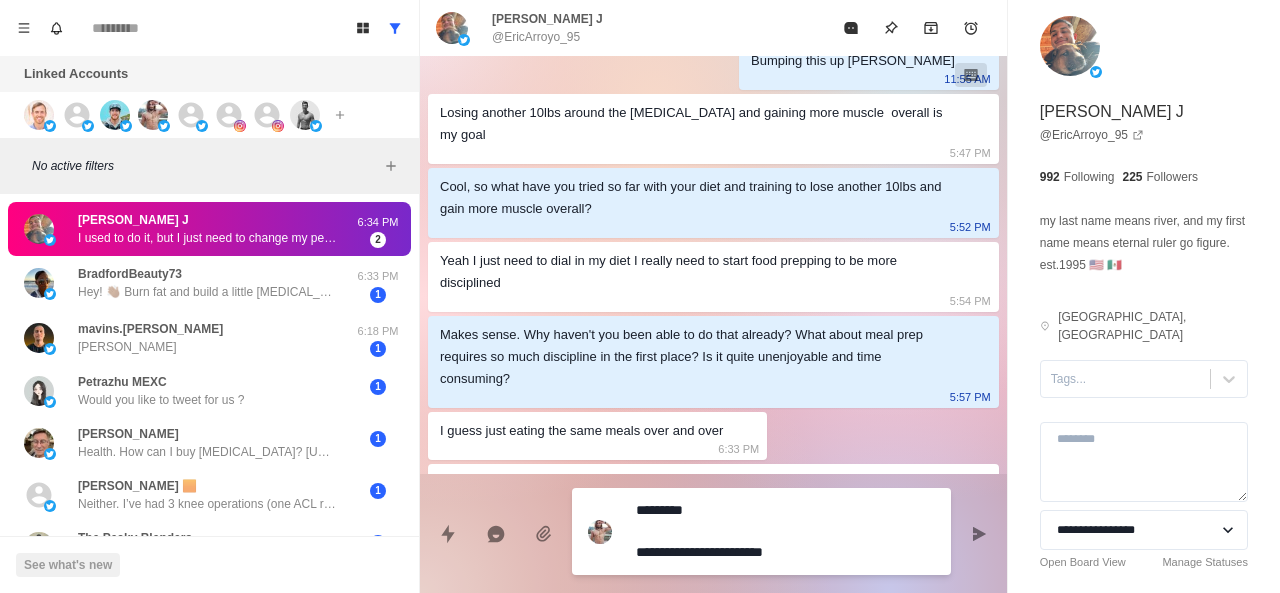 type on "*" 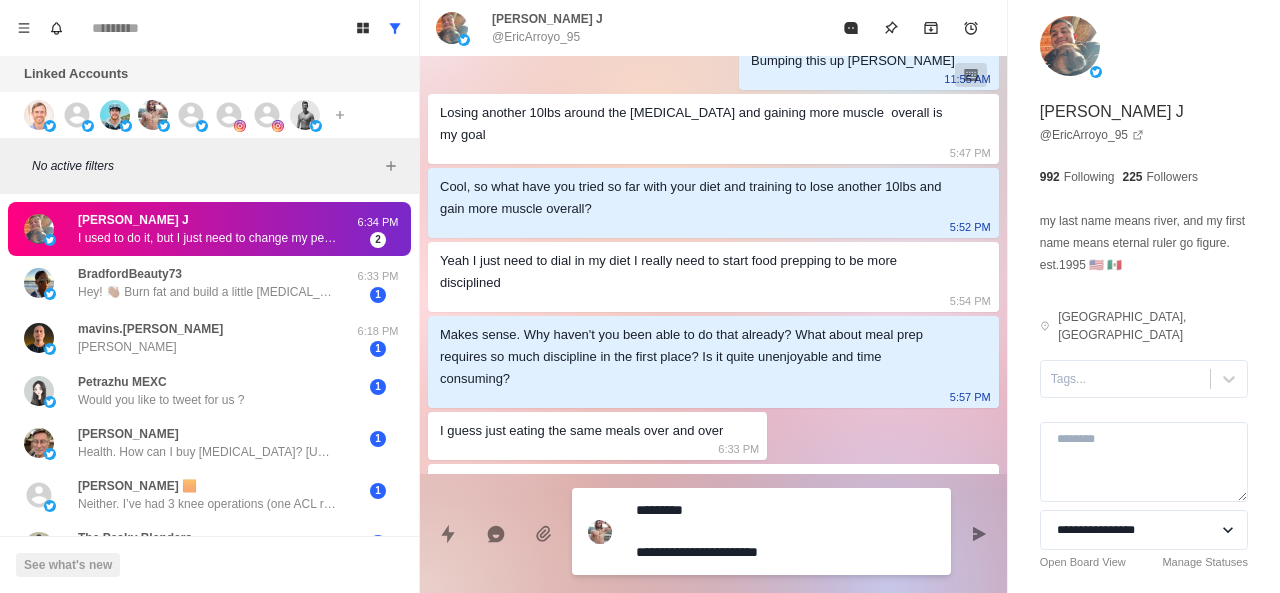 type on "*" 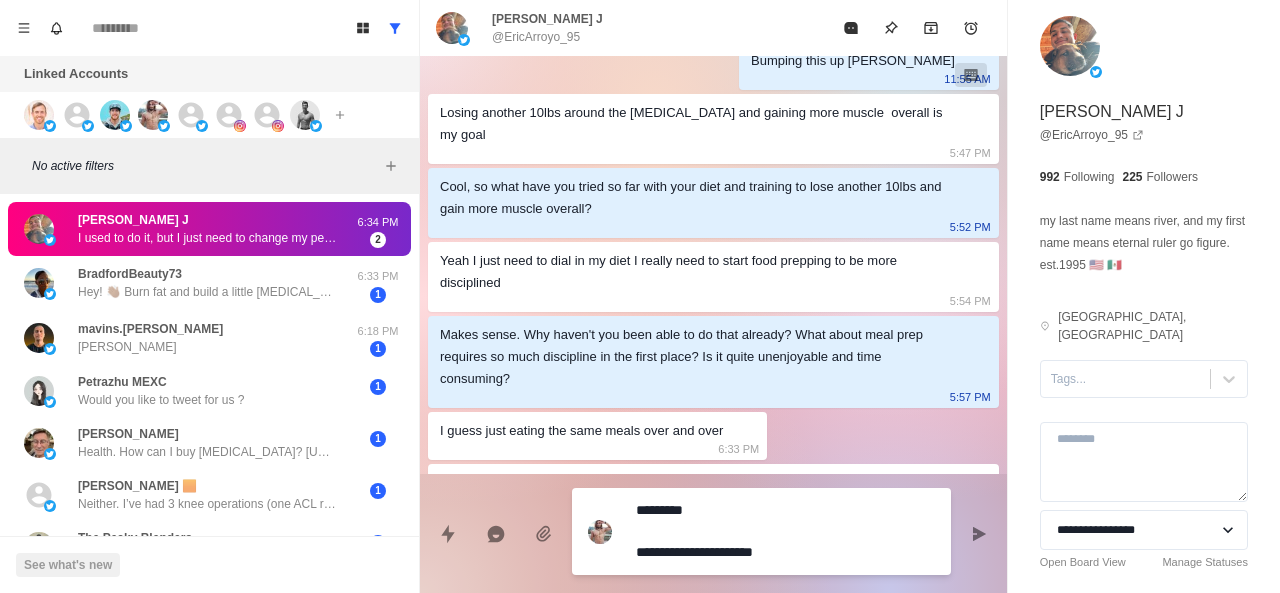 type on "*" 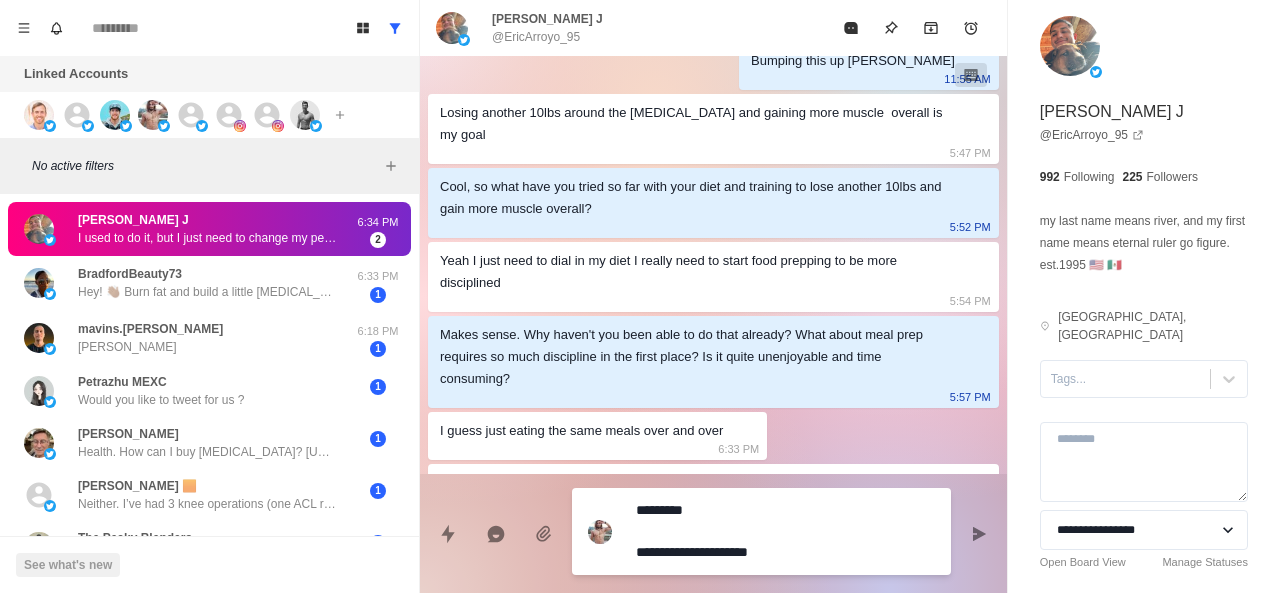 type on "*" 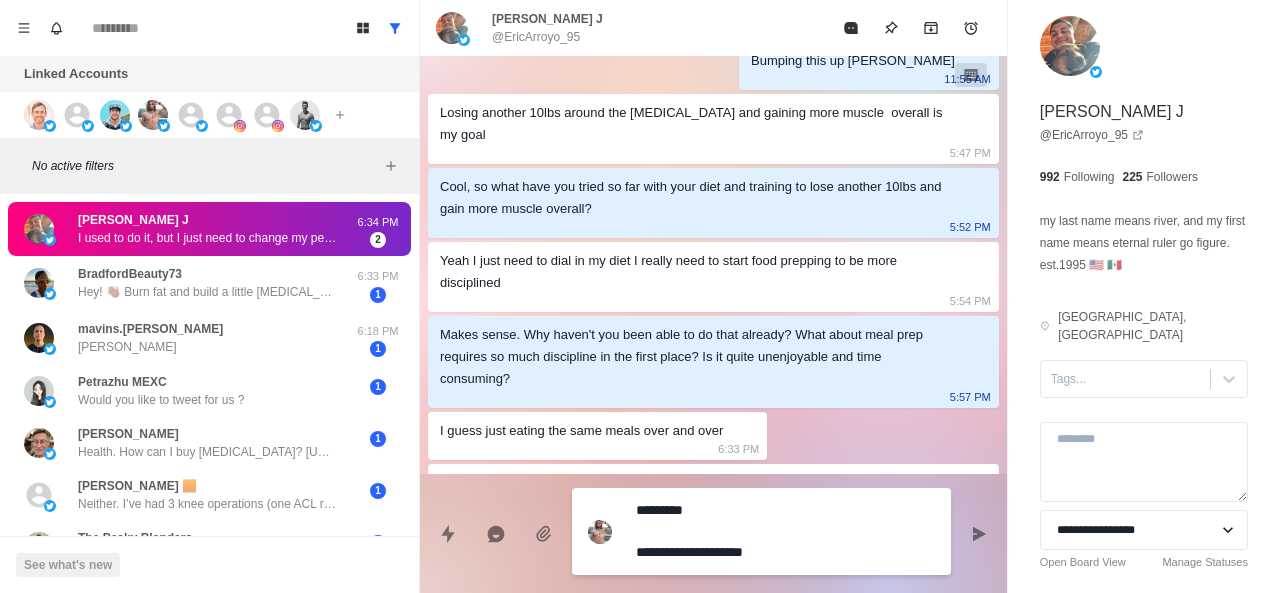 type on "*" 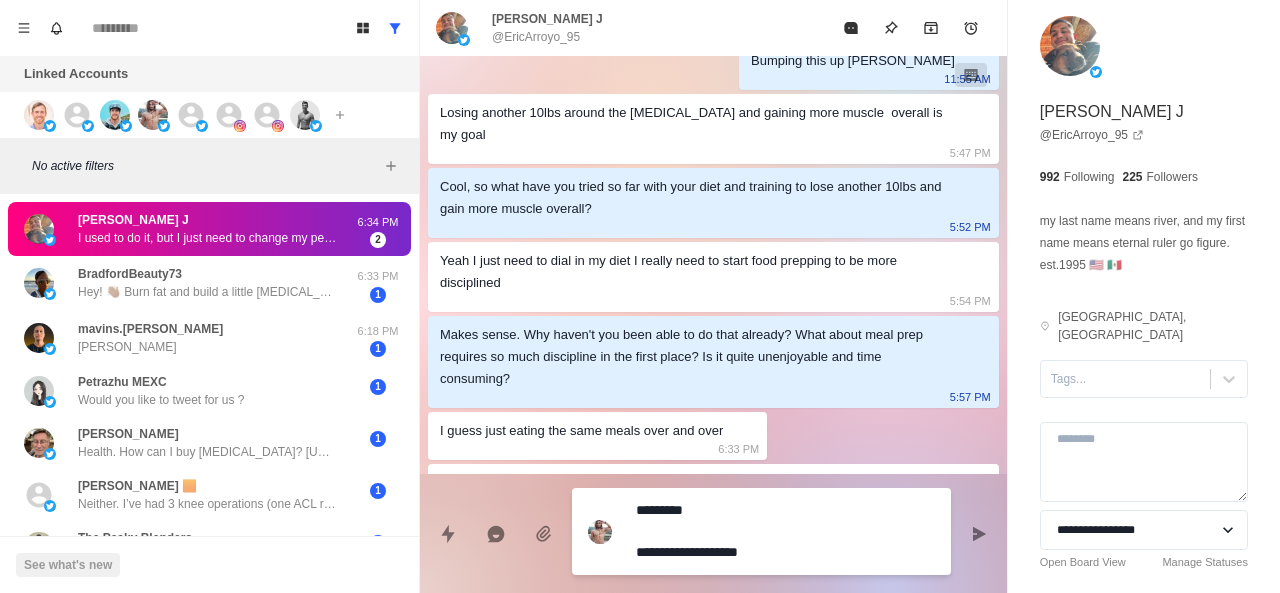 type on "*" 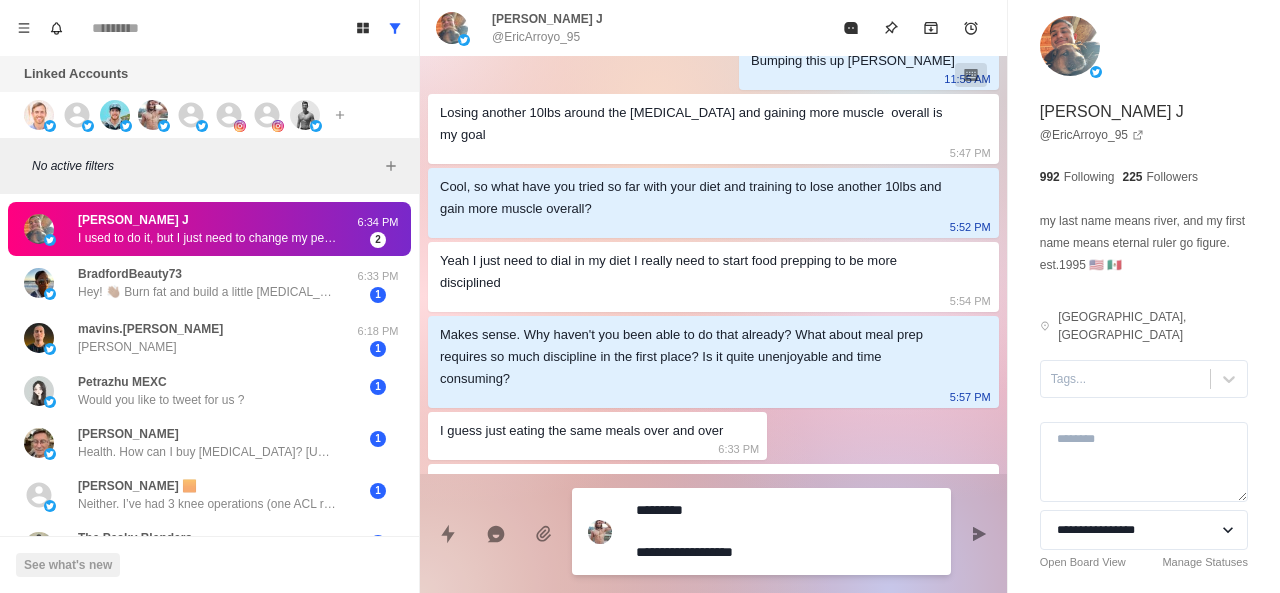 type on "*" 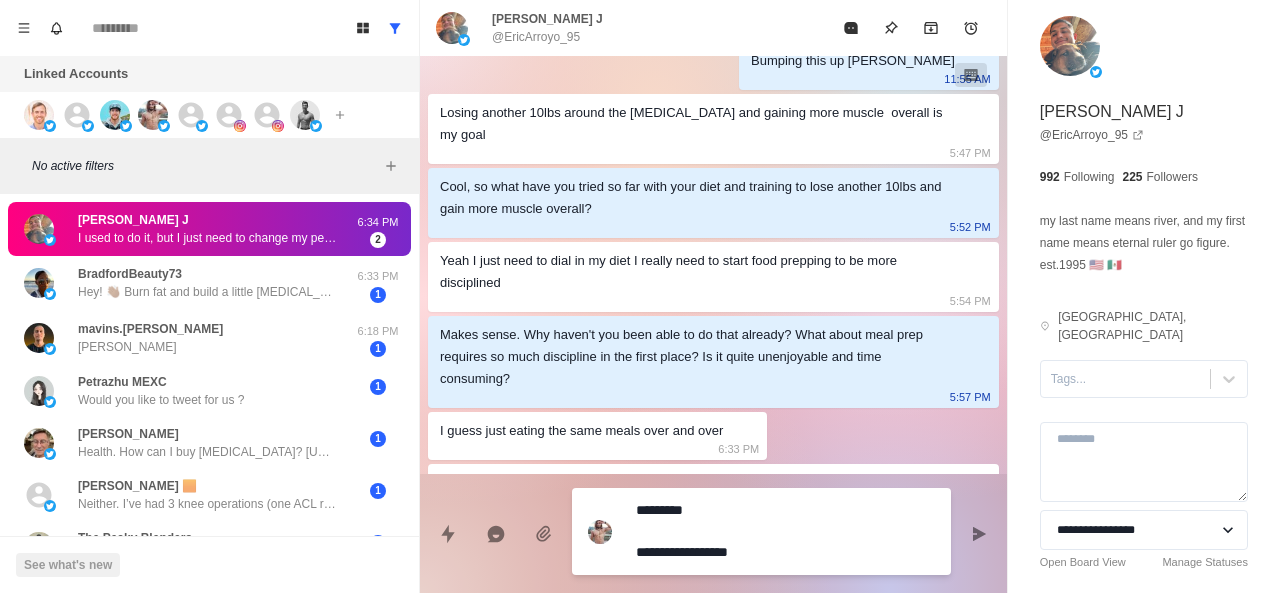 type on "*" 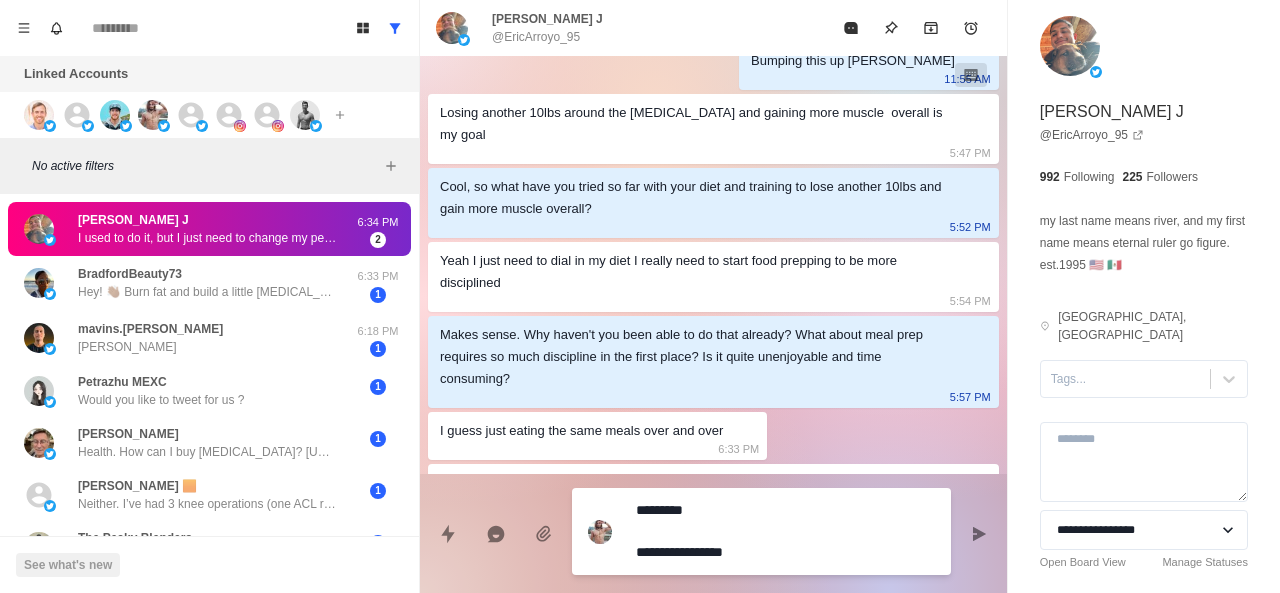 type on "*" 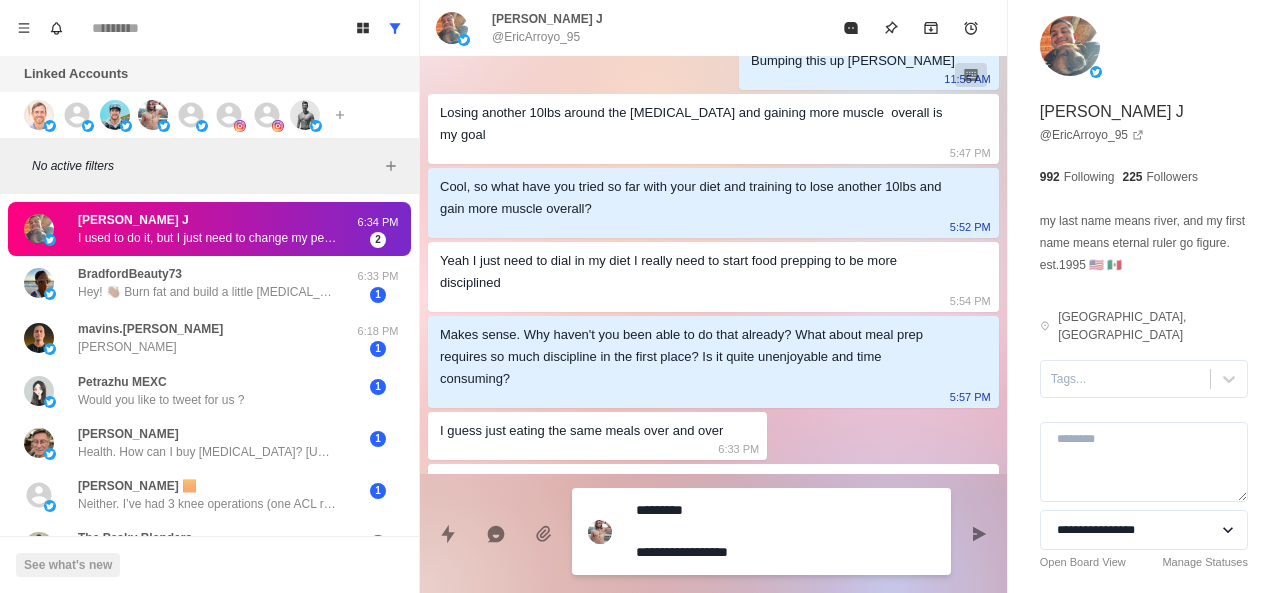 type on "*" 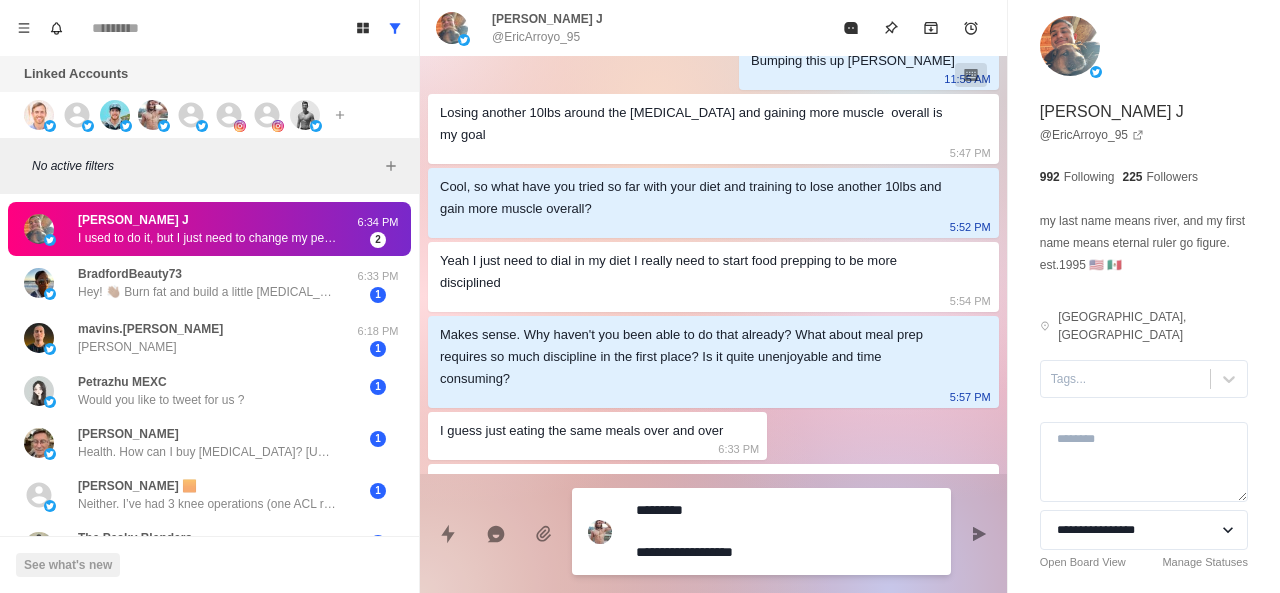 type on "*" 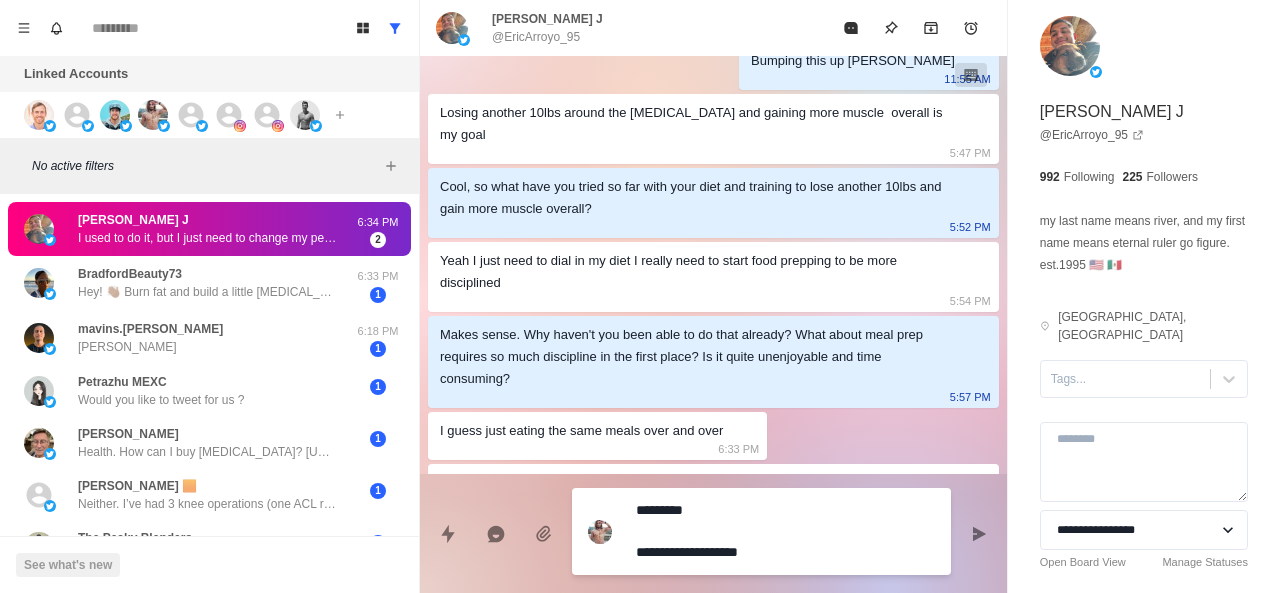 type on "*" 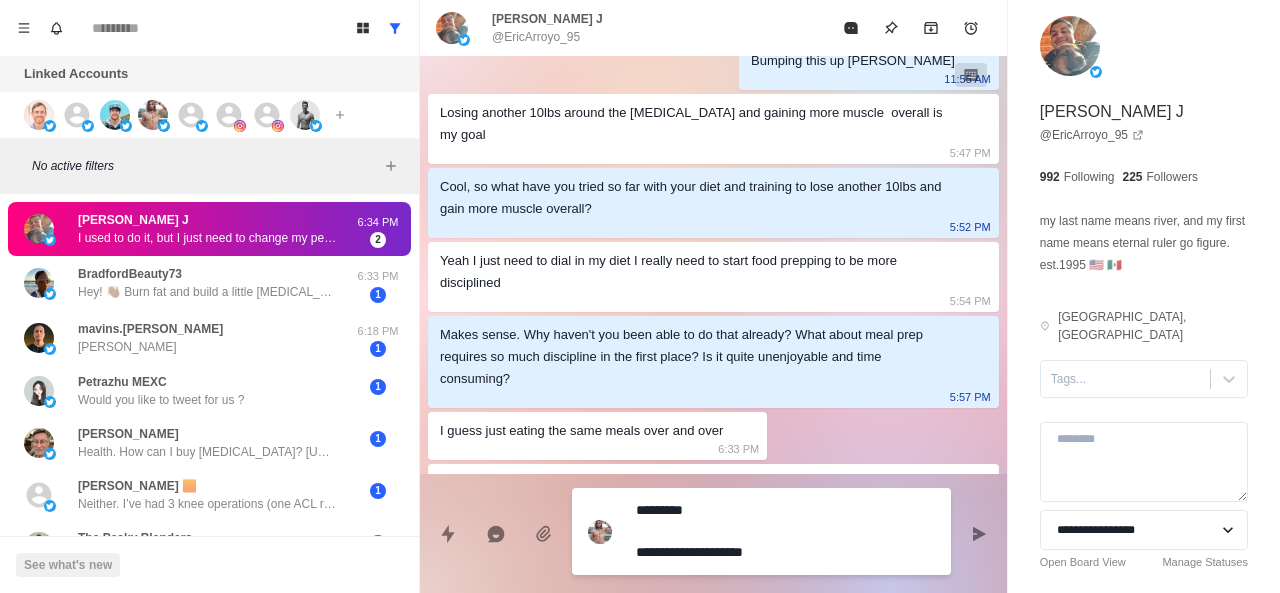 type on "*" 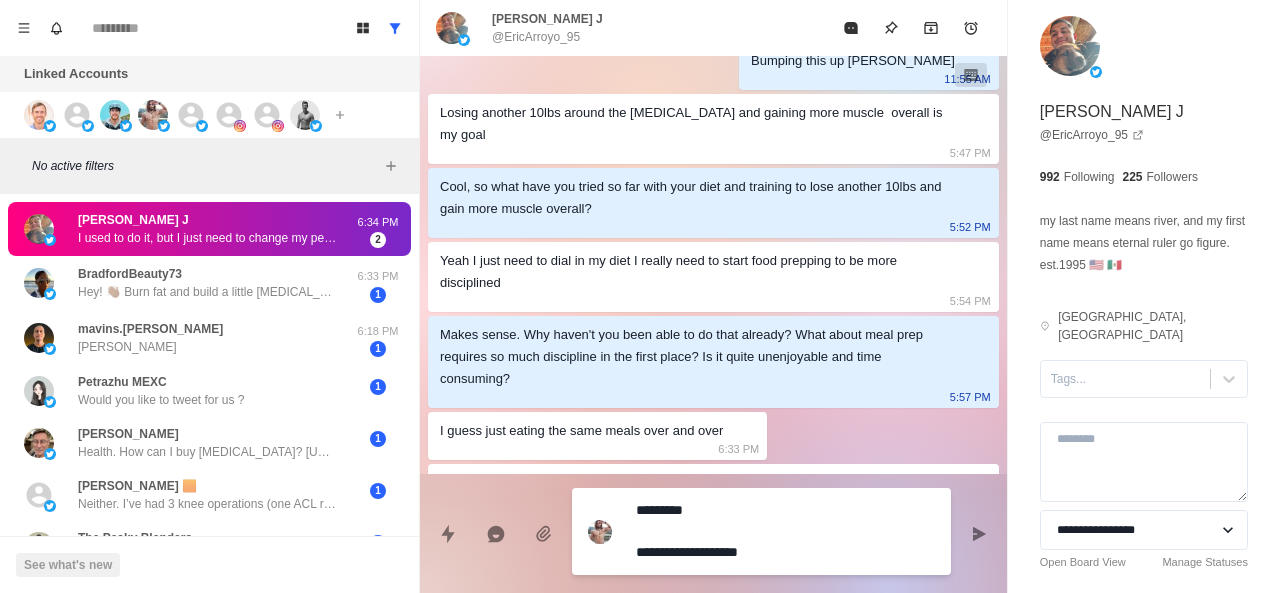 type on "**********" 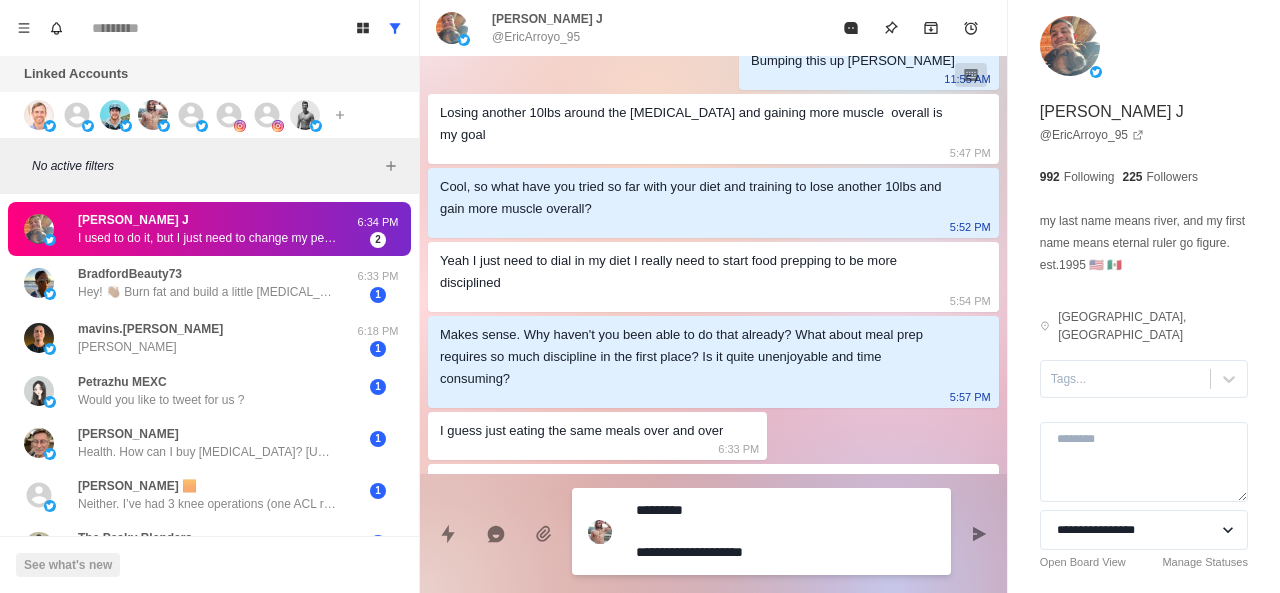 type on "*" 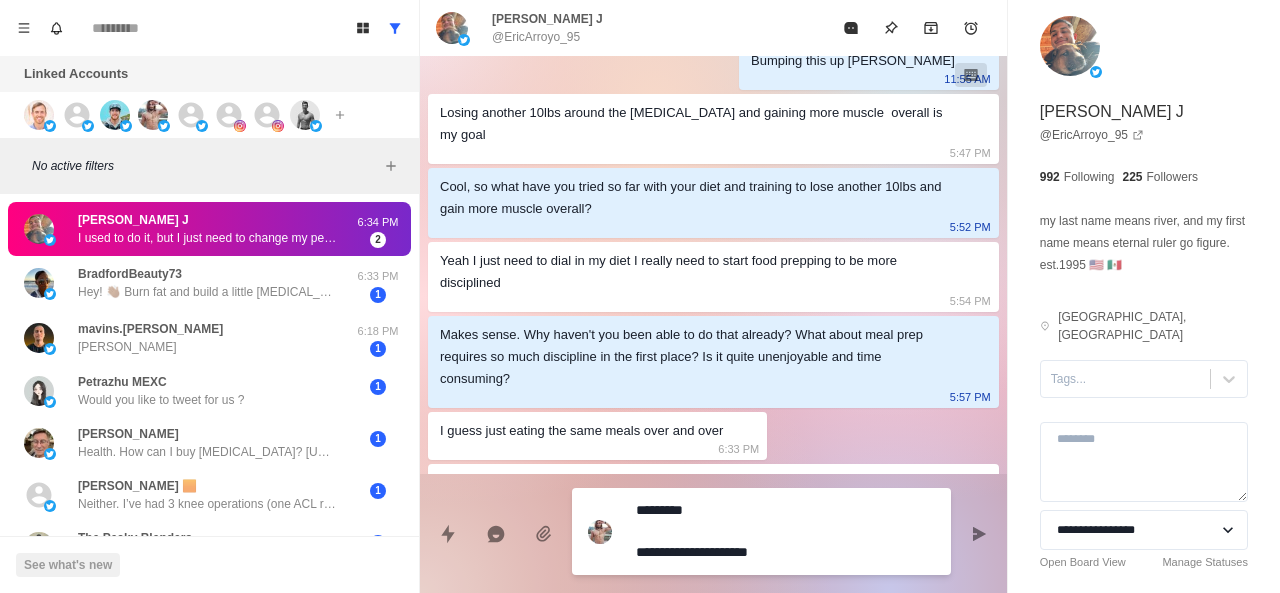 type on "*" 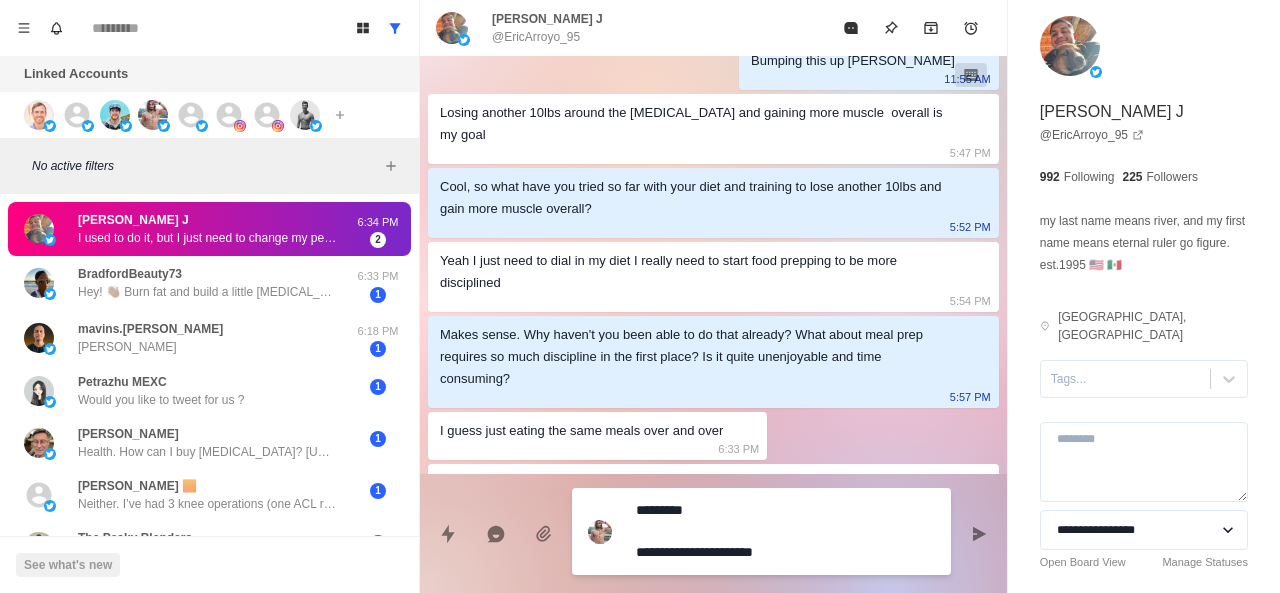 type on "*" 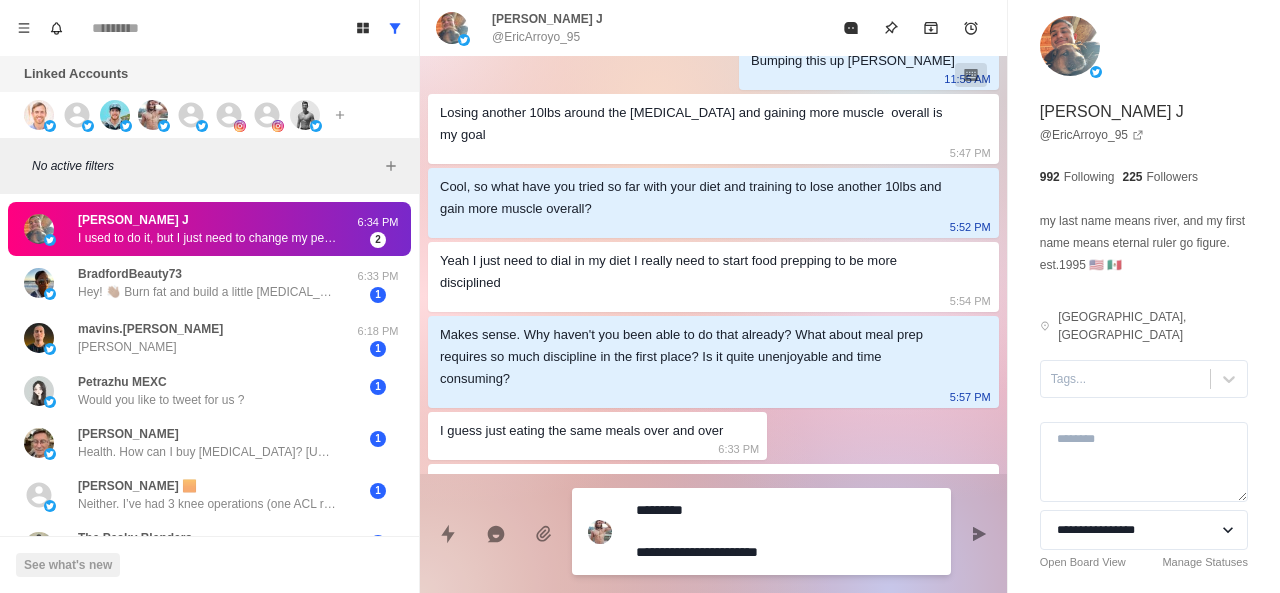 type on "*" 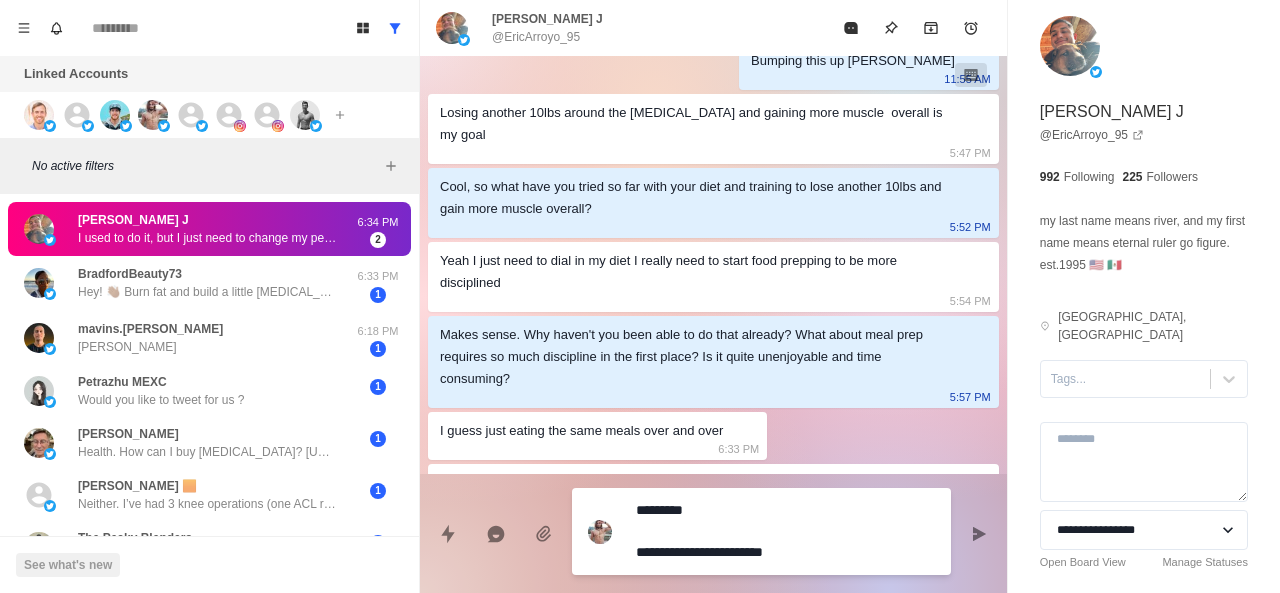 type on "*" 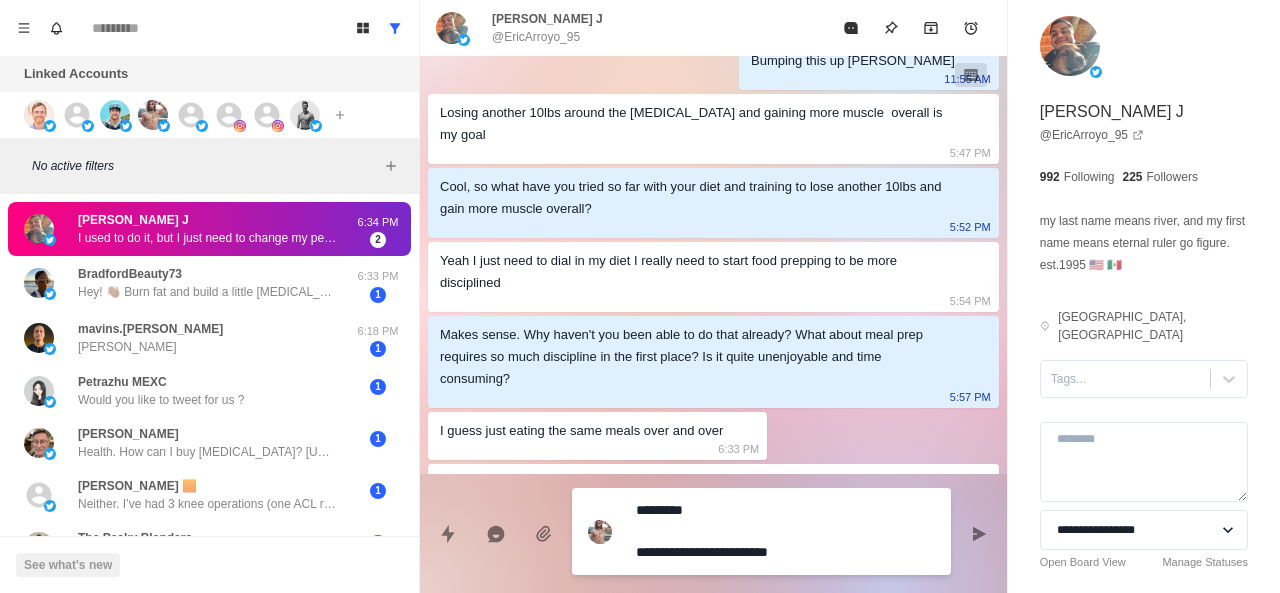 type on "*" 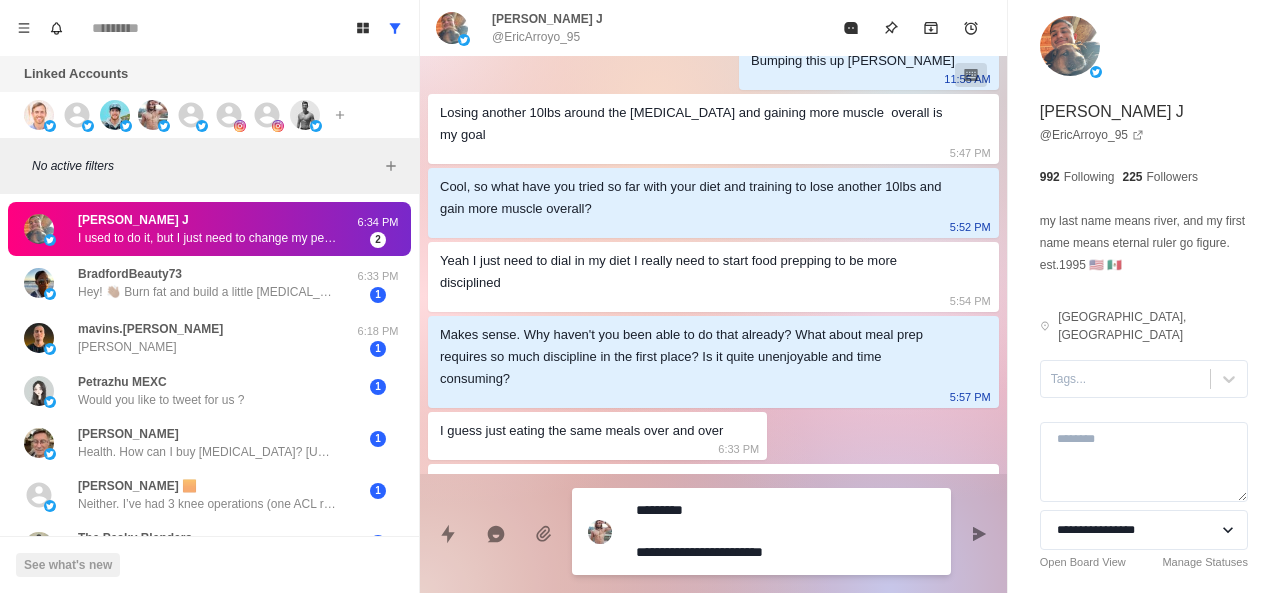 type on "*" 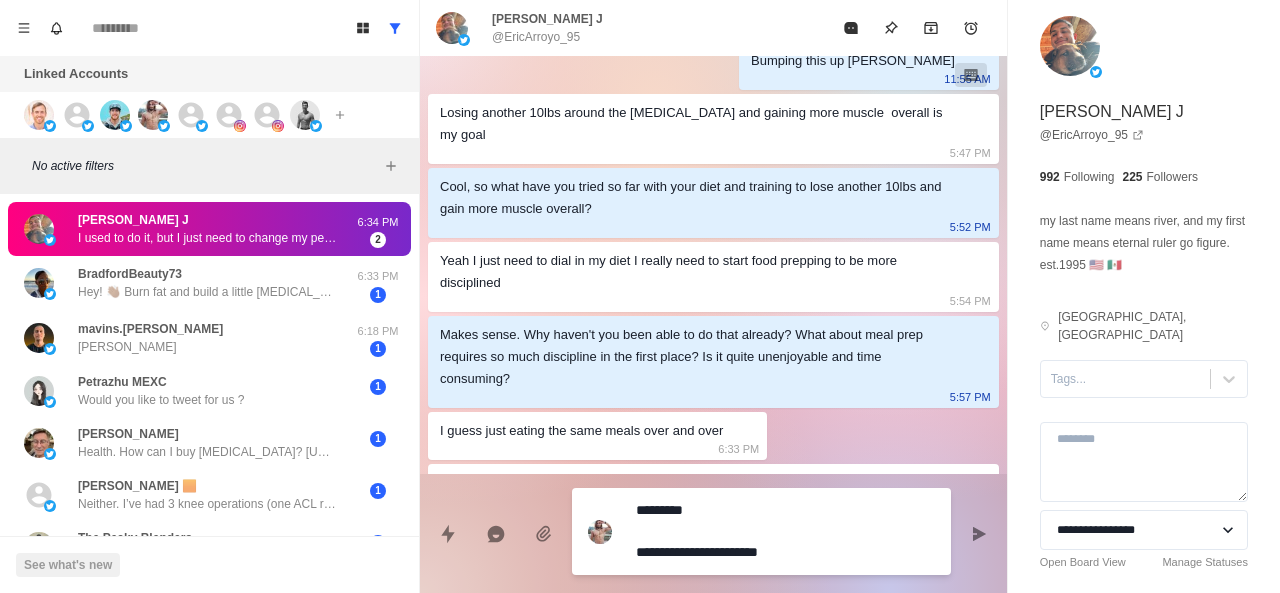 type on "*" 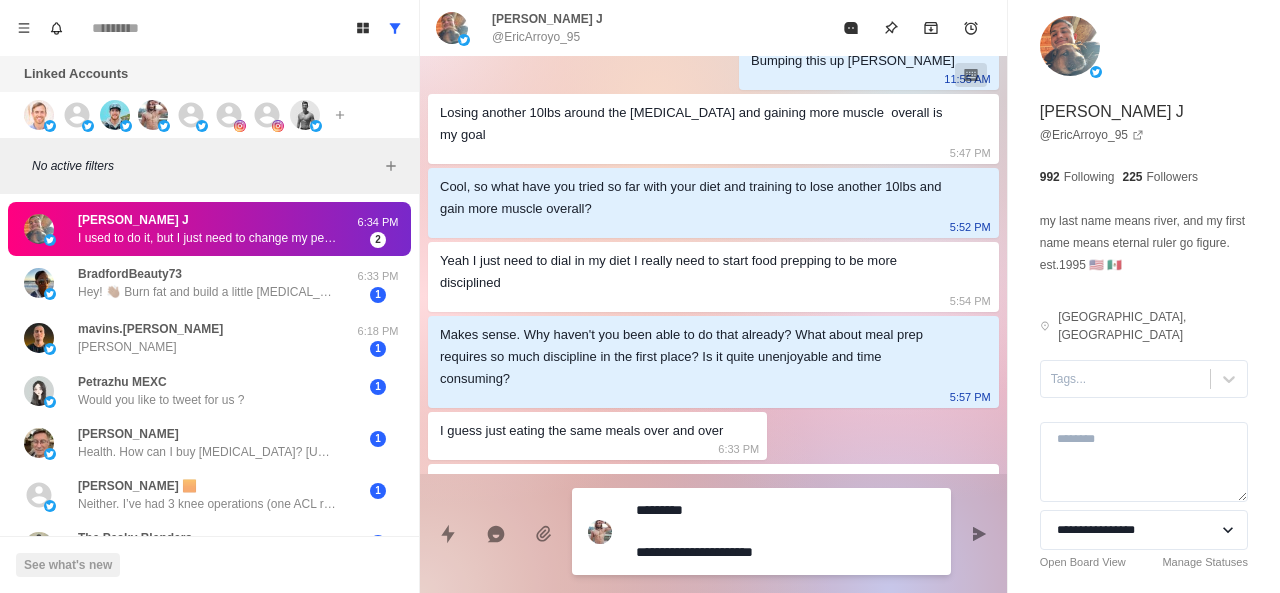 type on "*" 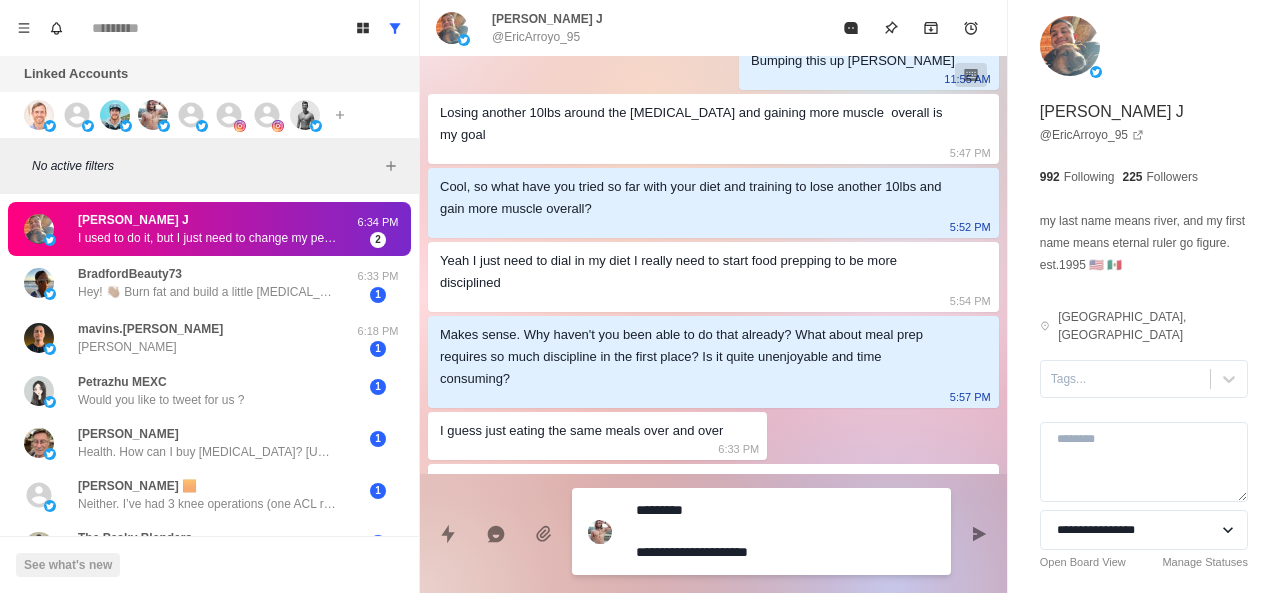 type on "*" 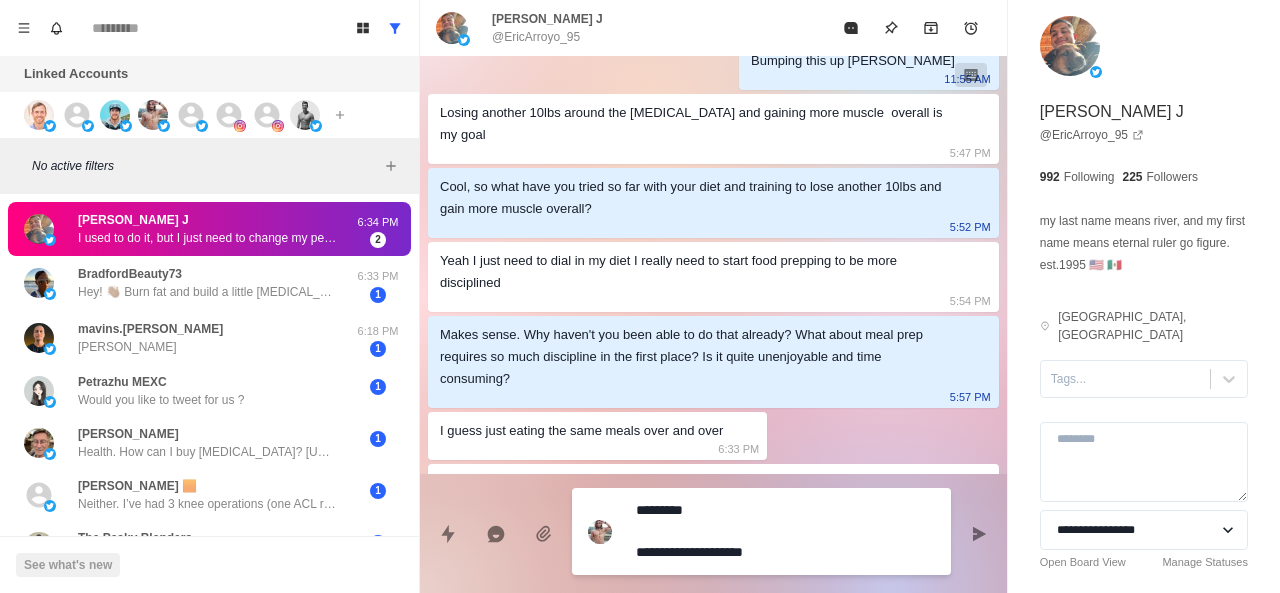 type on "*" 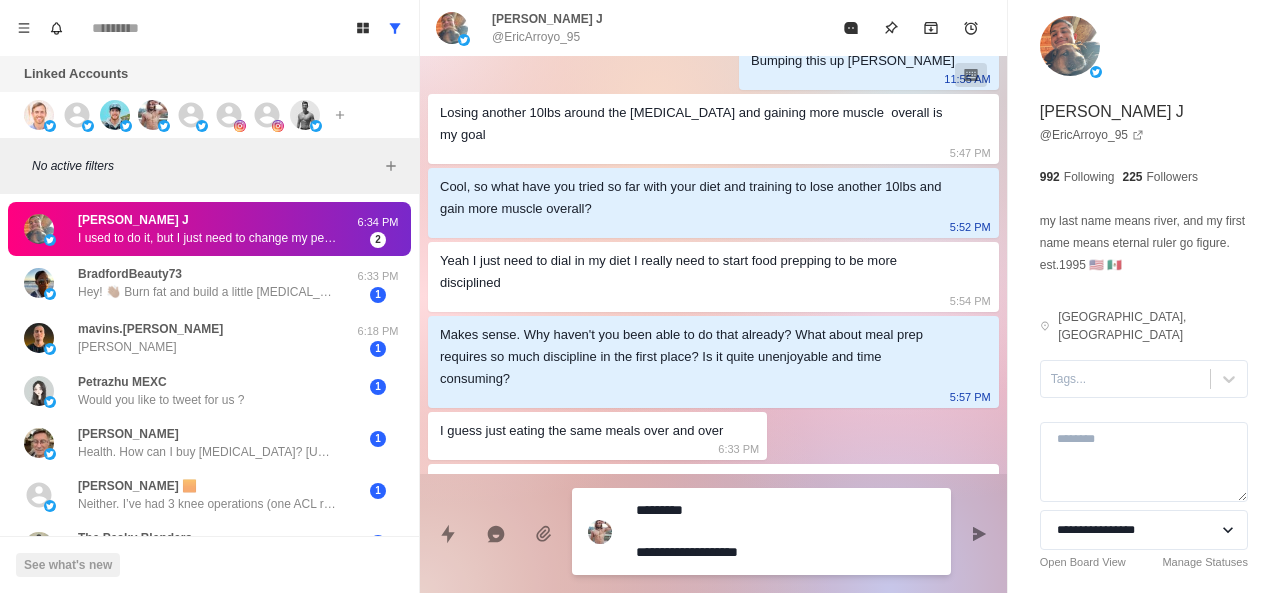 type on "*" 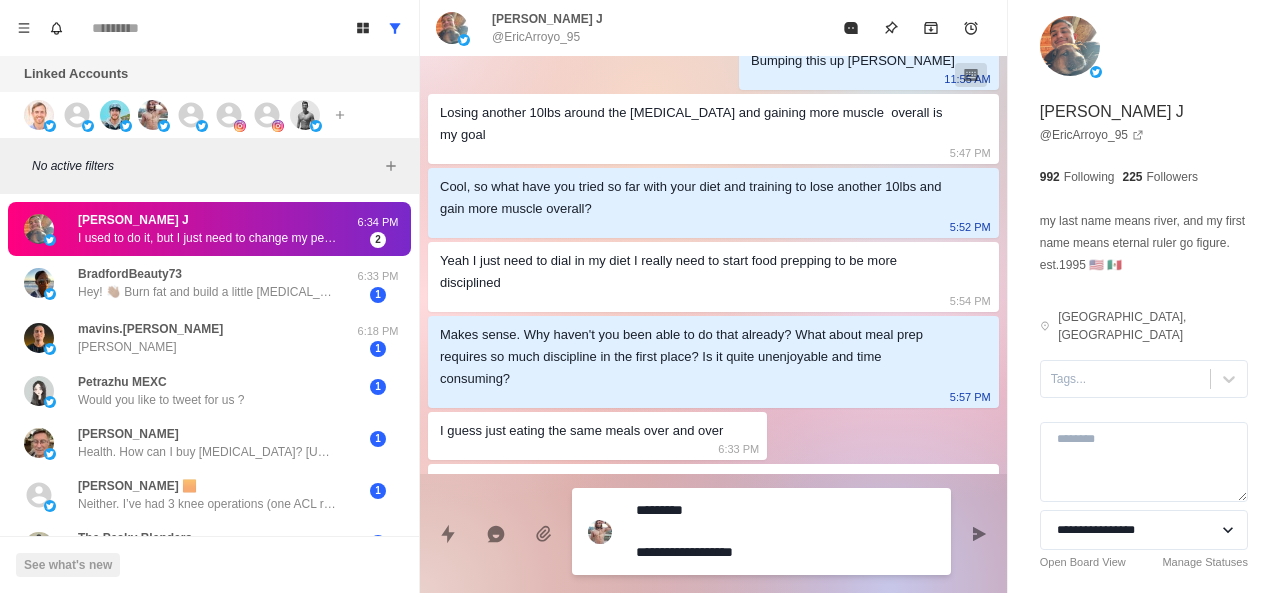 type on "*" 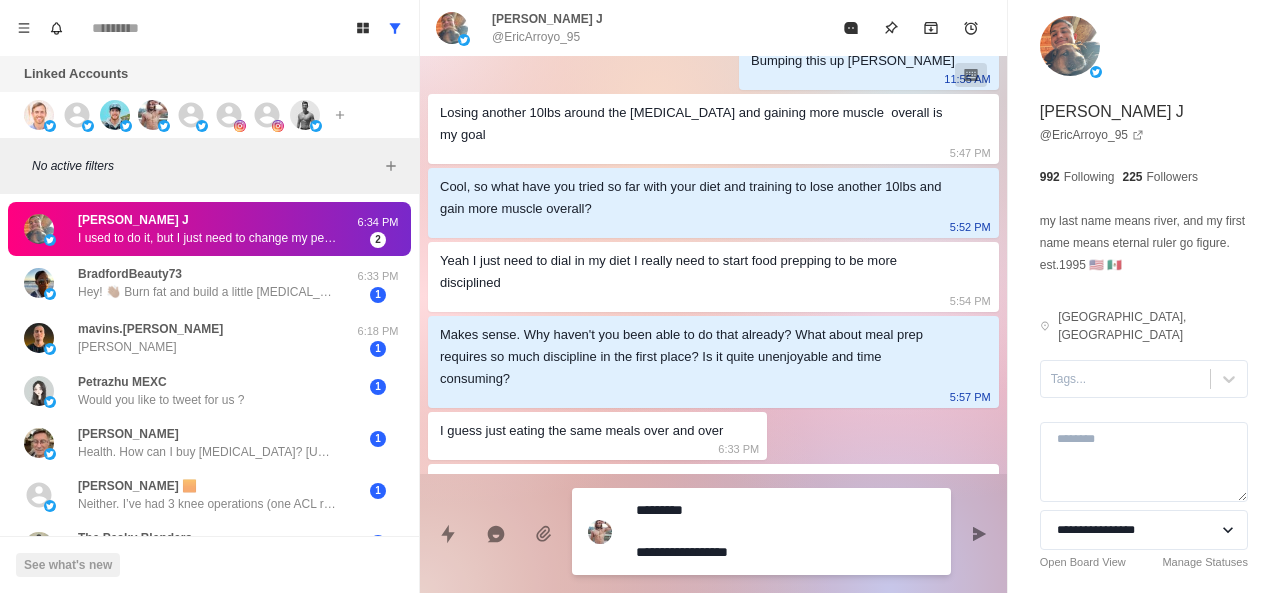 type on "*" 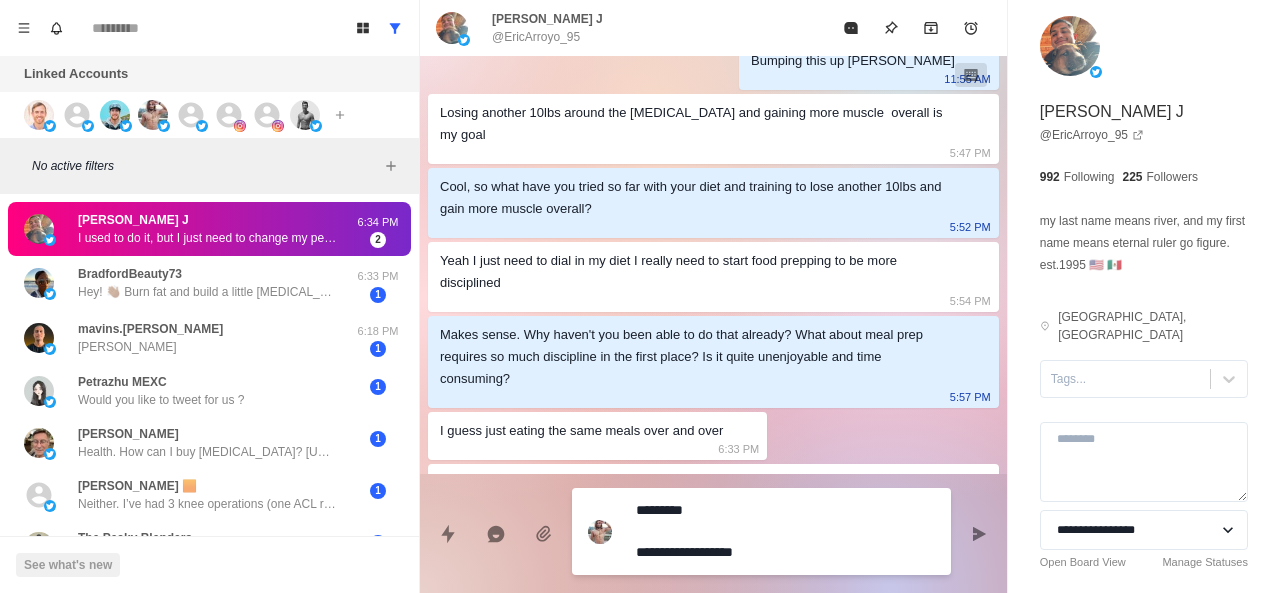 type on "*" 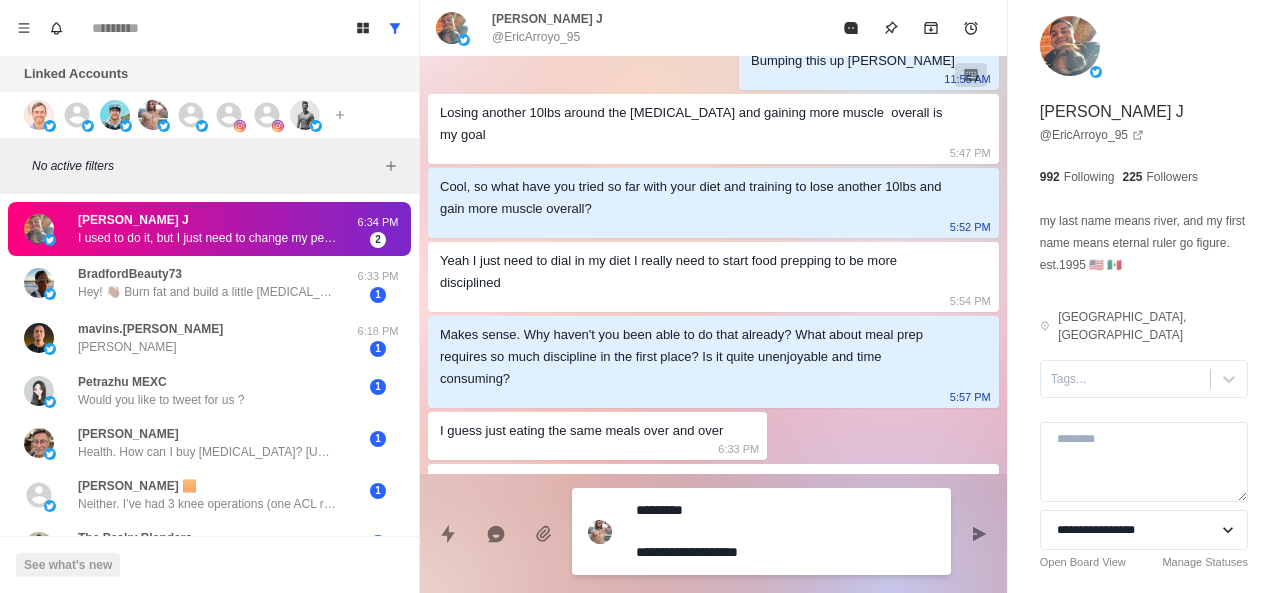 type on "*" 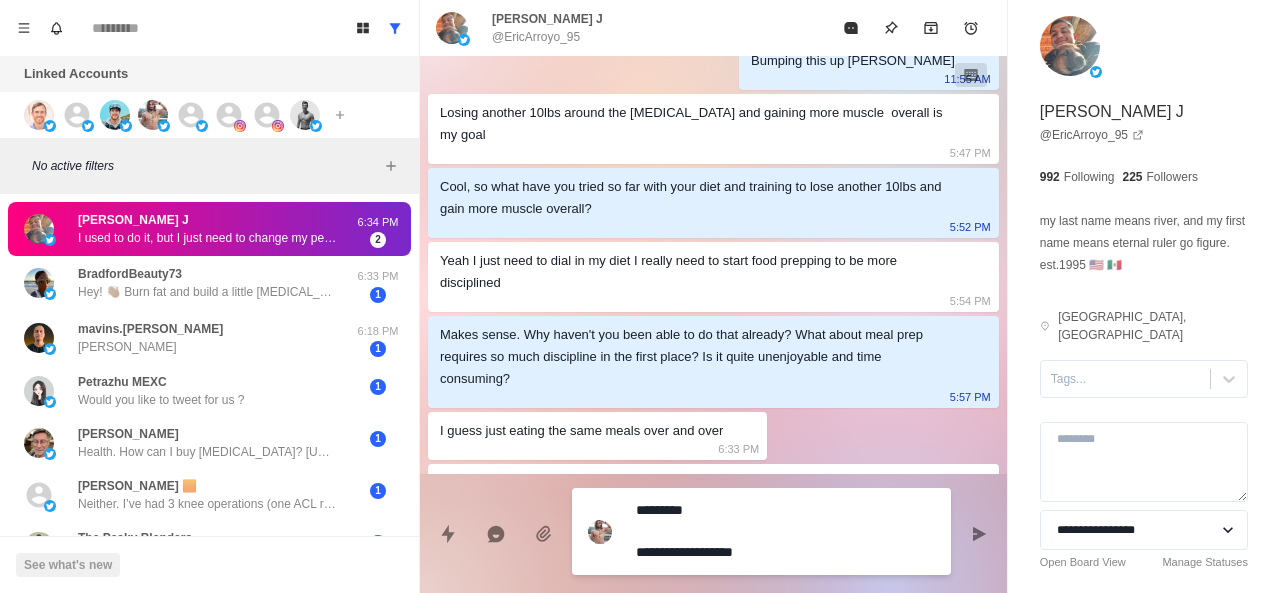 type on "*" 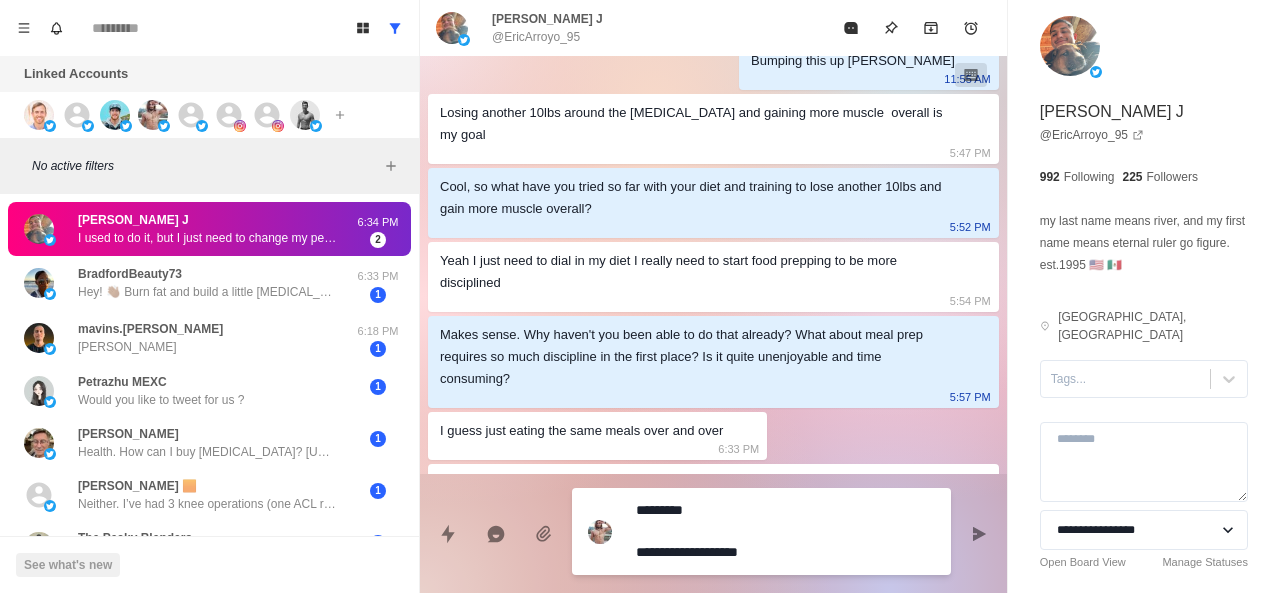 type on "*" 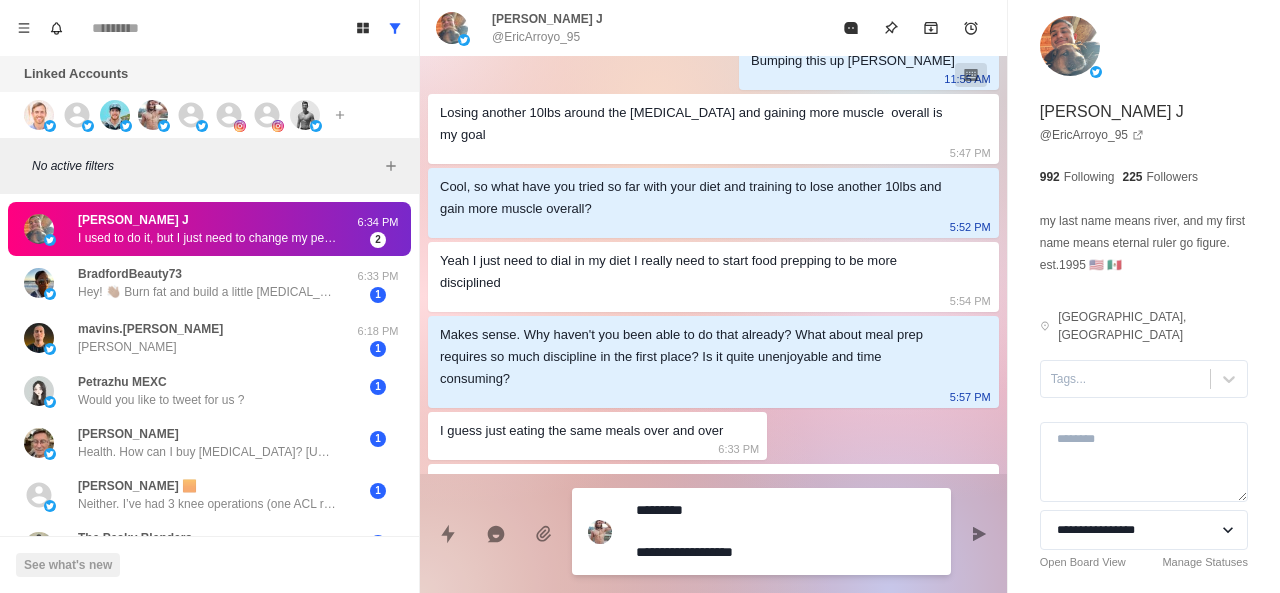 type on "*" 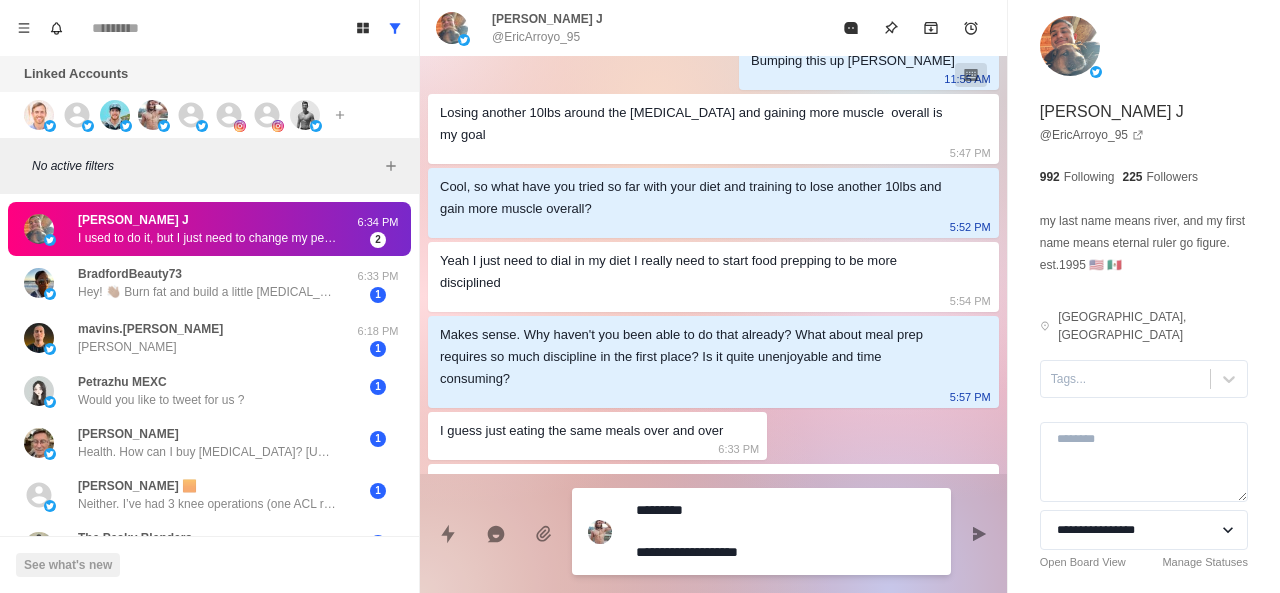 type 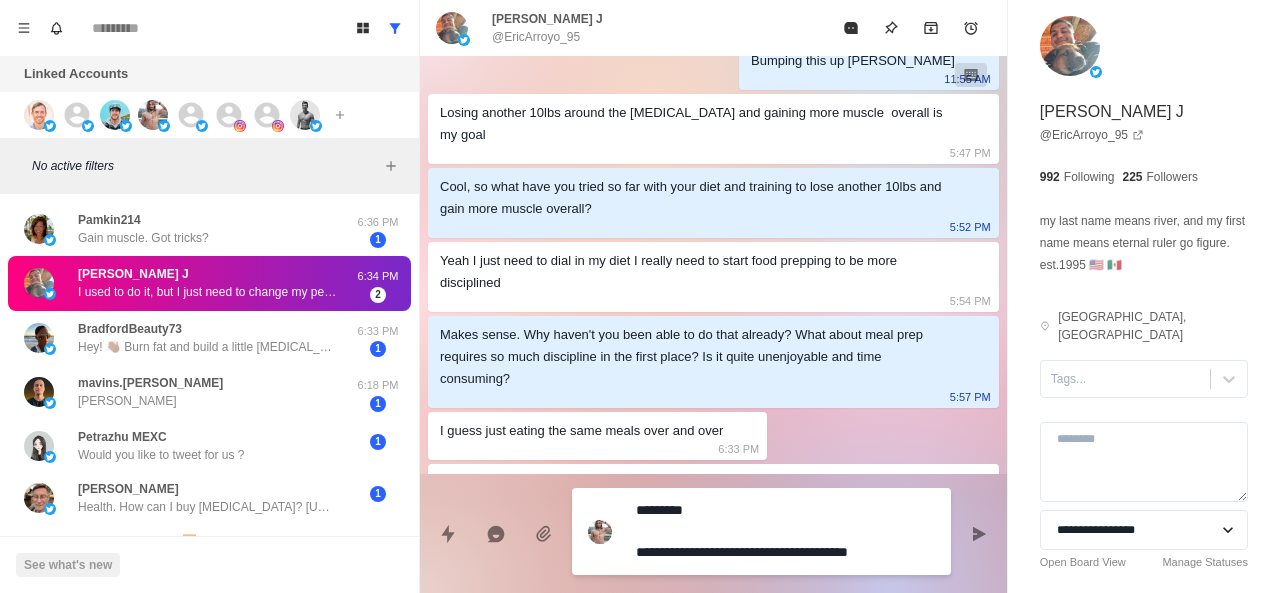 scroll, scrollTop: 416, scrollLeft: 0, axis: vertical 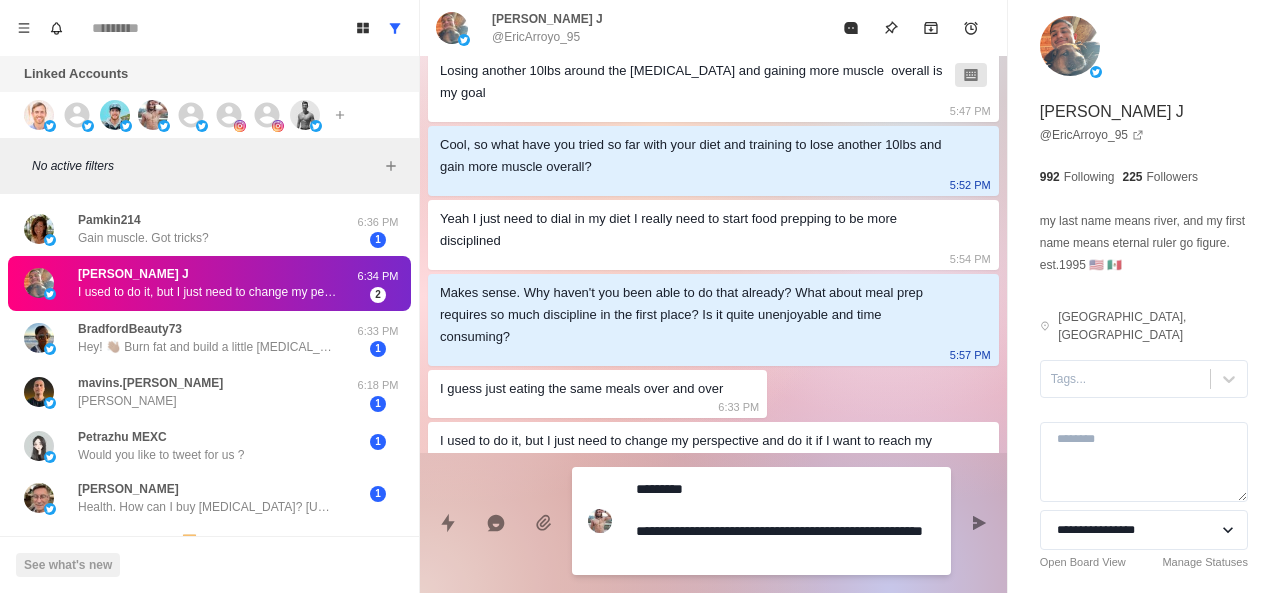 click on "**********" at bounding box center [785, 521] 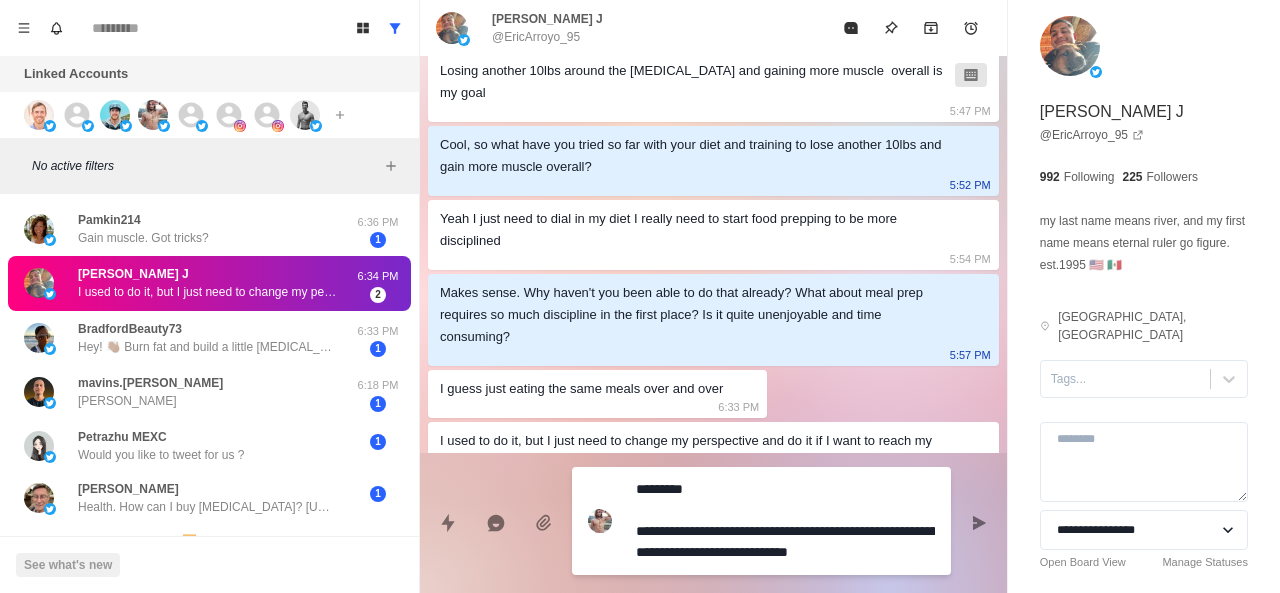 click on "**********" at bounding box center [785, 521] 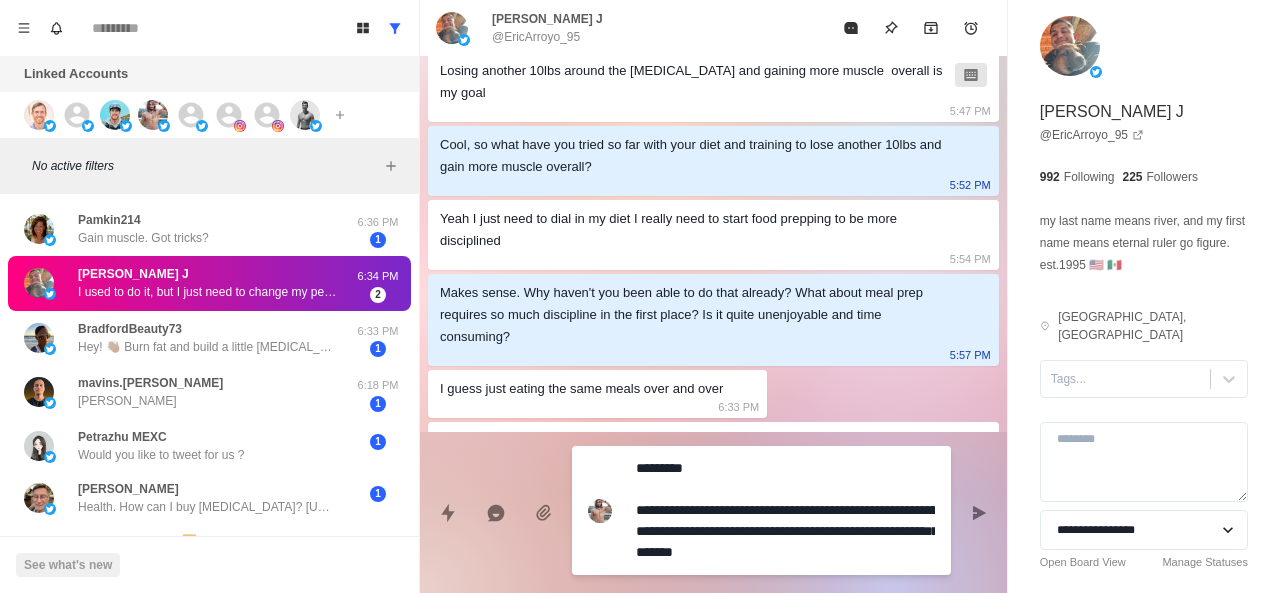 drag, startPoint x: 873, startPoint y: 553, endPoint x: 669, endPoint y: 552, distance: 204.00246 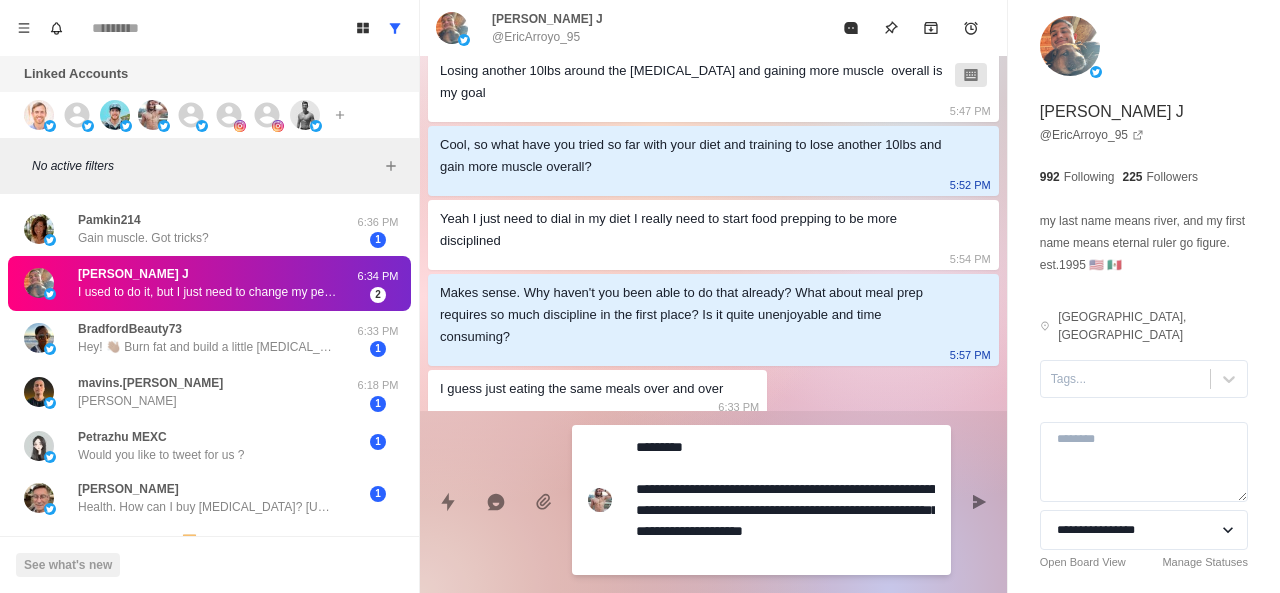 click on "**********" at bounding box center (785, 500) 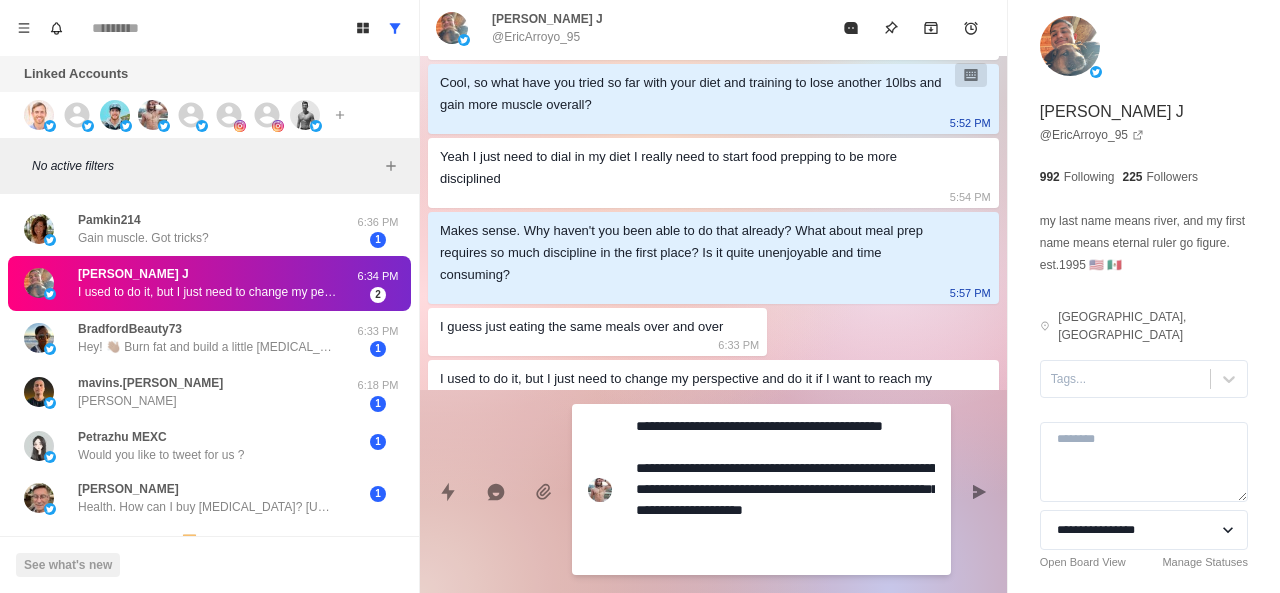 drag, startPoint x: 670, startPoint y: 451, endPoint x: 624, endPoint y: 427, distance: 51.884487 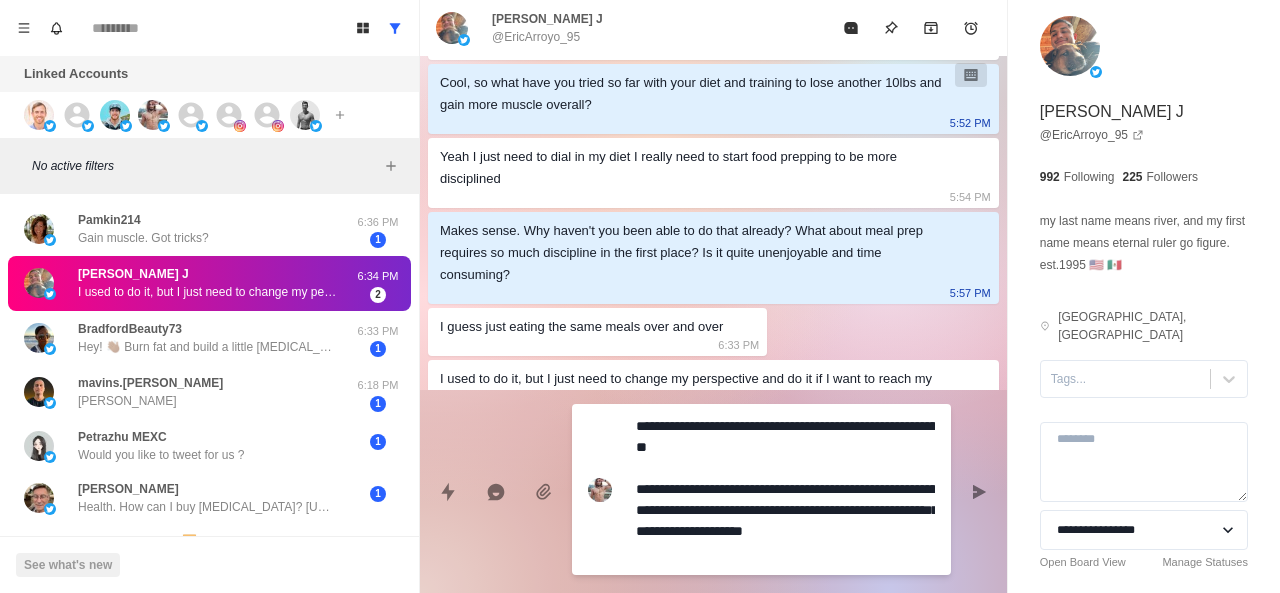 click on "**********" at bounding box center (785, 489) 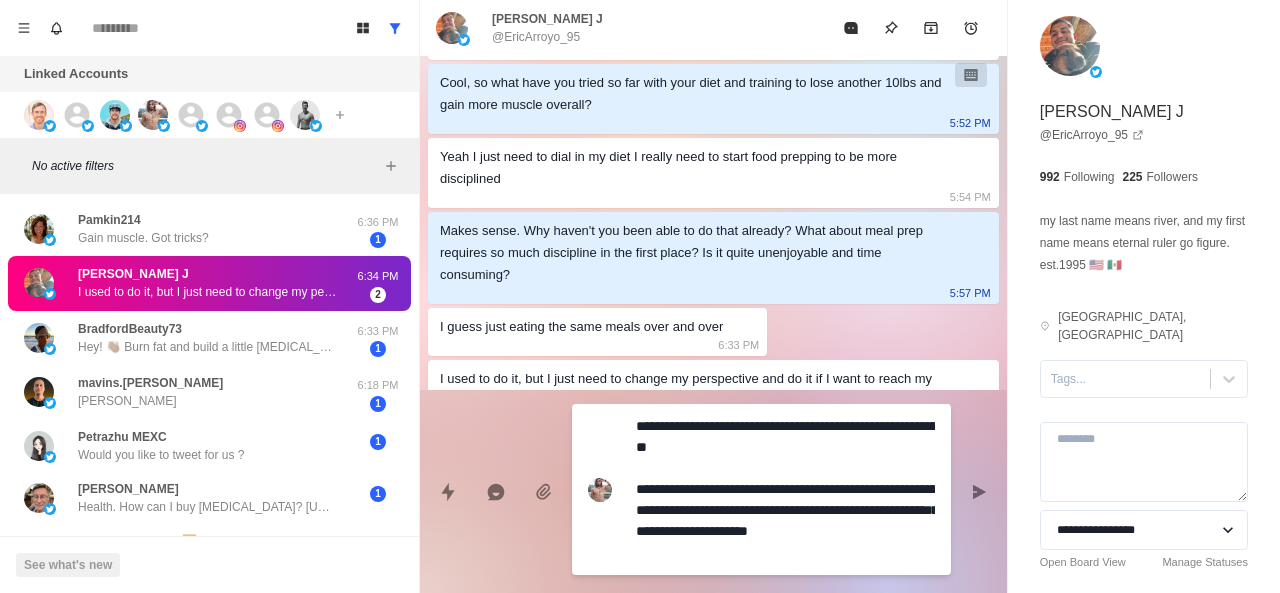 click on "**********" at bounding box center (785, 489) 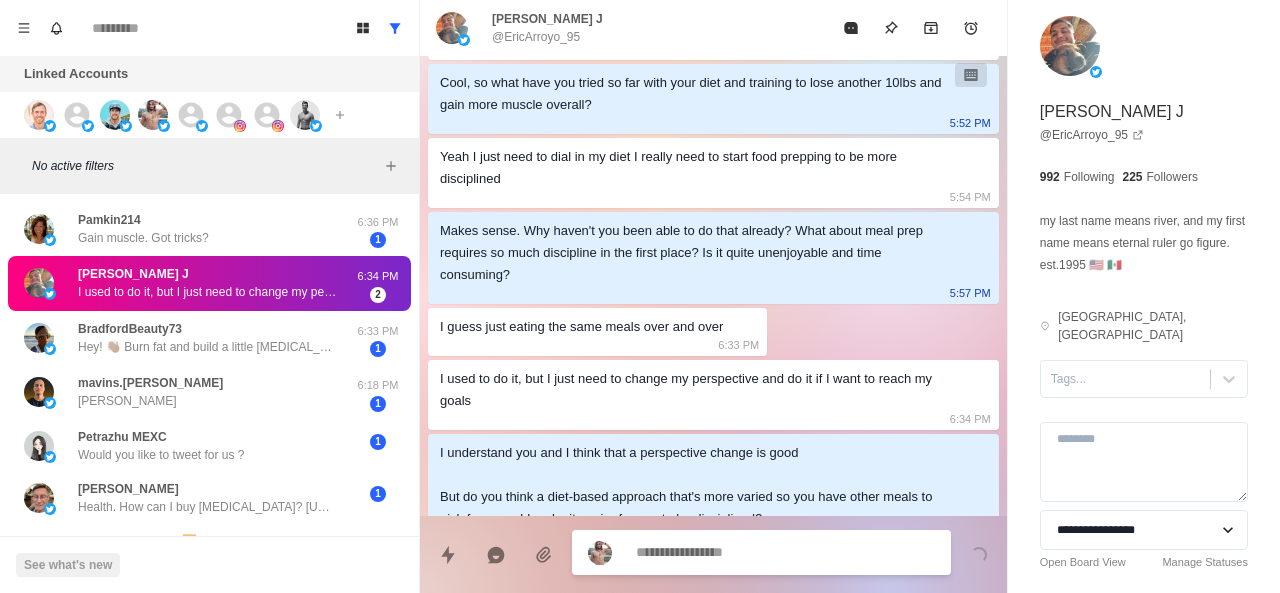 scroll, scrollTop: 492, scrollLeft: 0, axis: vertical 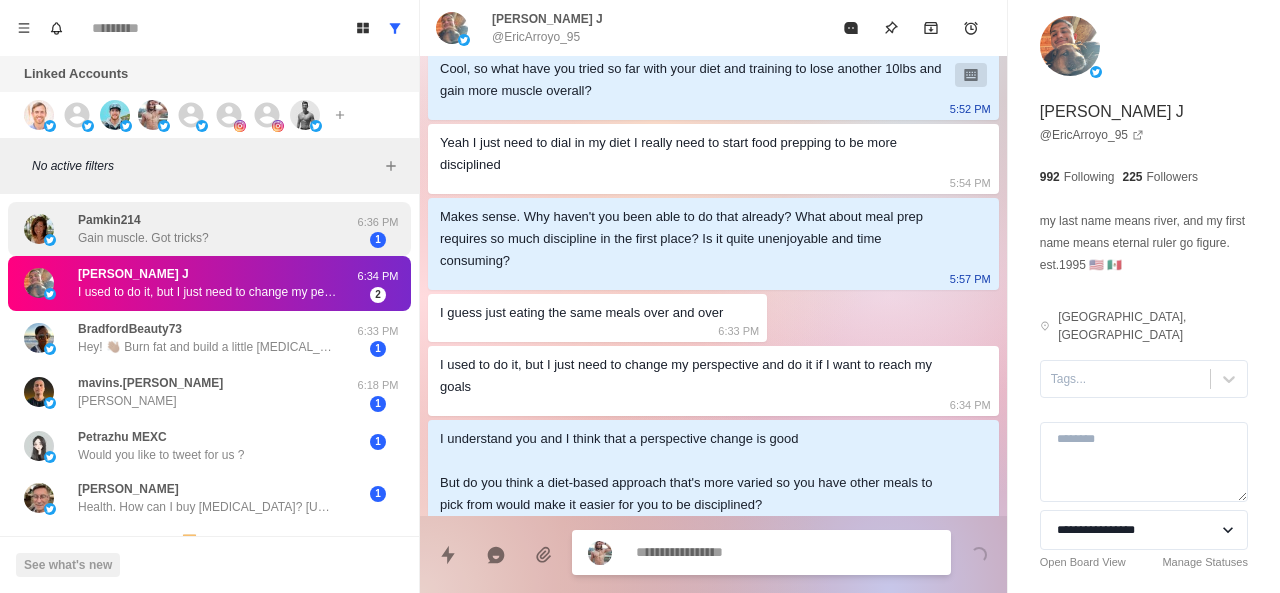 click on "Pamkin214 Gain muscle. Got tricks? 6:36 PM 1" at bounding box center [209, 229] 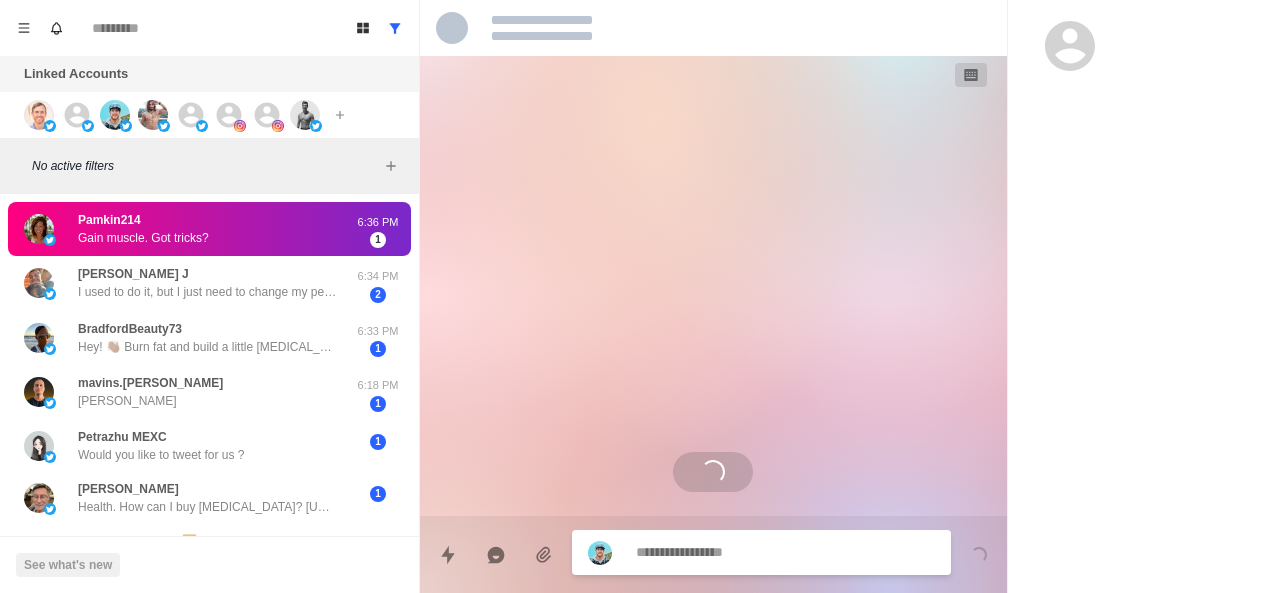 scroll, scrollTop: 0, scrollLeft: 0, axis: both 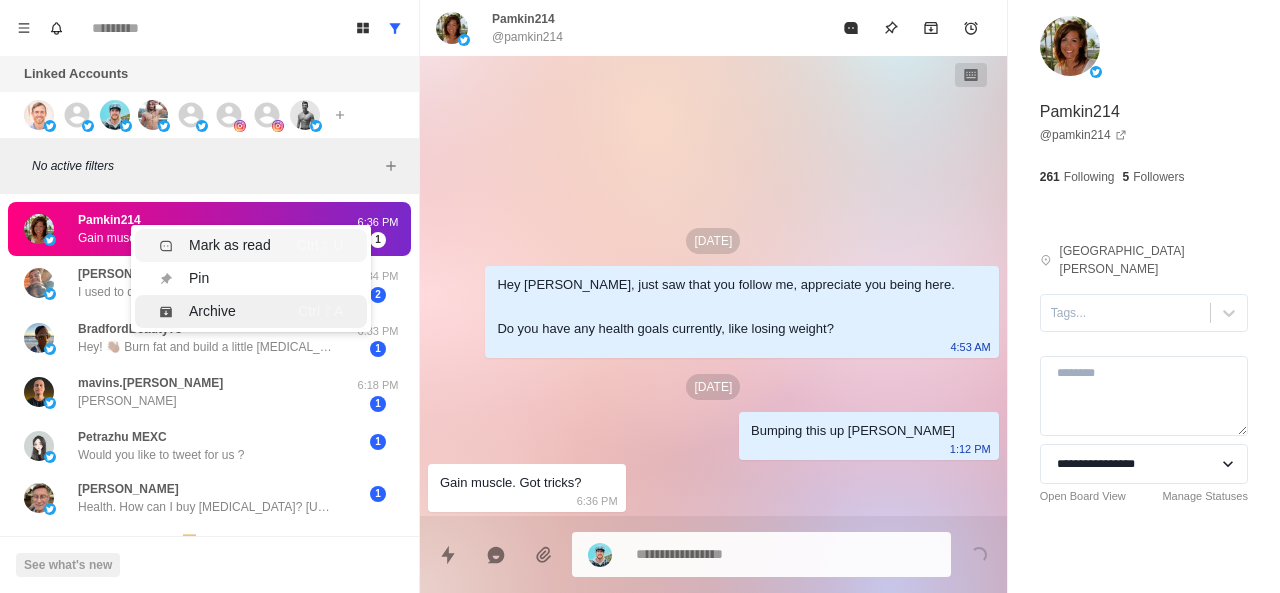 click on "Mark as read" at bounding box center [230, 245] 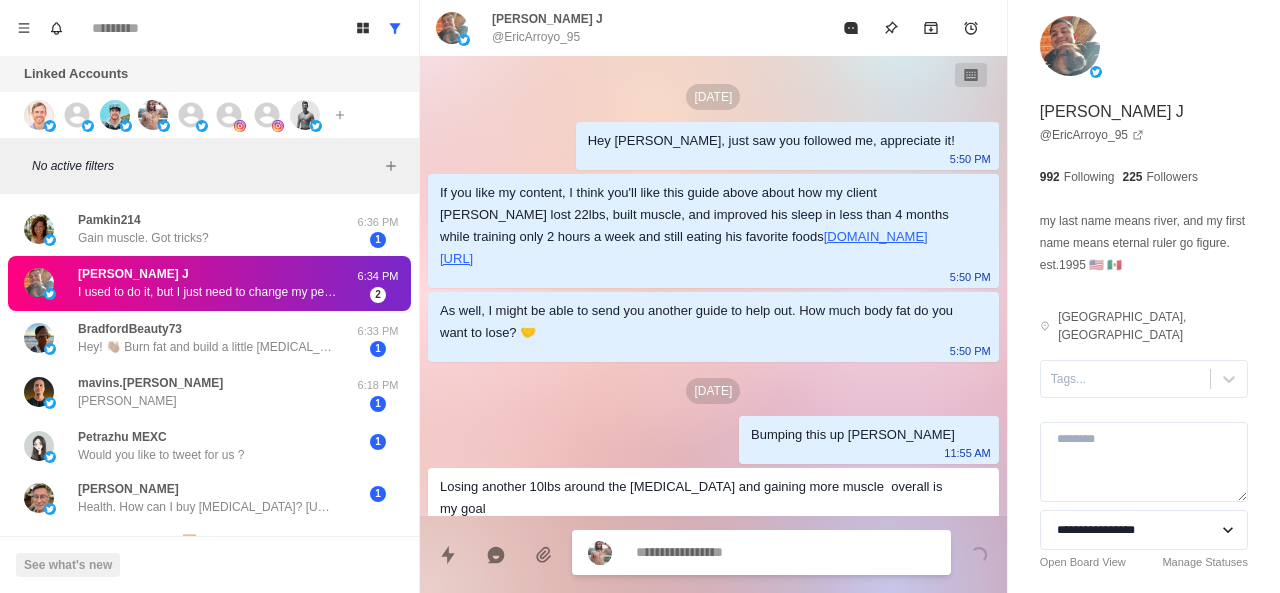 scroll, scrollTop: 492, scrollLeft: 0, axis: vertical 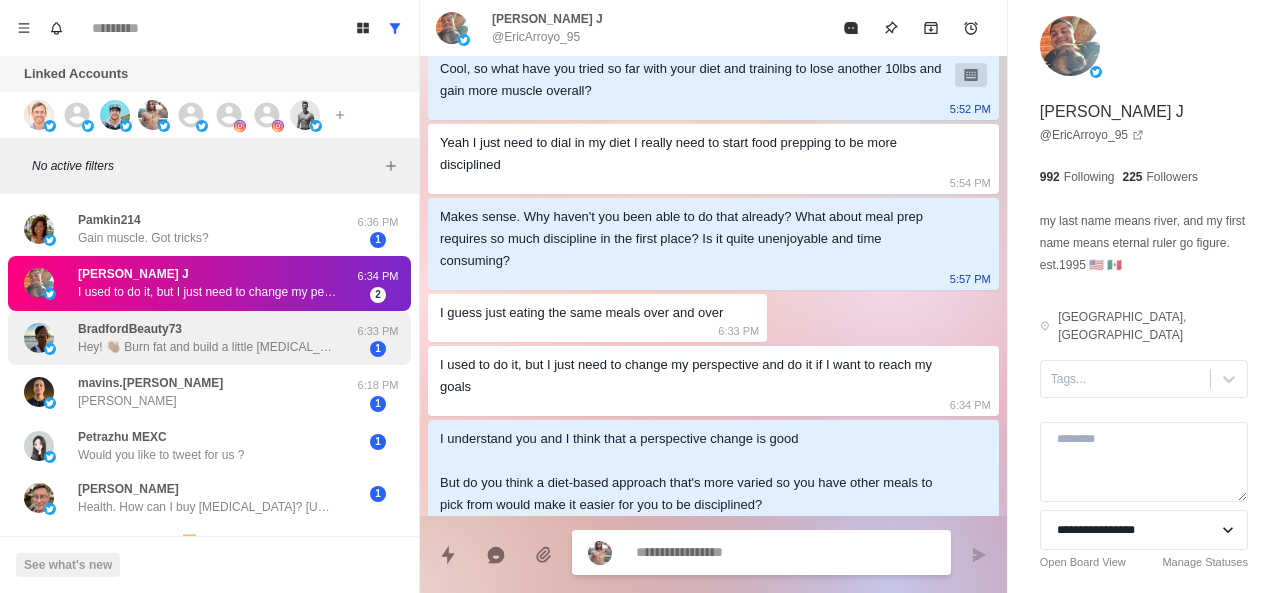 click on "Pamkin214 Gain muscle. Got tricks? 6:36 PM 1 Eric Arroyo J I used to do it, but I just need to change my perspective and do it if I want to reach my goals 6:34 PM 2 BradfordBeauty73 Hey! 👋🏾 Burn fat and build a little muscle tone. Healing my gut at the moment due to quite a few food allergies. 6:33 PM 1 mavins.davies Yoo 6:18 PM 1 Petrazhu MEXC Would you like to tweet for us ? 1 howard prager Health. How can I buy ivermectin? https://t.co/VGPhrNWMuN 1 Jason Diamos 🟧 Neither. I’ve had 3 knee operations (one ACL reconstruction &amp; 2 torn meniscus repairs) and I find your tweets educational/informative. 👍 1 The Peaky Blenders Health https://twitter.com/TheWarEnglish/status/1899090581113958756 1 Αλυσίδα Κοινό-ποιήσεων Health https://twitter.com/TheWarEnglish/status/1899090581113958756 1 Daniela Thank you 😊 1 Mickey I currently only eat one meal a day, not because can't afford to, because I have no financial worries, I've been told that's not a good thing to do. 1 La Boss 2 1" at bounding box center [209, 799] 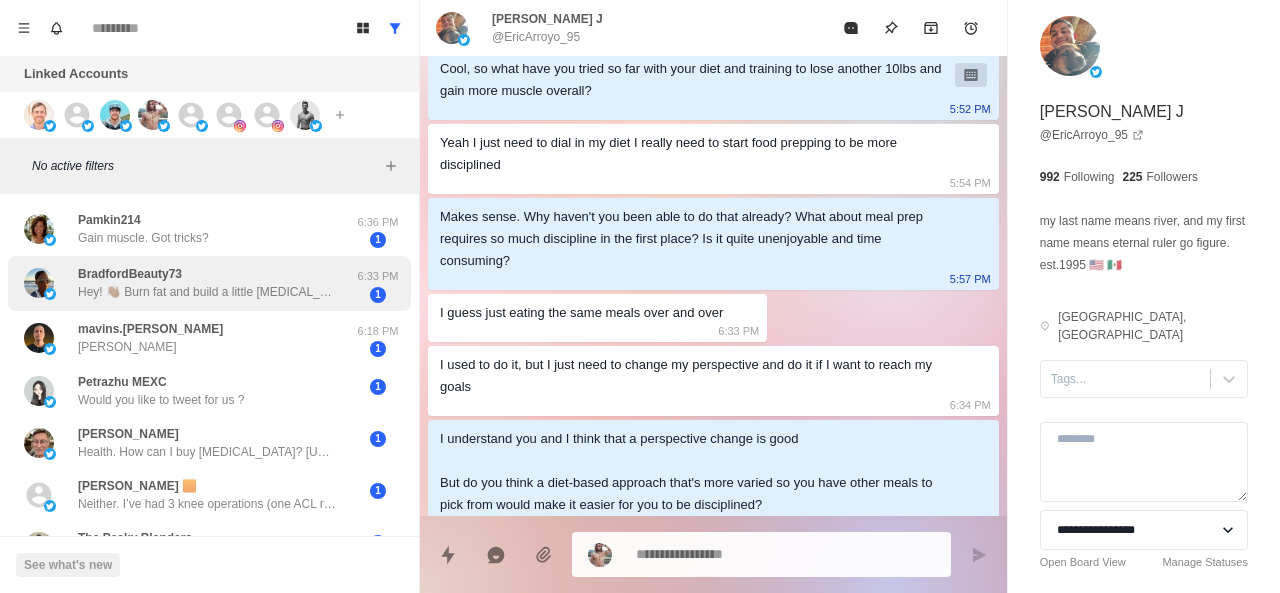 click on "BradfordBeauty73 Hey! 👋🏾 Burn fat and build a little muscle tone. Healing my gut at the moment due to quite a few food allergies." at bounding box center [208, 283] 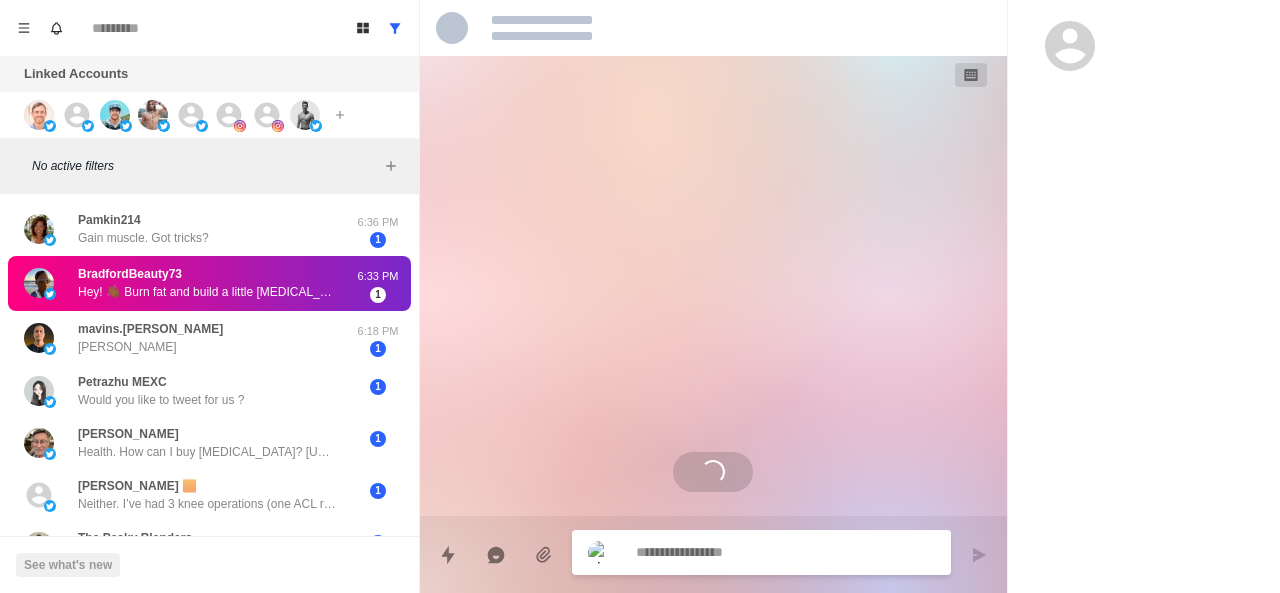 scroll, scrollTop: 0, scrollLeft: 0, axis: both 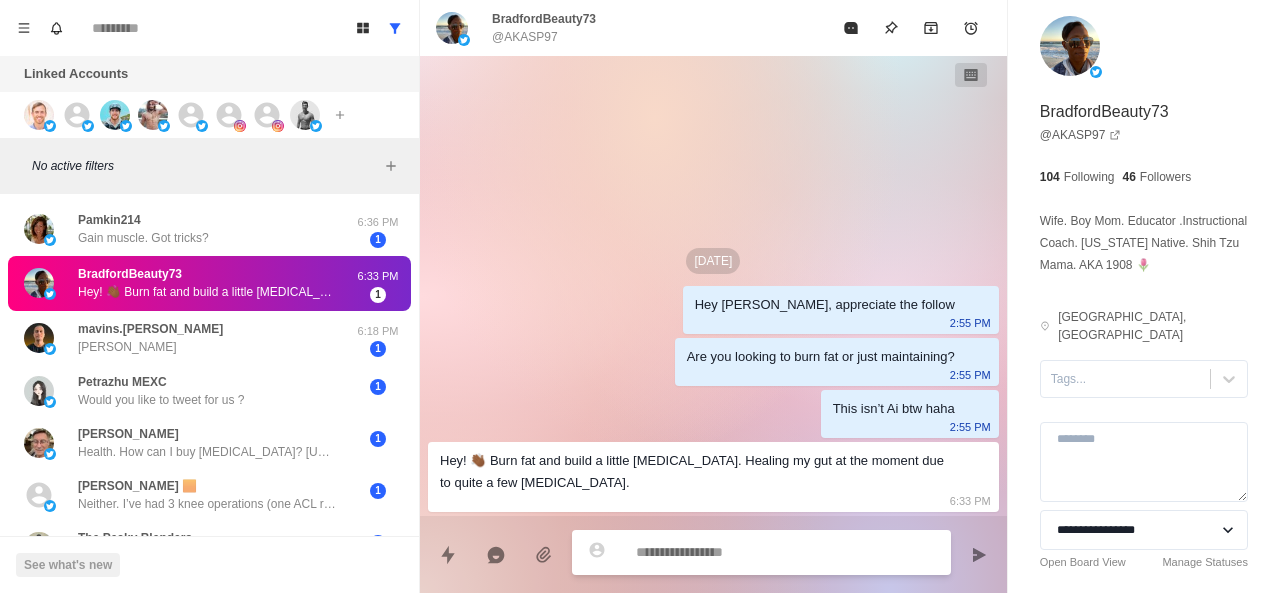 paste on "**********" 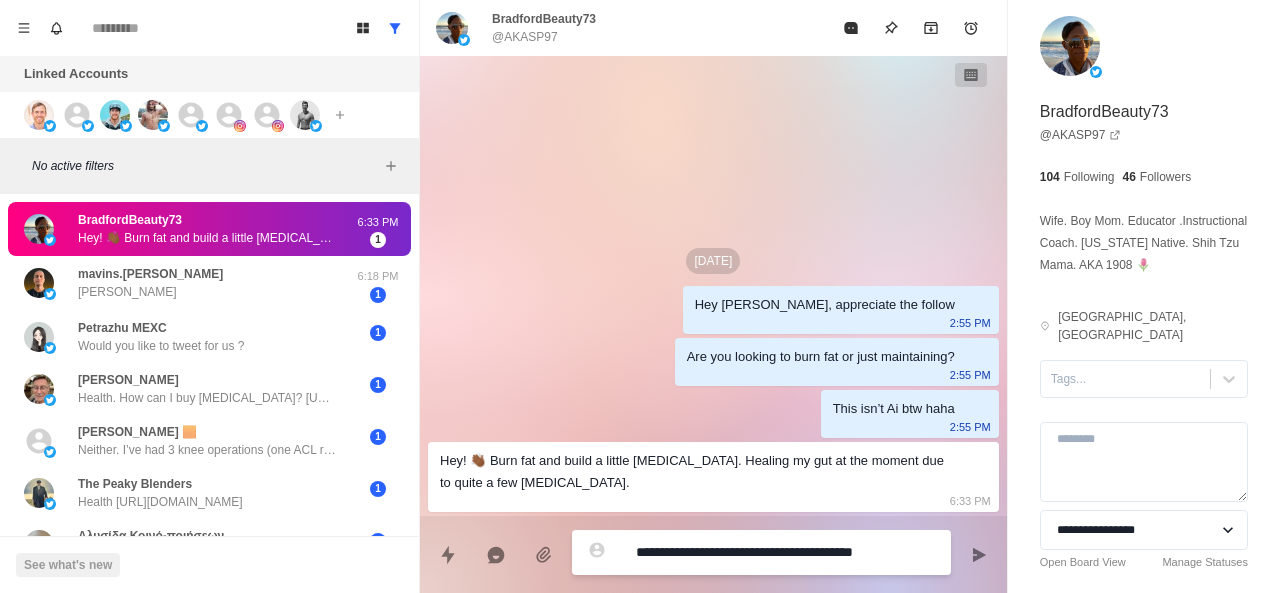 click on "**********" at bounding box center (785, 552) 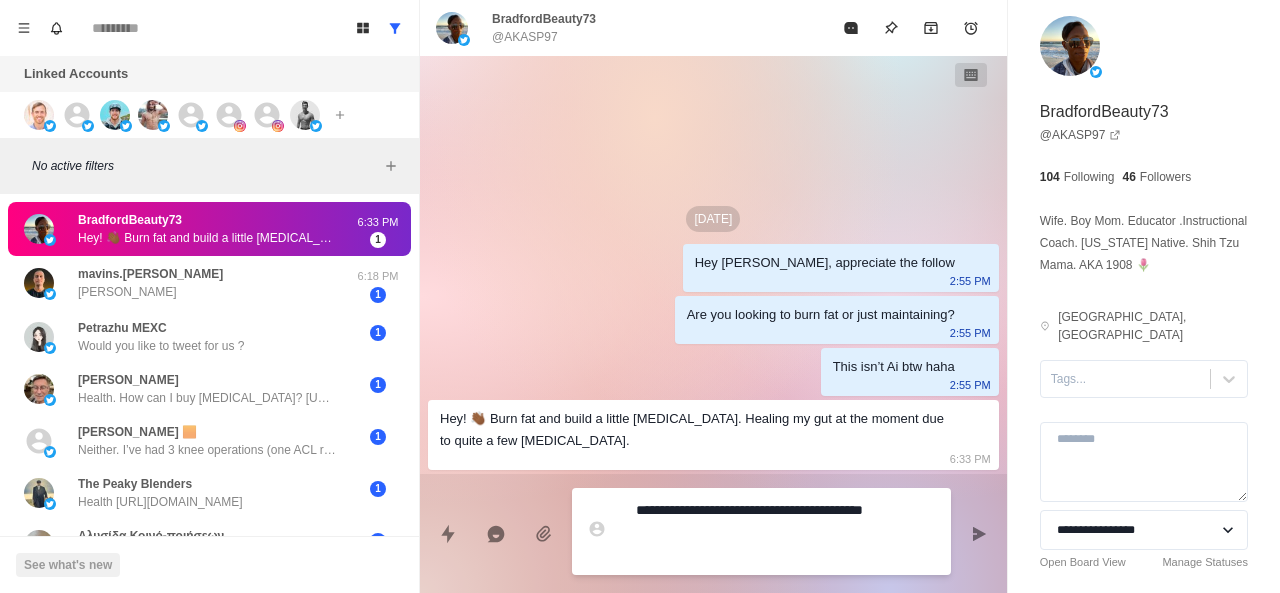 paste on "**********" 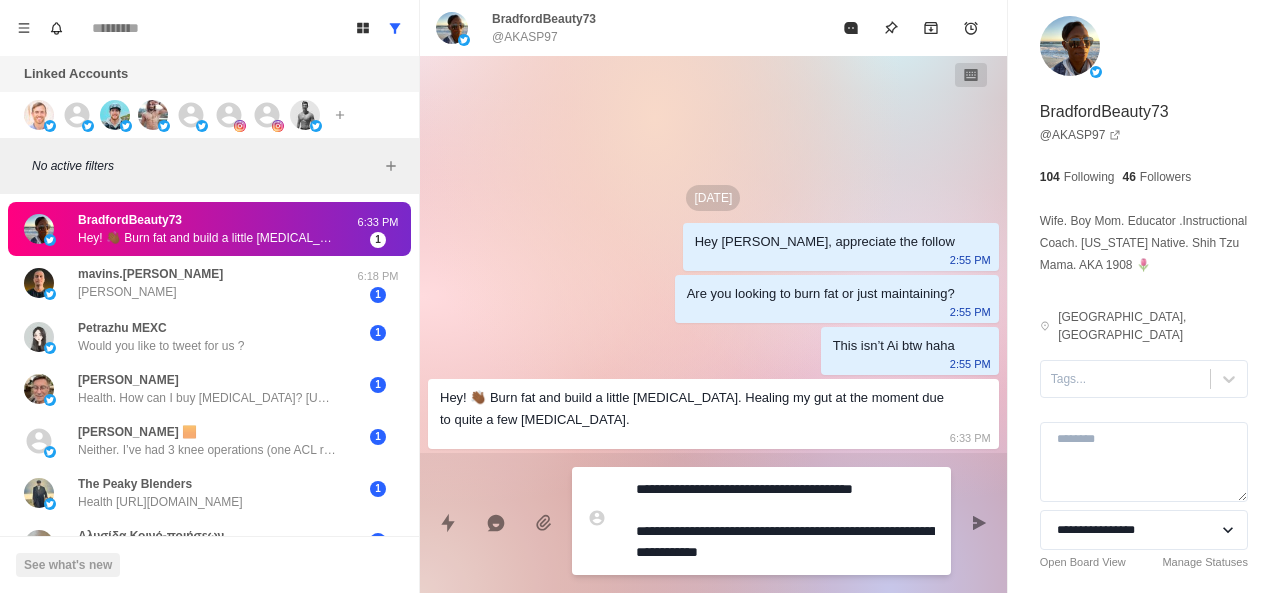 click on "**********" at bounding box center [785, 521] 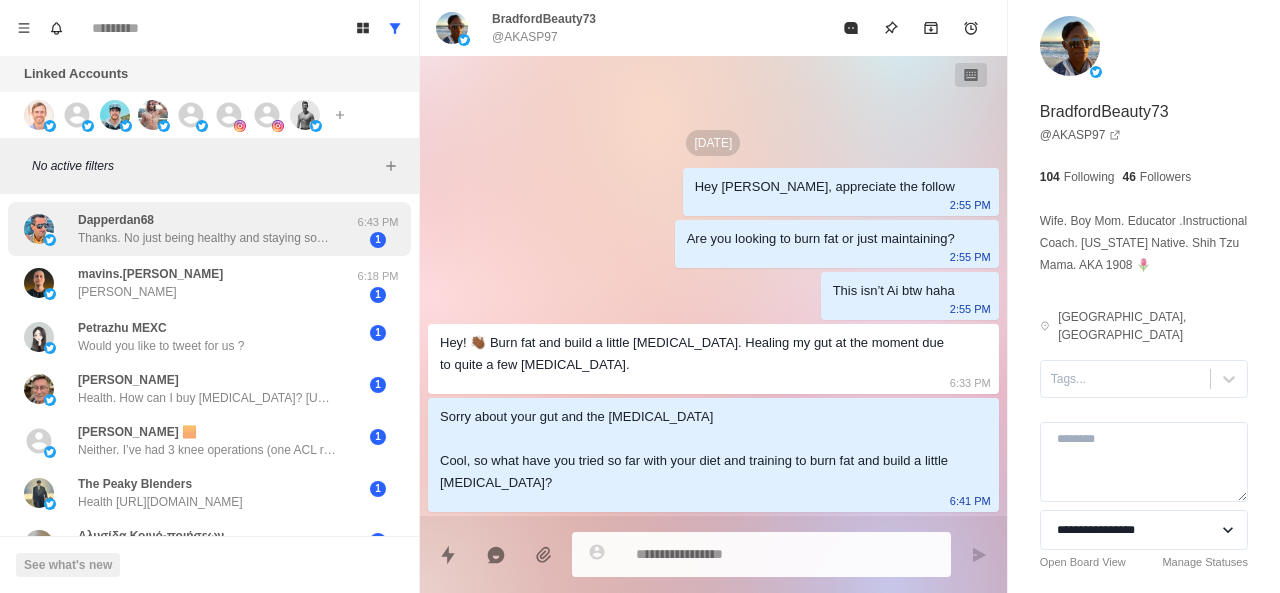 click on "Thanks. No just being healthy and staying somewhat fit." at bounding box center (208, 238) 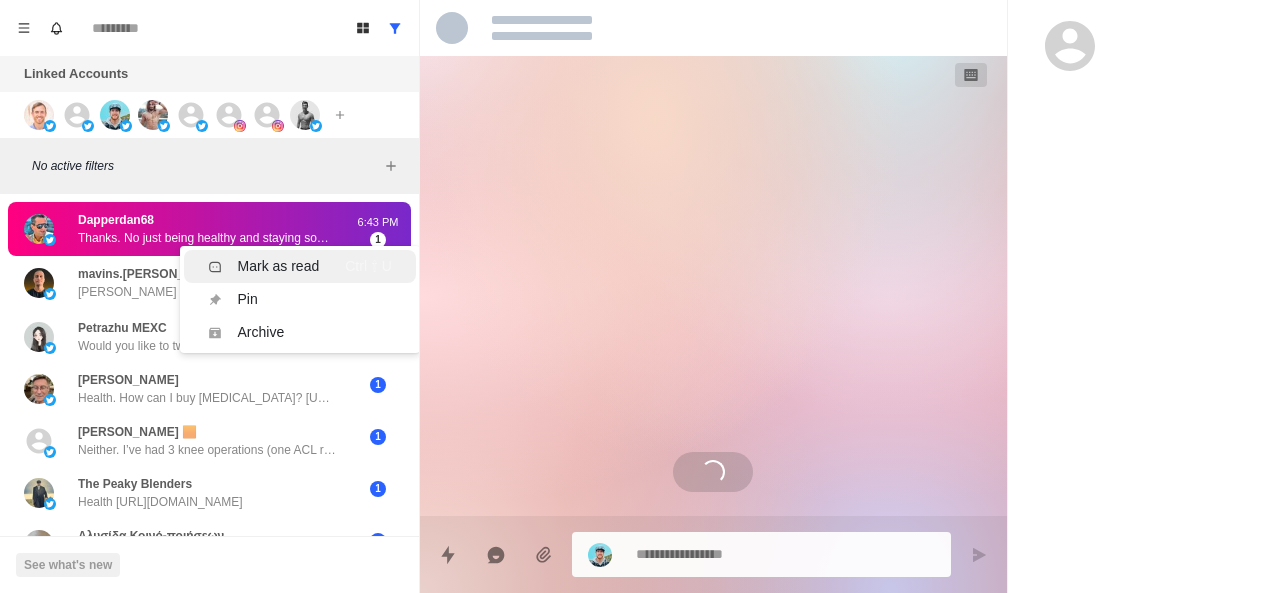 click on "Mark as read Ctrl ⇧ U" at bounding box center (300, 266) 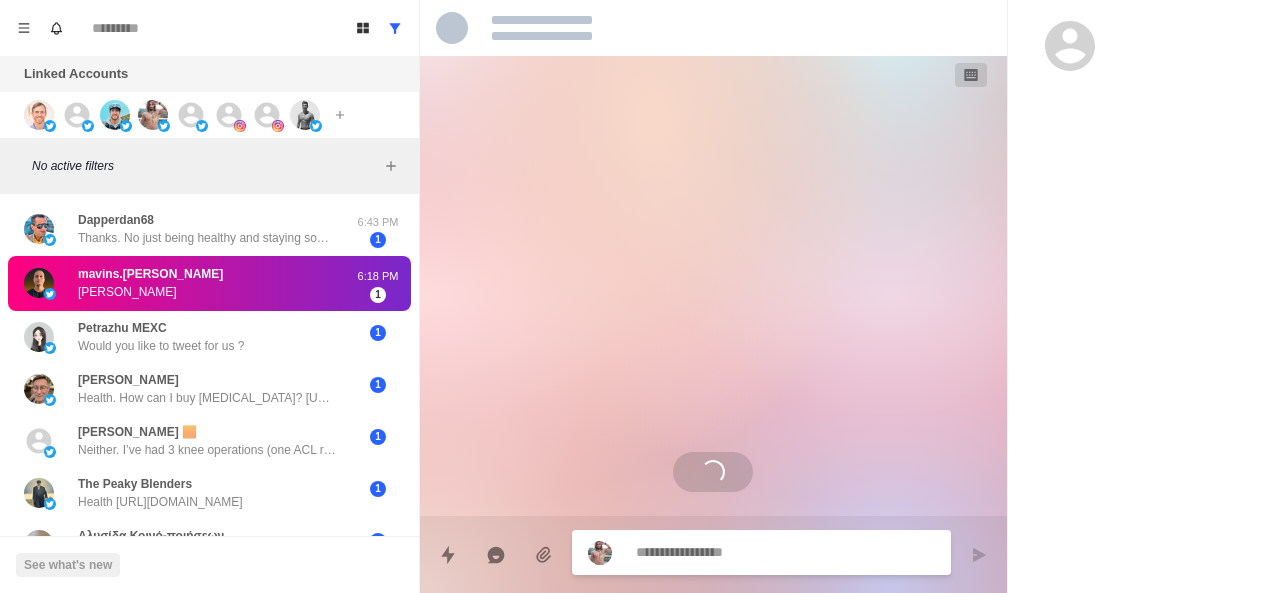 click on "Mark as read" at bounding box center [279, 254] 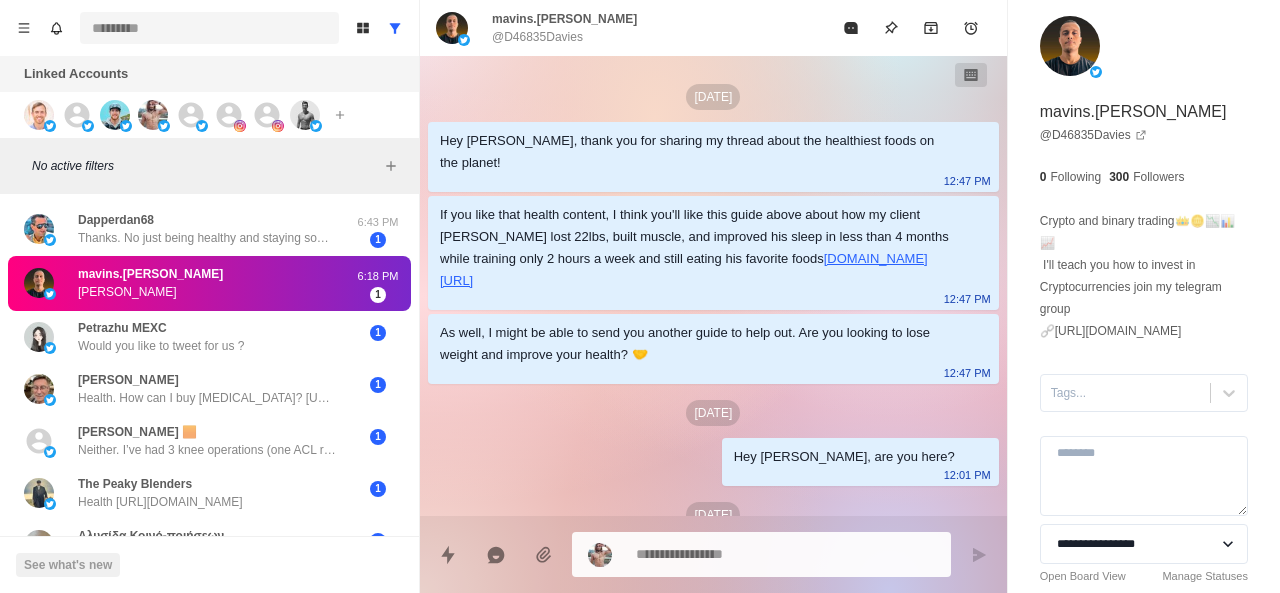 scroll, scrollTop: 54, scrollLeft: 0, axis: vertical 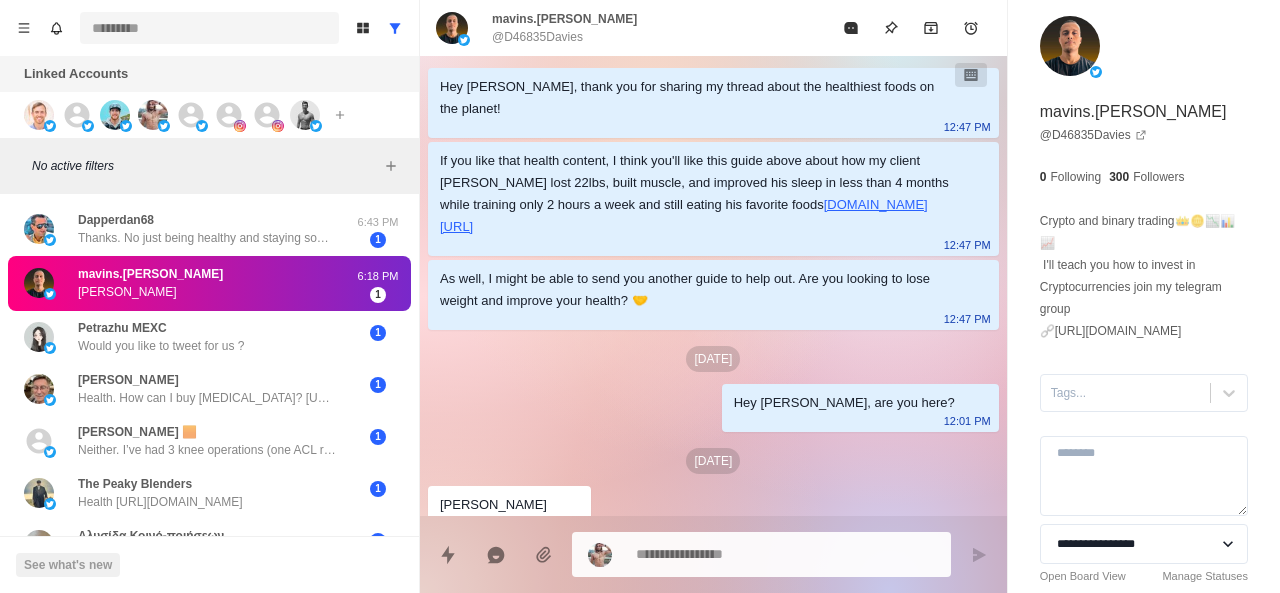 click at bounding box center [209, 28] 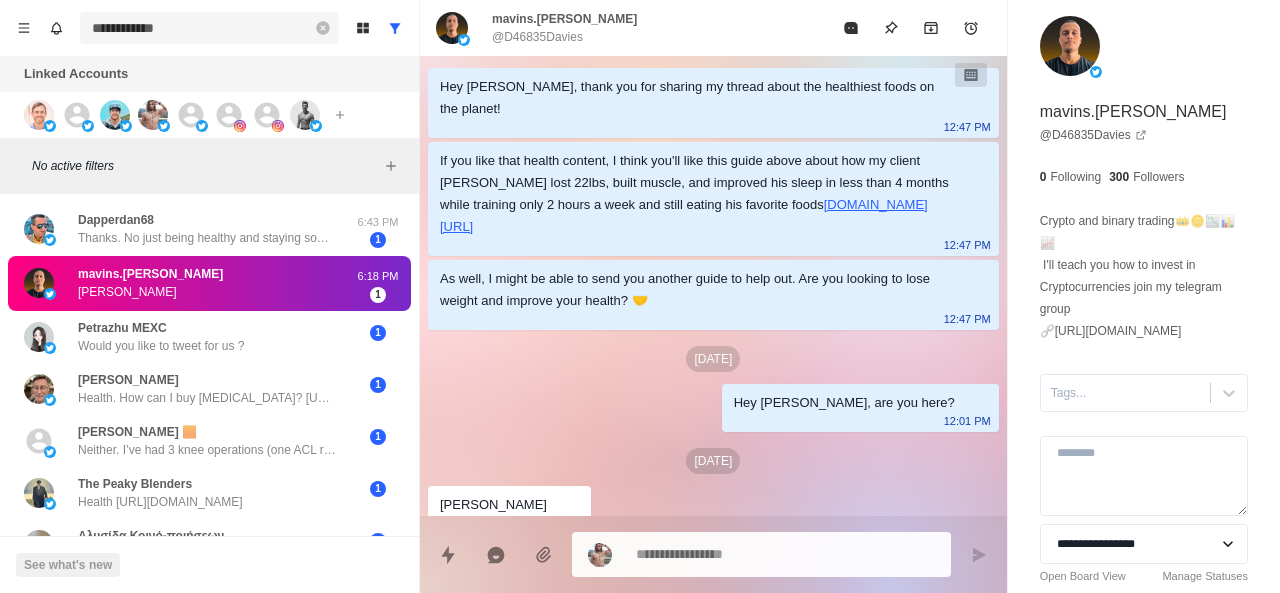 click on "**********" at bounding box center (209, 28) 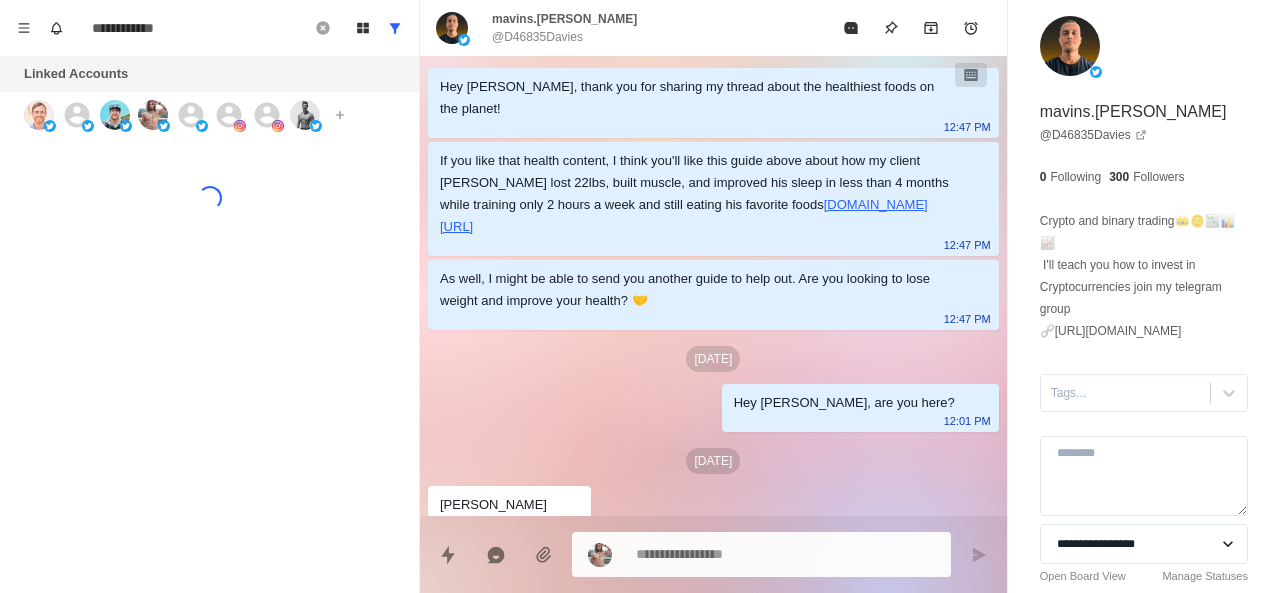 click 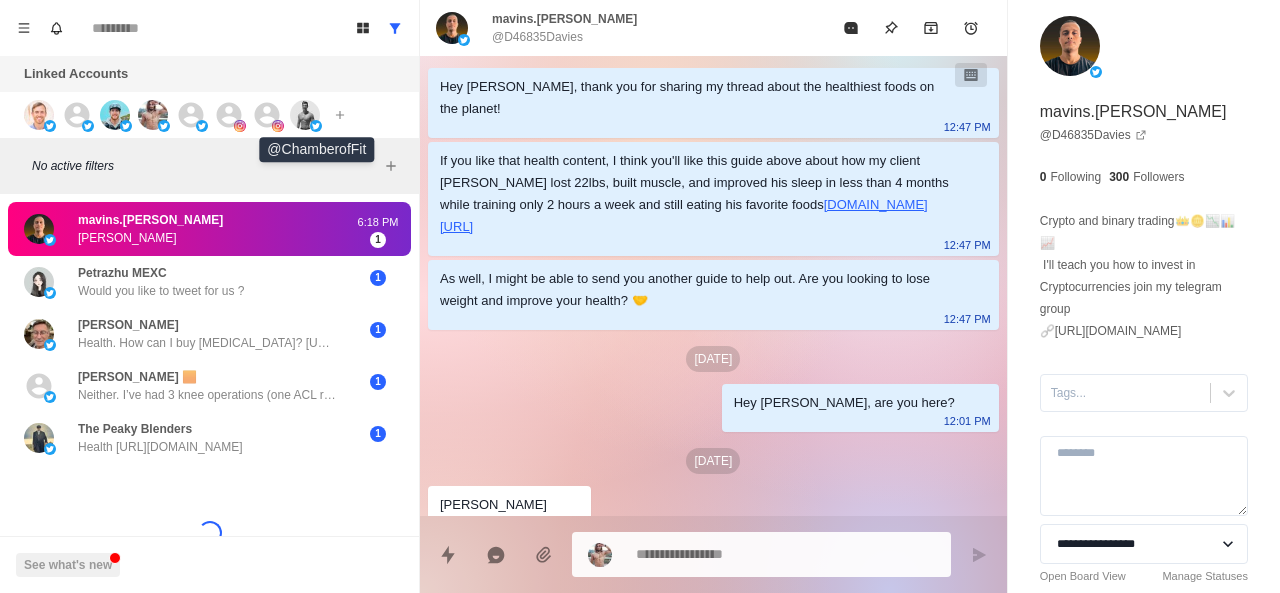 click at bounding box center [316, 126] 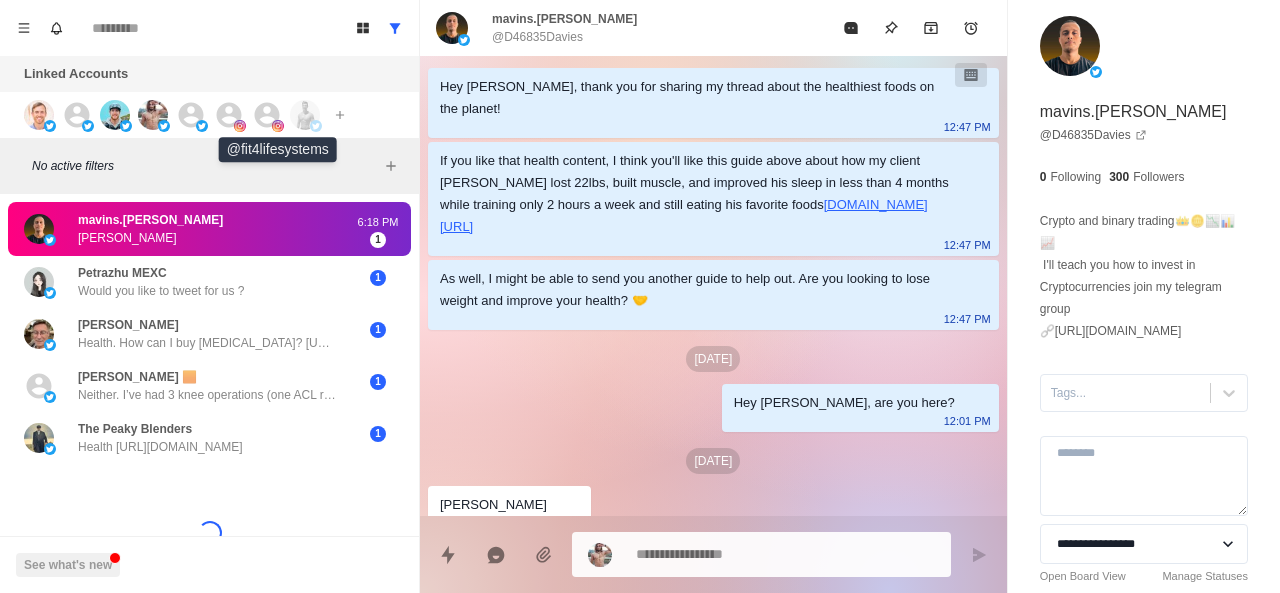click 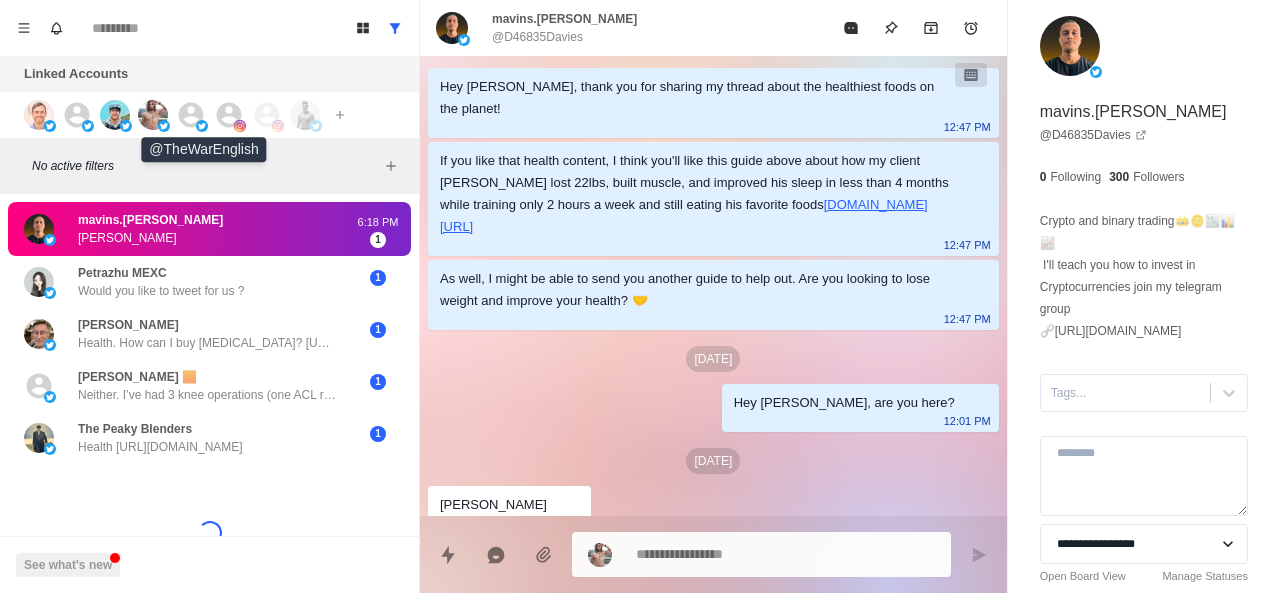 click 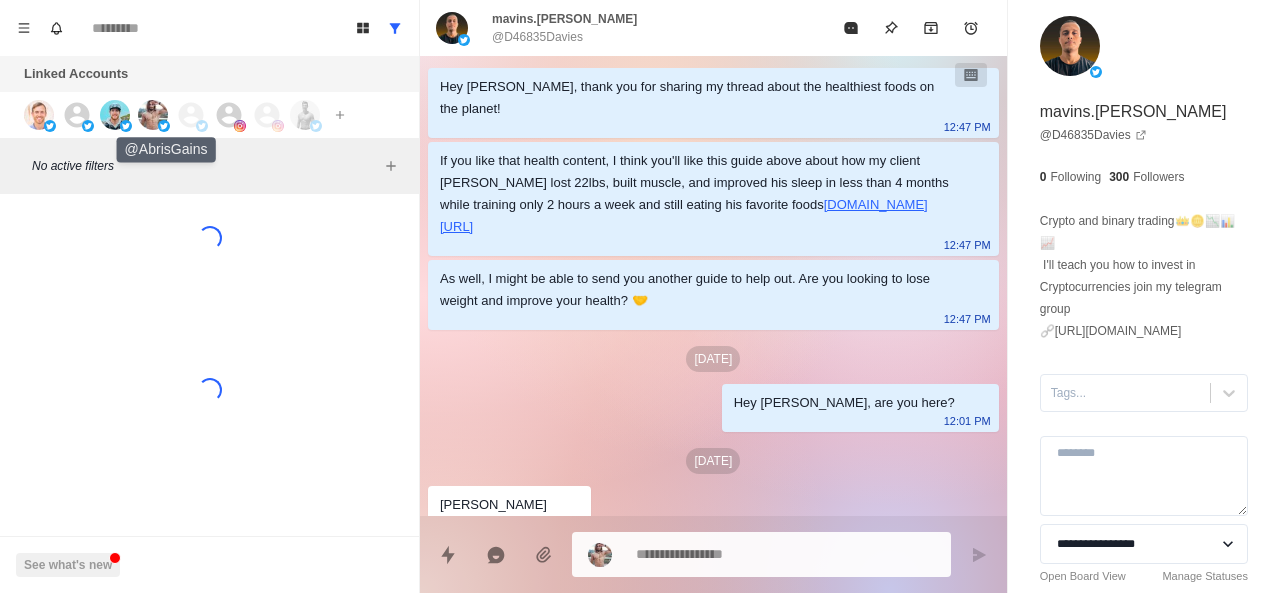 click at bounding box center (153, 115) 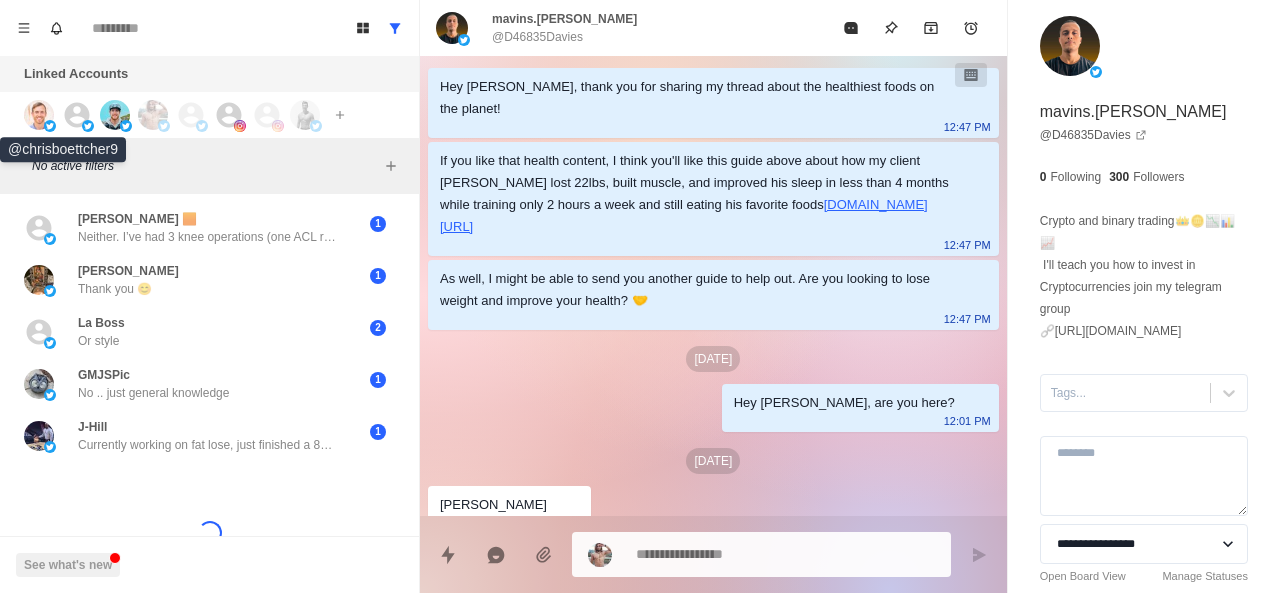 click at bounding box center (39, 115) 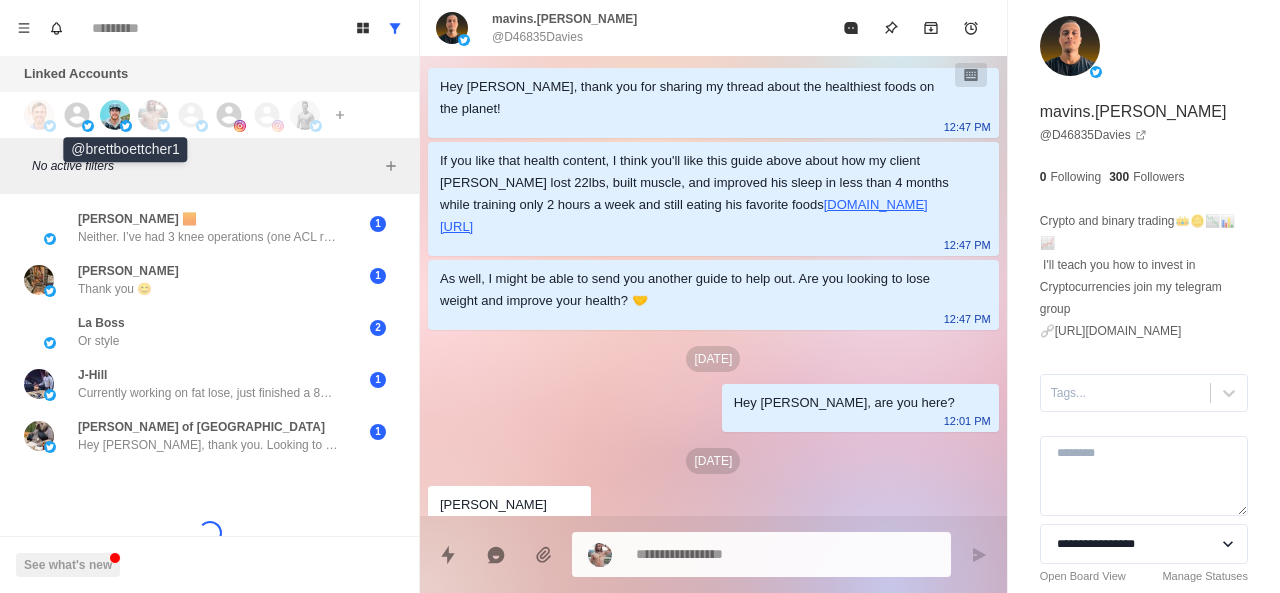 click at bounding box center [115, 115] 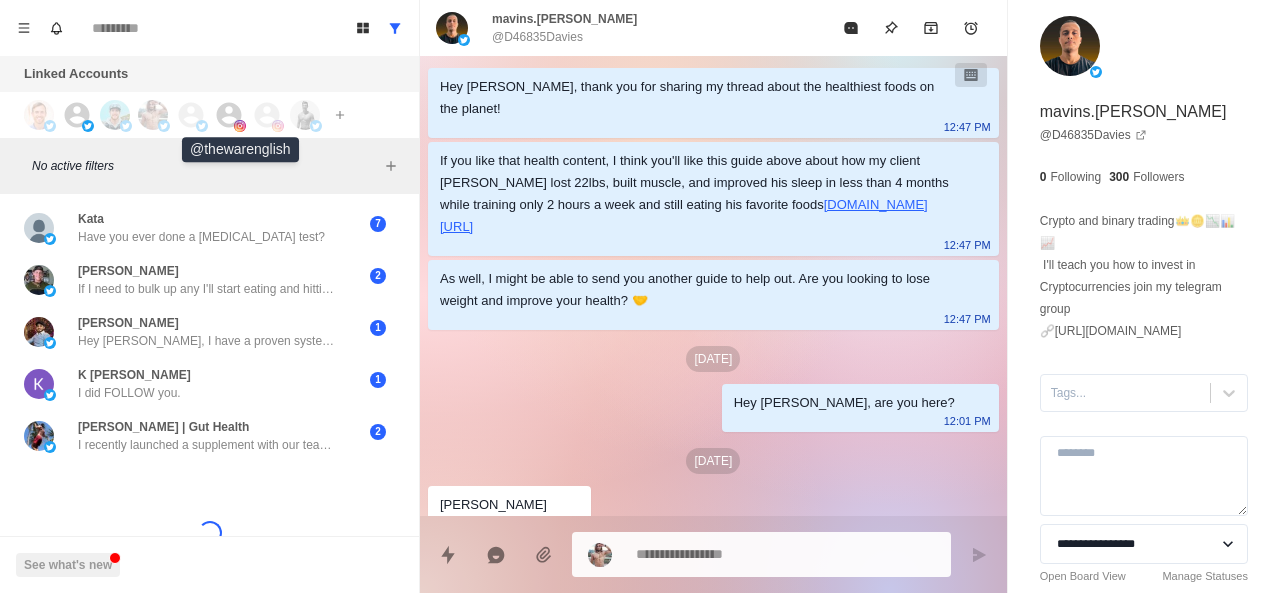 click 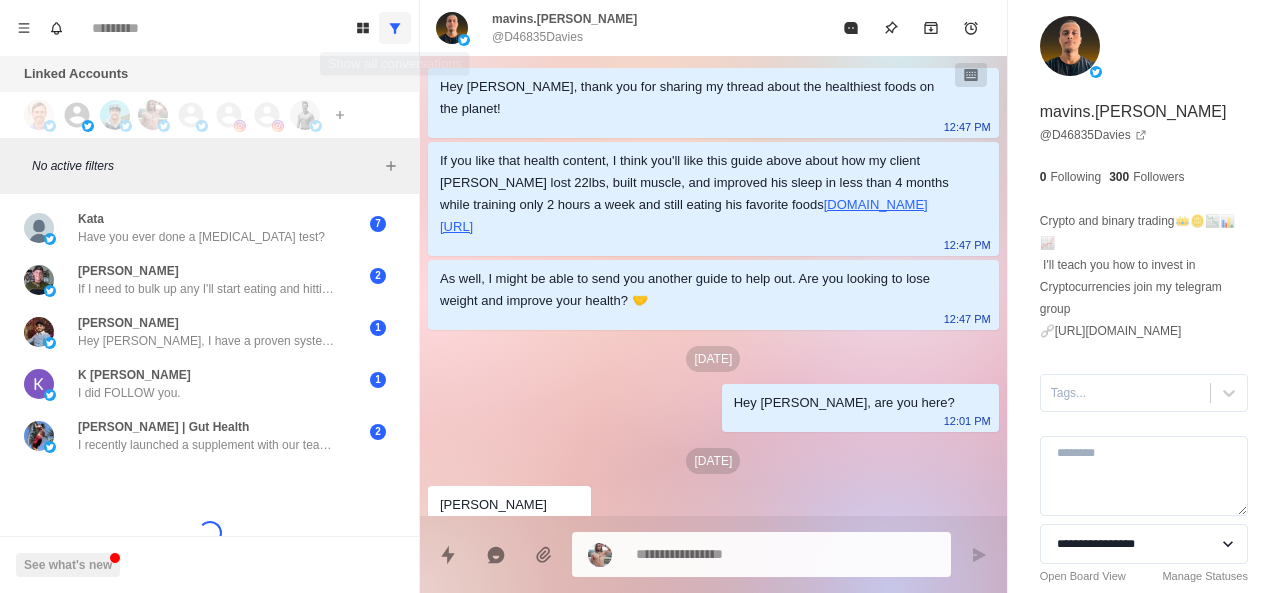 click at bounding box center [395, 28] 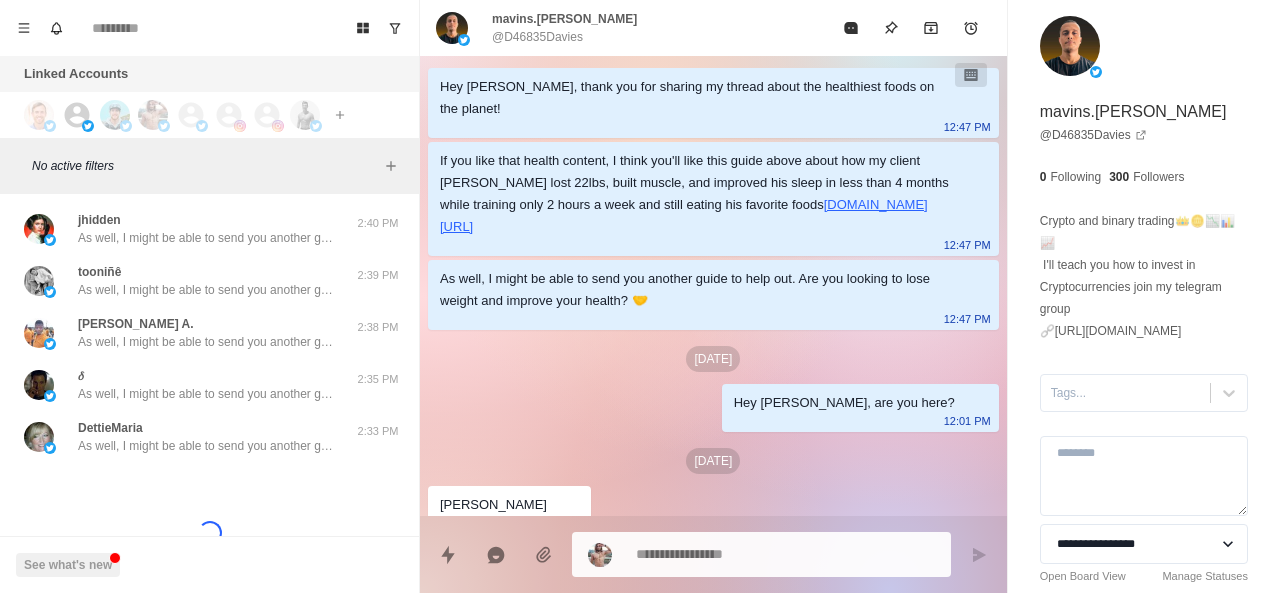 scroll, scrollTop: 927, scrollLeft: 0, axis: vertical 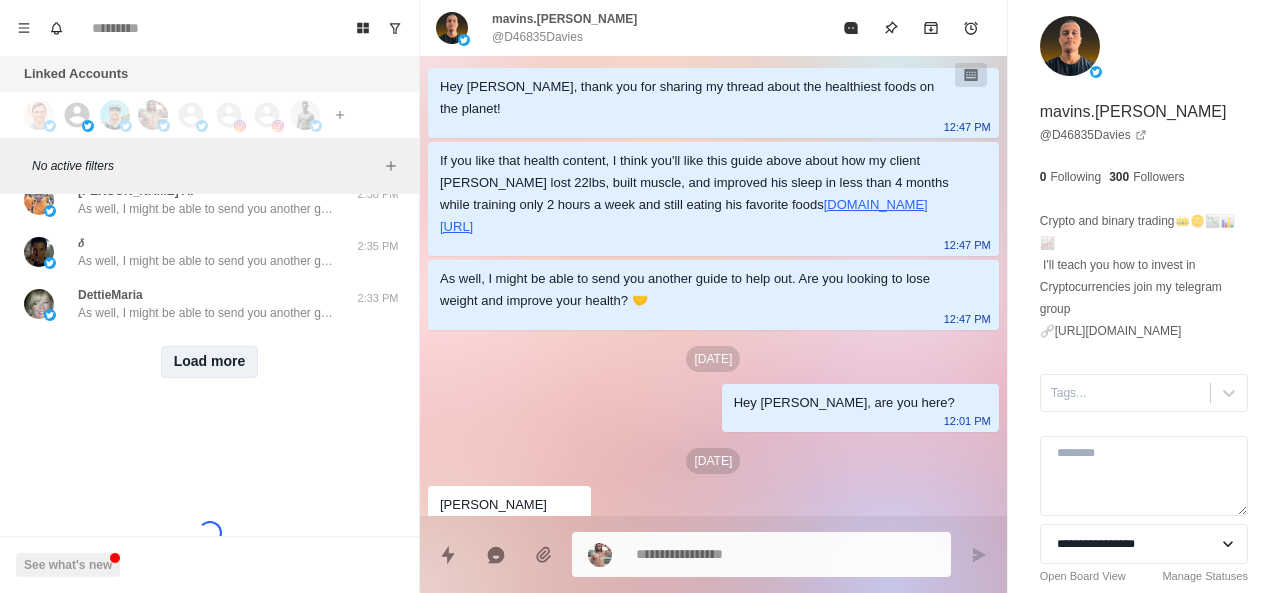 click on "Load more" at bounding box center [210, 362] 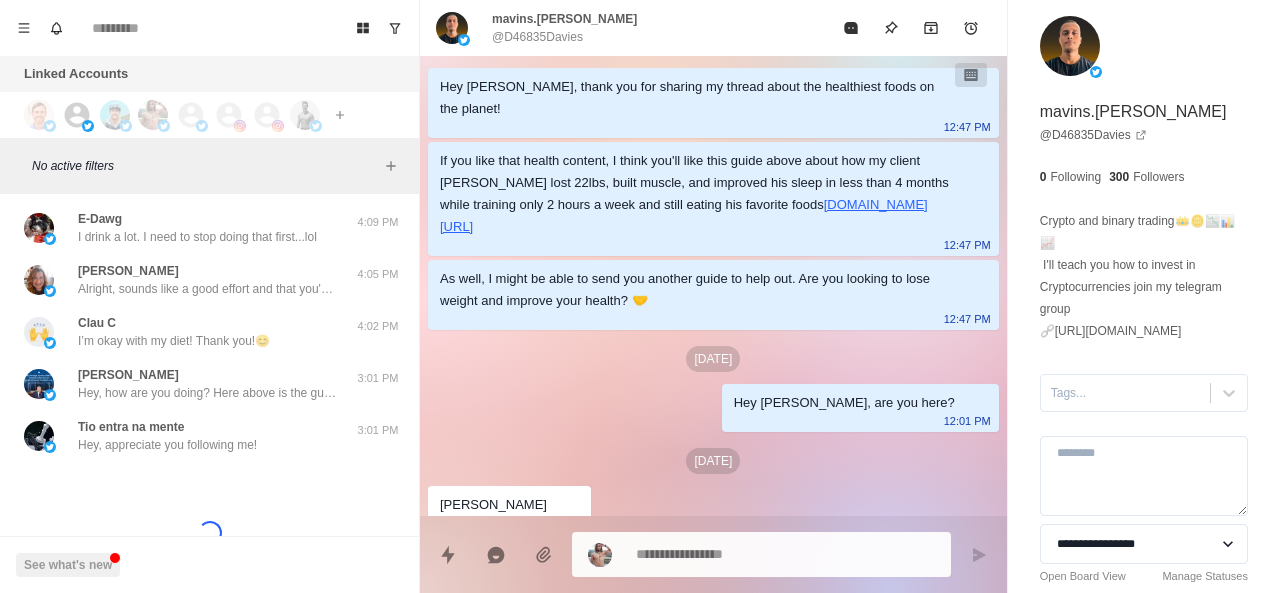 scroll, scrollTop: 0, scrollLeft: 0, axis: both 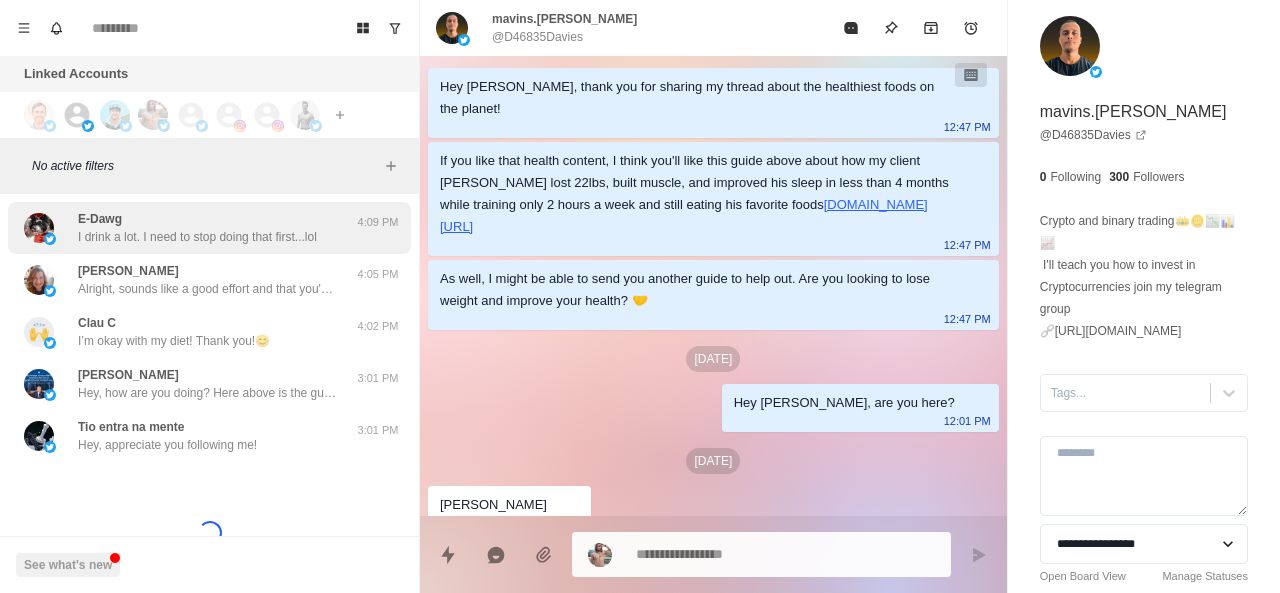click on "I drink a lot.  I need to stop doing that first...lol" at bounding box center (197, 237) 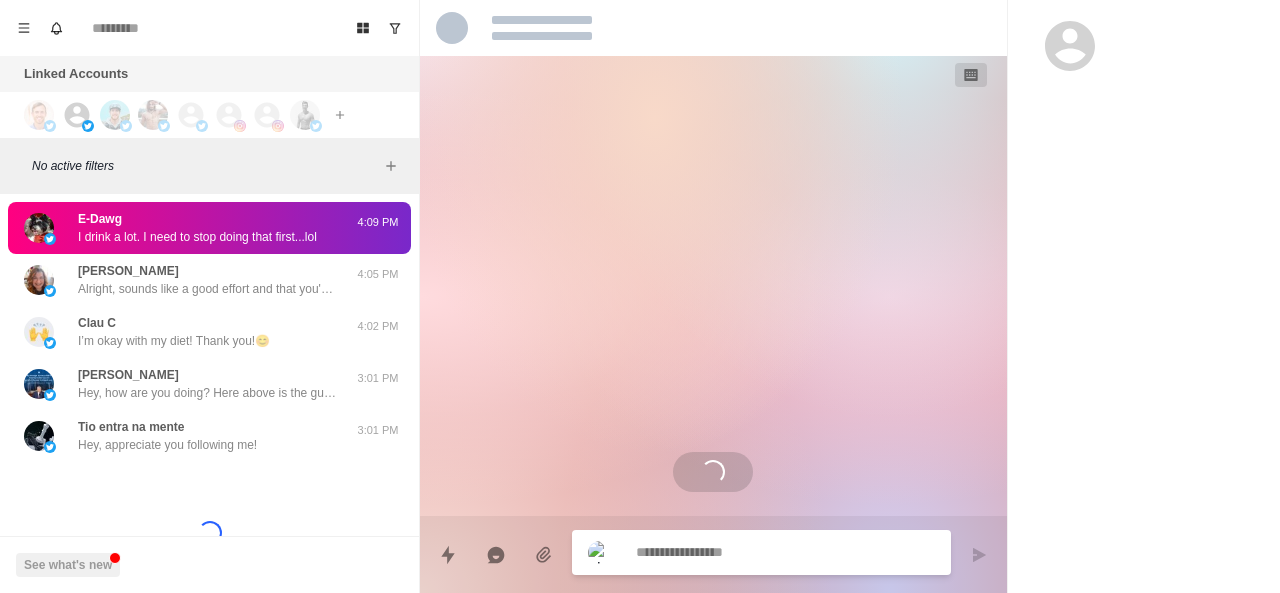 scroll, scrollTop: 0, scrollLeft: 0, axis: both 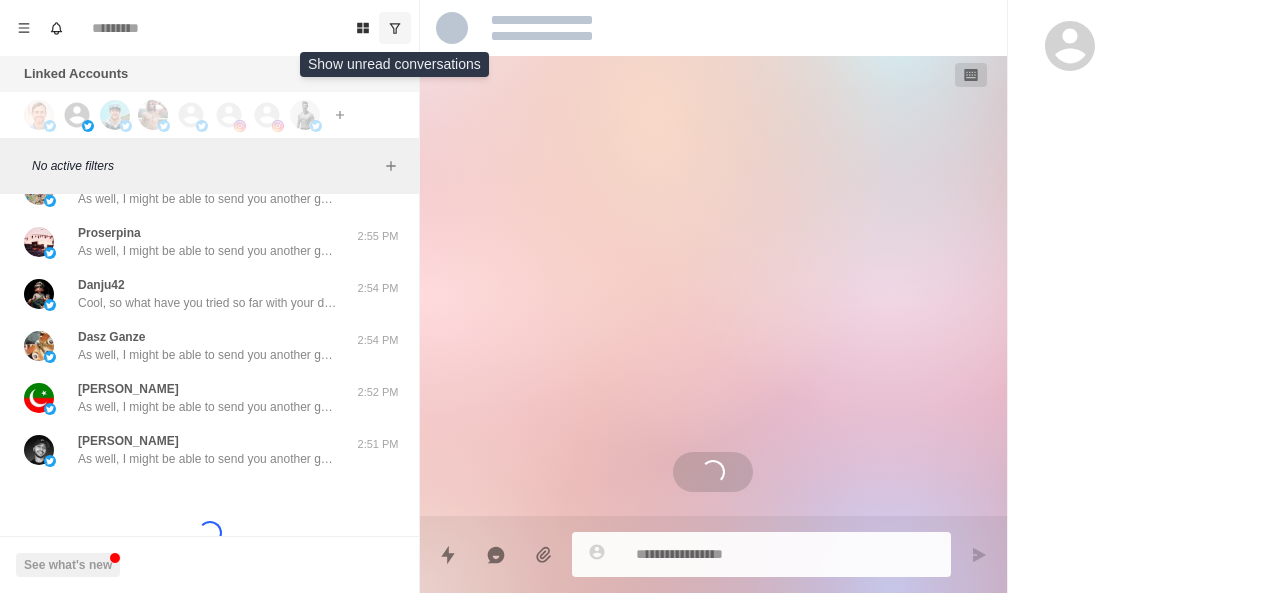 click at bounding box center (395, 28) 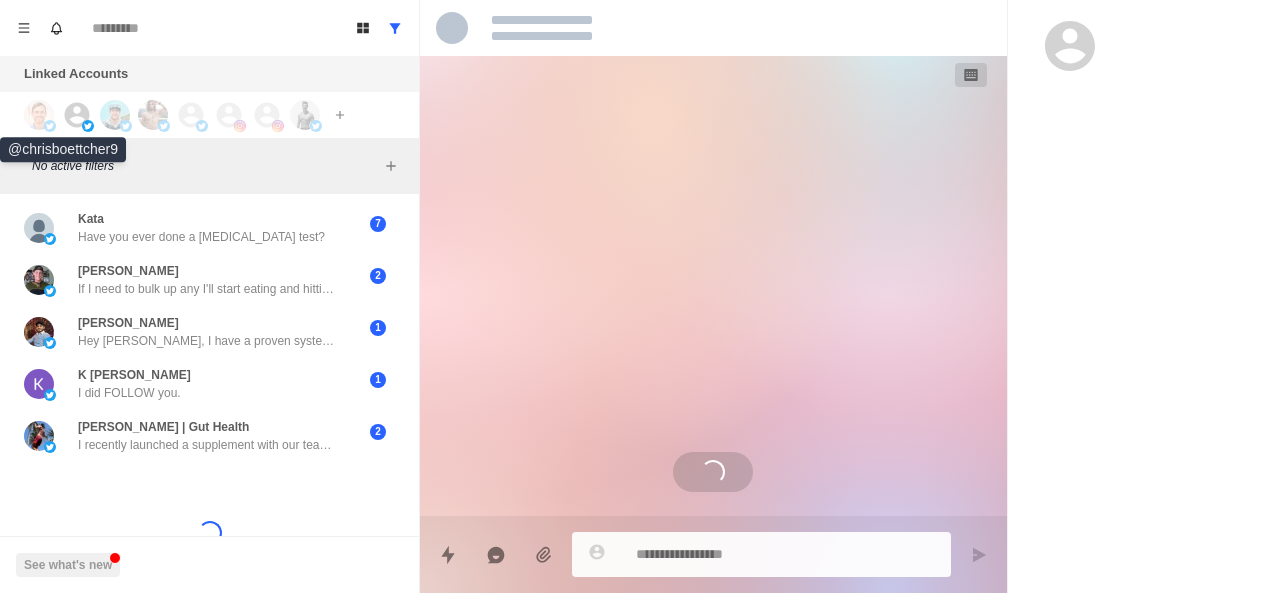 click at bounding box center [39, 115] 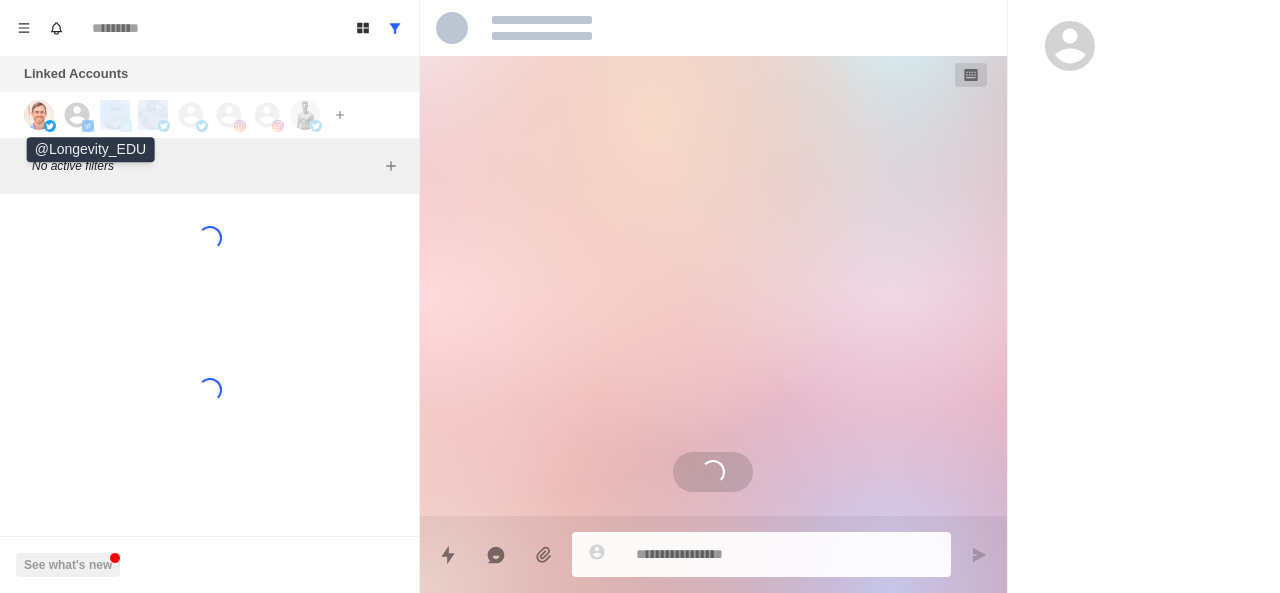 drag, startPoint x: 72, startPoint y: 117, endPoint x: 138, endPoint y: 102, distance: 67.68308 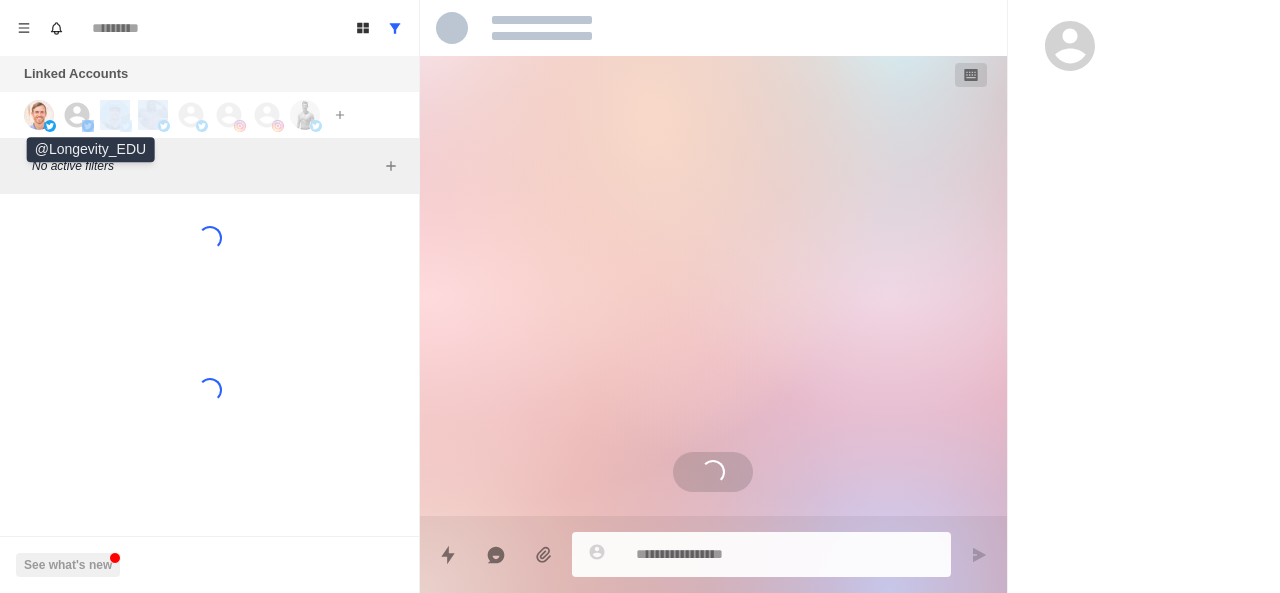 click on "Connect X account Connect Instagram account Additional account cost: +$6/month" at bounding box center [188, 115] 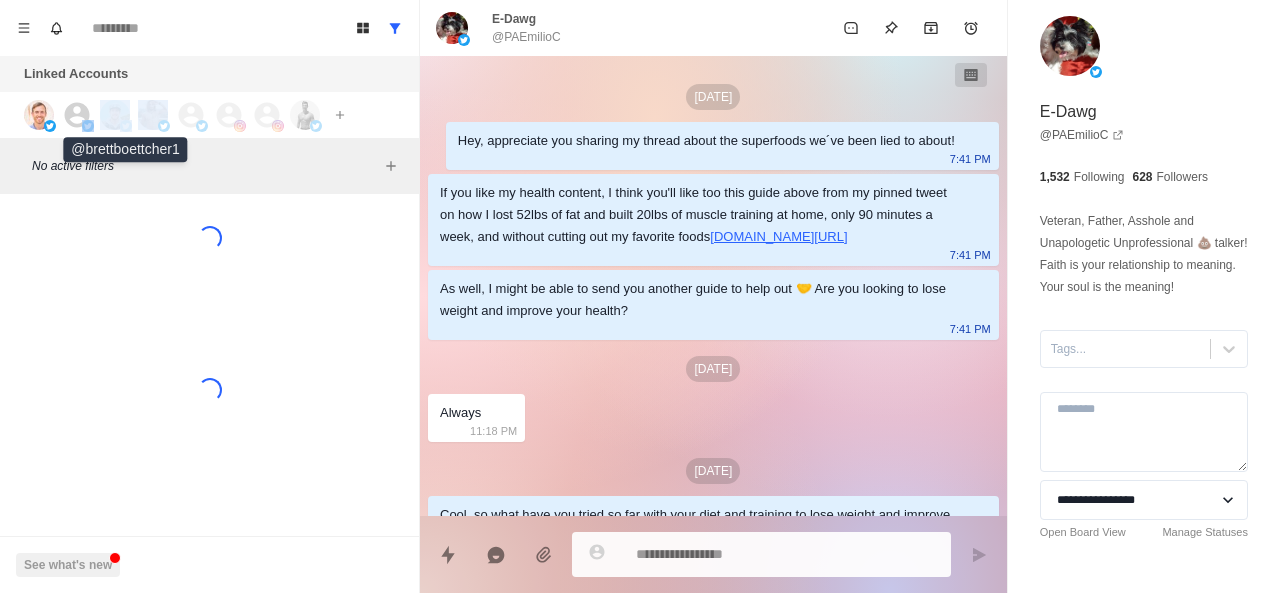 scroll, scrollTop: 208, scrollLeft: 0, axis: vertical 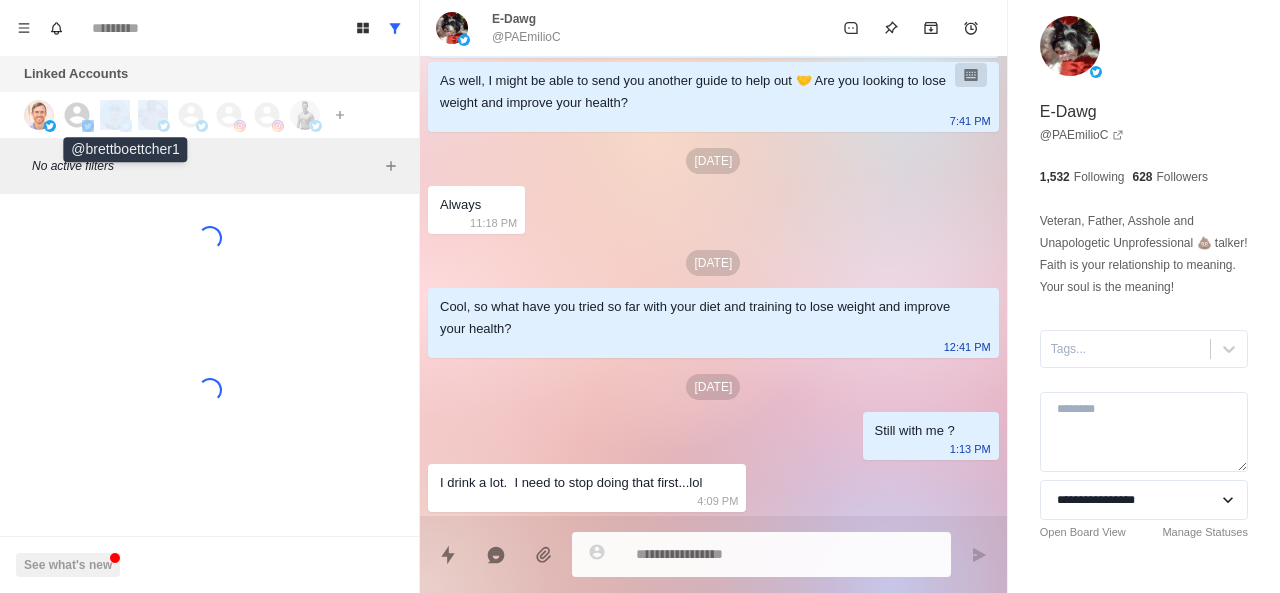 click at bounding box center [115, 115] 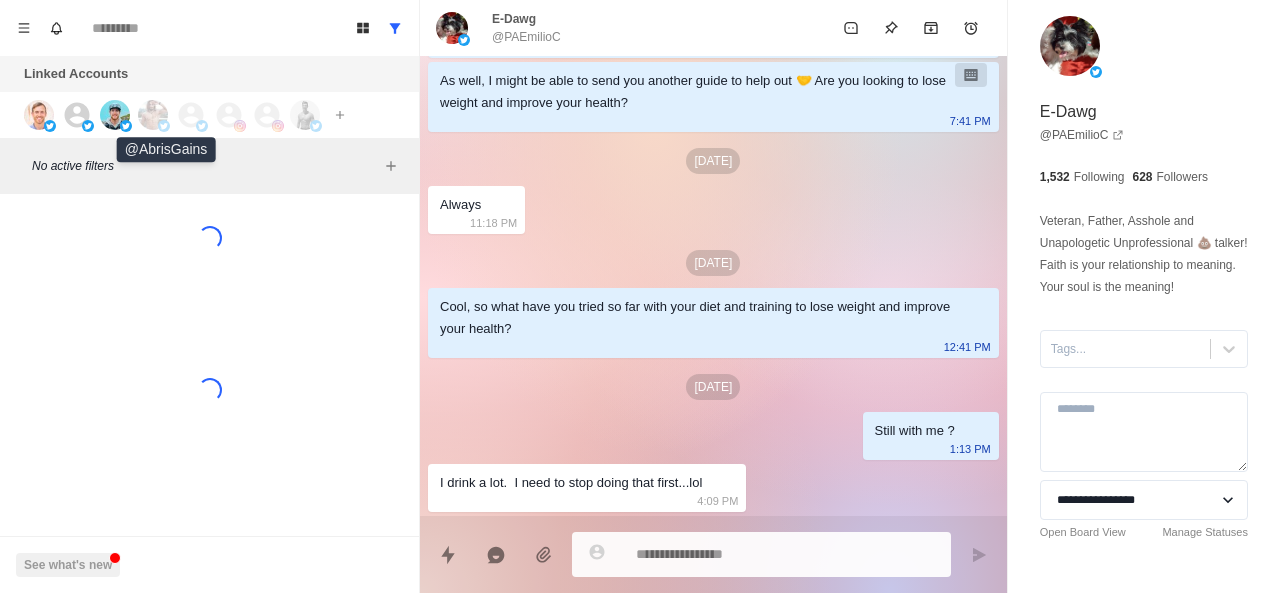 click at bounding box center (164, 126) 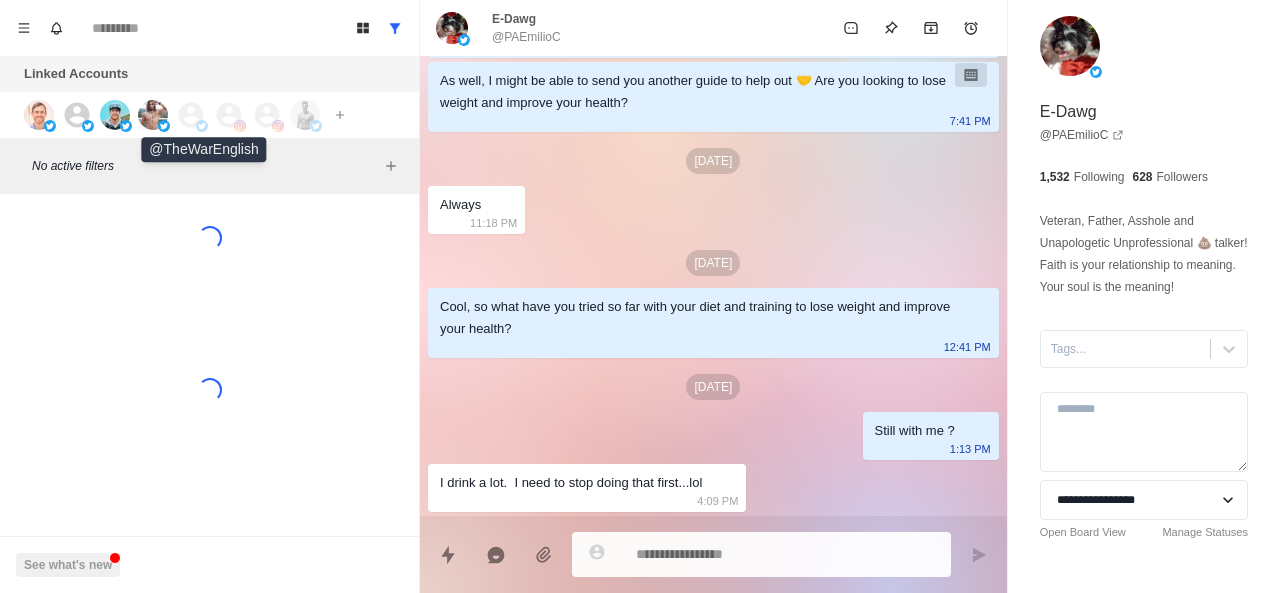 click at bounding box center [202, 126] 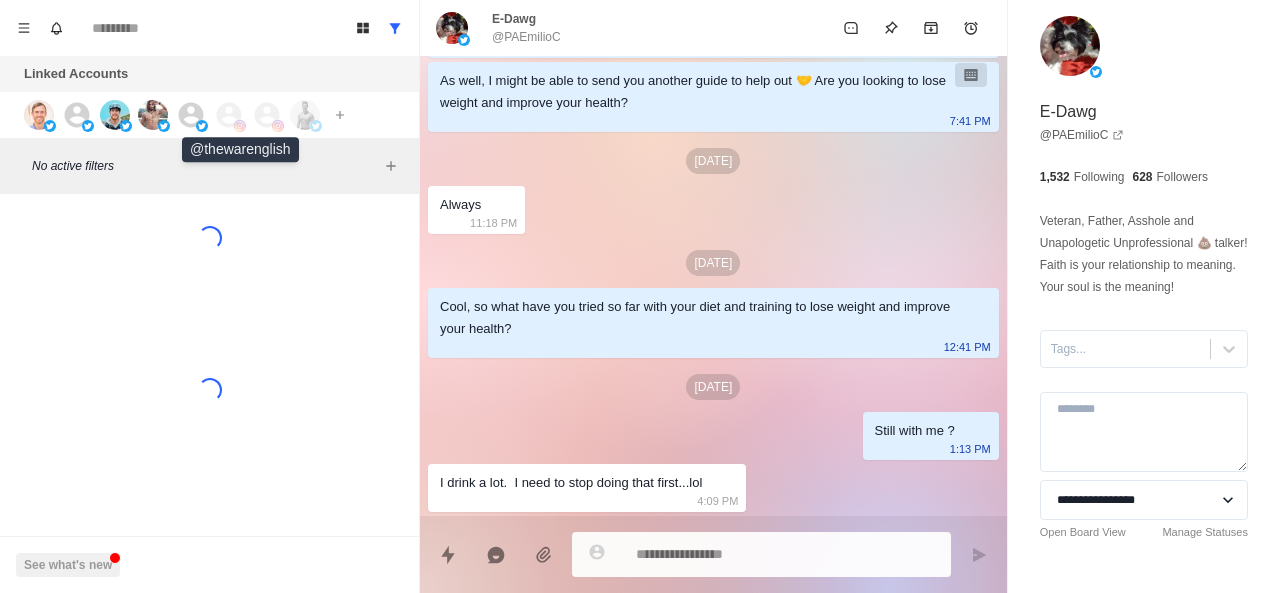 click at bounding box center (240, 126) 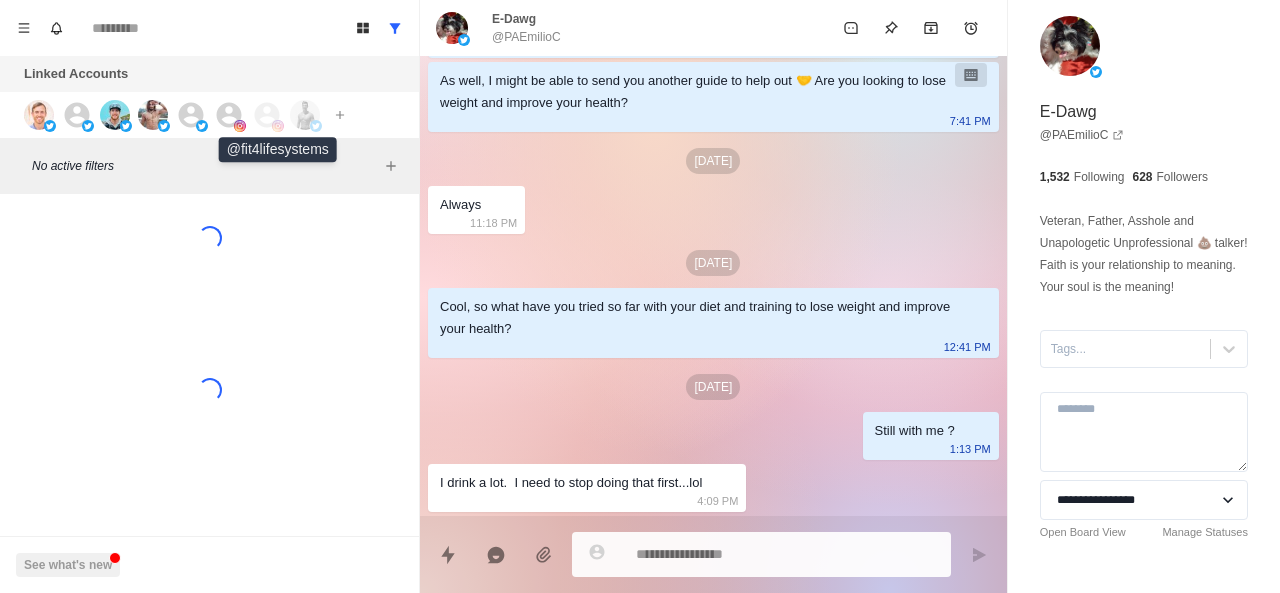 click 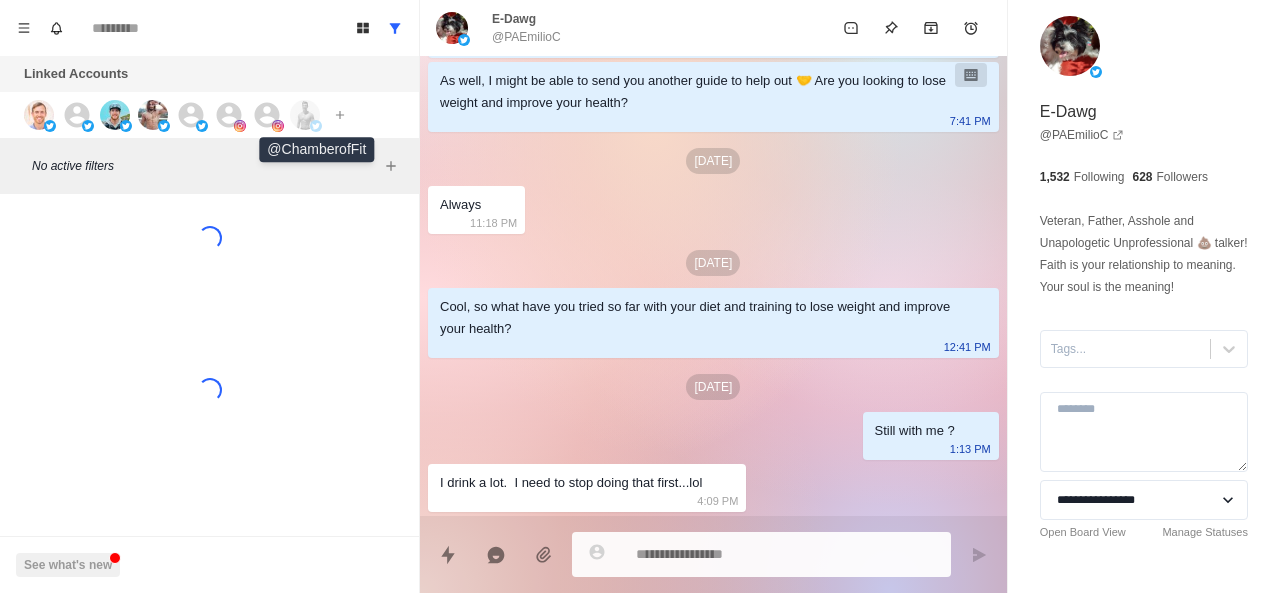 click at bounding box center [305, 115] 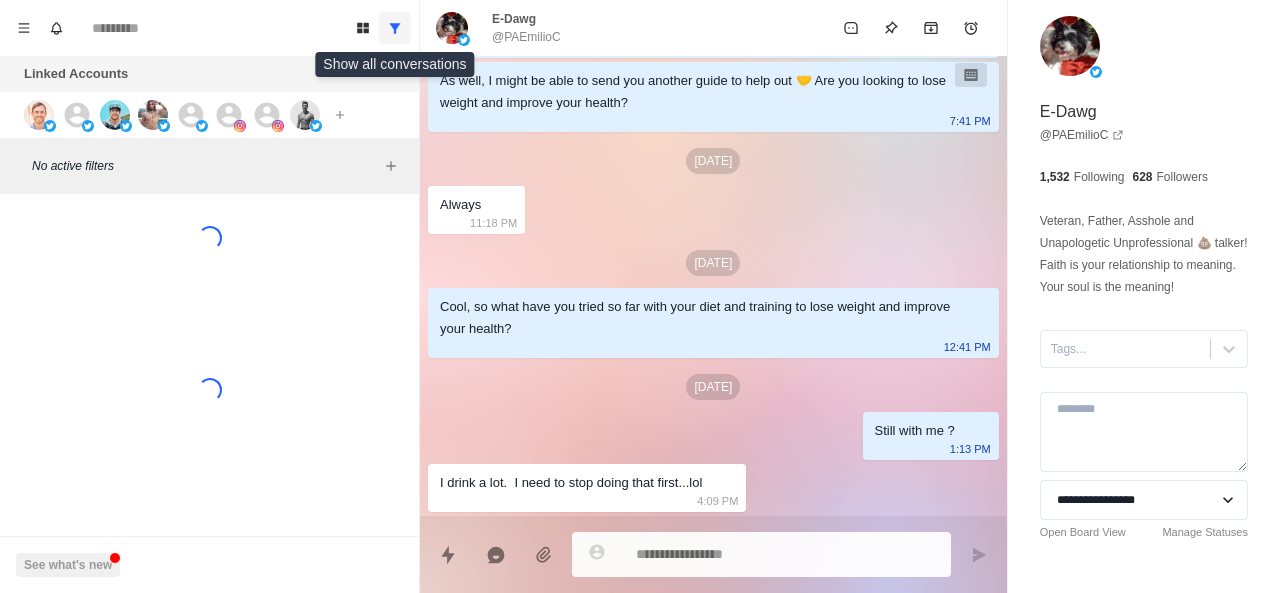 click 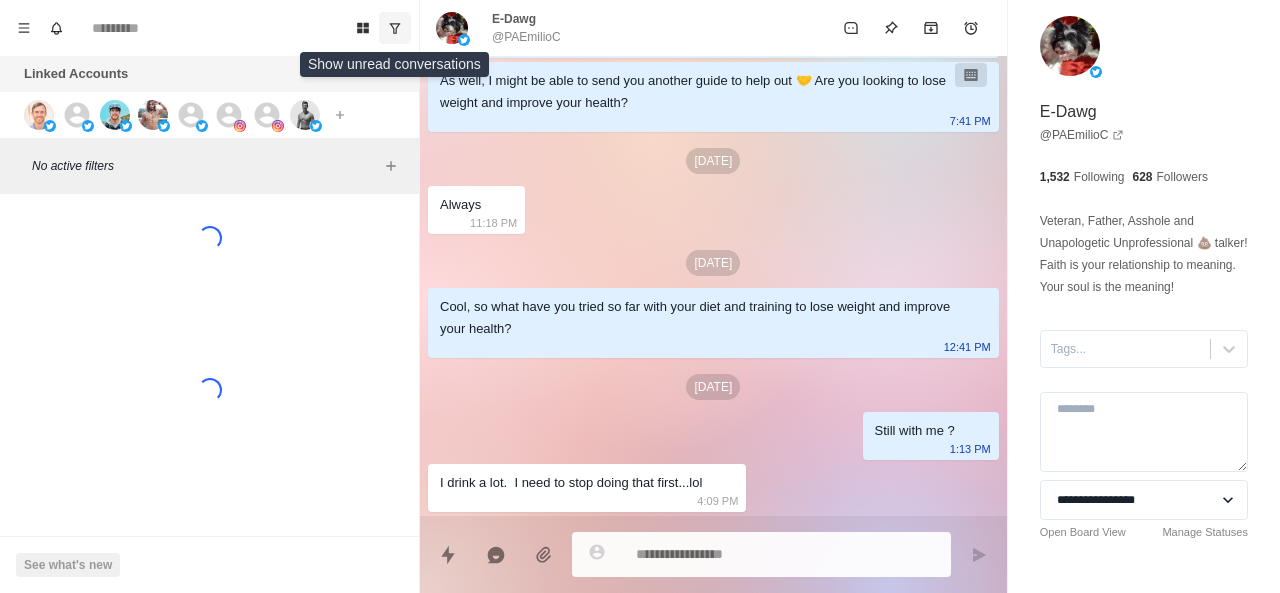 click 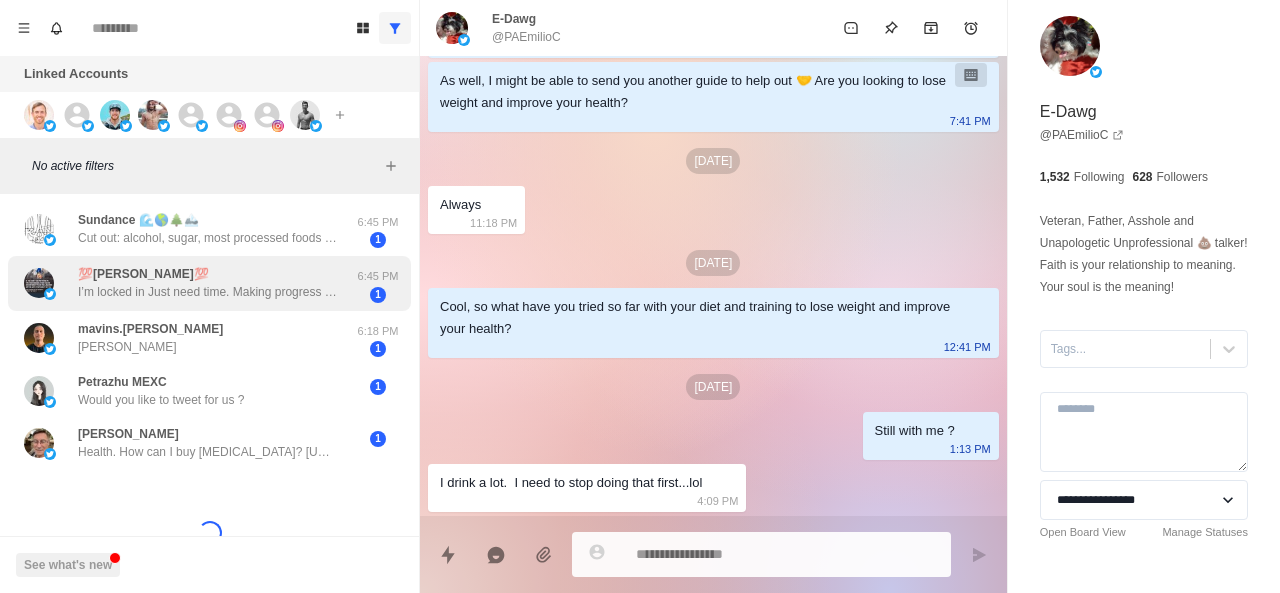 click on "I’m locked in   Just need time.  Making progress daily. TBH I train for me. Not for a stage, not for my wife, not to meet a deadline.  I train daily because it makes me happy!  I was 320 lbs, opioid addicted, zero libido, depressed and in need of 7 surgeries only 3 1/2 years ago.  Thanks to Twitter I’m now in the best shape of my life. Many times I’m the fittest guy in the gym.  You have been a part of this along with many others. I know you and many others use twitter to find clients and I think that’s great.  I worked 3 months with Ben Yeezus to crush a fat loss plateau he is amazing.  I think the average person just needs daily motivation which I personally get from you and others on here.  I’ll take this time to Thank You personally for helping transform a broken father of 3  to the fittest grandpa around.   Sorry for the long winded message. ✌️" at bounding box center [208, 292] 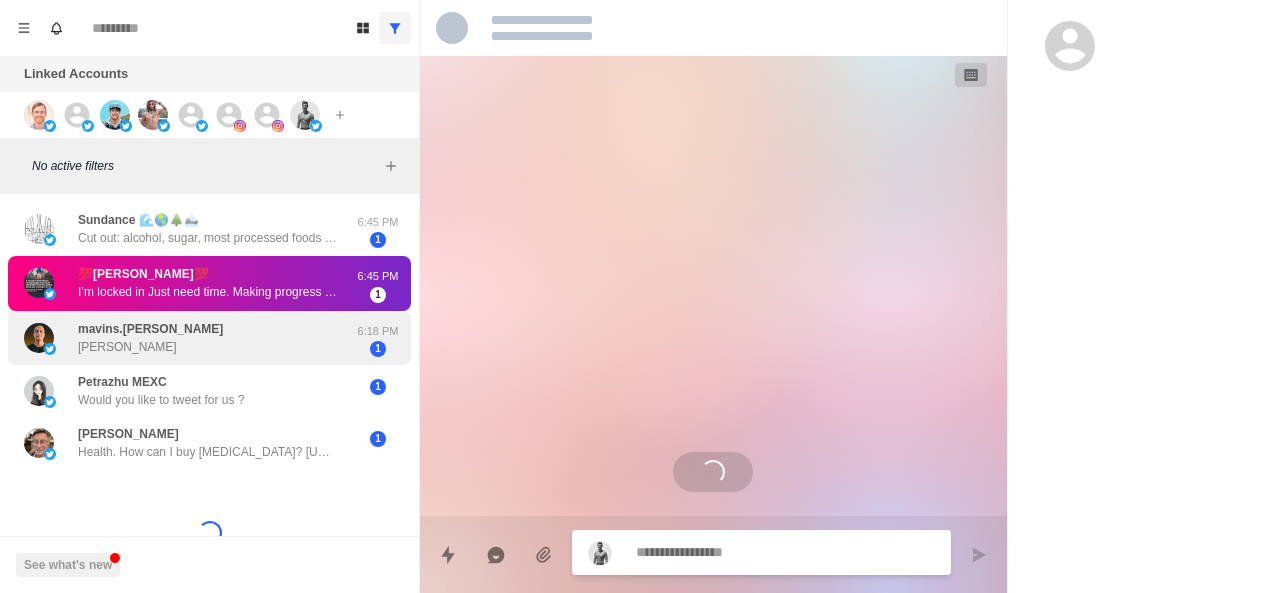 scroll, scrollTop: 0, scrollLeft: 0, axis: both 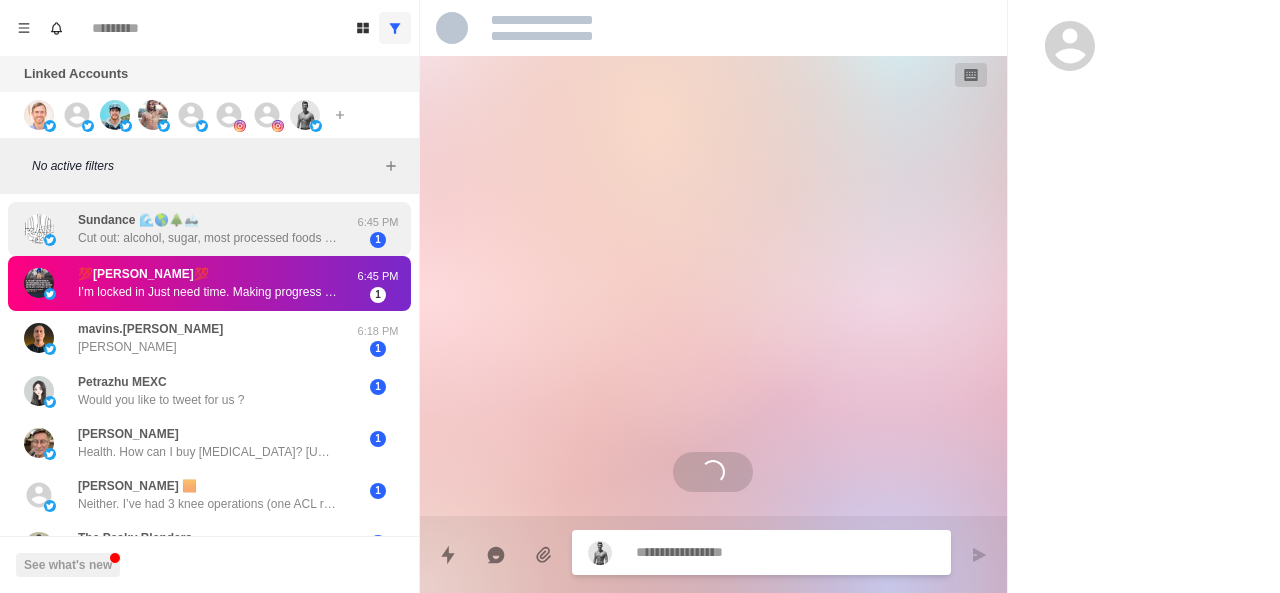 click on "Sundance 🌊🌎🌲🏔️" at bounding box center [138, 220] 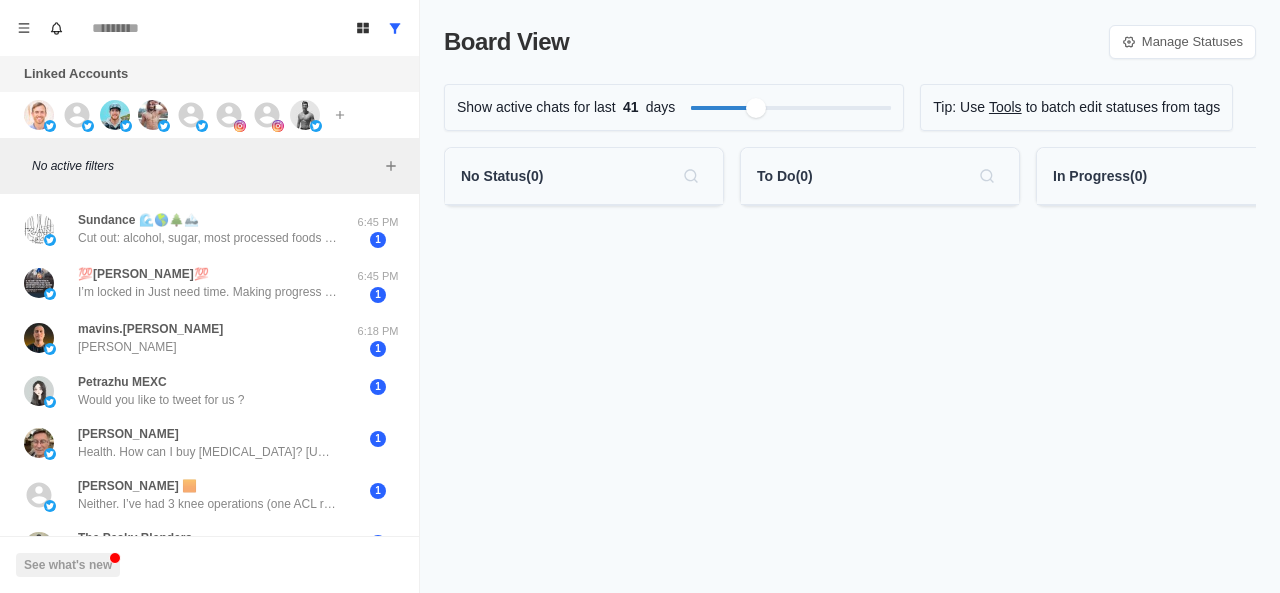 scroll, scrollTop: 0, scrollLeft: 0, axis: both 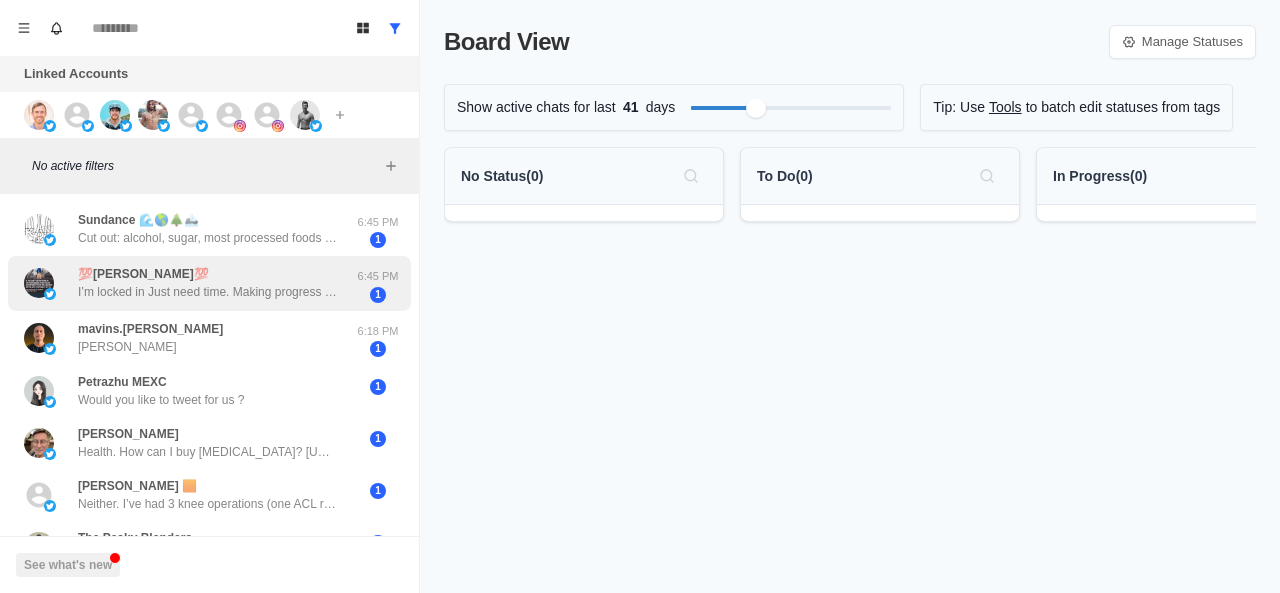 click on "I’m locked in   Just need time.  Making progress daily. TBH I train for me. Not for a stage, not for my wife, not to meet a deadline.  I train daily because it makes me happy!  I was 320 lbs, opioid addicted, zero libido, depressed and in need of 7 surgeries only 3 1/2 years ago.  Thanks to Twitter I’m now in the best shape of my life. Many times I’m the fittest guy in the gym.  You have been a part of this along with many others. I know you and many others use twitter to find clients and I think that’s great.  I worked 3 months with Ben Yeezus to crush a fat loss plateau he is amazing.  I think the average person just needs daily motivation which I personally get from you and others on here.  I’ll take this time to Thank You personally for helping transform a broken father of 3  to the fittest grandpa around.   Sorry for the long winded message. ✌️" at bounding box center (208, 292) 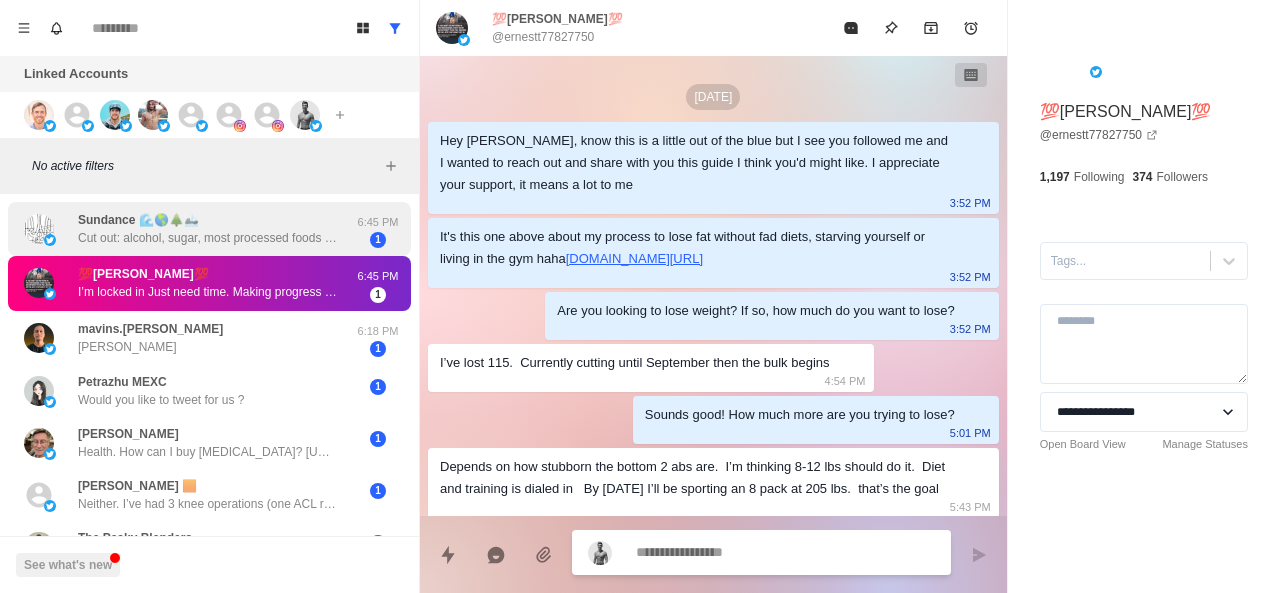 scroll, scrollTop: 396, scrollLeft: 0, axis: vertical 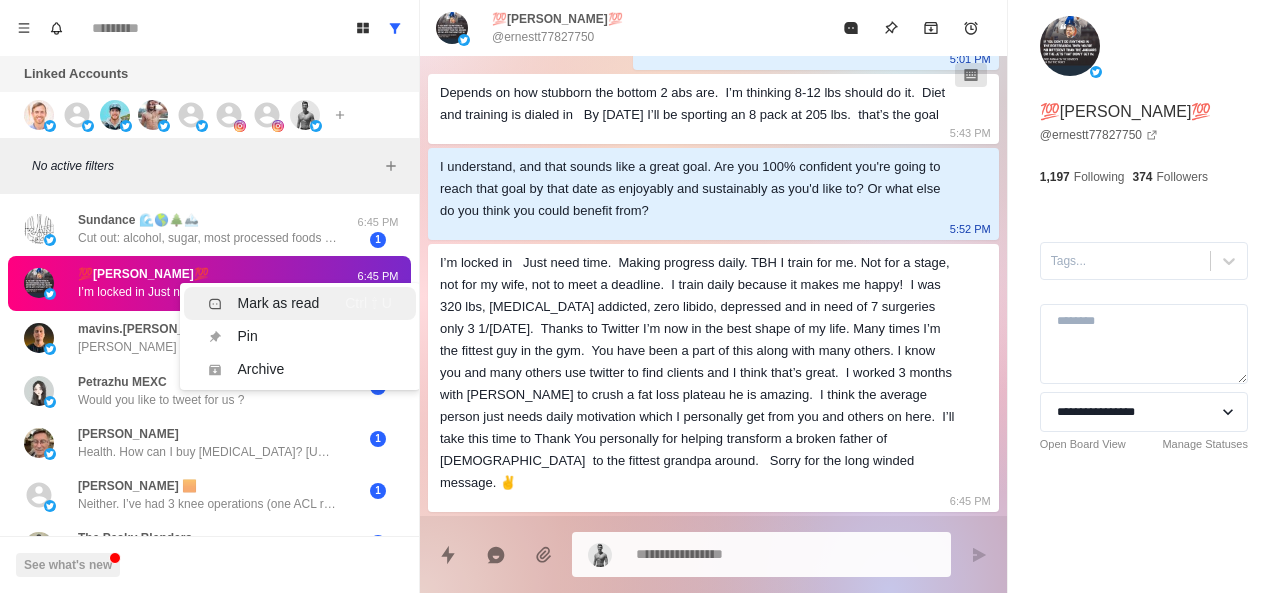 click on "Mark as read" at bounding box center [264, 303] 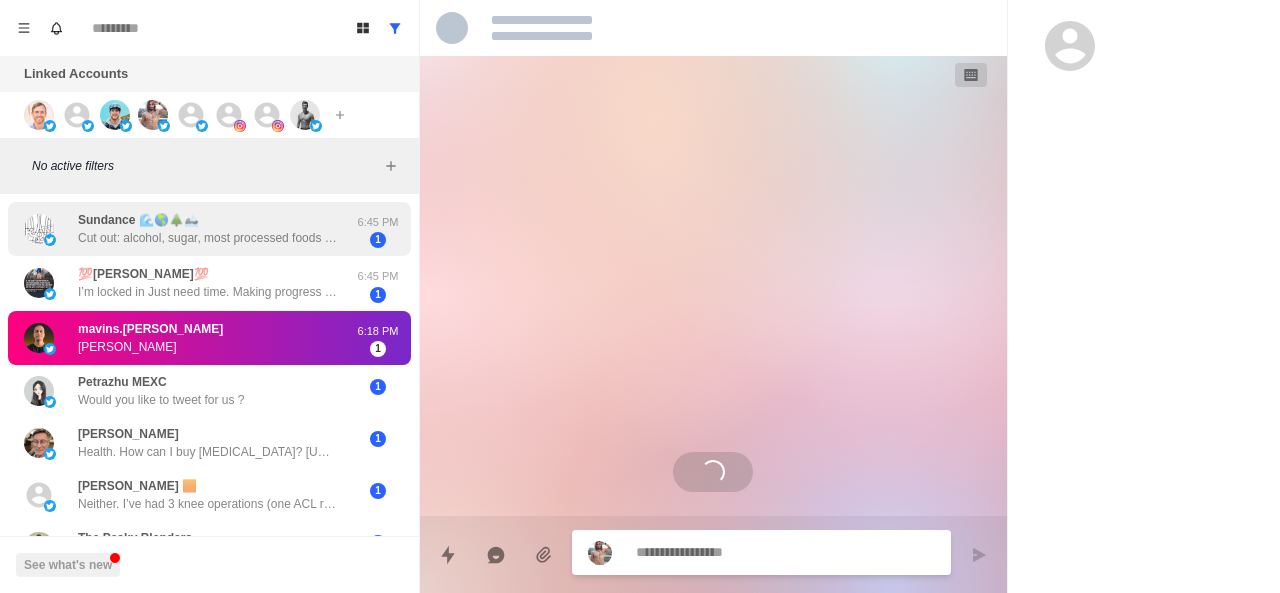 scroll, scrollTop: 0, scrollLeft: 0, axis: both 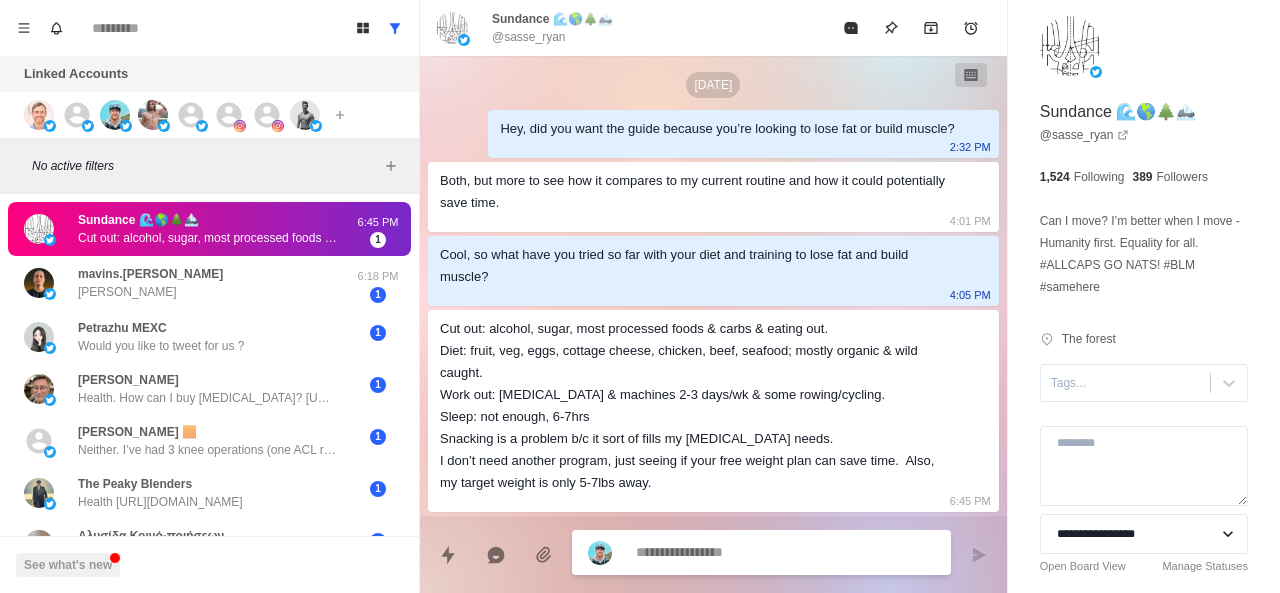click on "Cut out: alcohol, sugar, most processed foods &amp; carbs &amp; eating out.
Diet: fruit, veg, eggs, cottage cheese, chicken, beef, seafood; mostly organic &amp; wild caught.
Work out: free weights &amp; machines 2-3 days/wk &amp; some rowing/cycling.
Sleep: not enough, 6-7hrs
Snacking is a problem b/c it sort of fills my dopamine needs.
I don’t need another program, just seeing if your free weight plan can save time.  Also, my target weight is only 5-7lbs away." at bounding box center [208, 238] 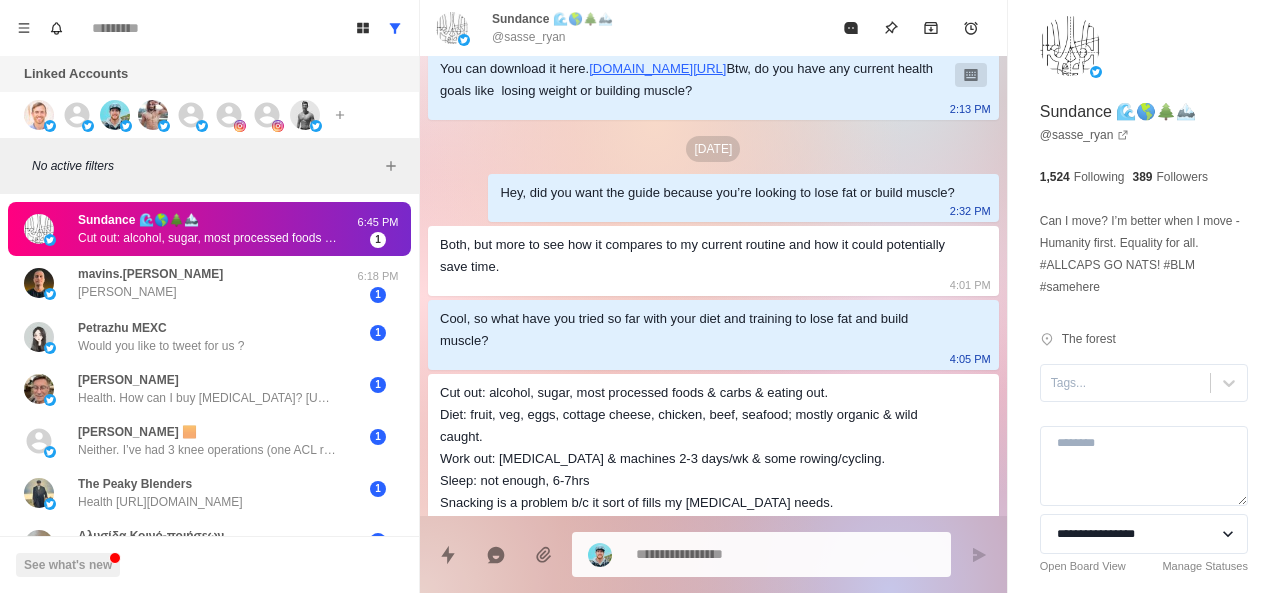 scroll, scrollTop: 246, scrollLeft: 0, axis: vertical 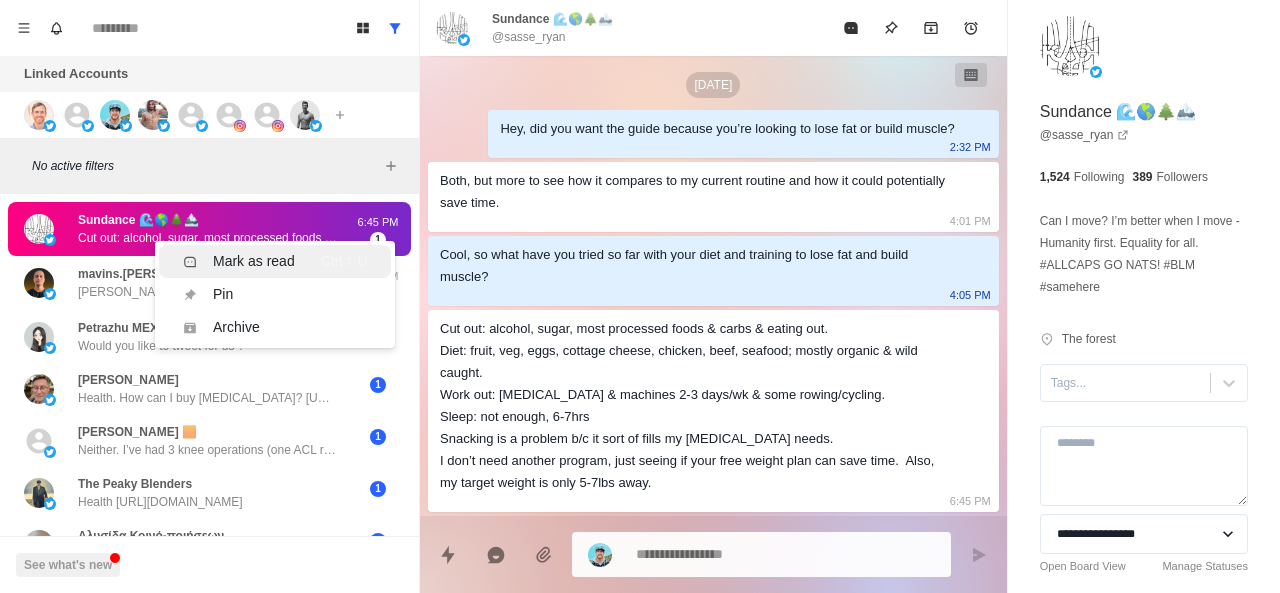 click 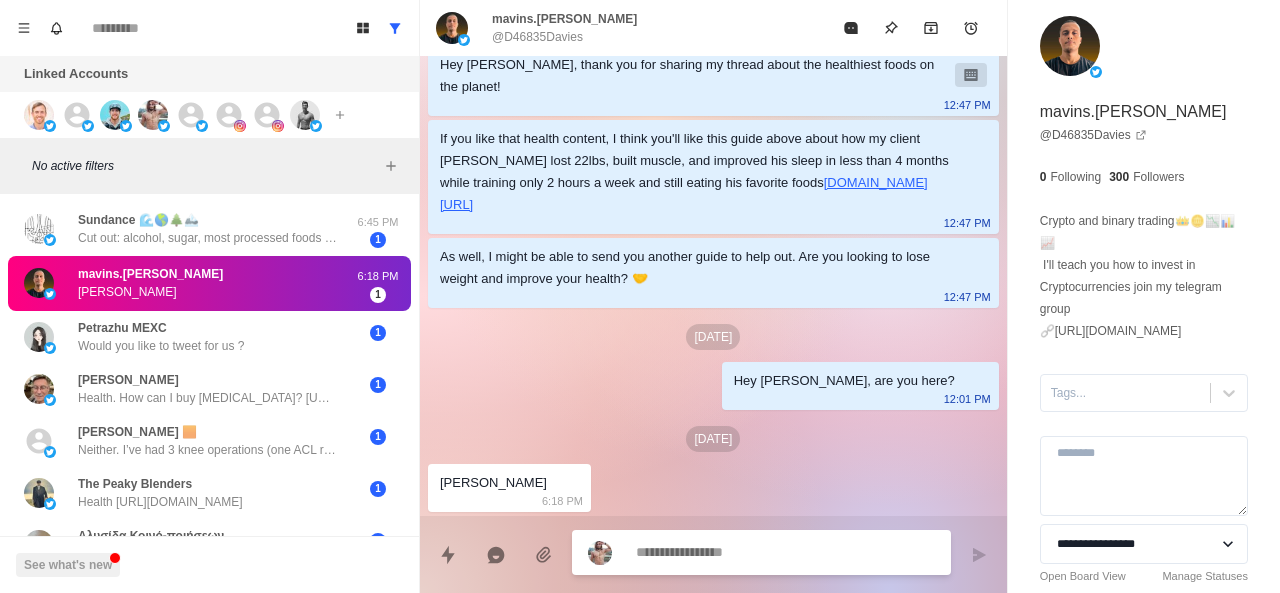 scroll, scrollTop: 54, scrollLeft: 0, axis: vertical 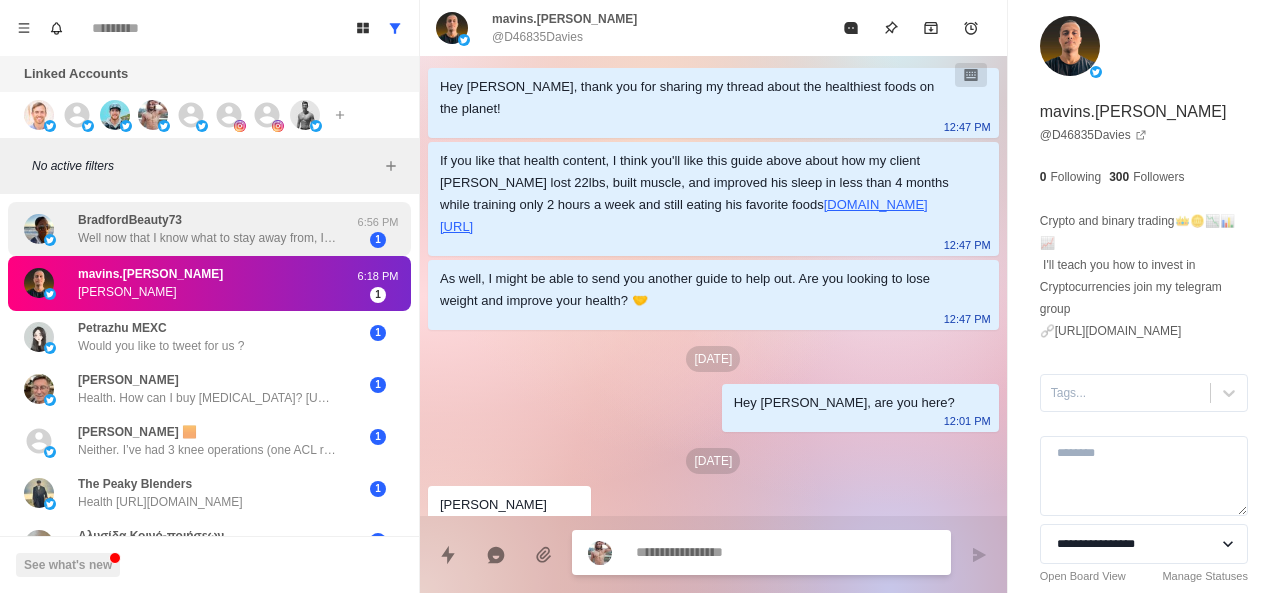 click on "Well now that I know what to stay away from, I am eating lean protein, gut soothing veggies and either a sweet potato or rice. I was running 5x a week but I stopped doing that to focus on my gut. For muscle tone, whatever Garmin had in my workout alongside my running regime. Now, the goal is to focus more on strength training and less running. I want to get down to at least 20% bodyfat. I haven’t started back exercising just yet but I plan to get back to it." at bounding box center (208, 238) 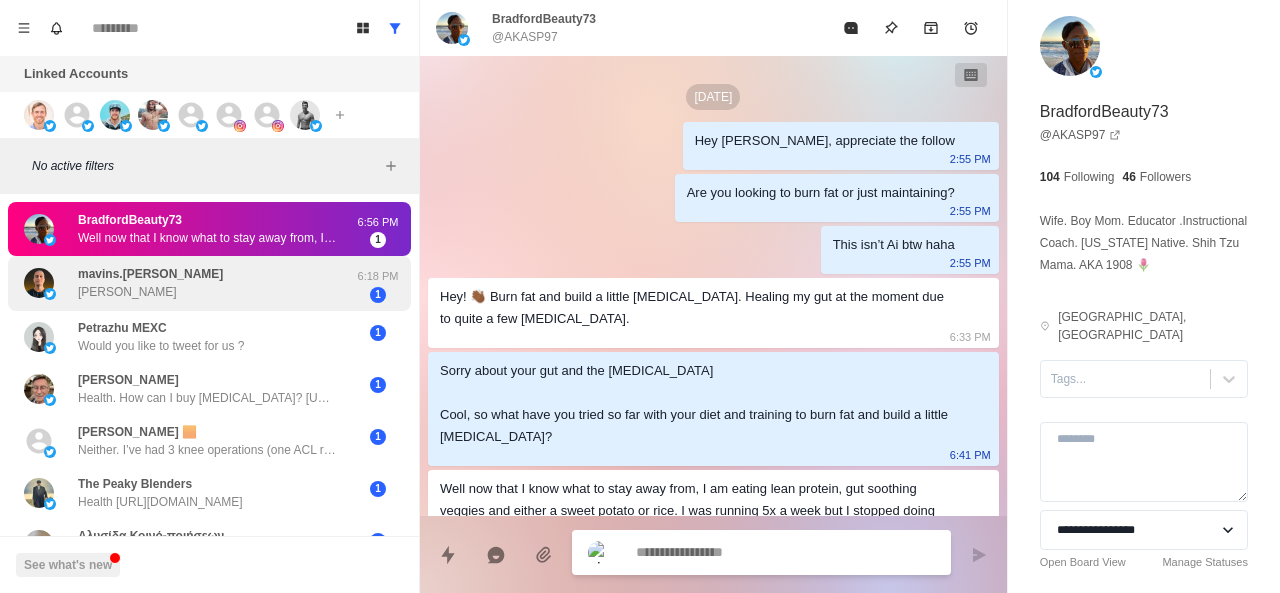 scroll, scrollTop: 116, scrollLeft: 0, axis: vertical 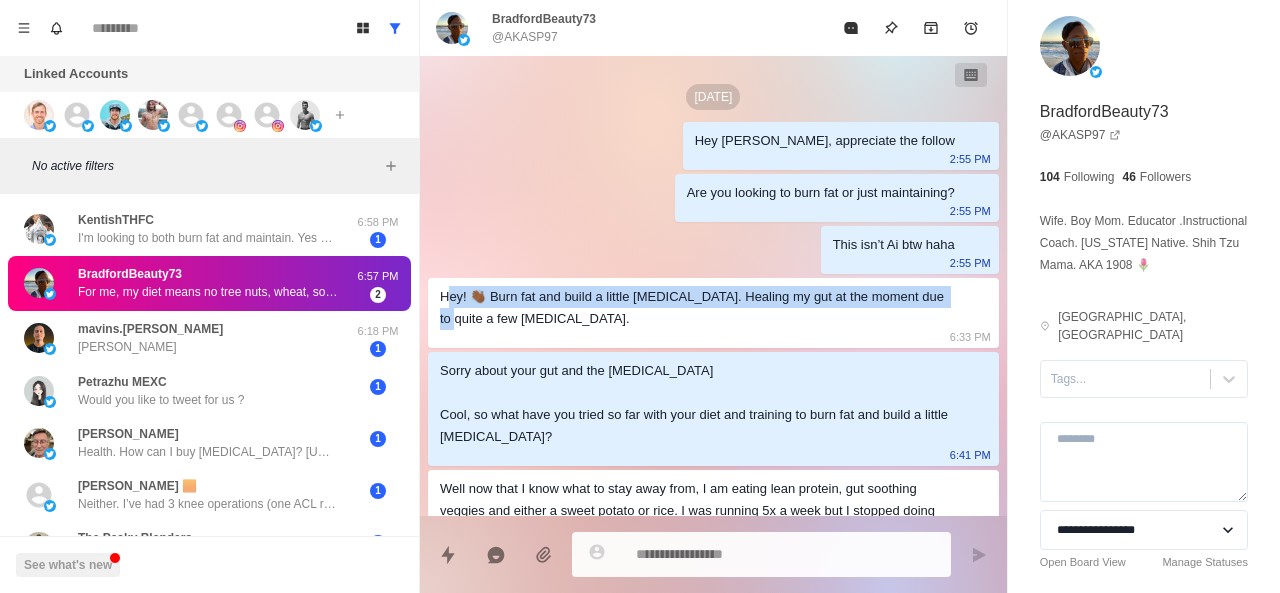 drag, startPoint x: 446, startPoint y: 294, endPoint x: 463, endPoint y: 346, distance: 54.708317 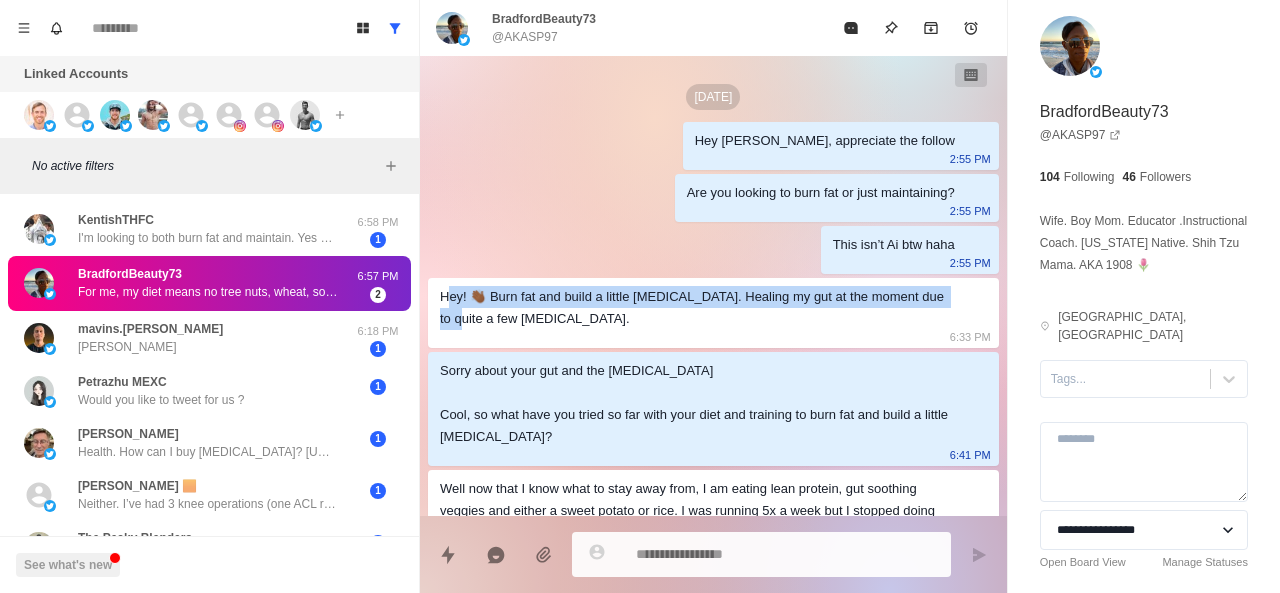 click on "Hey! 👋🏾 Burn fat and build a little muscle tone. Healing my gut at the moment due to quite a few food allergies. 6:33 PM" at bounding box center [713, 313] 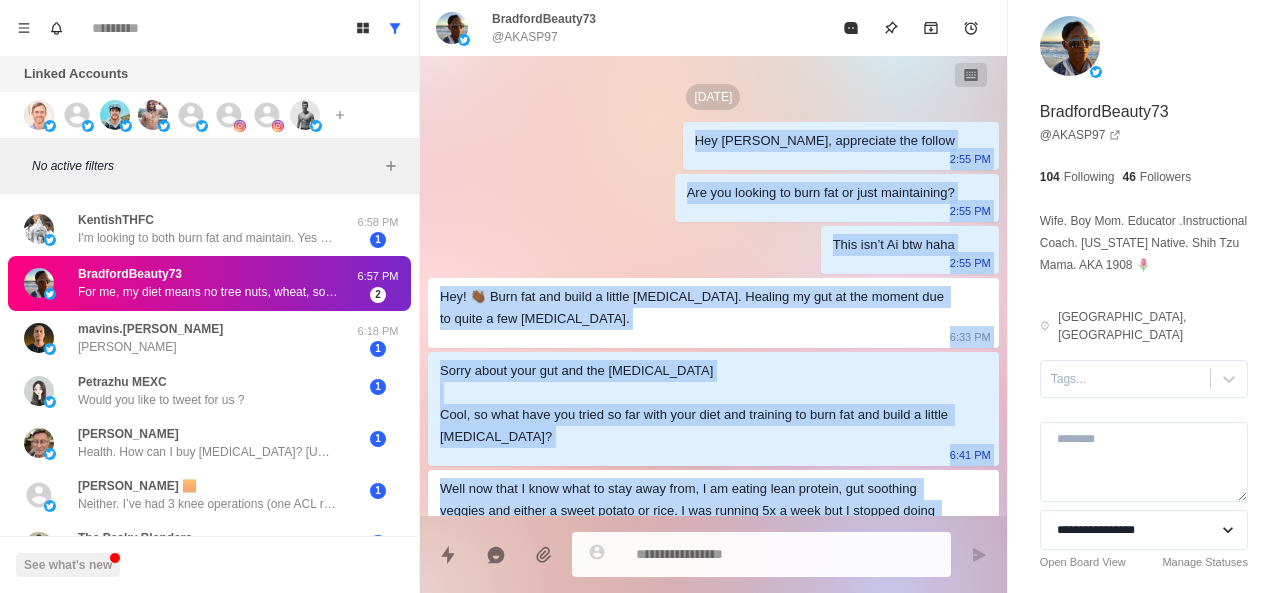 scroll, scrollTop: 234, scrollLeft: 0, axis: vertical 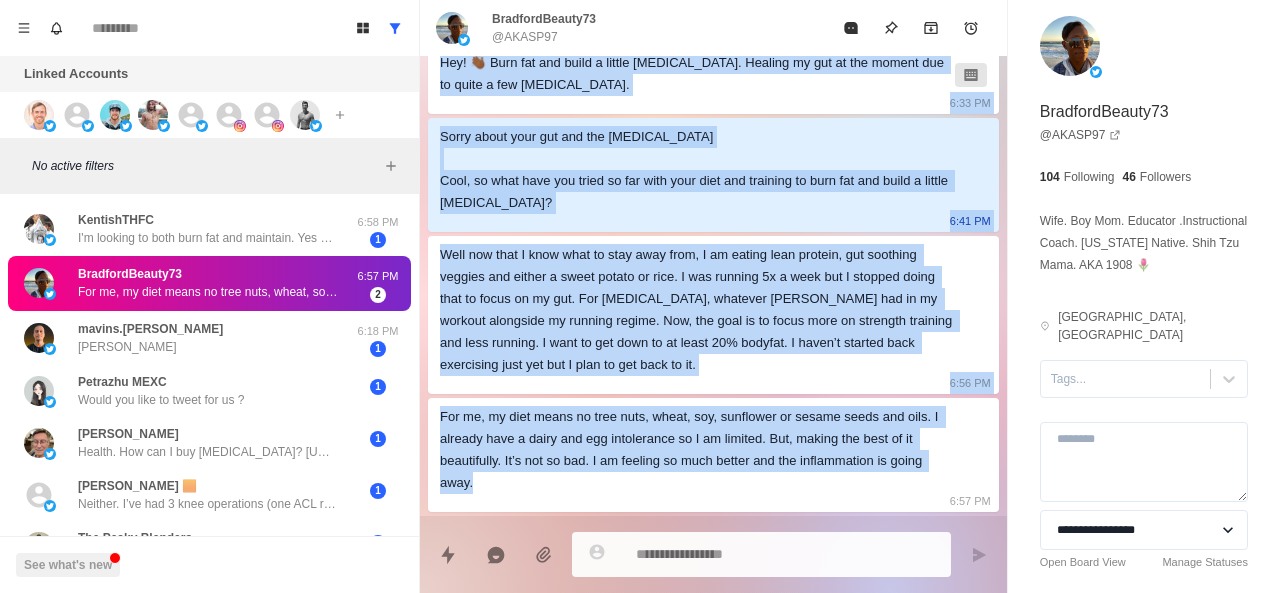 drag, startPoint x: 733, startPoint y: 148, endPoint x: 605, endPoint y: 495, distance: 369.85538 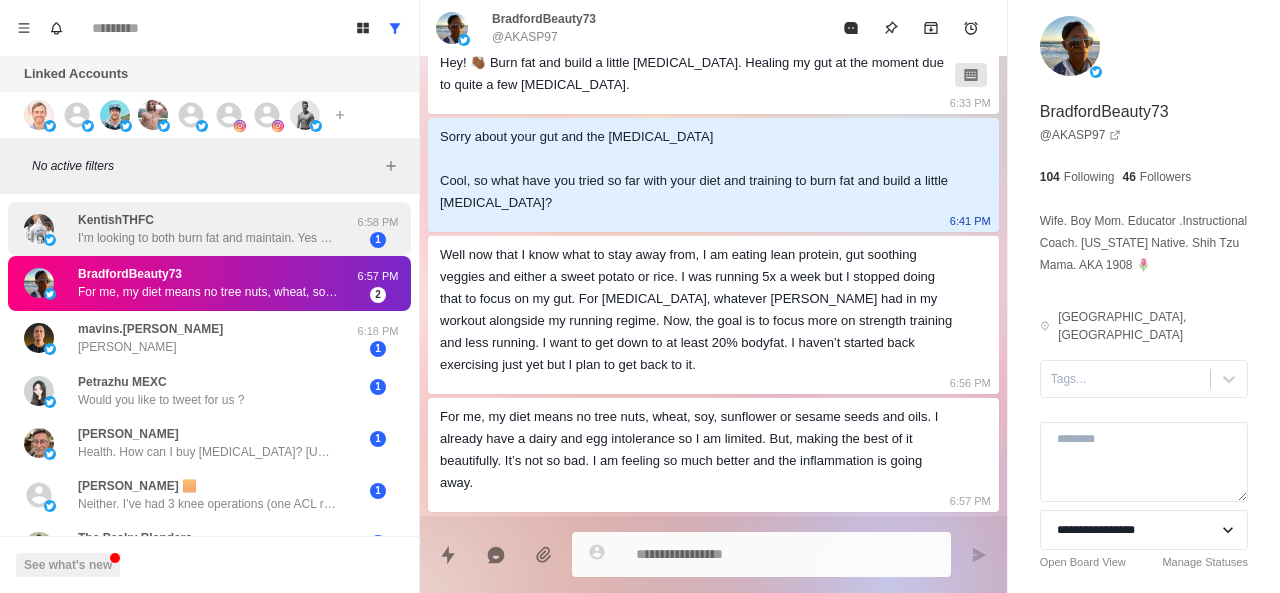 click on "I'm looking to both burn fat and maintain.
Yes please send the a recipe guide with over 50 tasty low calorie meals.
Thanks I'm advance" at bounding box center [208, 238] 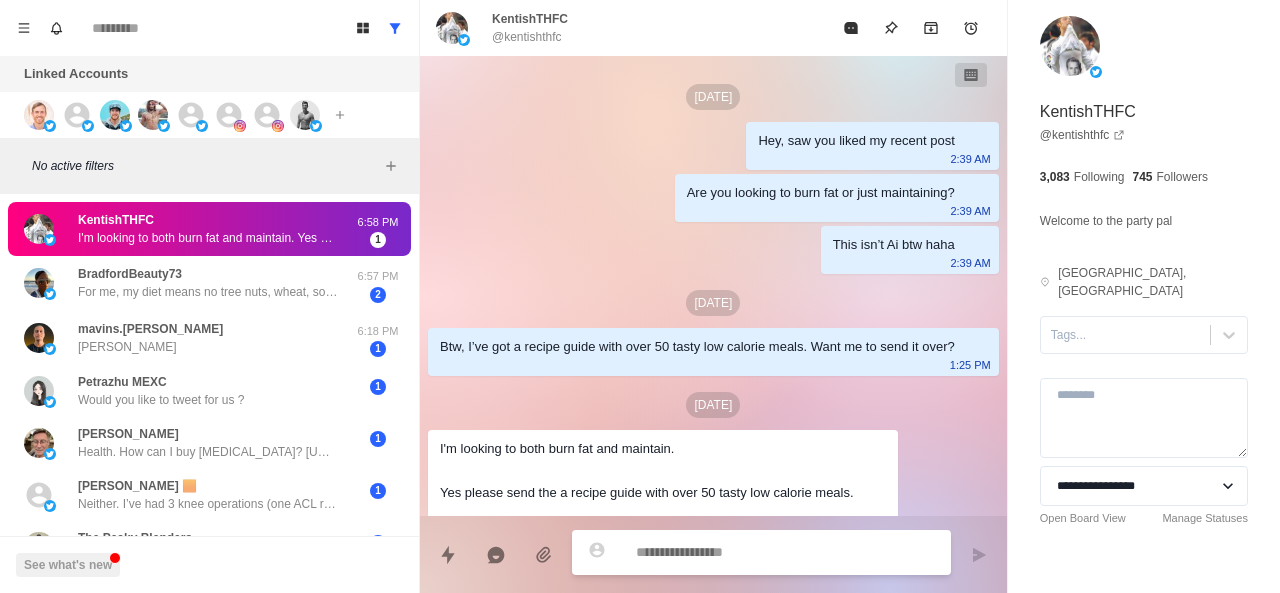 scroll, scrollTop: 76, scrollLeft: 0, axis: vertical 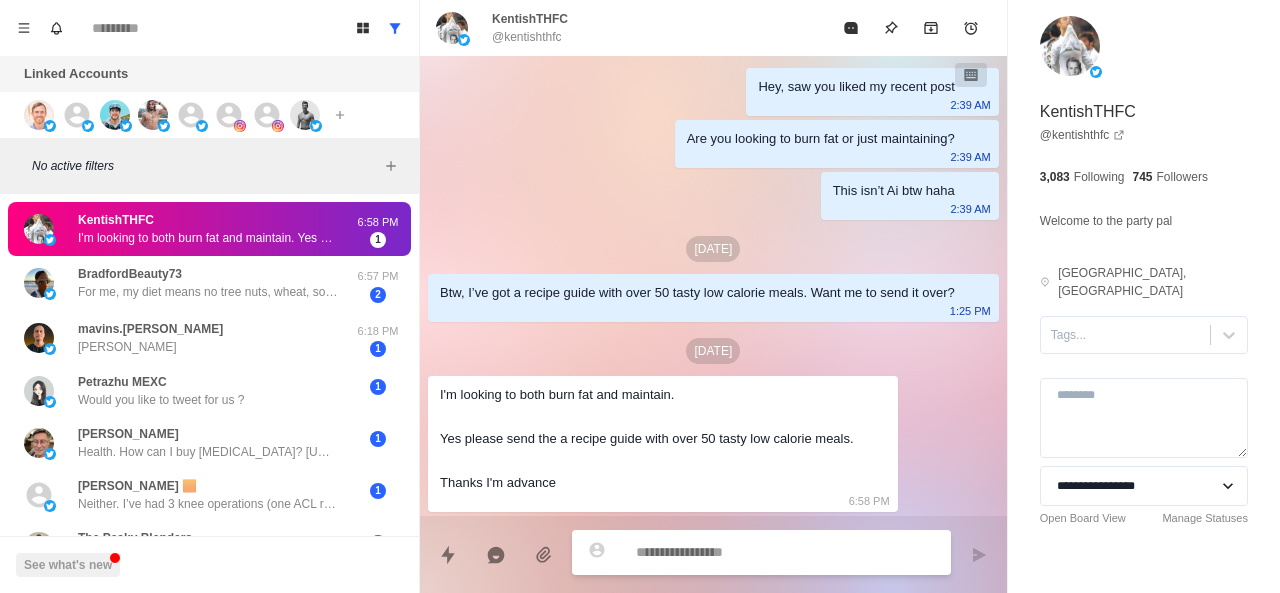 type on "*" 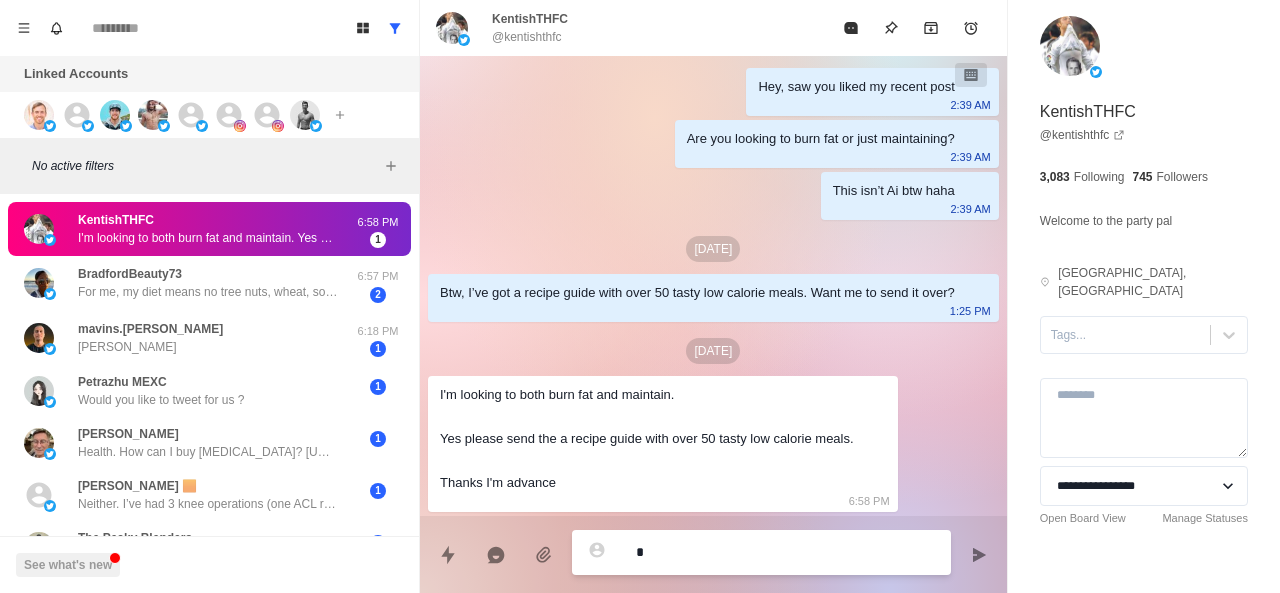 type on "*" 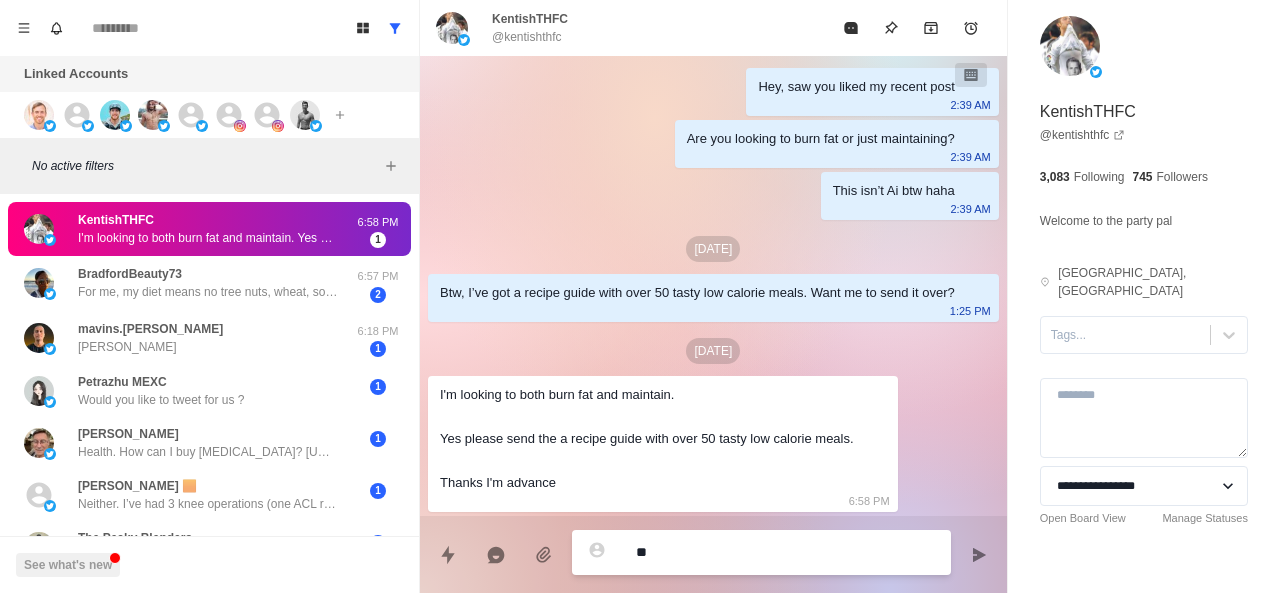 type on "*" 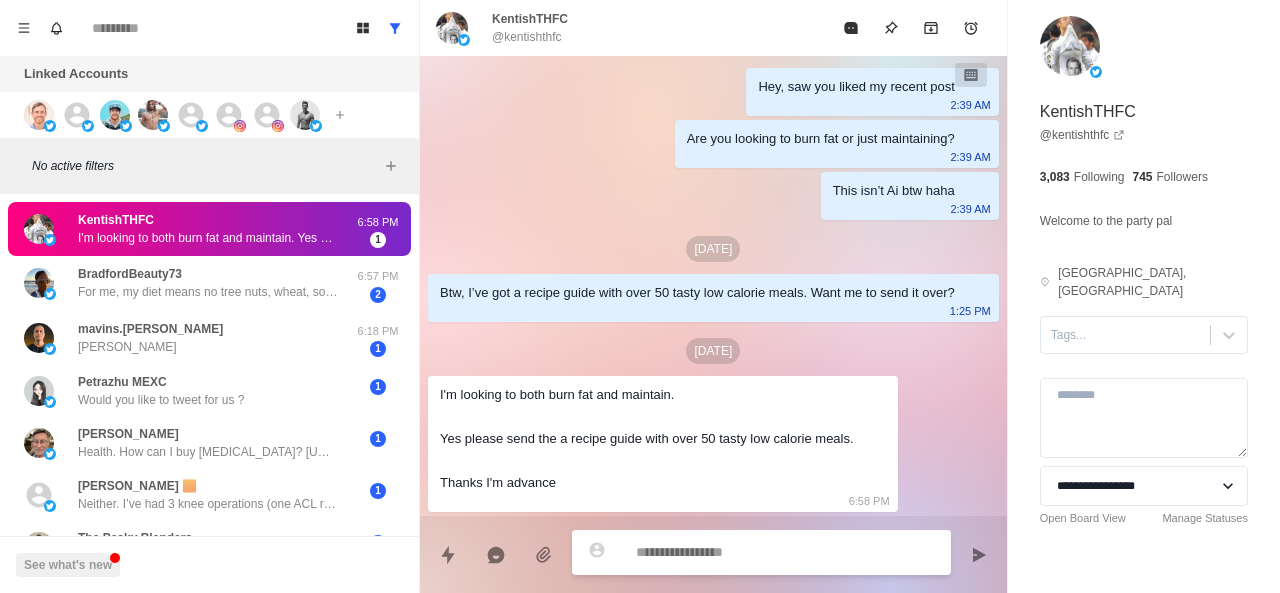 paste on "**********" 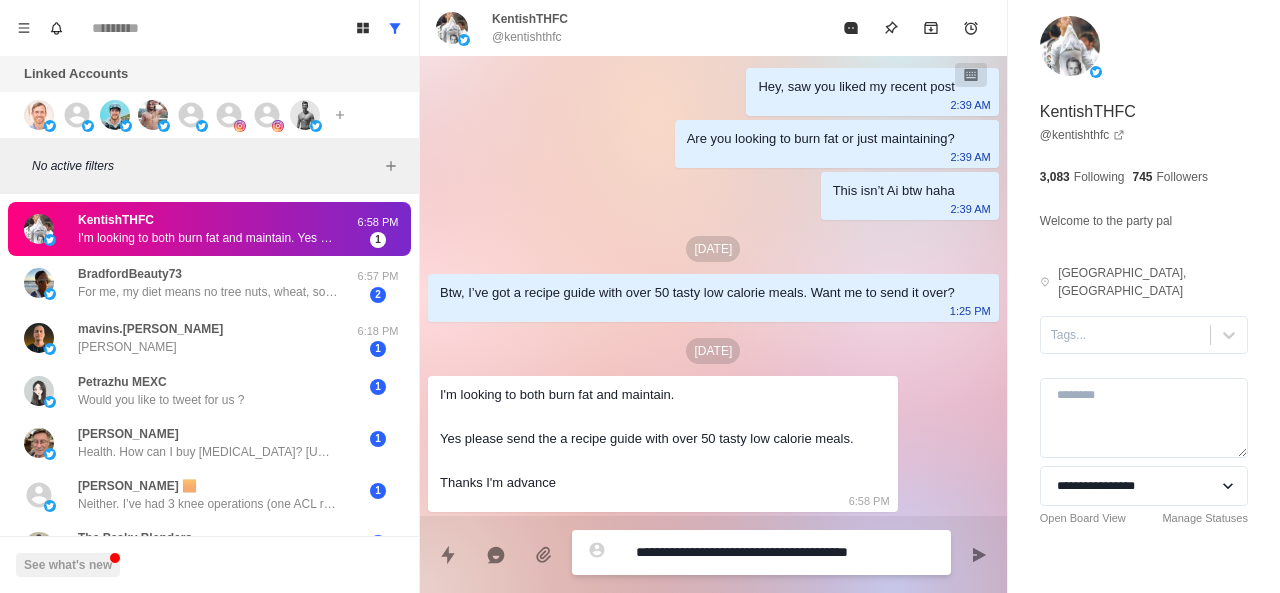 type on "*" 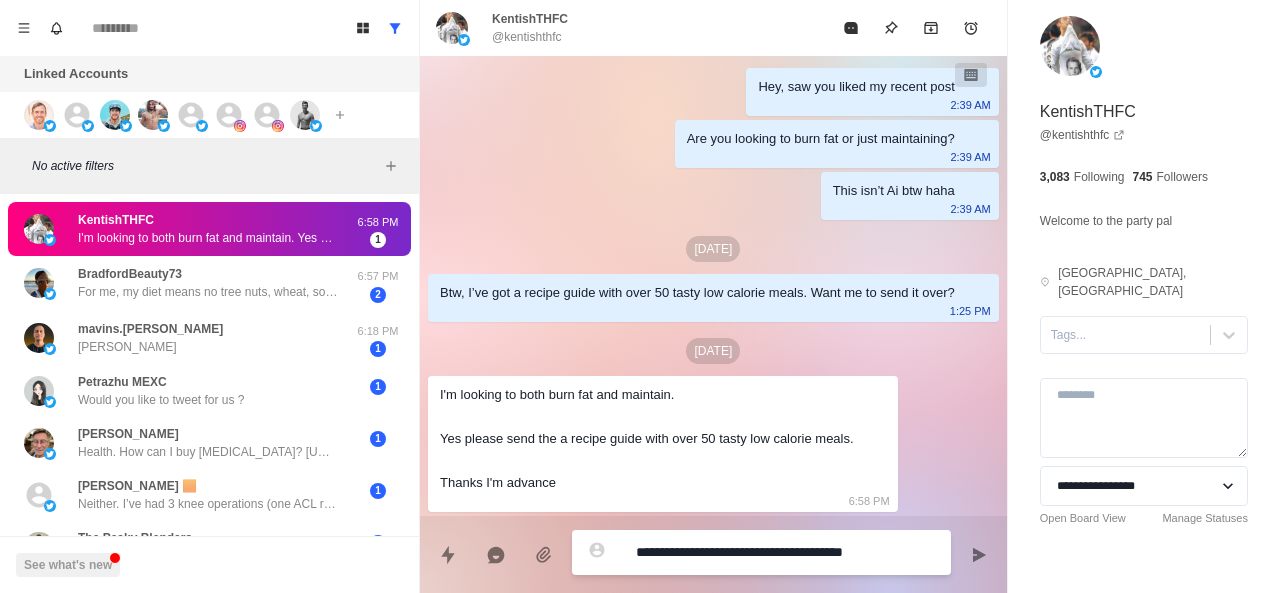 type on "*" 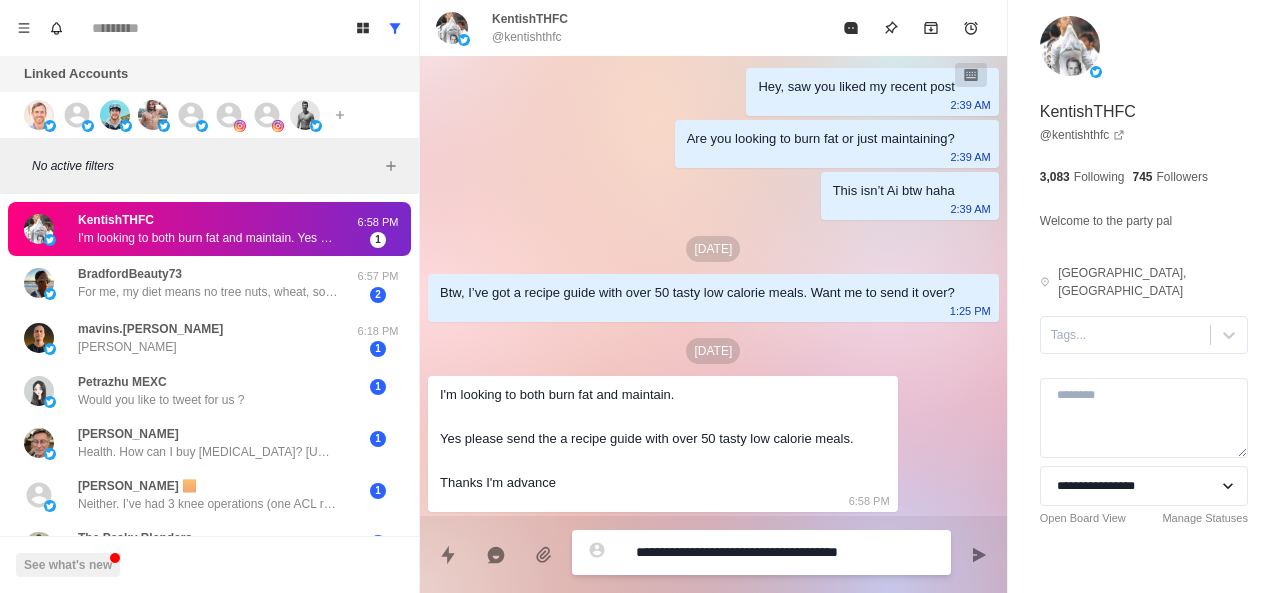 type on "*" 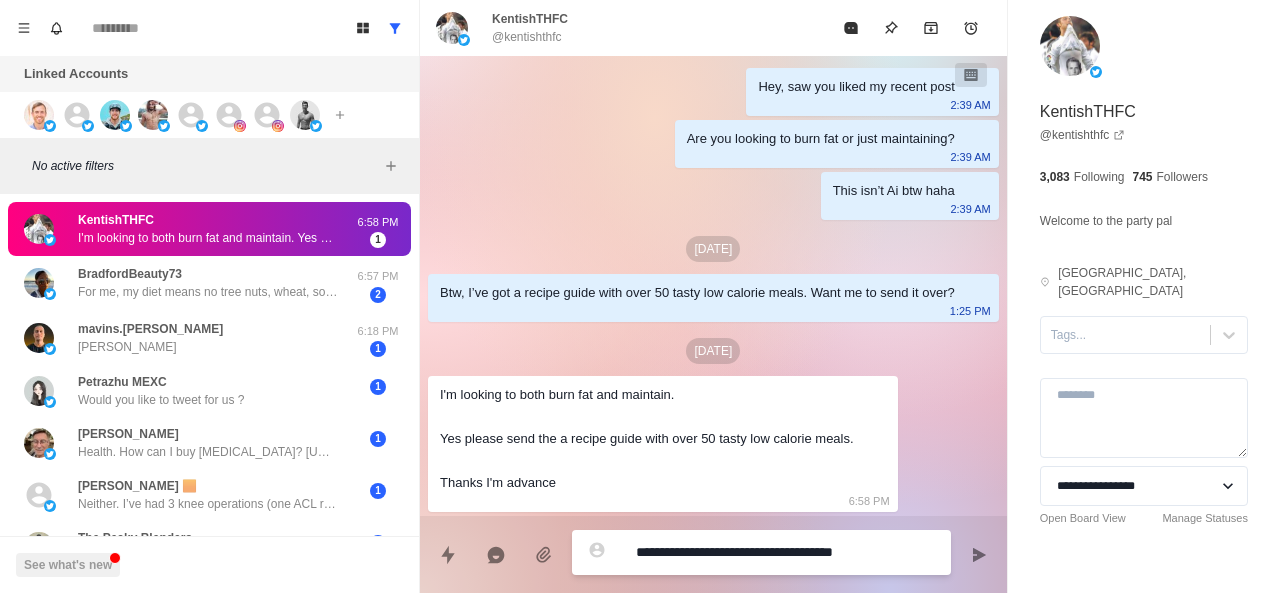 type on "*" 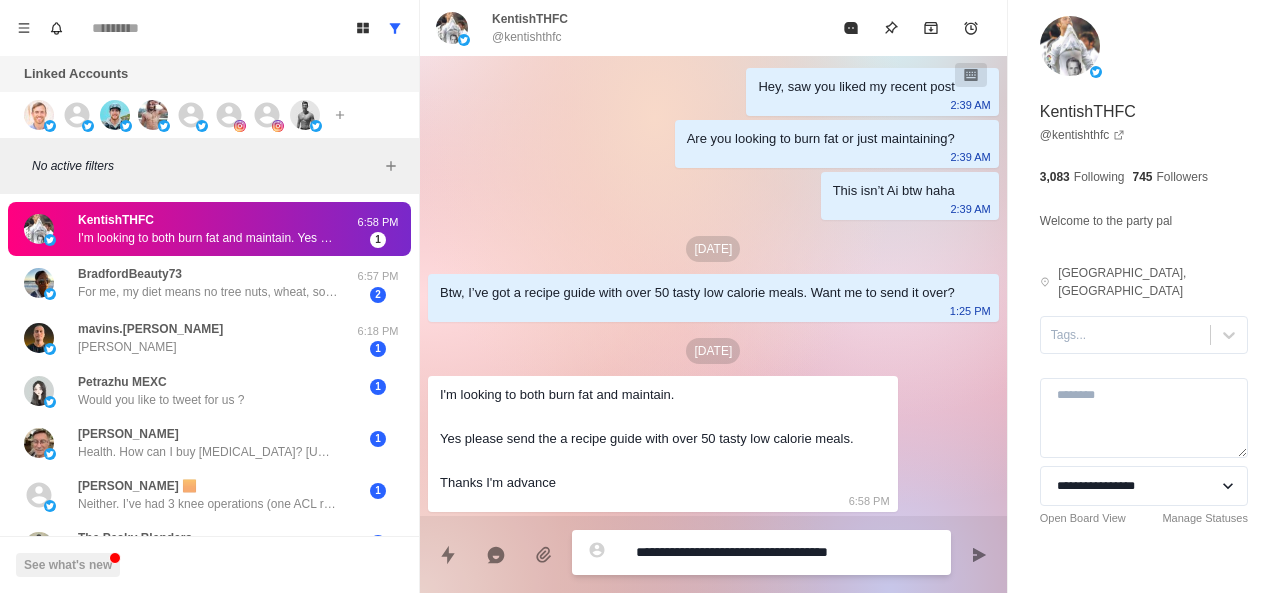 type on "*" 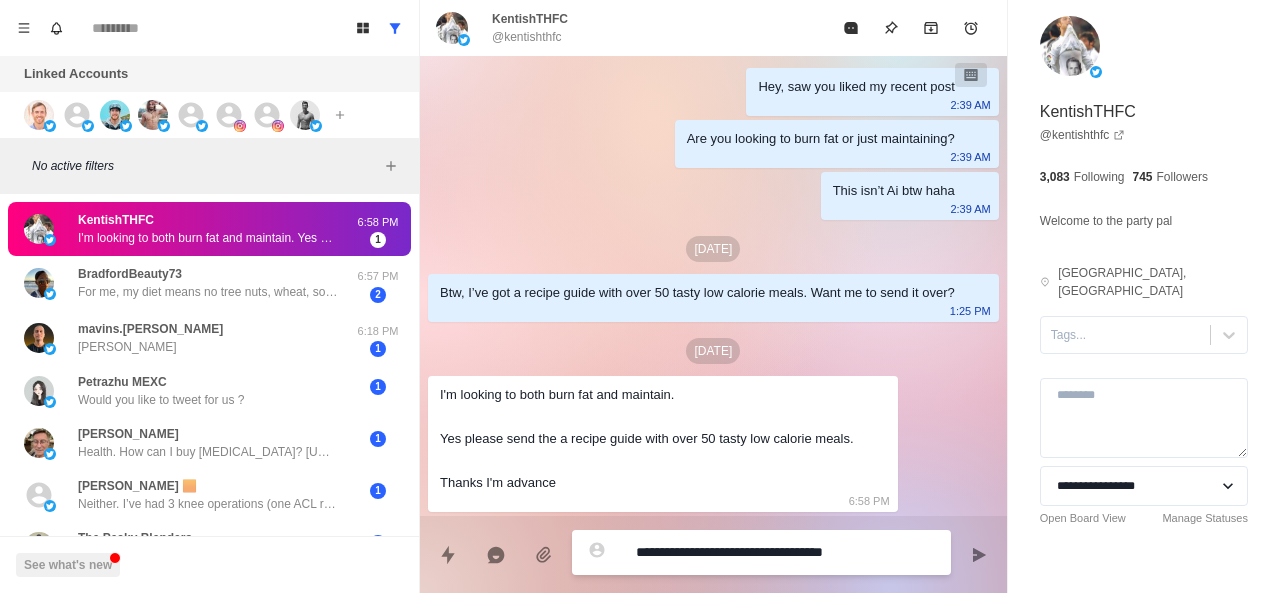 type on "*" 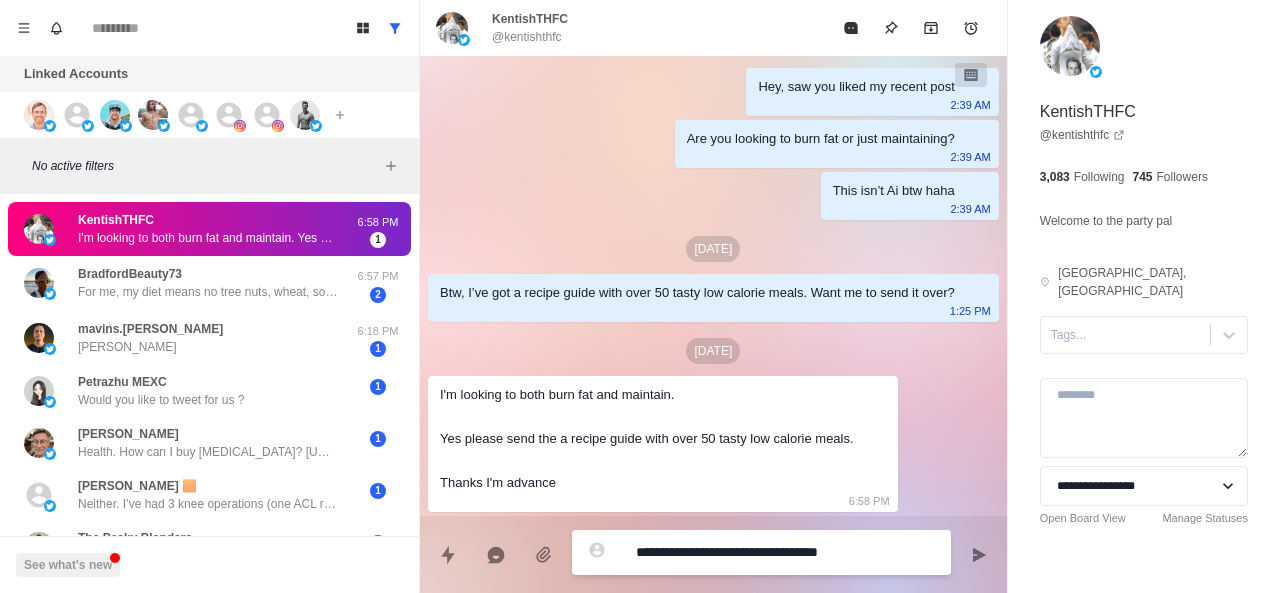 type on "*" 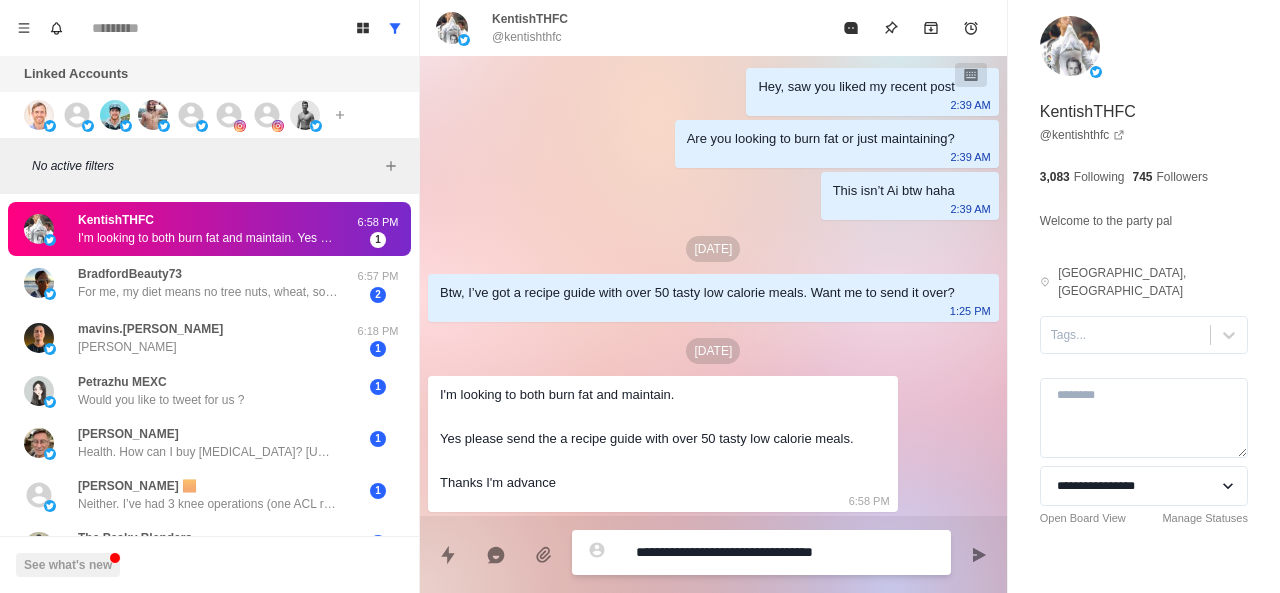 type on "**********" 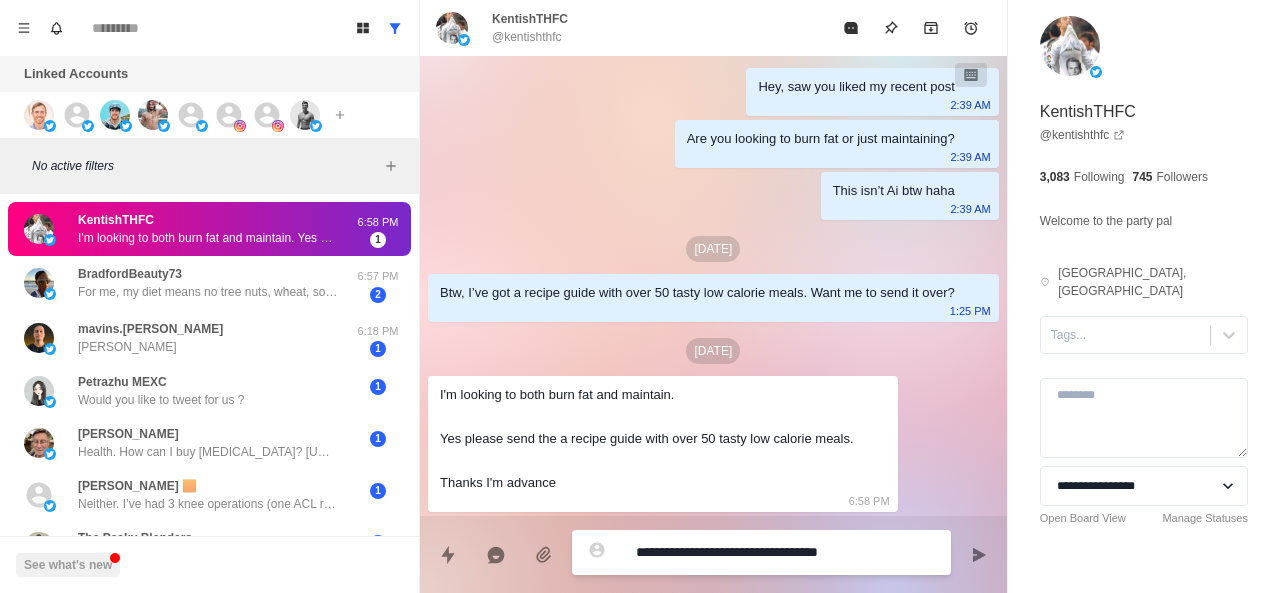 type on "*" 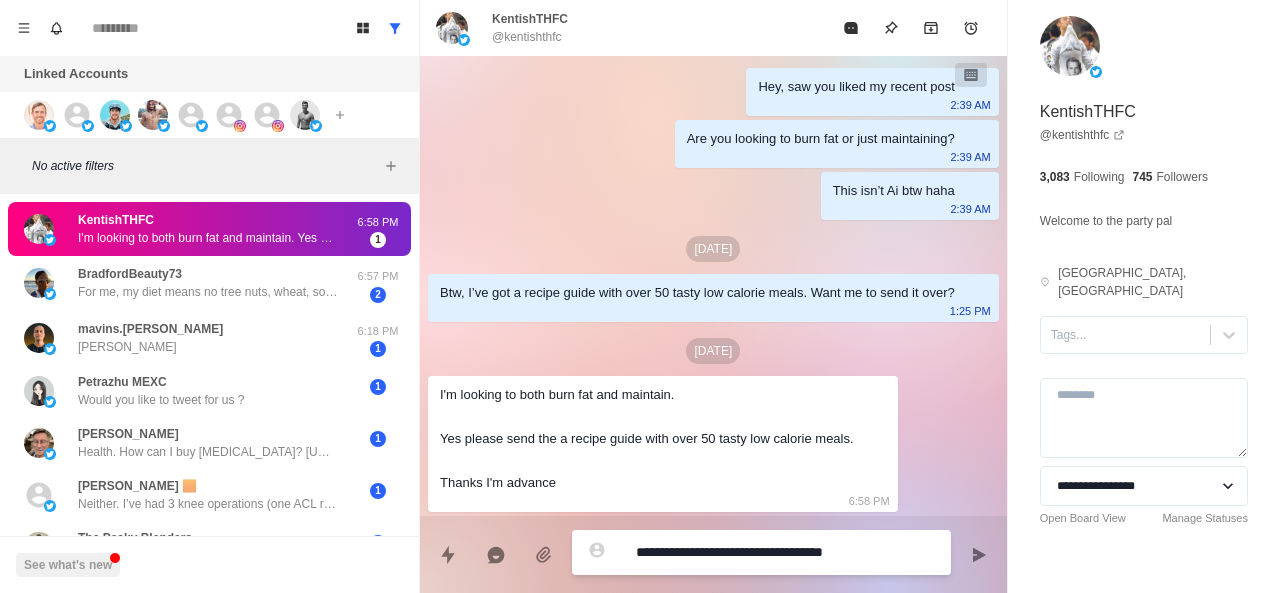 type on "*" 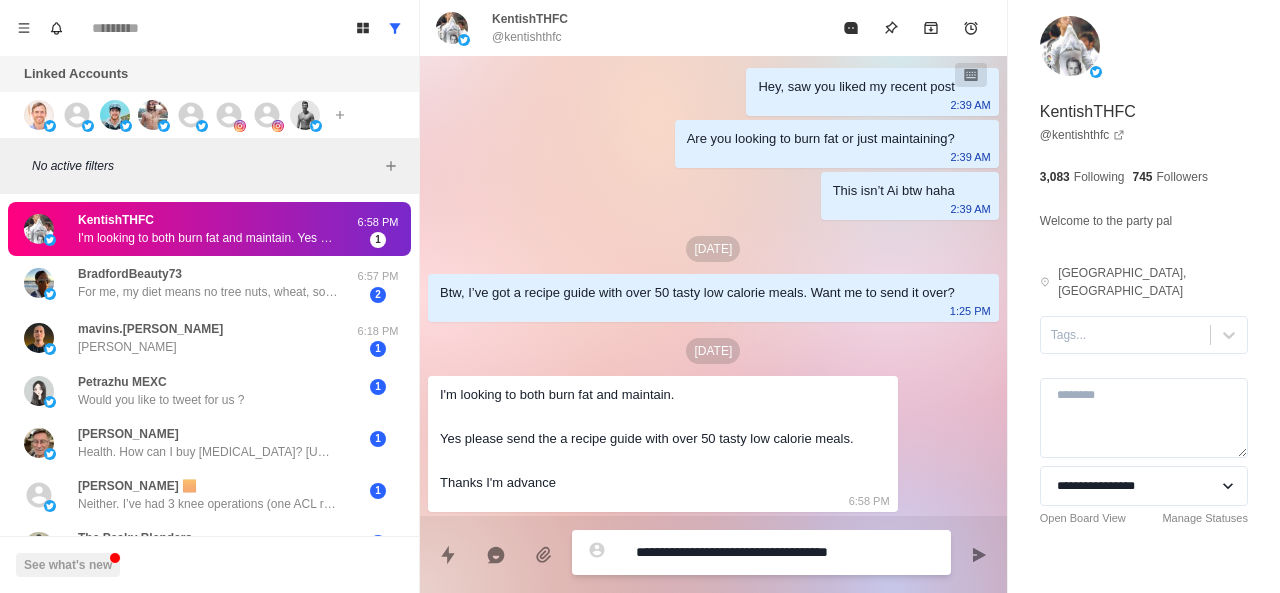 type on "*" 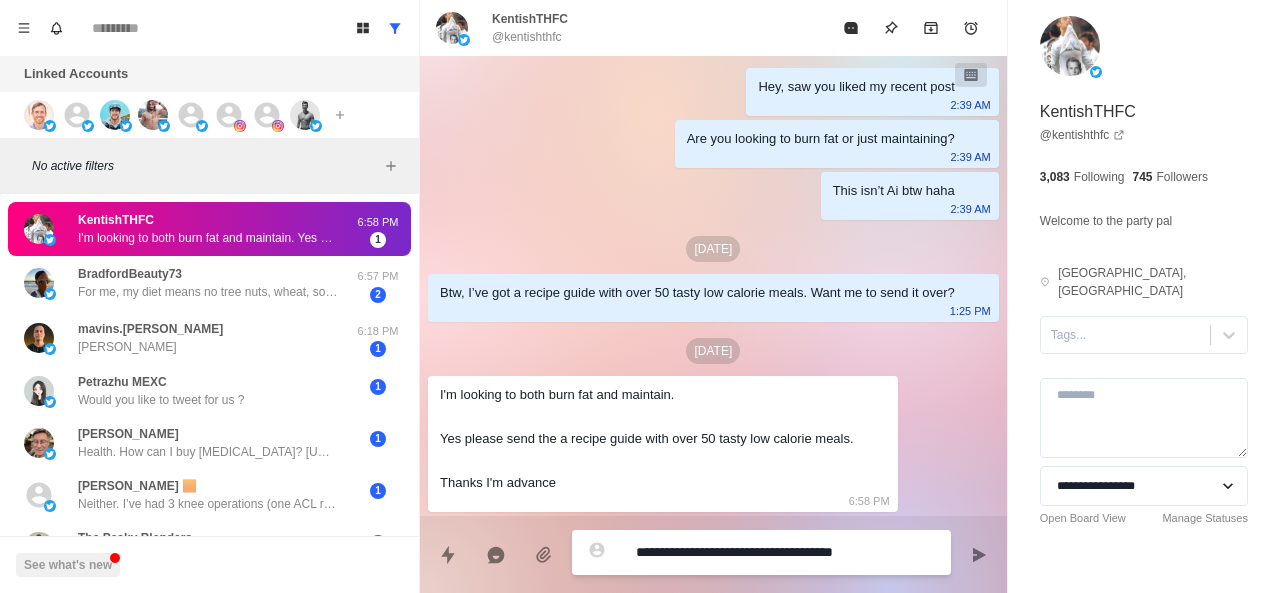type on "*" 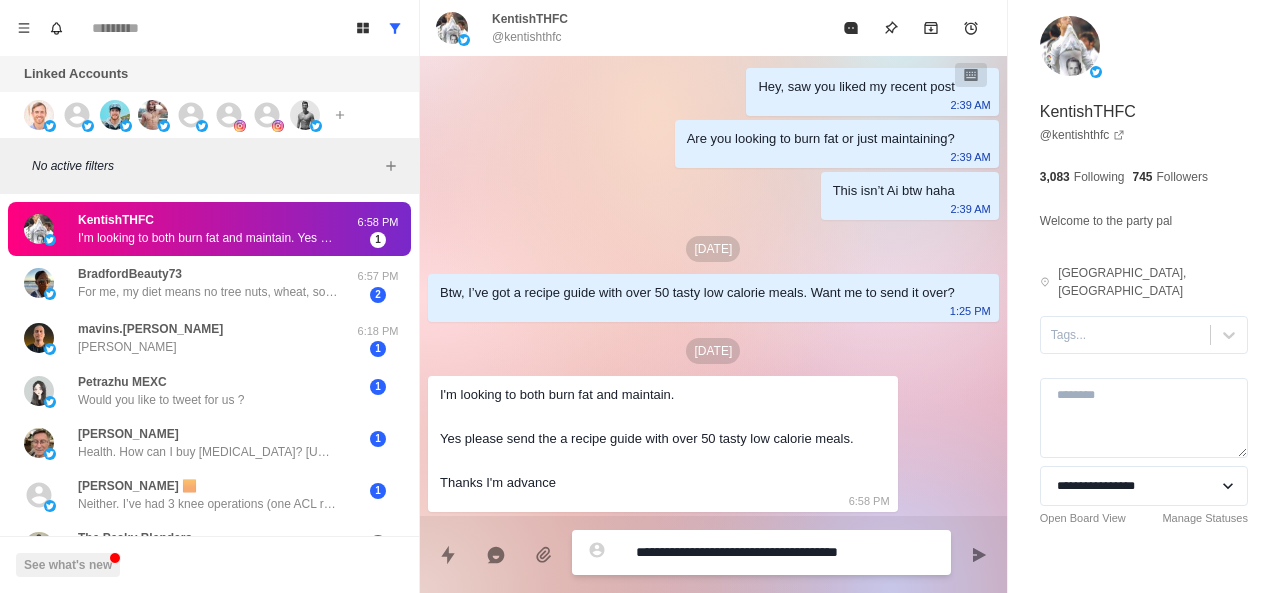 type on "*" 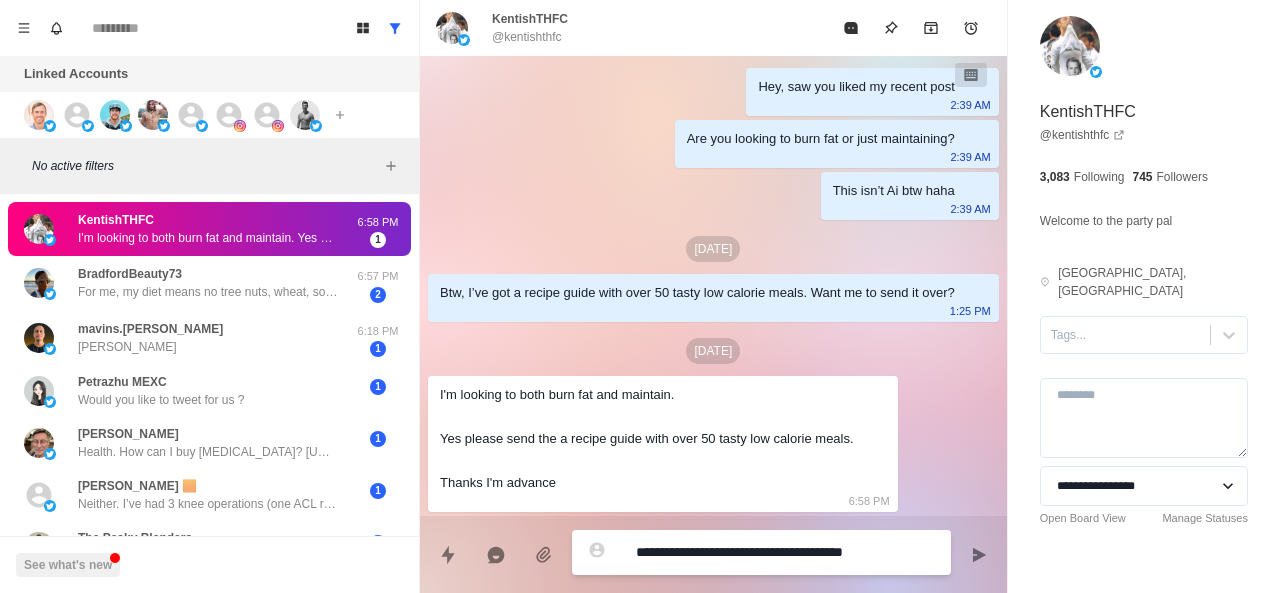 type on "*" 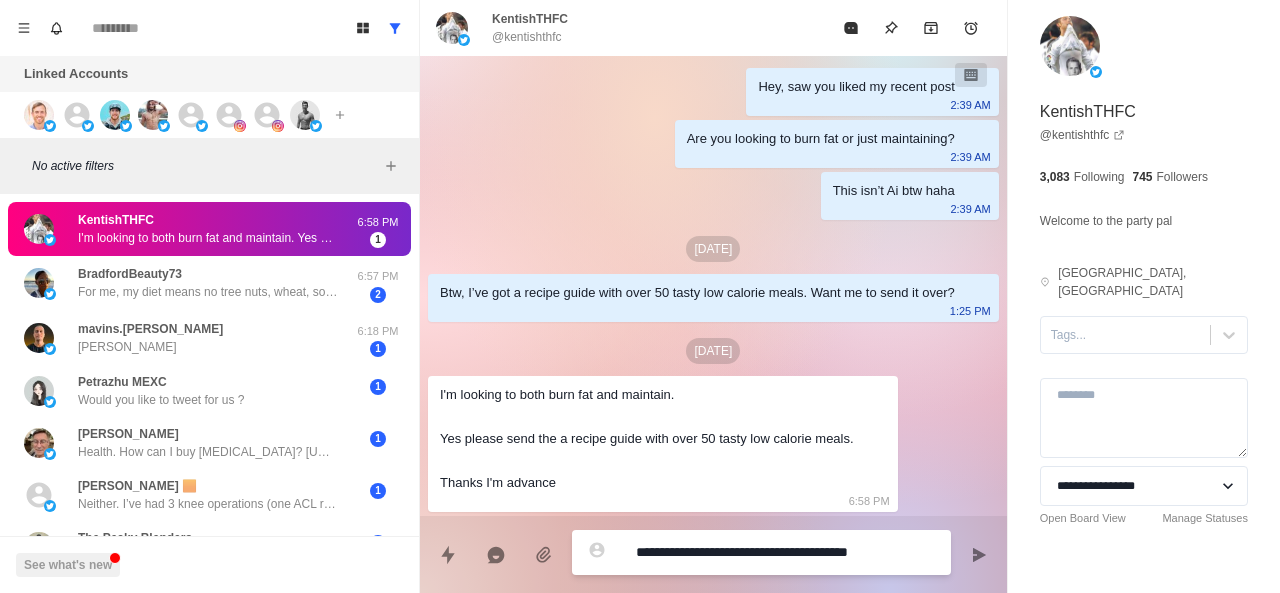 type on "*" 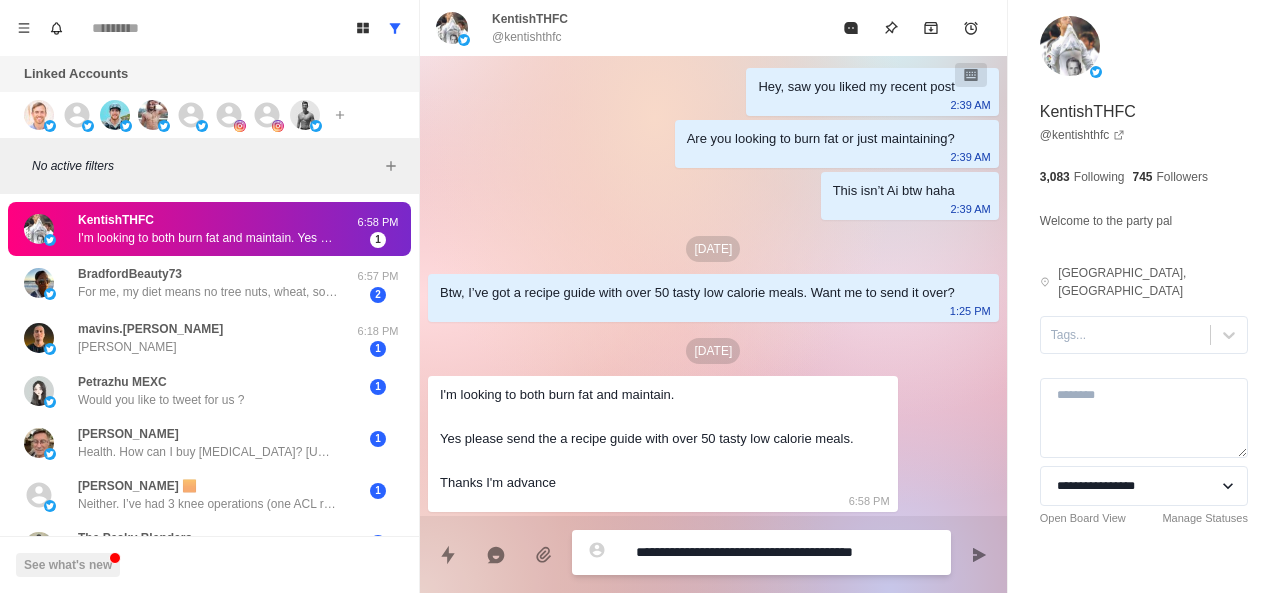 type on "*" 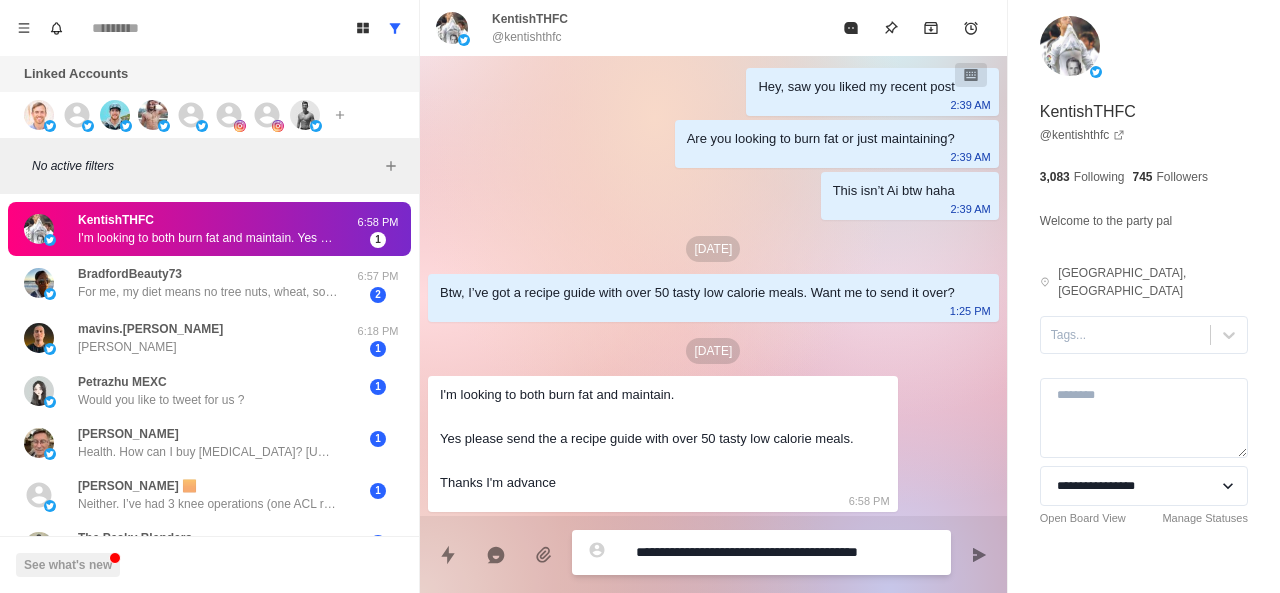 type on "*" 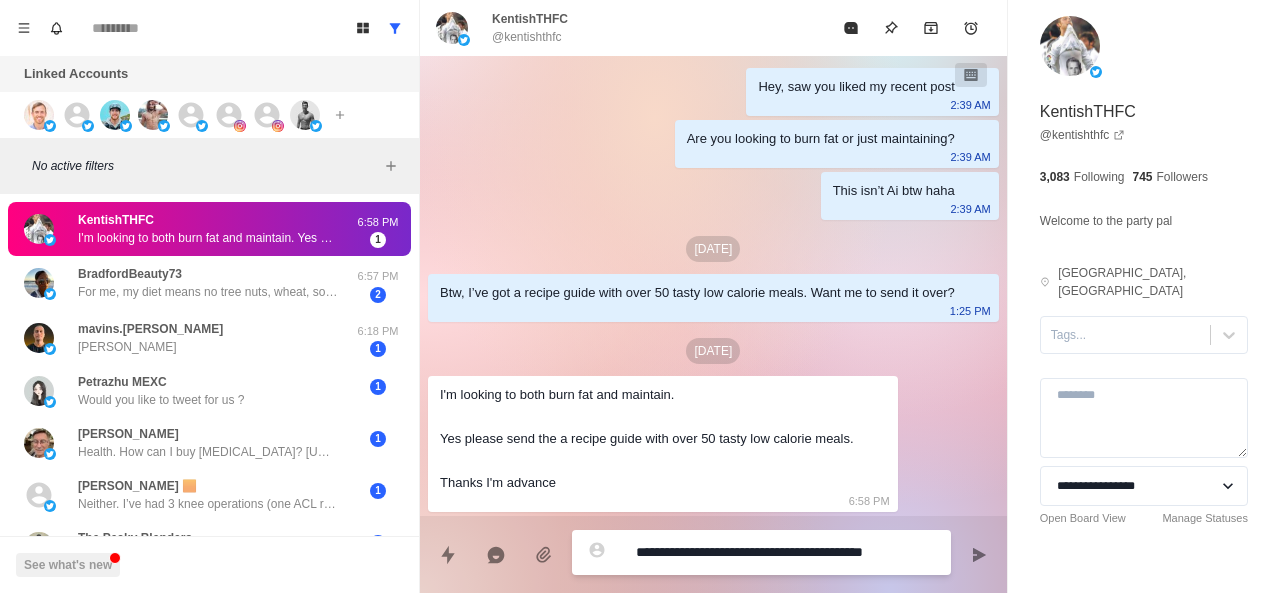 type on "*" 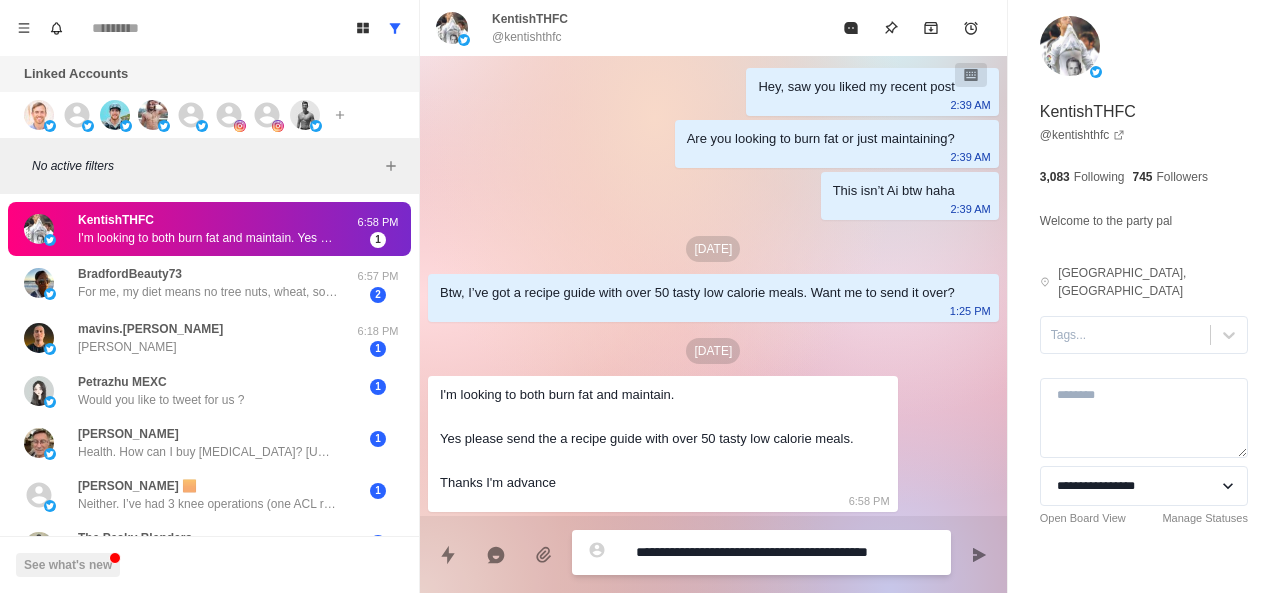 type on "*" 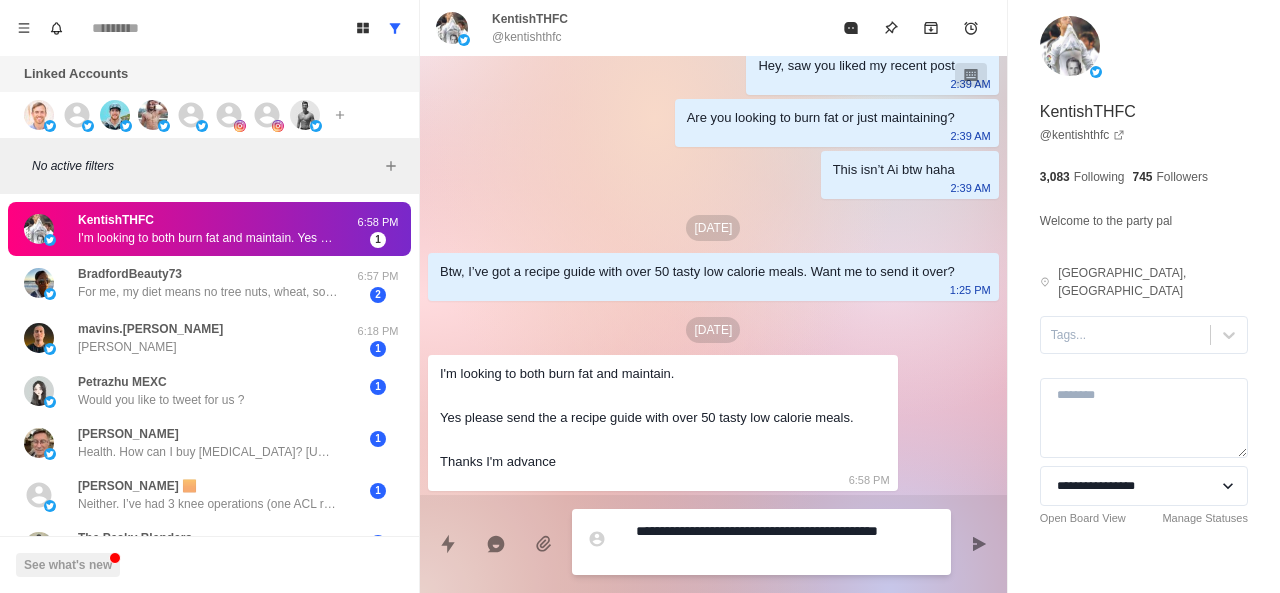 type on "**********" 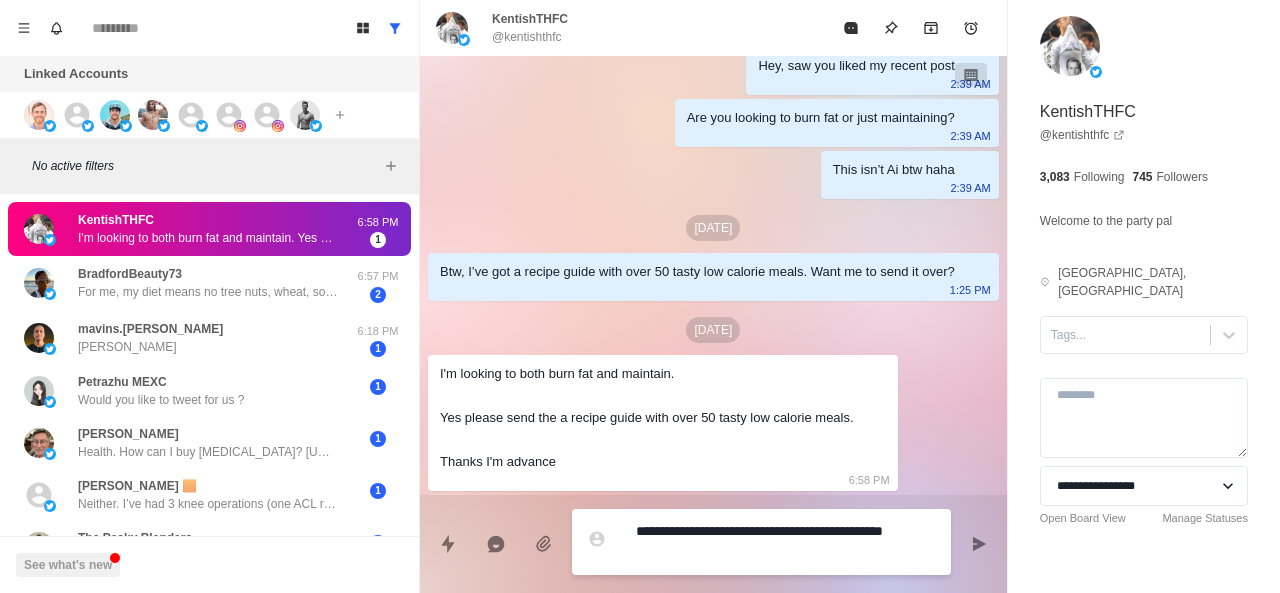 type on "*" 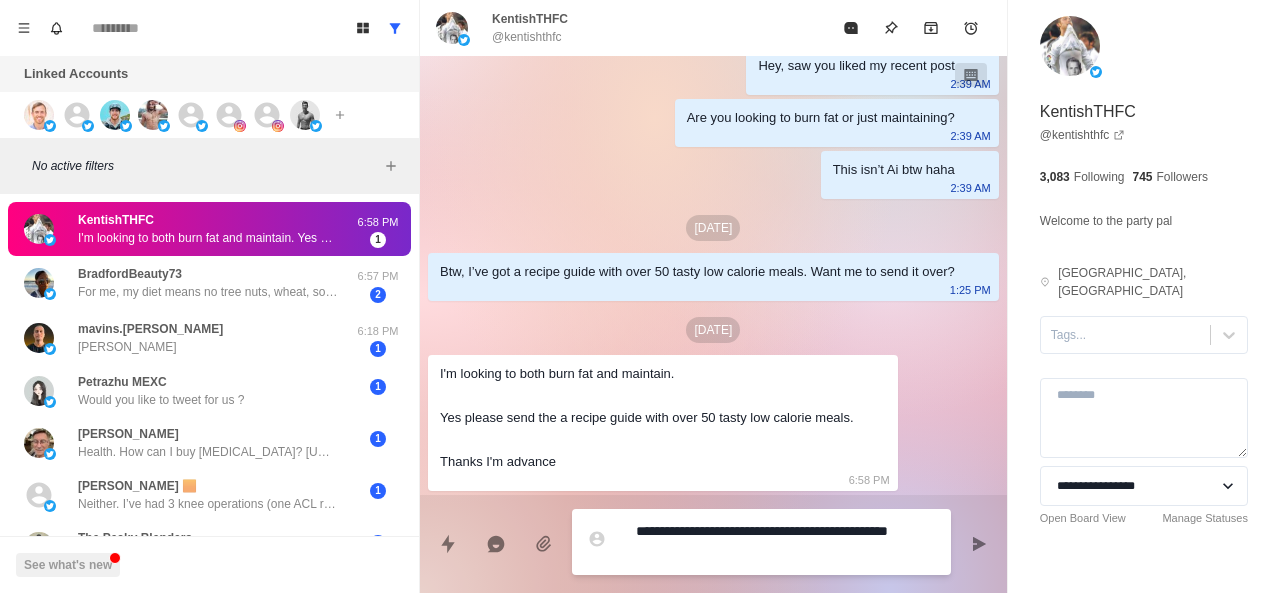 type on "*" 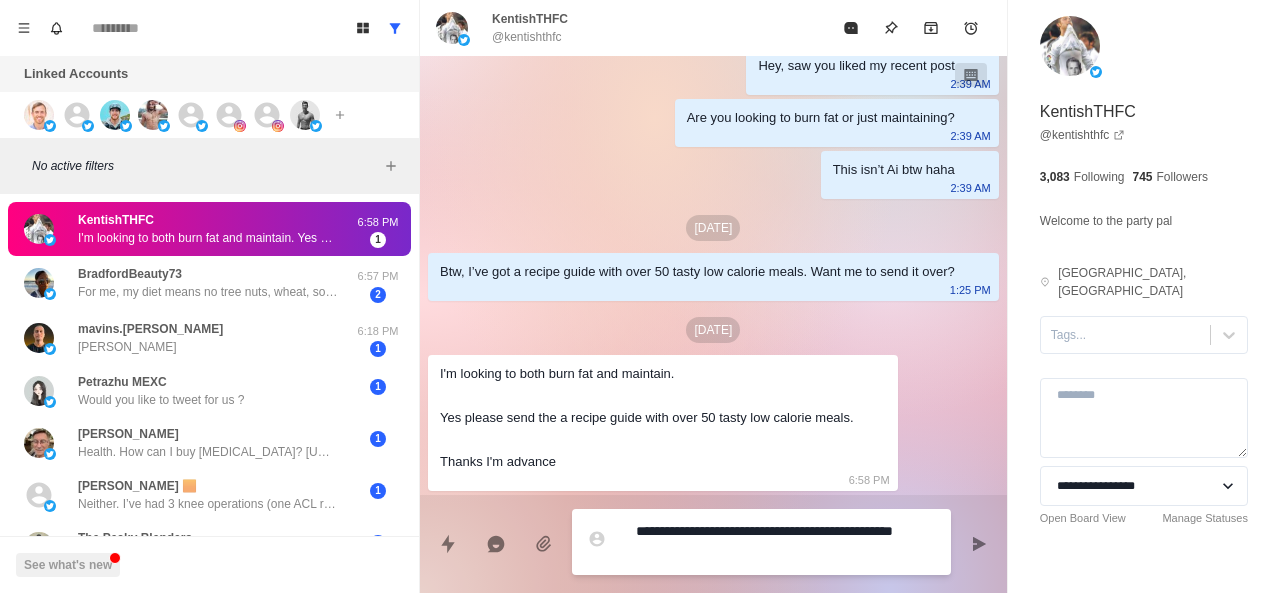 type on "*" 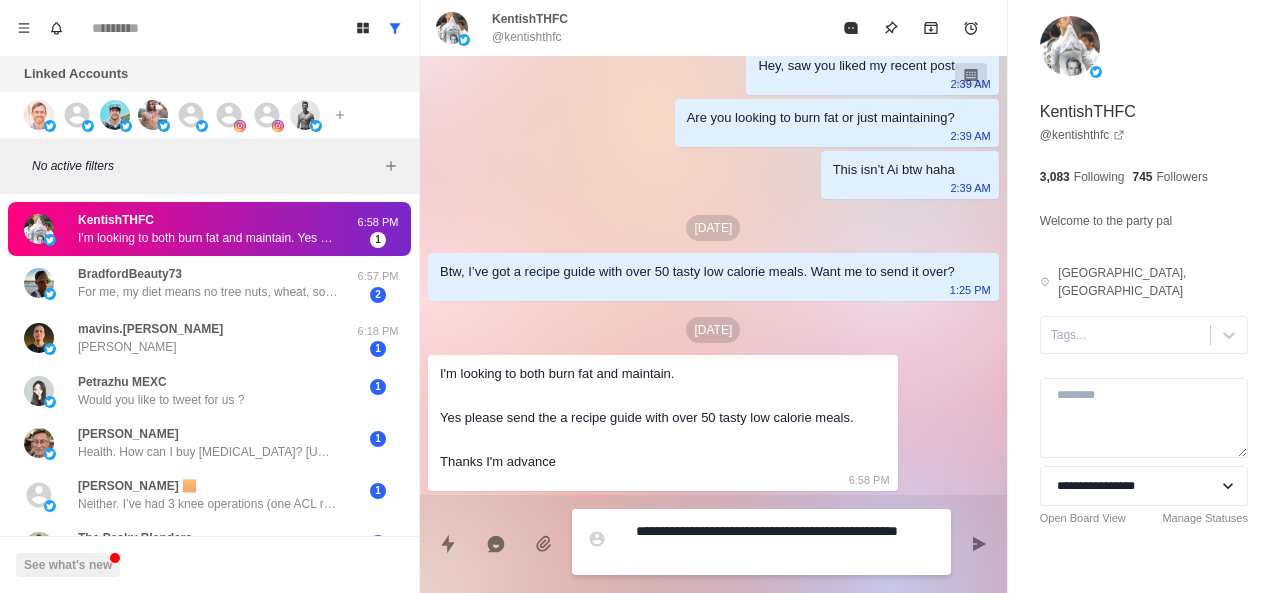 type 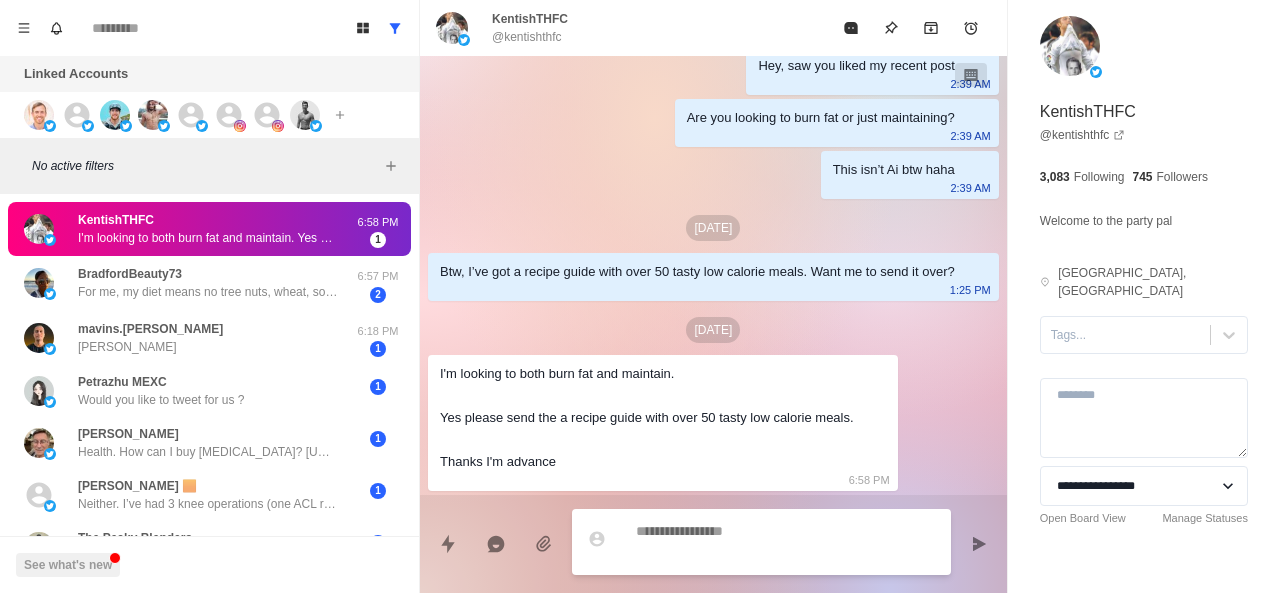 scroll, scrollTop: 128, scrollLeft: 0, axis: vertical 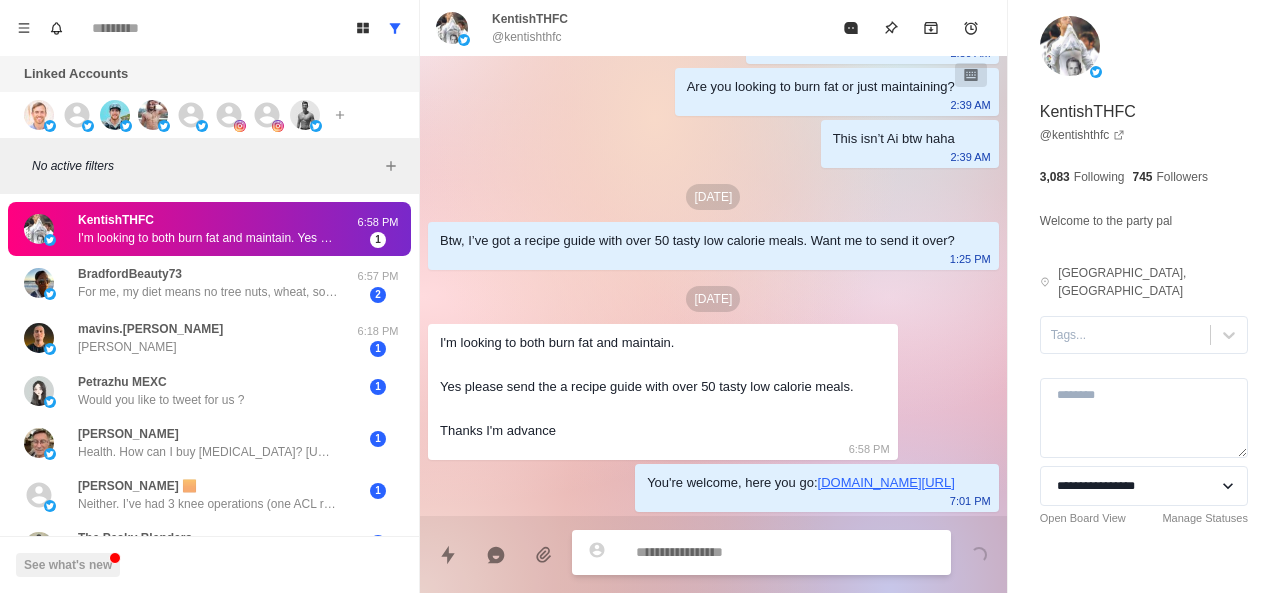 type on "*" 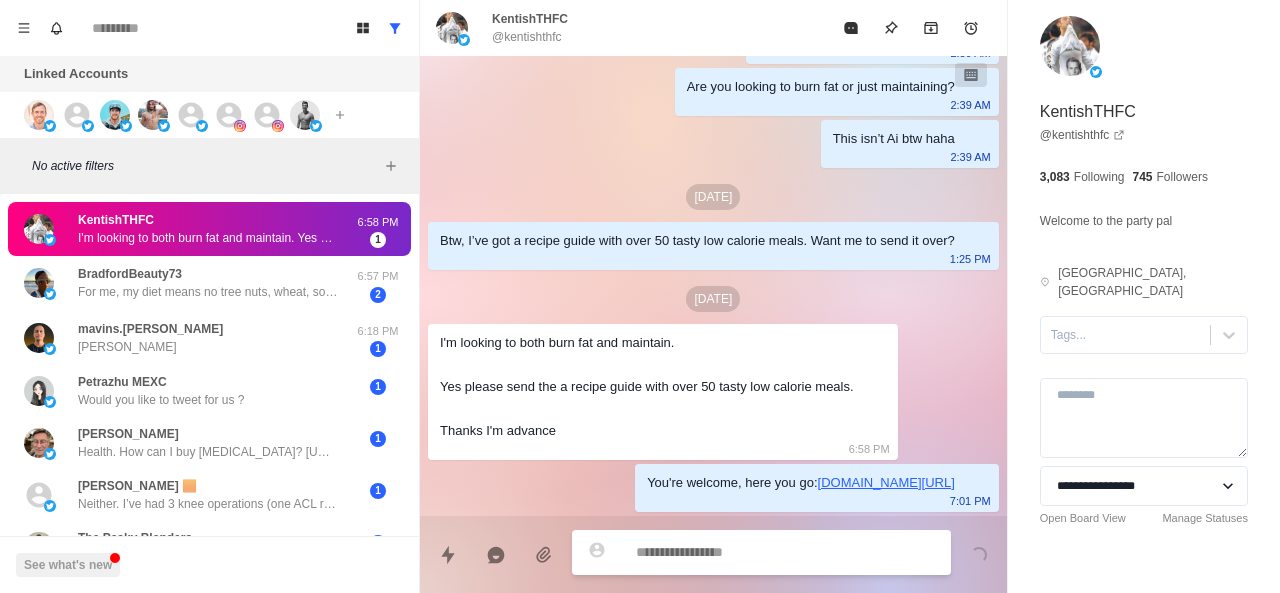 type on "*" 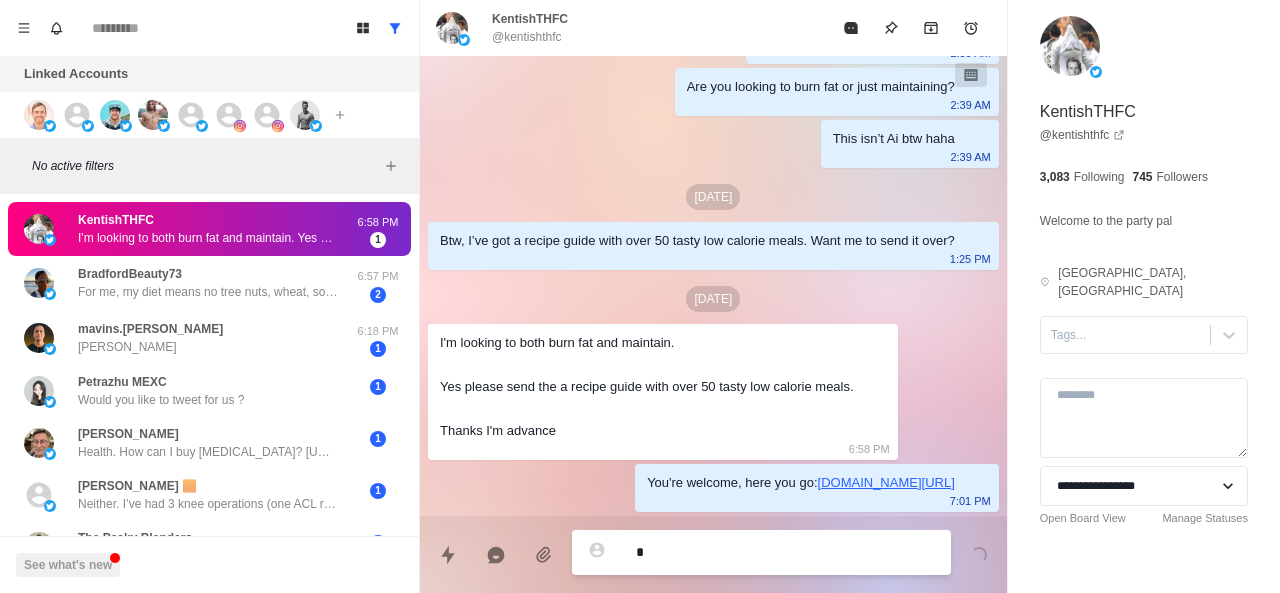 type on "*" 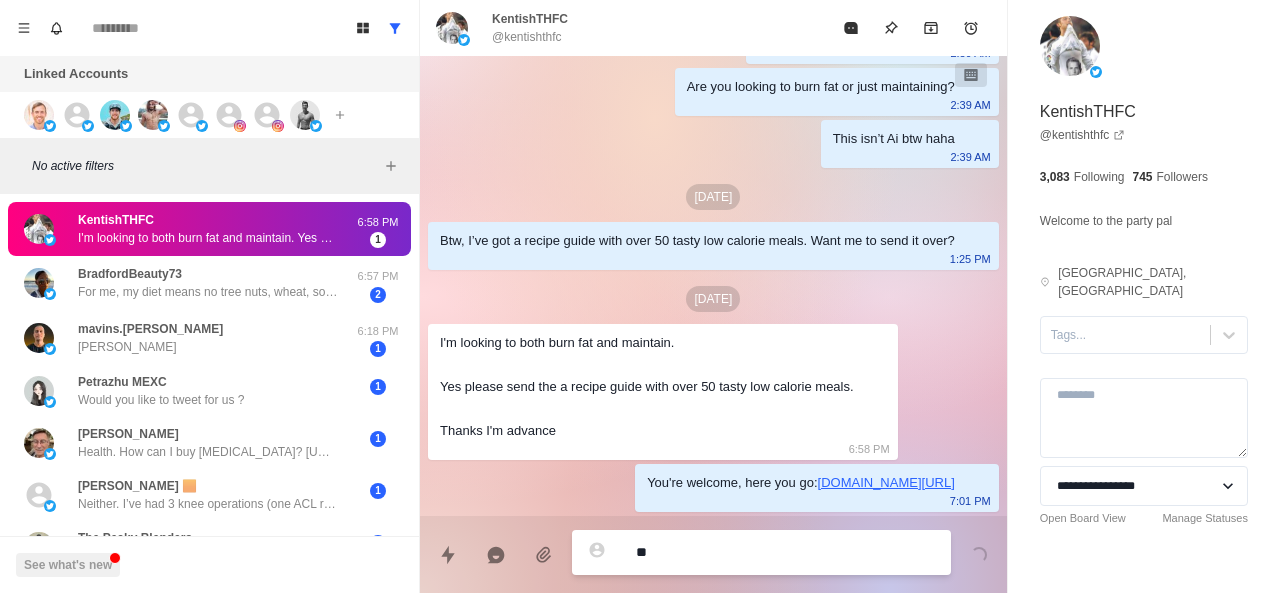 type on "*" 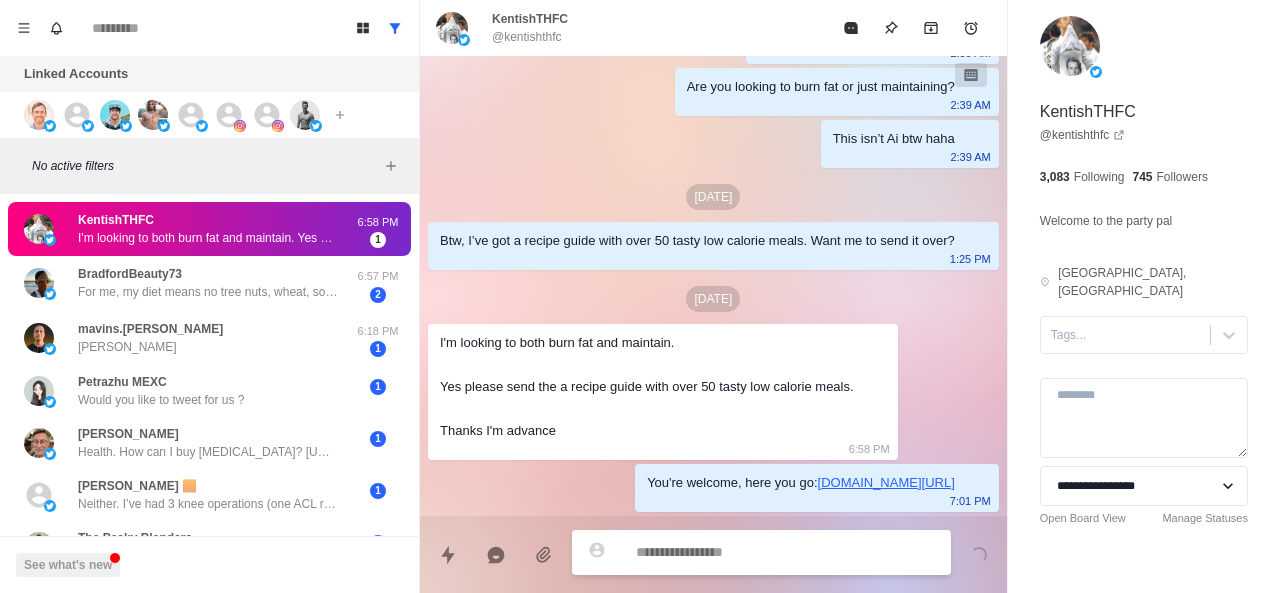 paste on "**********" 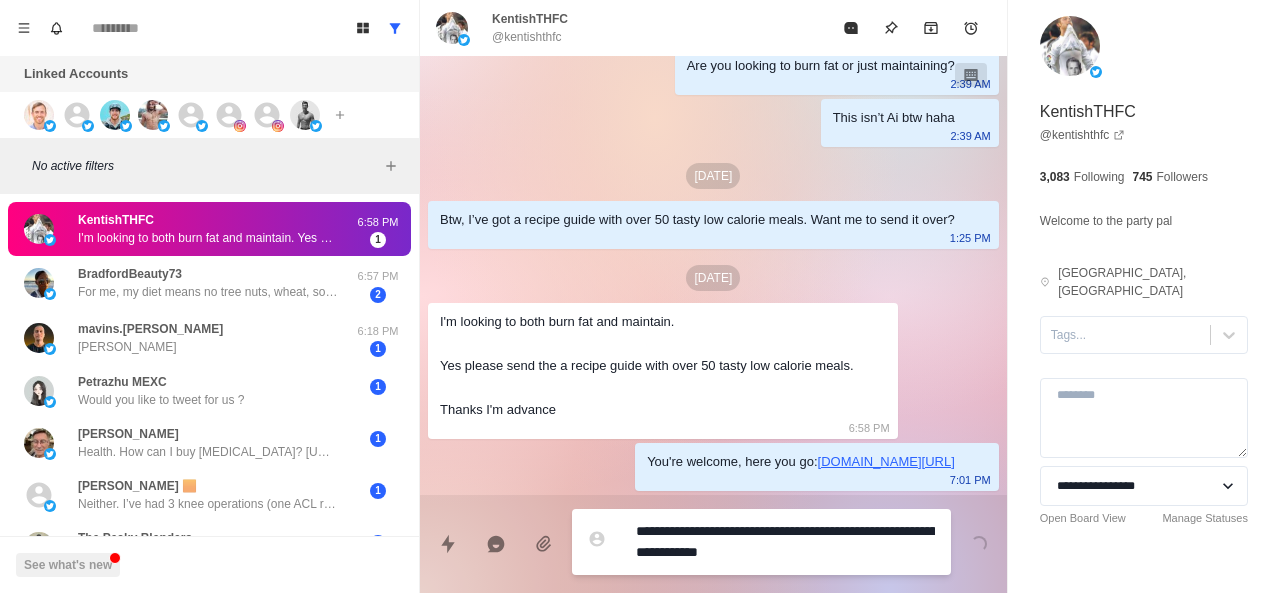 click on "**********" at bounding box center [785, 542] 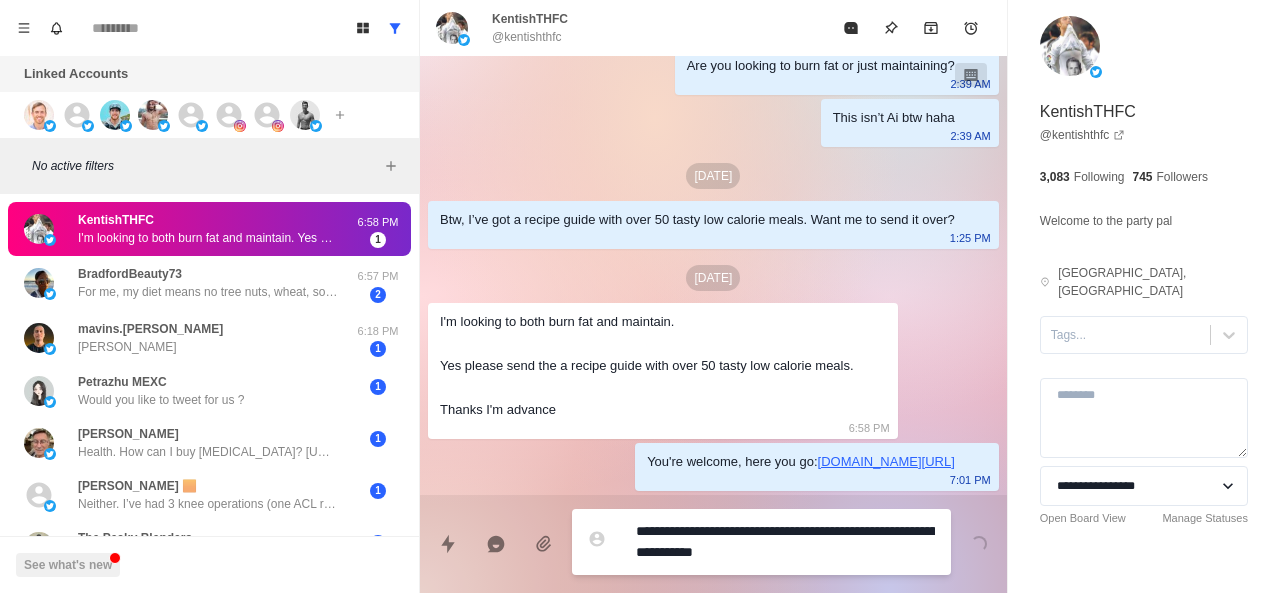 type on "*" 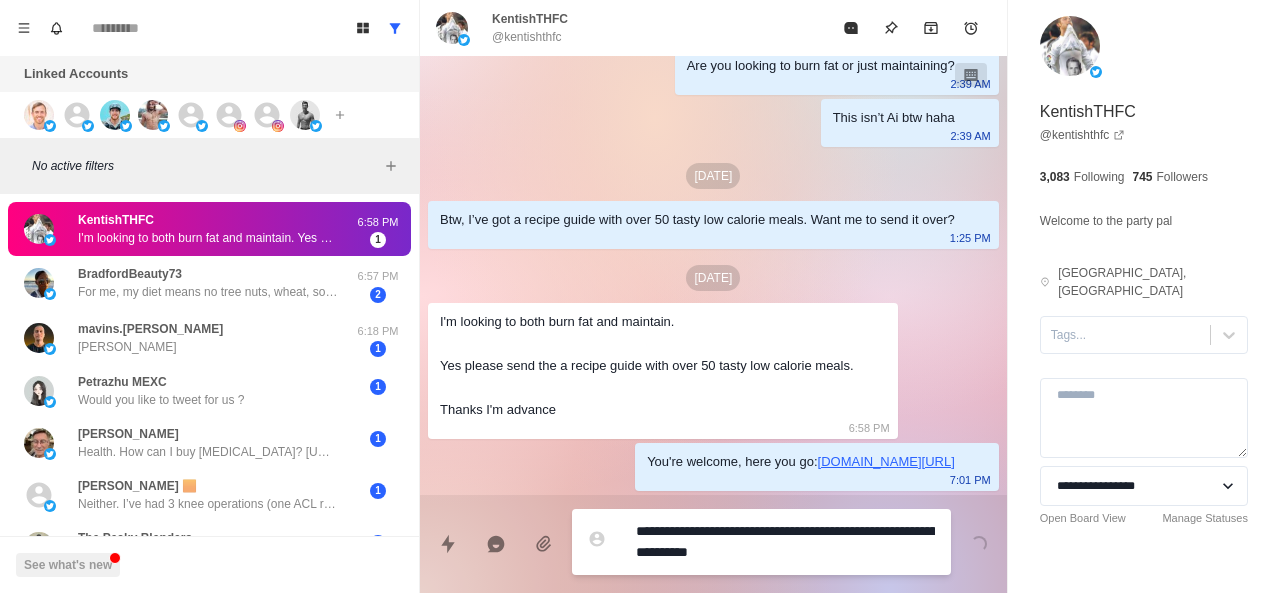 type on "*" 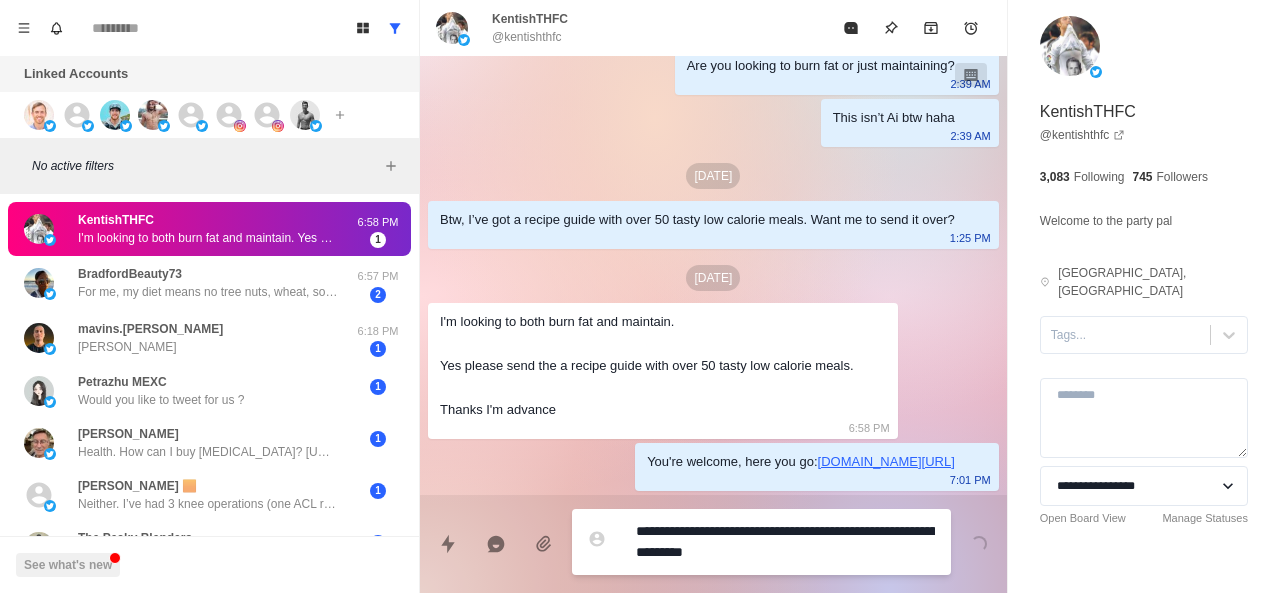 type on "*" 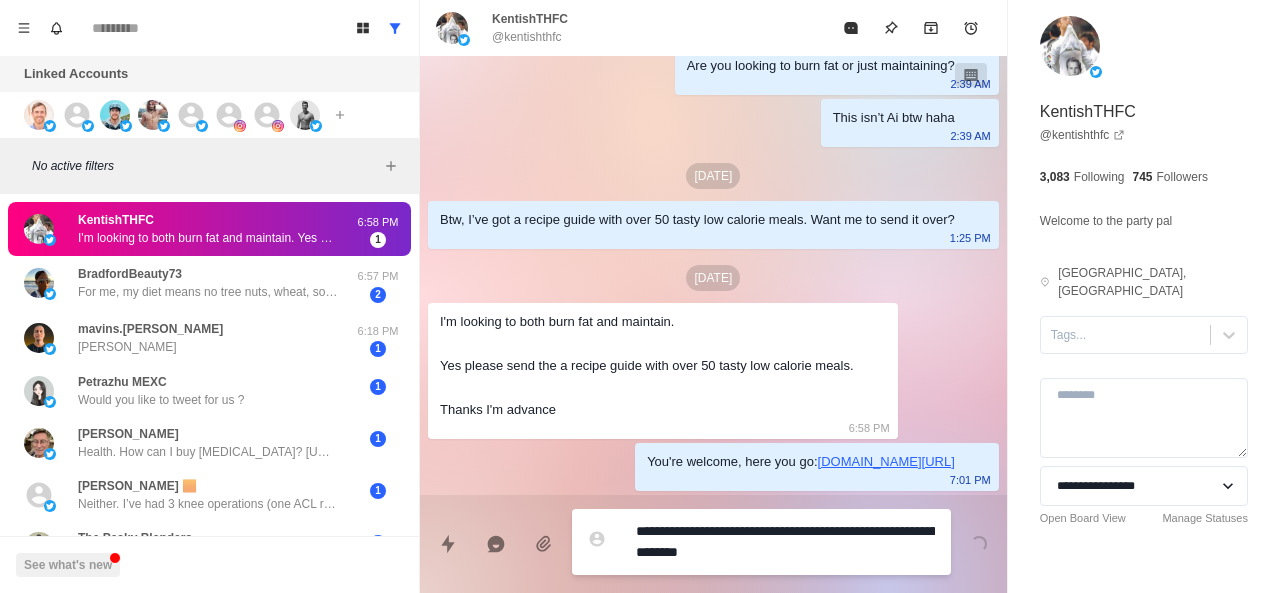 type on "*" 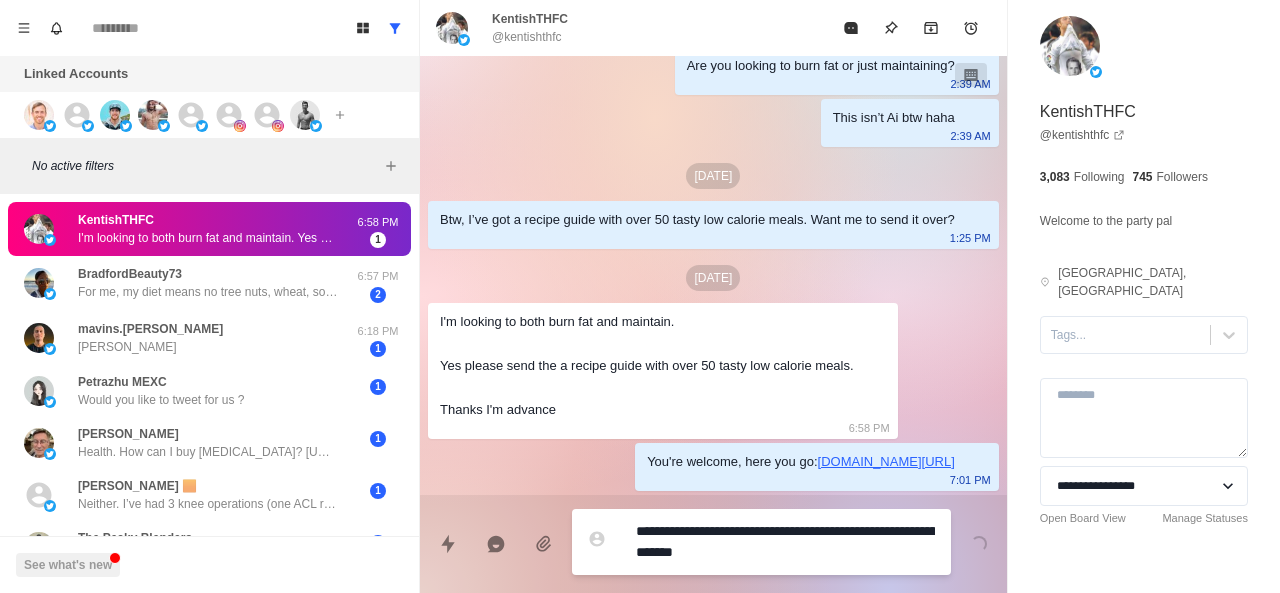 type on "*" 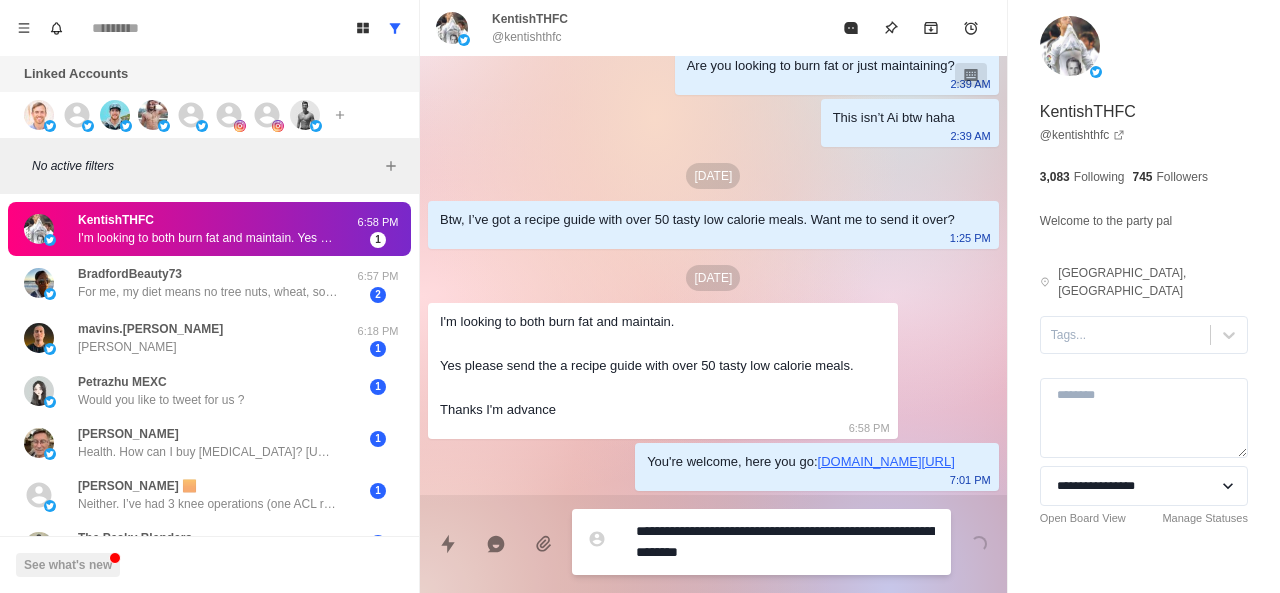 type on "*" 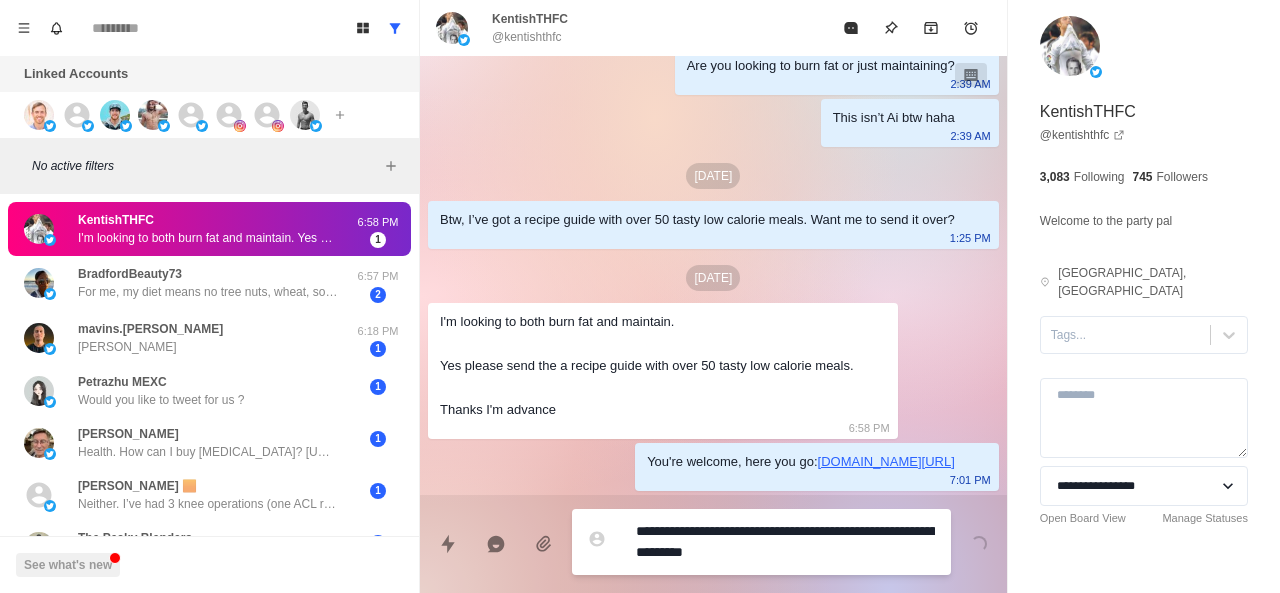 type on "*" 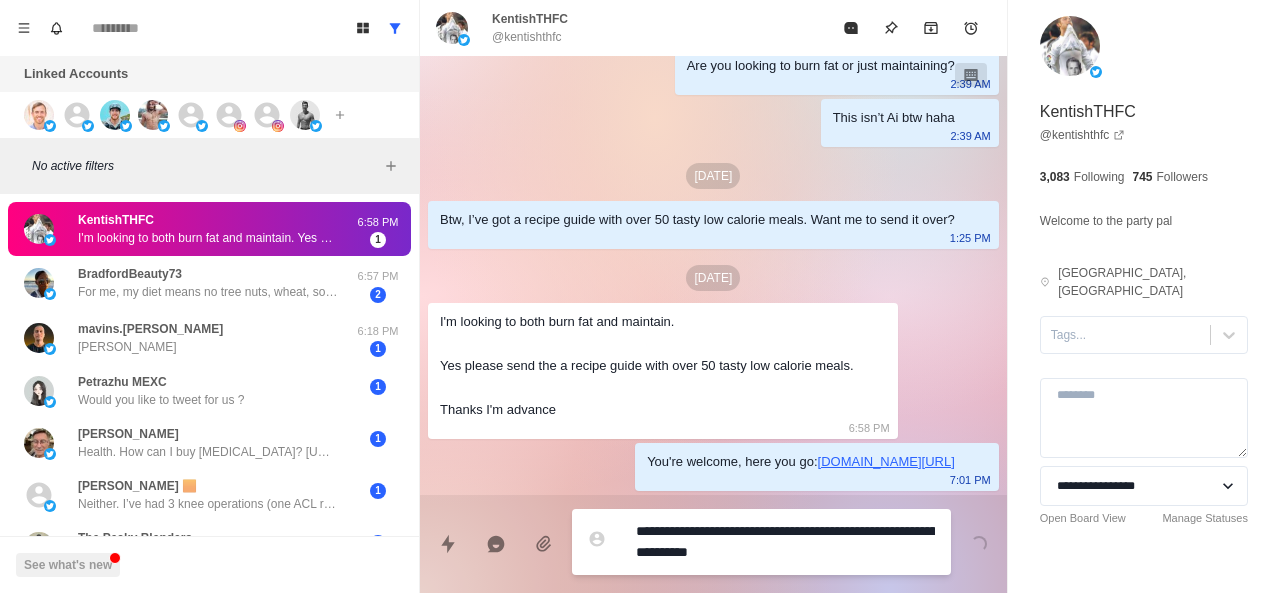 type on "*" 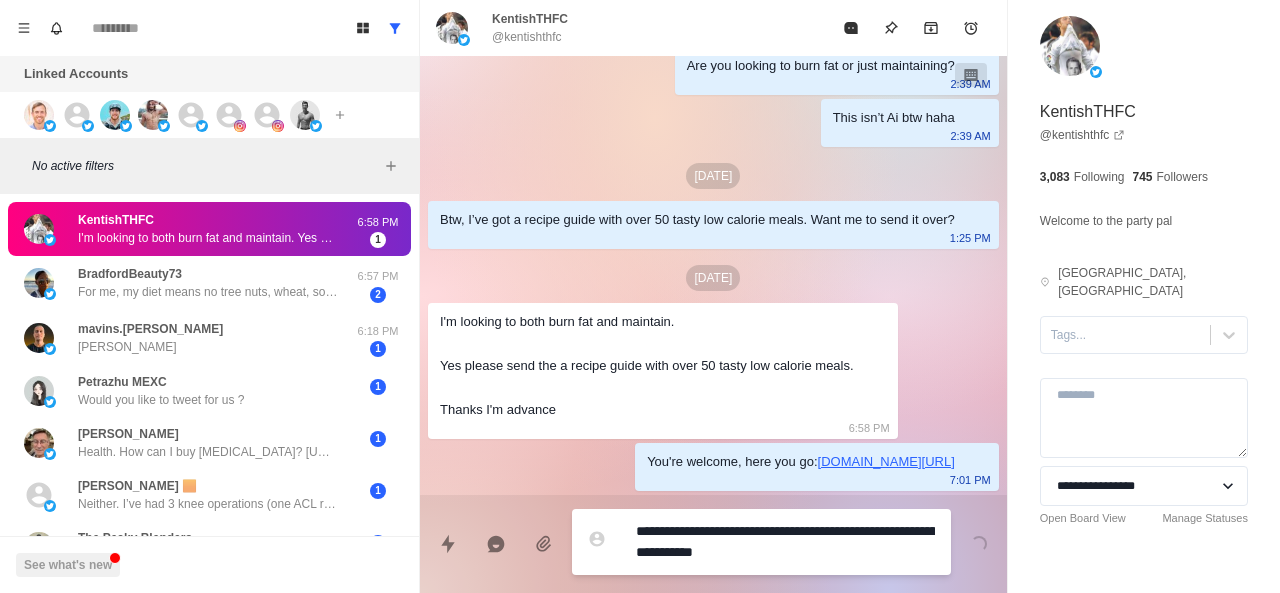 type on "*" 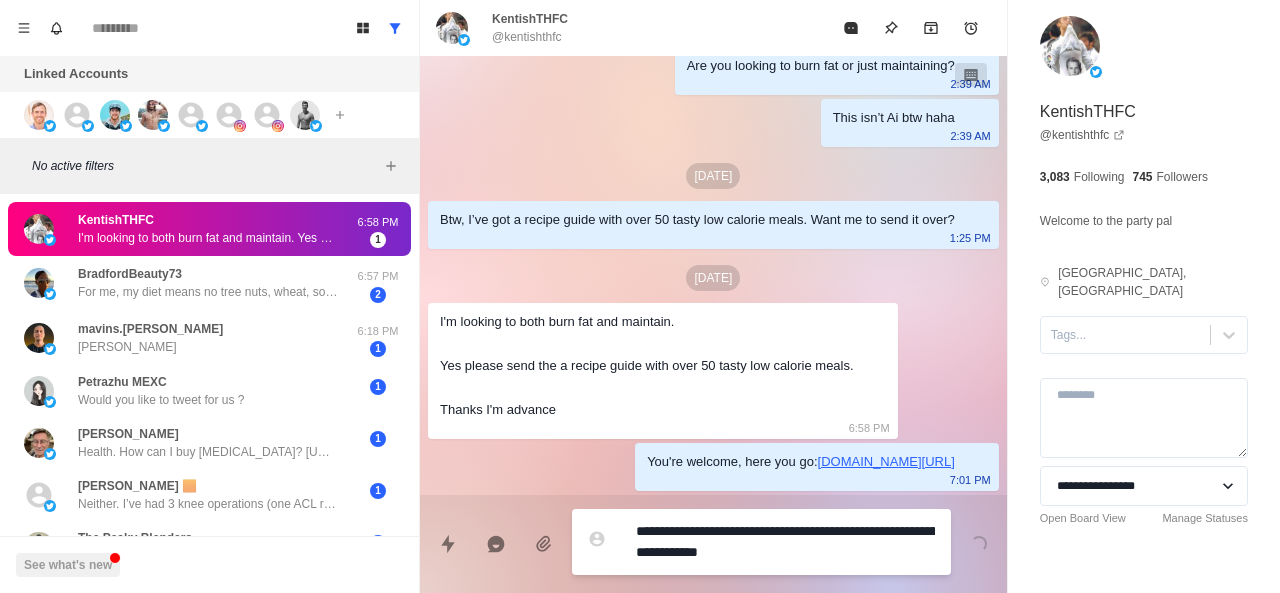 type on "*" 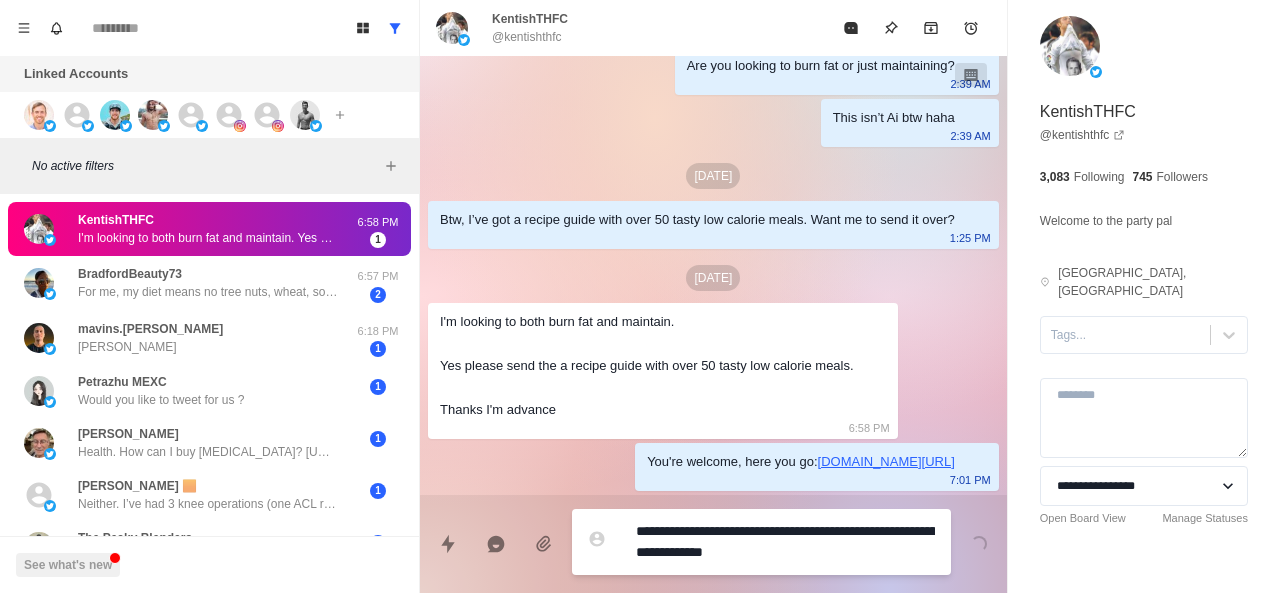 type on "*" 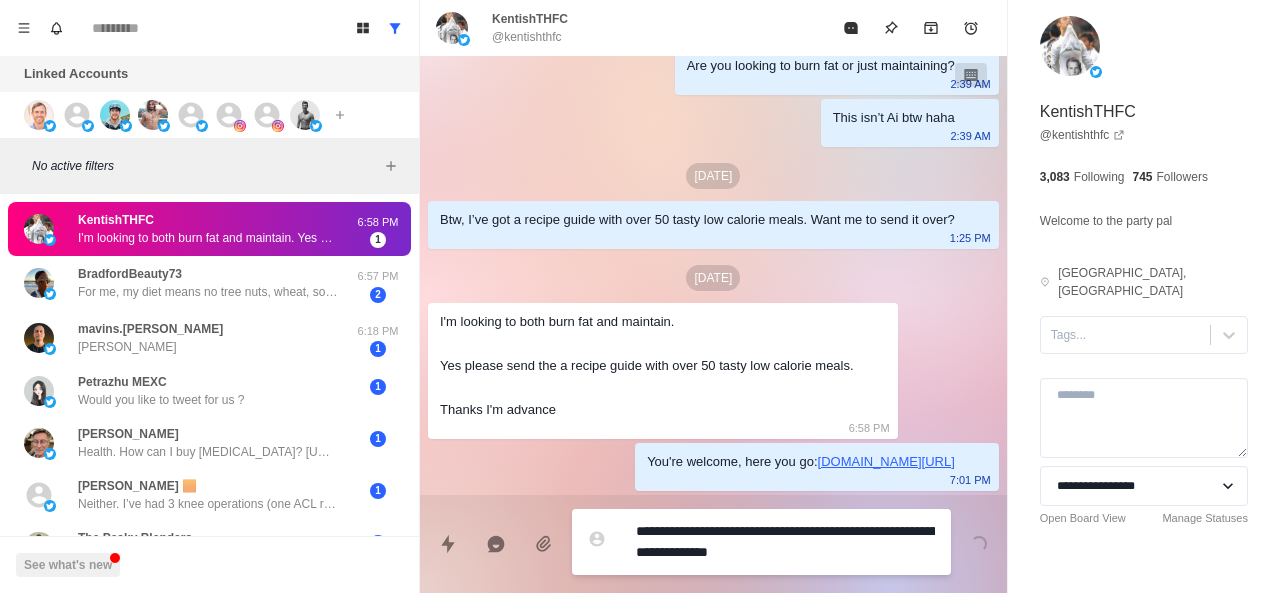 type on "**********" 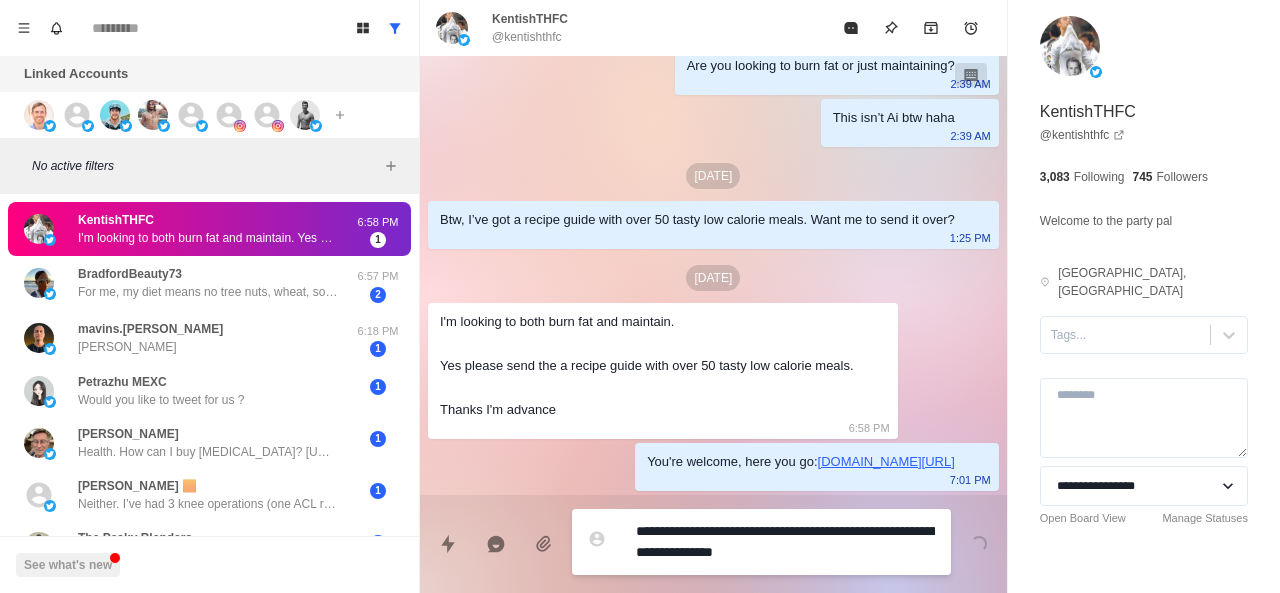 type on "*" 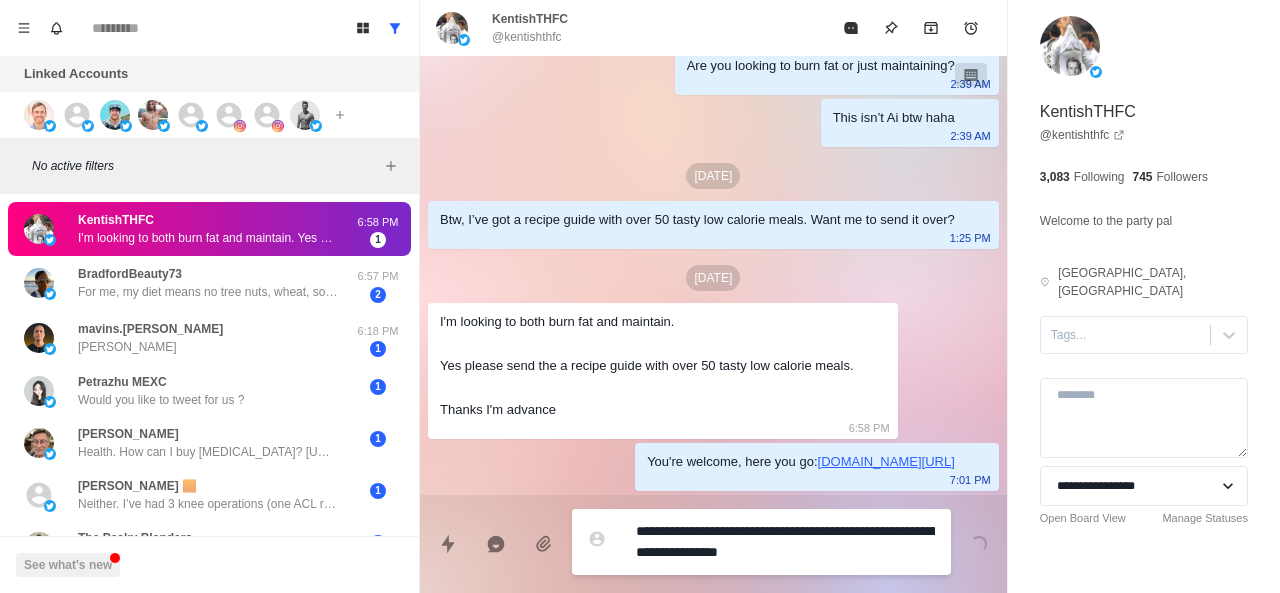 type on "*" 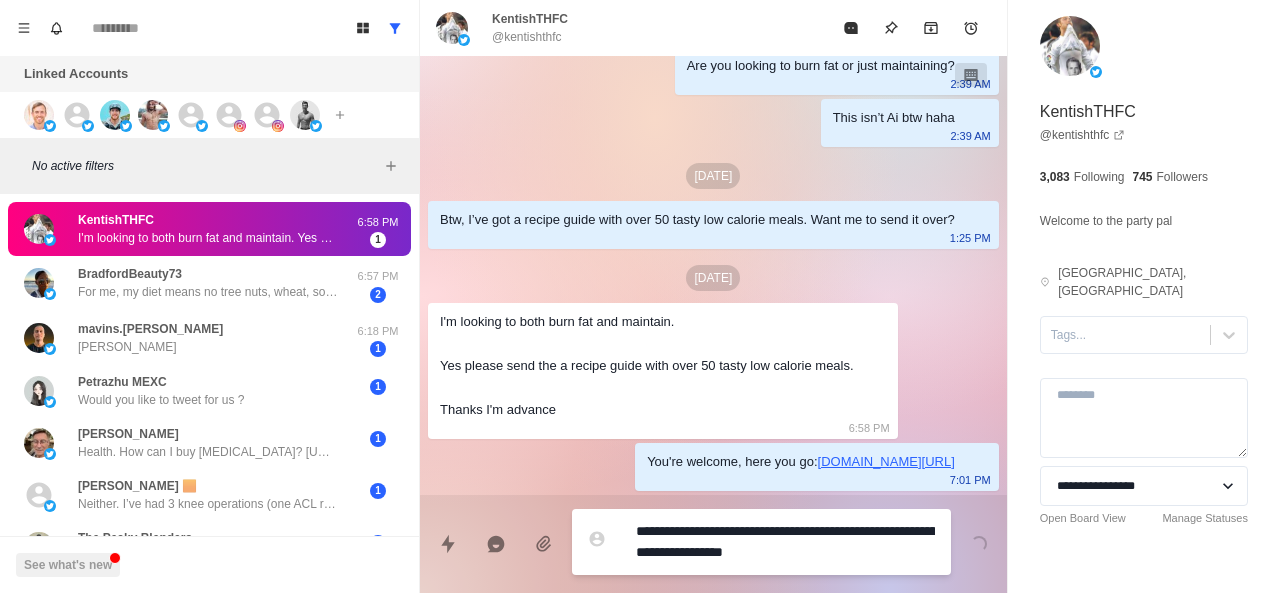 type on "*" 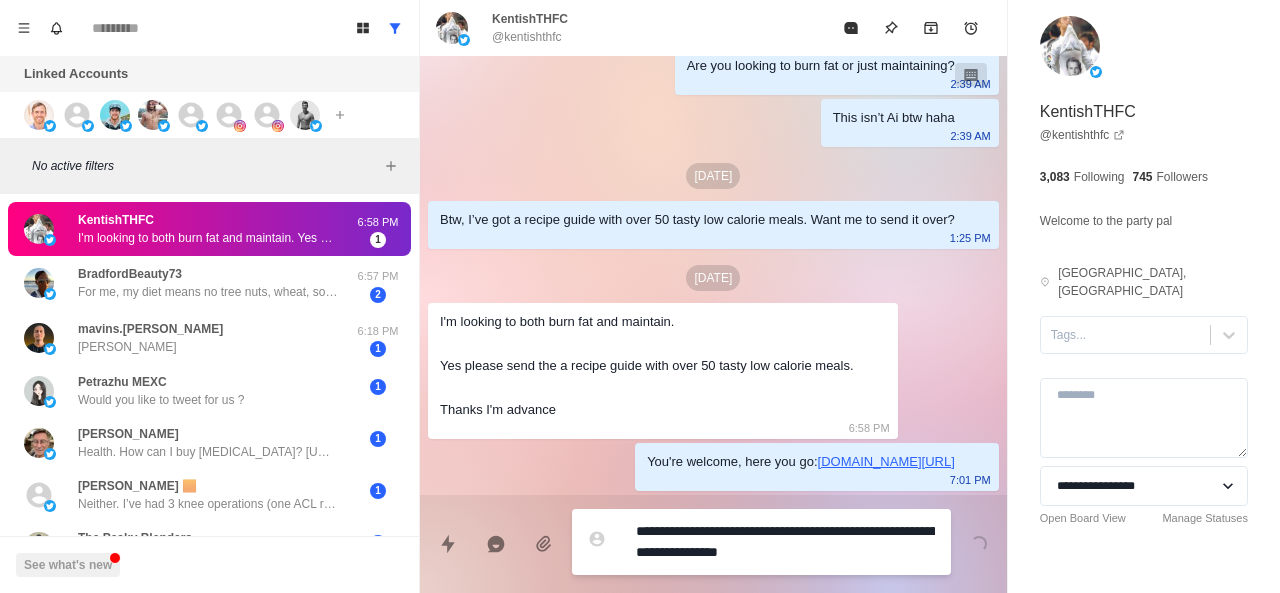 type on "*" 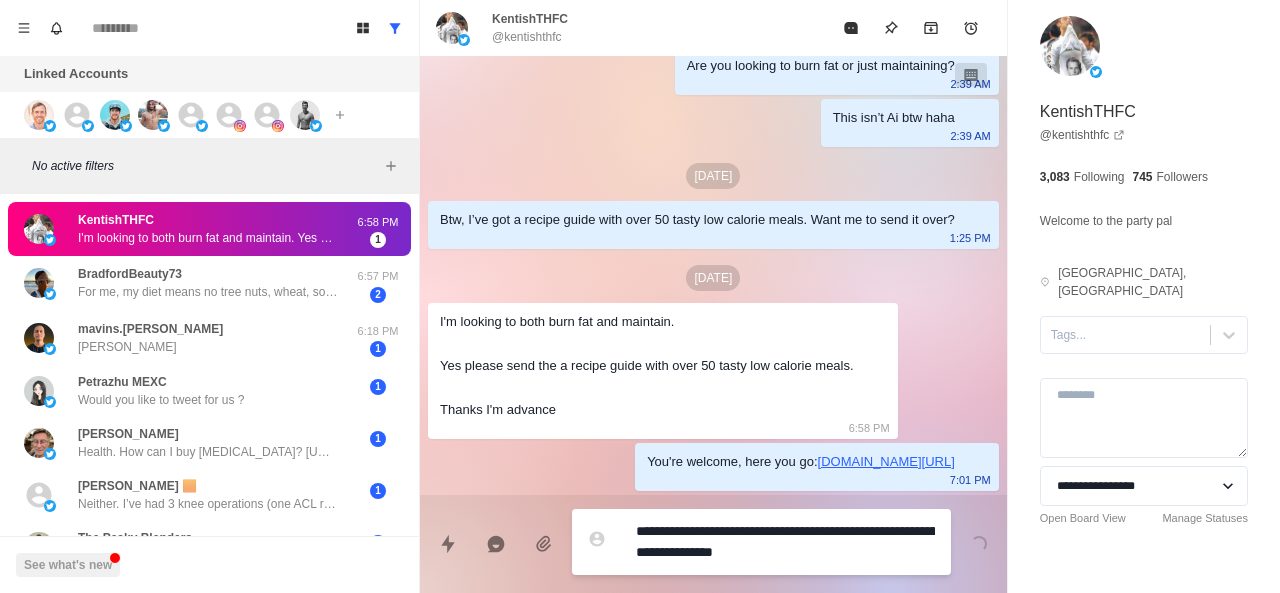type on "*" 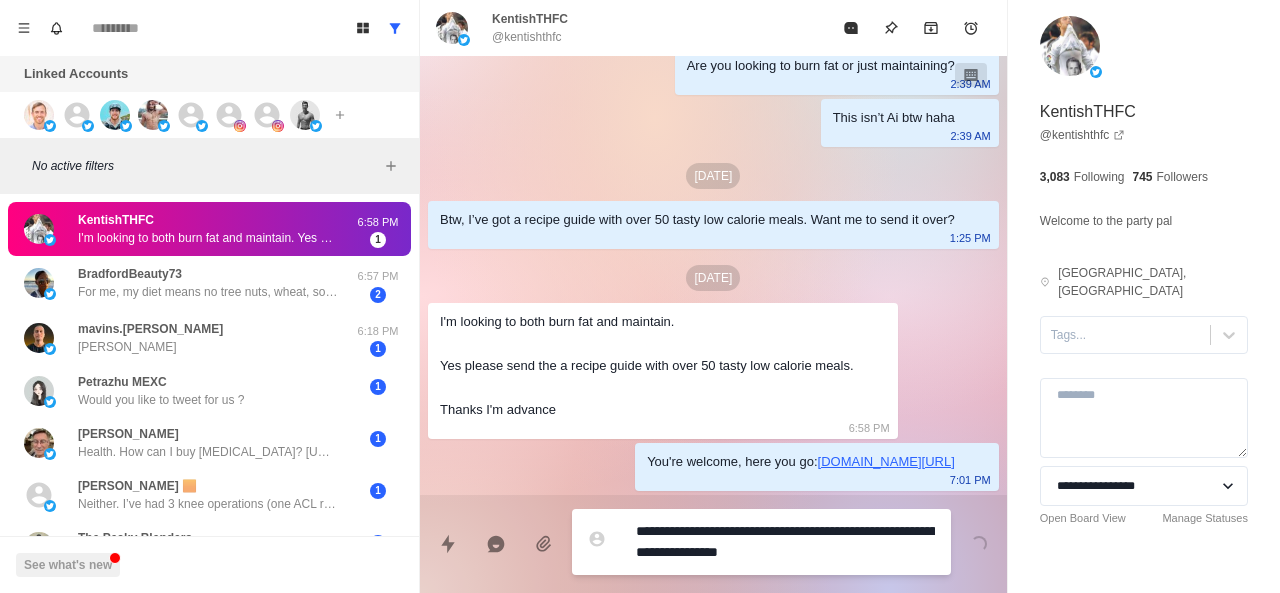 type on "*" 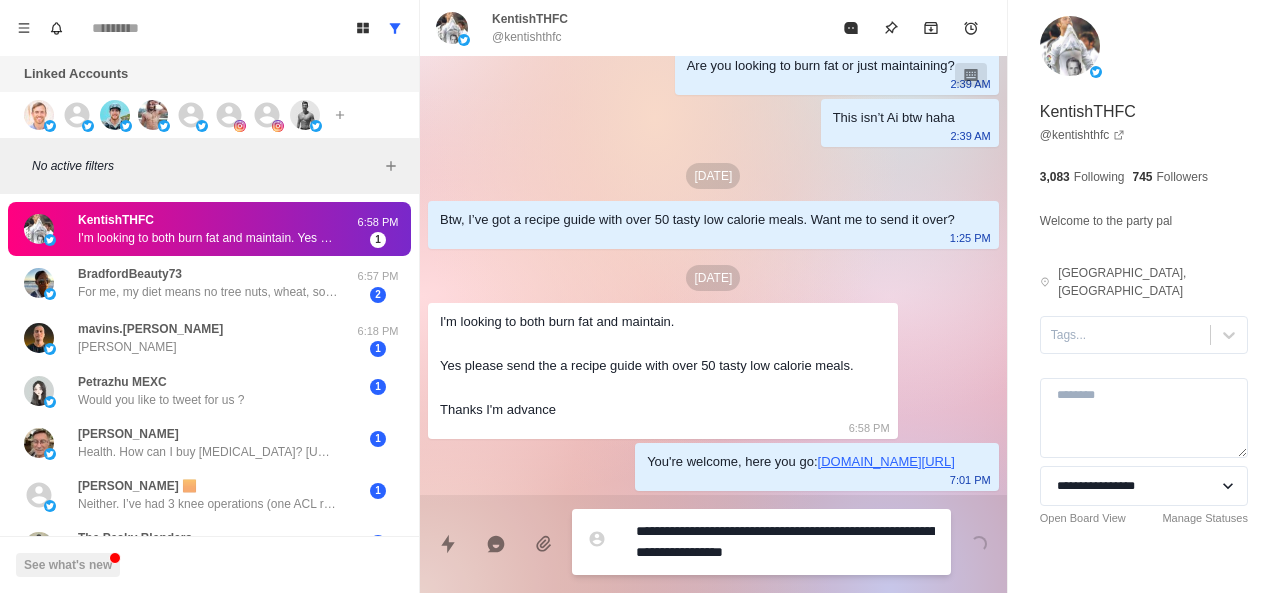 type on "*" 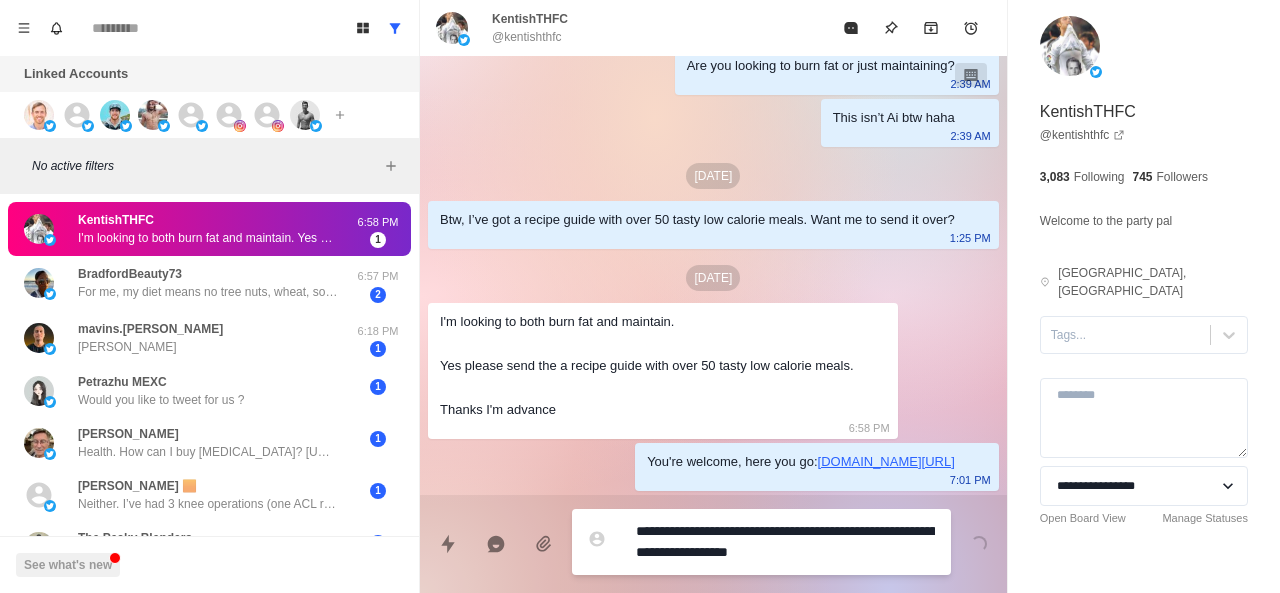 type on "*" 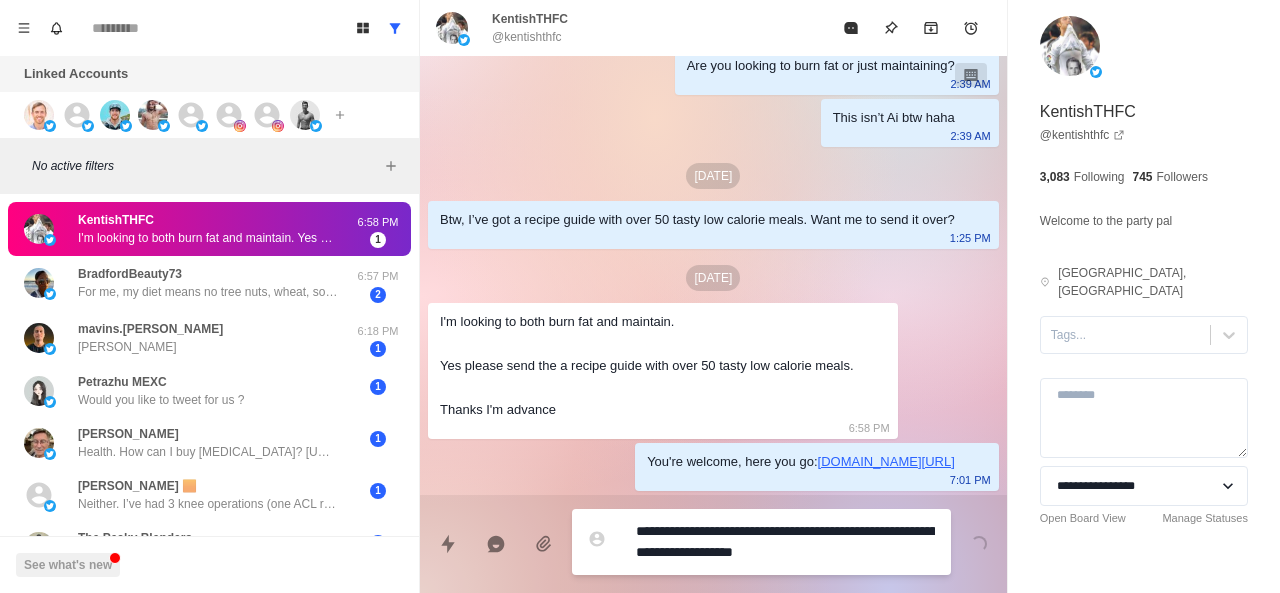 type on "*" 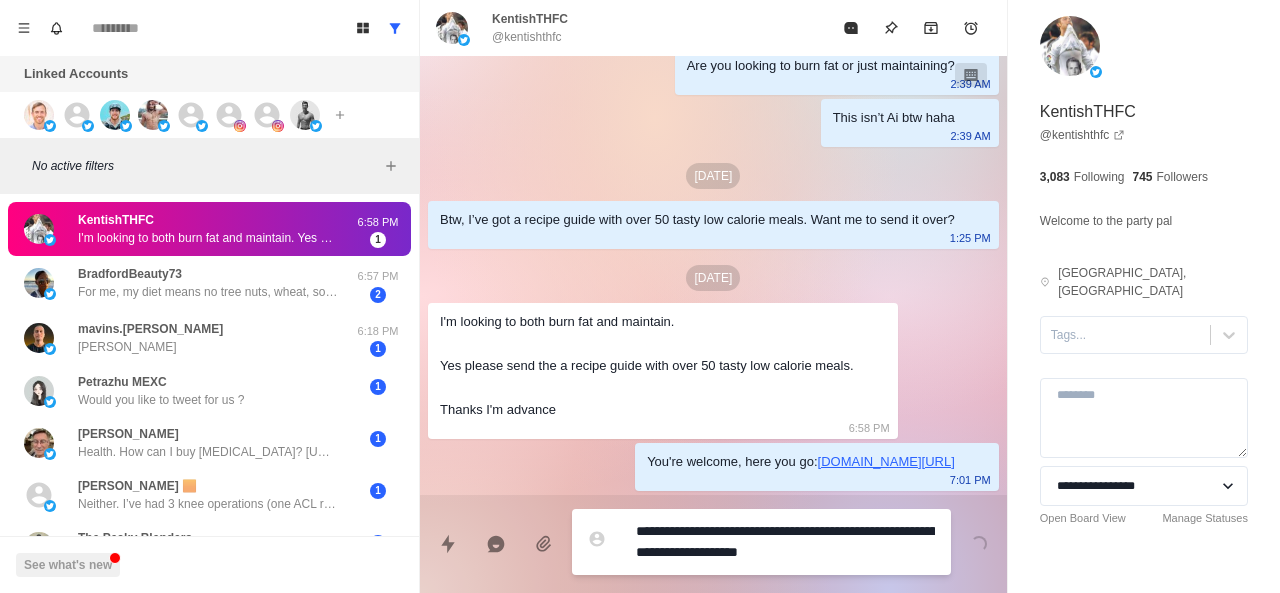 type on "*" 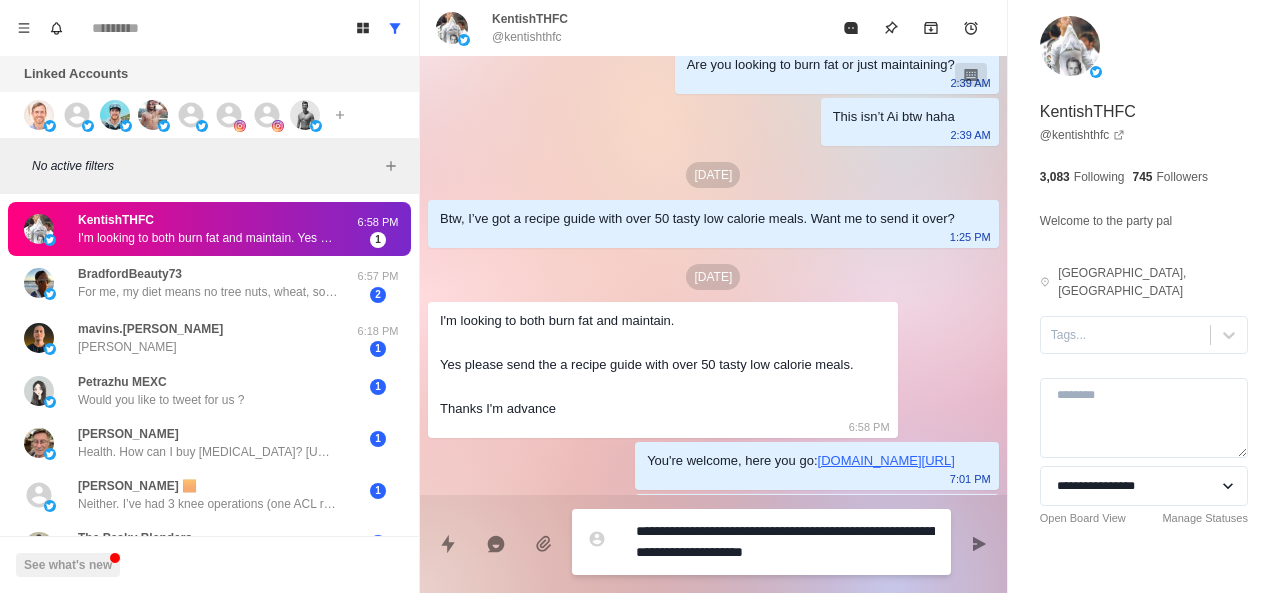 scroll, scrollTop: 200, scrollLeft: 0, axis: vertical 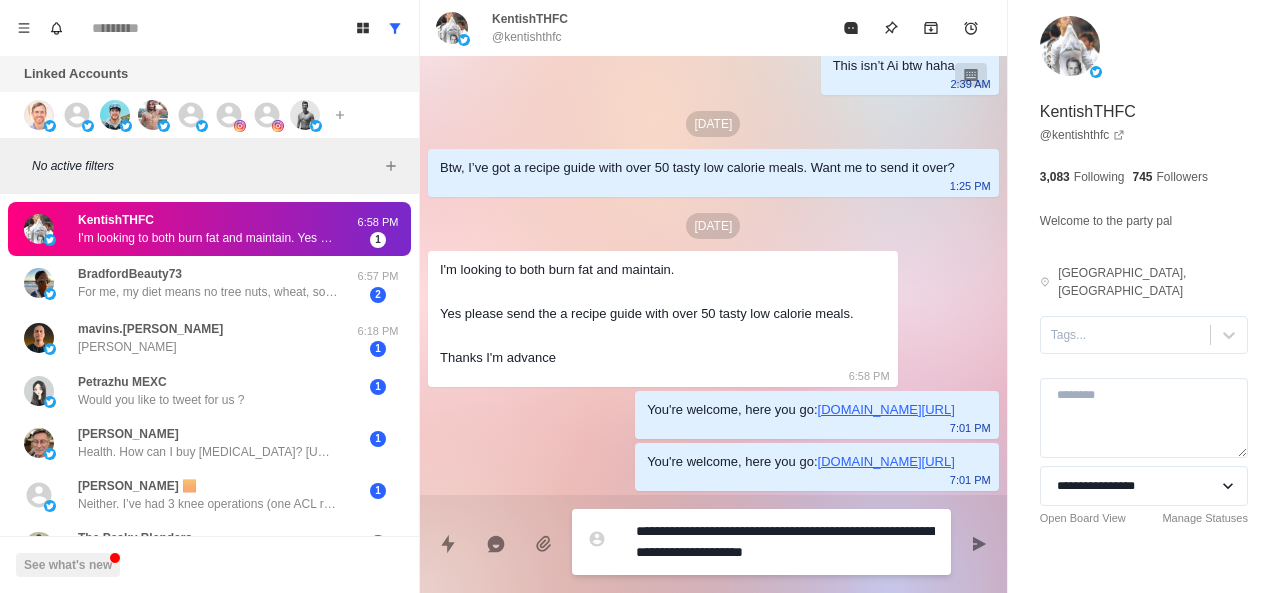 type on "*" 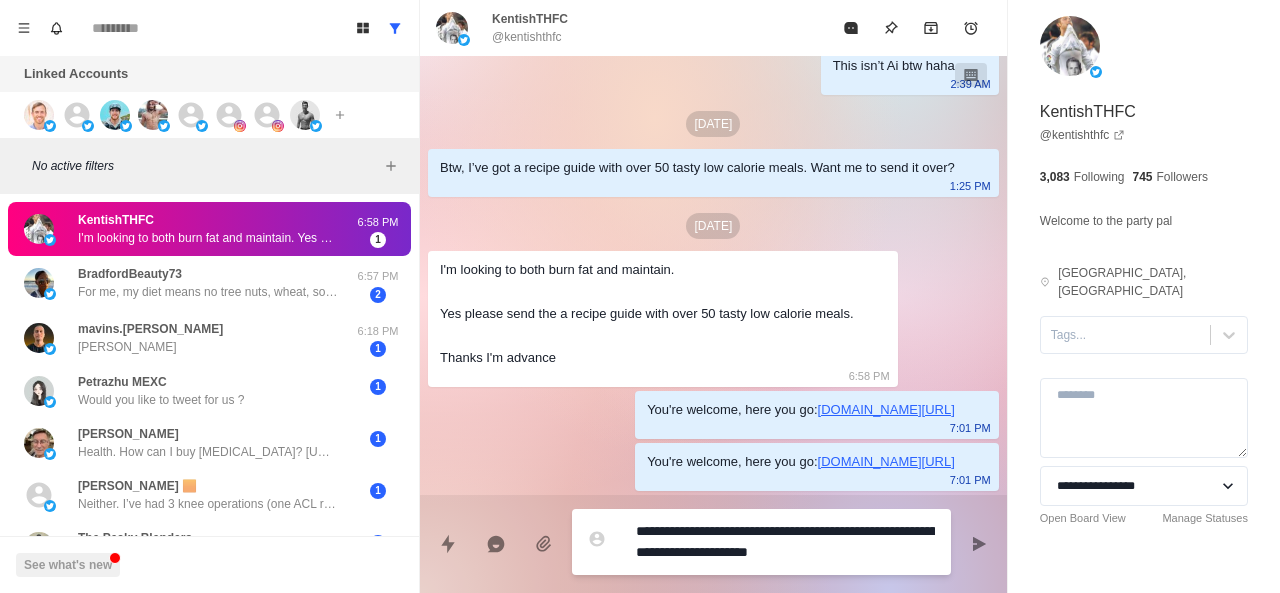 type on "*" 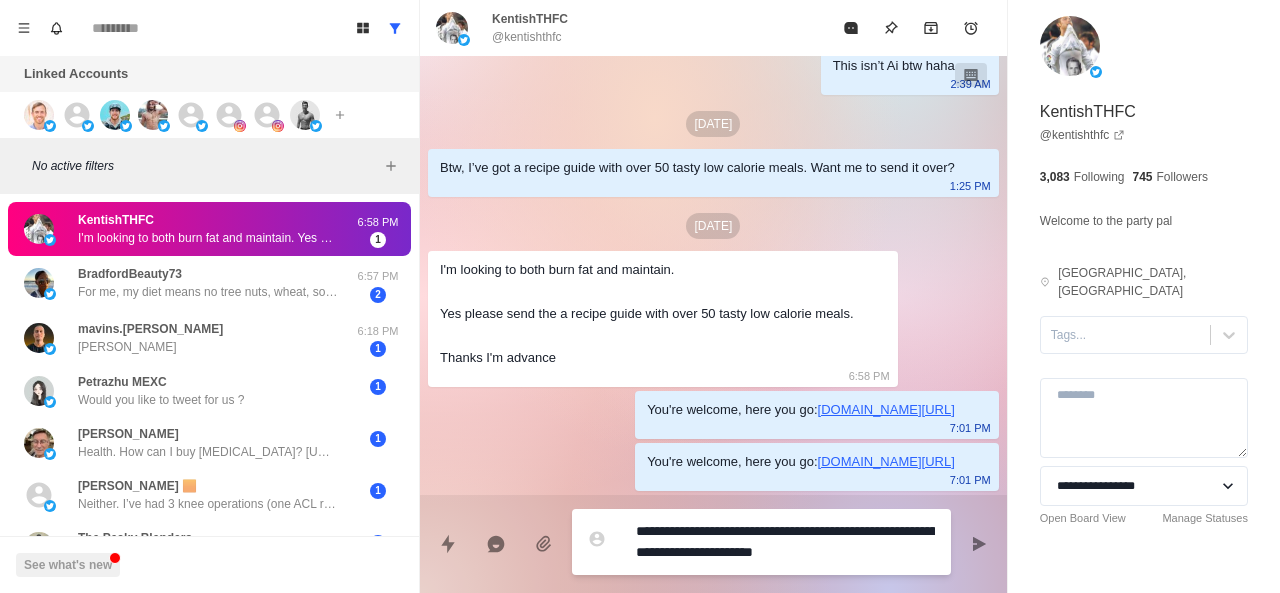 type on "*" 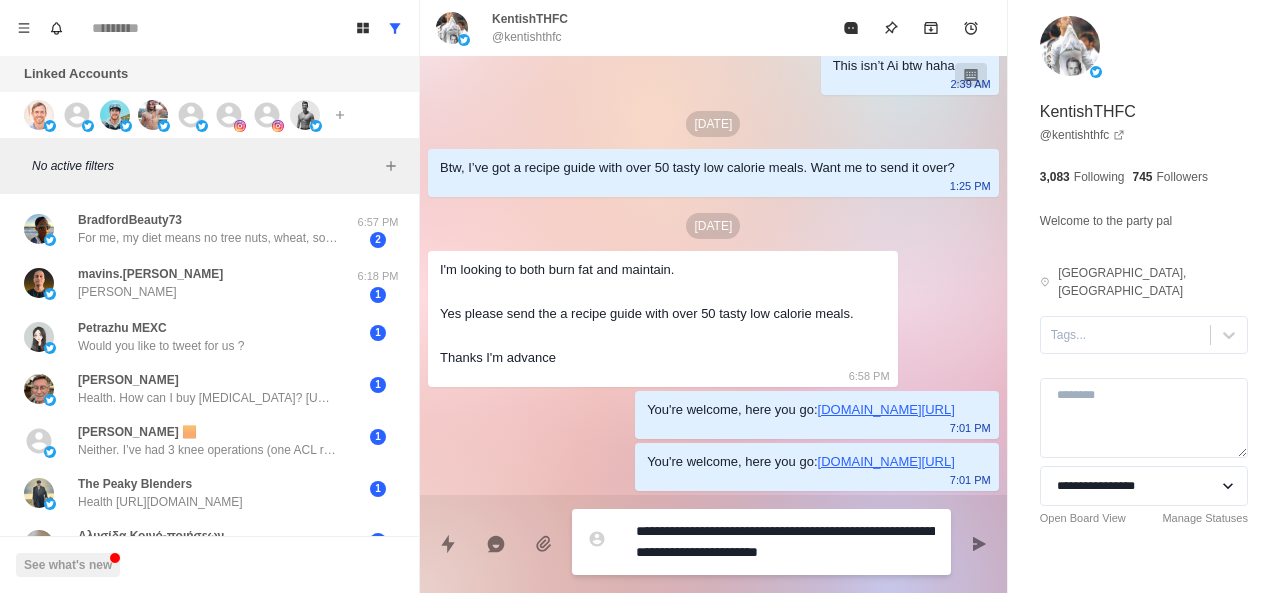 type on "*" 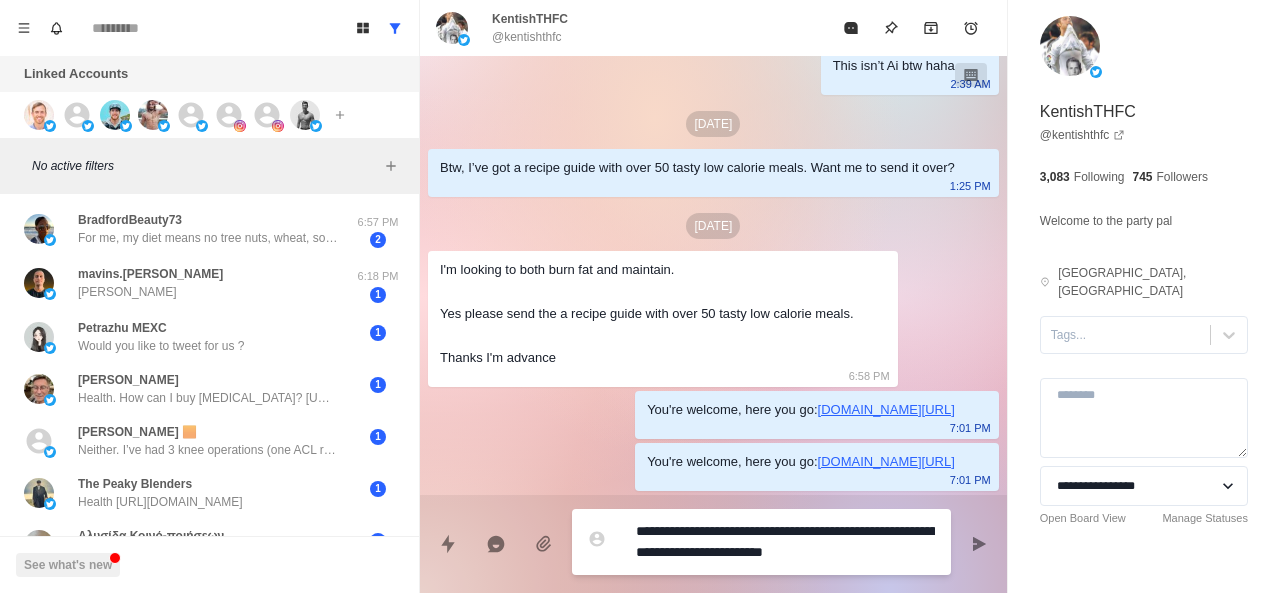 type on "*" 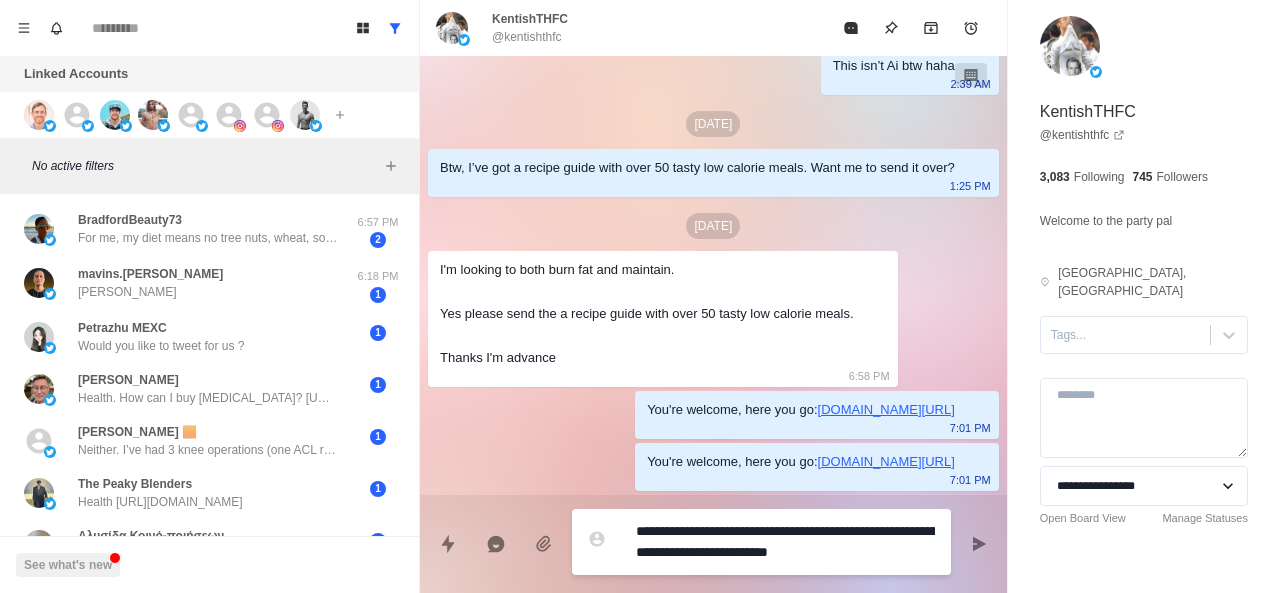type on "*" 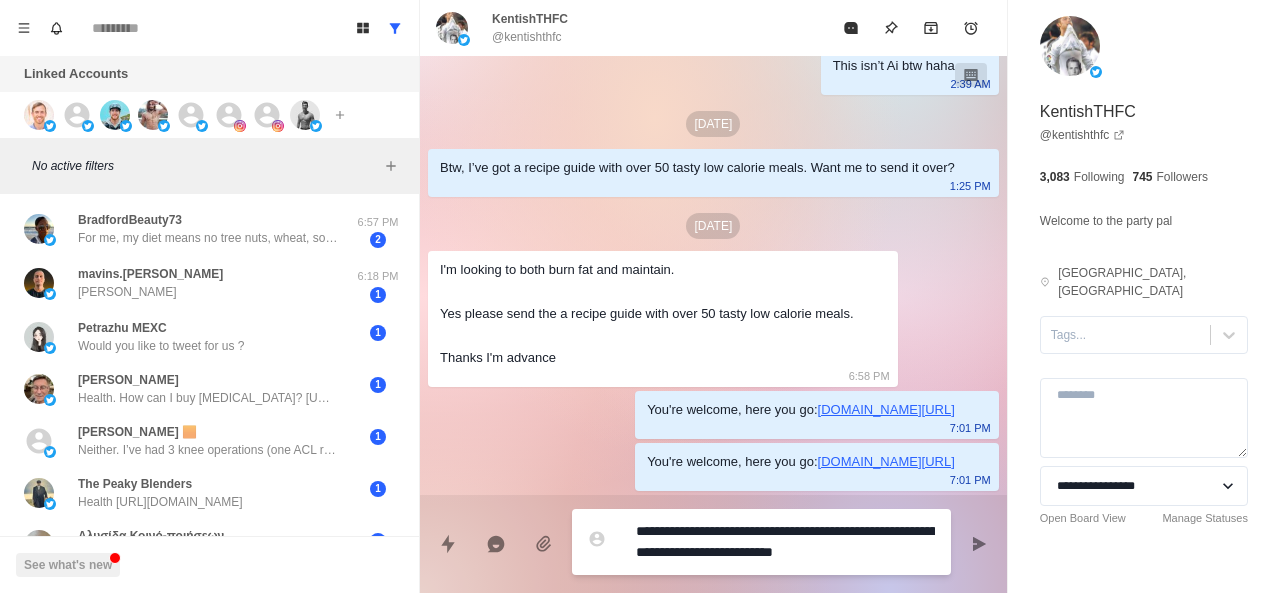 type on "*" 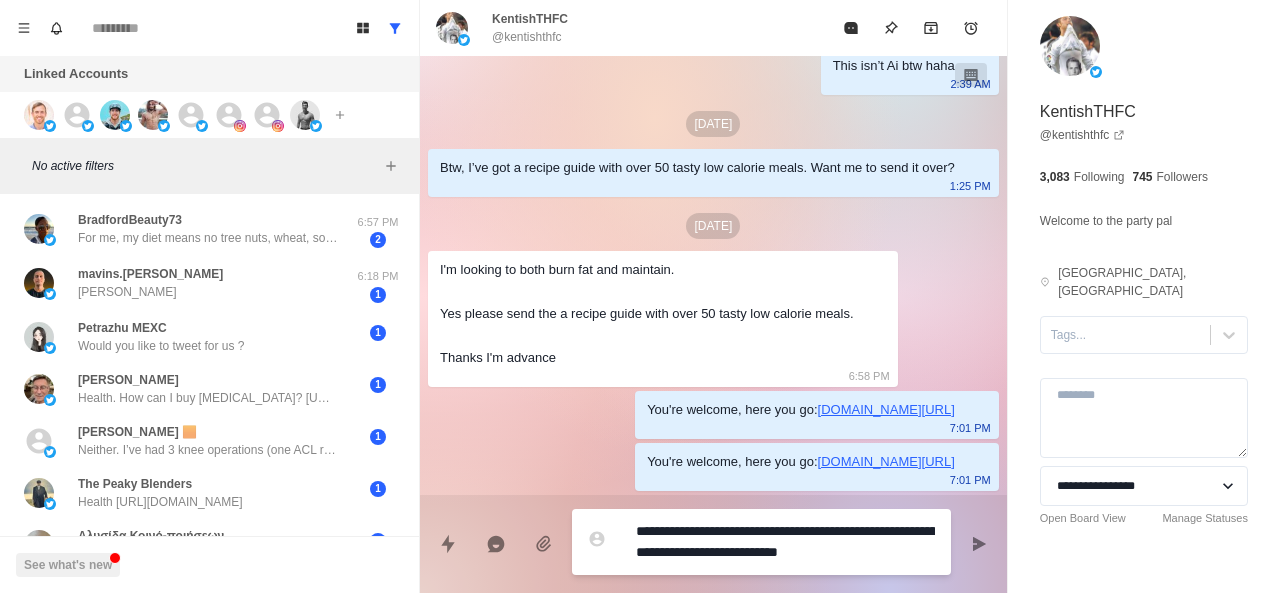 type on "*" 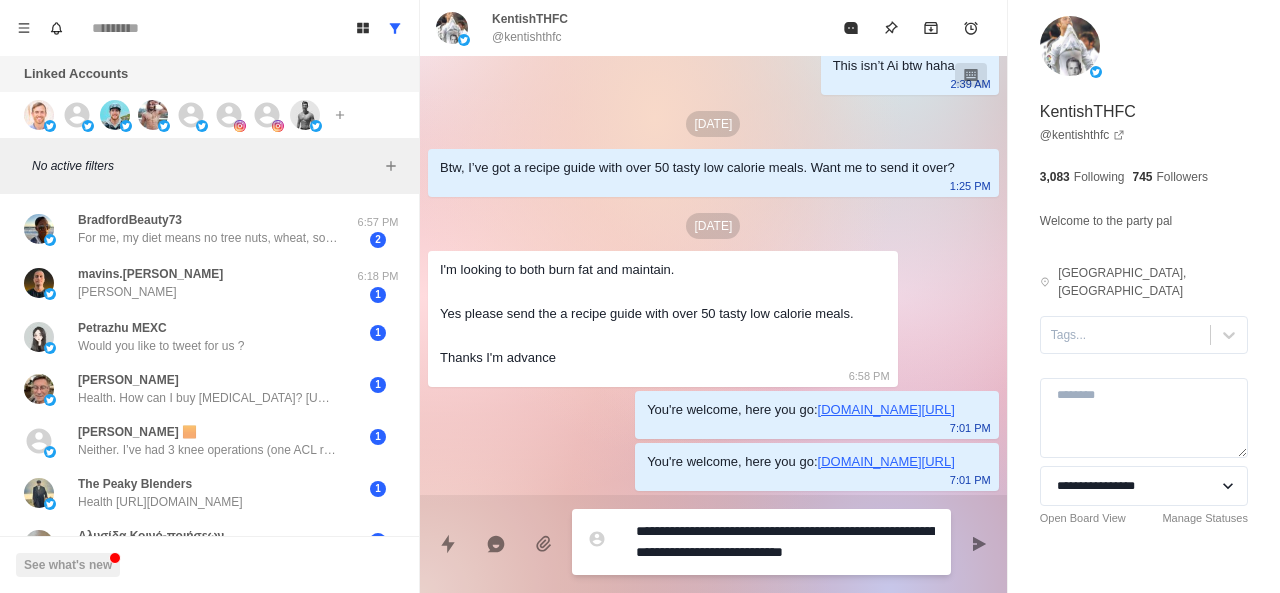 type on "*" 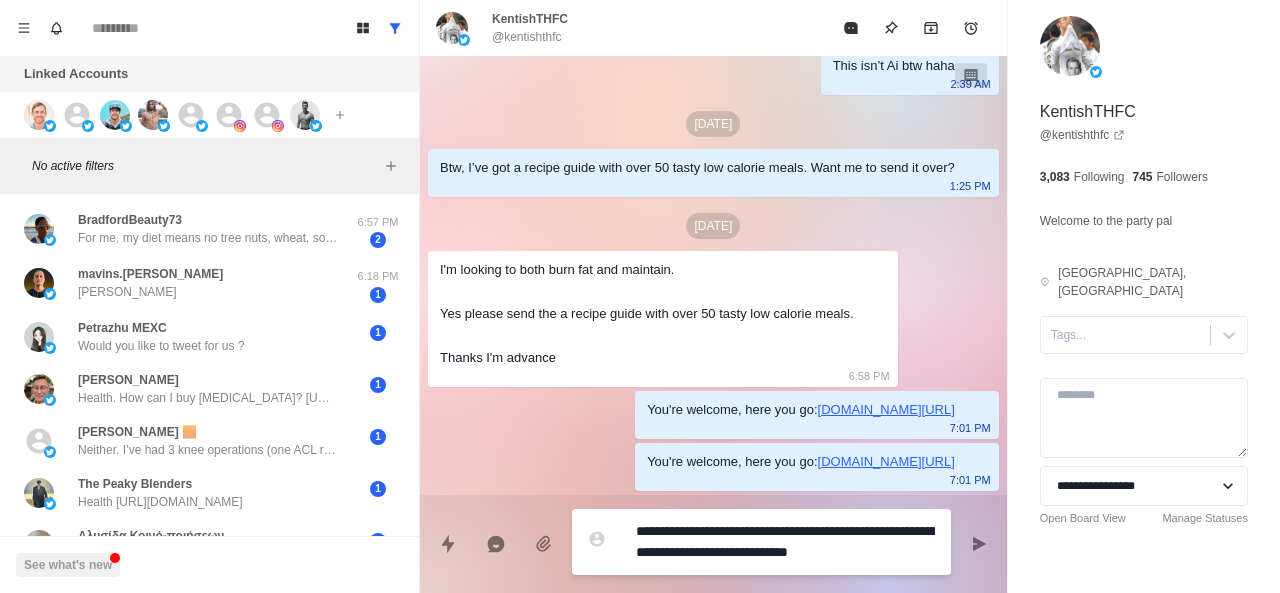 type on "*" 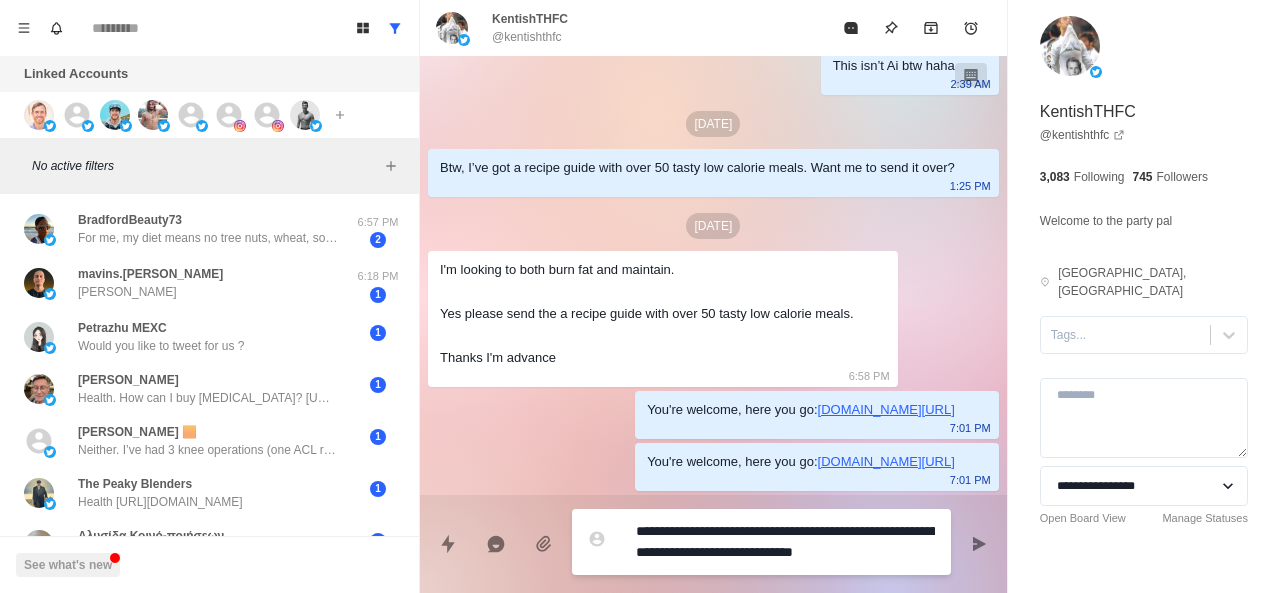 type on "**********" 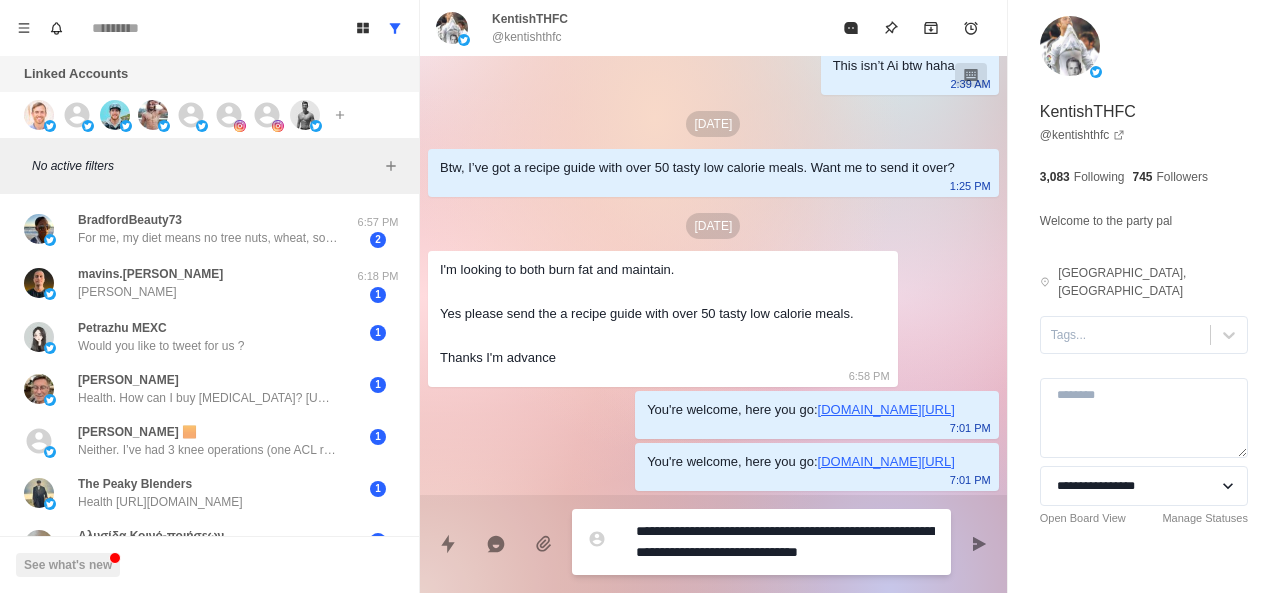 type on "*" 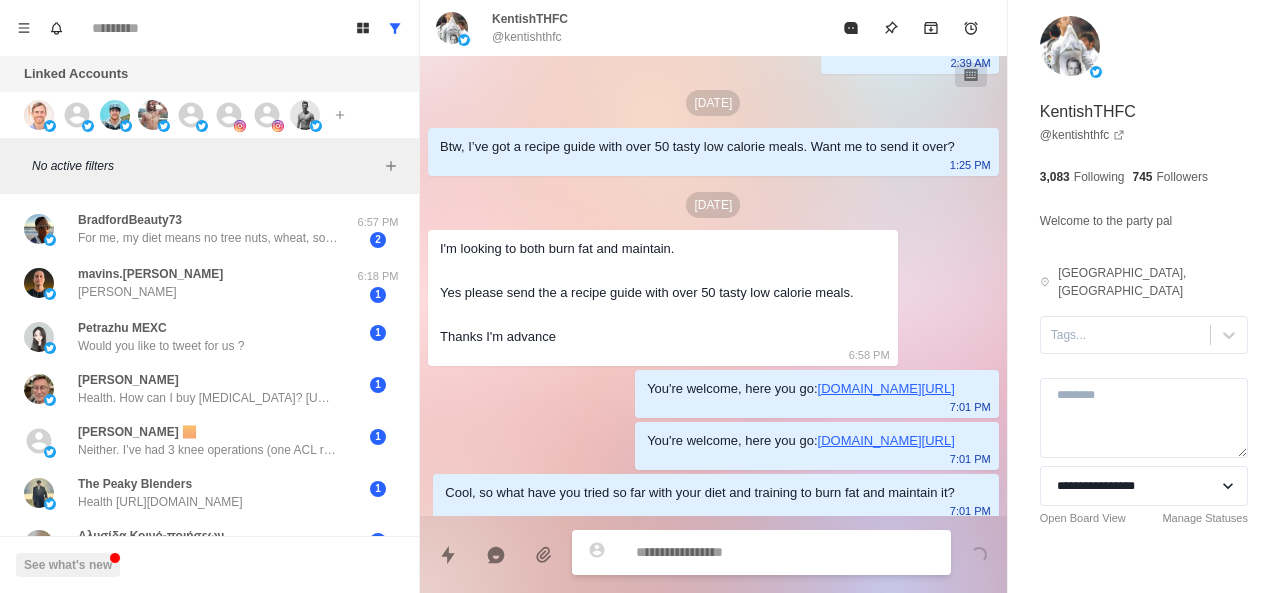 scroll, scrollTop: 254, scrollLeft: 0, axis: vertical 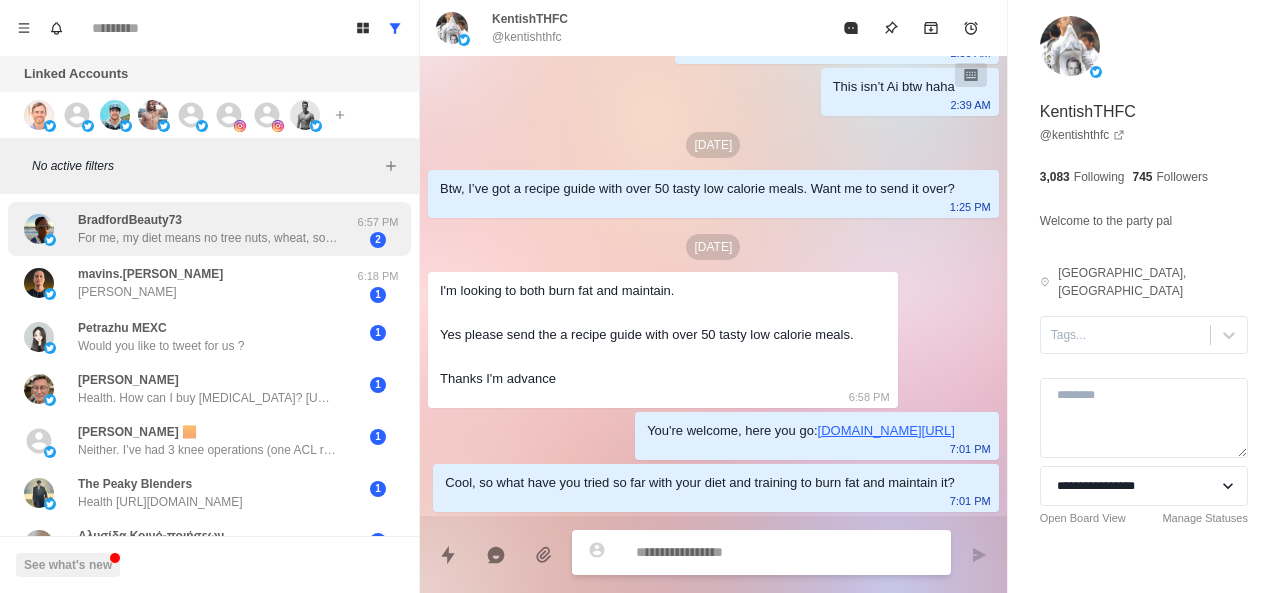 click on "For me, my diet means no tree nuts, wheat, soy, sunflower or sesame seeds and oils. I already have a dairy and egg intolerance so I am limited. But, making the best of it beautifully. It’s not so bad. I am feeling so much better and the inflammation is going away." at bounding box center (208, 238) 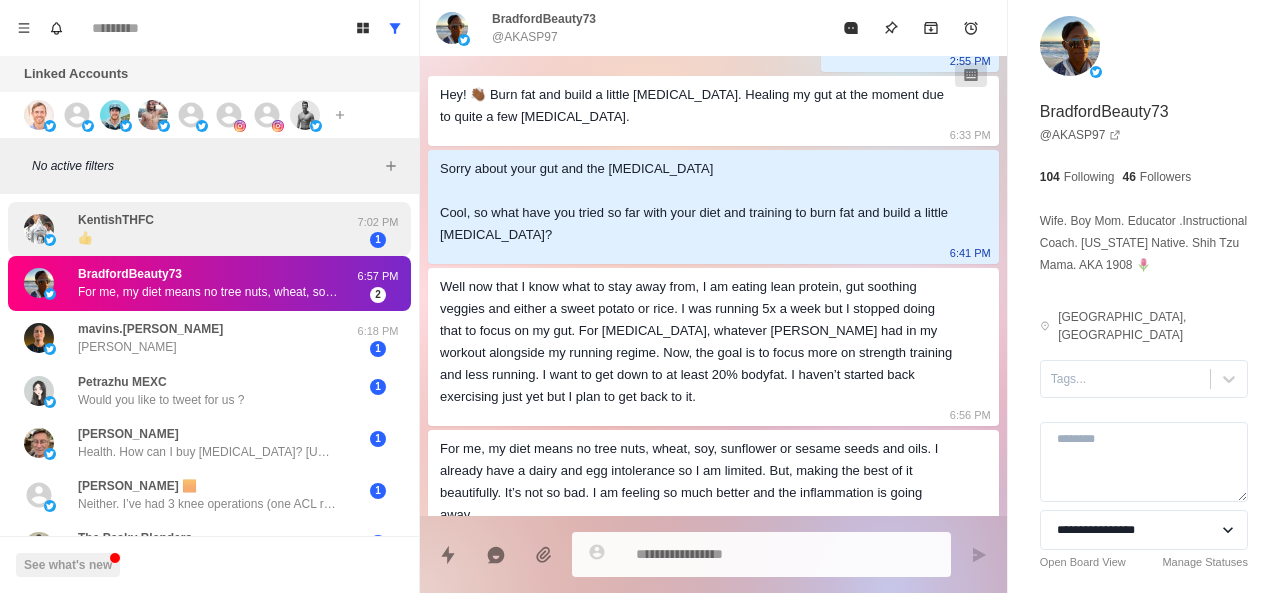 click on "KentishTHFC 👍" at bounding box center [188, 229] 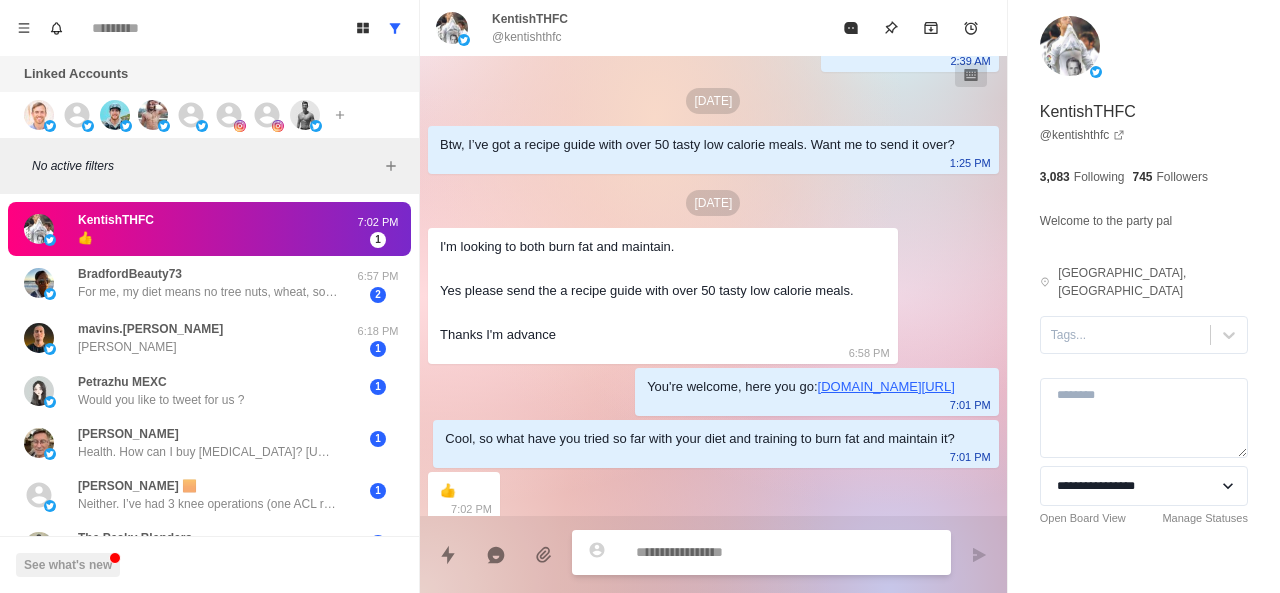 scroll, scrollTop: 254, scrollLeft: 0, axis: vertical 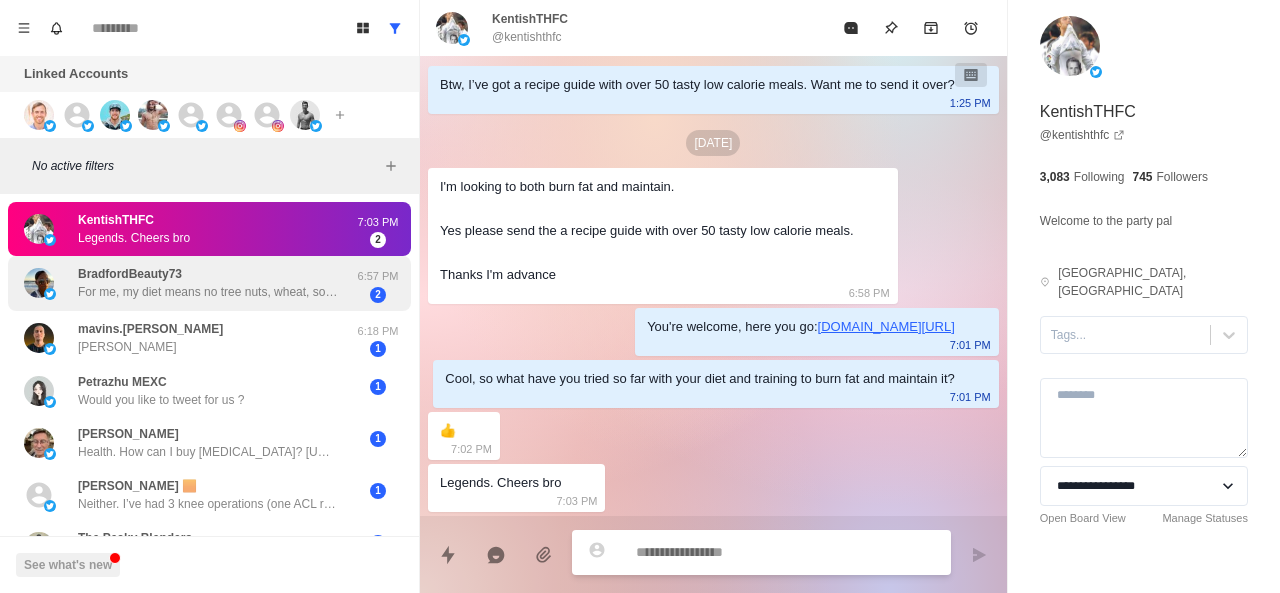 click on "BradfordBeauty73 For me, my diet means no tree nuts, wheat, soy, sunflower or sesame seeds and oils. I already have a dairy and egg intolerance so I am limited. But, making the best of it beautifully. It’s not so bad. I am feeling so much better and the inflammation is going away." at bounding box center (188, 283) 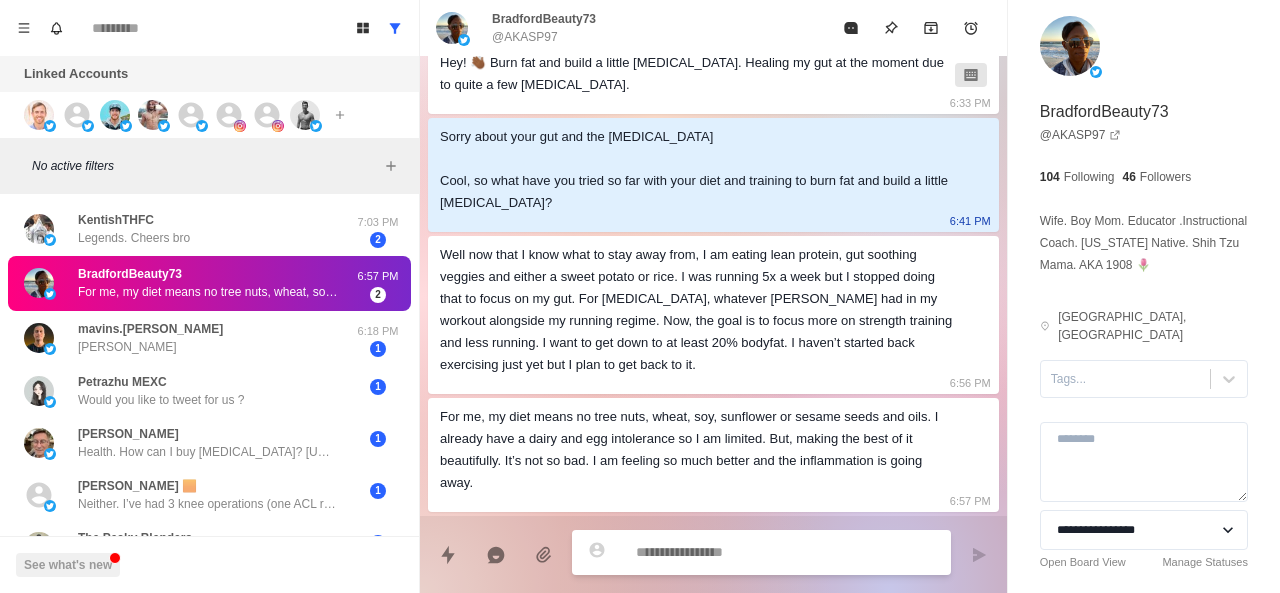 scroll, scrollTop: 234, scrollLeft: 0, axis: vertical 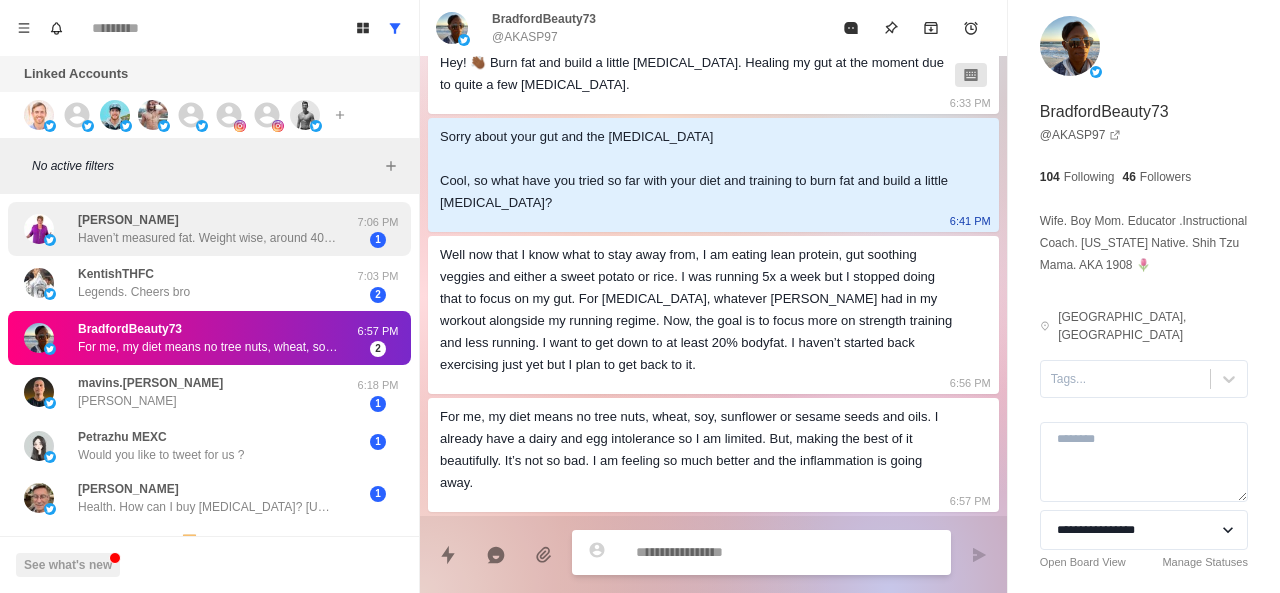 click on "Haven’t measured fat. Weight wise, around 40 lbs I’m guessing. I don’t weigh myself regularly. The scale is not my friend because I lift weights. I judge by my clothes. My belly is often extended by end of day" at bounding box center [208, 238] 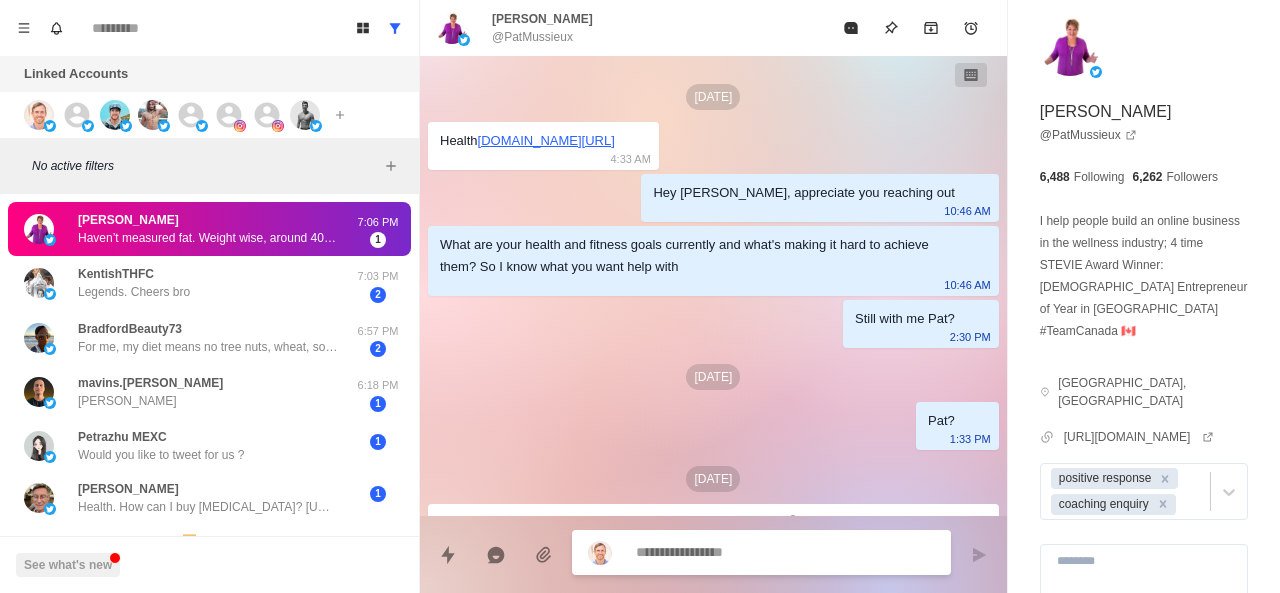 scroll, scrollTop: 232, scrollLeft: 0, axis: vertical 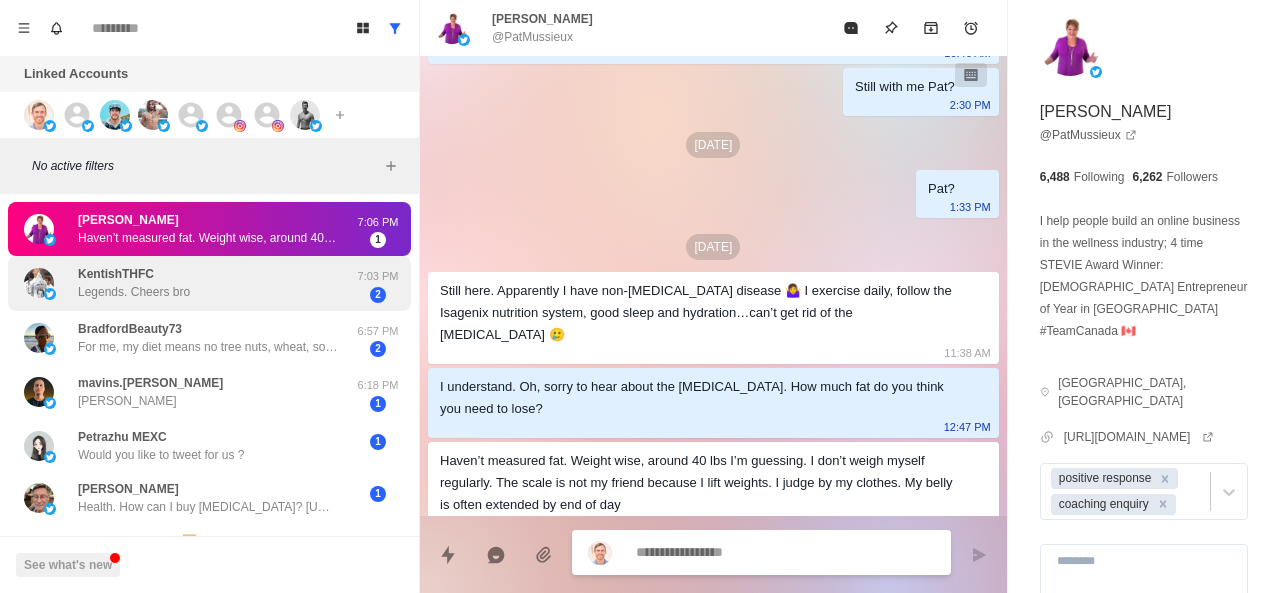 click on "KentishTHFC Legends. Cheers bro" at bounding box center [188, 283] 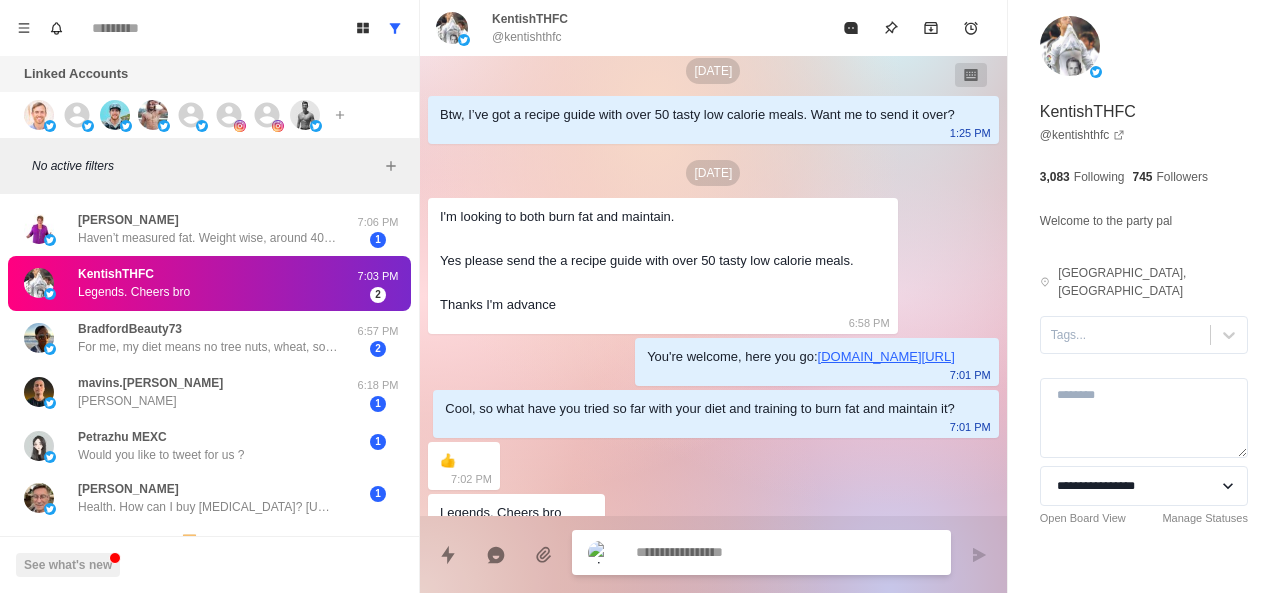 scroll, scrollTop: 306, scrollLeft: 0, axis: vertical 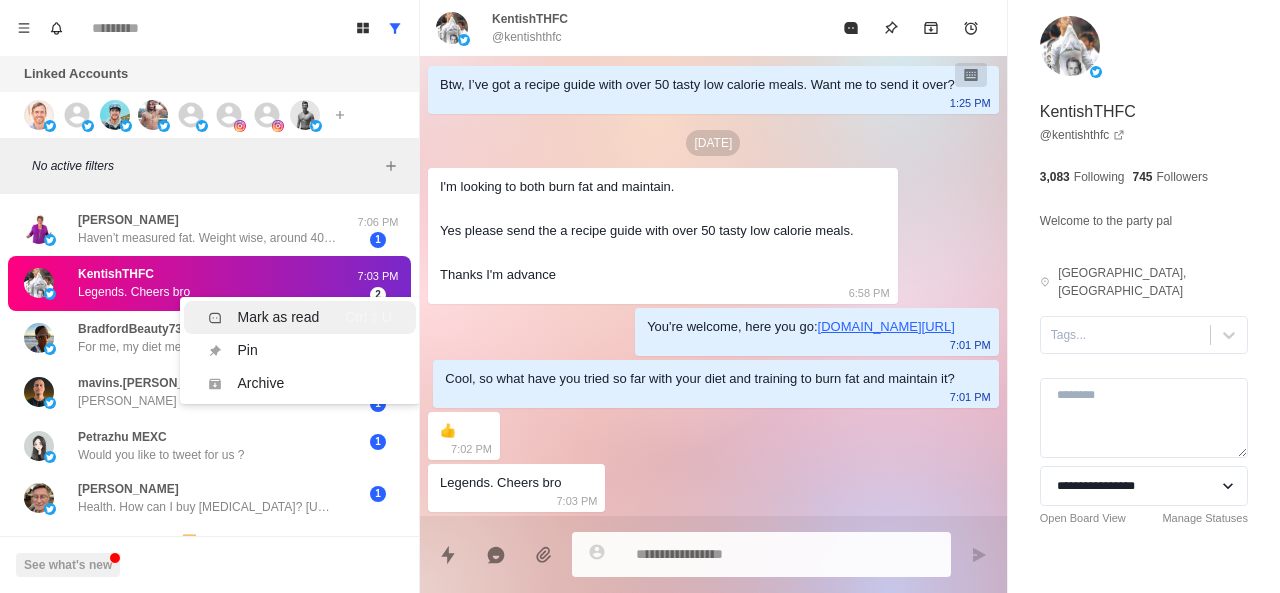 click on "Mark as read" at bounding box center (279, 317) 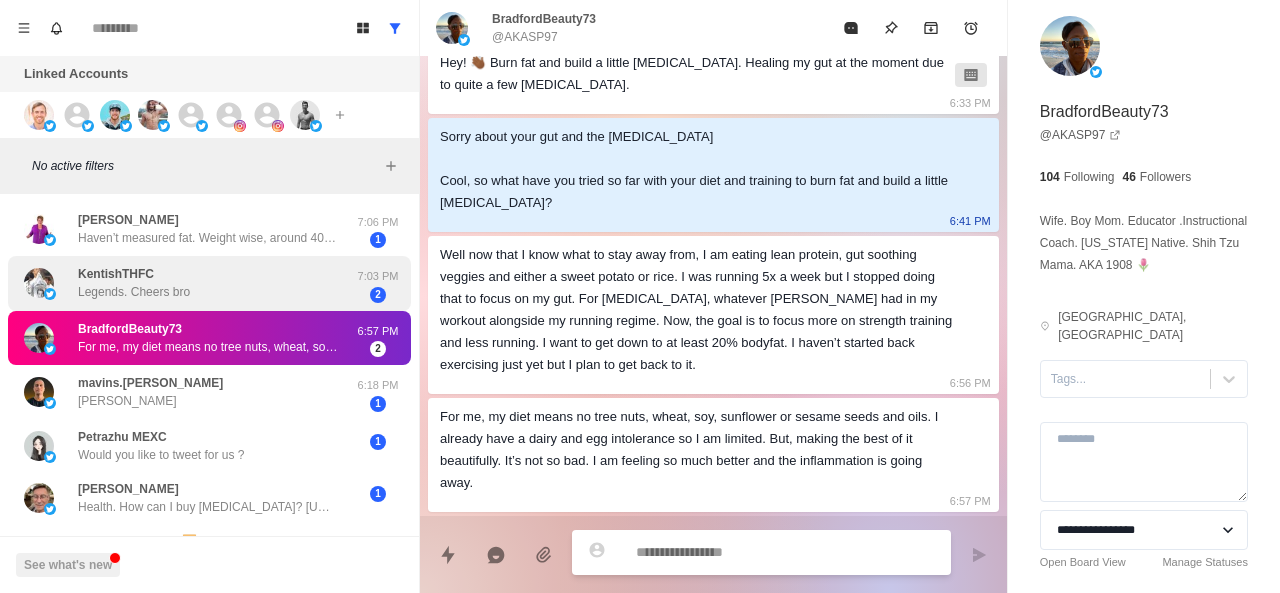 scroll, scrollTop: 234, scrollLeft: 0, axis: vertical 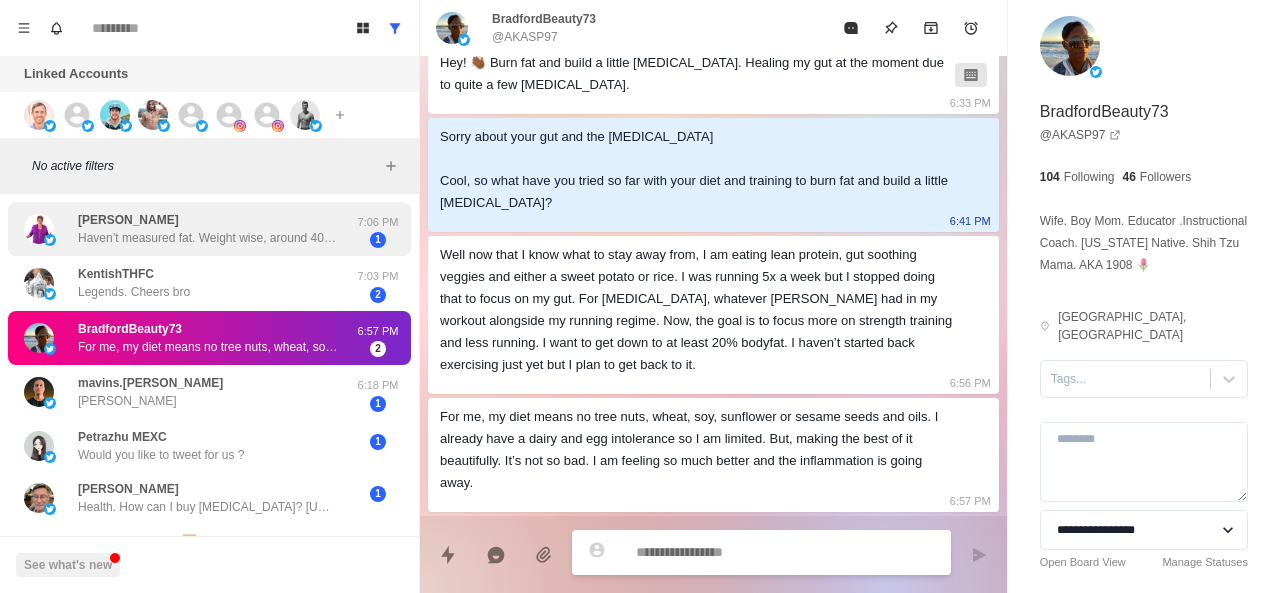 click on "Pat Mussieux Haven’t measured fat. Weight wise, around 40 lbs I’m guessing. I don’t weigh myself regularly. The scale is not my friend because I lift weights. I judge by my clothes. My belly is often extended by end of day" at bounding box center (208, 229) 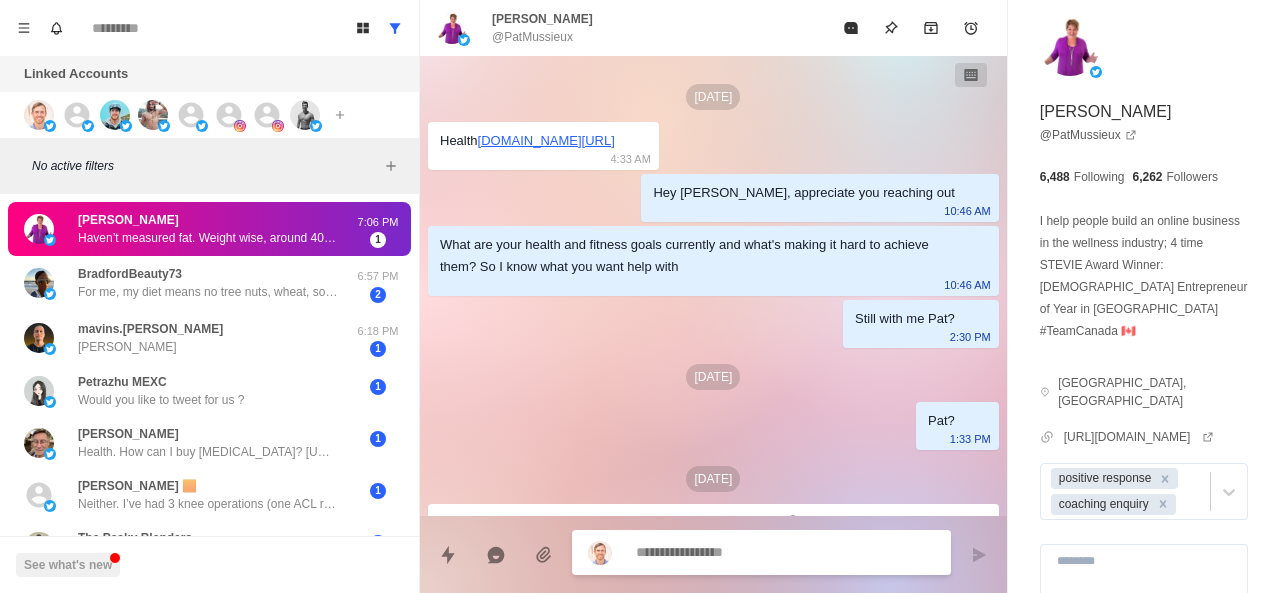 scroll, scrollTop: 232, scrollLeft: 0, axis: vertical 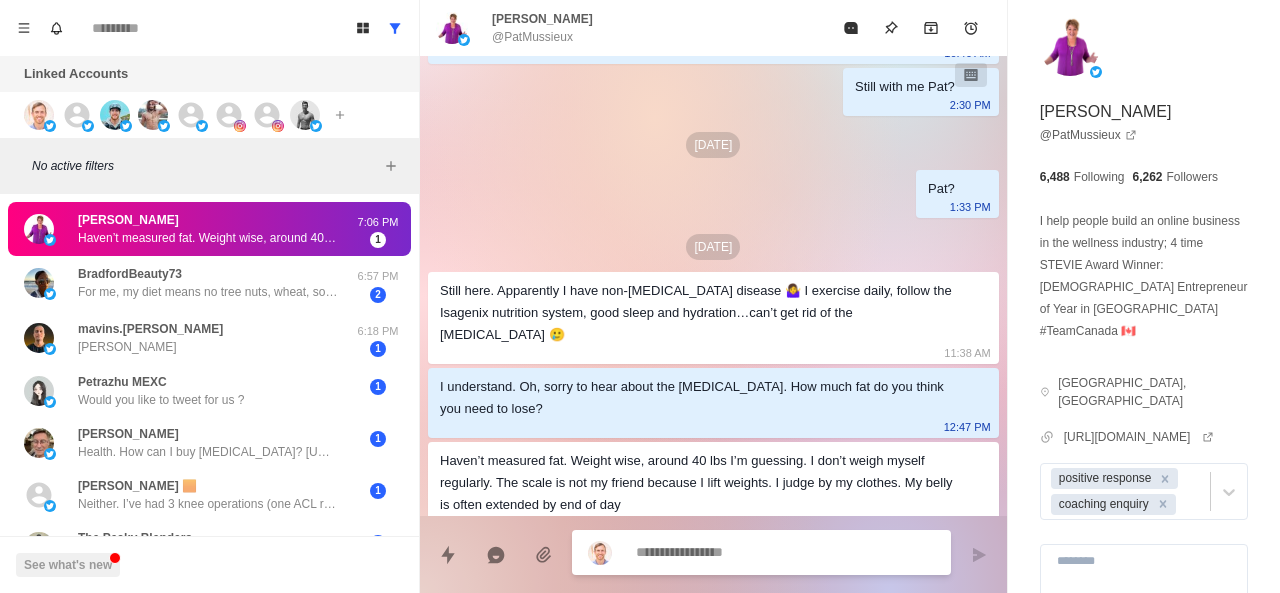 type on "*" 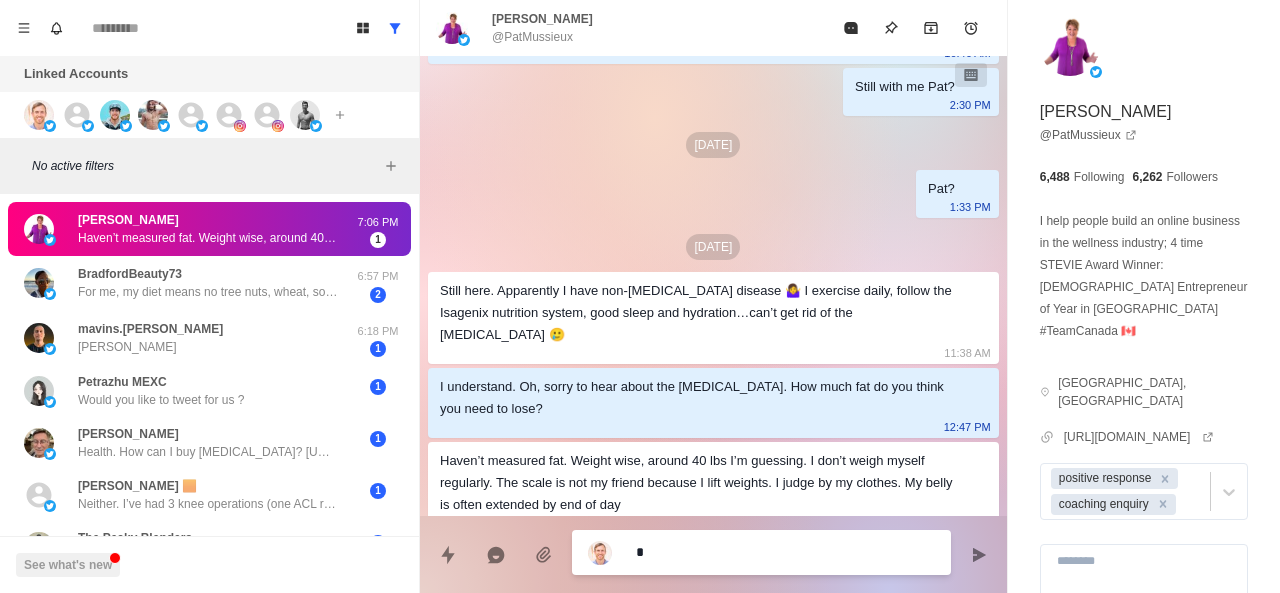 type on "*" 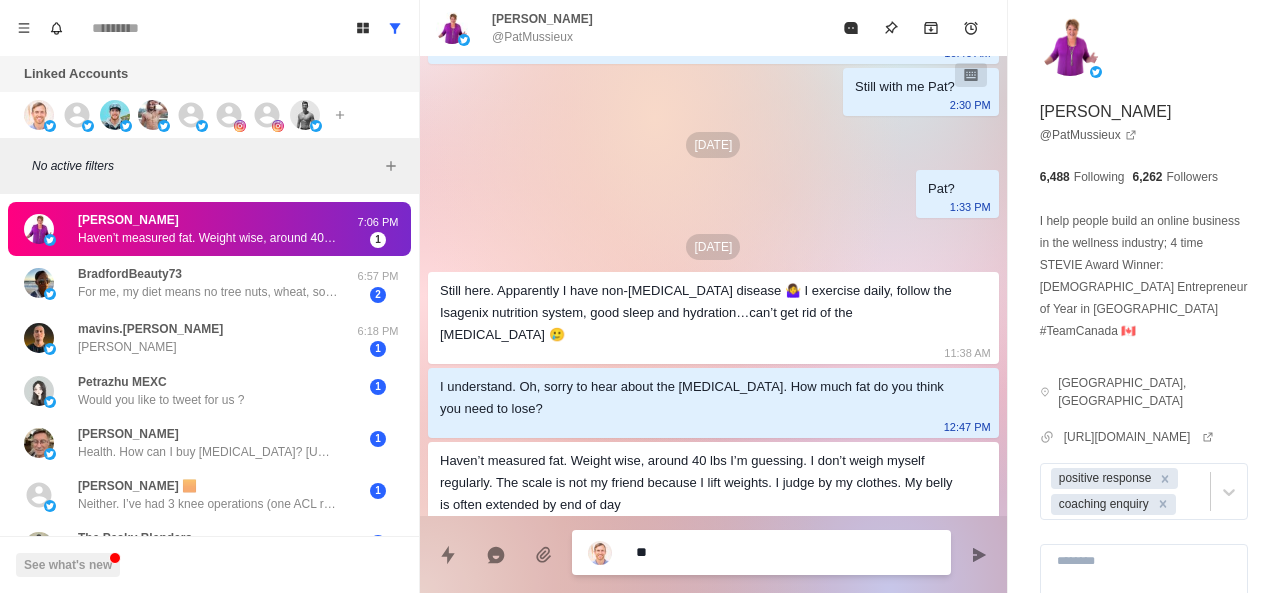 type on "*" 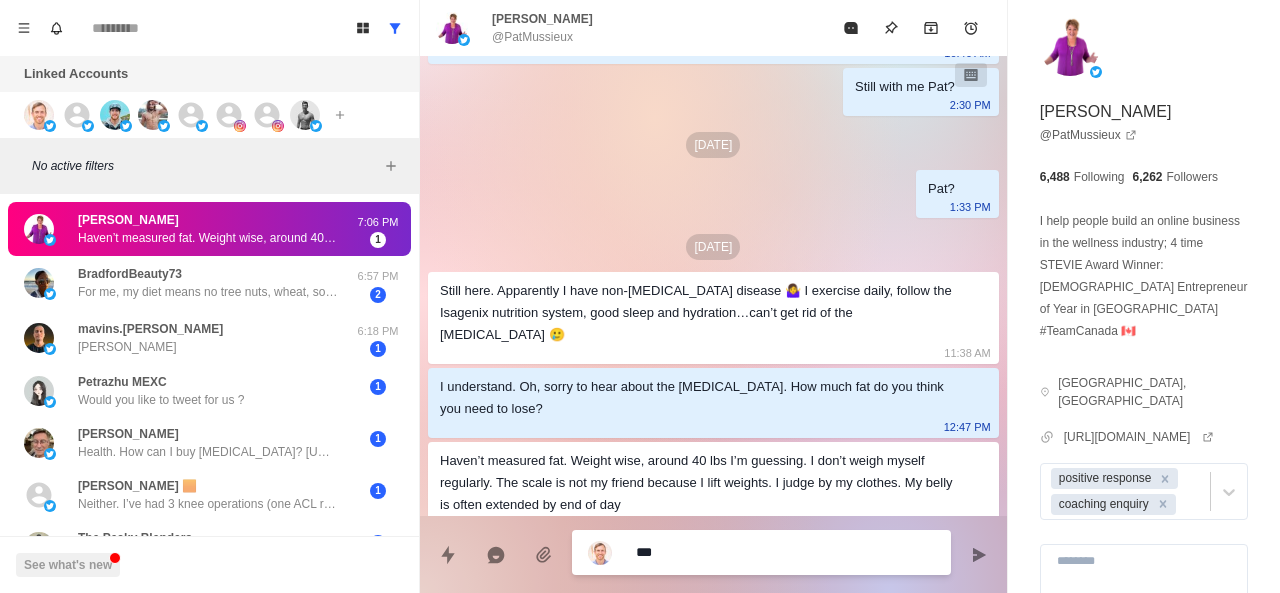 type on "*" 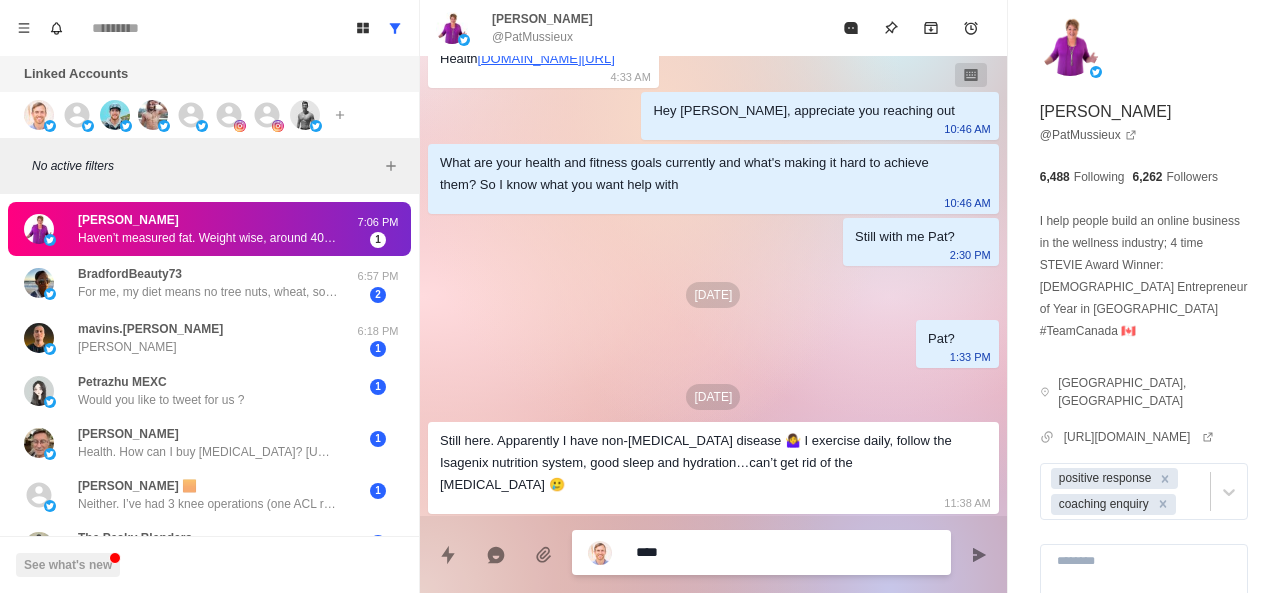 scroll, scrollTop: 232, scrollLeft: 0, axis: vertical 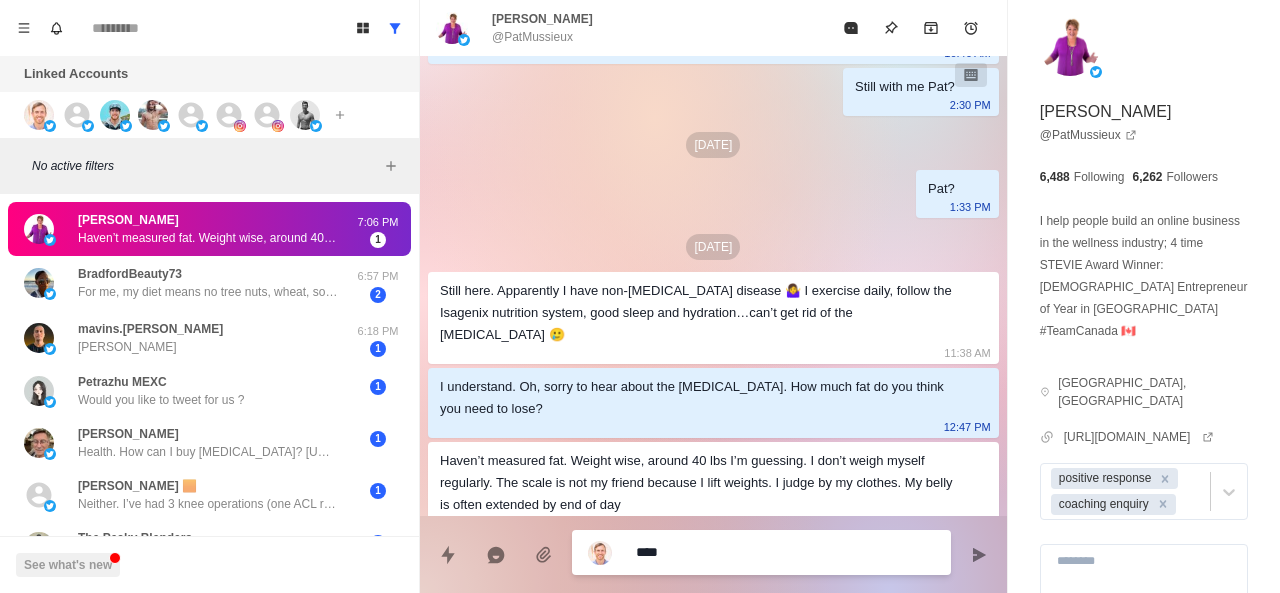 type on "*" 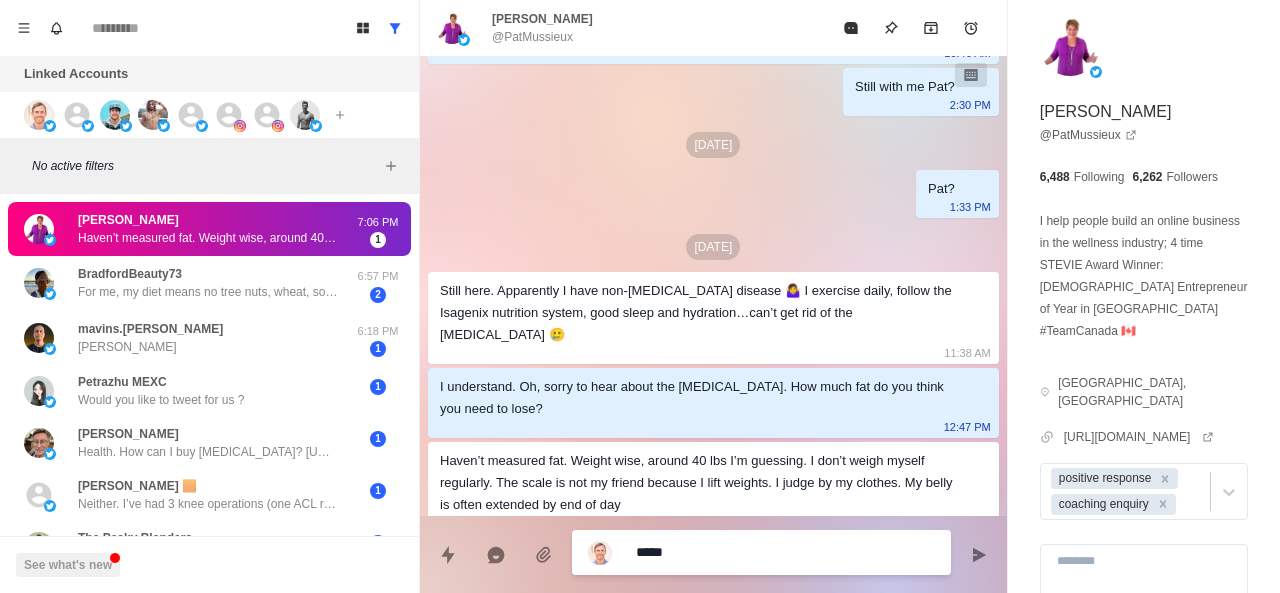 type on "*" 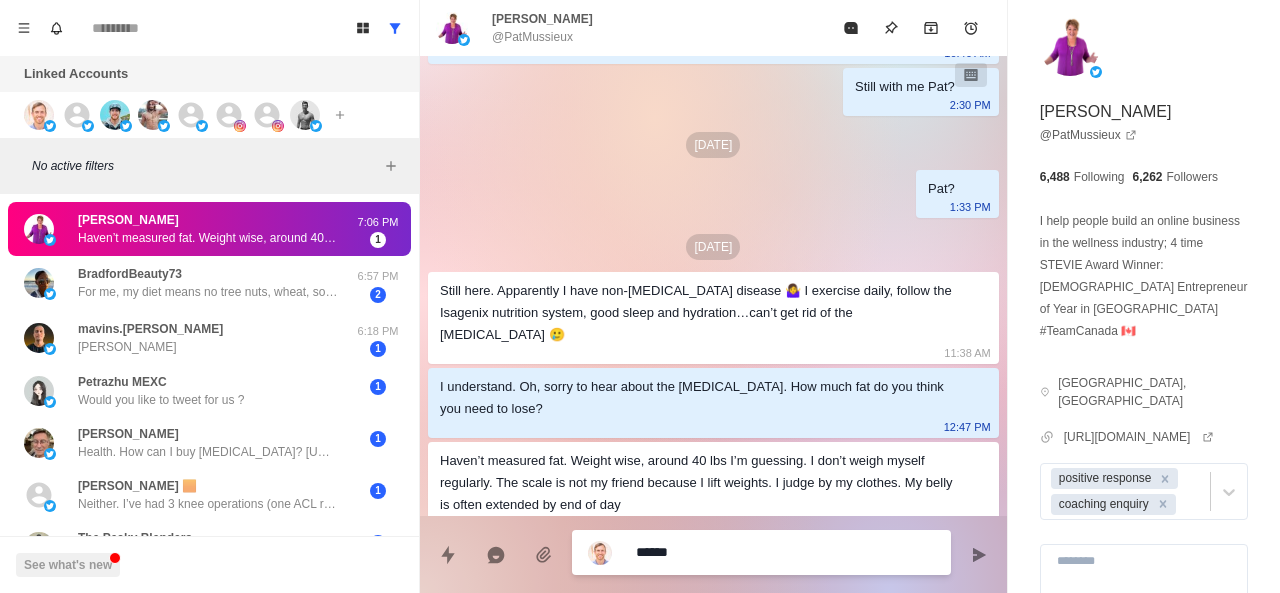 type on "*" 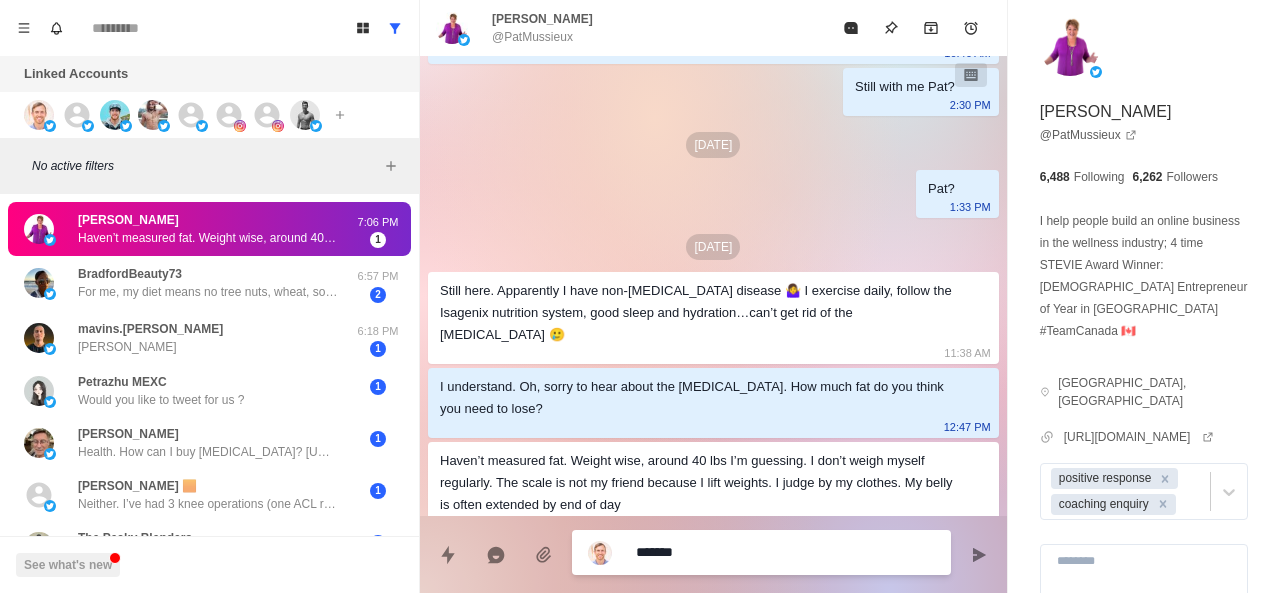 type on "*" 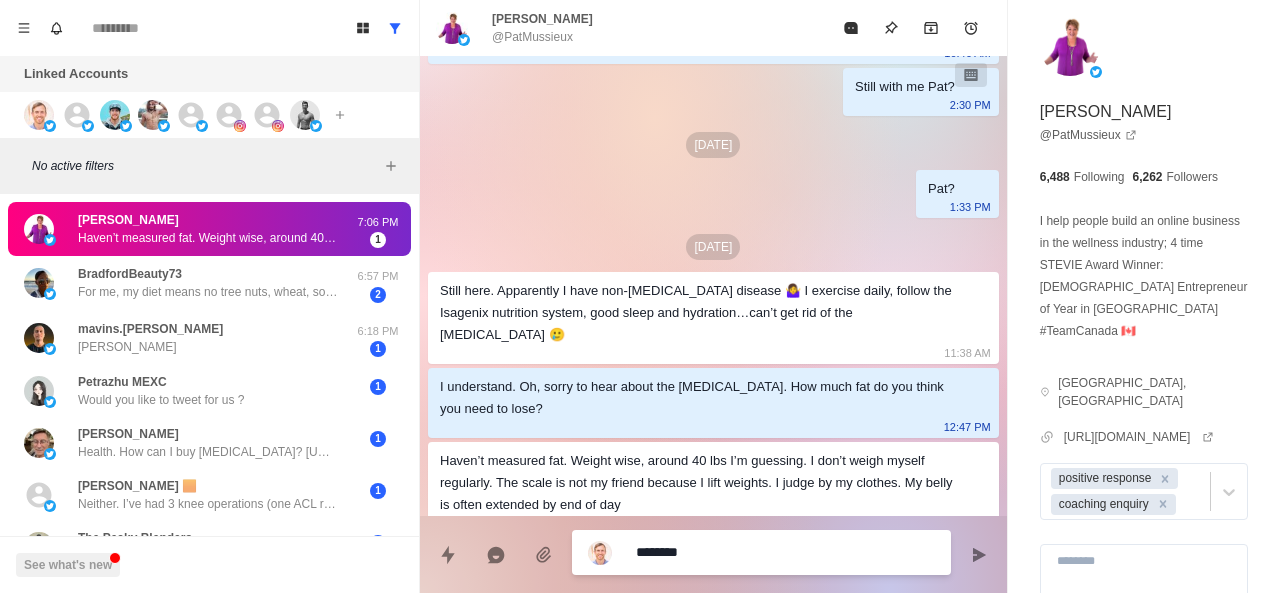 type on "*" 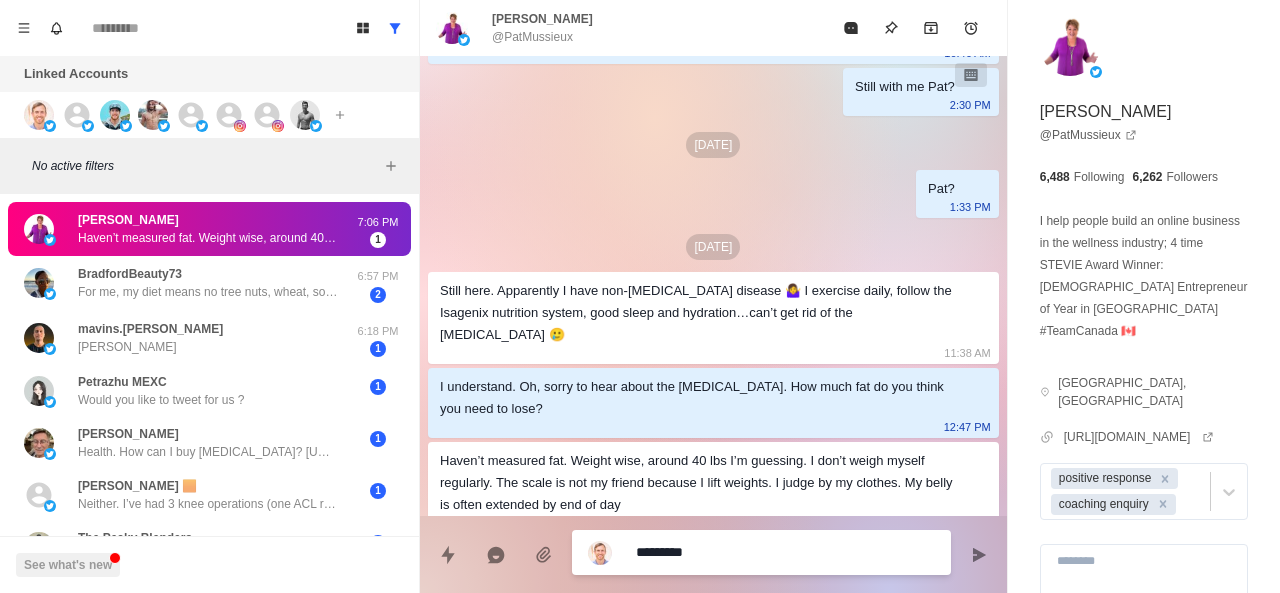 type on "*" 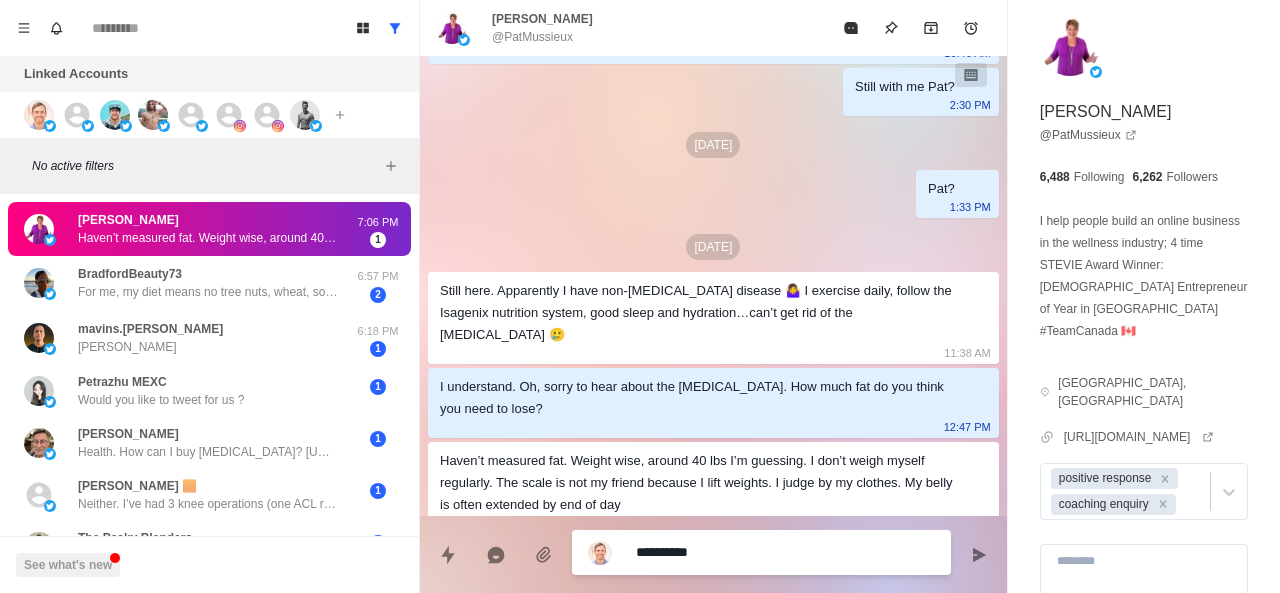 type on "*" 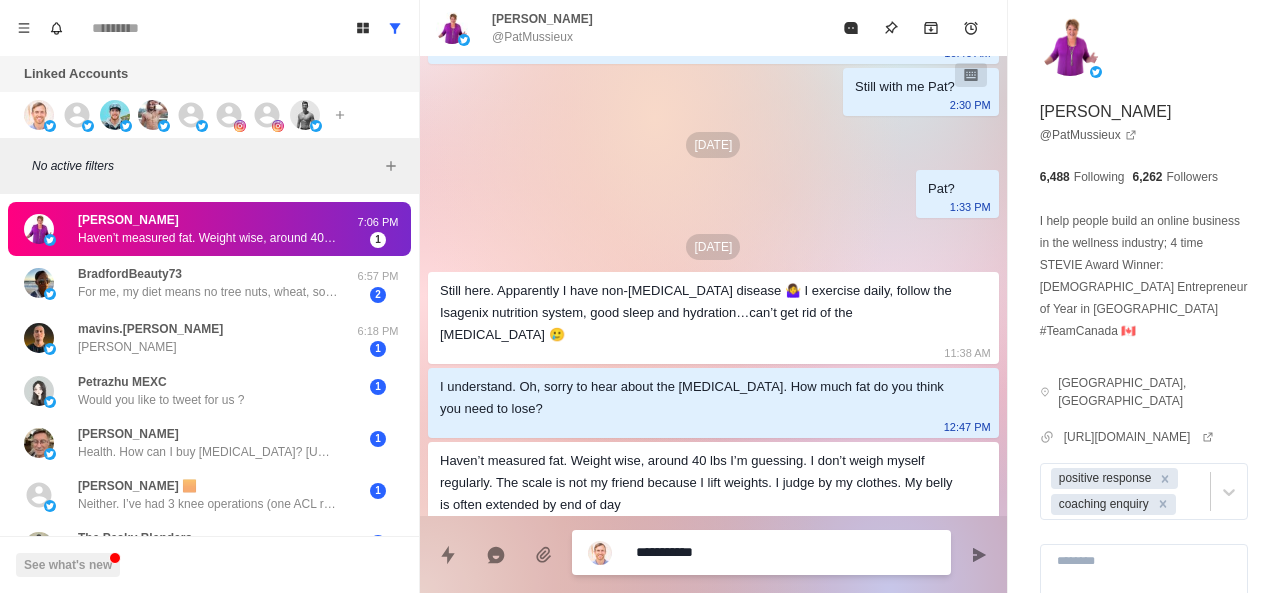 type on "*" 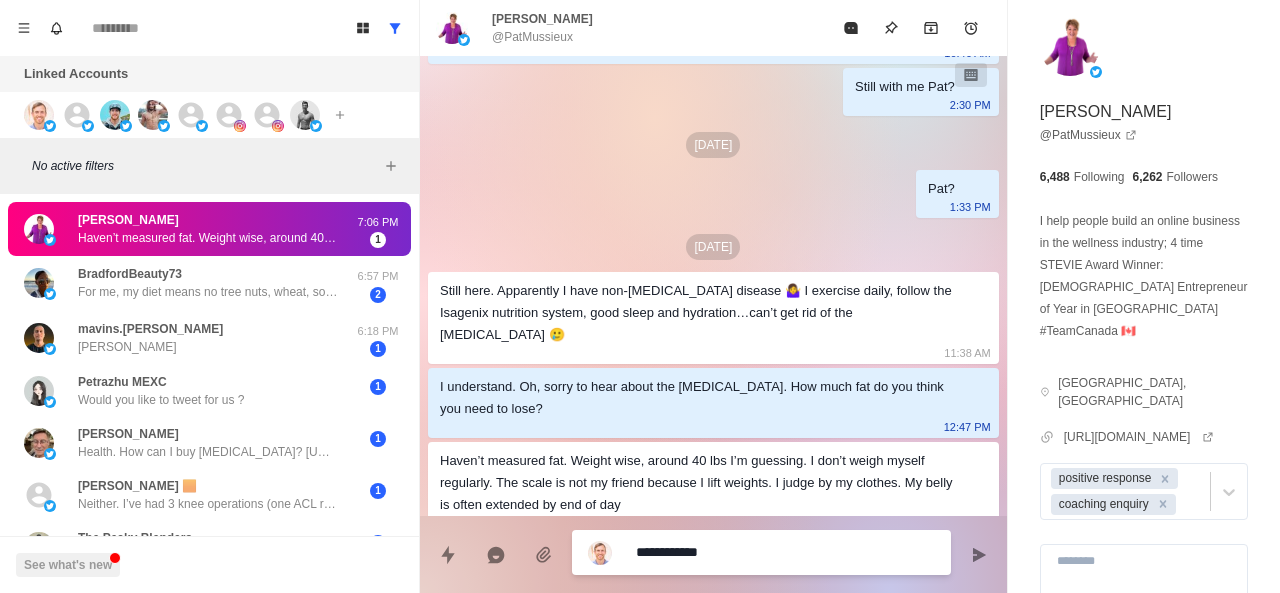 type on "*" 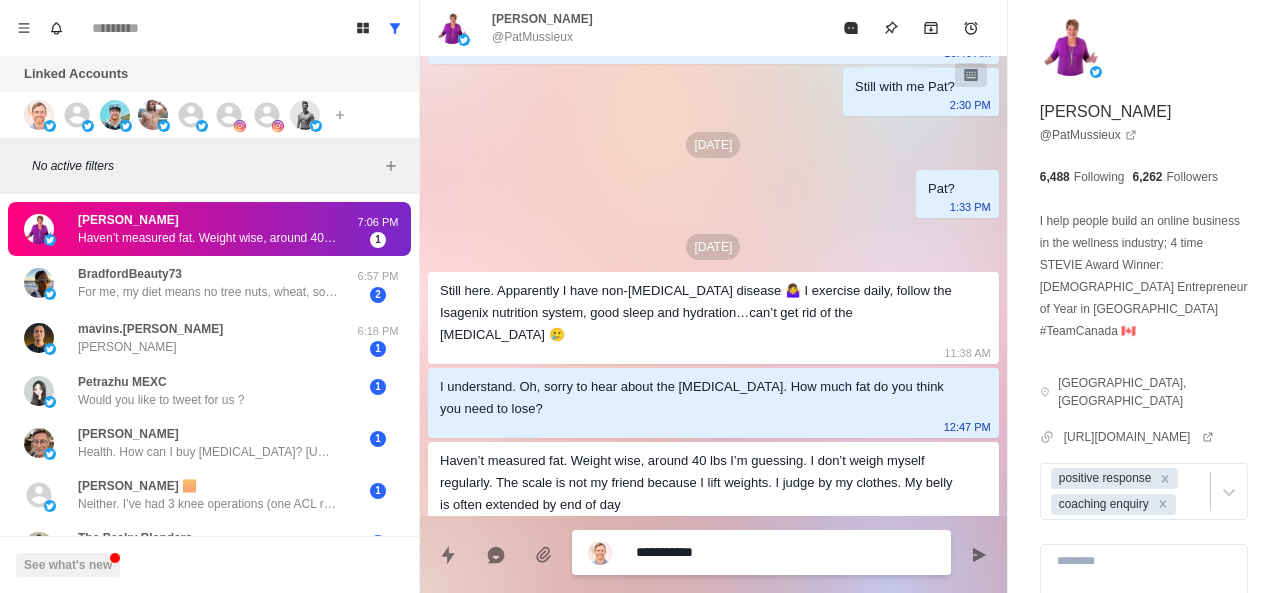 type on "*" 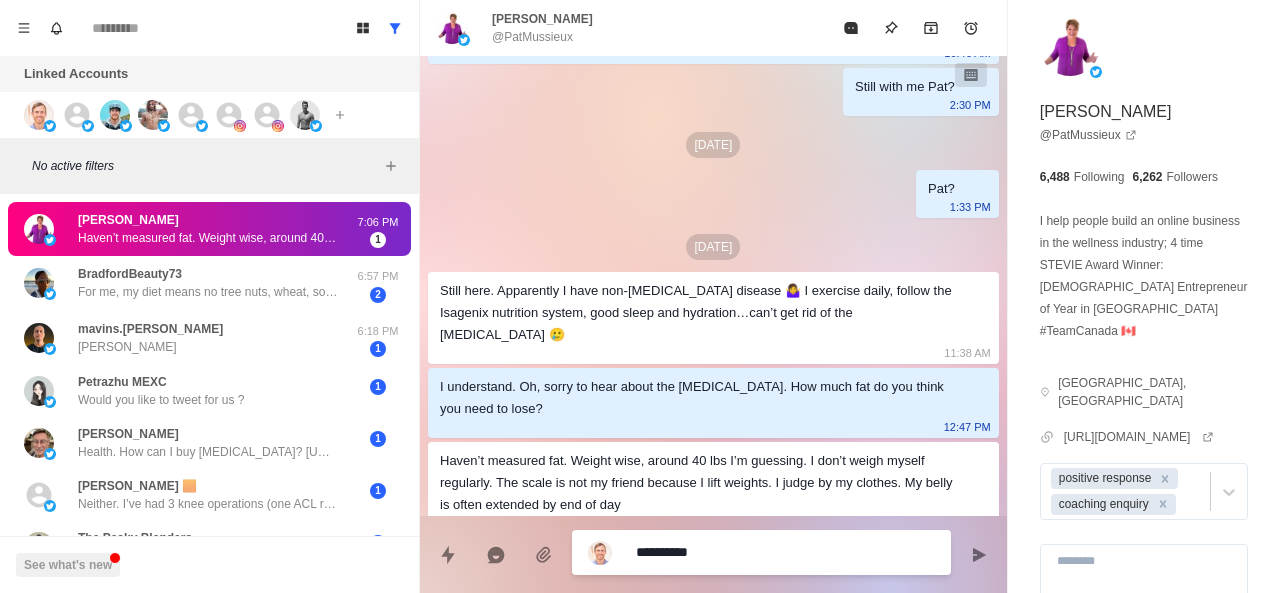 type on "*" 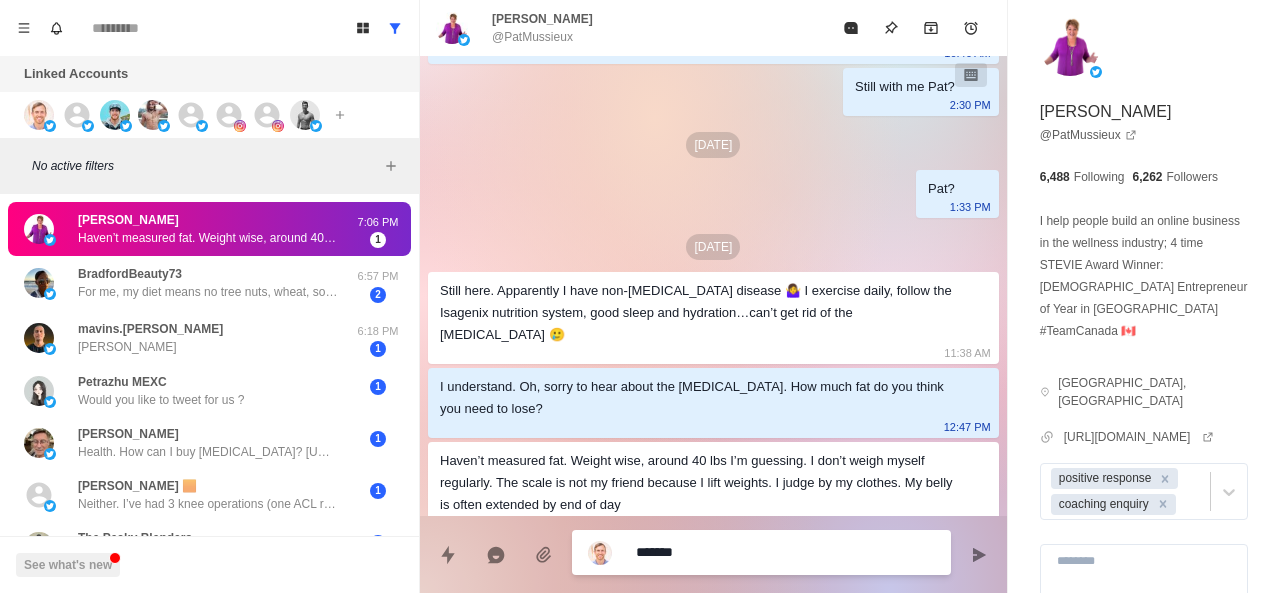 type on "*****" 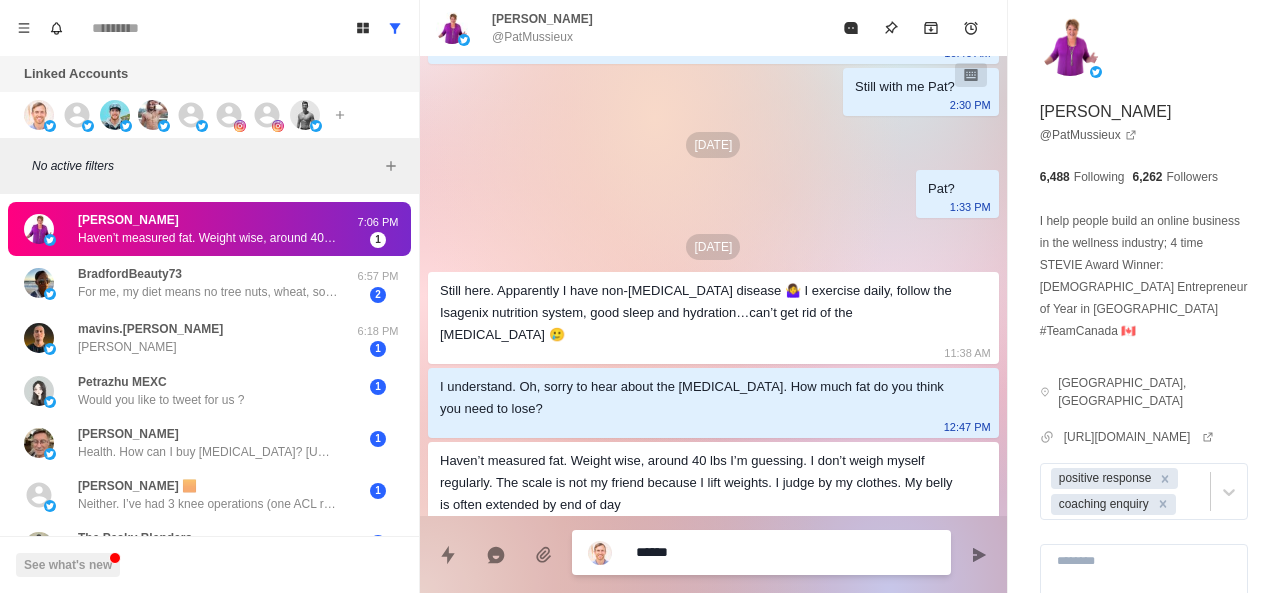 type on "*" 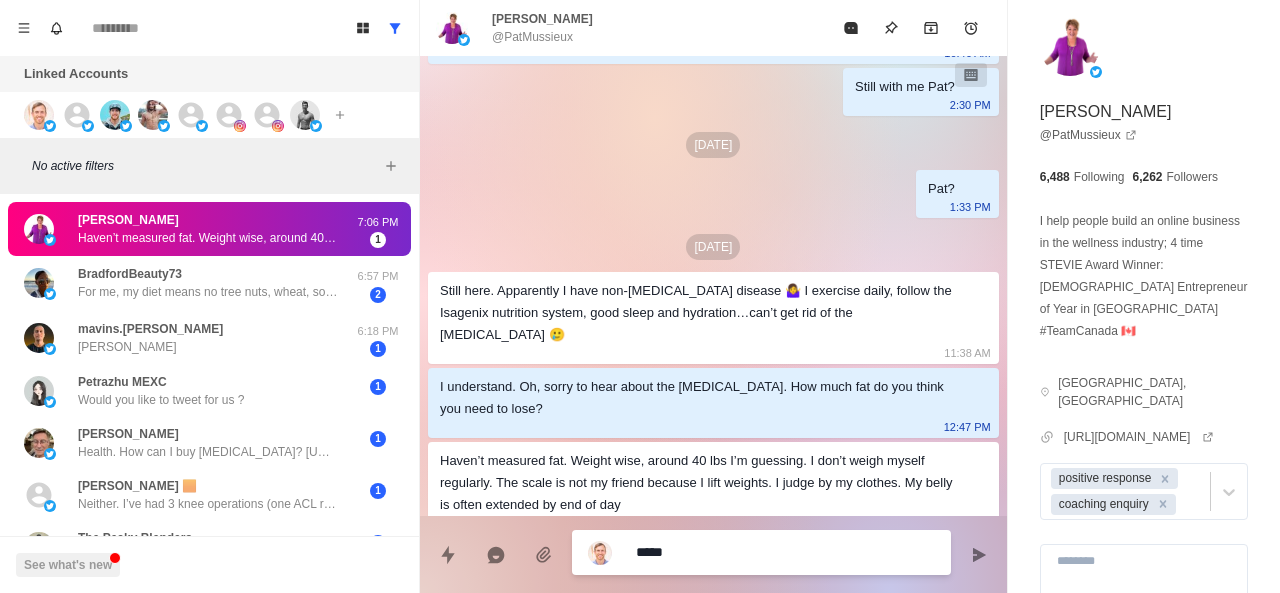 type on "*" 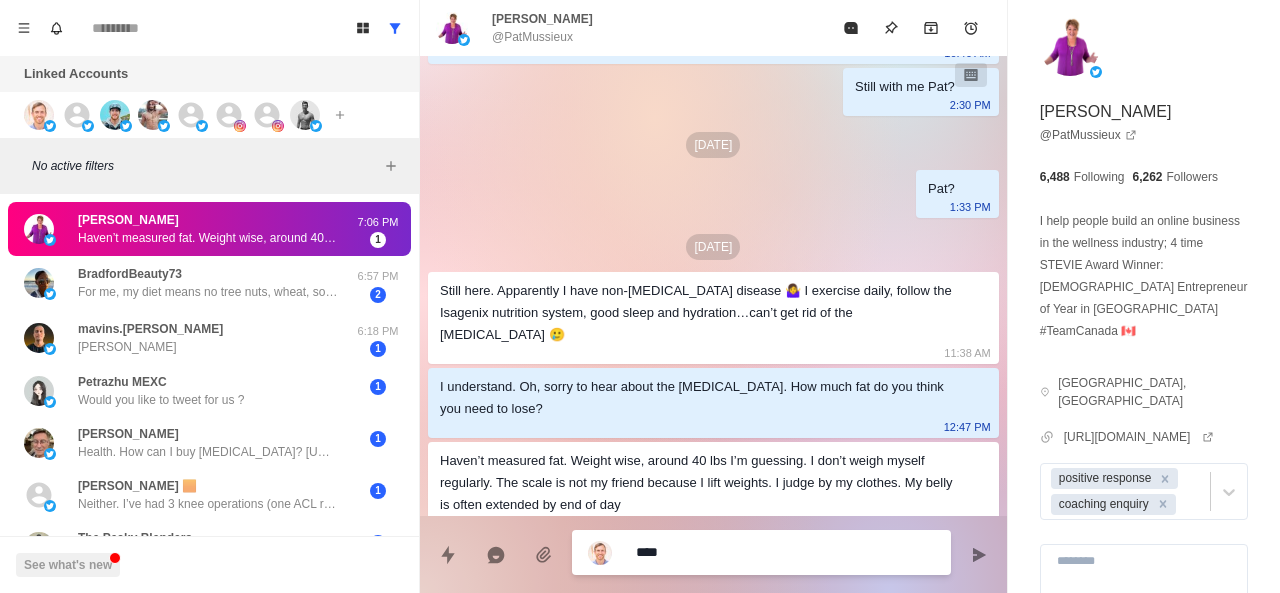 type on "*" 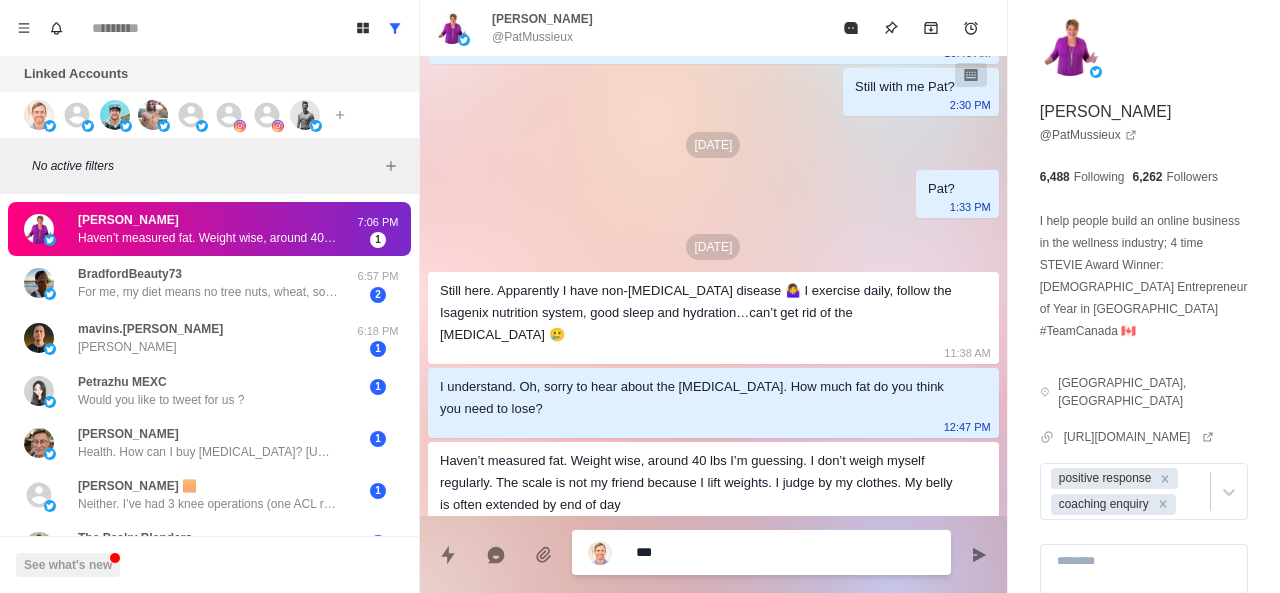 type on "*" 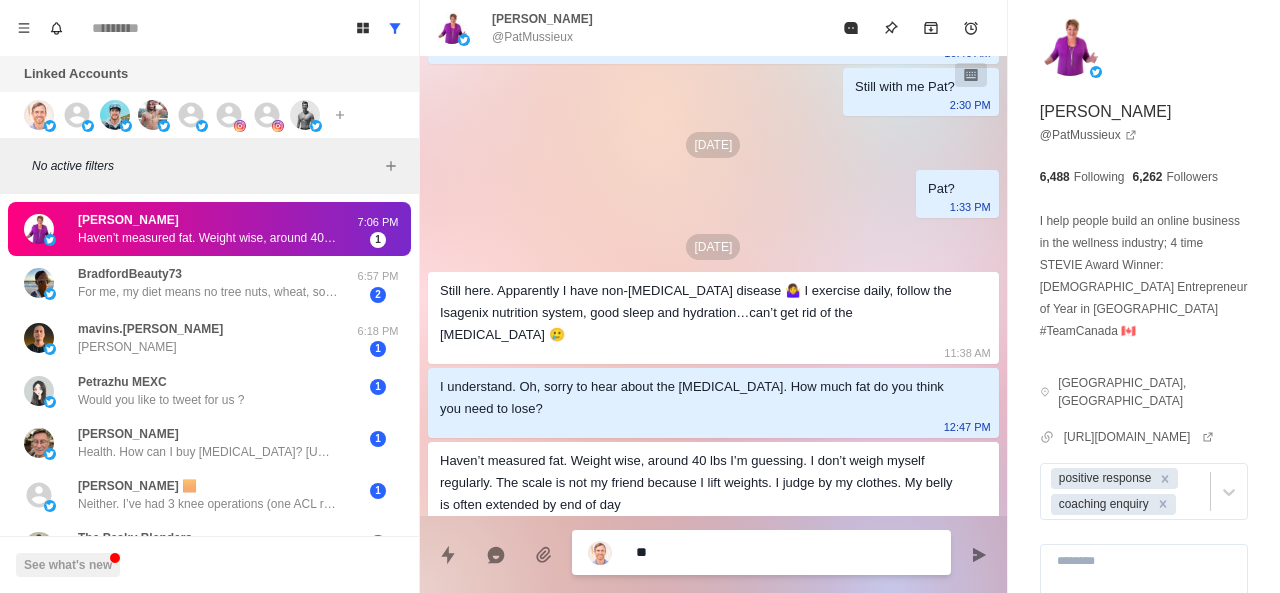 type on "*" 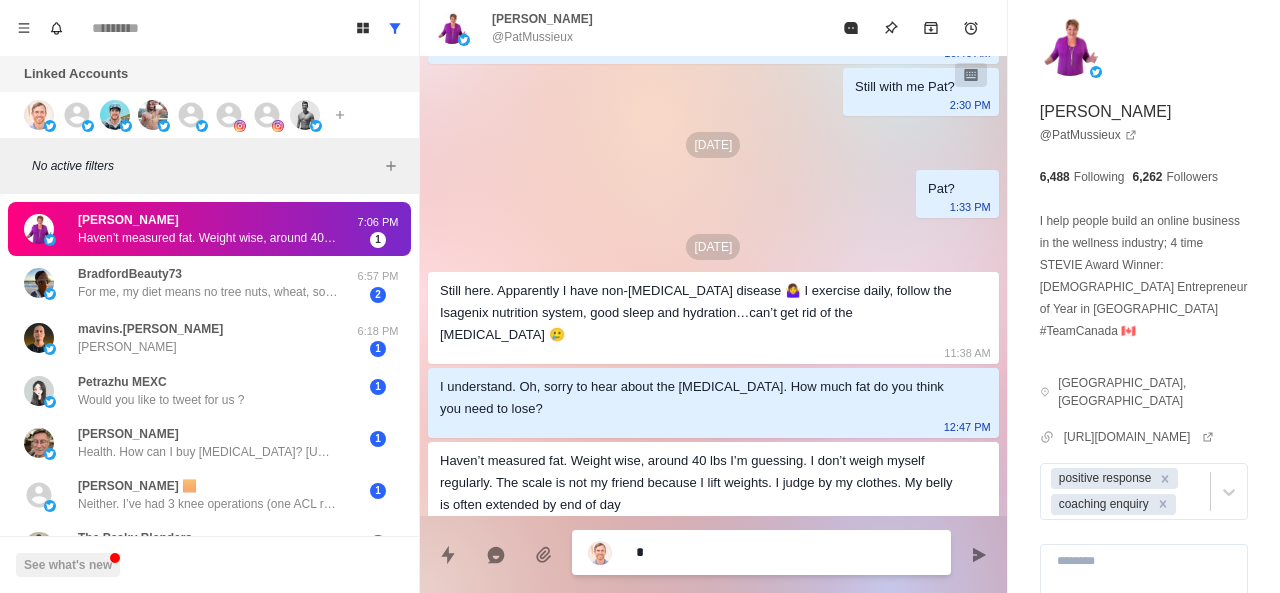type on "*" 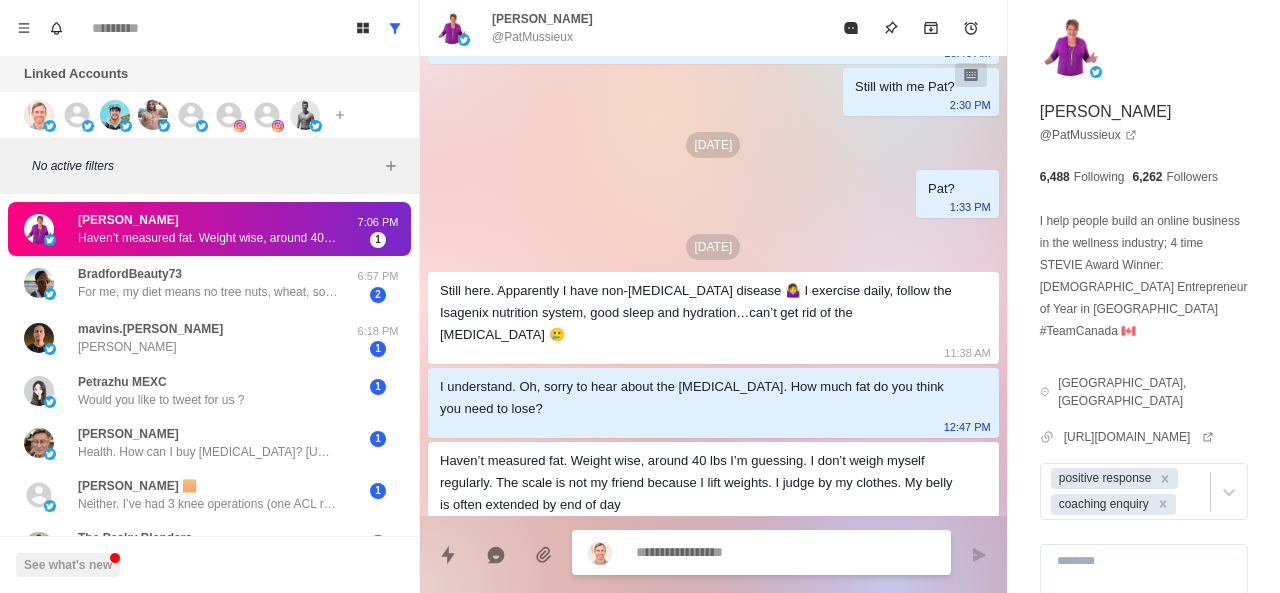 type on "*" 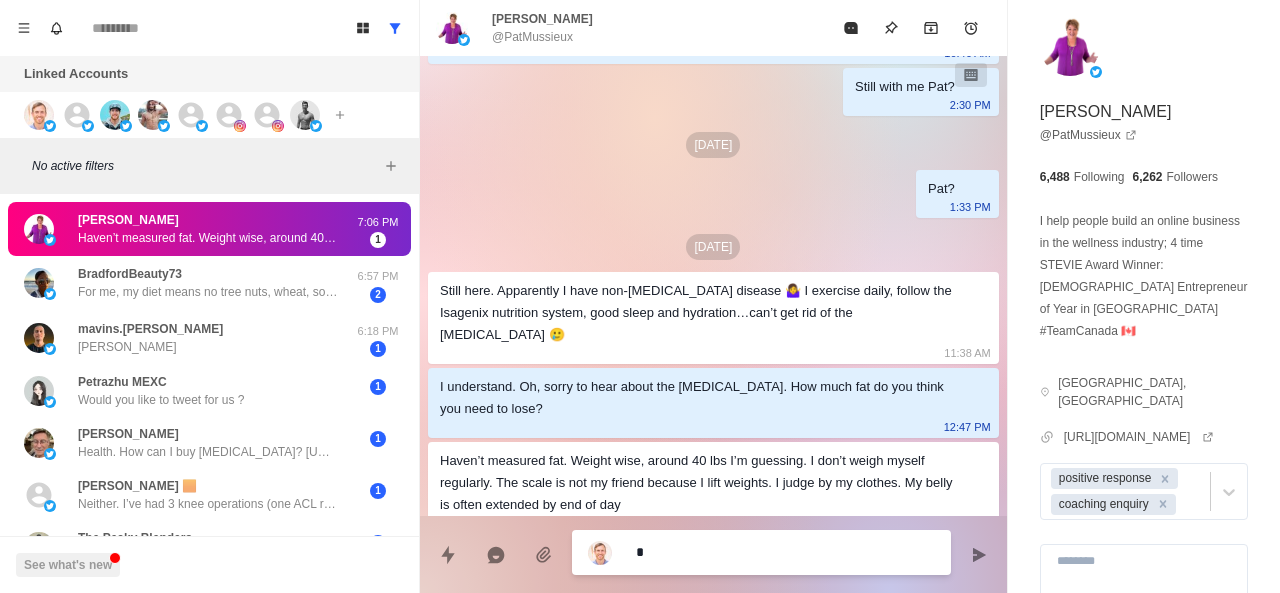 type on "*" 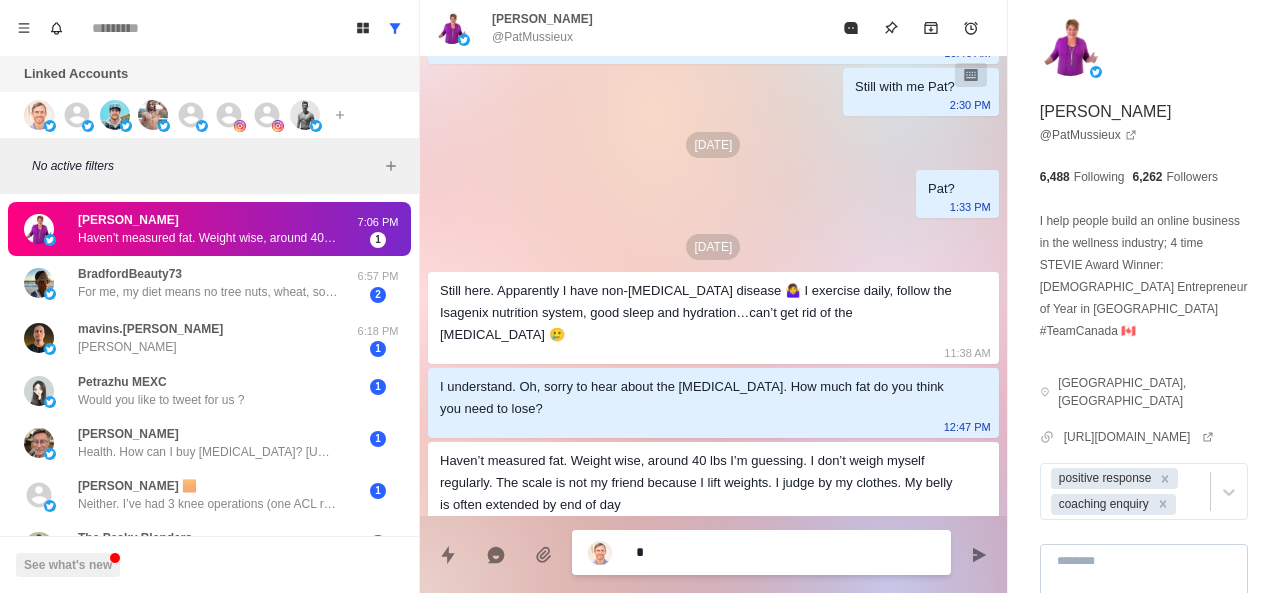 type on "*" 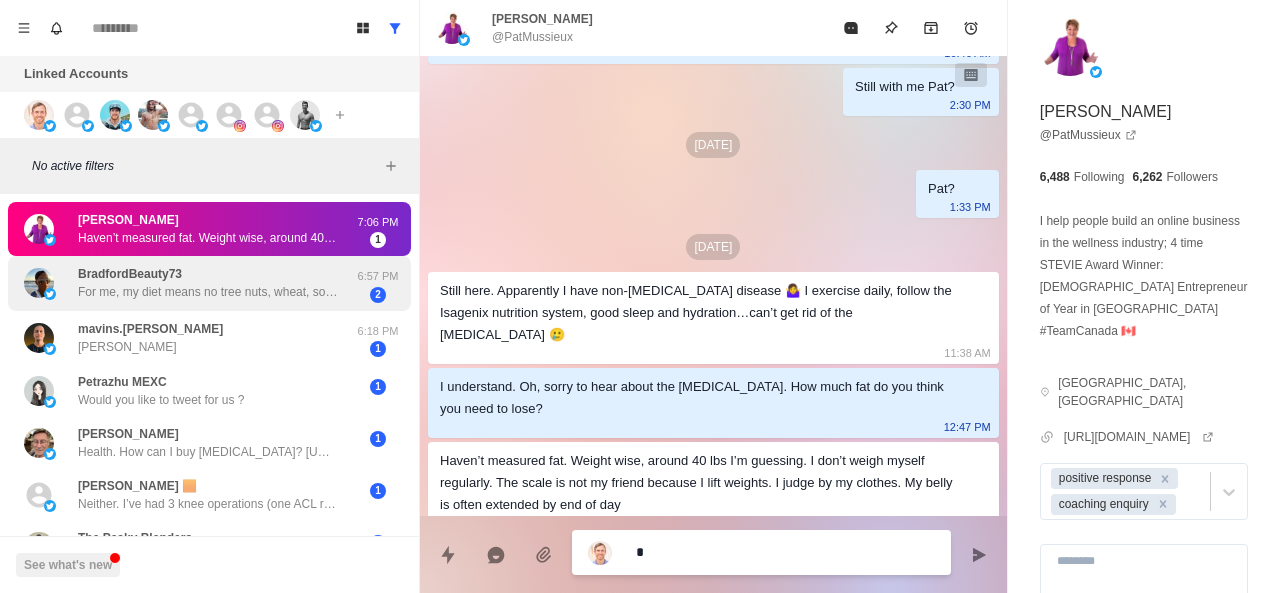 click on "BradfordBeauty73 For me, my diet means no tree nuts, wheat, soy, sunflower or sesame seeds and oils. I already have a dairy and egg intolerance so I am limited. But, making the best of it beautifully. It’s not so bad. I am feeling so much better and the inflammation is going away." at bounding box center (208, 283) 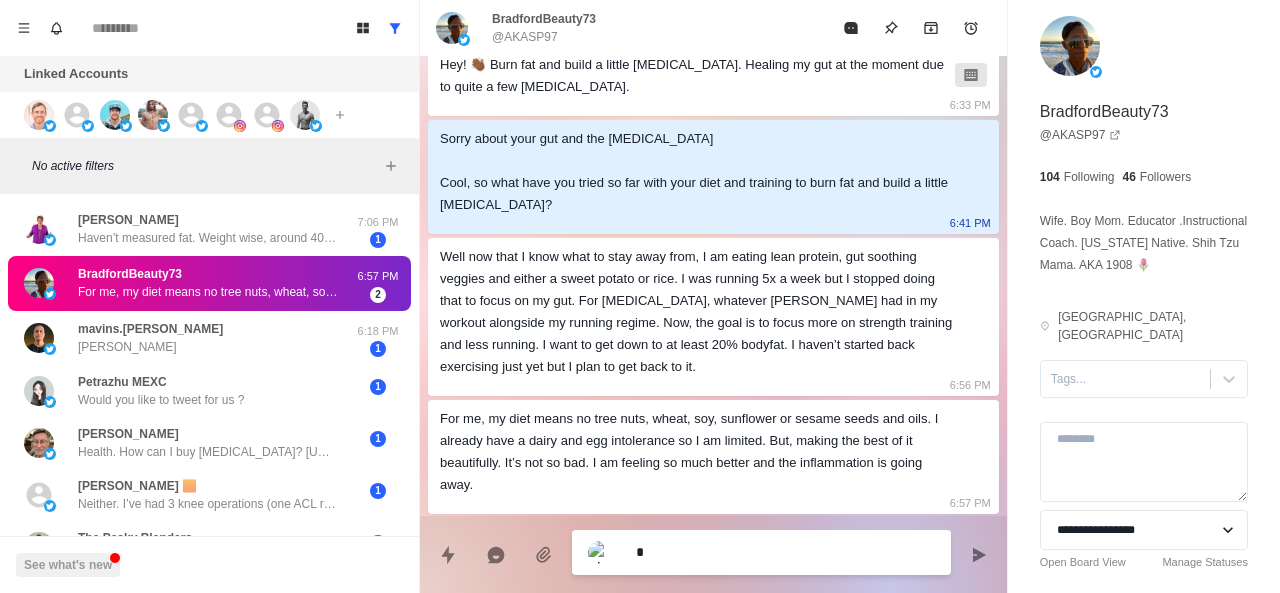 scroll, scrollTop: 234, scrollLeft: 0, axis: vertical 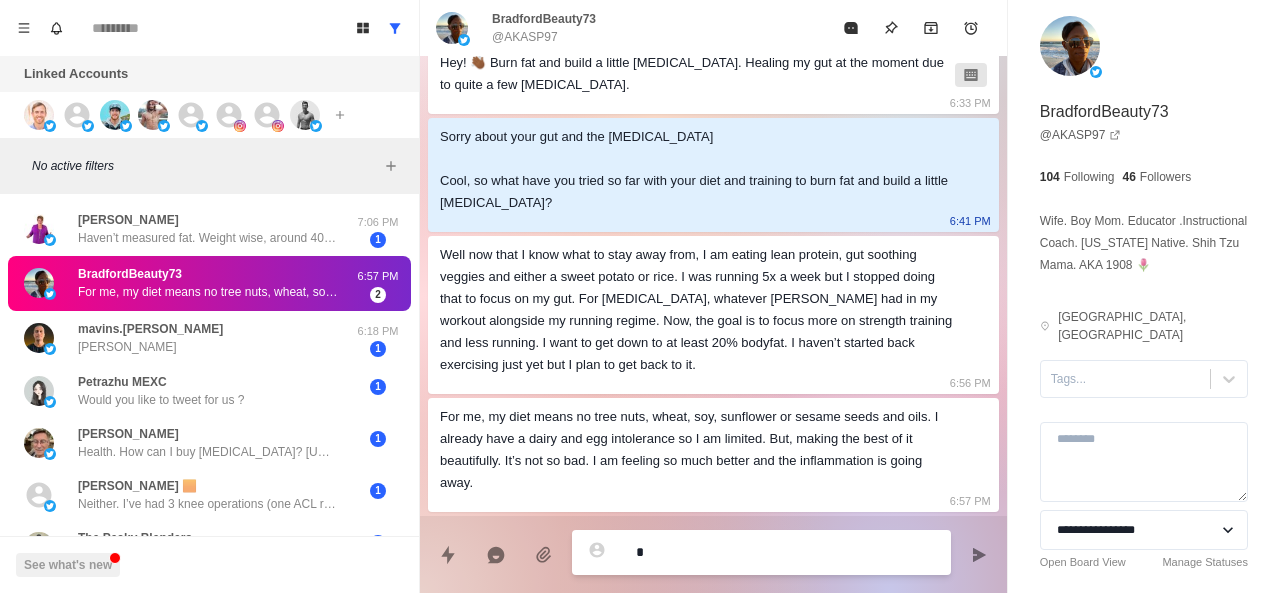 click at bounding box center [612, 553] 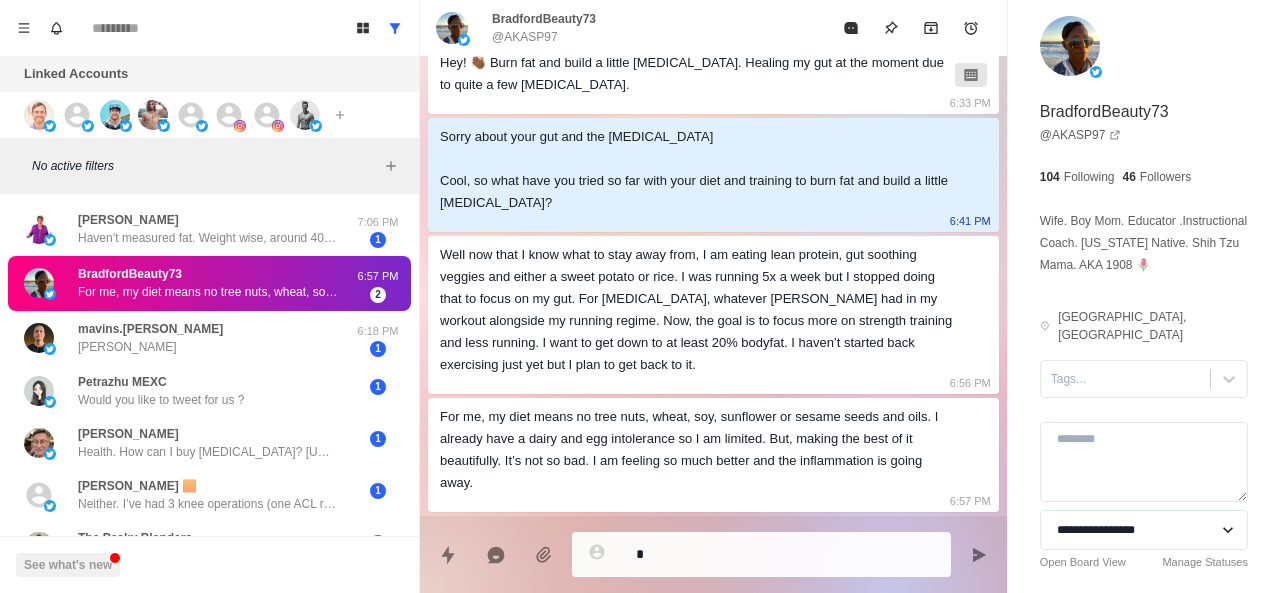 type on "*" 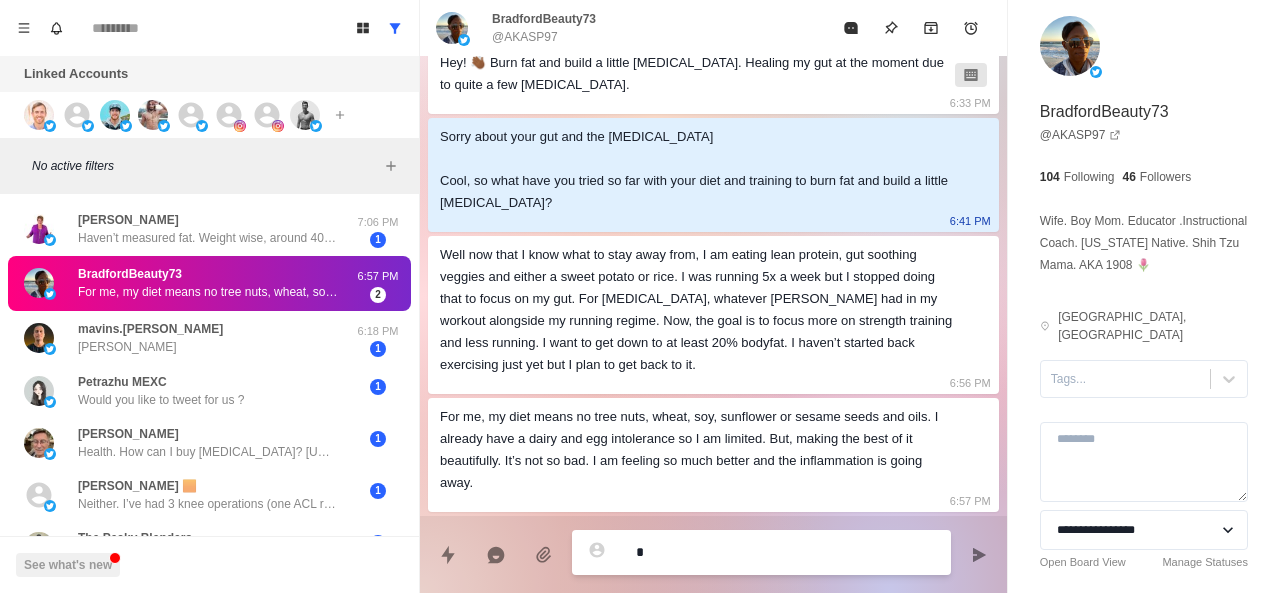 click on "*" at bounding box center (785, 552) 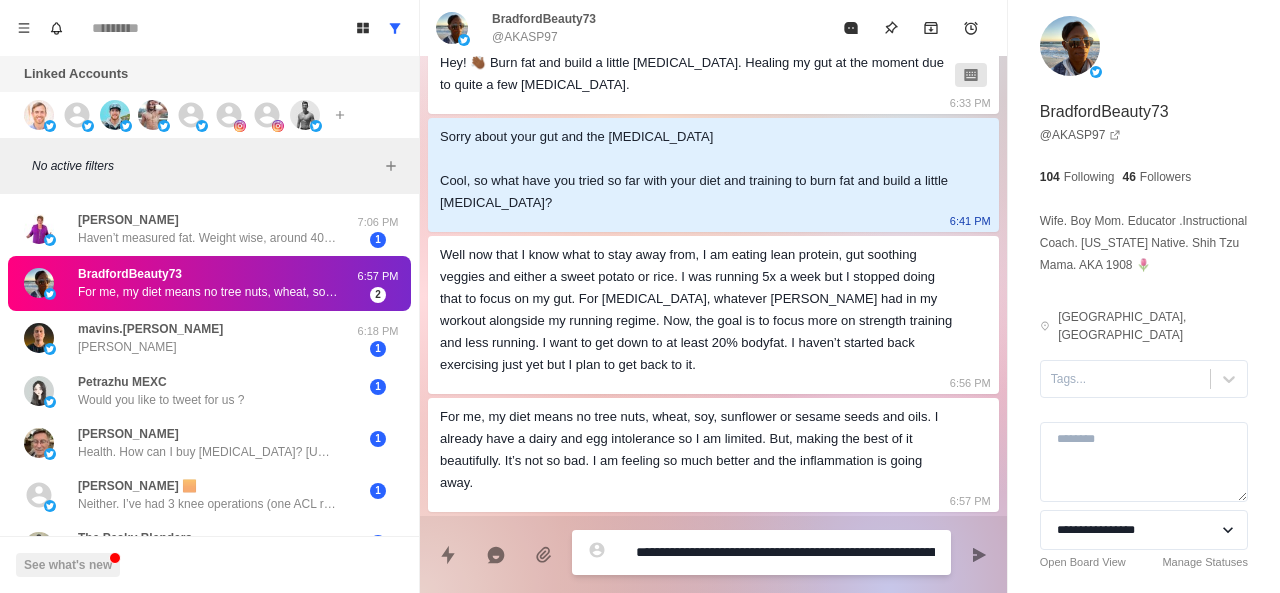 type on "*" 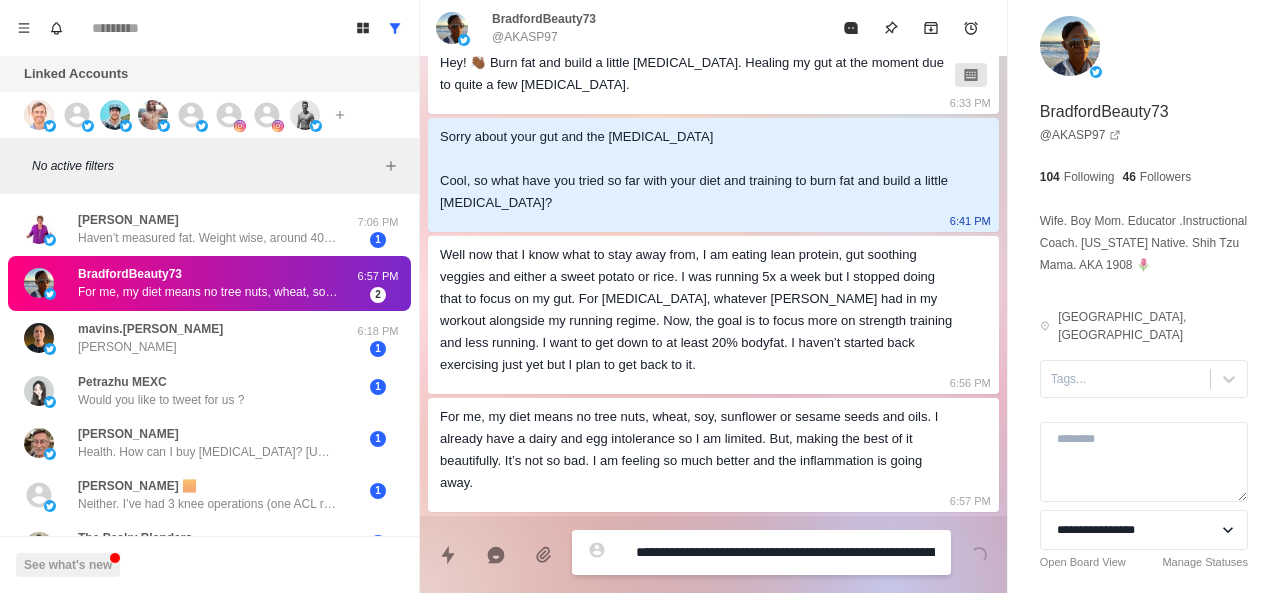 type 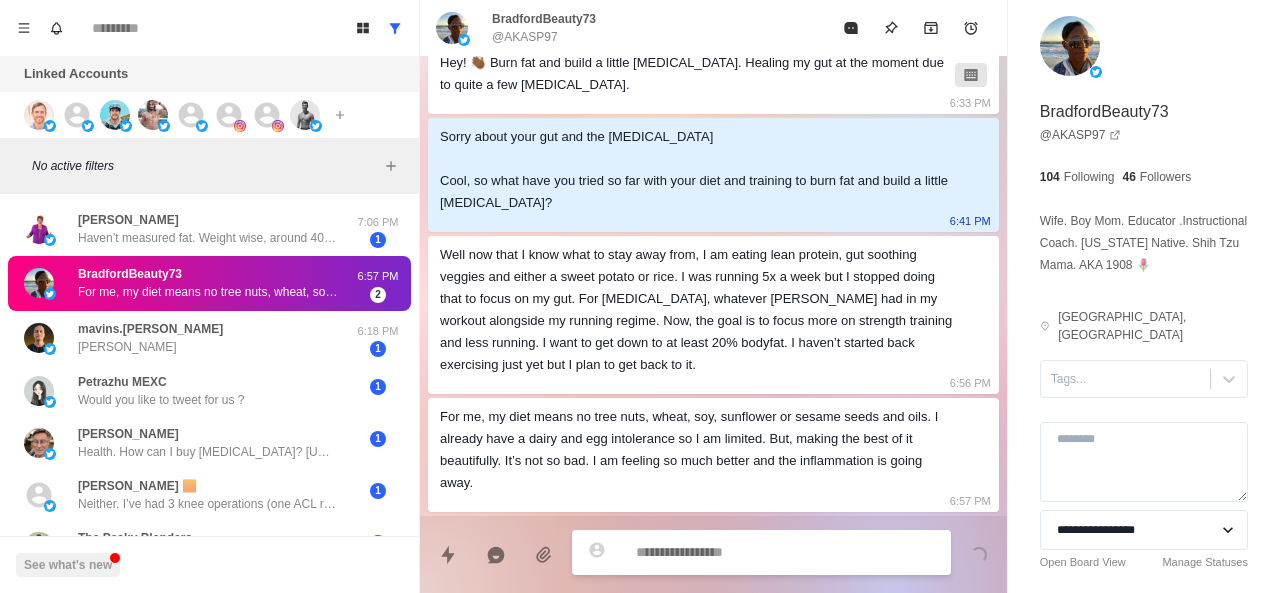 type on "*" 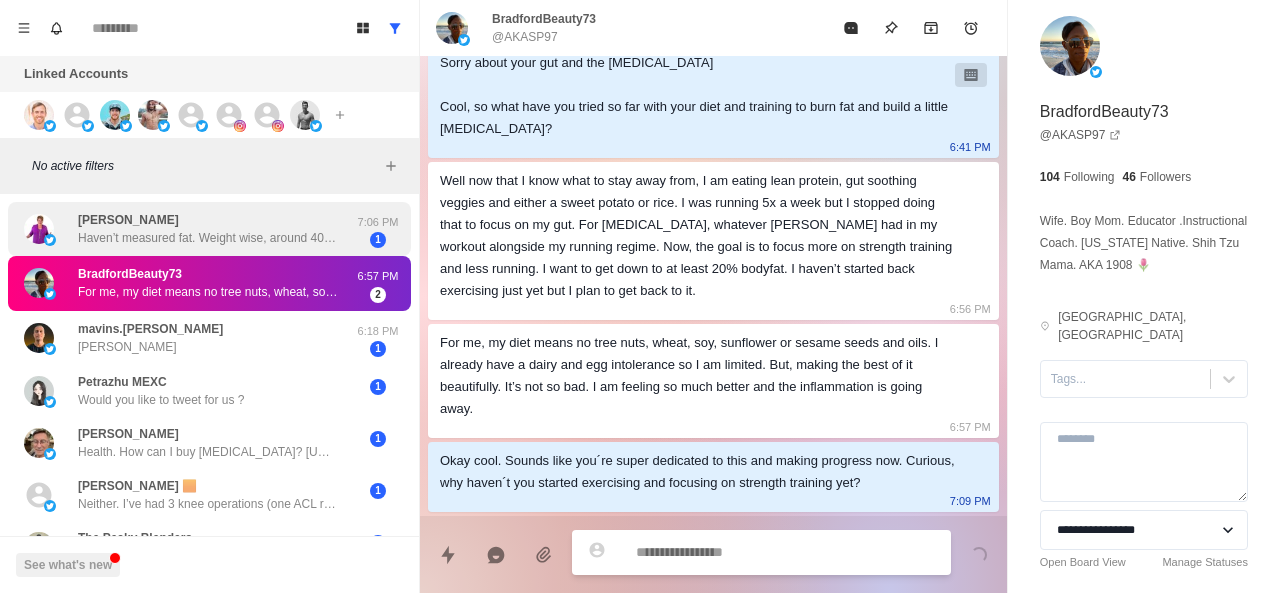 type 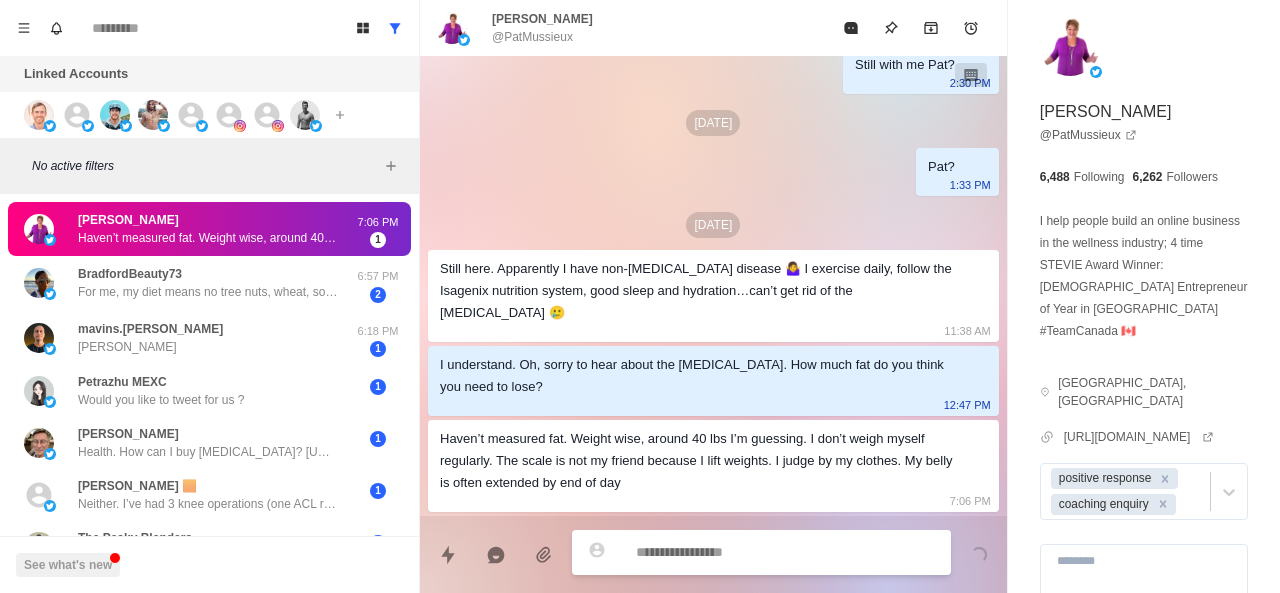 scroll, scrollTop: 232, scrollLeft: 0, axis: vertical 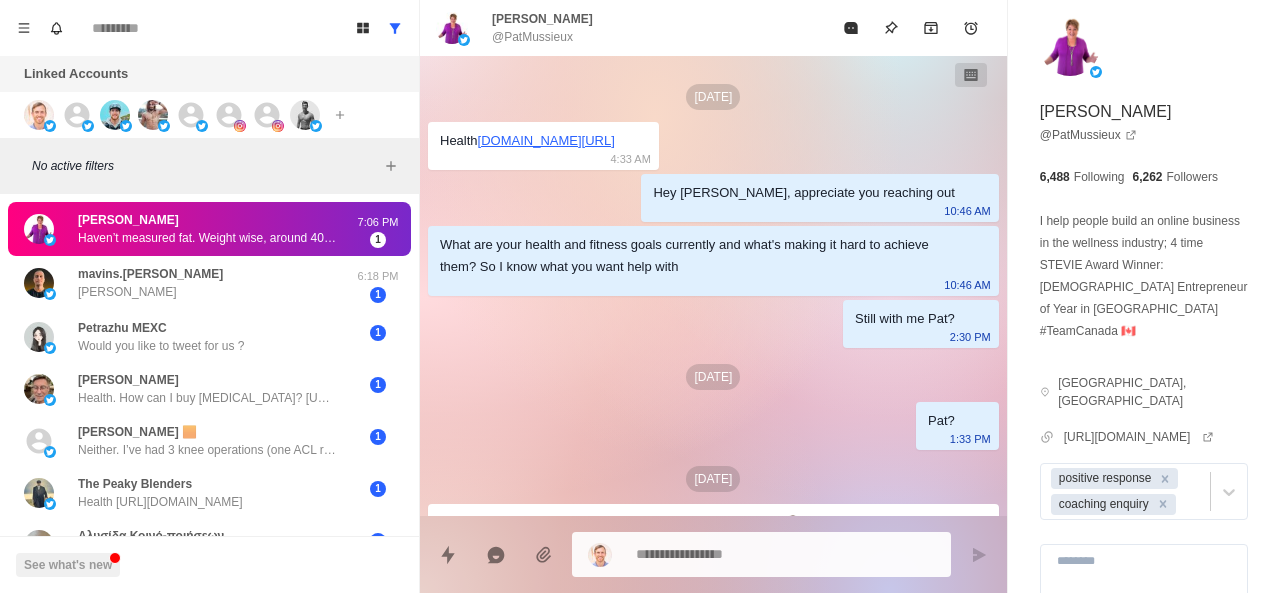 click on "Health  t.co/1DuIfEcyK3" at bounding box center [527, 141] 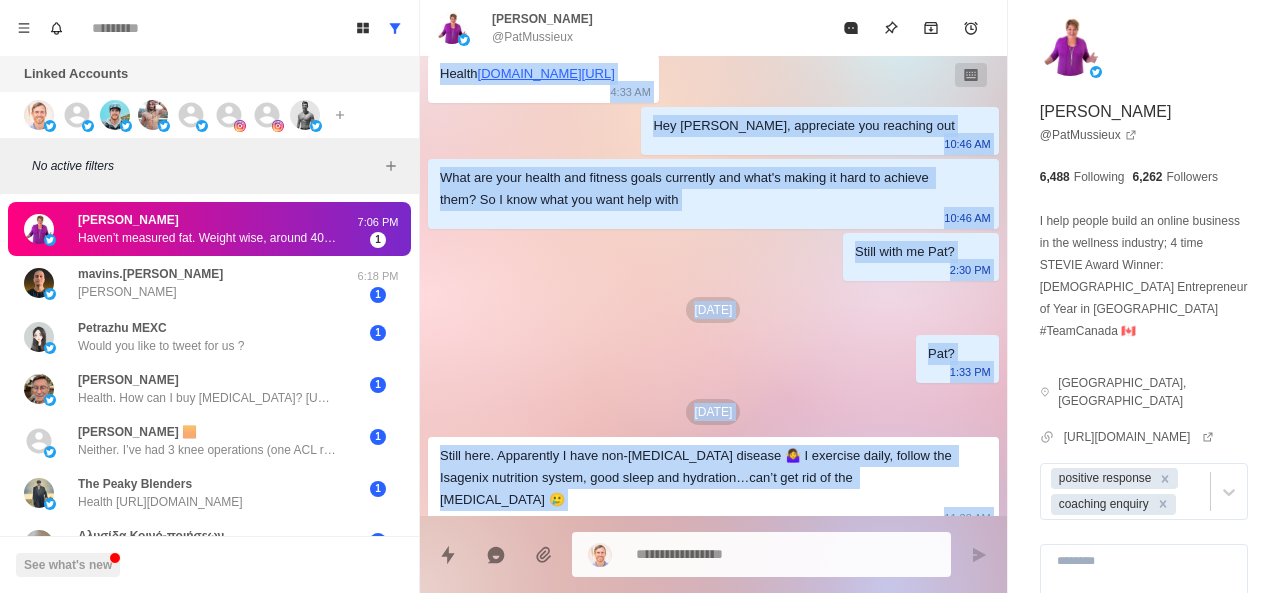 scroll, scrollTop: 232, scrollLeft: 0, axis: vertical 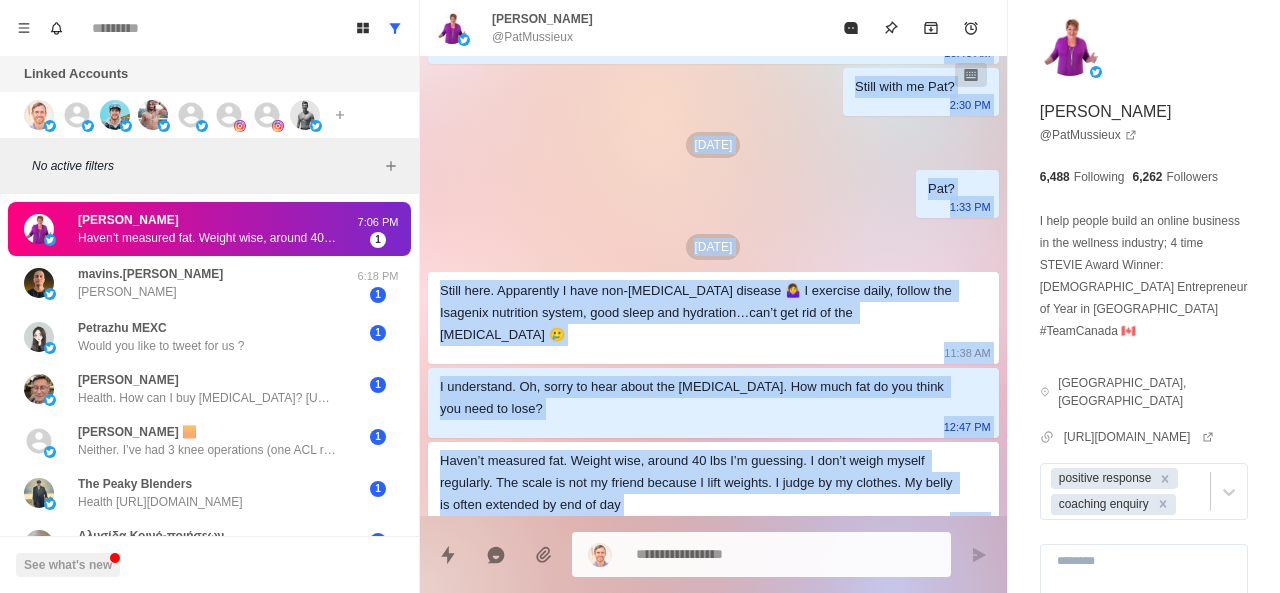 drag, startPoint x: 442, startPoint y: 135, endPoint x: 881, endPoint y: 537, distance: 595.2521 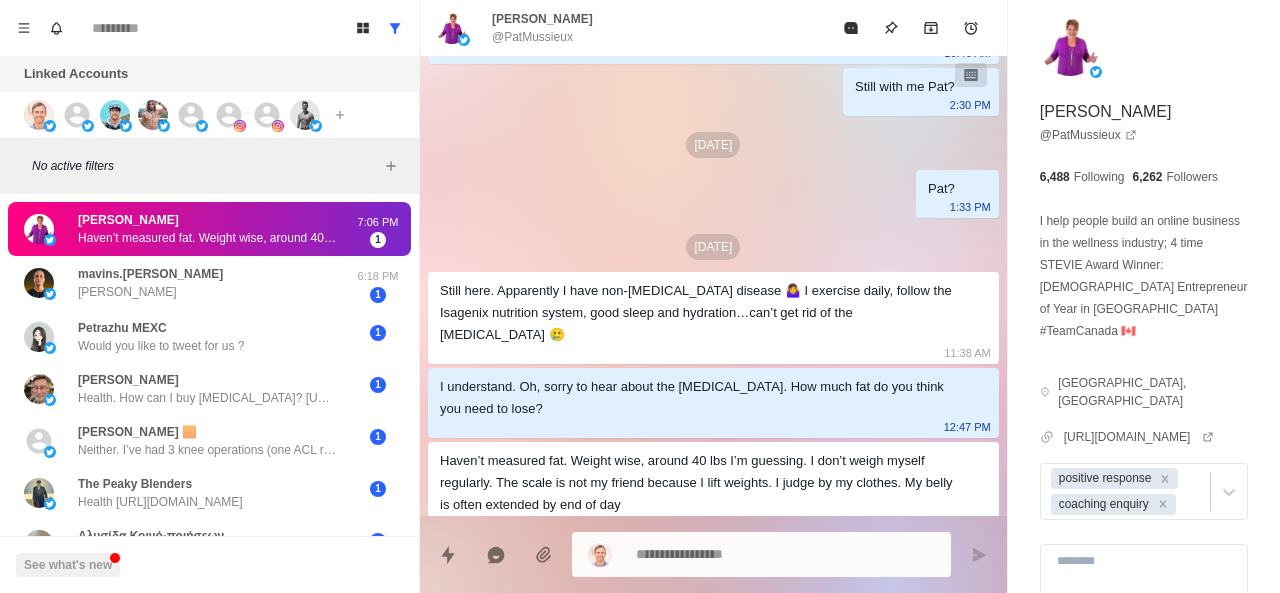 click at bounding box center (761, 554) 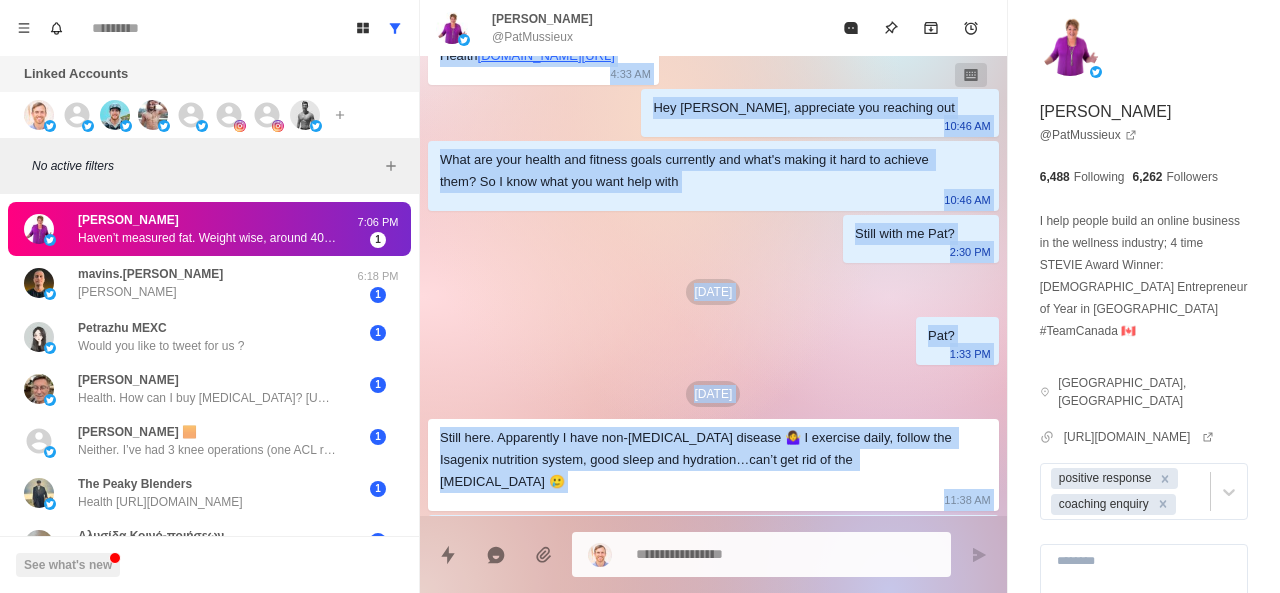 scroll, scrollTop: 232, scrollLeft: 0, axis: vertical 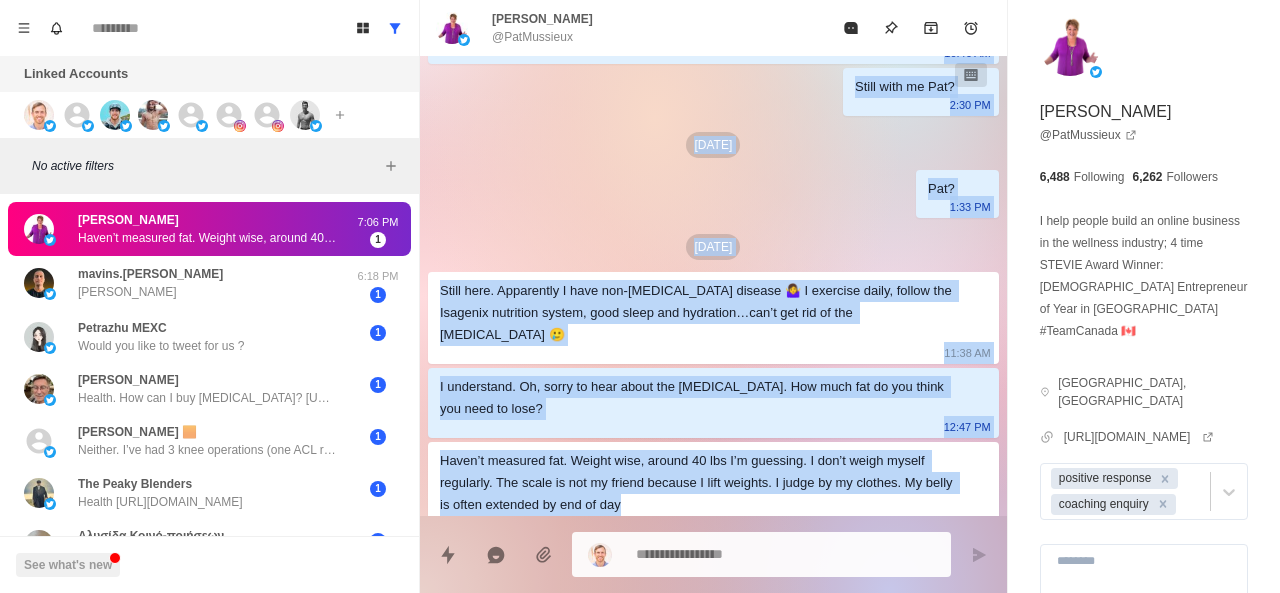 drag, startPoint x: 440, startPoint y: 138, endPoint x: 882, endPoint y: 479, distance: 558.2517 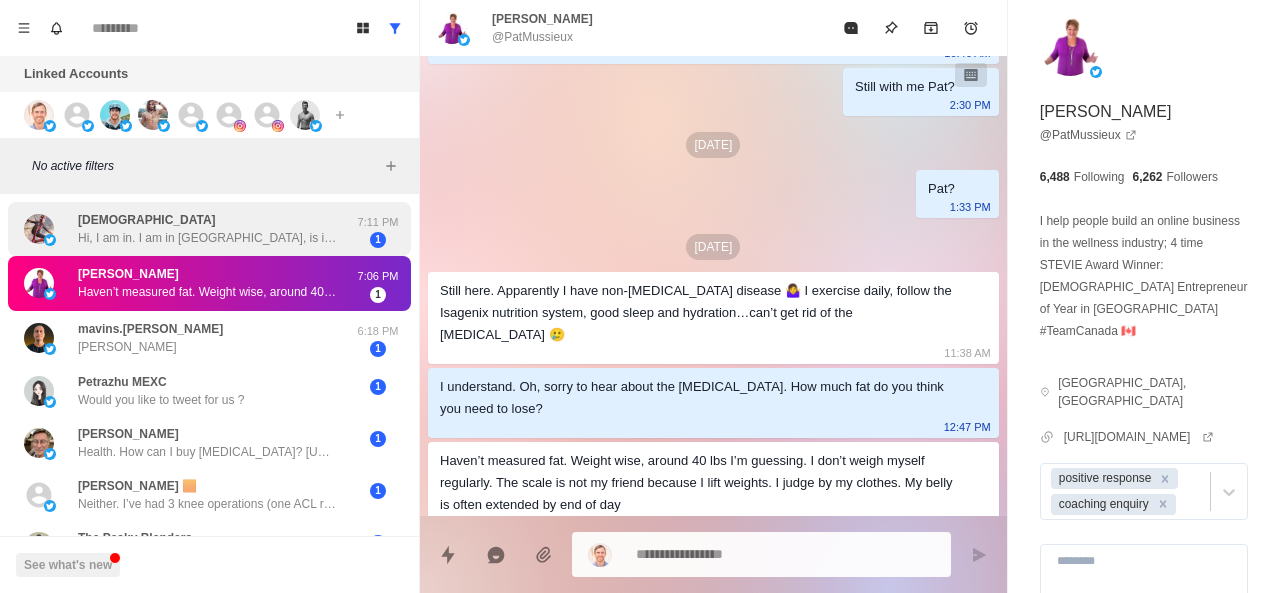 click on "Hi, I am in. I am in EU, is it a problem? https://t.co/5Jx0FF80TQ" at bounding box center (208, 238) 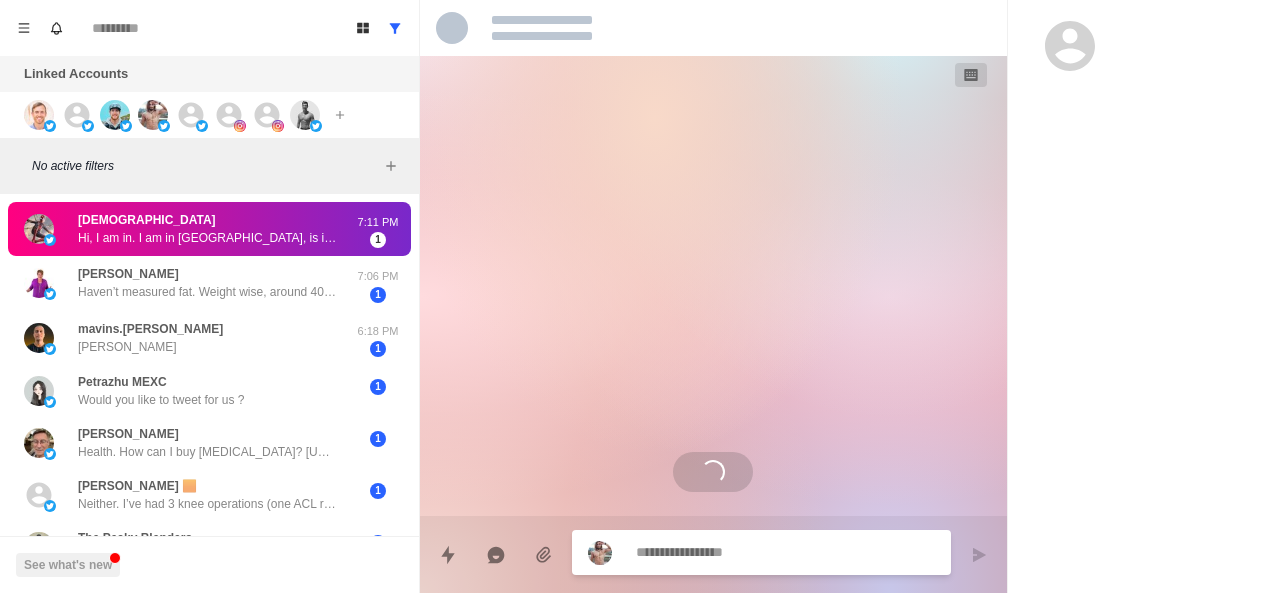 scroll, scrollTop: 0, scrollLeft: 0, axis: both 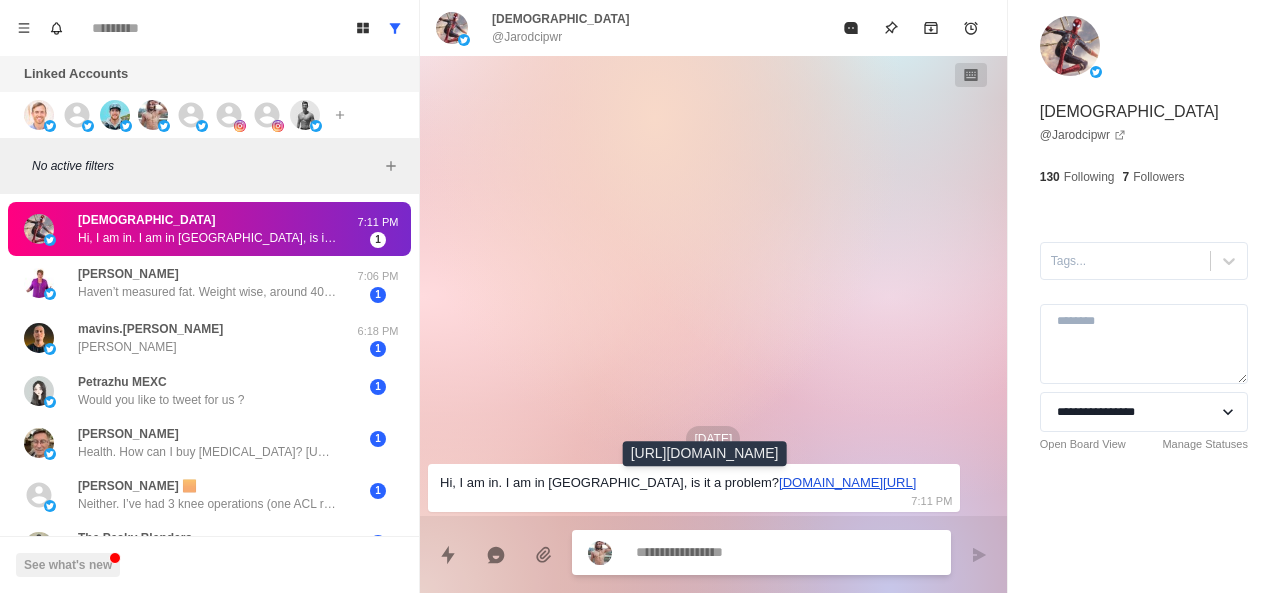 click on "[DOMAIN_NAME][URL]" at bounding box center [847, 482] 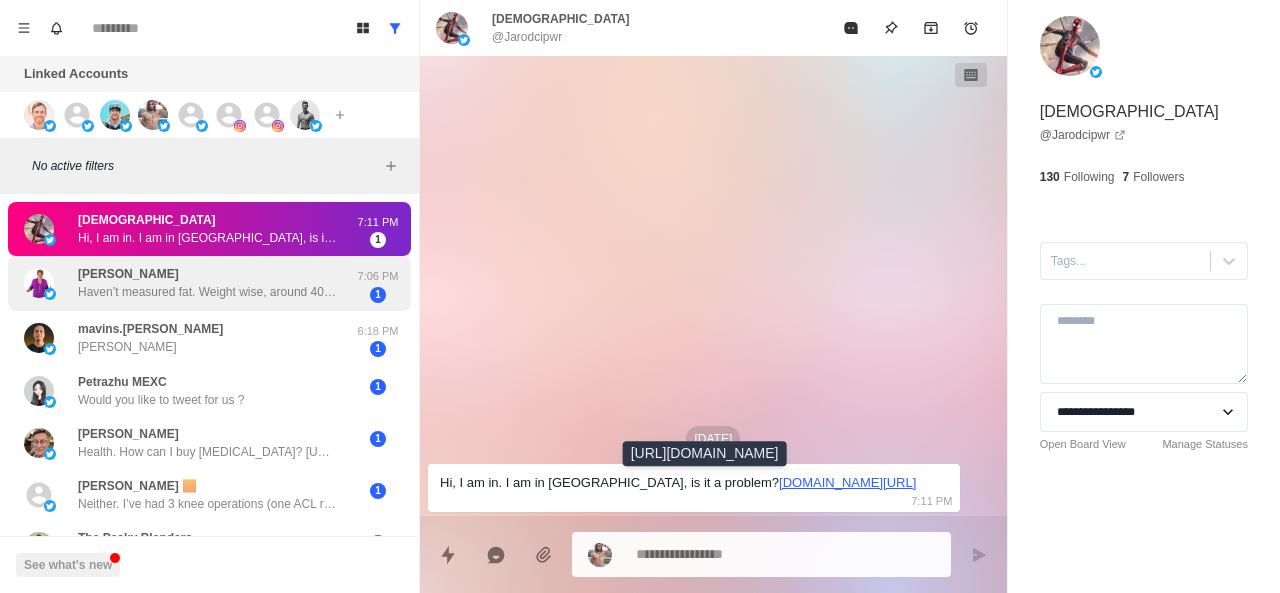 click on "Haven’t measured fat. Weight wise, around 40 lbs I’m guessing. I don’t weigh myself regularly. The scale is not my friend because I lift weights. I judge by my clothes. My belly is often extended by end of day" at bounding box center [208, 292] 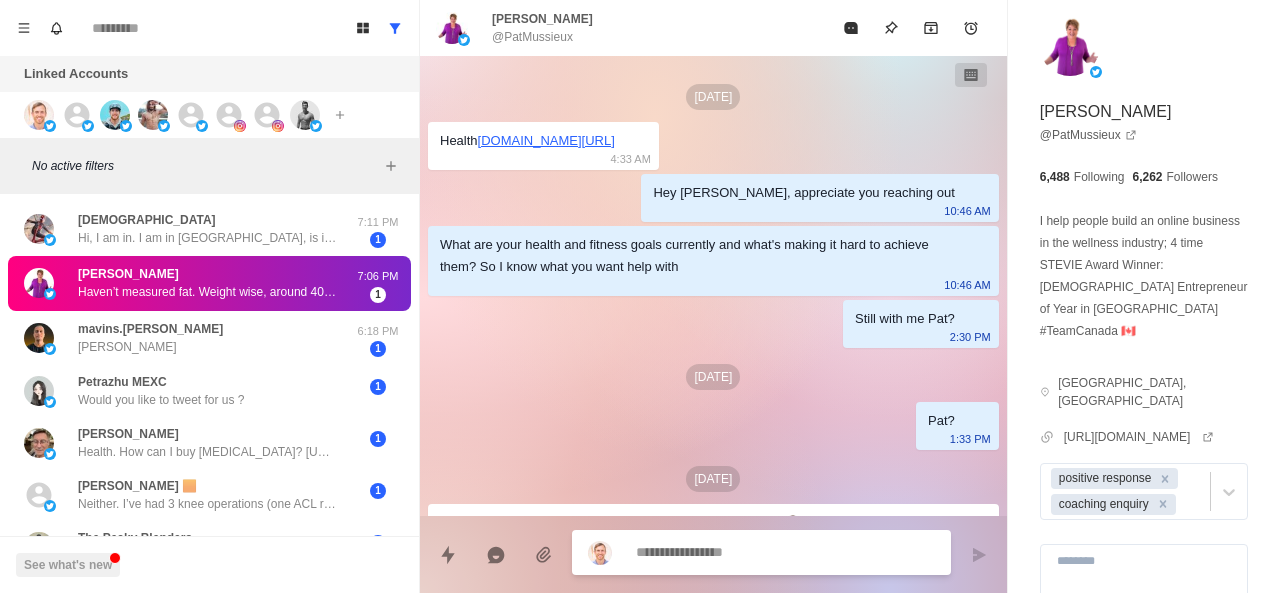 scroll, scrollTop: 232, scrollLeft: 0, axis: vertical 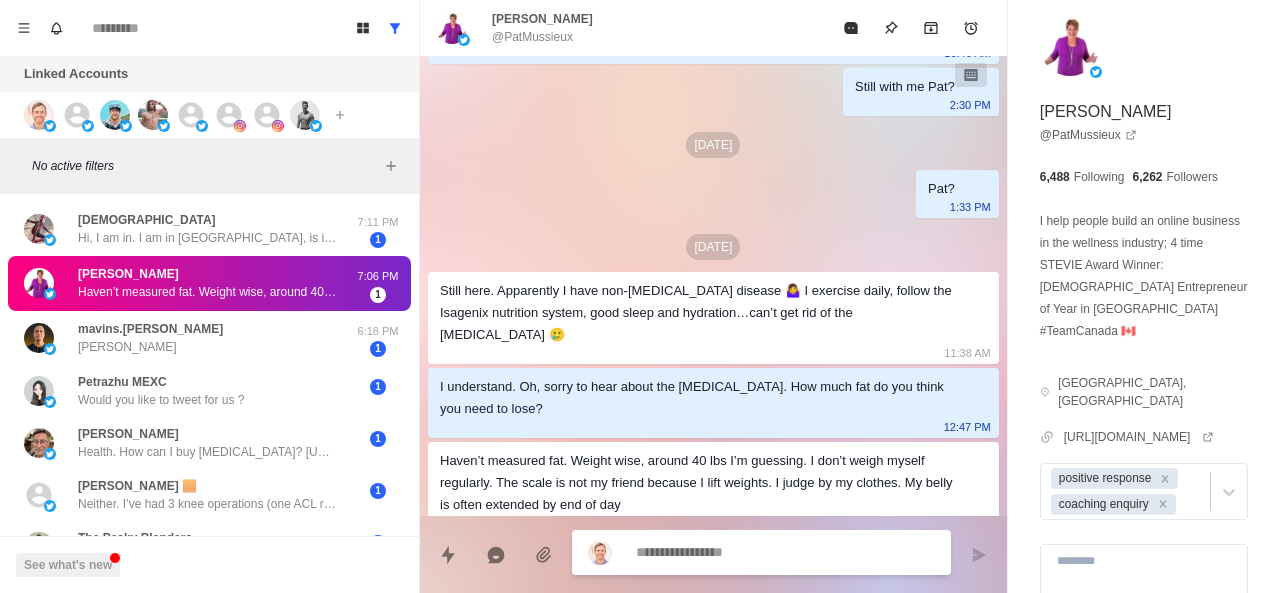 click at bounding box center (785, 552) 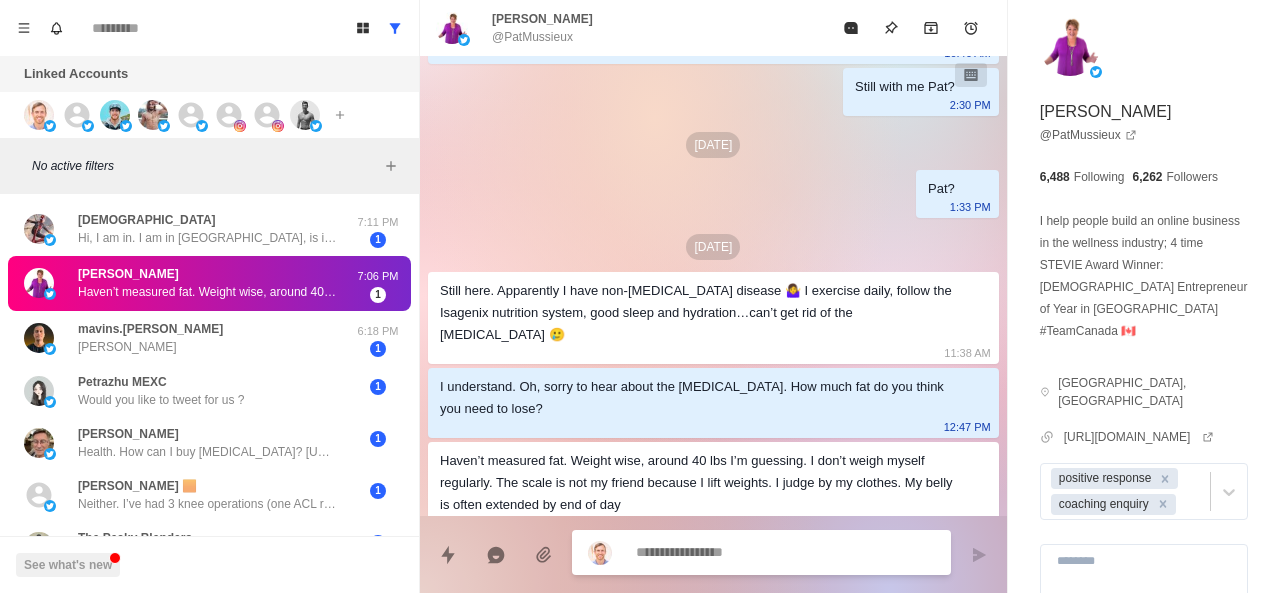 type on "*" 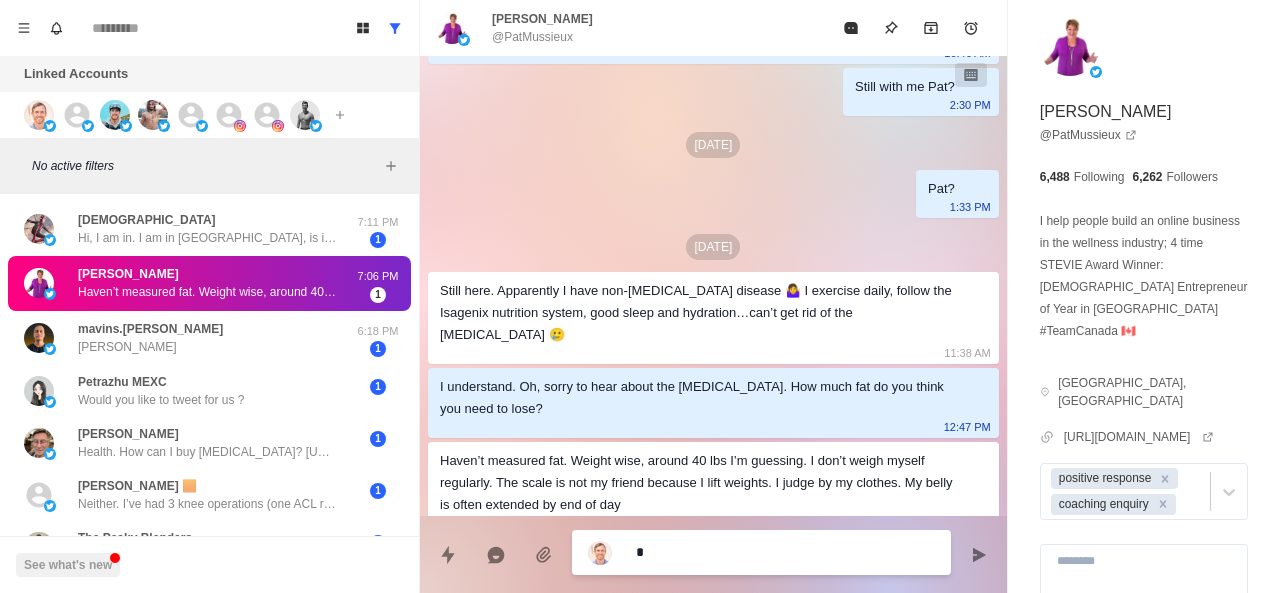 type on "*" 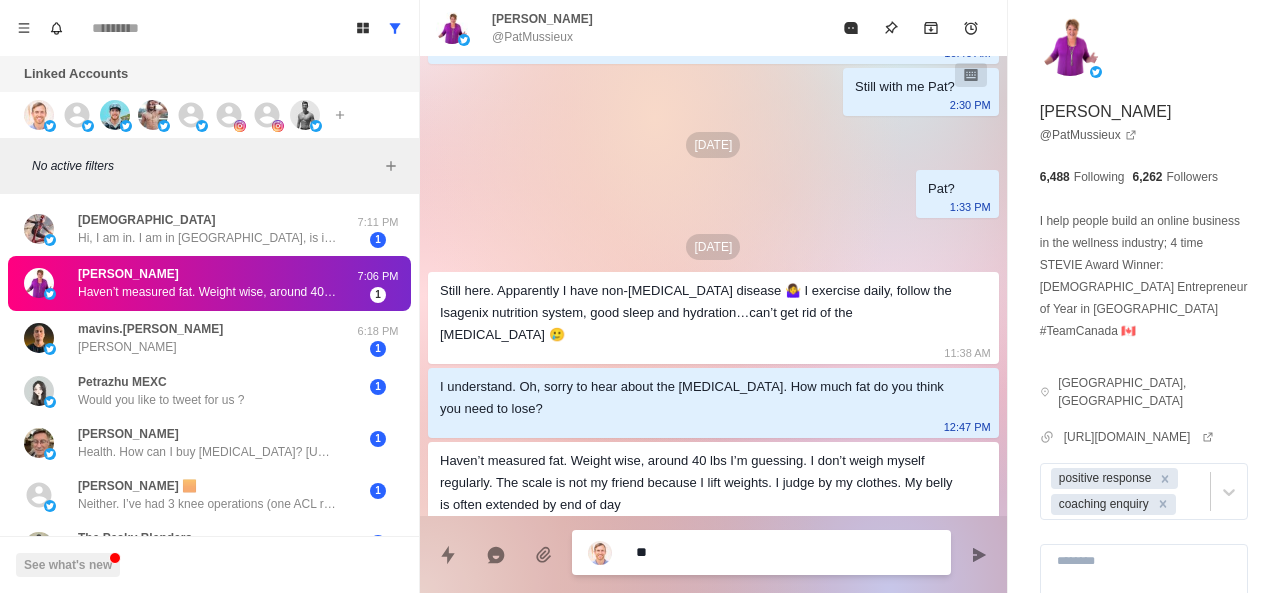 type on "*" 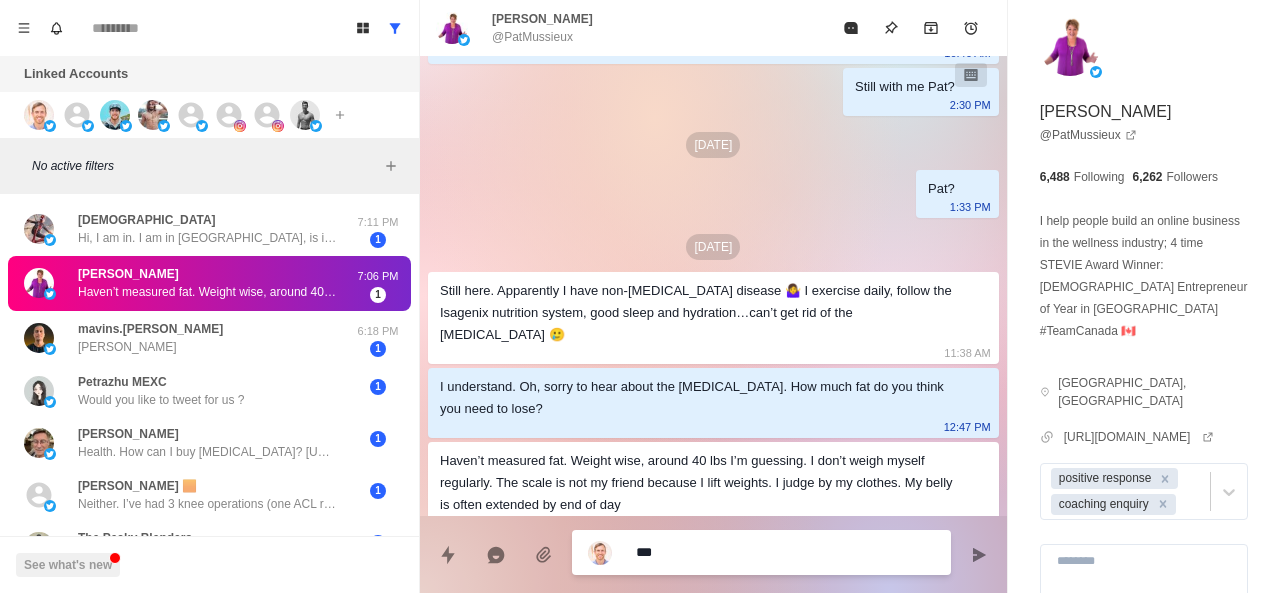 type on "****" 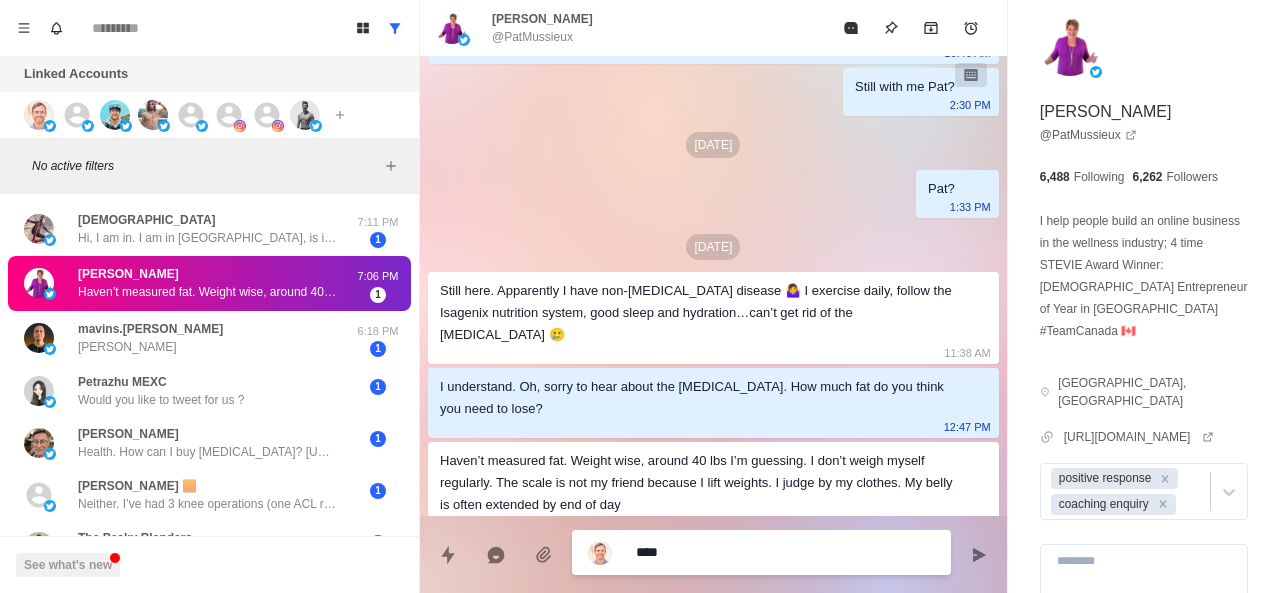 type on "*" 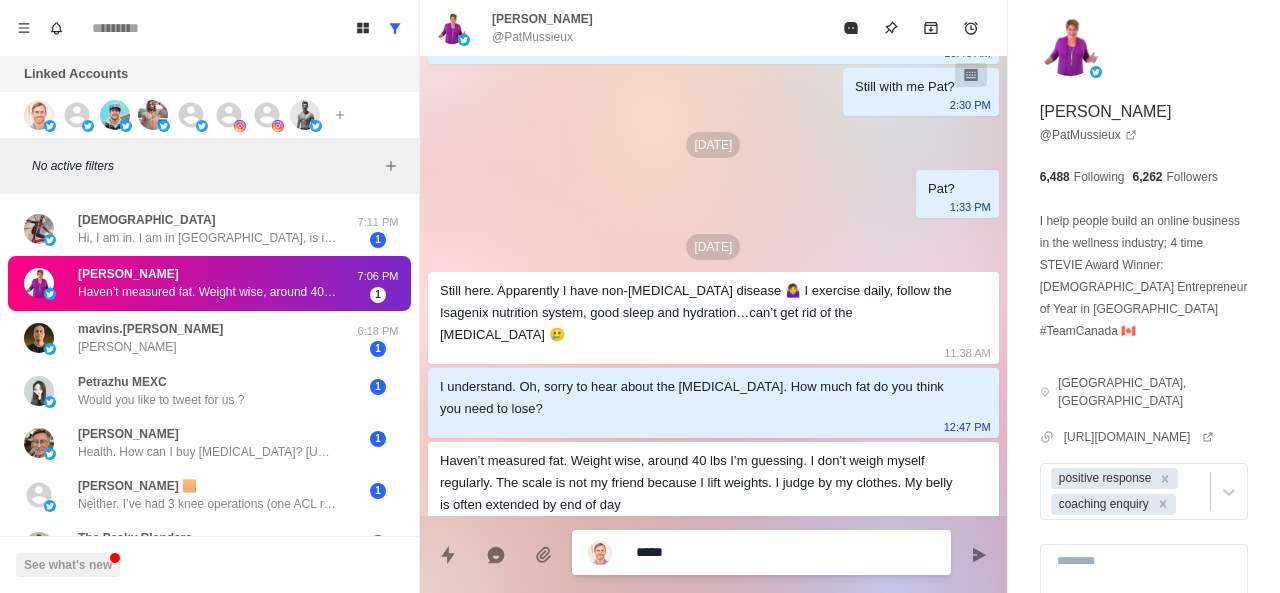 type on "*" 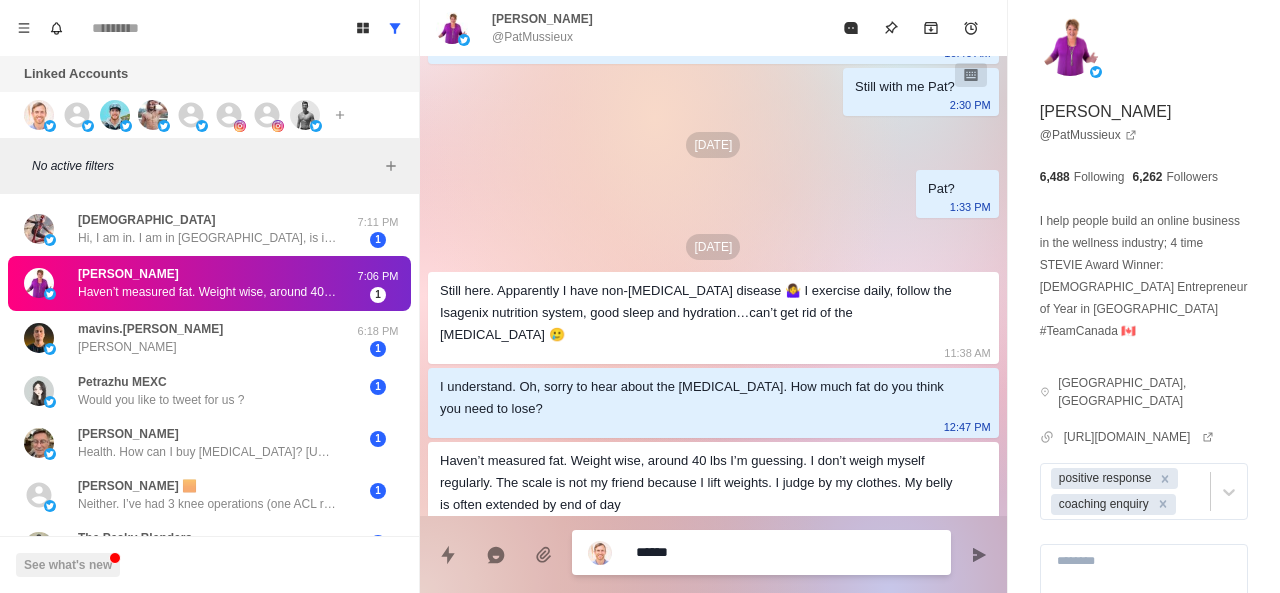 type on "*" 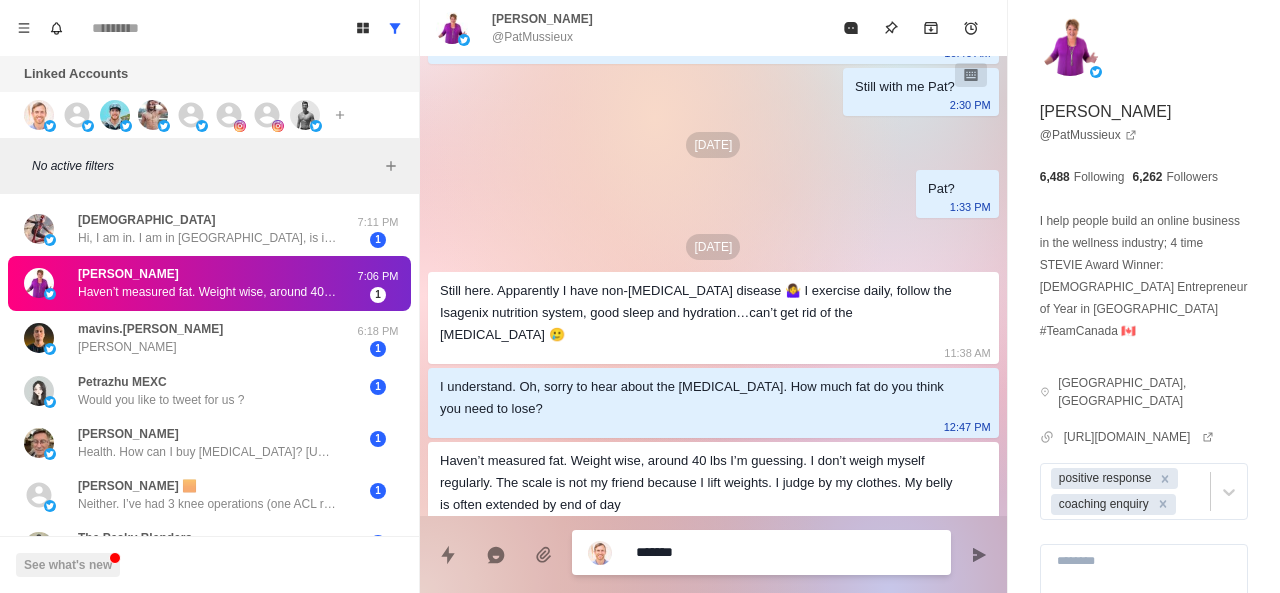 type on "*" 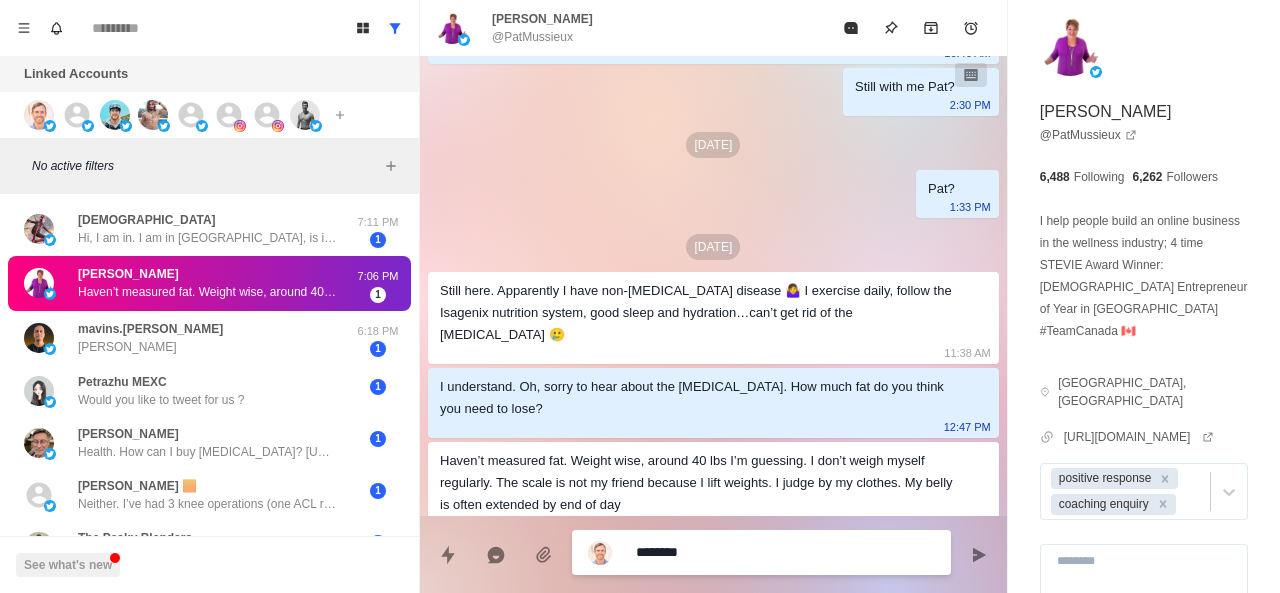 type on "*" 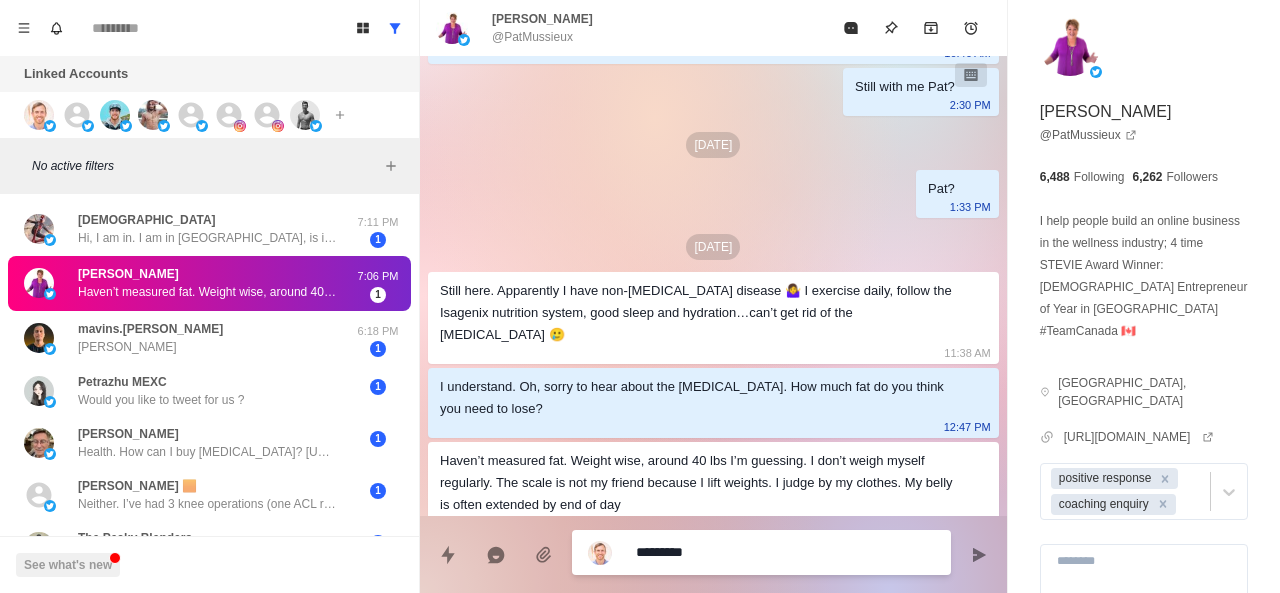 type on "*********" 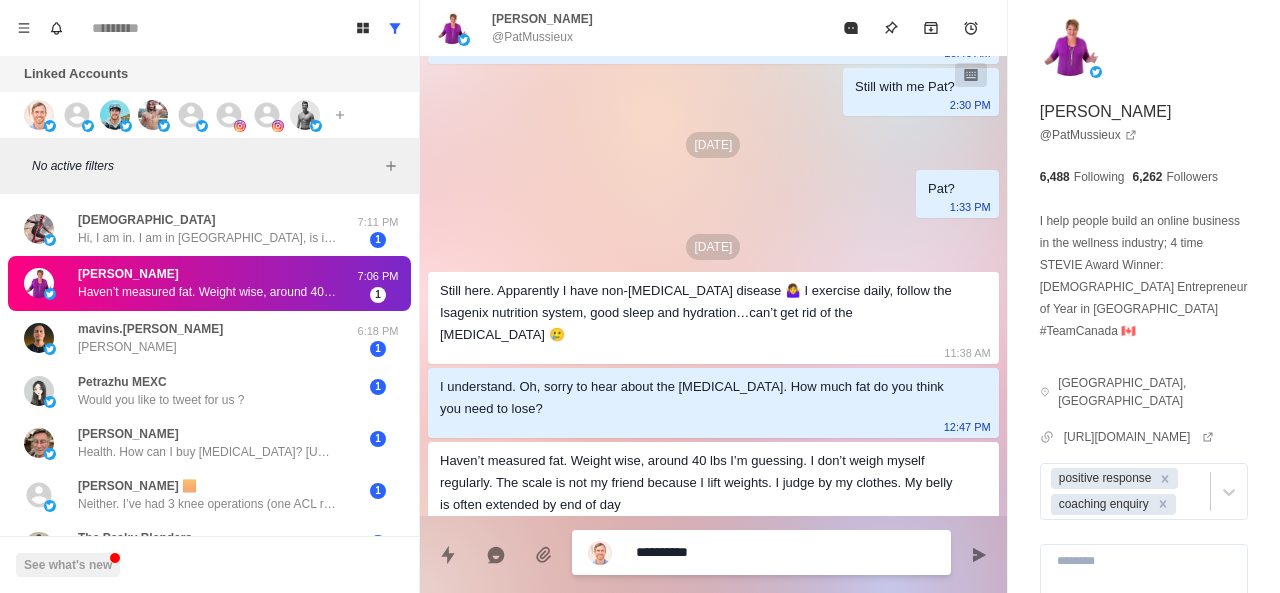 type on "*" 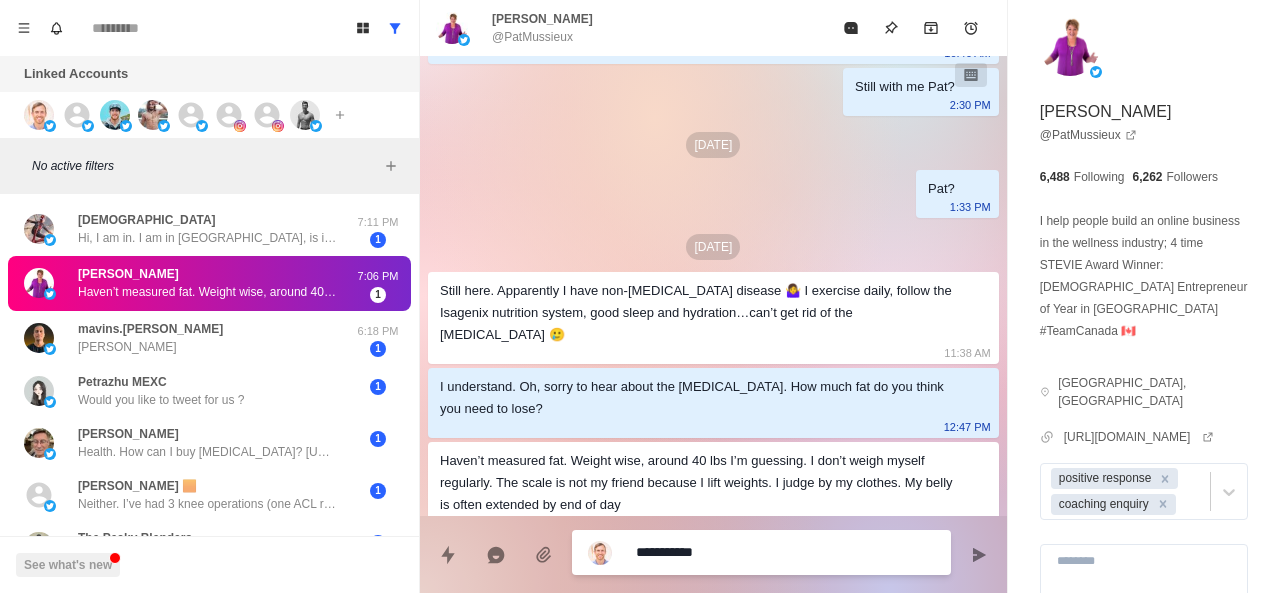 type on "*" 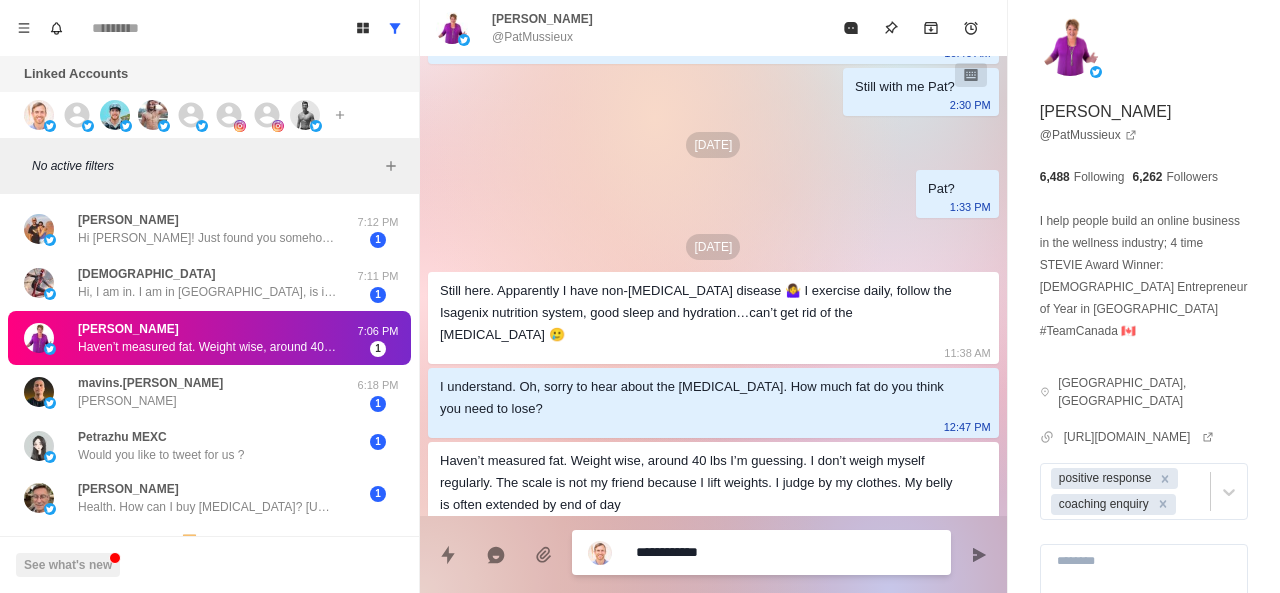 type on "*" 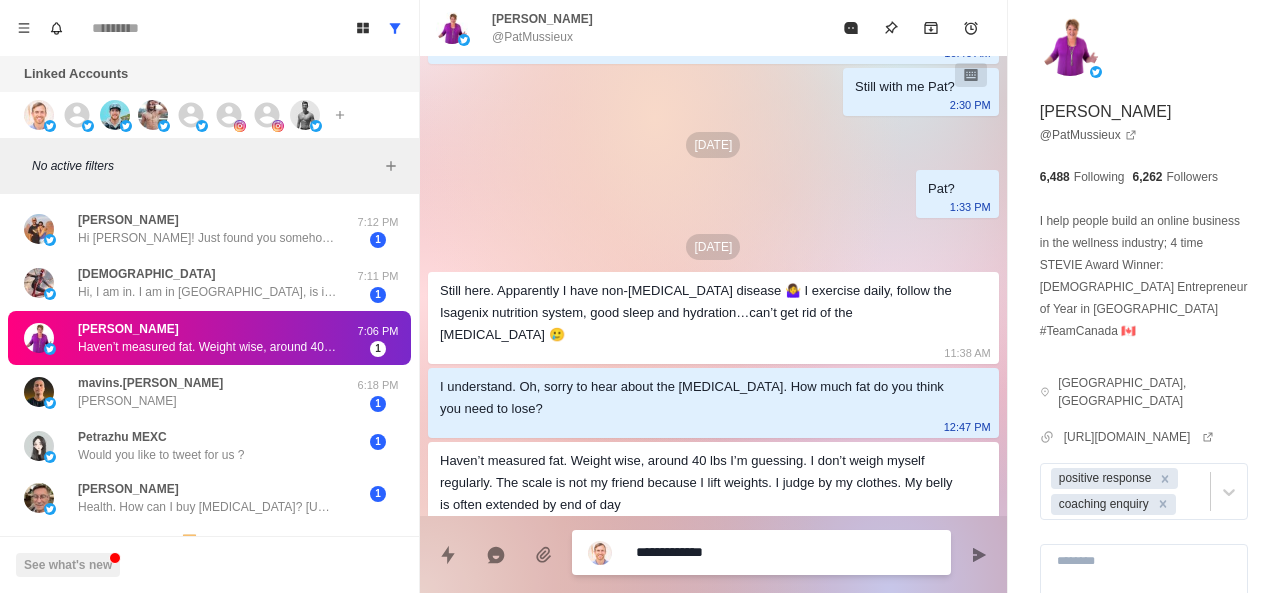 type on "*" 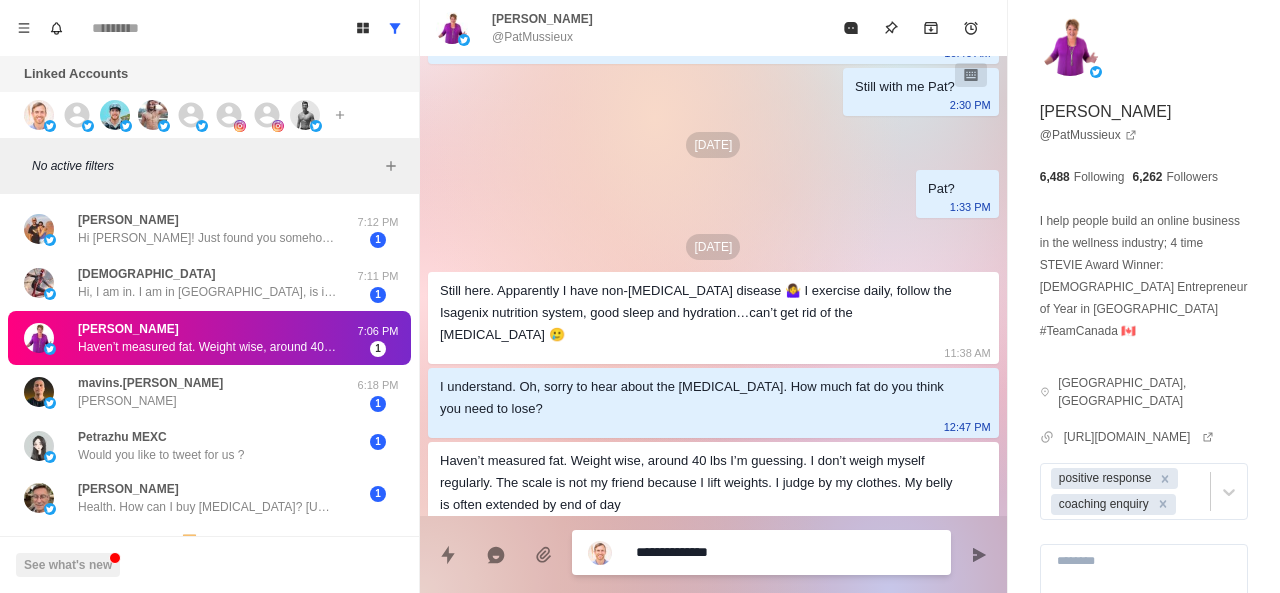 type on "*" 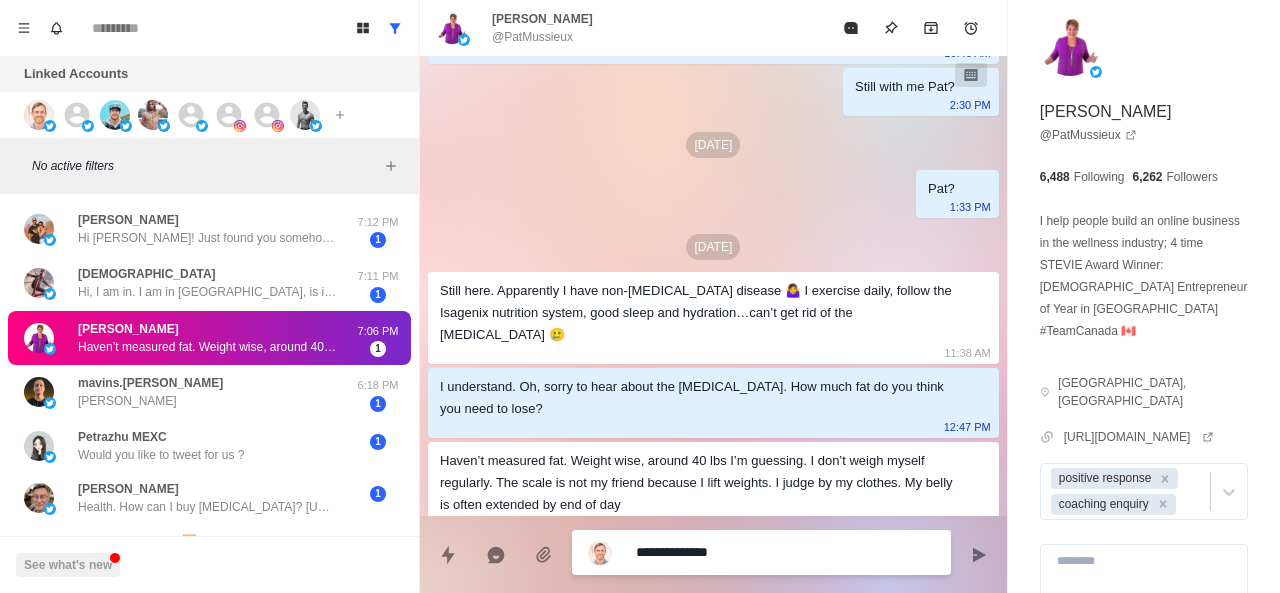 type on "*" 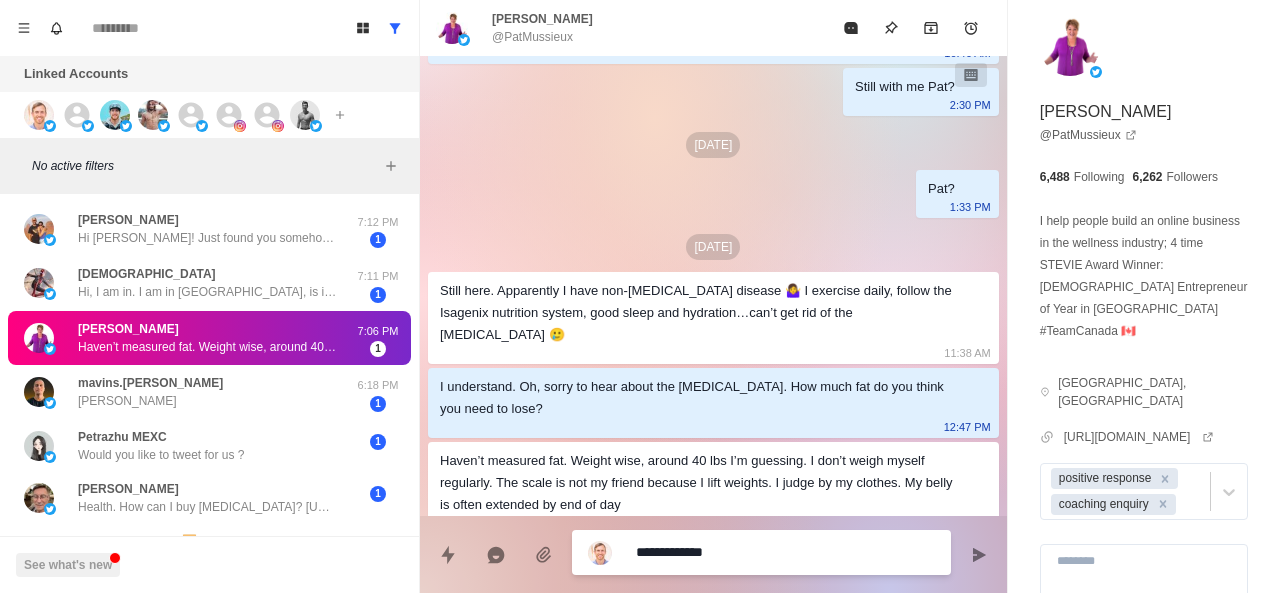 type on "*" 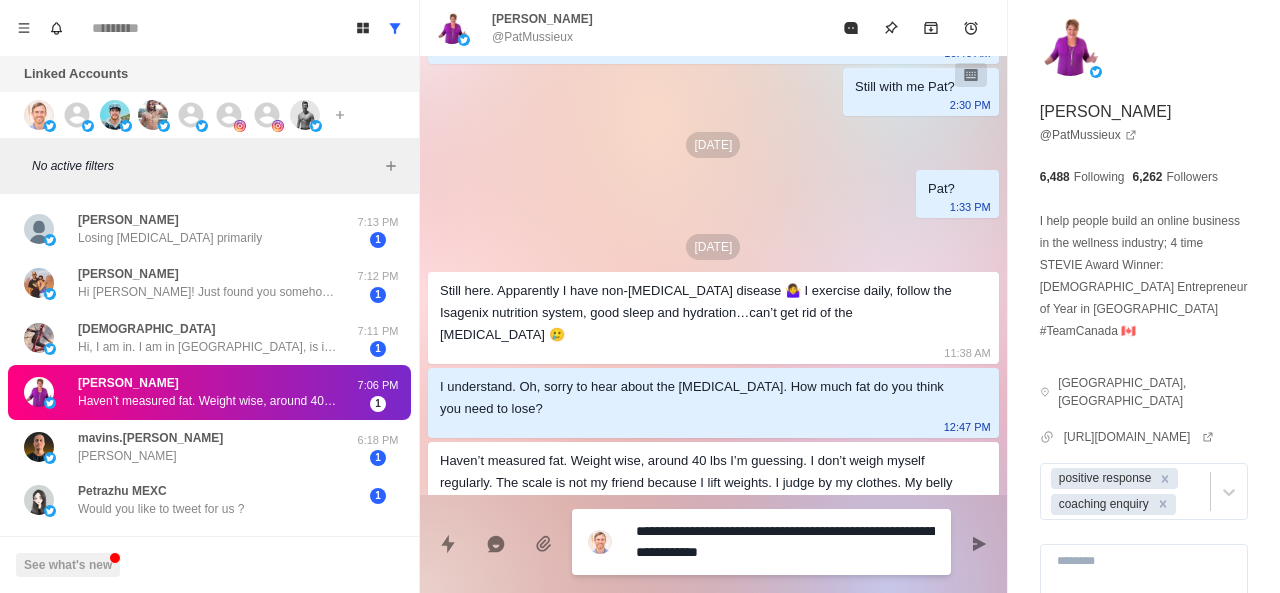click on "**********" at bounding box center [785, 542] 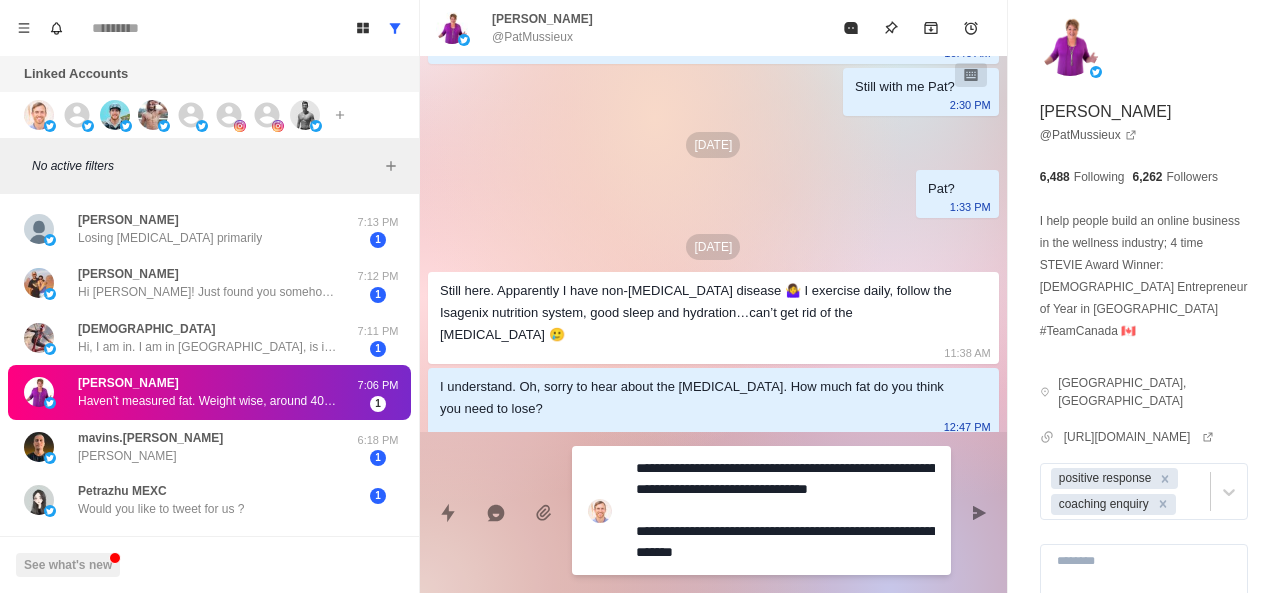 click on "**********" at bounding box center [785, 510] 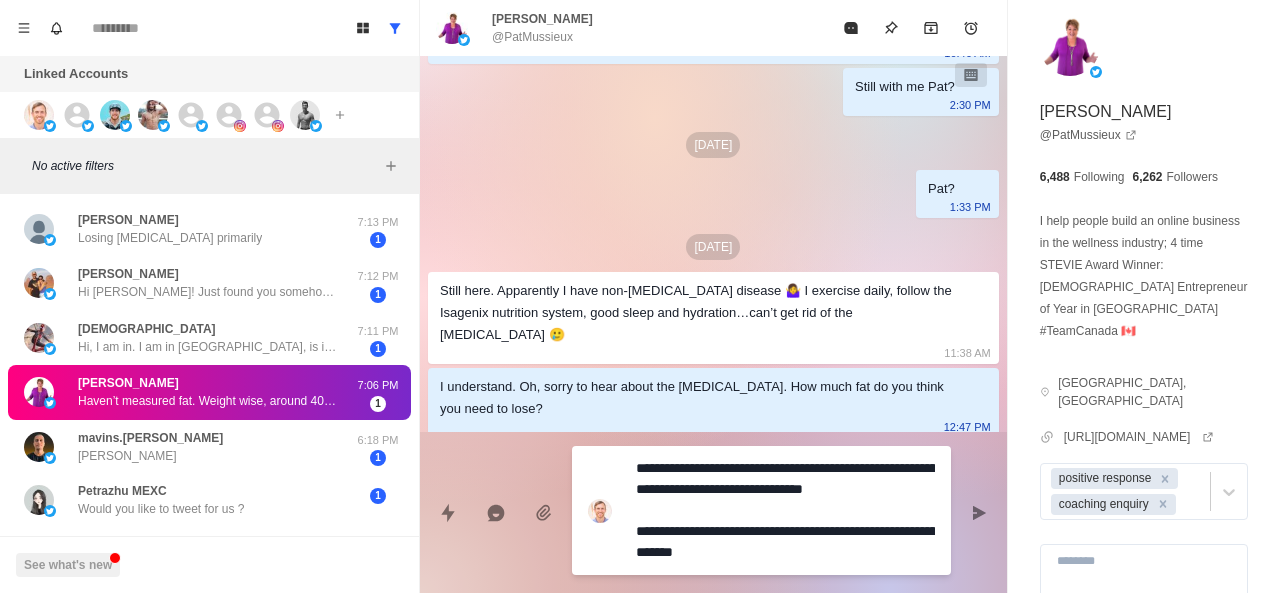click on "**********" at bounding box center [785, 510] 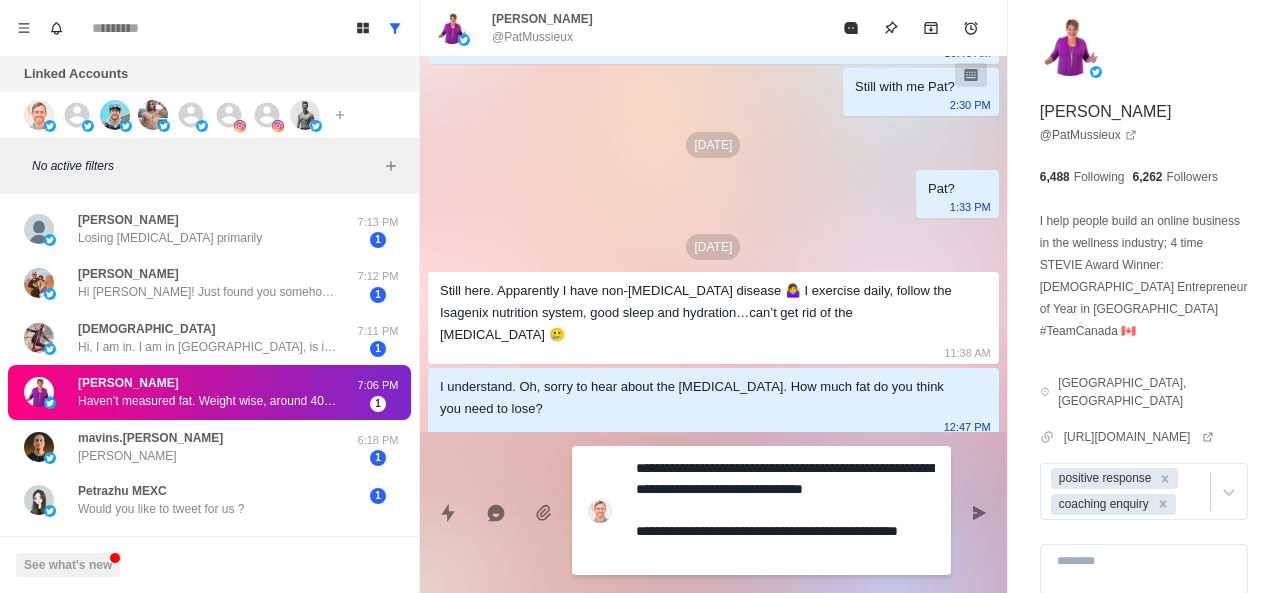 scroll, scrollTop: 20, scrollLeft: 0, axis: vertical 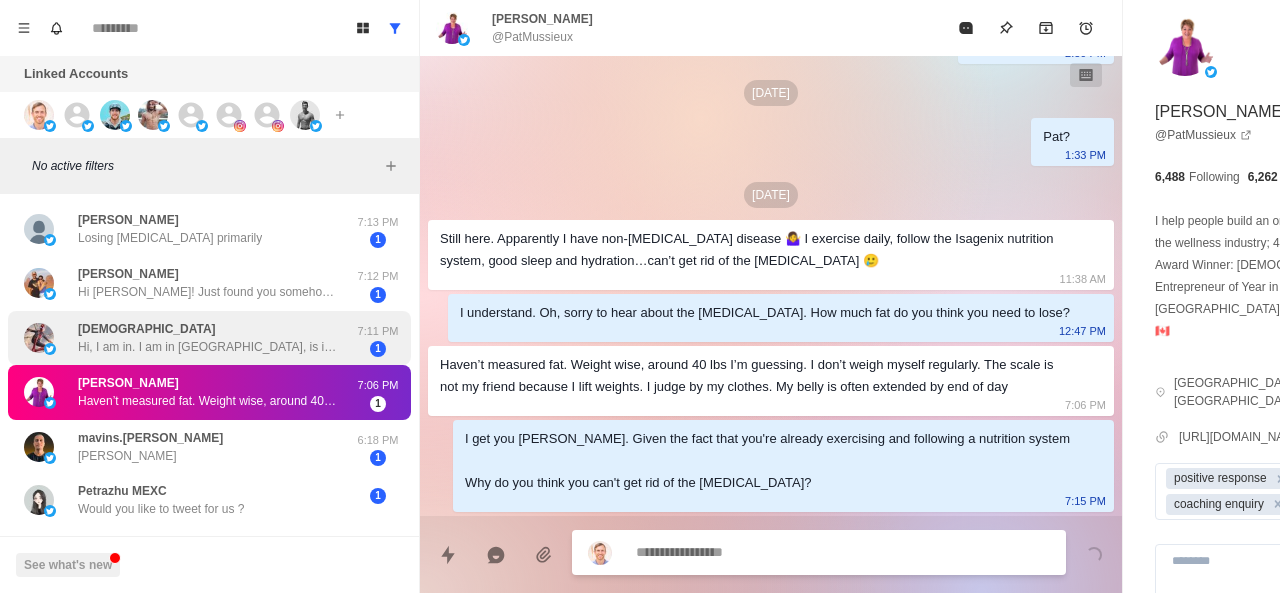 click on "Hi, I am in. I am in EU, is it a problem? https://t.co/5Jx0FF80TQ" at bounding box center [208, 347] 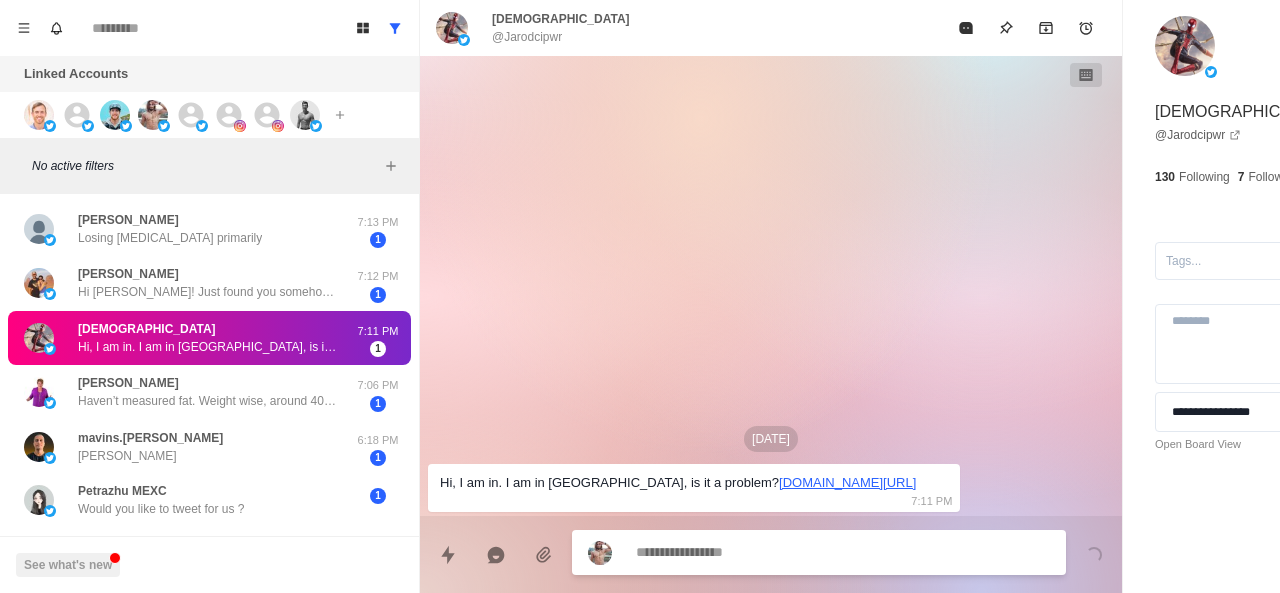 scroll, scrollTop: 0, scrollLeft: 0, axis: both 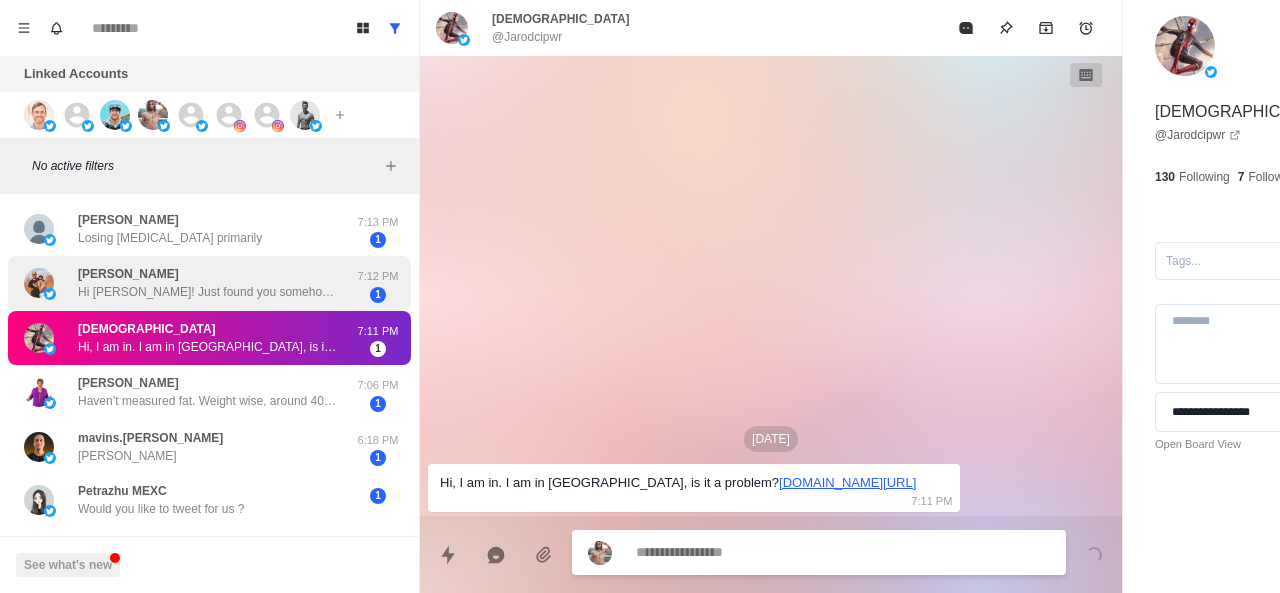 click on "Chris Hi Brett! Just found you somehow and enjoying your Twitter content! Thanks for sharing good stuff! 7:12 PM 1" at bounding box center (209, 283) 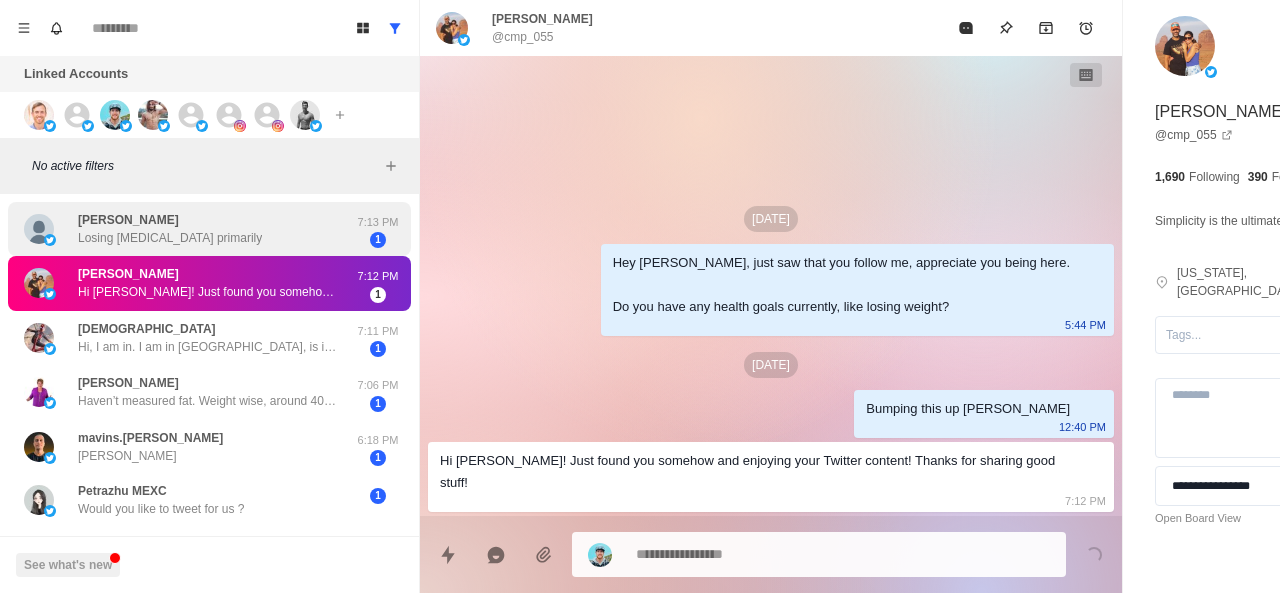 click on "Losing belly fat primarily" at bounding box center (170, 238) 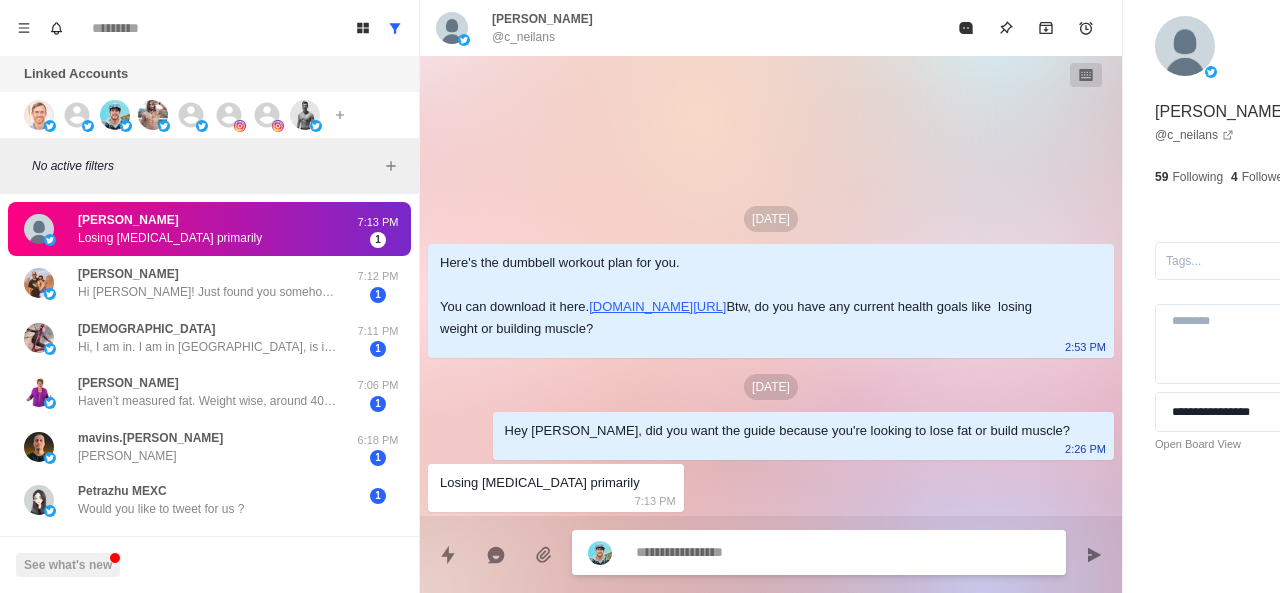 paste on "**********" 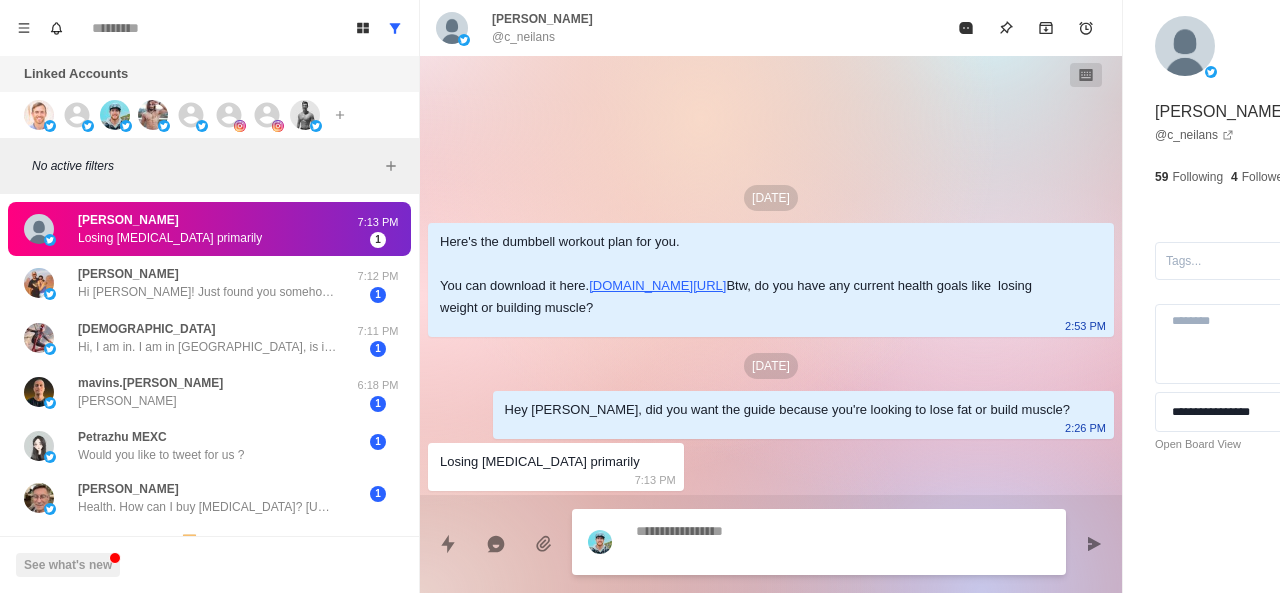 scroll, scrollTop: 18, scrollLeft: 0, axis: vertical 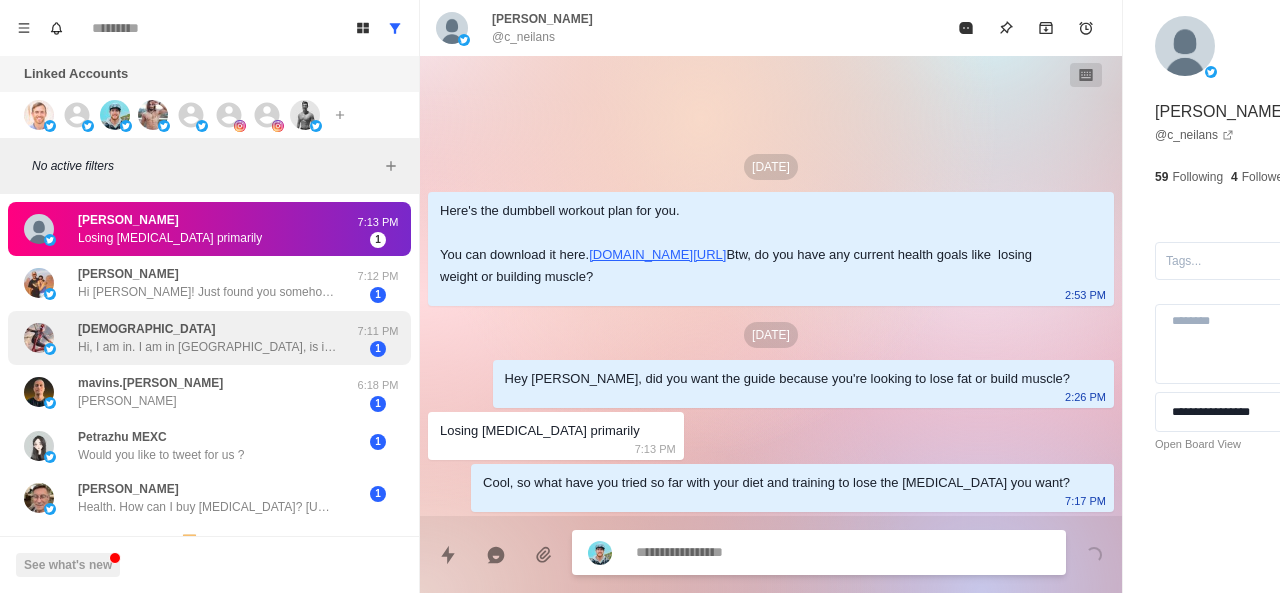click on "Hi, I am in. I am in EU, is it a problem? https://t.co/5Jx0FF80TQ" at bounding box center (208, 347) 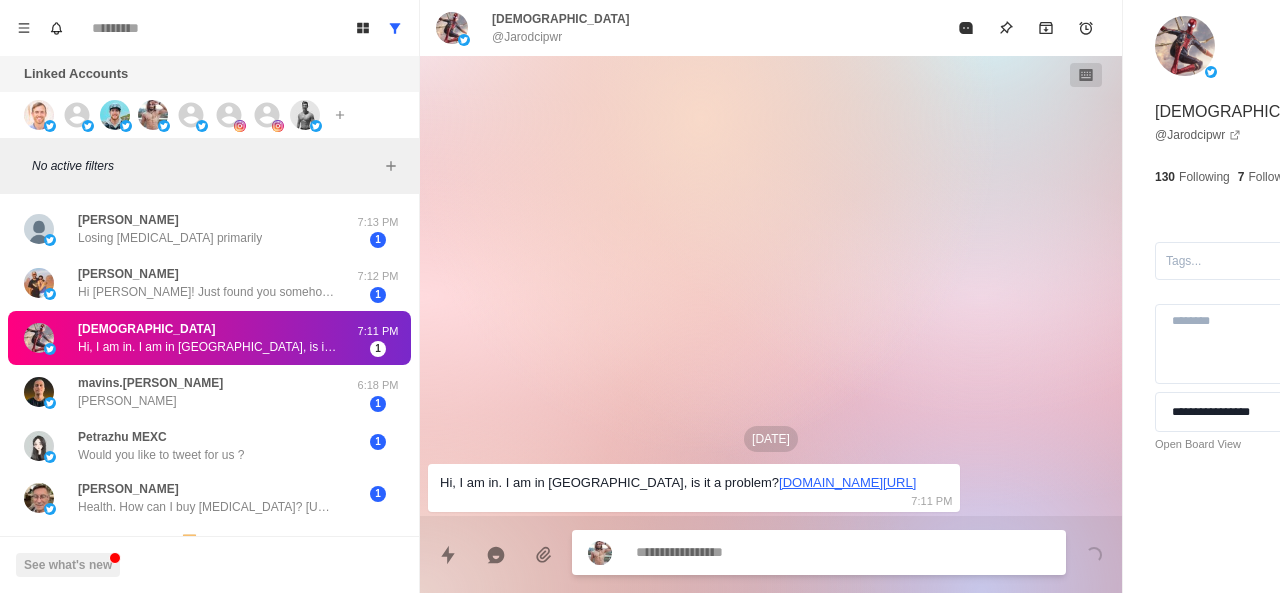 scroll, scrollTop: 0, scrollLeft: 0, axis: both 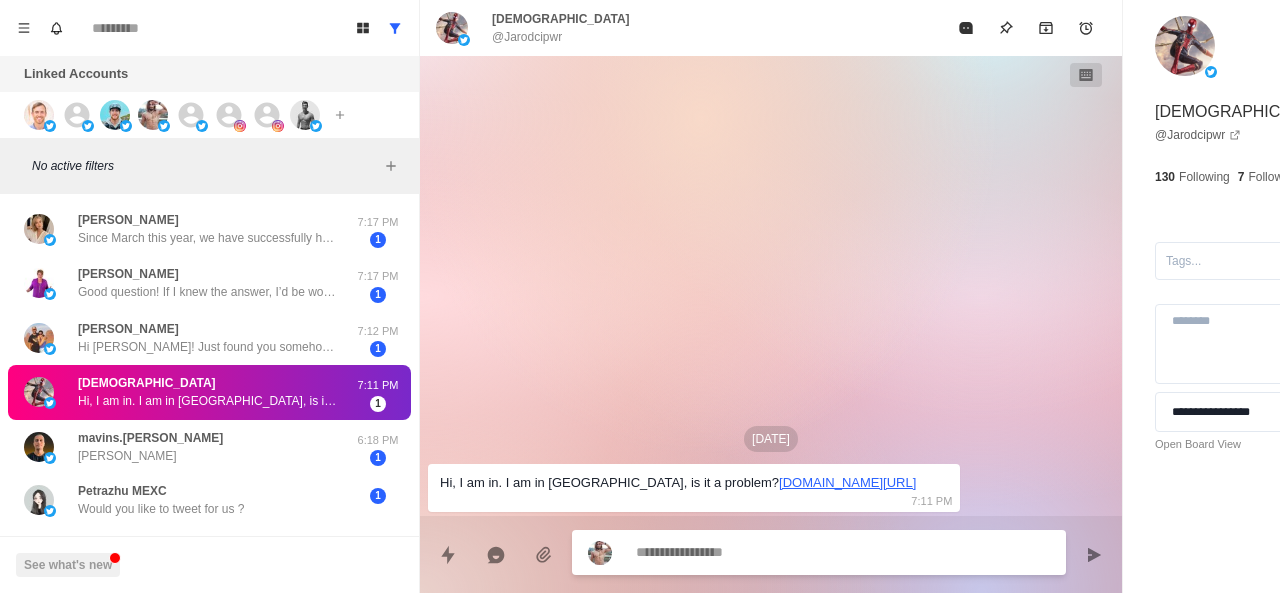 paste on "**********" 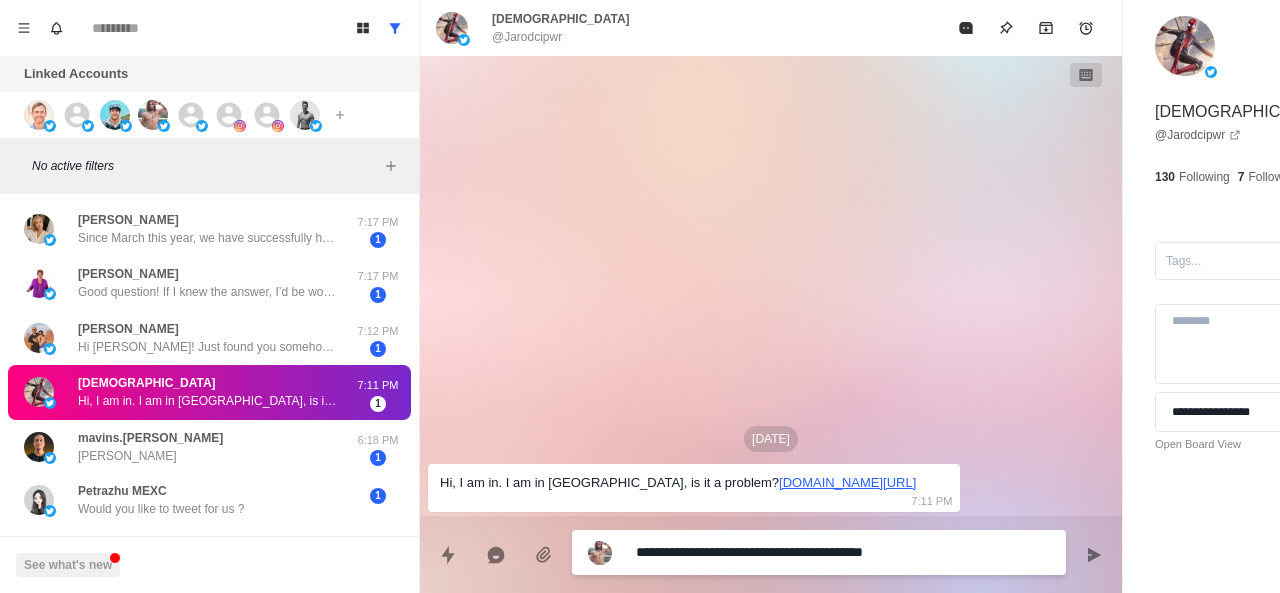 drag, startPoint x: 746, startPoint y: 551, endPoint x: 727, endPoint y: 553, distance: 19.104973 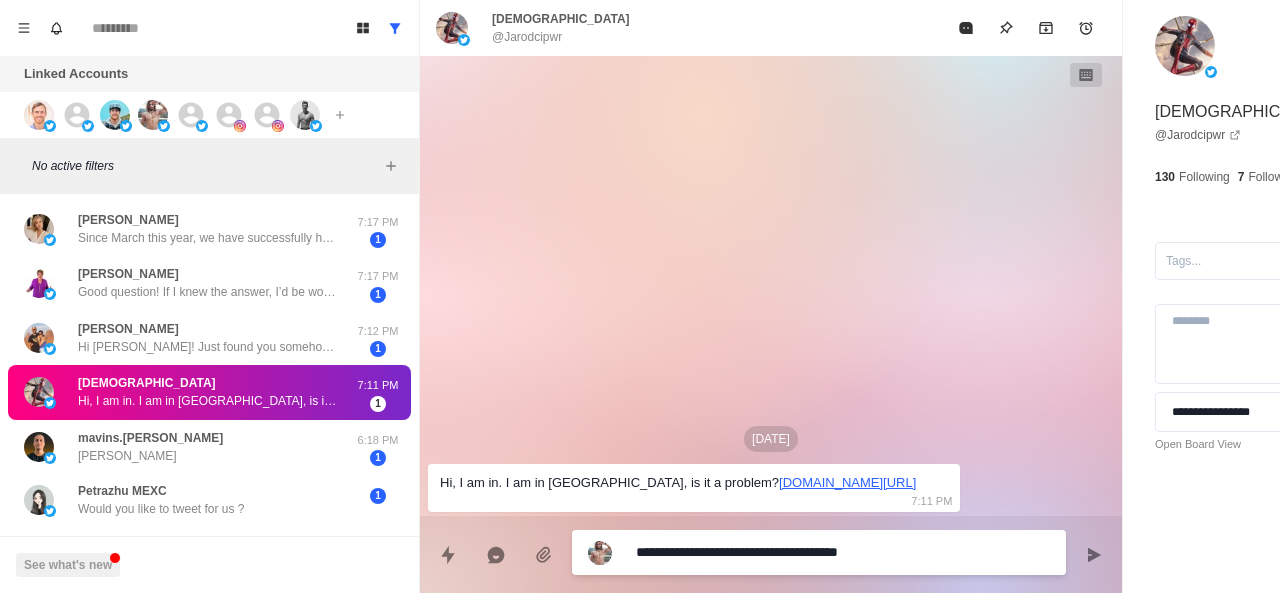 click on "**********" at bounding box center (785, 552) 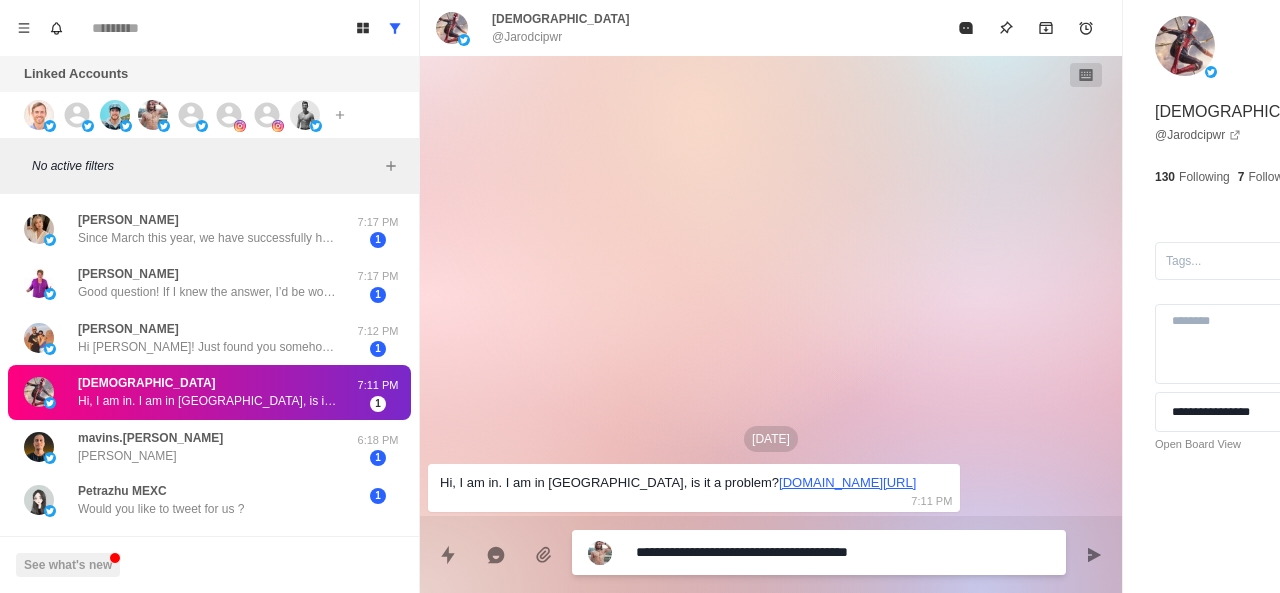 click on "**********" at bounding box center (785, 552) 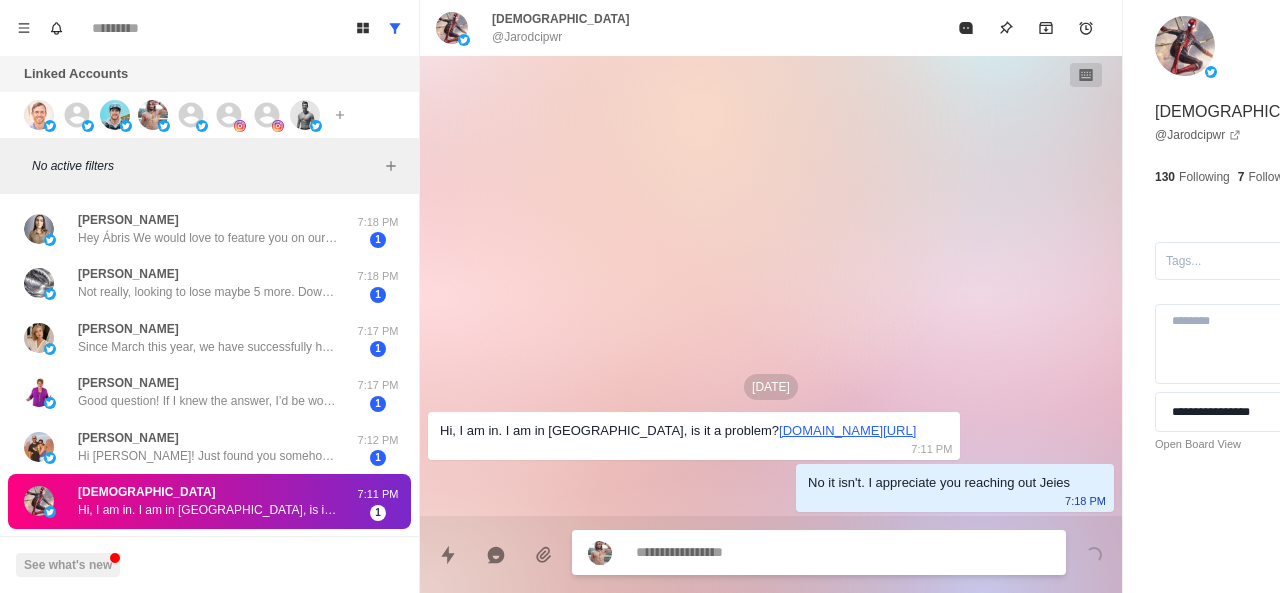 paste on "**********" 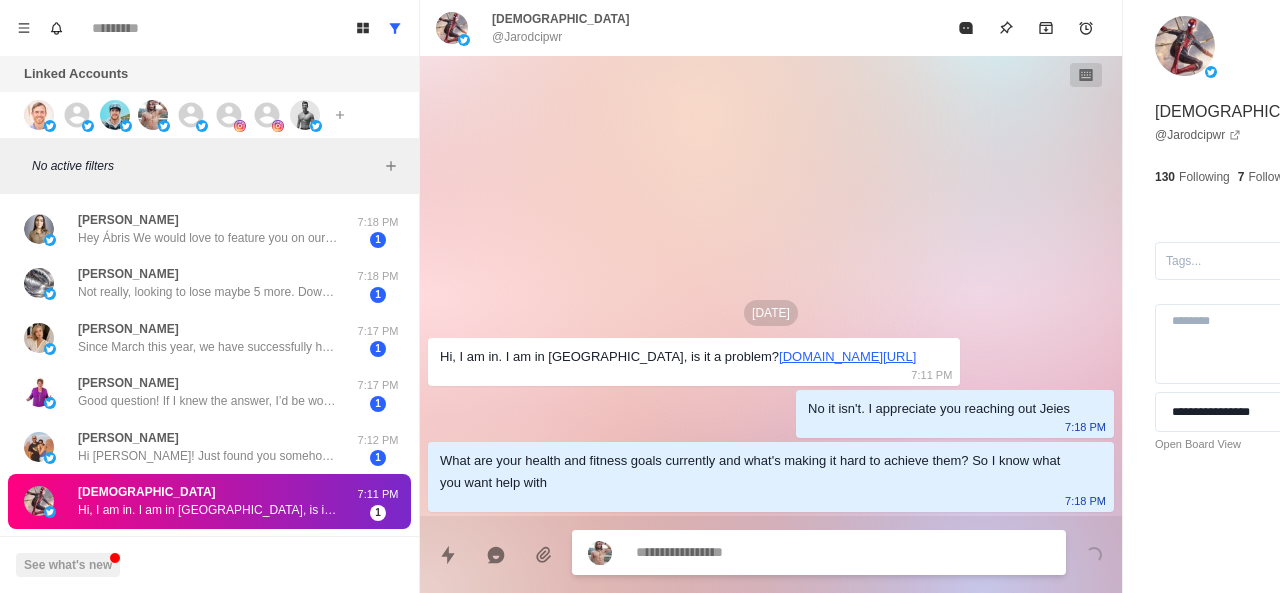 scroll, scrollTop: 0, scrollLeft: 0, axis: both 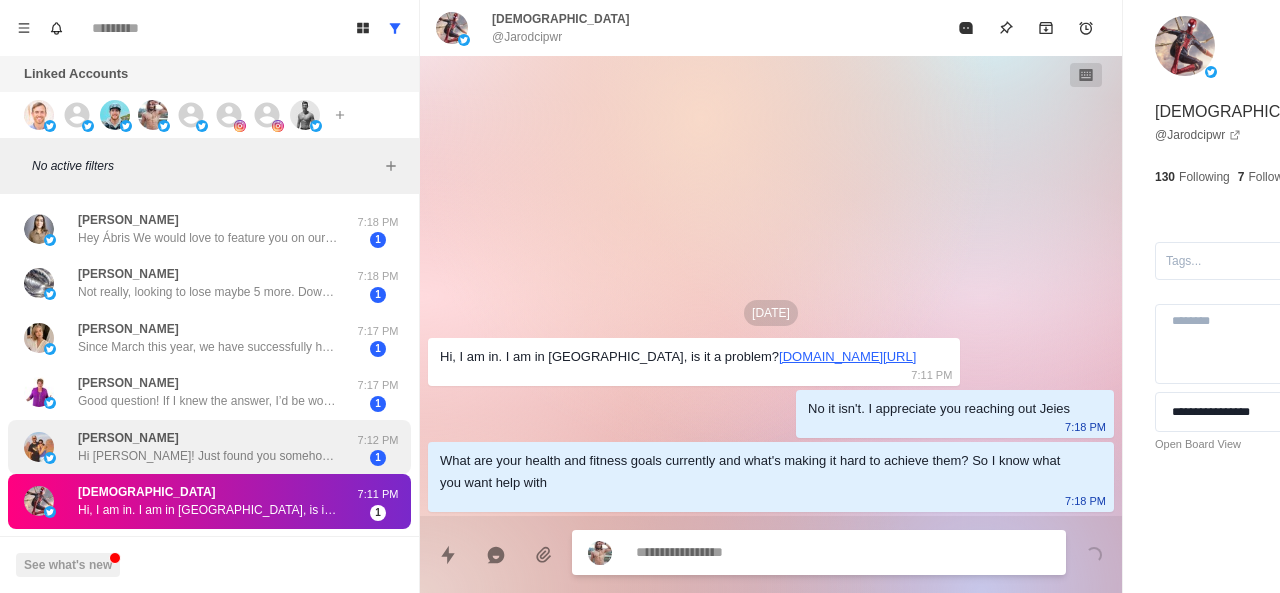 click on "Hi [PERSON_NAME]! Just found you somehow and enjoying your Twitter content! Thanks for sharing good stuff!" at bounding box center (208, 456) 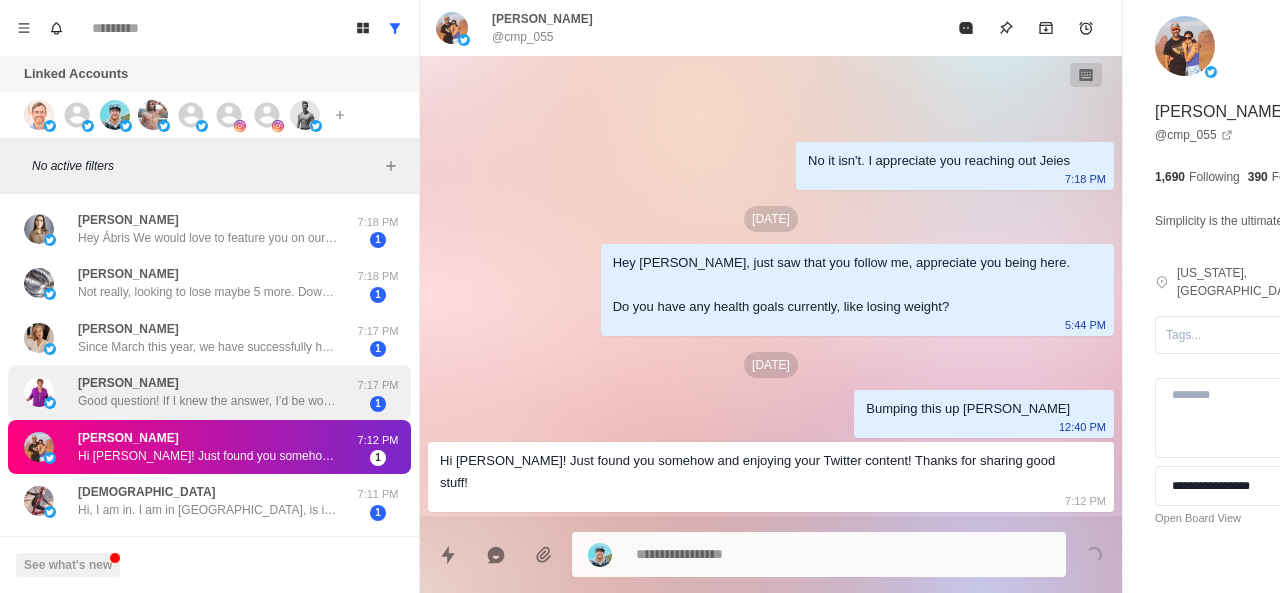 click on "Pat Mussieux Good question! If I knew the answer, I’d be working on the solution" at bounding box center (208, 392) 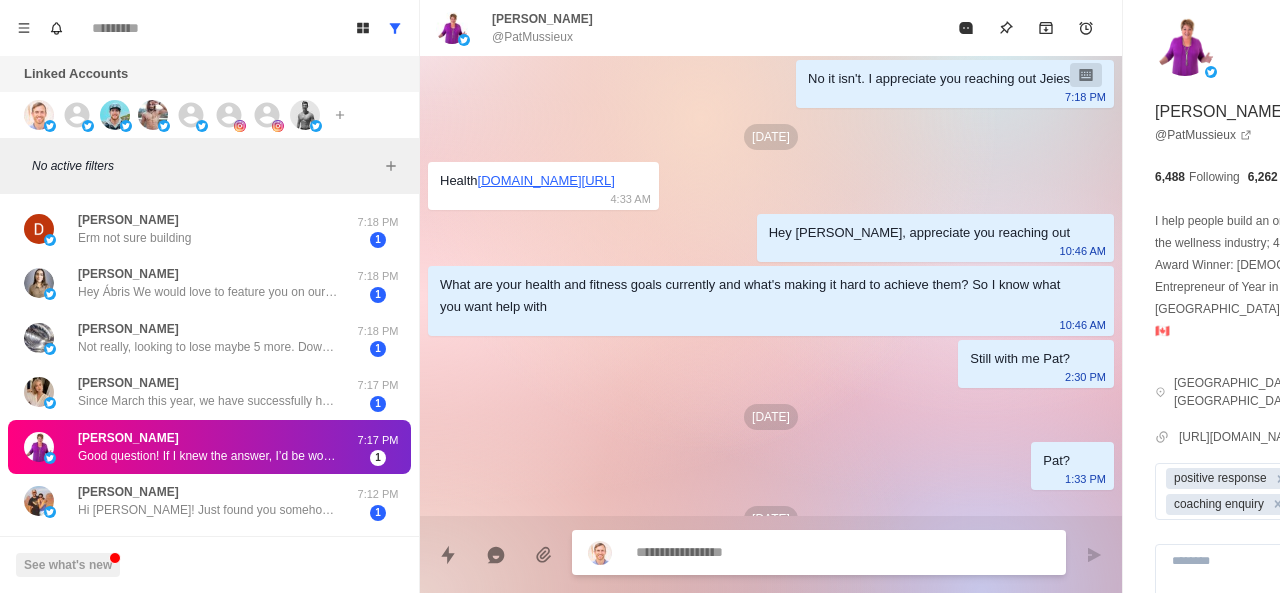 scroll, scrollTop: 0, scrollLeft: 0, axis: both 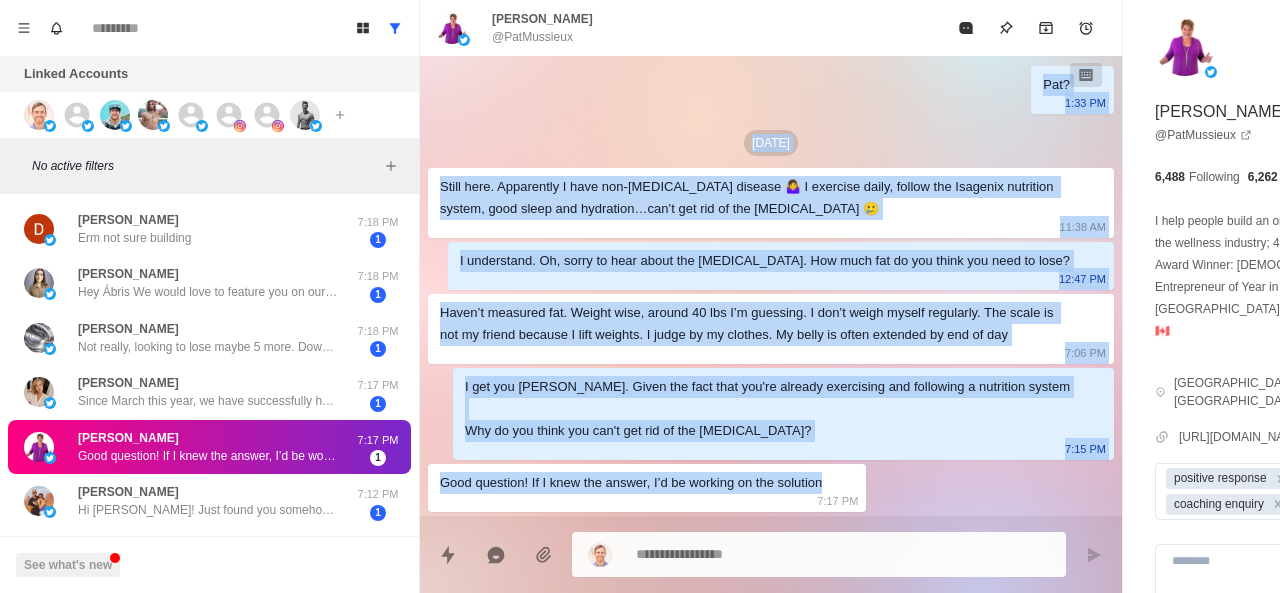 drag, startPoint x: 435, startPoint y: 189, endPoint x: 862, endPoint y: 482, distance: 517.8591 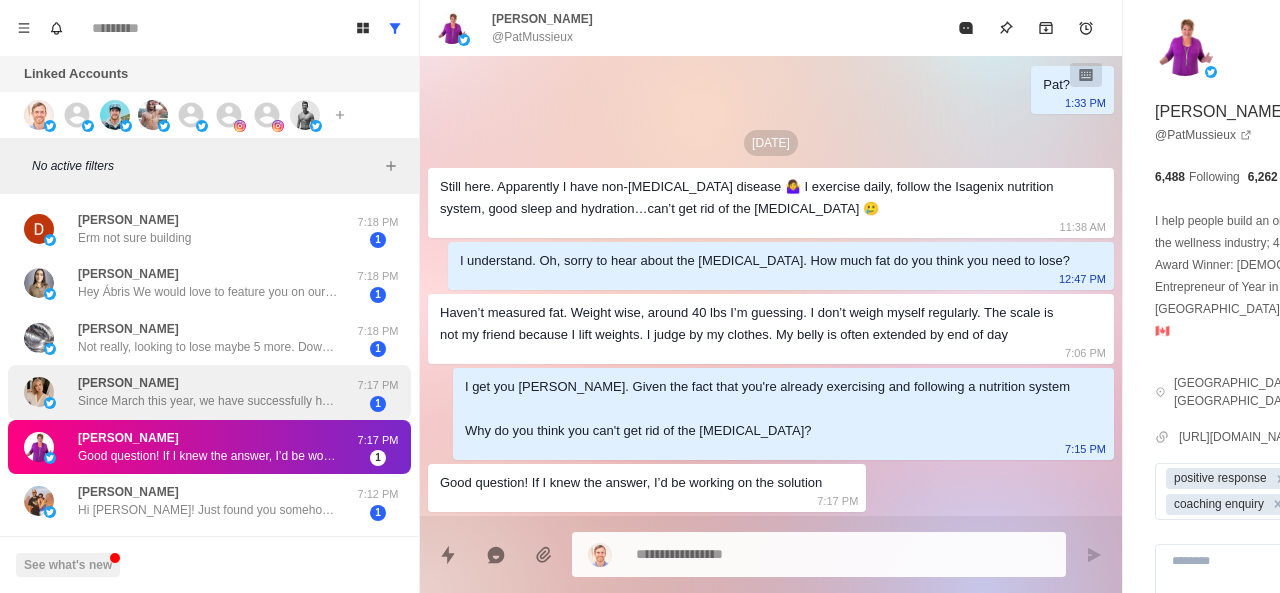 click on "Vernon Torp Since March this year, we have successfully helped 98% of the members of the group achieve significant investment results by learning from investment markets such as US stocks, cryptocurrencies, ETFs and gold futures. Among them, 60% of the members achieved profits of up to $100,000 per month! This fully demonstrates the achievements of our efforts and cooperation.
If you are also eager to achieve your goal of earning more than 10,000 US dollars a day, I am very happy to inform you that starting from July 15, we will launch a brand new investment plan aimed at helping more members obtain stable returns.
Do you want to earn $5,000 per day?
Click the link below to join us. The quota is limited and opportunities are not to be missed!
⬇️⬇️⬇️⬇️⬇️⬇️⬇️⬇️⬇️⬇️⬇️⬇️⬇️⬇️⬇️⬇️⬇️
👉 https://t.co/vi6cr1SVHA" at bounding box center (208, 392) 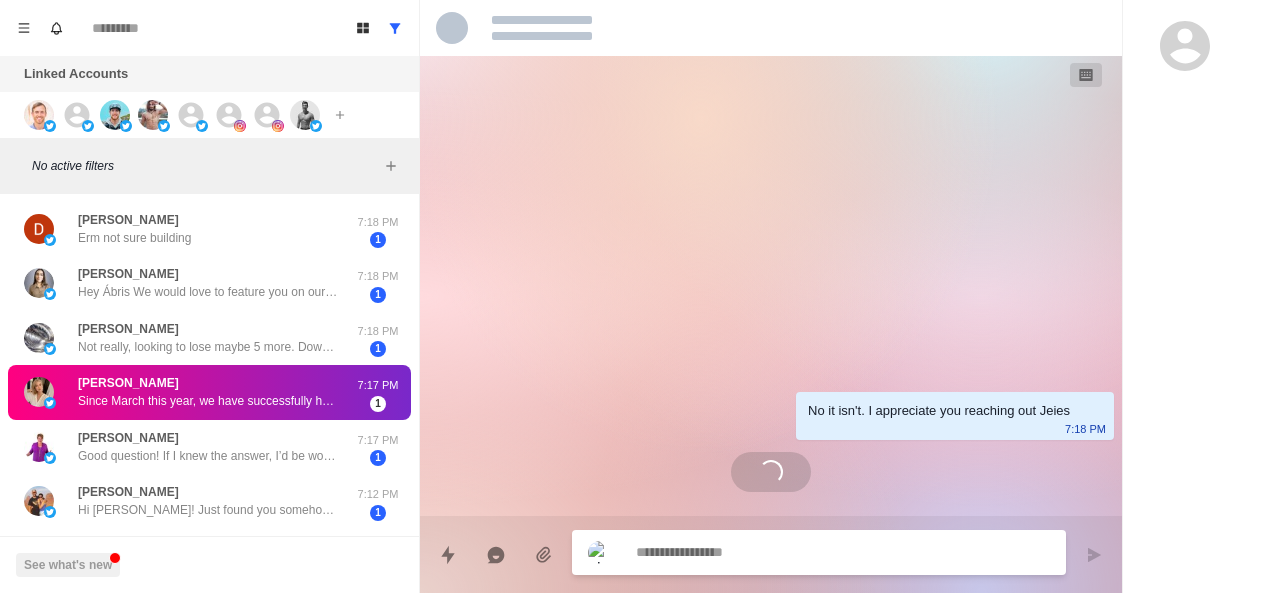 scroll, scrollTop: 0, scrollLeft: 0, axis: both 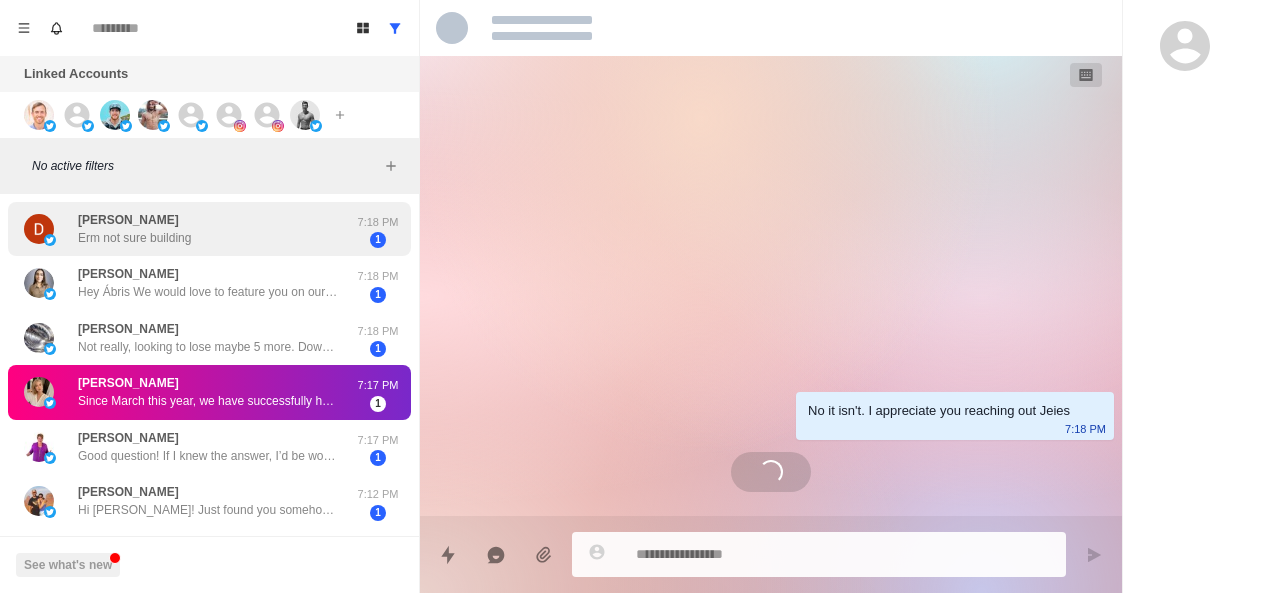 click on "Darren Shepherd Erm not sure building" at bounding box center (188, 229) 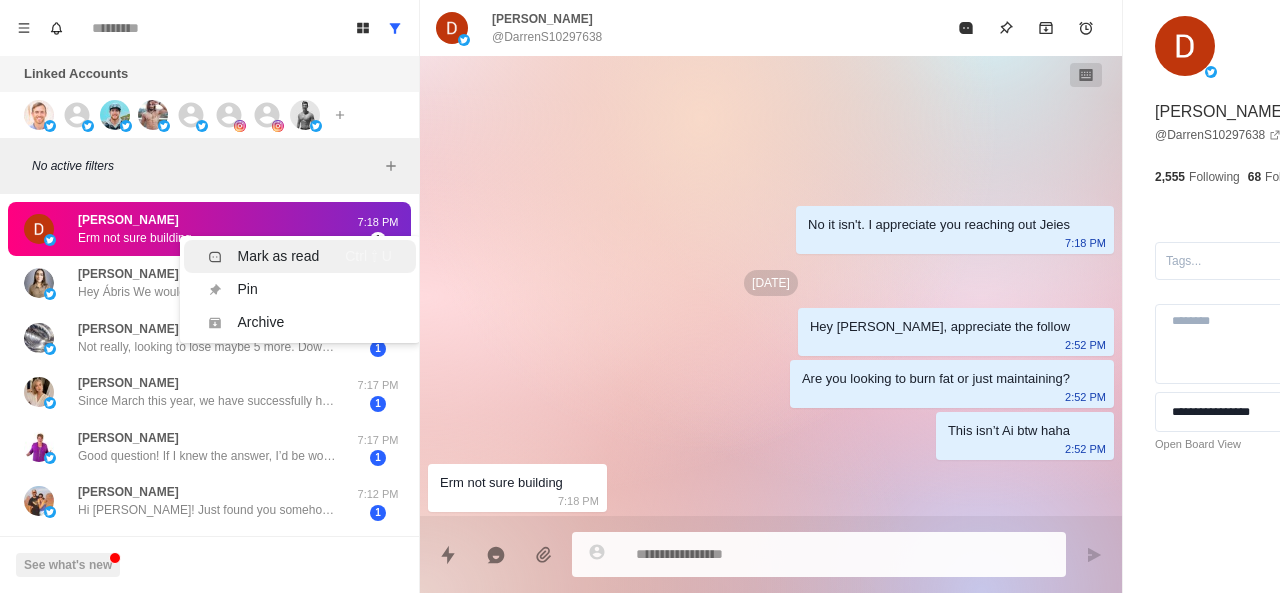 click on "Mark as read" at bounding box center [264, 256] 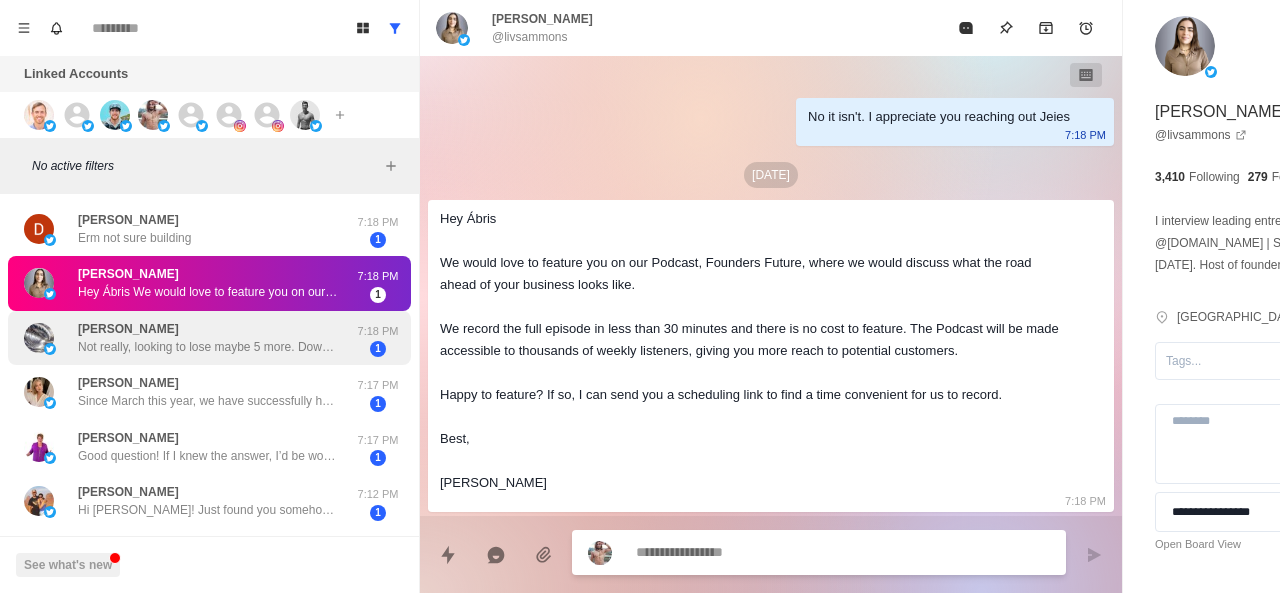 scroll, scrollTop: 18, scrollLeft: 0, axis: vertical 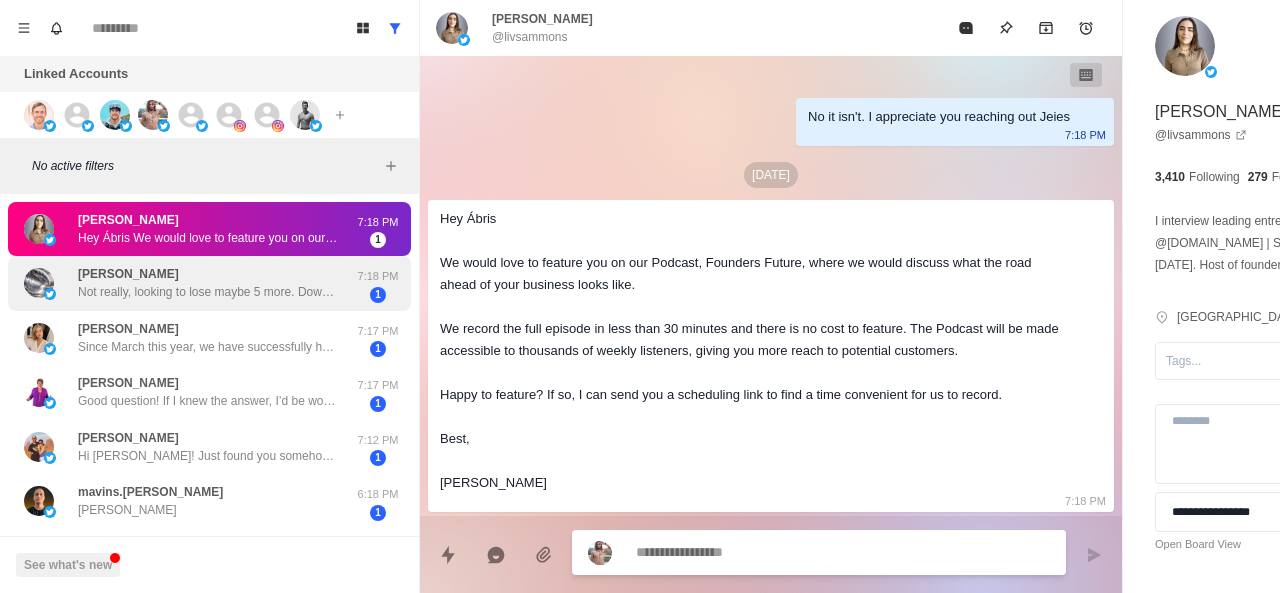 click on "Jack Schaat Not really, looking to lose maybe 5 more. Down 40 lbs so on the right track. 7:18 PM 1" at bounding box center [209, 283] 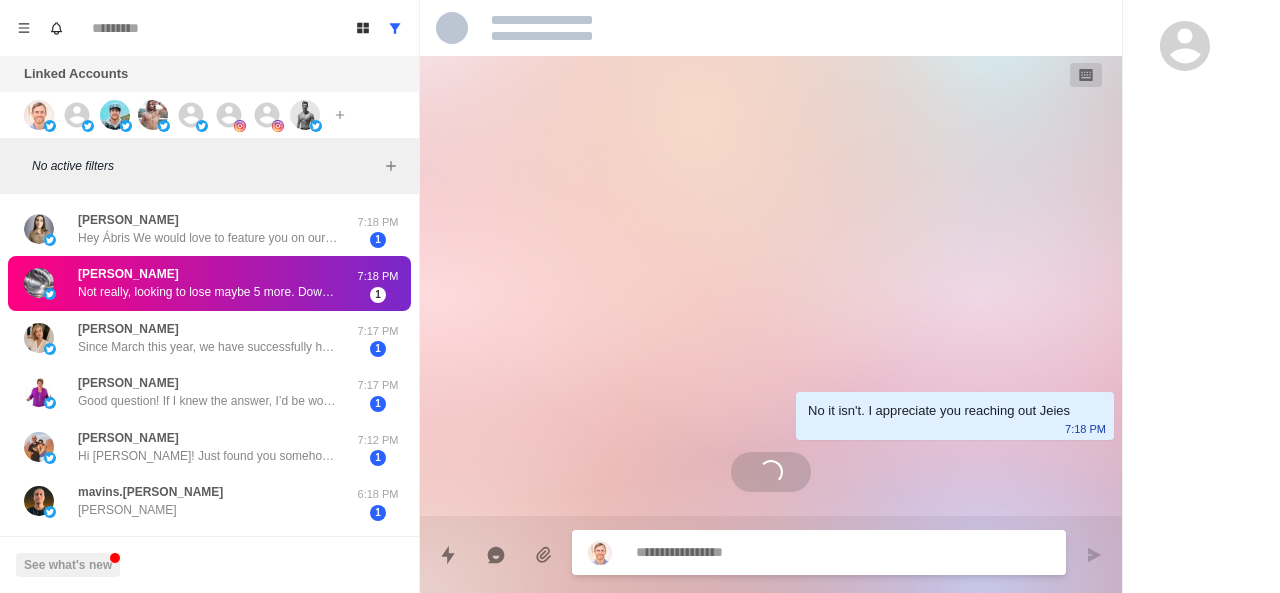 scroll, scrollTop: 0, scrollLeft: 0, axis: both 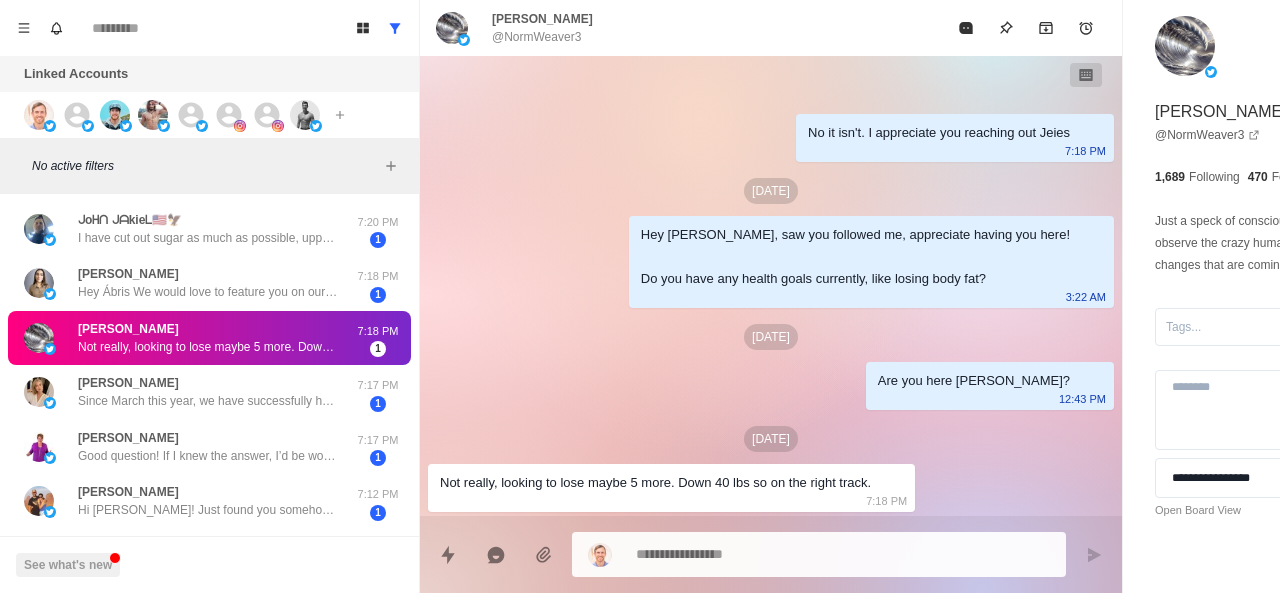 click on "[DATE]" at bounding box center [771, 337] 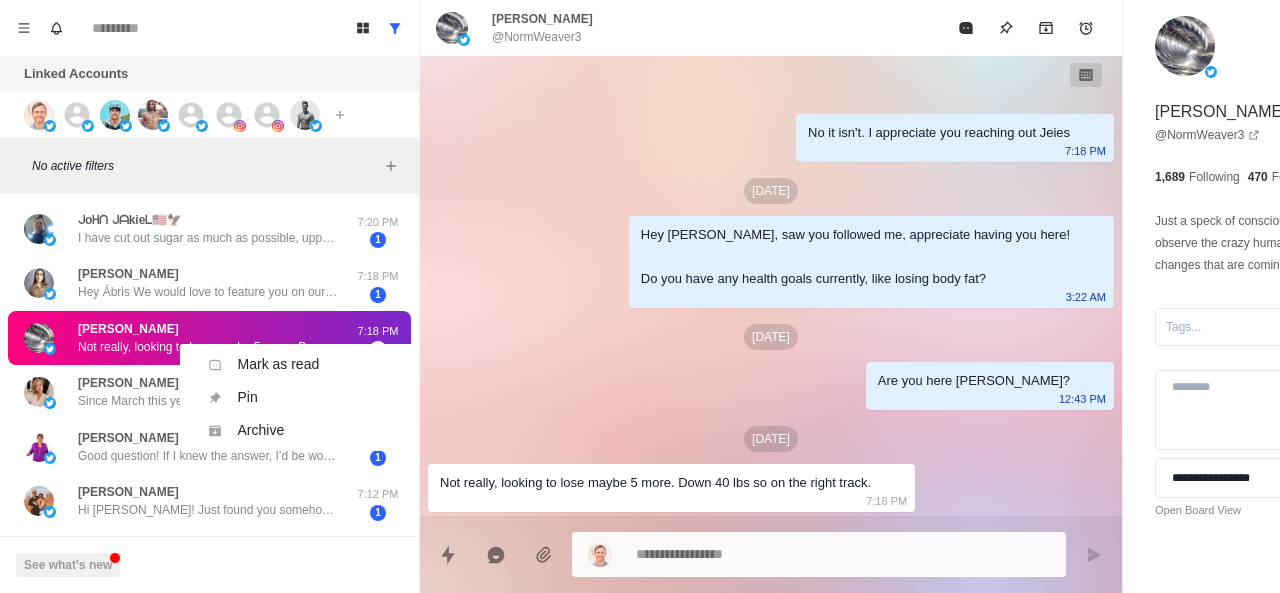 click on "Mark as read Ctrl ⇧ U Pin Ctrl ⇧ P Archive Ctrl ⇧ A" at bounding box center [300, 397] 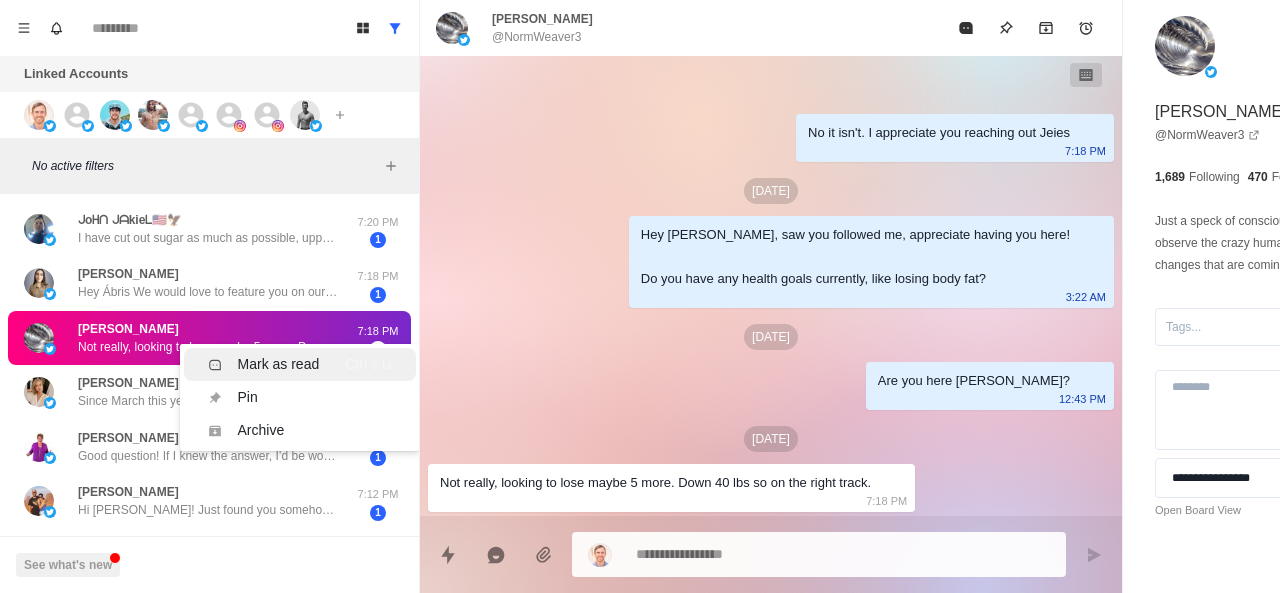 click on "Mark as read" at bounding box center (279, 364) 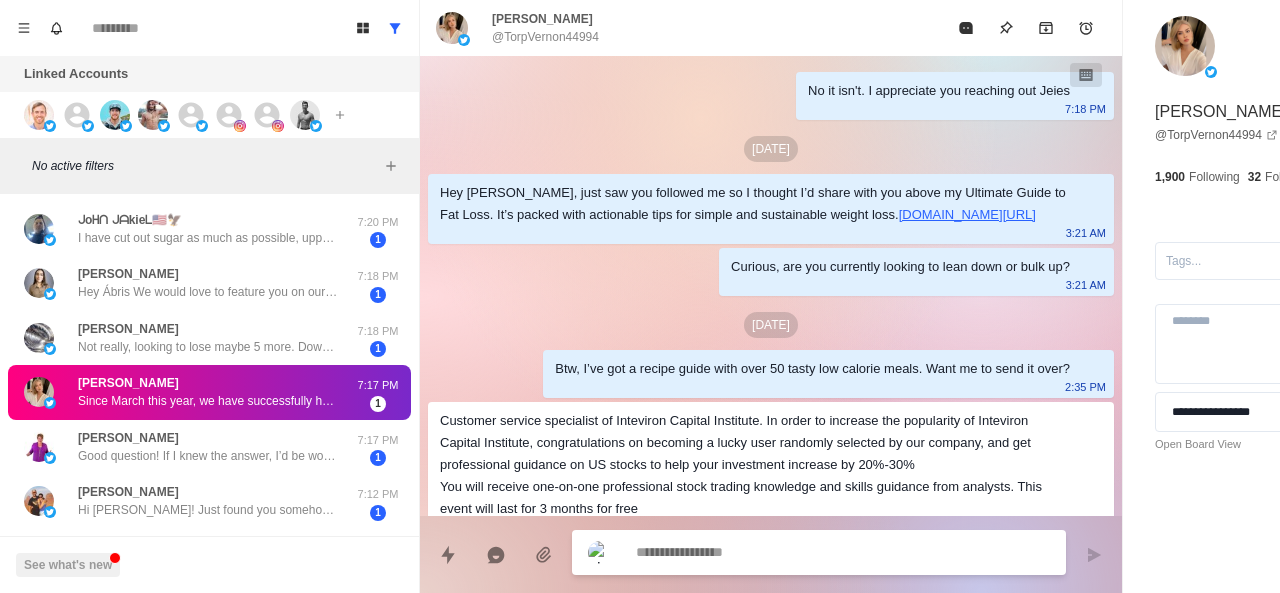 scroll, scrollTop: 824, scrollLeft: 0, axis: vertical 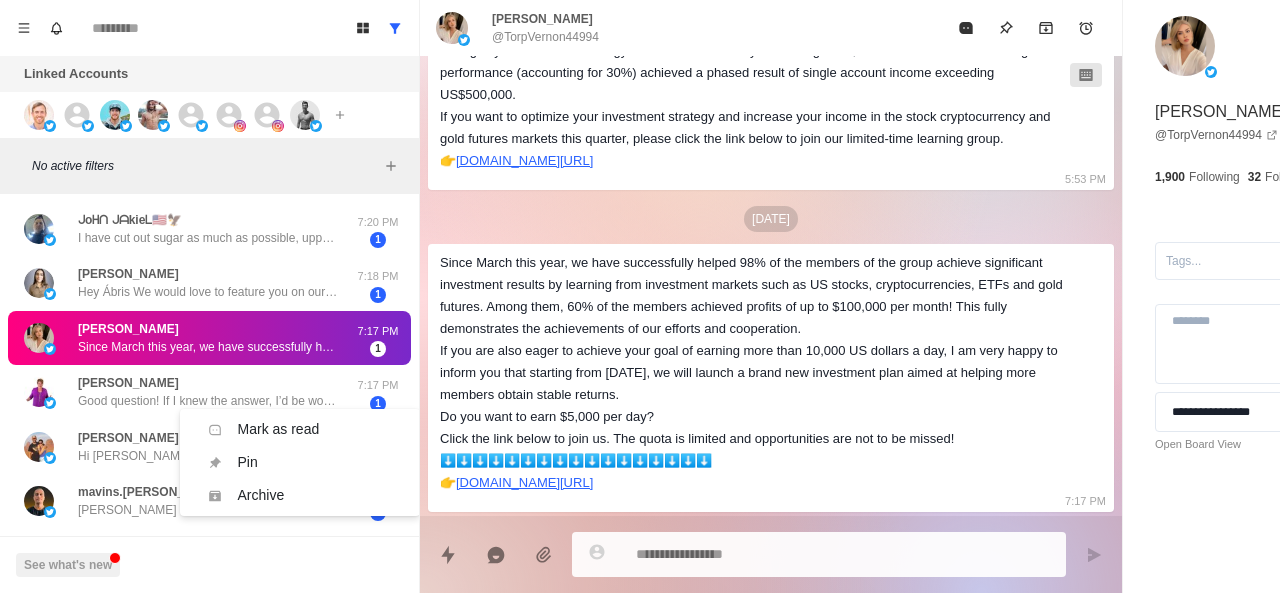 click on "Since March this year, we have successfully helped 98% of the members of the group achieve significant investment results by learning from investment markets such as US stocks, cryptocurrencies, ETFs and gold futures. Among them, 60% of the members achieved profits of up to $100,000 per month! This fully demonstrates the achievements of our efforts and cooperation.
If you are also eager to achieve your goal of earning more than 10,000 US dollars a day, I am very happy to inform you that starting from [DATE], we will launch a brand new investment plan aimed at helping more members obtain stable returns.
Do you want to earn $5,000 per day?
Click the link below to join us. The quota is limited and opportunities are not to be missed!
⬇️⬇️⬇️⬇️⬇️⬇️⬇️⬇️⬇️⬇️⬇️⬇️⬇️⬇️⬇️⬇️⬇️
👉 [URL][DOMAIN_NAME]" at bounding box center (208, 347) 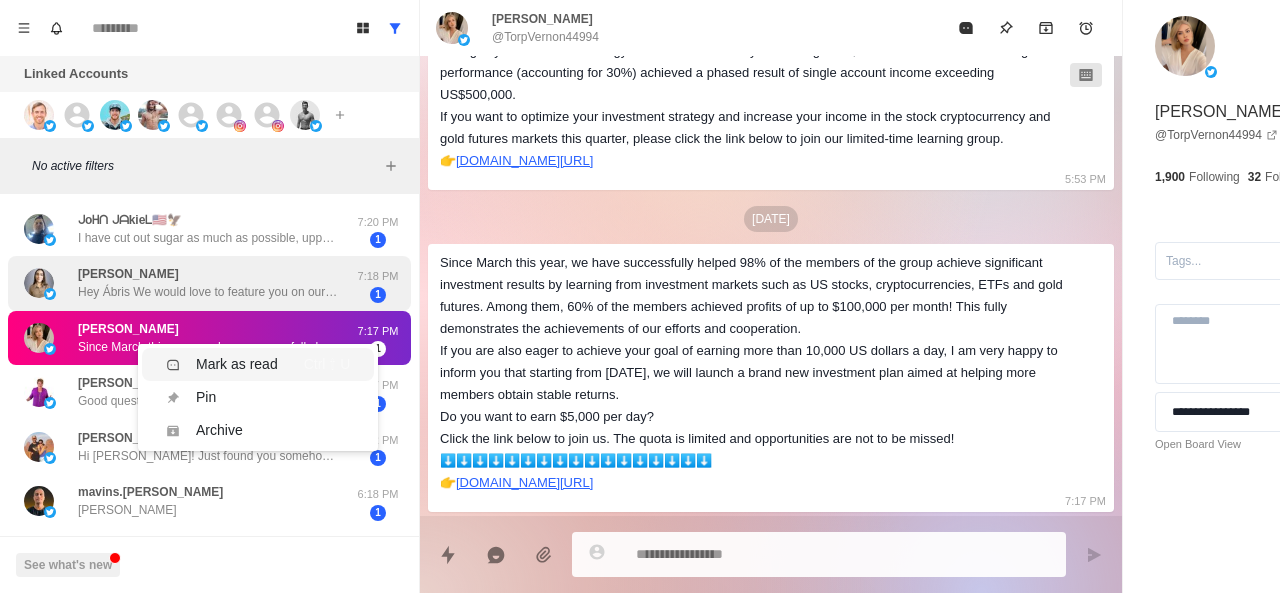 click on "Mark as read" at bounding box center [237, 364] 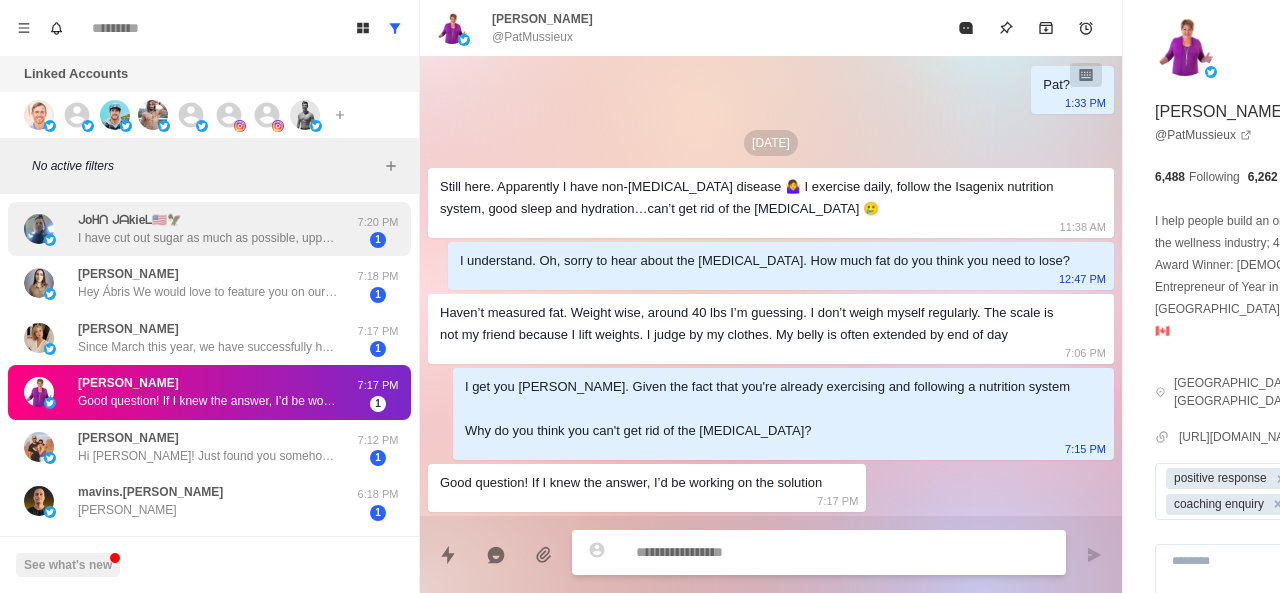 scroll, scrollTop: 454, scrollLeft: 0, axis: vertical 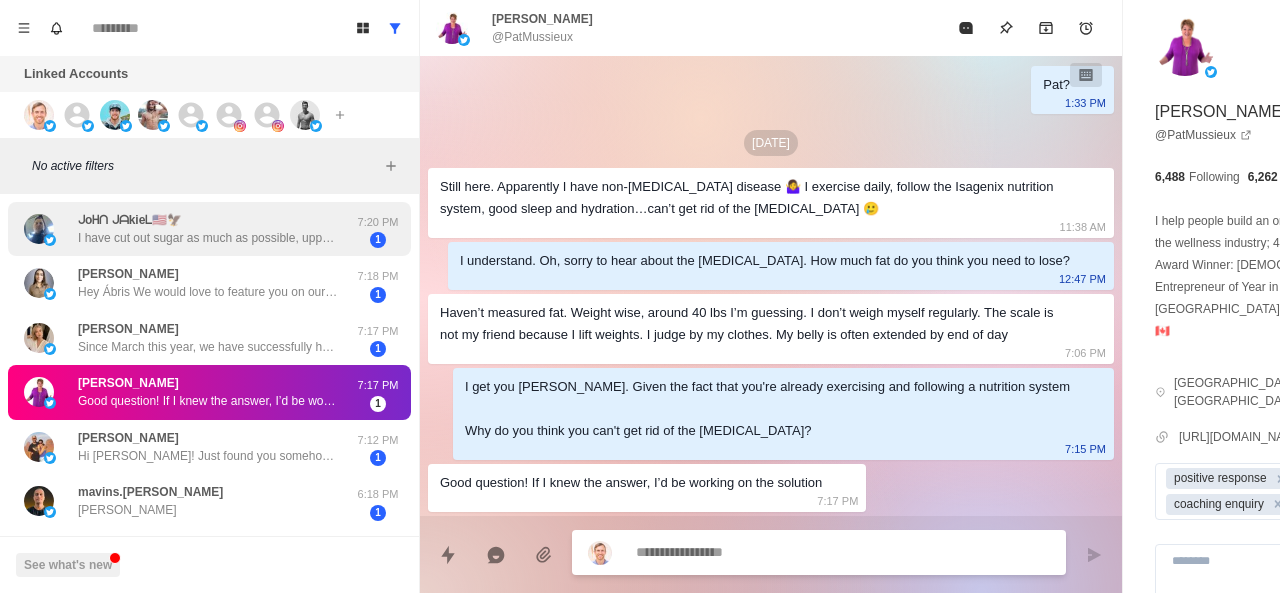 click on "ᒍoᕼᑎ ᒍᗩkieᒪ🇺🇸🦅 I have cut out sugar as much as possible, upped my protein intake, and started lifting again, since about March 3 days a week.  I'd like to figure out specific recipes that would help me maximize my goals nutritionally." at bounding box center (208, 229) 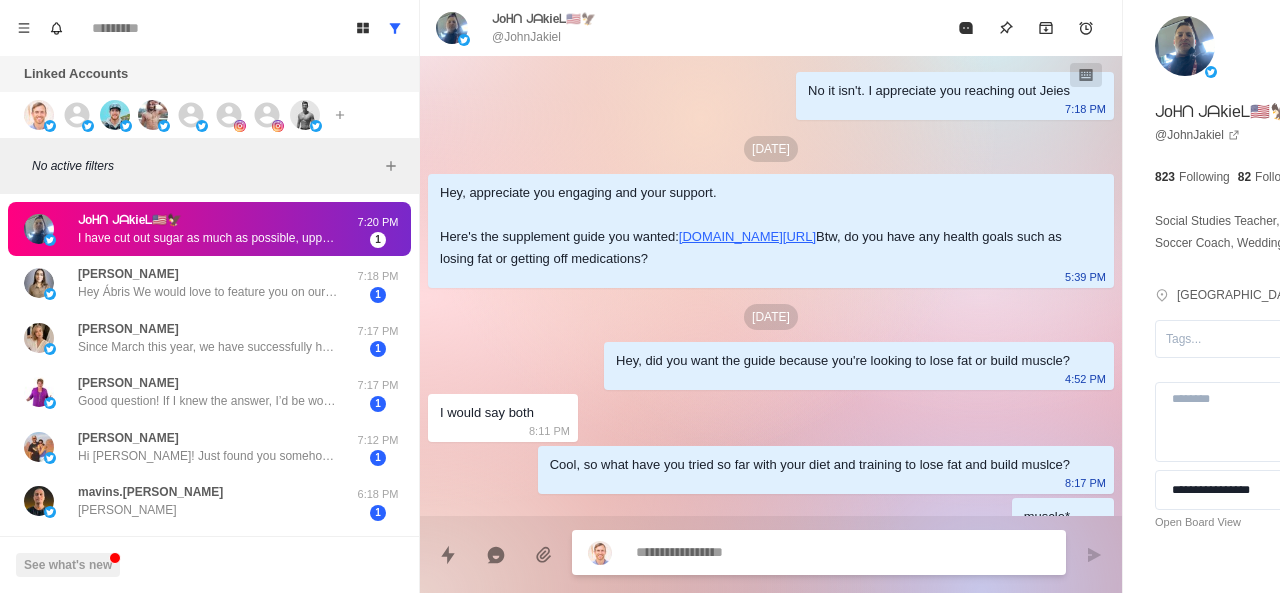 scroll, scrollTop: 268, scrollLeft: 0, axis: vertical 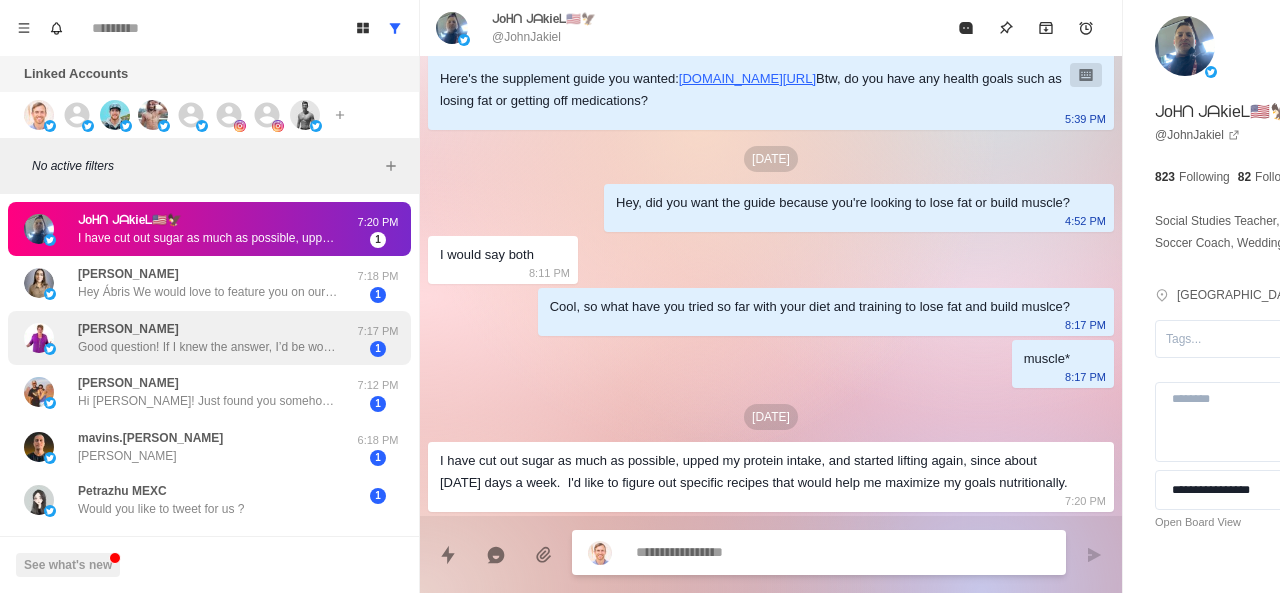 click on "Pat Mussieux Good question! If I knew the answer, I’d be working on the solution 7:17 PM 1" at bounding box center (209, 338) 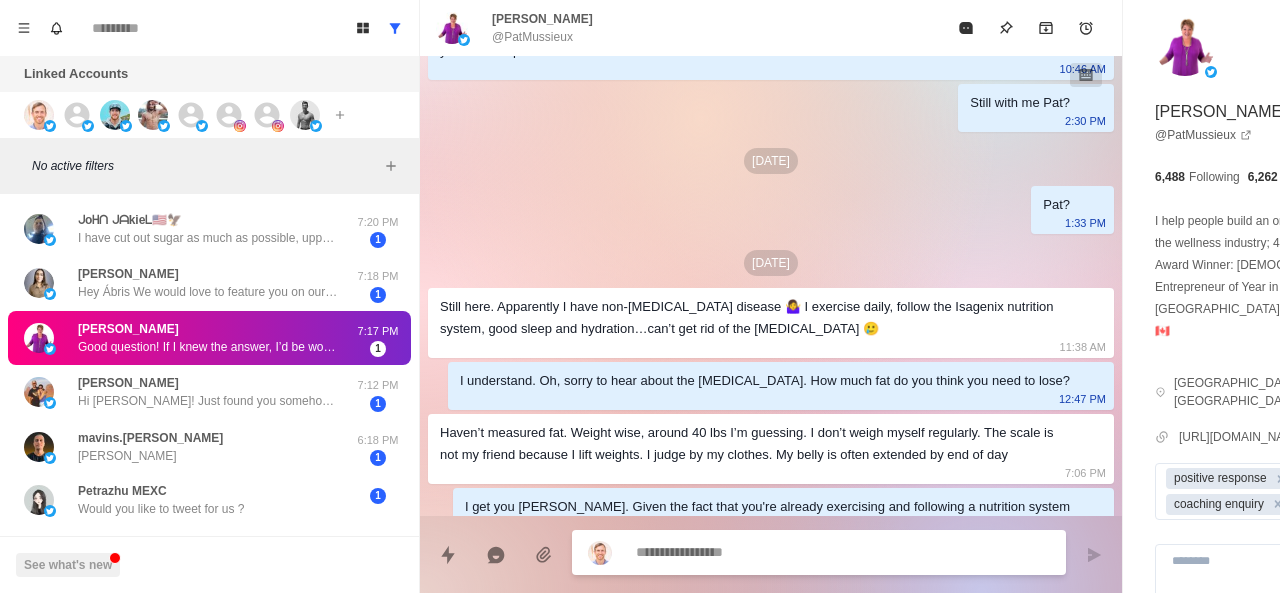 scroll, scrollTop: 454, scrollLeft: 0, axis: vertical 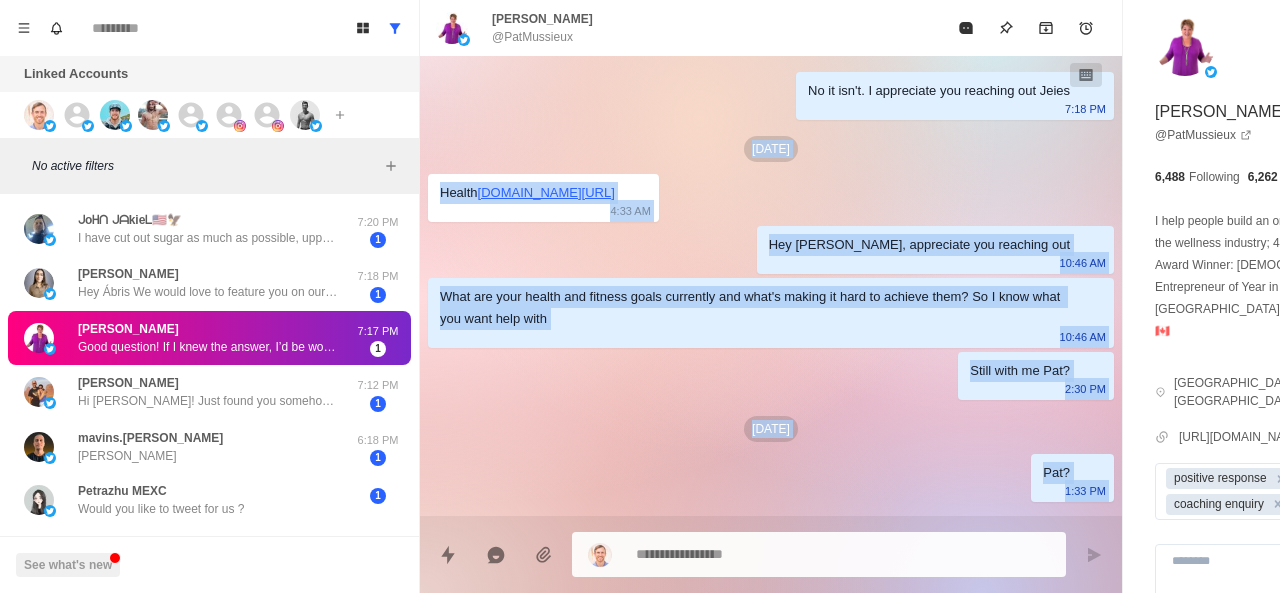 drag, startPoint x: 829, startPoint y: 485, endPoint x: 424, endPoint y: 163, distance: 517.406 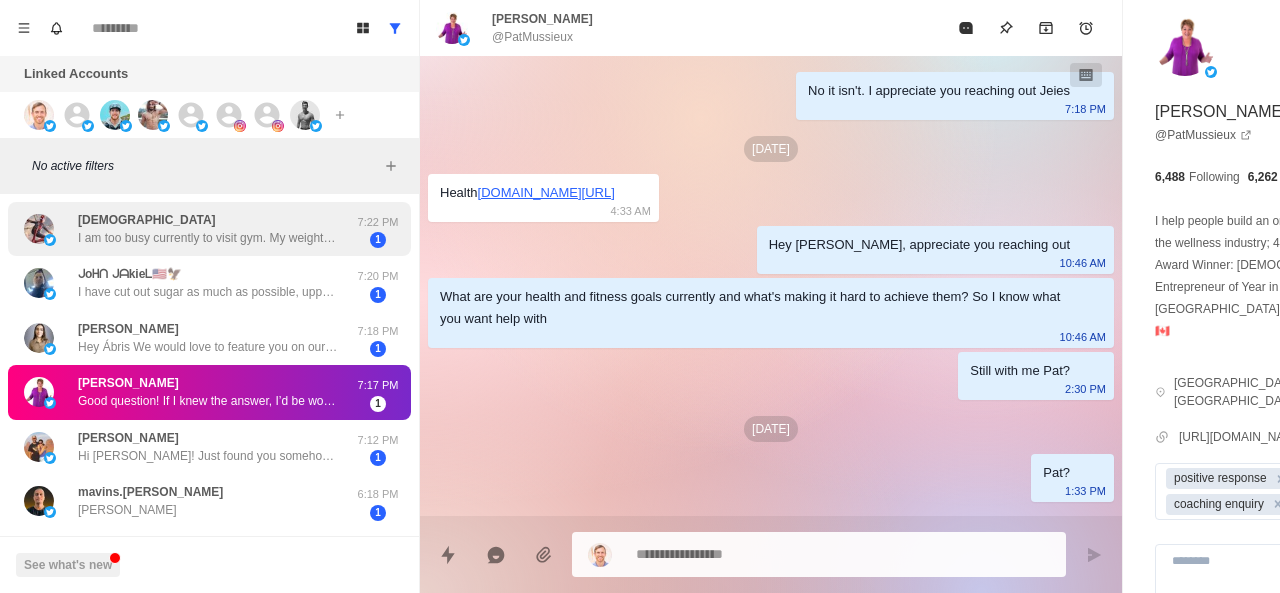 click on "I am too busy currently to visit gym. My weight is 99kg and I am 190cm tall, 46 age. My goal is to loose healthly to 93kg." at bounding box center [208, 238] 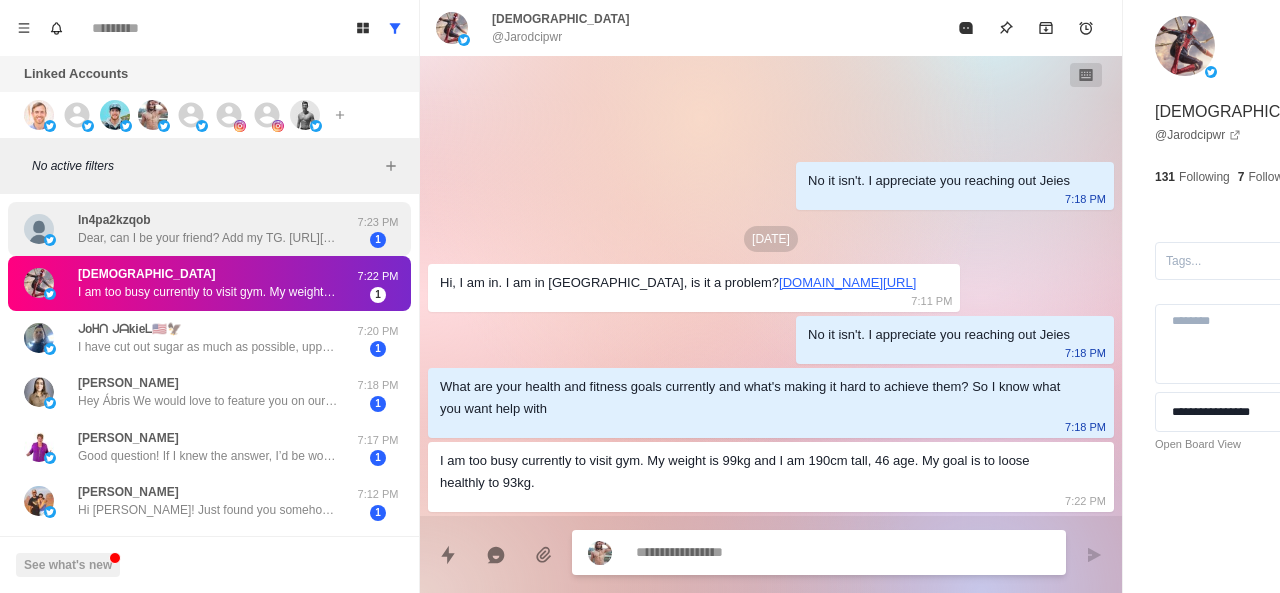 click on "Dear, can I be your friend? Add my TG. [URL][DOMAIN_NAME]" at bounding box center (208, 238) 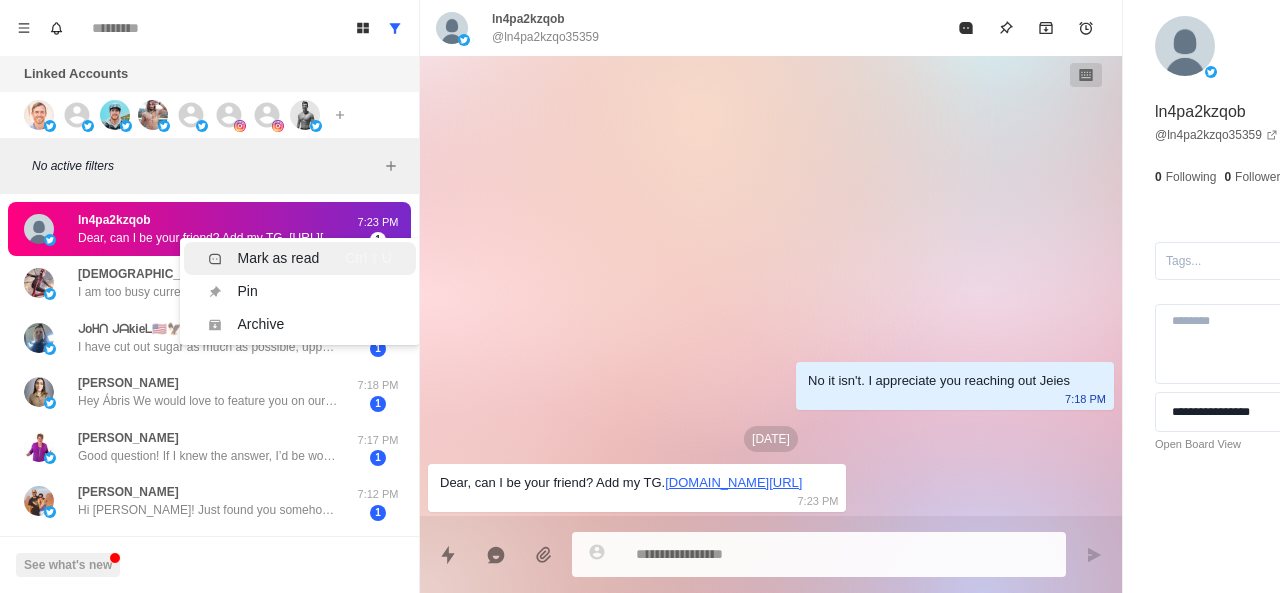 click on "Mark as read" at bounding box center [279, 258] 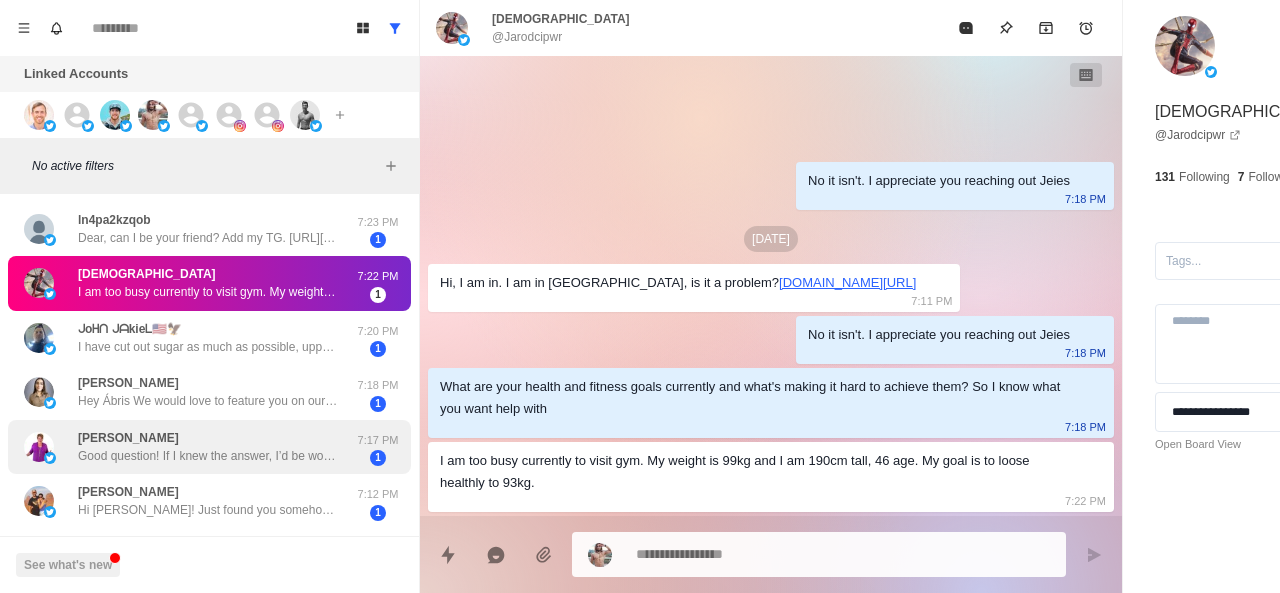 click on "Pat Mussieux Good question! If I knew the answer, I’d be working on the solution" at bounding box center (208, 447) 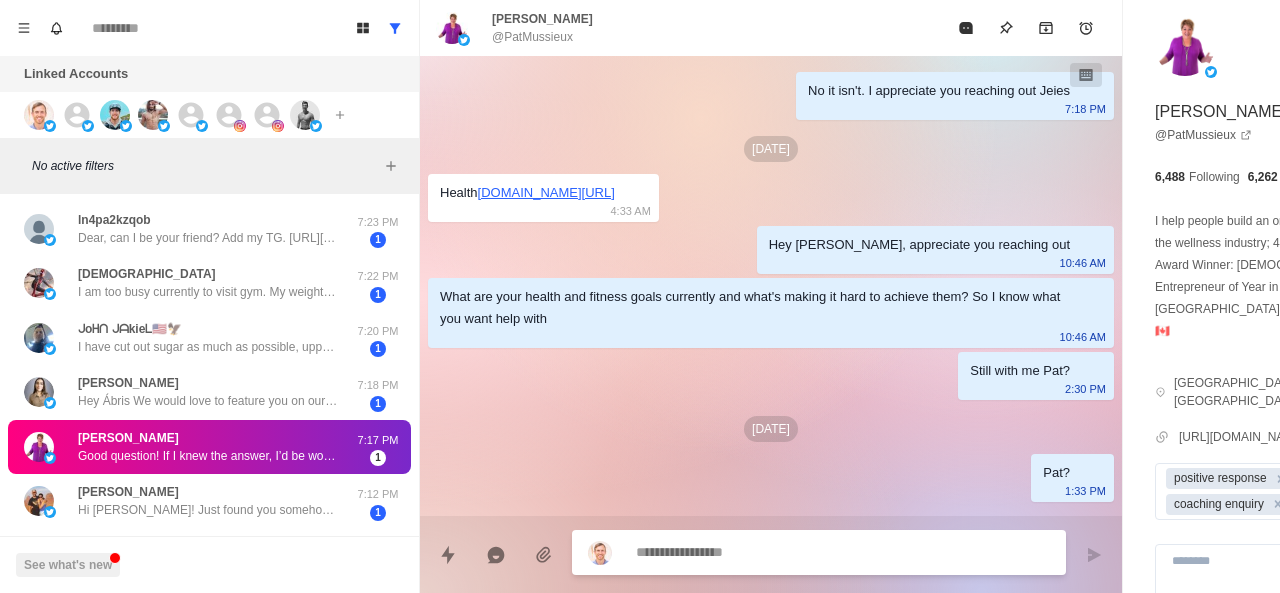 scroll, scrollTop: 454, scrollLeft: 0, axis: vertical 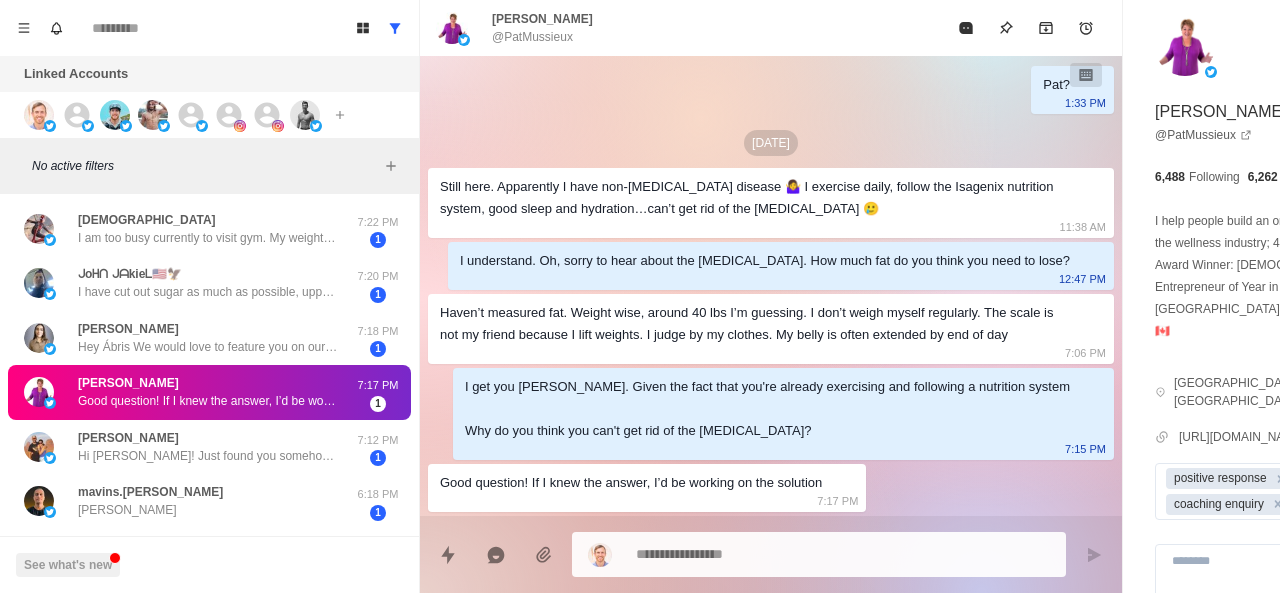 click on "Good question! If I knew the answer, I’d be working on the solution" at bounding box center [631, 483] 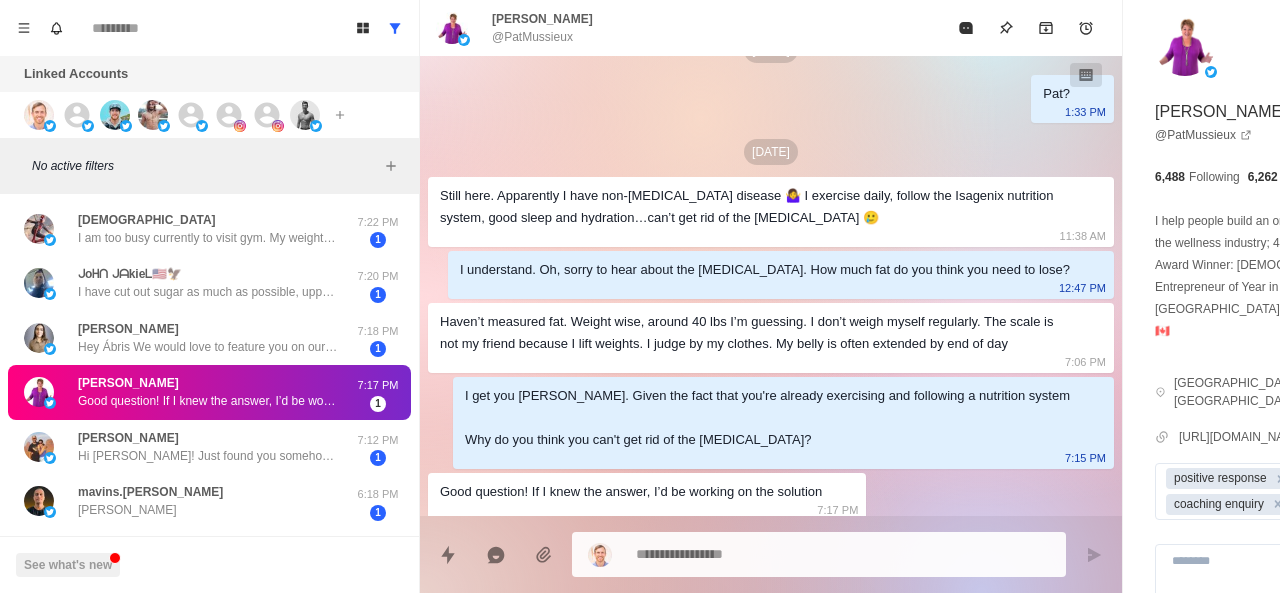 scroll, scrollTop: 454, scrollLeft: 0, axis: vertical 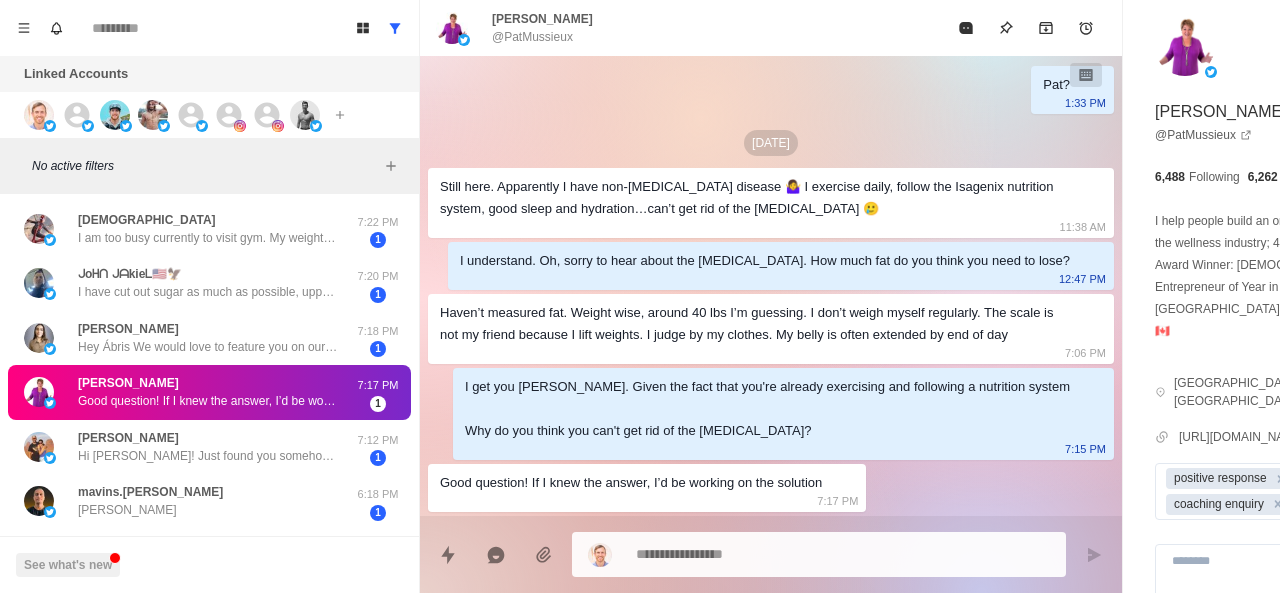 click on "Good question! If I knew the answer, I’d be working on the solution" at bounding box center (631, 483) 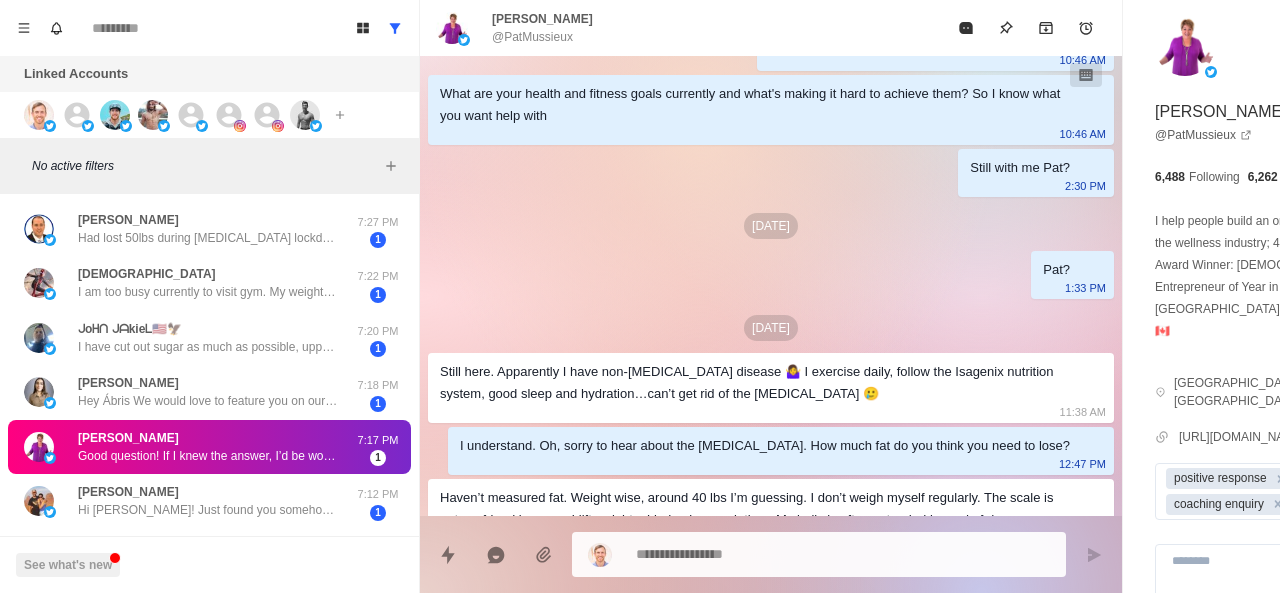 scroll, scrollTop: 204, scrollLeft: 0, axis: vertical 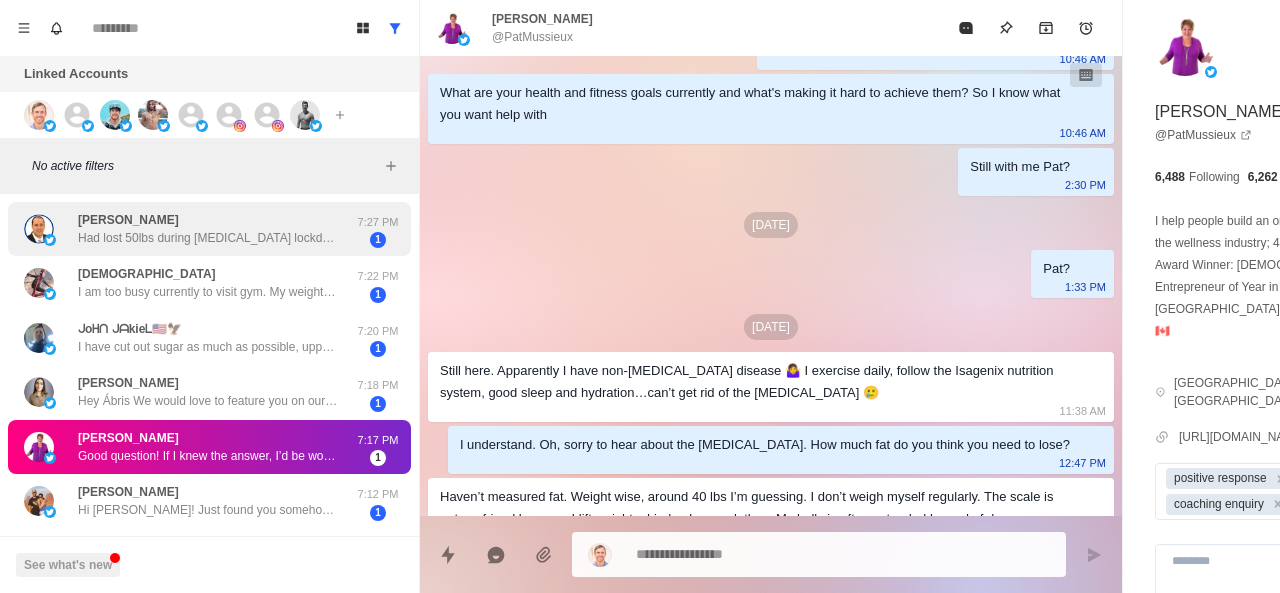 click on "Doug Wolf Had lost 50lbs during Covid lockdown with NutríSystem but gained it back - wasn’t excercising. Trying nutrisystem again with better diet to supplement- figure once I can drop 30lbs then it will be a bit easier walking &amp; training" at bounding box center [208, 229] 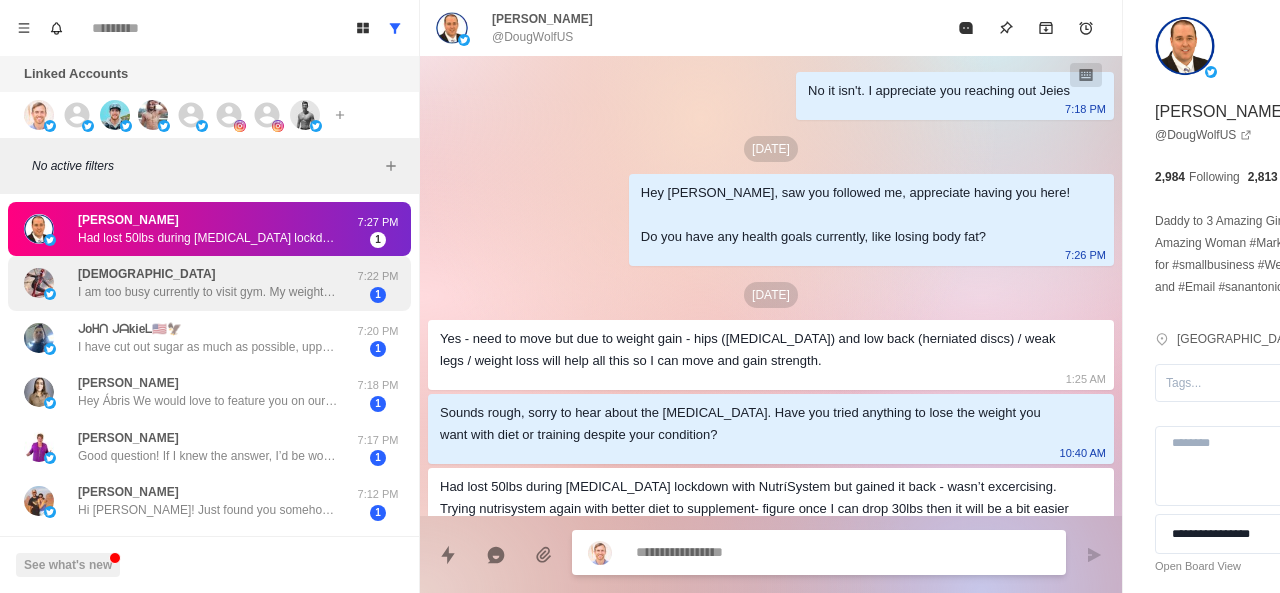 scroll, scrollTop: 48, scrollLeft: 0, axis: vertical 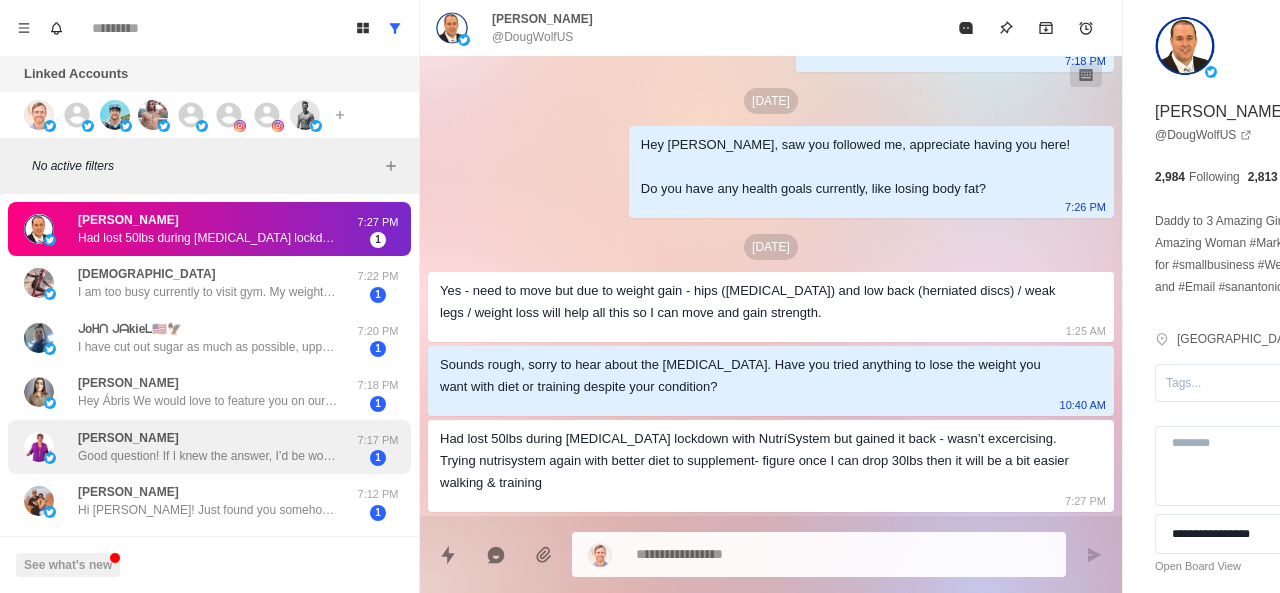 click on "Pat Mussieux Good question! If I knew the answer, I’d be working on the solution" at bounding box center (208, 447) 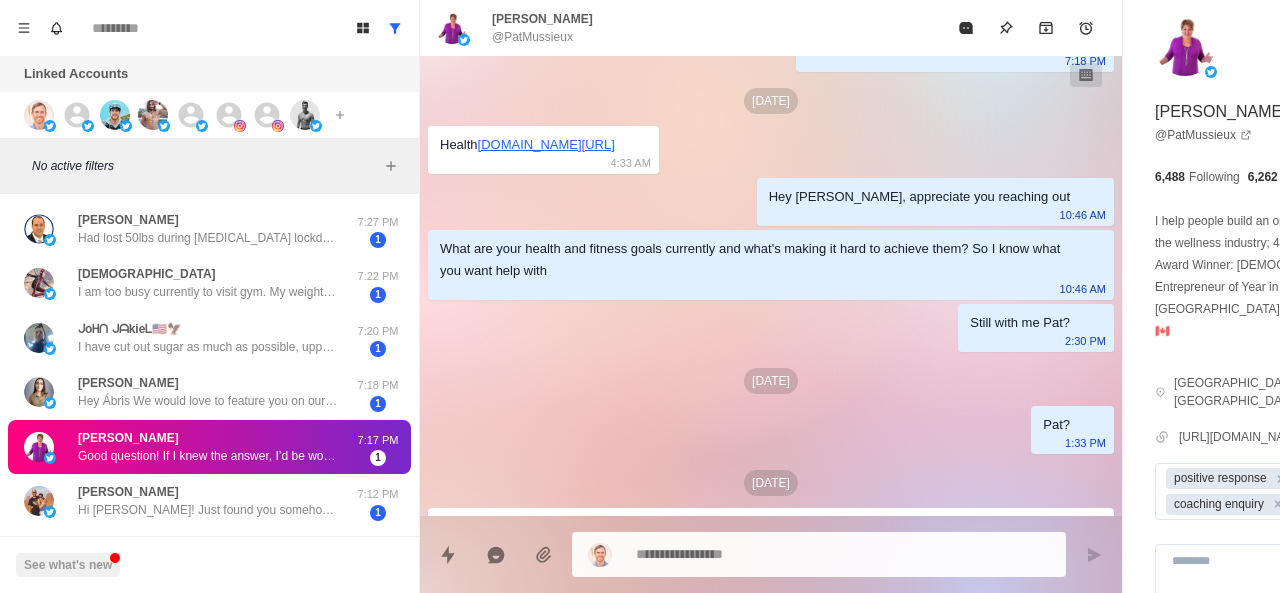 click on "Pat Mussieux Good question! If I knew the answer, I’d be working on the solution" at bounding box center [208, 447] 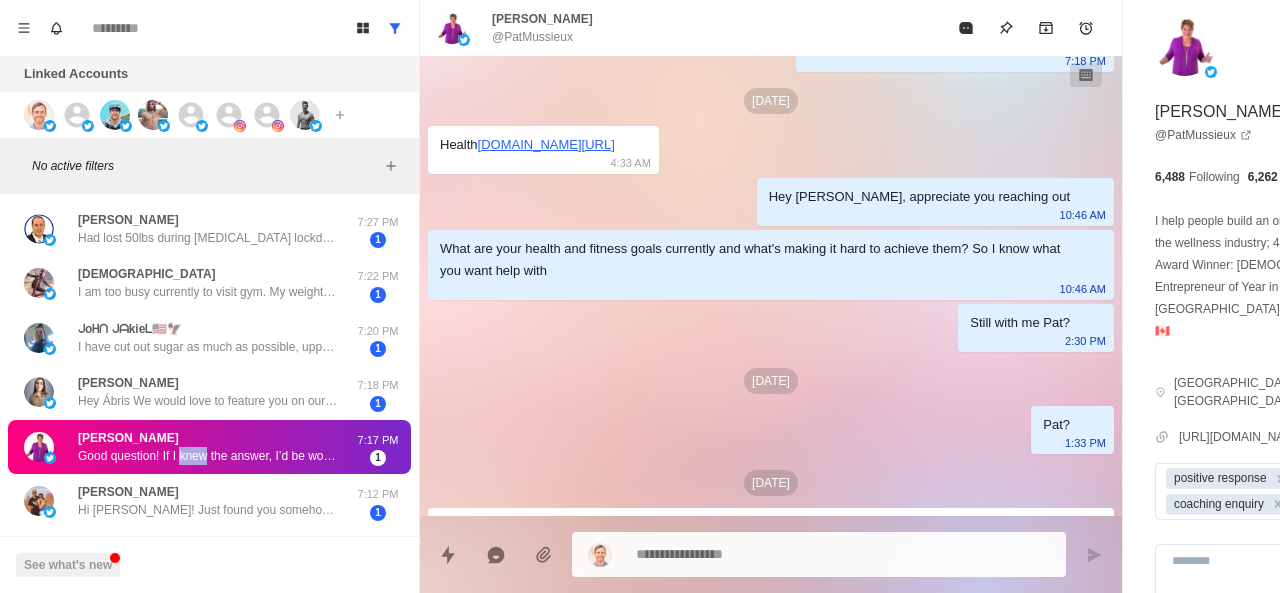 scroll, scrollTop: 454, scrollLeft: 0, axis: vertical 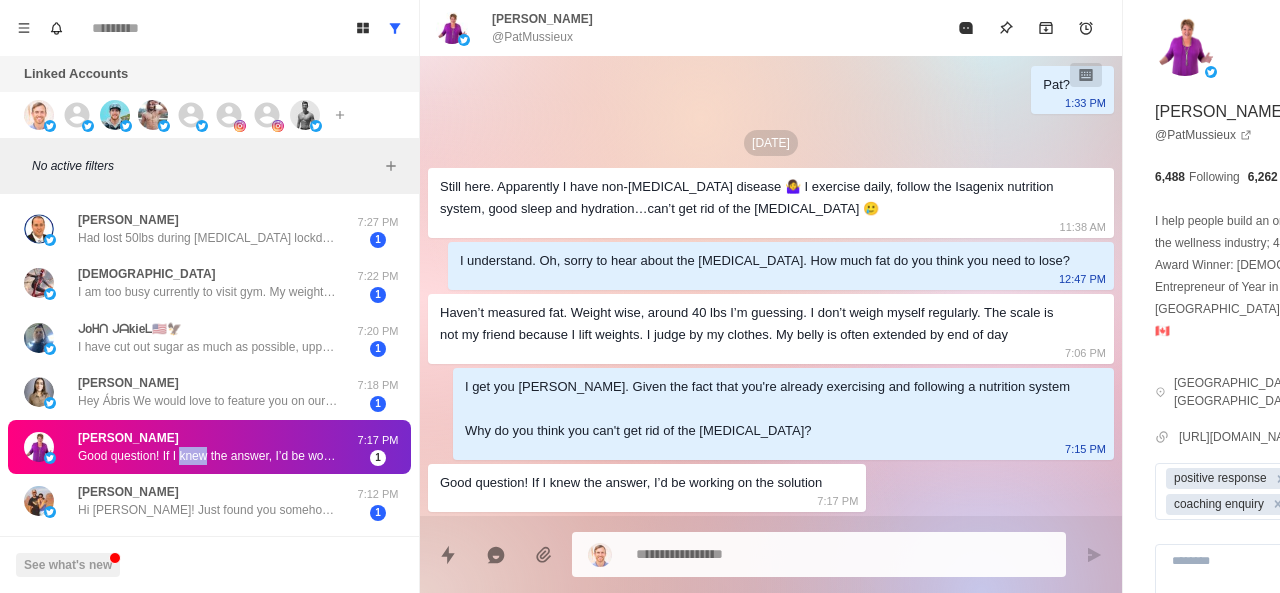click on "Good question! If I knew the answer, I’d be working on the solution" at bounding box center (631, 483) 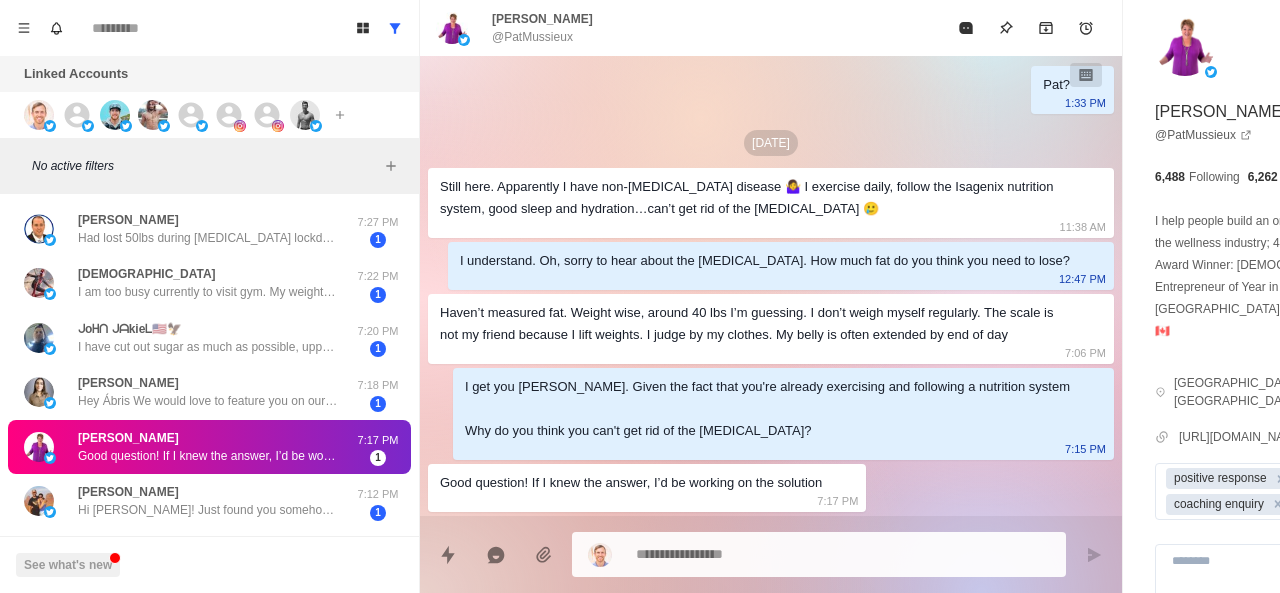 scroll, scrollTop: 410, scrollLeft: 0, axis: vertical 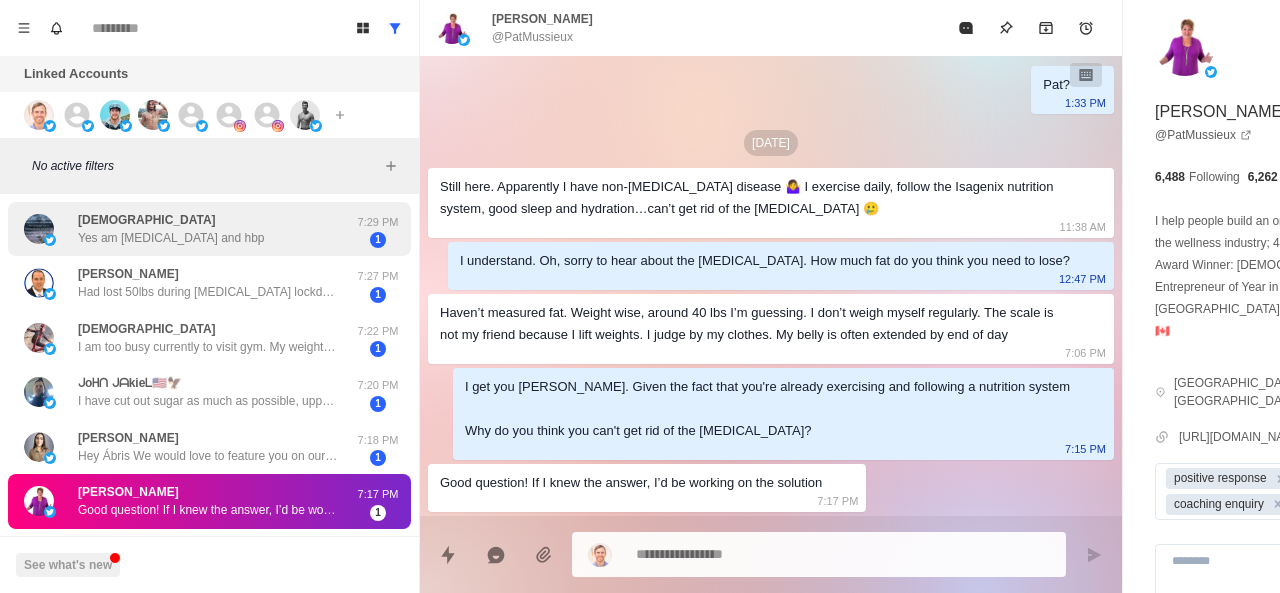 click on "Godlovinggrandma Yes am hypothyroid and hbp" at bounding box center [171, 229] 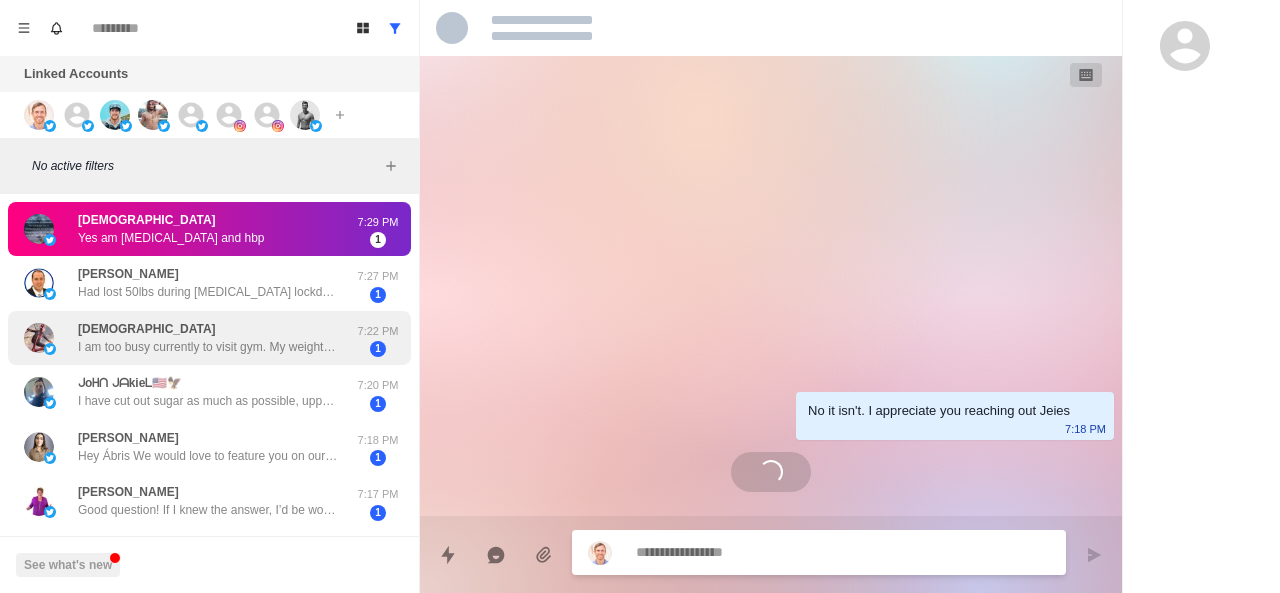 scroll, scrollTop: 0, scrollLeft: 0, axis: both 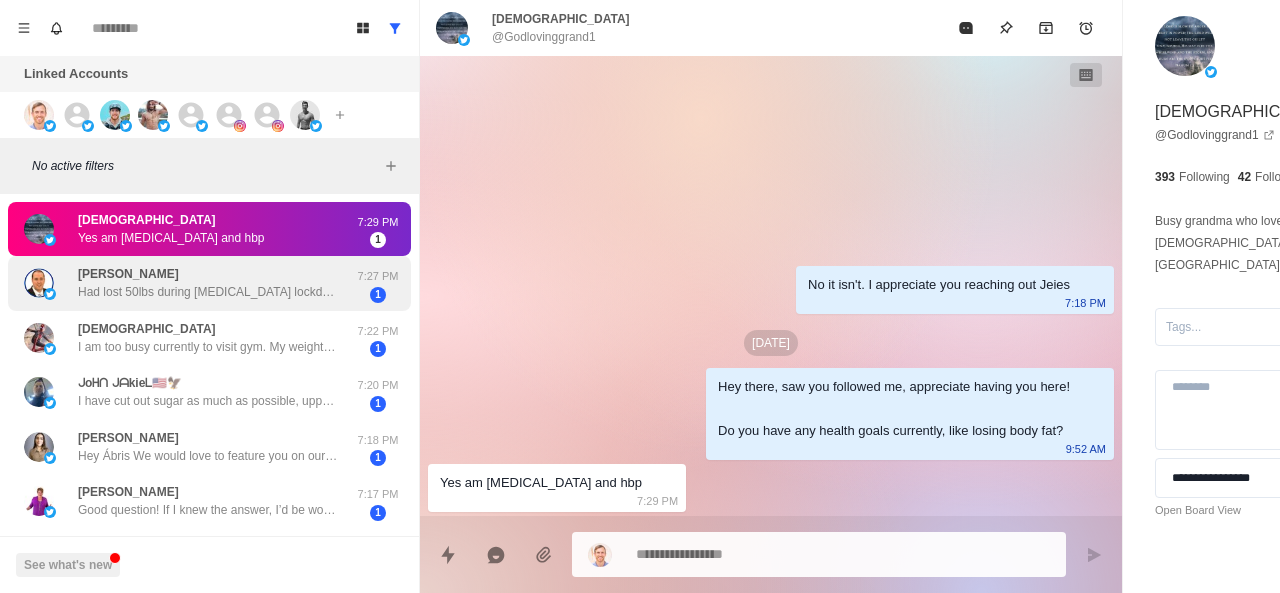 click on "Had lost 50lbs during [MEDICAL_DATA] lockdown with NutríSystem but gained it back - wasn’t excercising. Trying nutrisystem again with better diet to supplement- figure once I can drop 30lbs then it will be a bit easier walking &amp; training" at bounding box center (208, 292) 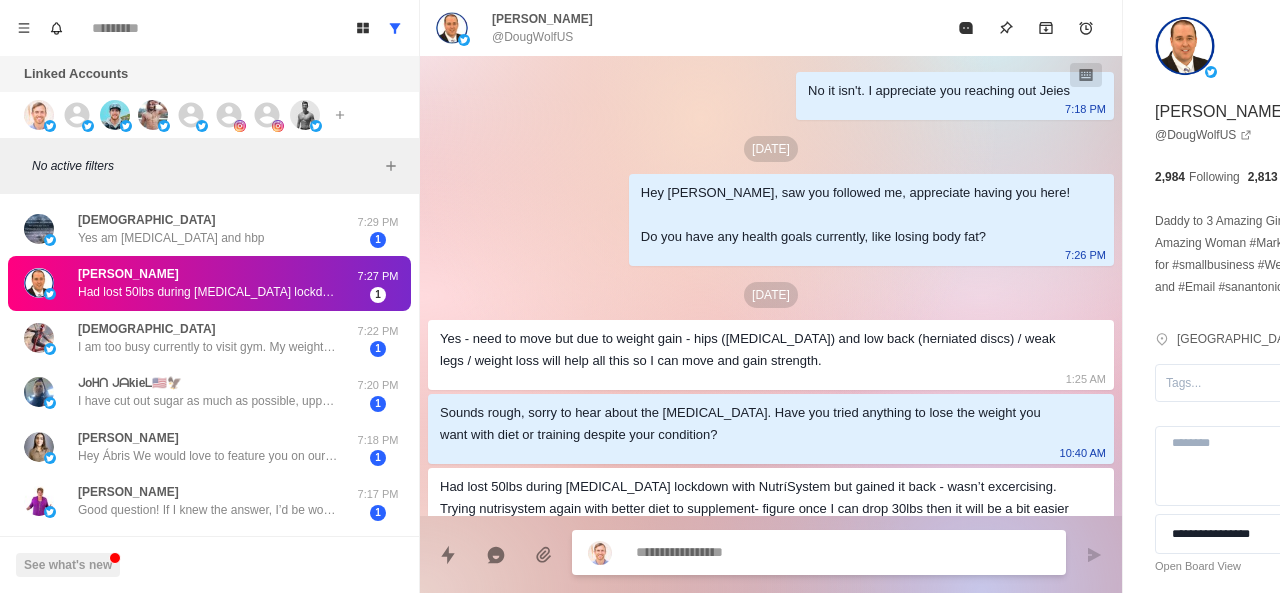 scroll, scrollTop: 48, scrollLeft: 0, axis: vertical 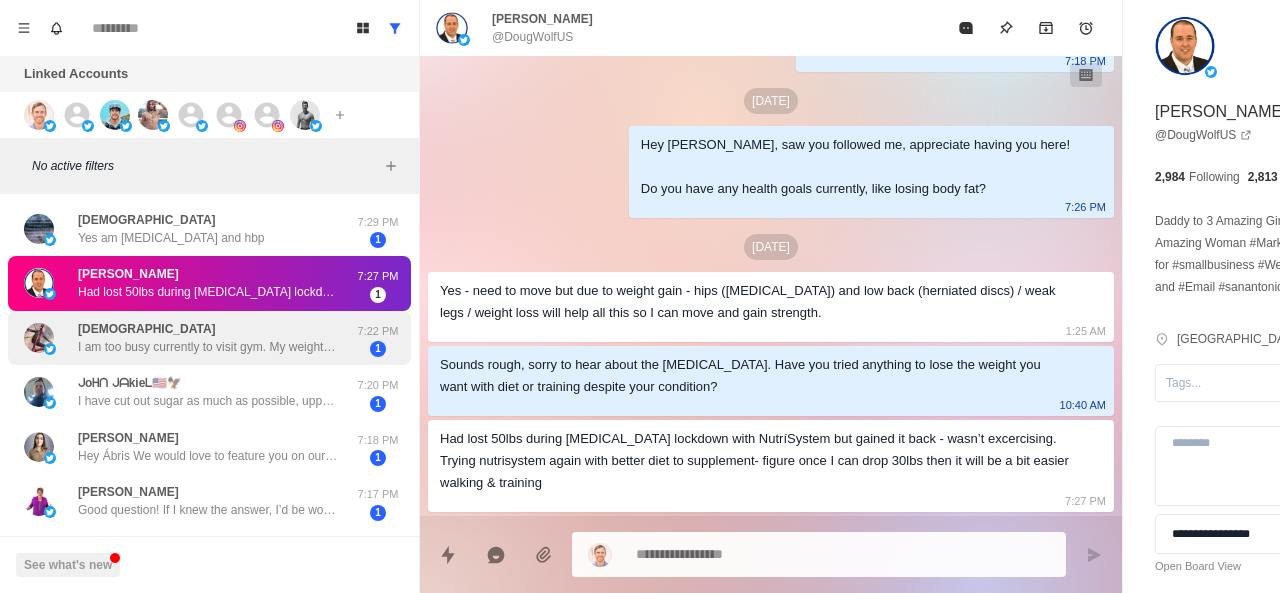 click on "Jeies I am too busy currently to visit gym. My weight is 99kg and I am 190cm tall, 46 age. My goal is to loose healthly to 93kg." at bounding box center [208, 338] 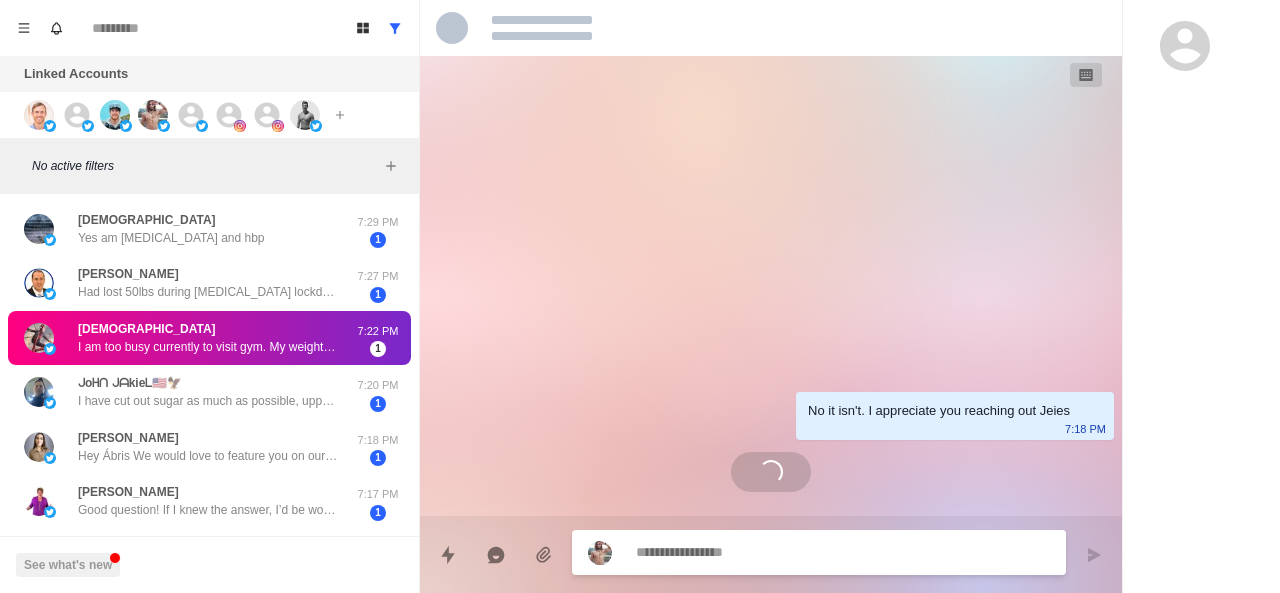 scroll, scrollTop: 0, scrollLeft: 0, axis: both 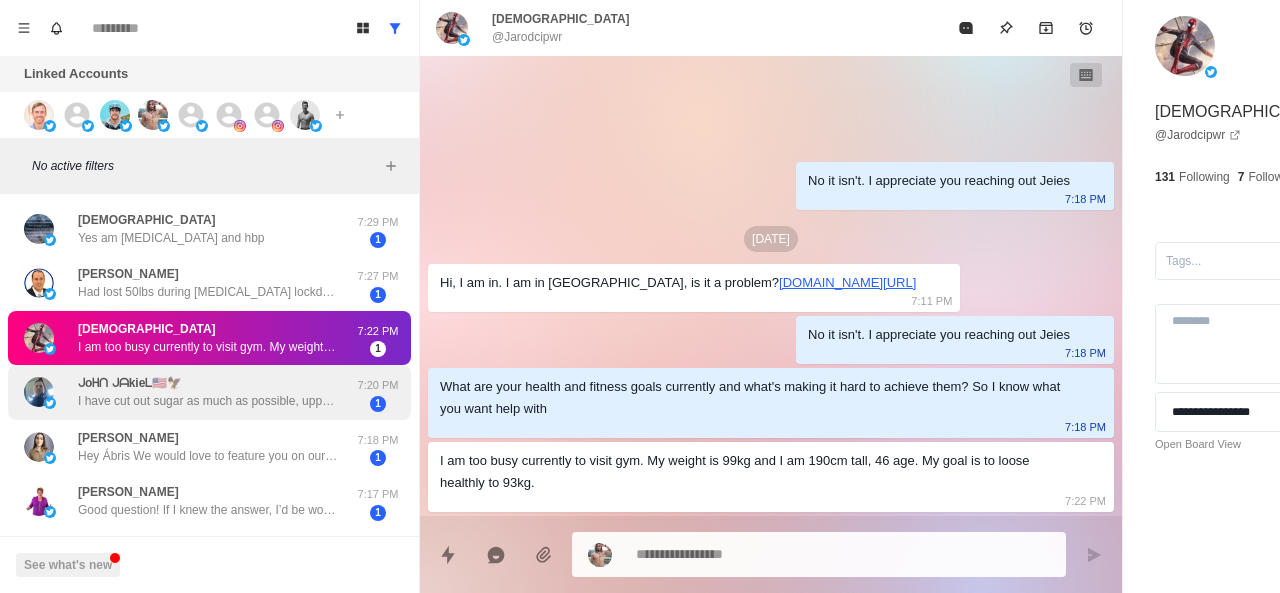 click on "I have cut out sugar as much as possible, upped my protein intake, and started lifting again, since about [DATE] days a week.  I'd like to figure out specific recipes that would help me maximize my goals nutritionally." at bounding box center [208, 401] 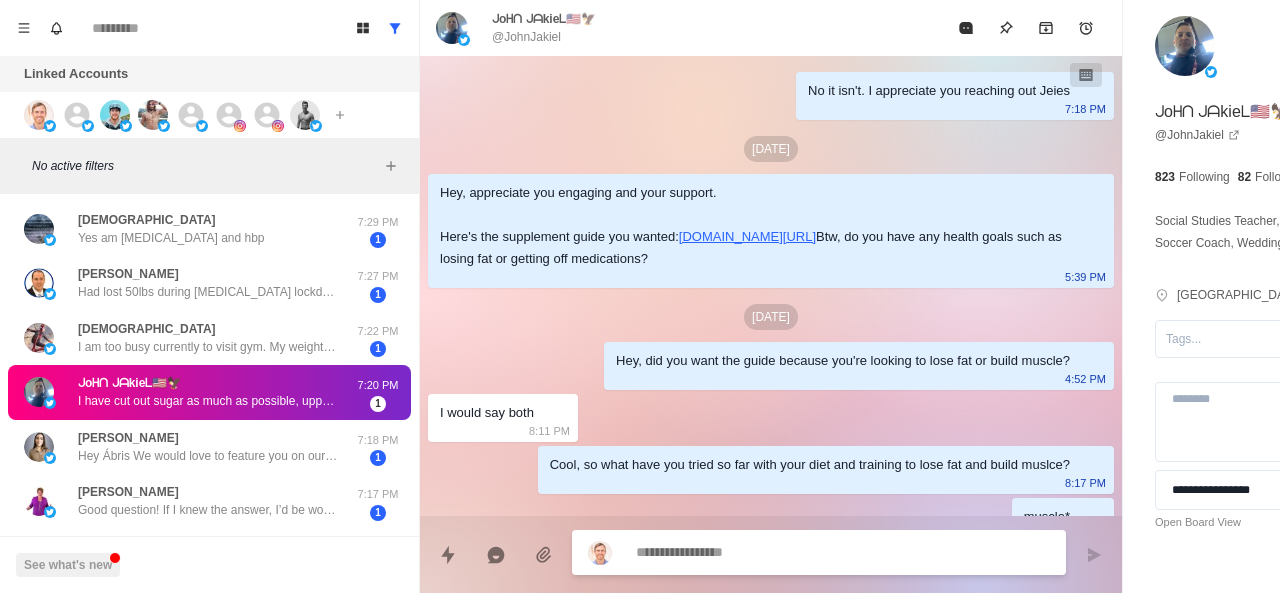 scroll, scrollTop: 268, scrollLeft: 0, axis: vertical 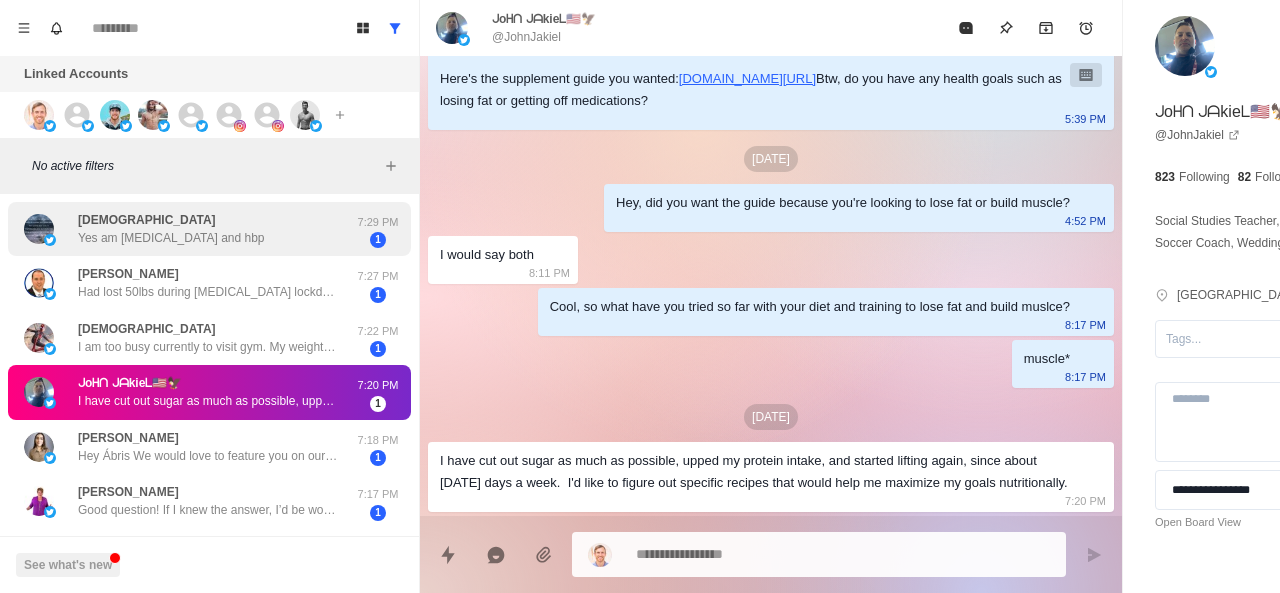 click on "Godlovinggrandma Yes am hypothyroid and hbp" at bounding box center (188, 229) 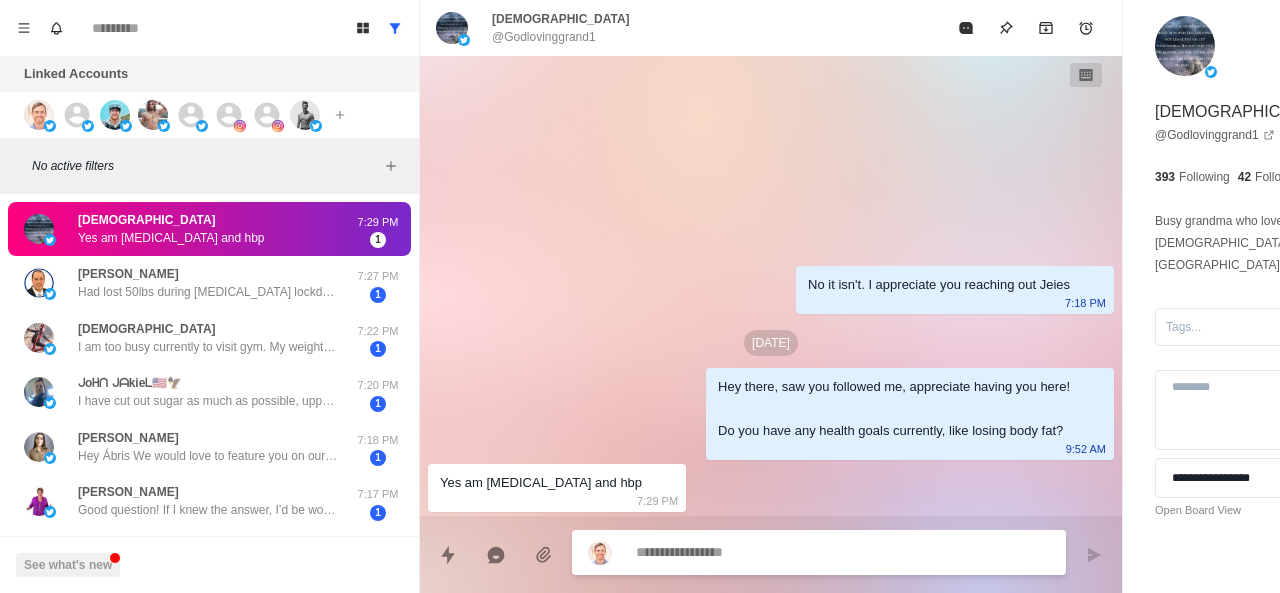 scroll, scrollTop: 0, scrollLeft: 0, axis: both 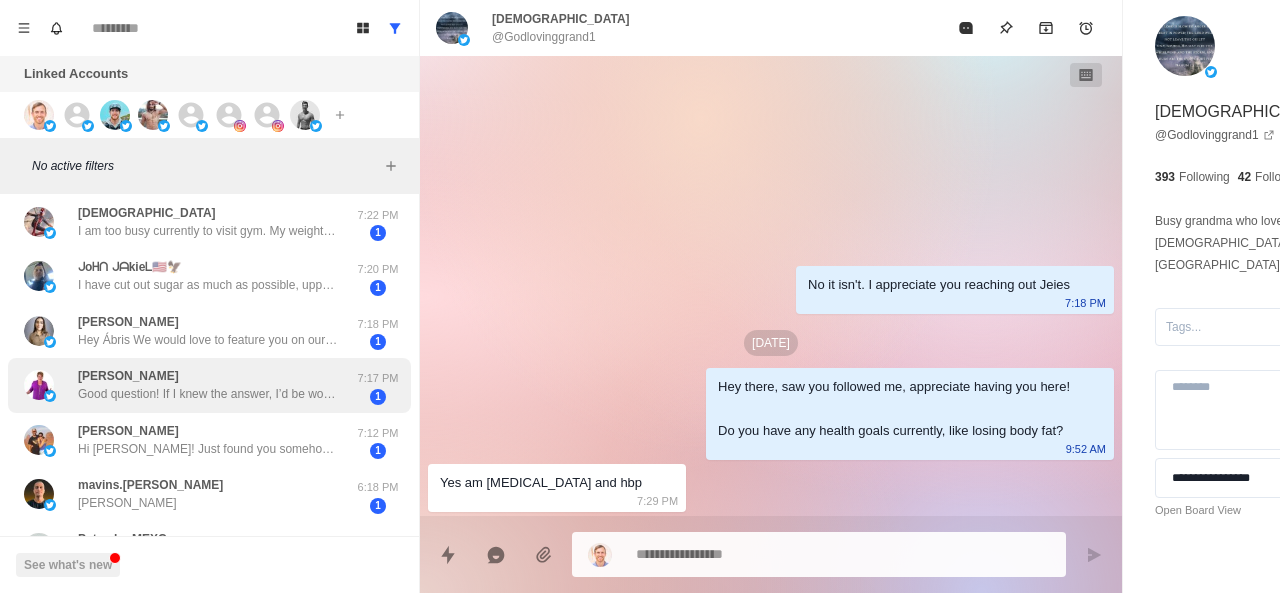 click on "Pat Mussieux Good question! If I knew the answer, I’d be working on the solution" at bounding box center [208, 385] 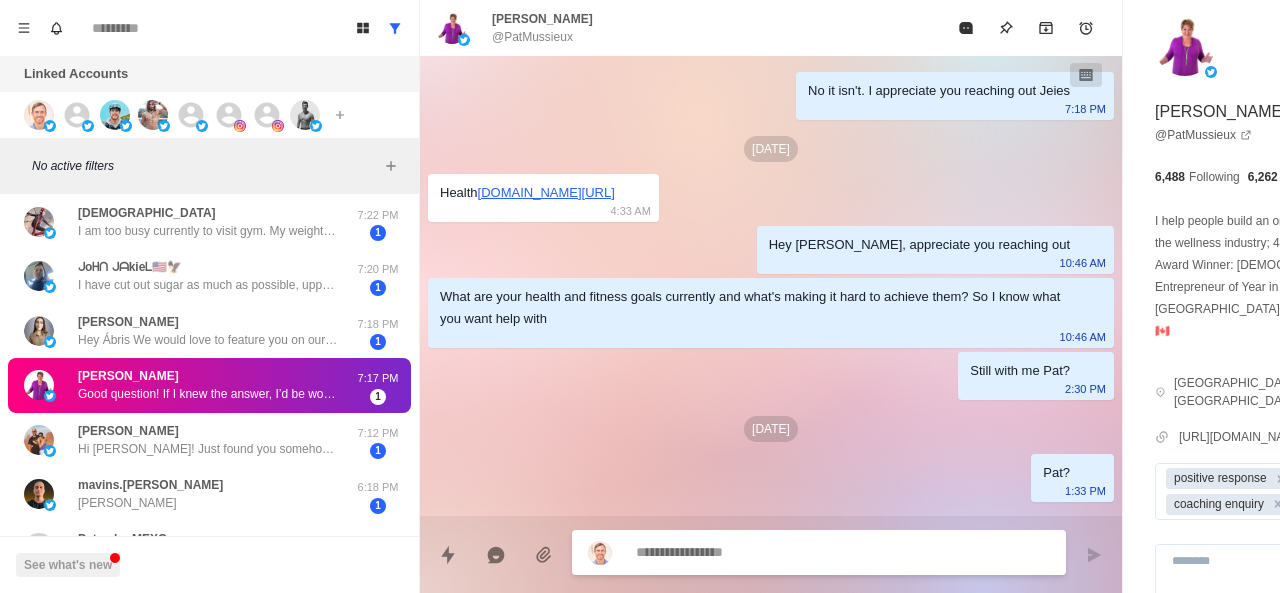 scroll, scrollTop: 454, scrollLeft: 0, axis: vertical 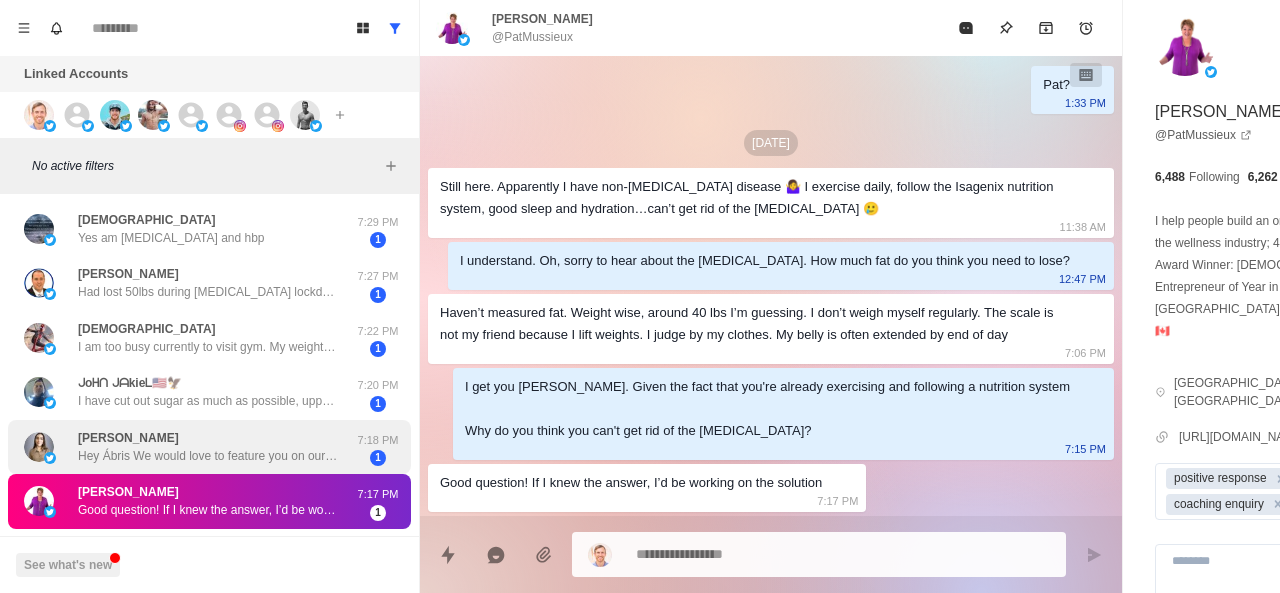 click on "Hey Ábris
We would love to feature you on our Podcast, Founders Future, where we would discuss what the road ahead of your business looks like.
We record the full episode in less than 30 minutes and there is no cost to feature. The Podcast will be made accessible to thousands of weekly listeners, giving you more reach to potential customers.
Happy to feature? If so, I can send you a scheduling link to find a time convenient for us to record.
Best,
[PERSON_NAME]" at bounding box center [208, 456] 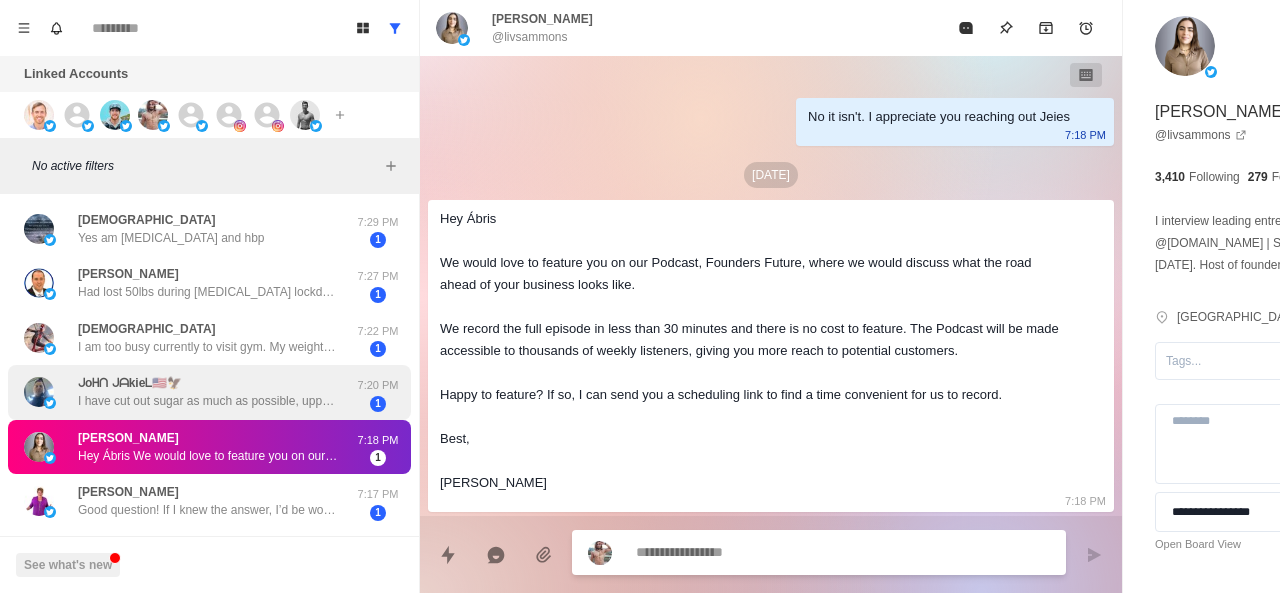 scroll, scrollTop: 18, scrollLeft: 0, axis: vertical 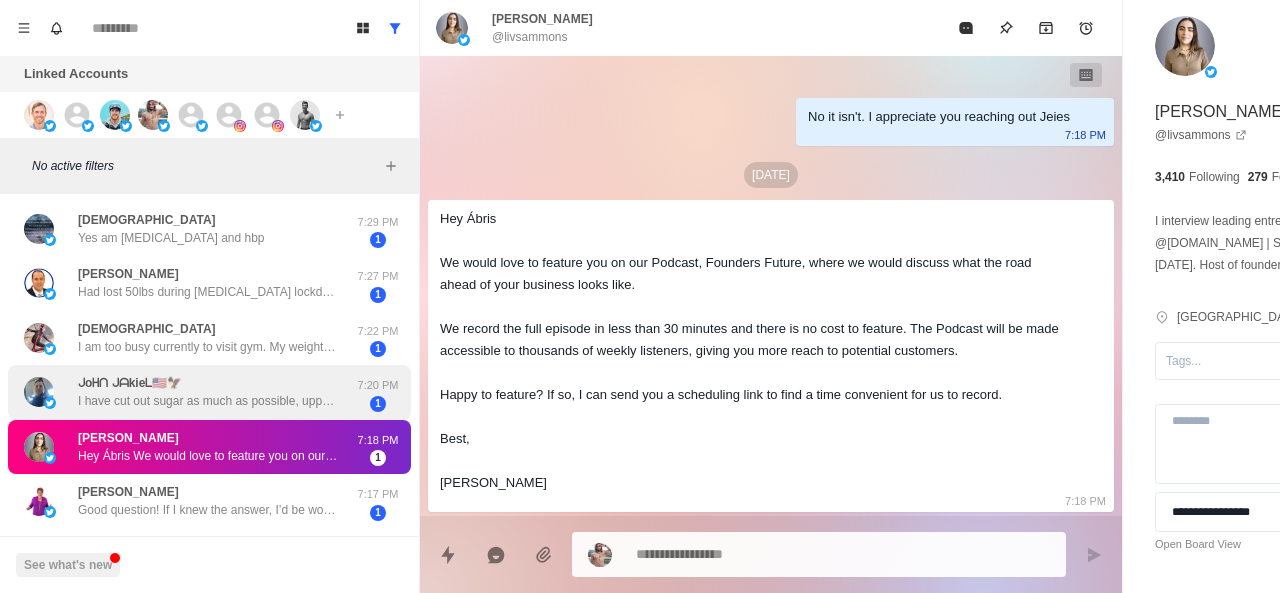 click on "I have cut out sugar as much as possible, upped my protein intake, and started lifting again, since about [DATE] days a week.  I'd like to figure out specific recipes that would help me maximize my goals nutritionally." at bounding box center [208, 401] 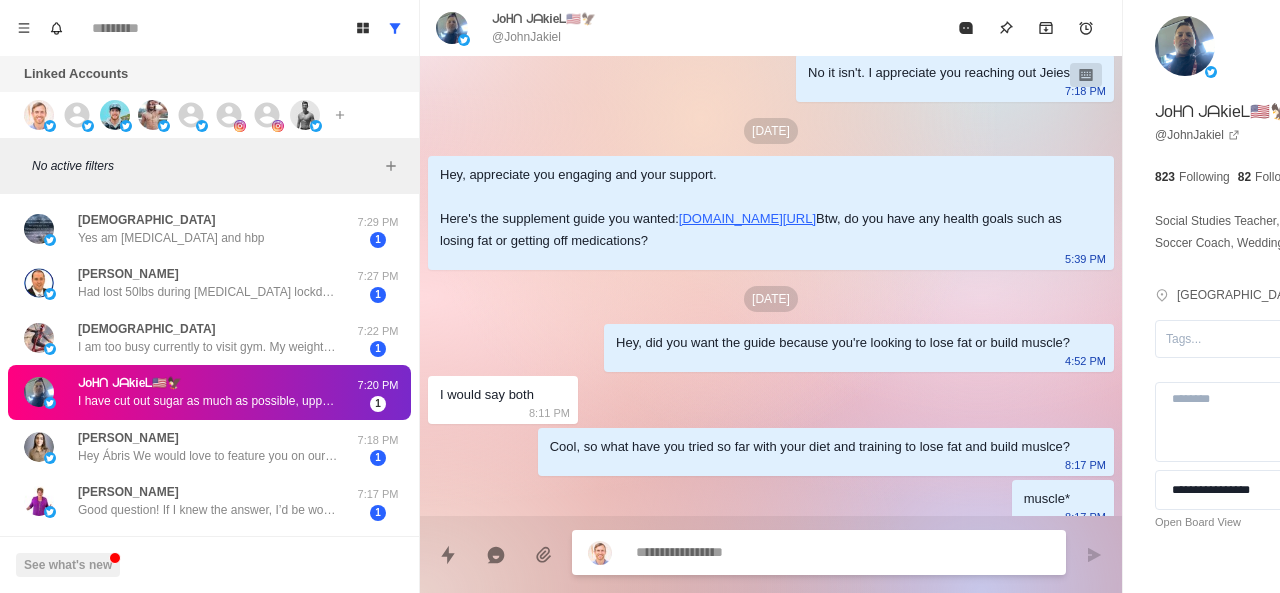 scroll, scrollTop: 268, scrollLeft: 0, axis: vertical 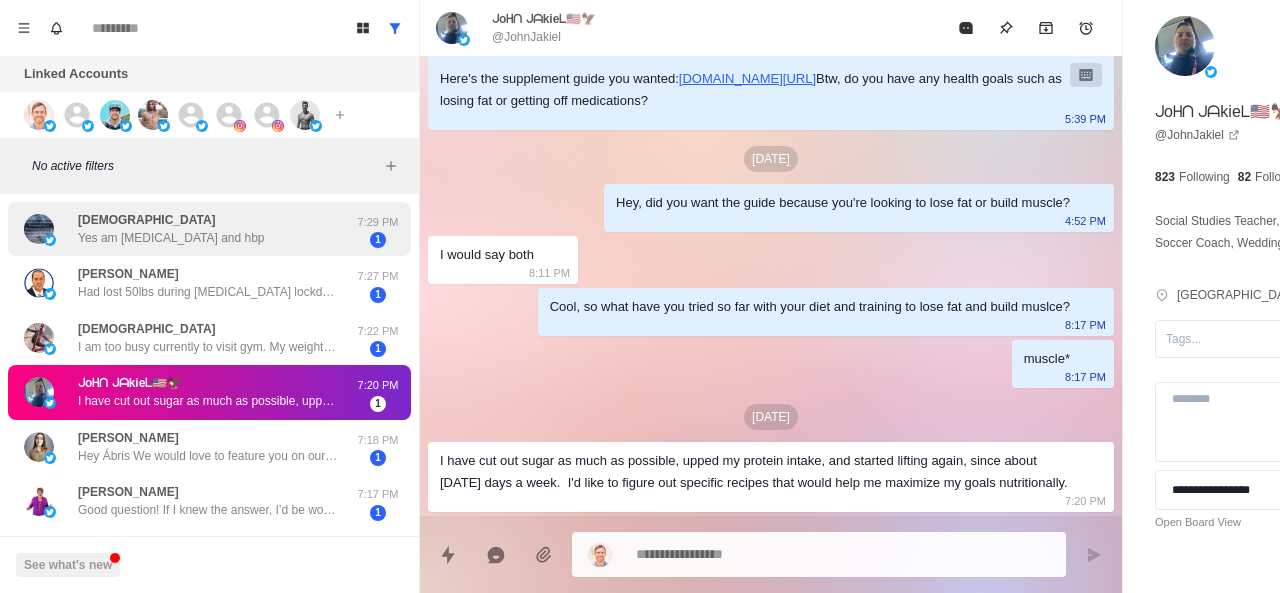 click on "[DEMOGRAPHIC_DATA]" at bounding box center [147, 220] 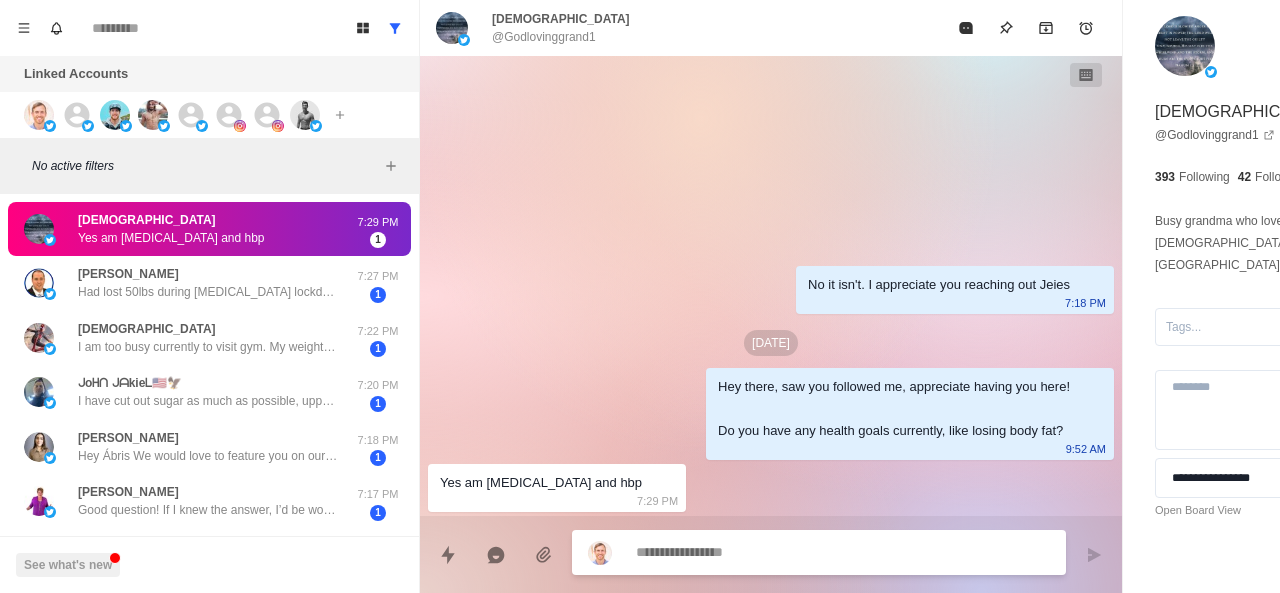 scroll, scrollTop: 0, scrollLeft: 0, axis: both 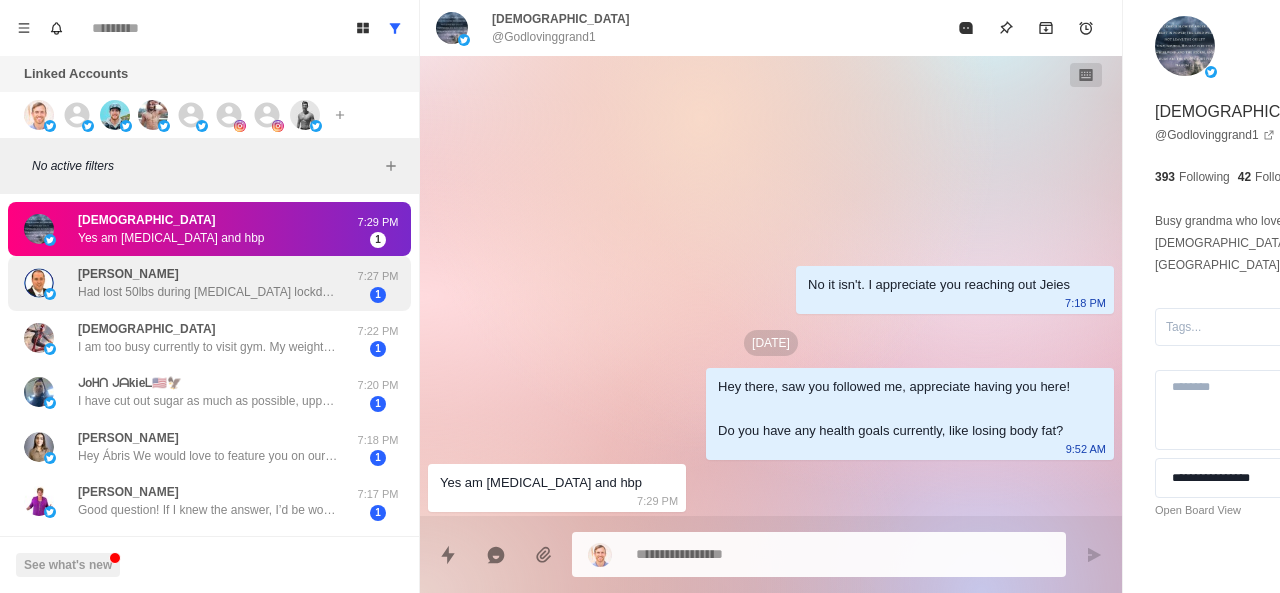 click on "Had lost 50lbs during [MEDICAL_DATA] lockdown with NutríSystem but gained it back - wasn’t excercising. Trying nutrisystem again with better diet to supplement- figure once I can drop 30lbs then it will be a bit easier walking &amp; training" at bounding box center [208, 292] 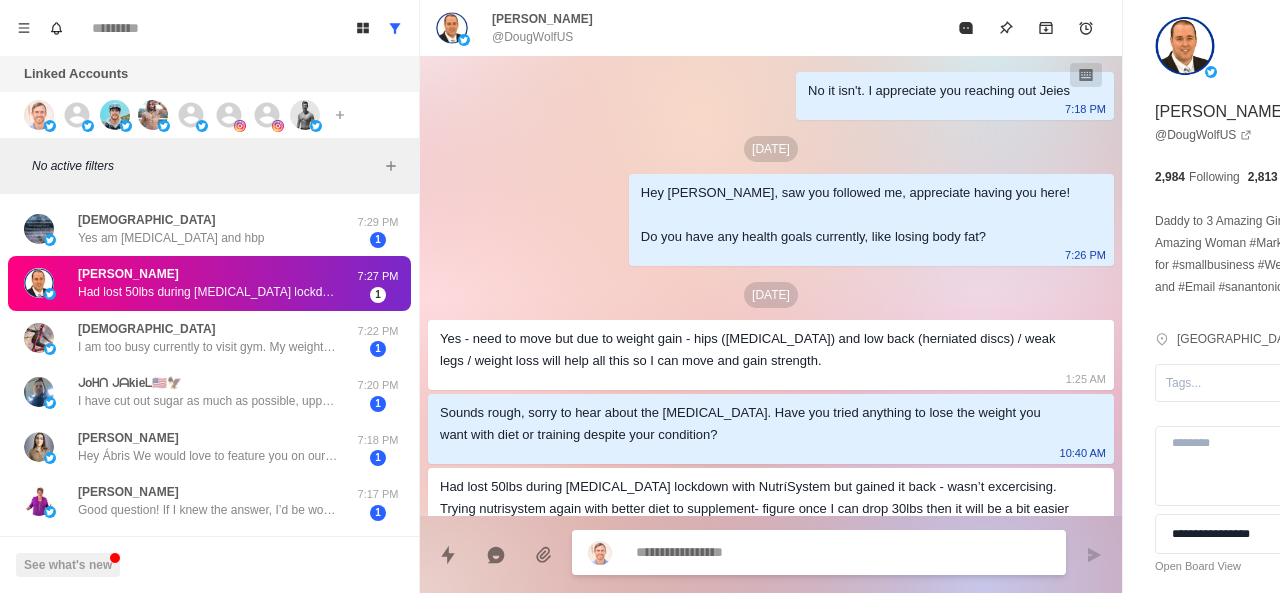 scroll, scrollTop: 48, scrollLeft: 0, axis: vertical 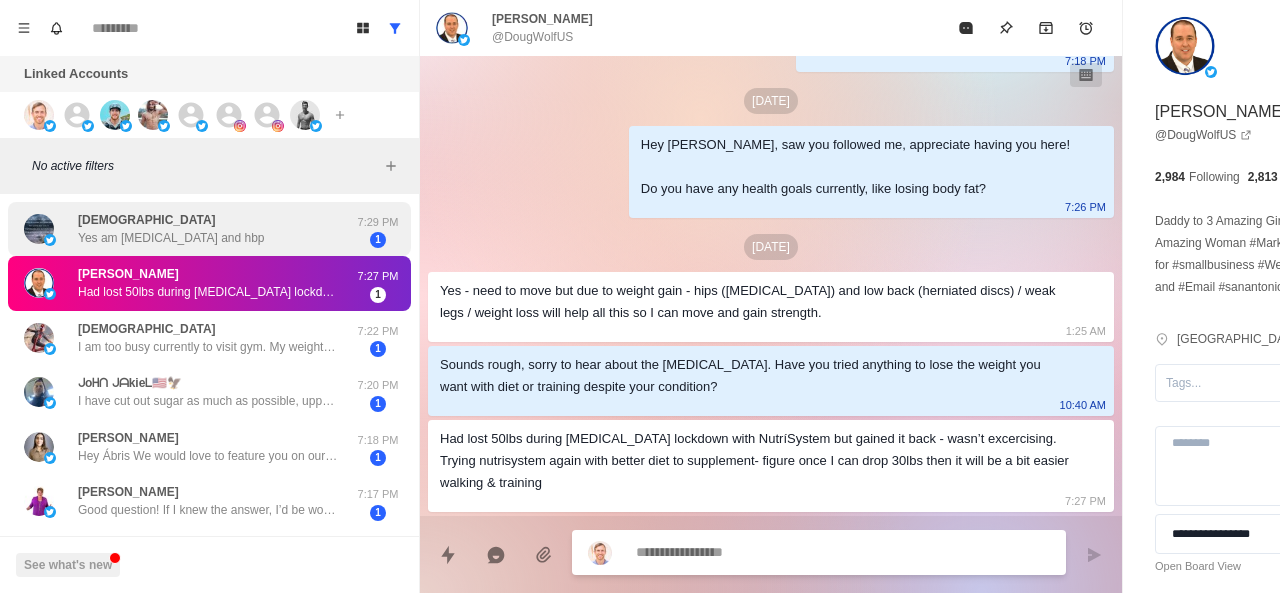 click on "Yes am [MEDICAL_DATA] and hbp" at bounding box center [171, 238] 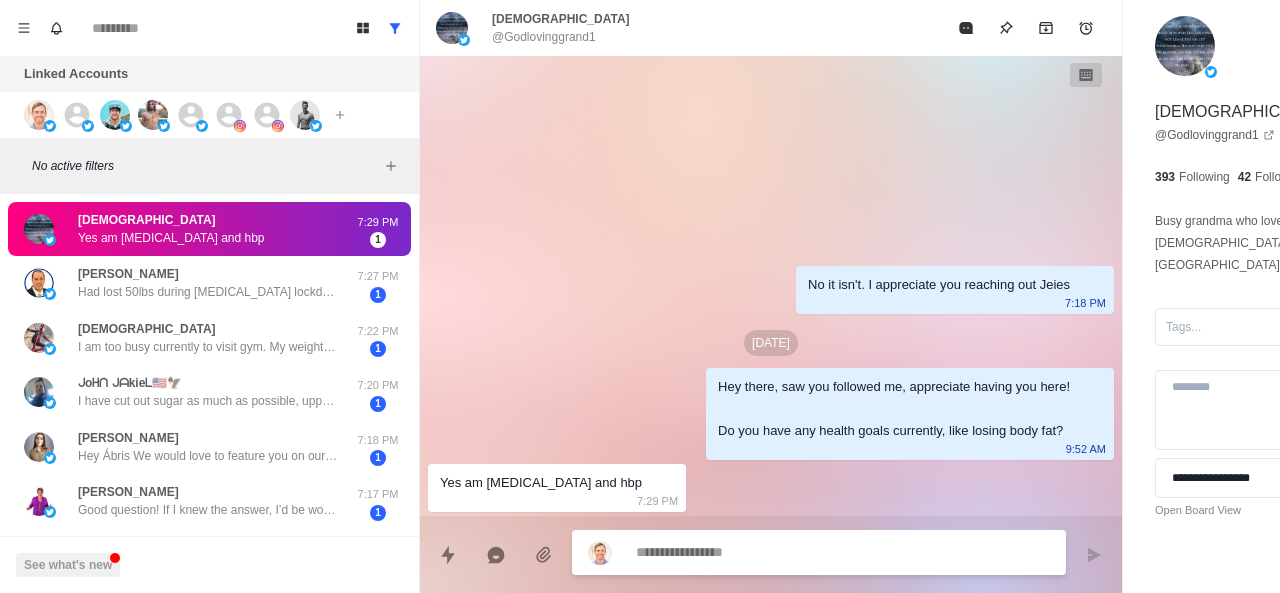 scroll, scrollTop: 0, scrollLeft: 0, axis: both 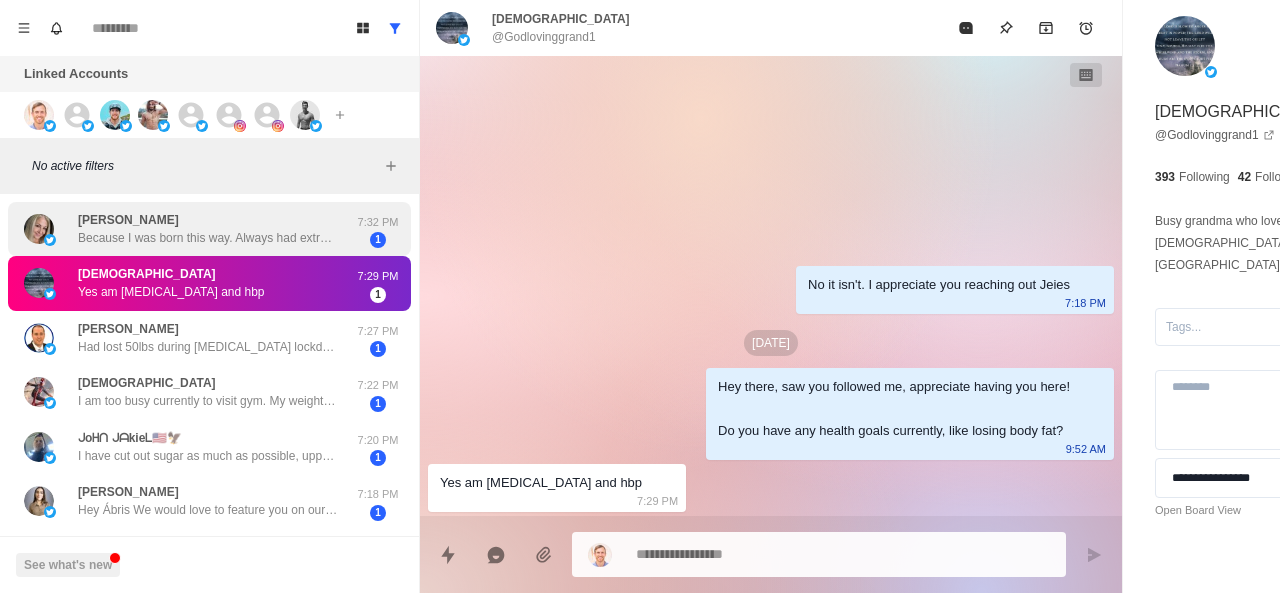 click on "Because I was born this way. Always had extra weight on.  Went on diet pills and slowed  my metabolism Fl down. Plus when I quit smoking, I automatically put on 30 pounds [DATE] and I wasn’t eating anymore. I was just eating Gummies. It’s been 23 years since I quit and I’ve been able to lose weight previously but that’s 3 to 4 times at the week at the gym doing 30 minutes of the elliptical and 20 minutes on the treadmill and then the bike another 10 anyway Weight Watchers is where I lost my weight but it took two years to lose 40 pounds. That’s Ridiculous." at bounding box center (208, 238) 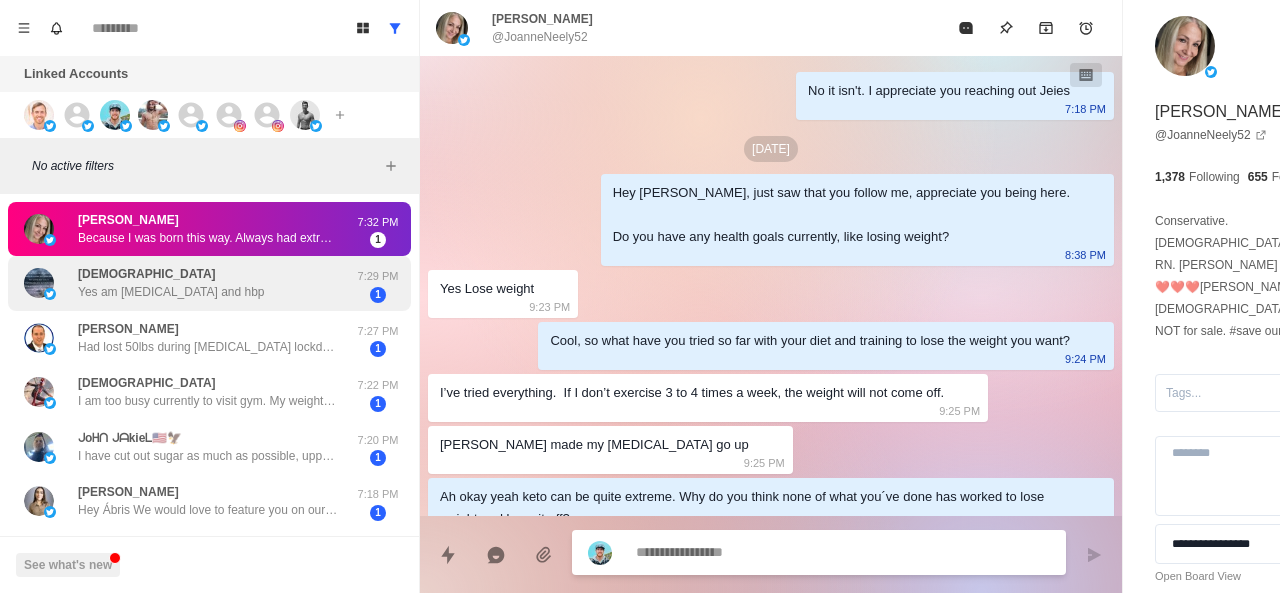 scroll, scrollTop: 314, scrollLeft: 0, axis: vertical 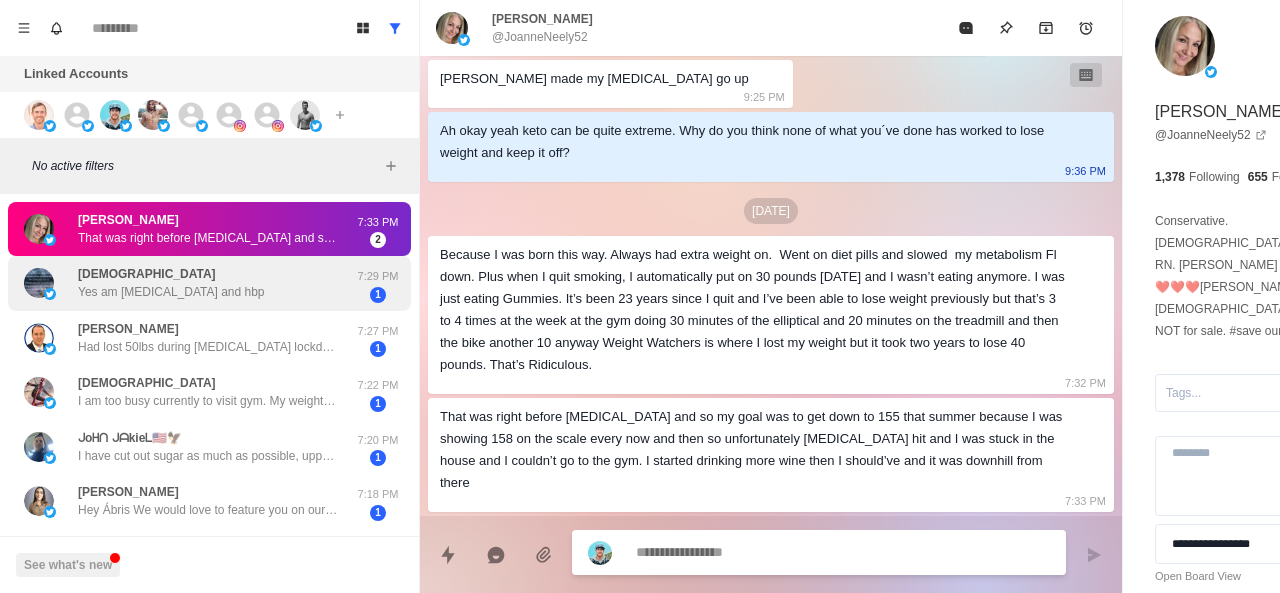 click on "Godlovinggrandma Yes am hypothyroid and hbp" at bounding box center [171, 283] 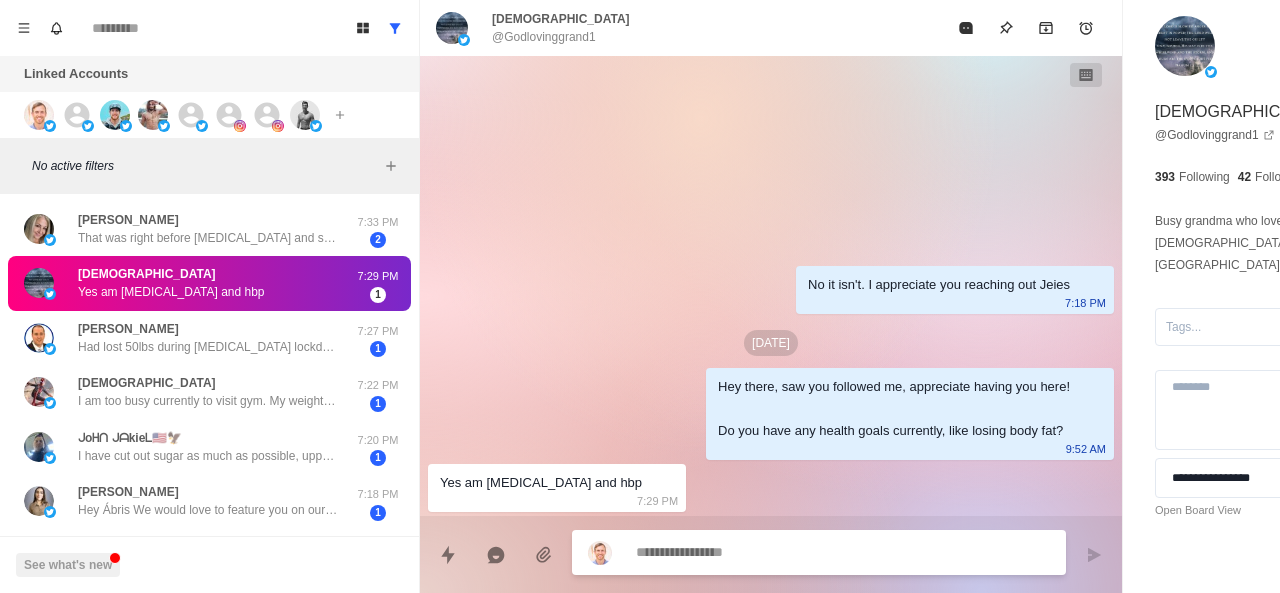 scroll, scrollTop: 0, scrollLeft: 0, axis: both 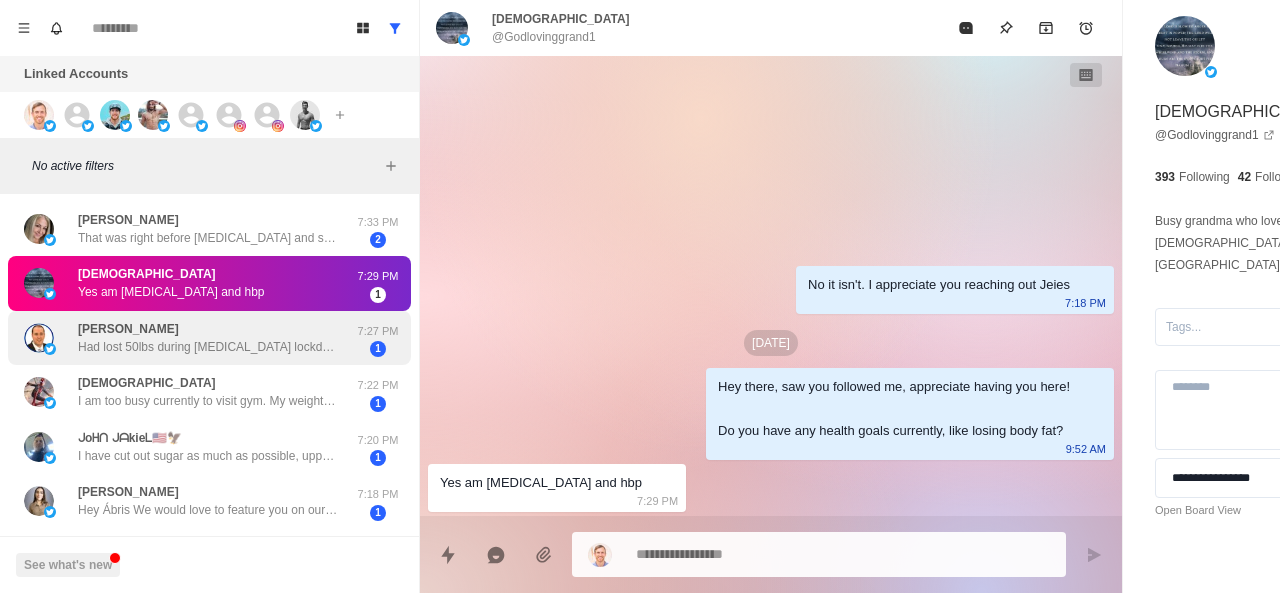 click on "Had lost 50lbs during [MEDICAL_DATA] lockdown with NutríSystem but gained it back - wasn’t excercising. Trying nutrisystem again with better diet to supplement- figure once I can drop 30lbs then it will be a bit easier walking &amp; training" at bounding box center [208, 347] 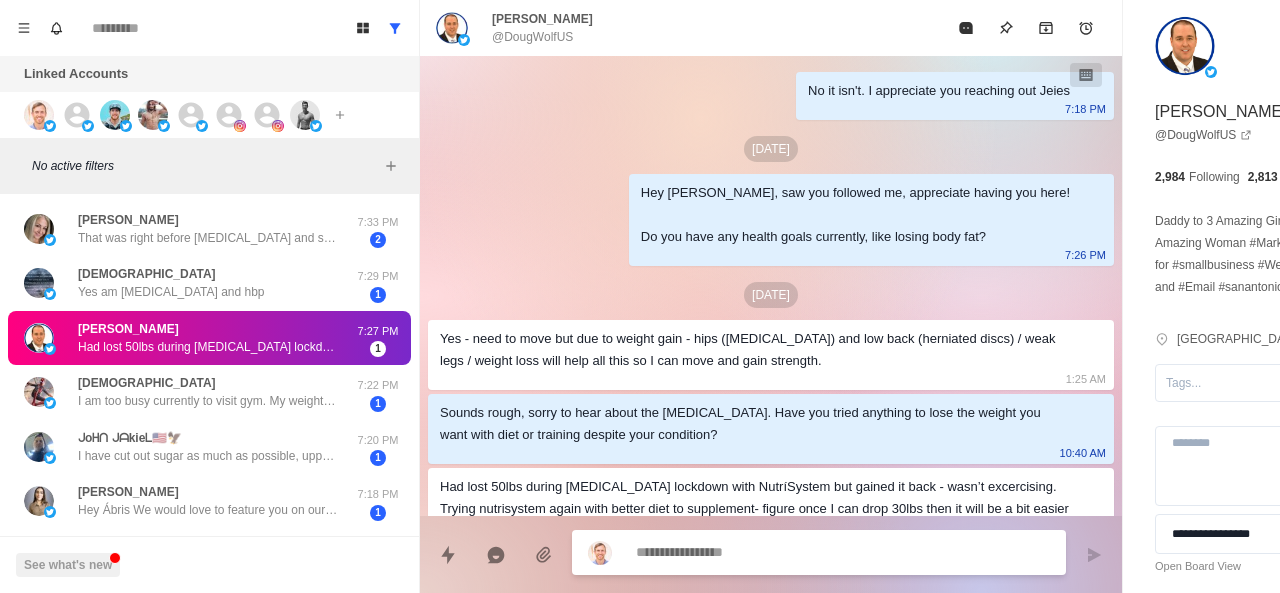 scroll, scrollTop: 48, scrollLeft: 0, axis: vertical 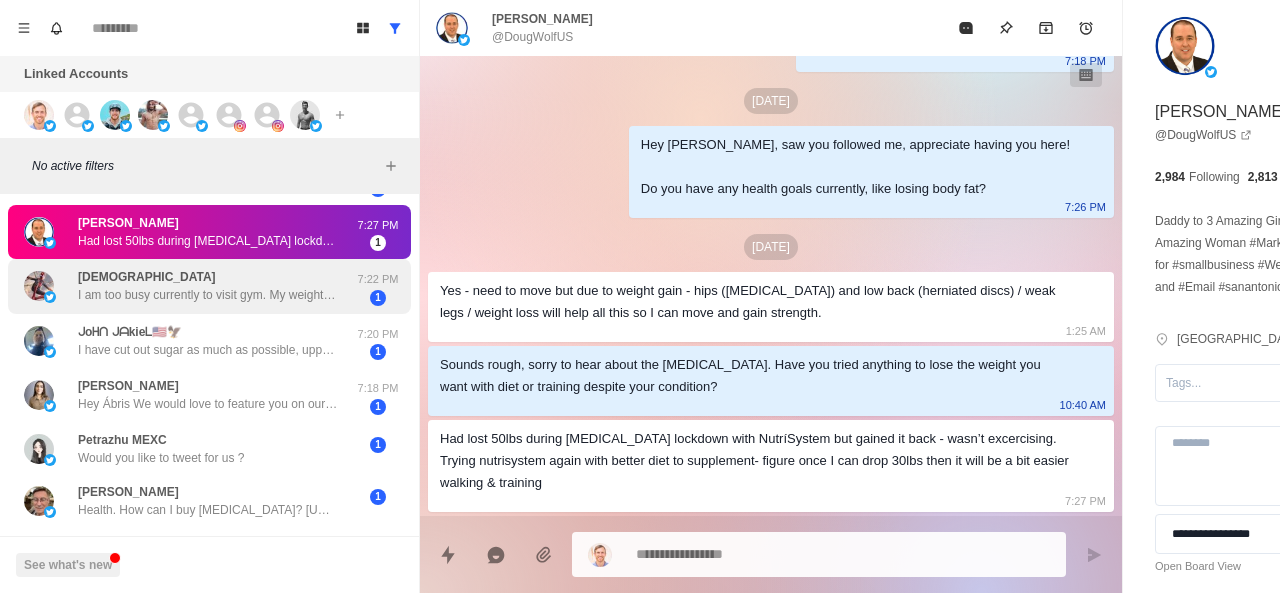 click on "Jeies I am too busy currently to visit gym. My weight is 99kg and I am 190cm tall, 46 age. My goal is to loose healthly to 93kg. 7:22 PM 1" at bounding box center (209, 286) 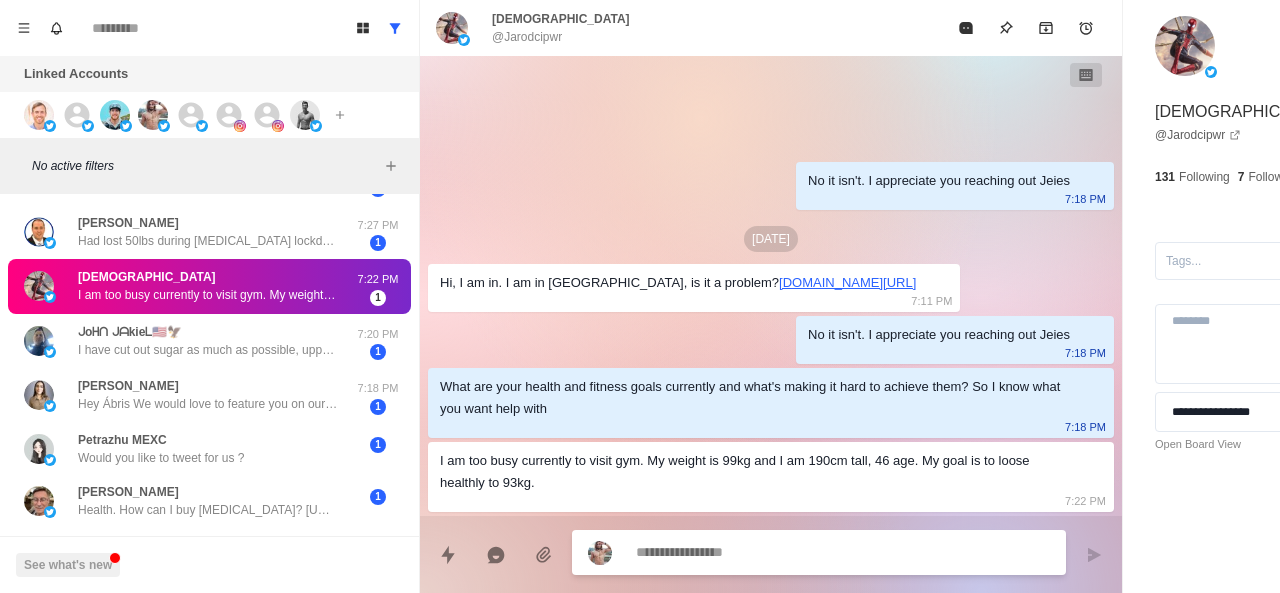 scroll, scrollTop: 0, scrollLeft: 0, axis: both 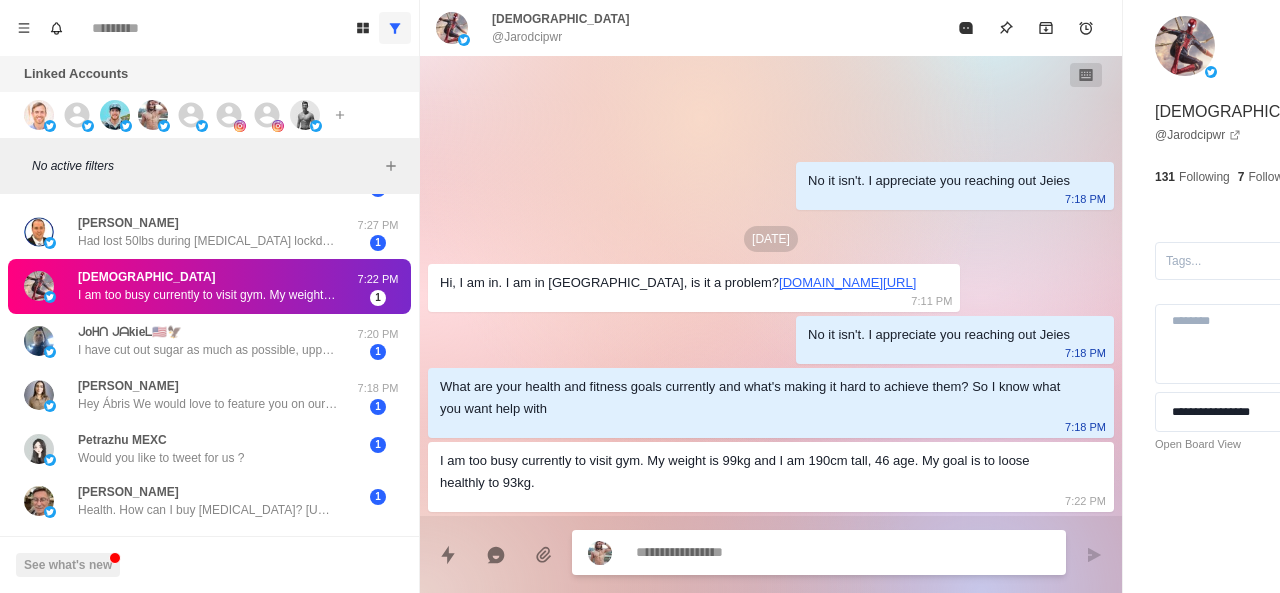 click at bounding box center (395, 28) 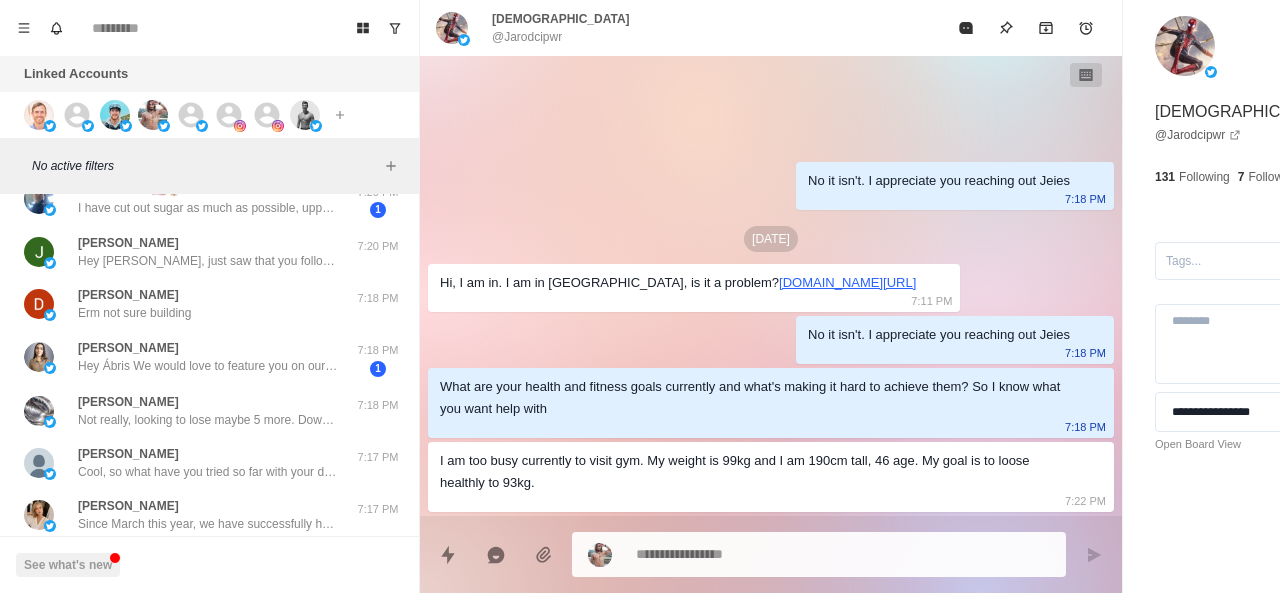 scroll, scrollTop: 457, scrollLeft: 0, axis: vertical 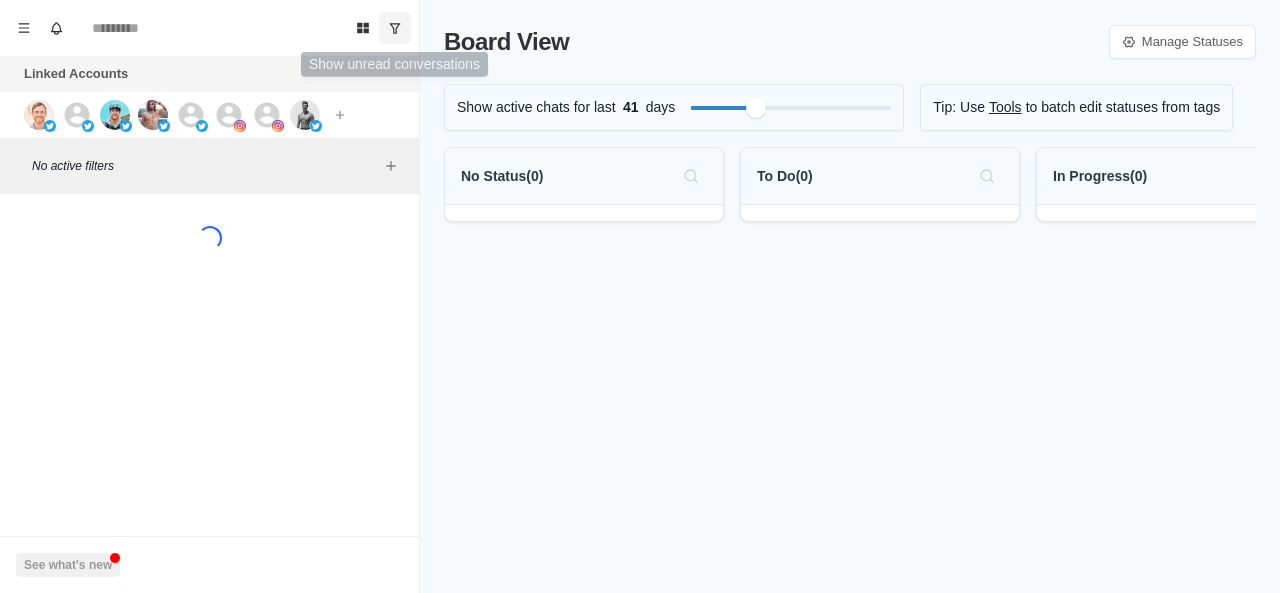 click at bounding box center (395, 28) 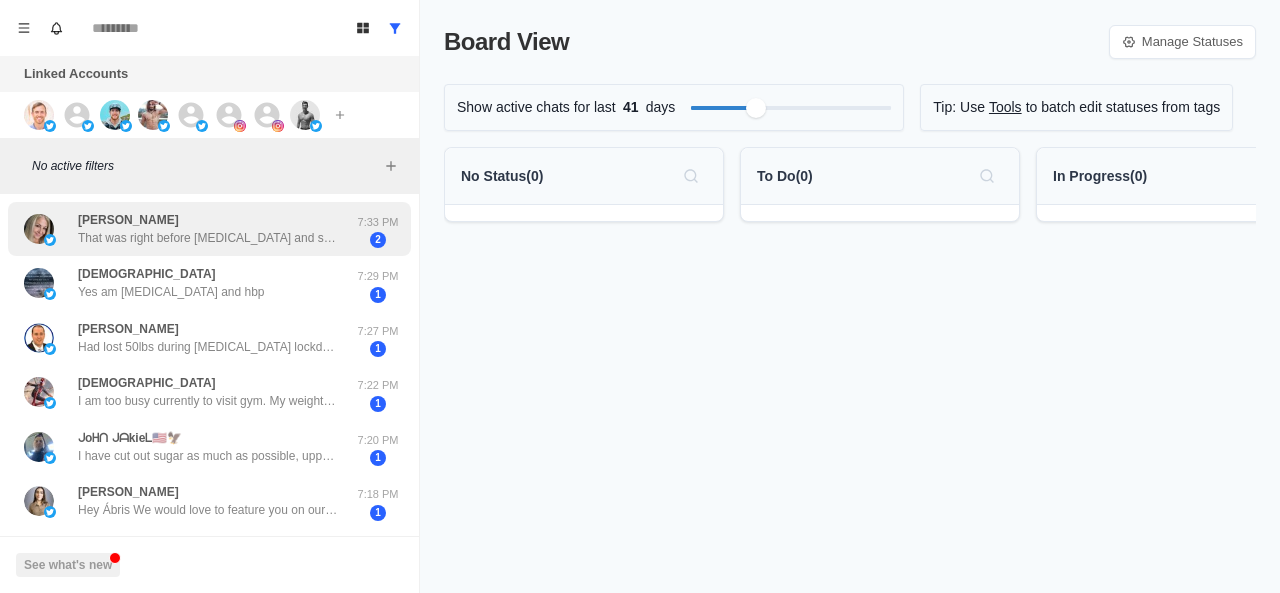 click on "Joanne N. That was right before Covid and so my goal was to get down to 155 that summer because I was showing 158 on the scale every now and then so unfortunately Covid hit and I was stuck in the house and I couldn’t go to the gym. I started drinking more wine then I should’ve and it was downhill from there" at bounding box center [188, 229] 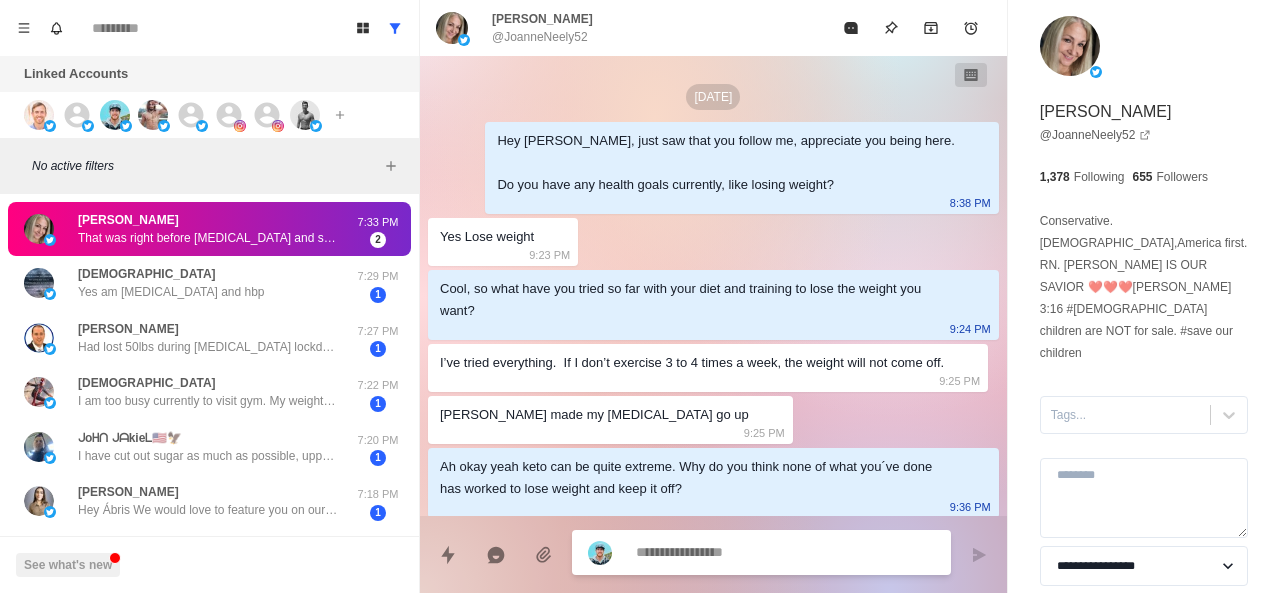 scroll, scrollTop: 380, scrollLeft: 0, axis: vertical 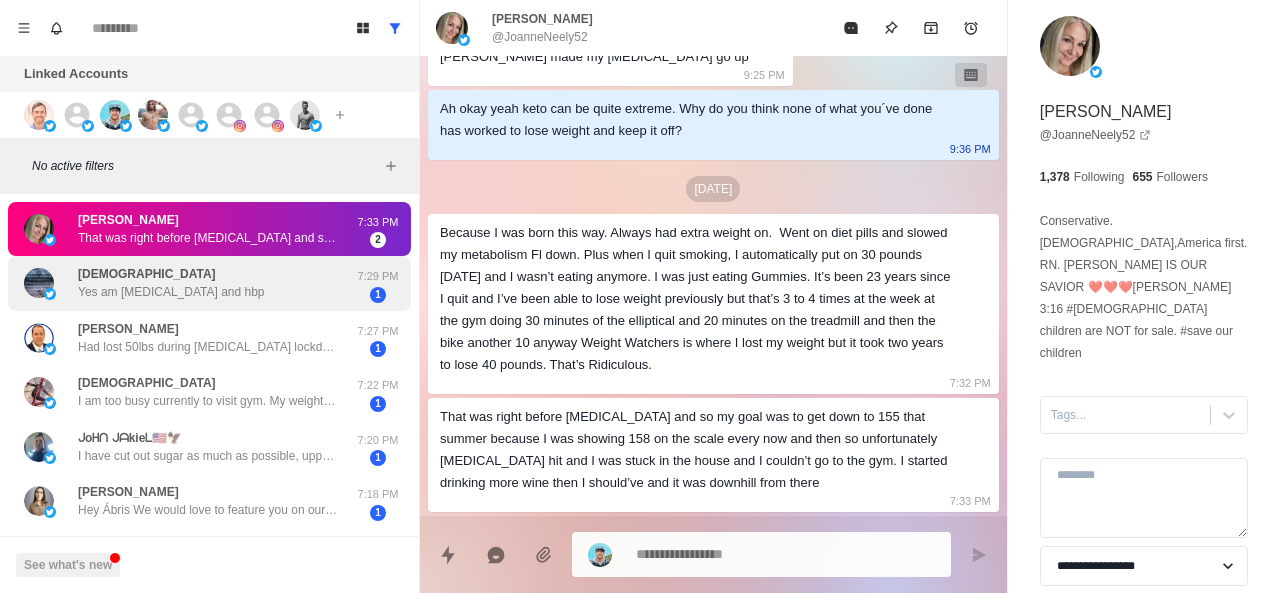 click on "Yes am hypothyroid and hbp" at bounding box center (171, 292) 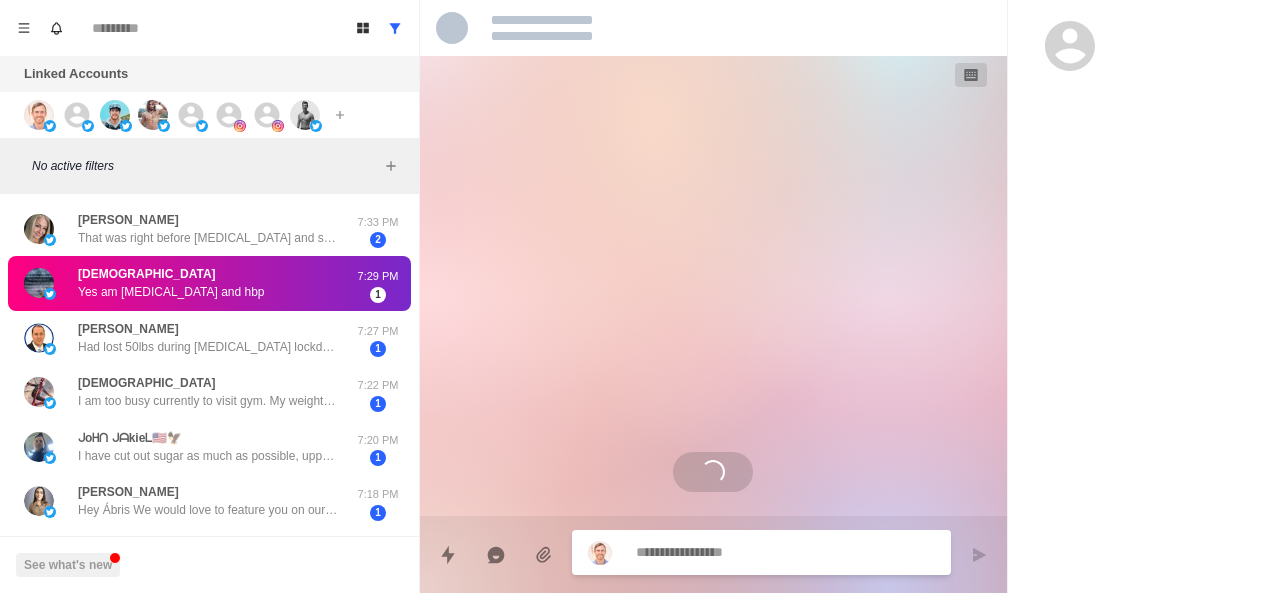 scroll, scrollTop: 0, scrollLeft: 0, axis: both 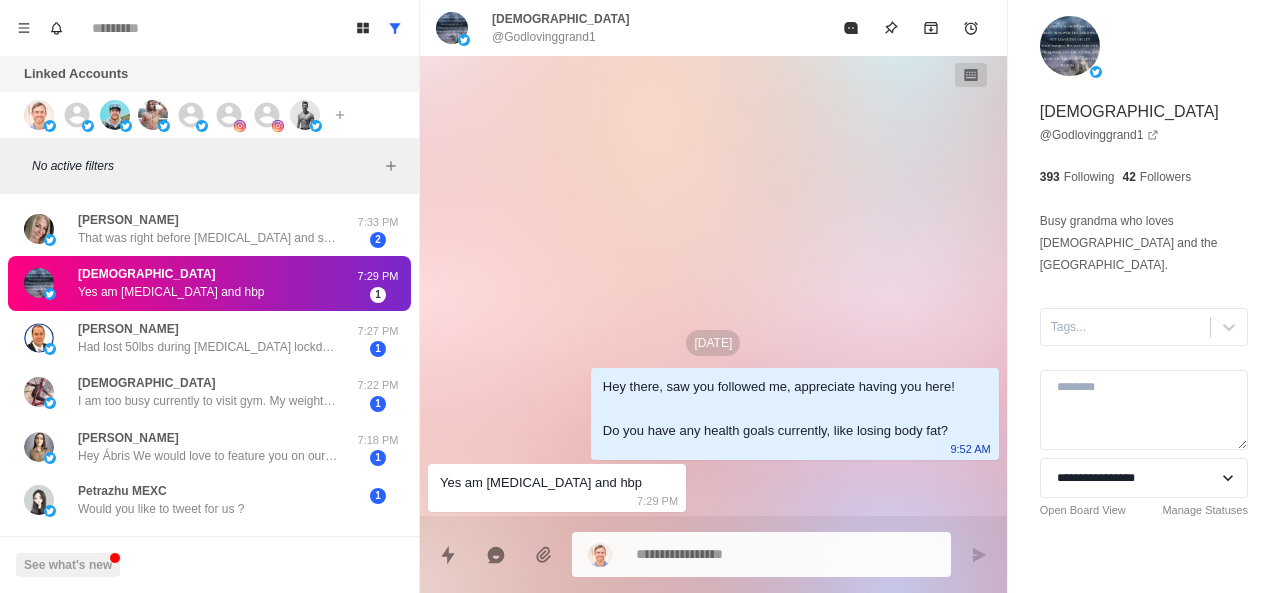 click on "Board View Tools Archived Chats Mark many as read Keyboard shortcuts Team Settings Upgrade Log out Past reminders No notifications Create a reminder in a conversation  to be notified" at bounding box center (209, 28) 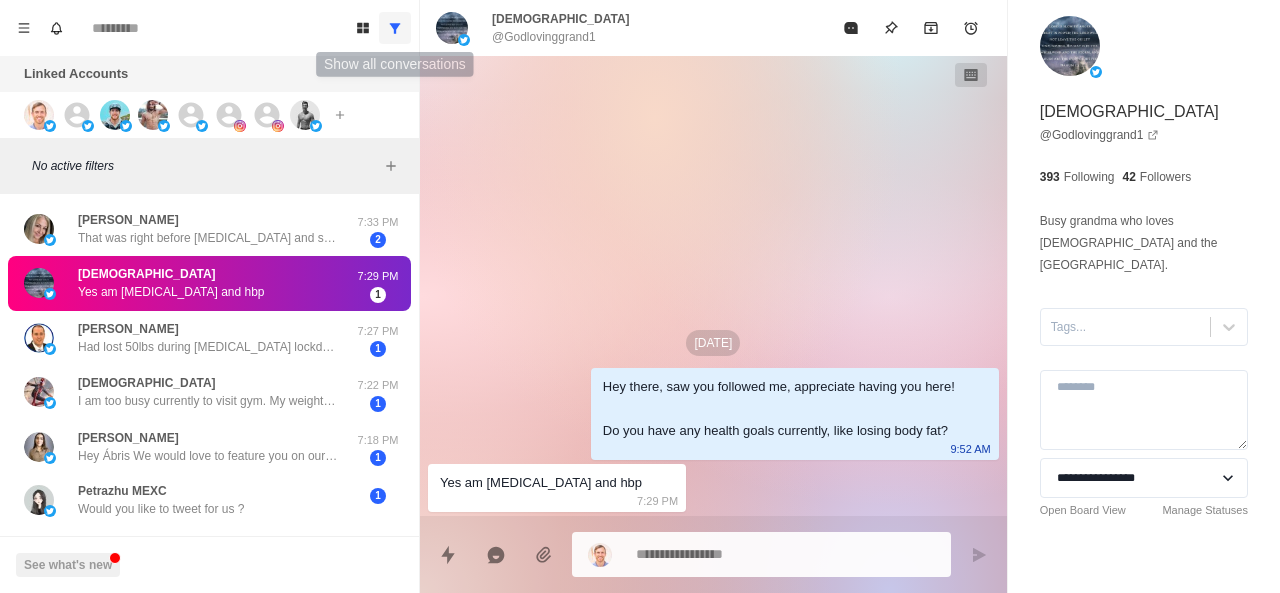 click at bounding box center [395, 28] 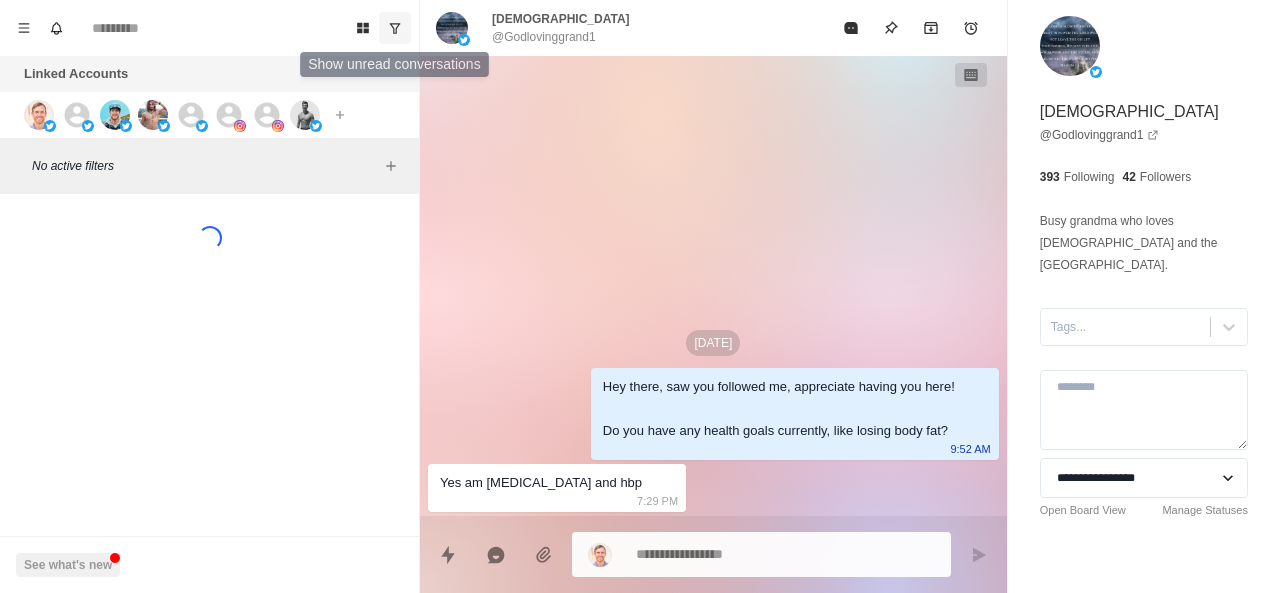 click at bounding box center (395, 28) 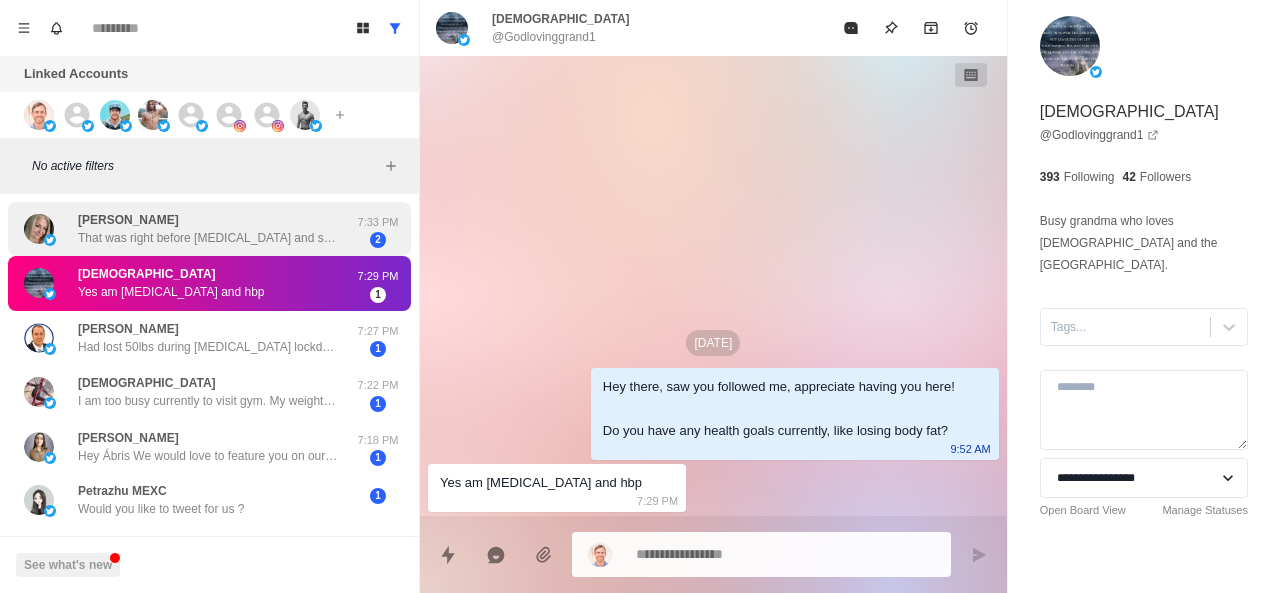 click on "Joanne N. That was right before Covid and so my goal was to get down to 155 that summer because I was showing 158 on the scale every now and then so unfortunately Covid hit and I was stuck in the house and I couldn’t go to the gym. I started drinking more wine then I should’ve and it was downhill from there" at bounding box center (208, 229) 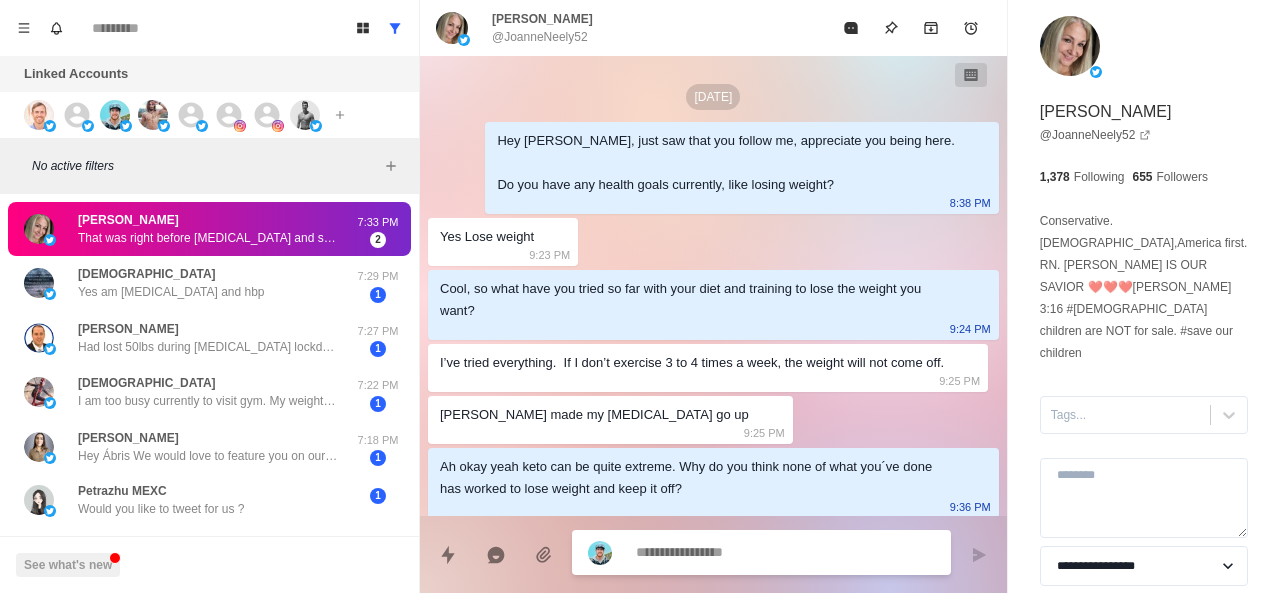scroll, scrollTop: 380, scrollLeft: 0, axis: vertical 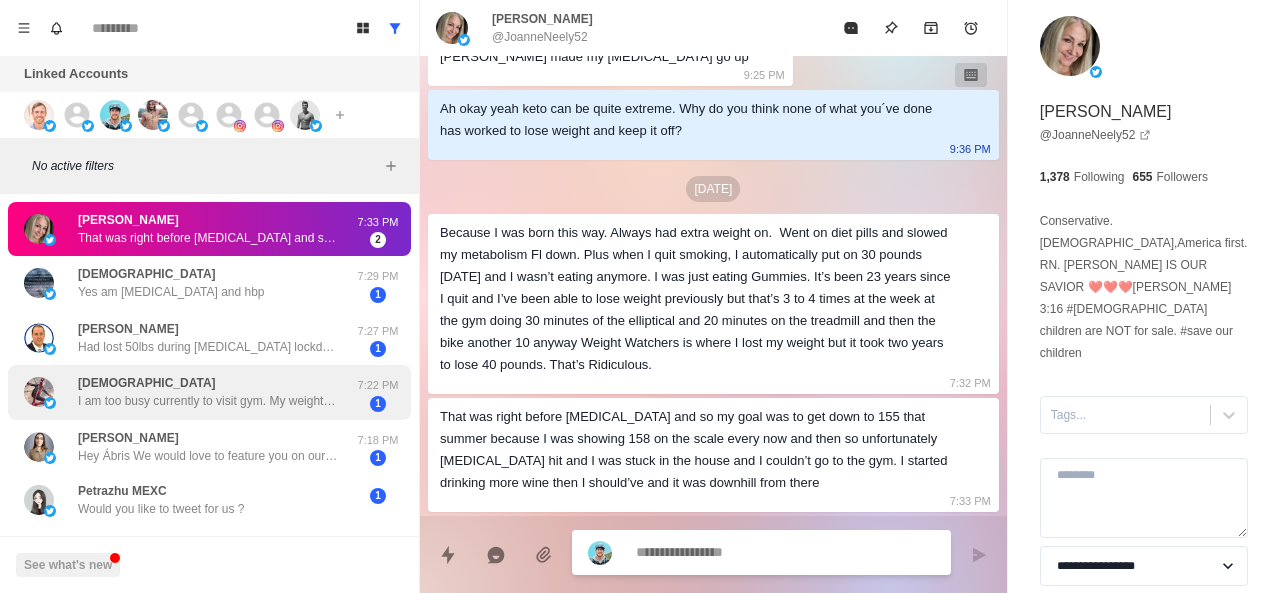 click on "Jeies I am too busy currently to visit gym. My weight is 99kg and I am 190cm tall, 46 age. My goal is to loose healthly to 93kg." at bounding box center (208, 392) 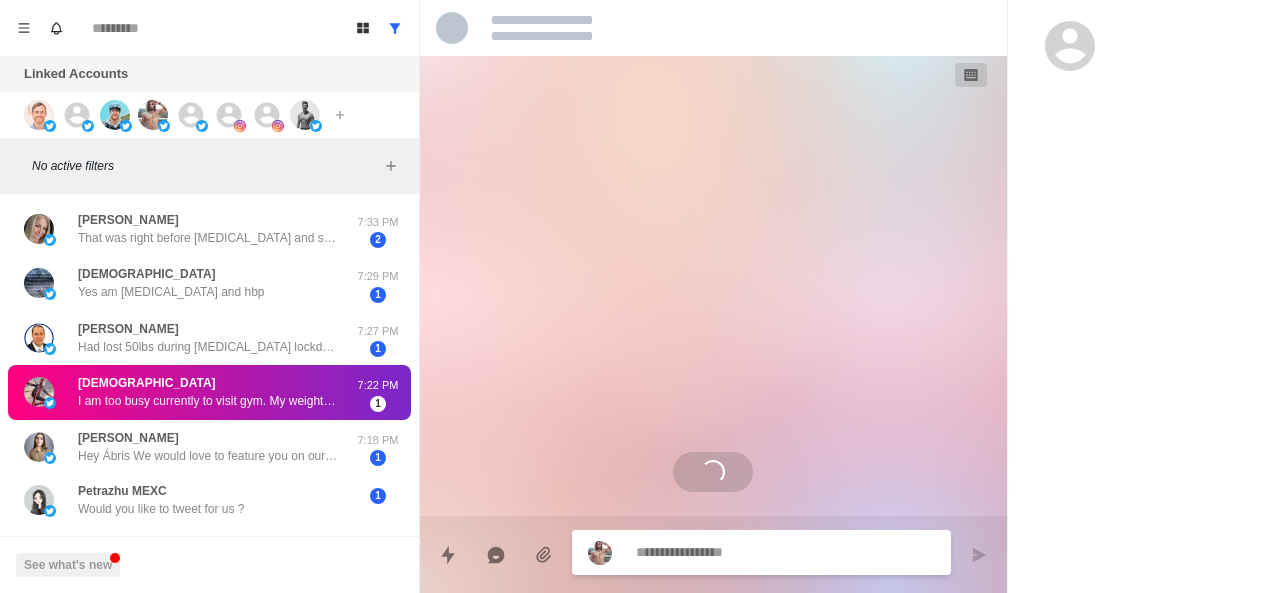 scroll, scrollTop: 0, scrollLeft: 0, axis: both 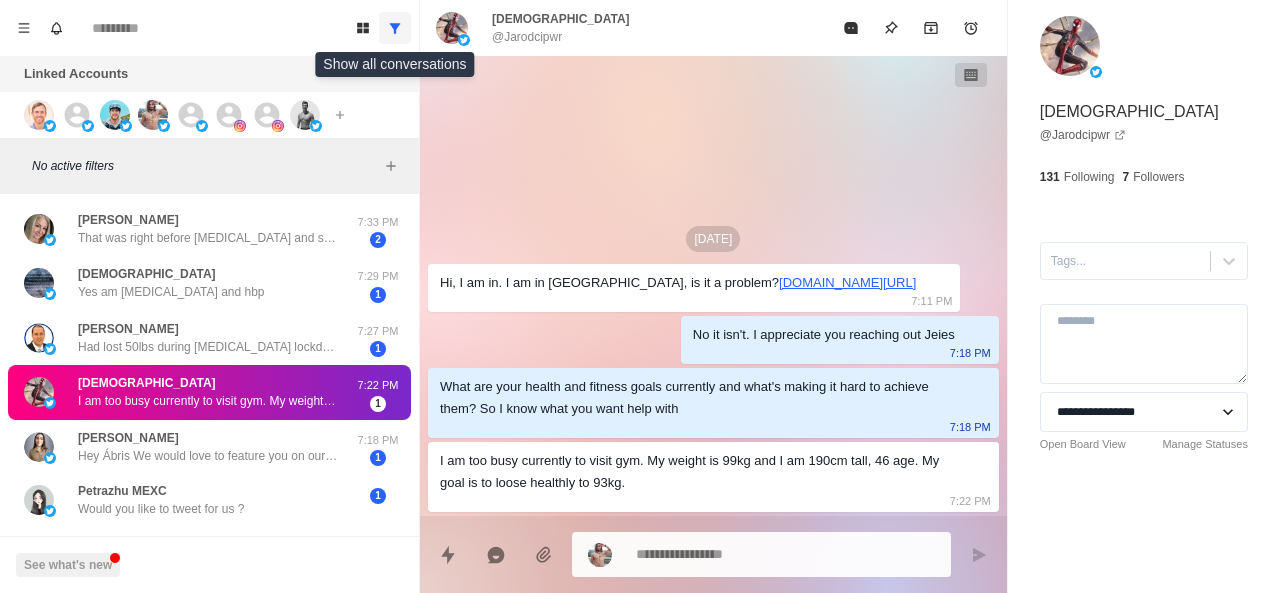 click at bounding box center (395, 28) 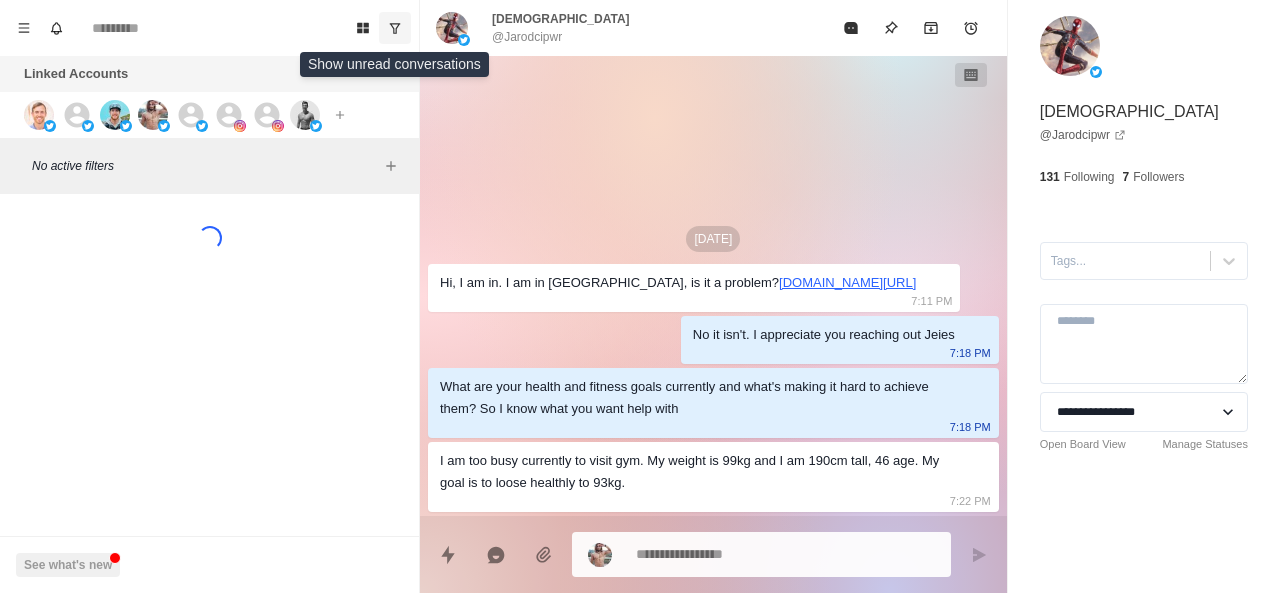 click at bounding box center [395, 28] 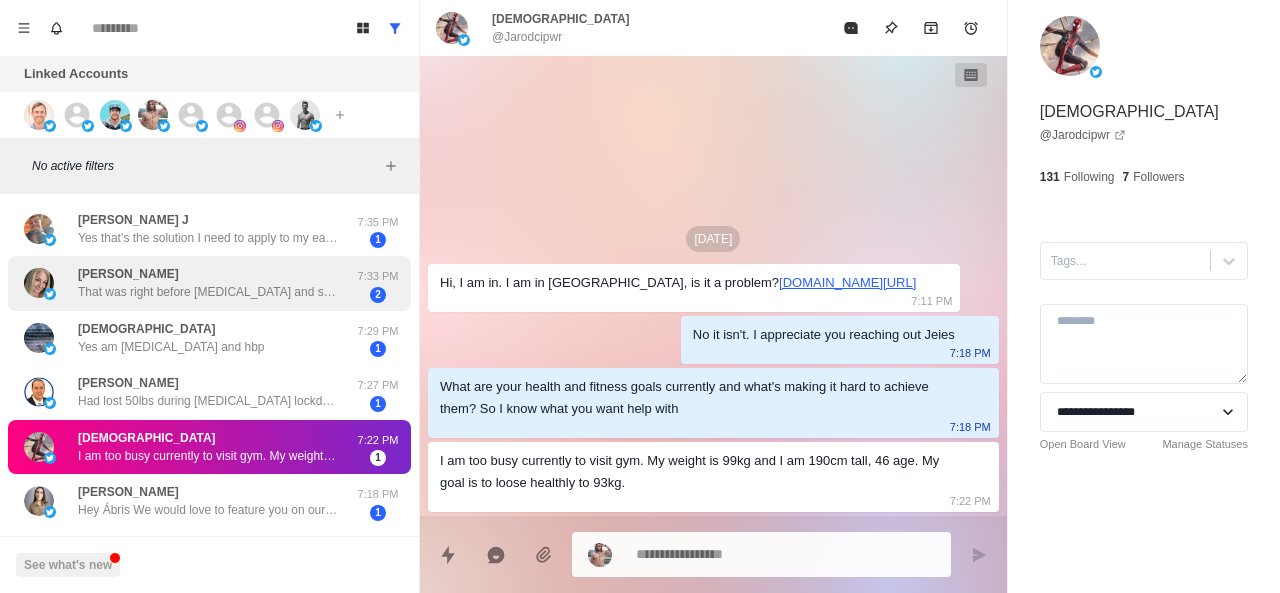 click on "Joanne N. That was right before Covid and so my goal was to get down to 155 that summer because I was showing 158 on the scale every now and then so unfortunately Covid hit and I was stuck in the house and I couldn’t go to the gym. I started drinking more wine then I should’ve and it was downhill from there" at bounding box center (208, 283) 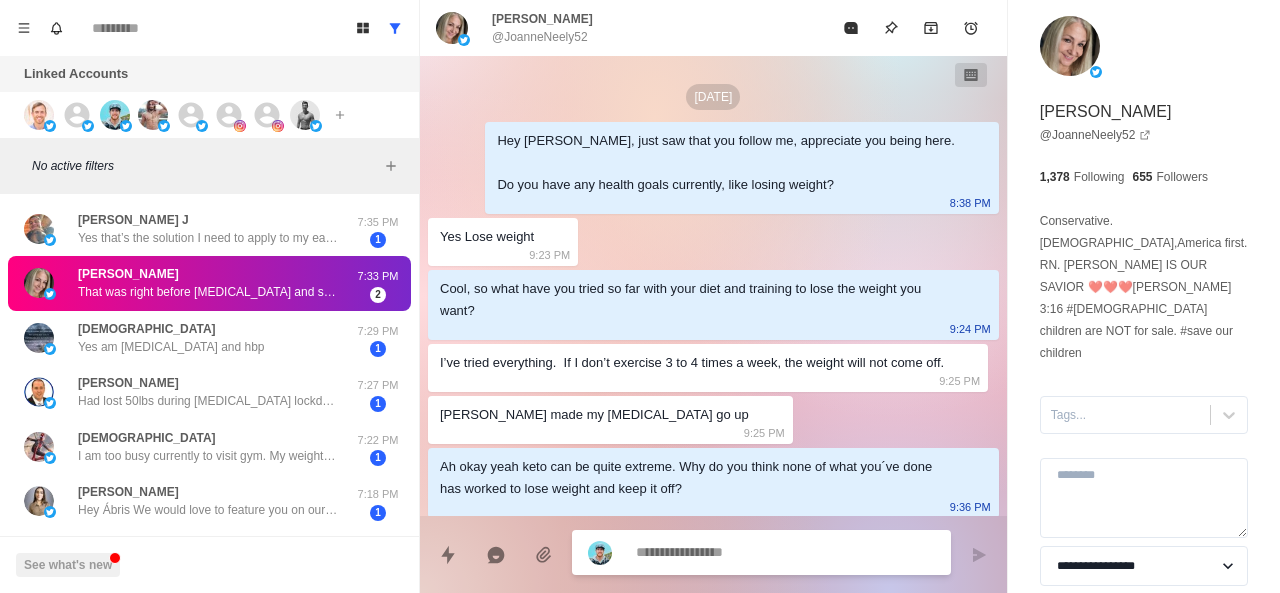 scroll, scrollTop: 380, scrollLeft: 0, axis: vertical 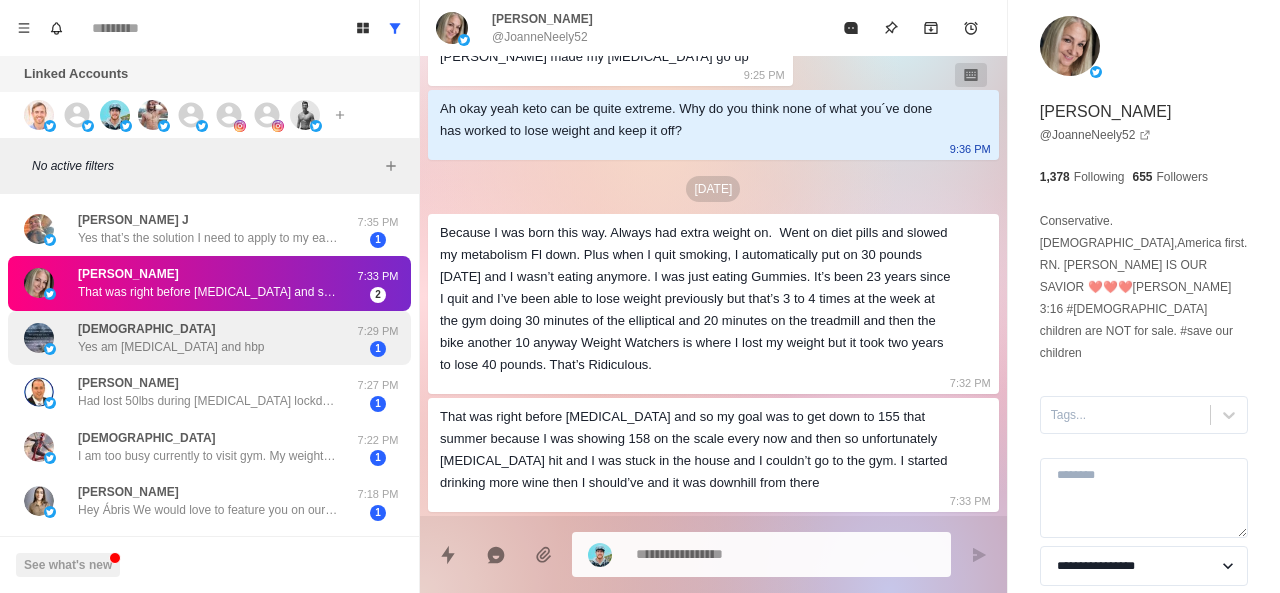 click on "Yes am hypothyroid and hbp" at bounding box center [171, 347] 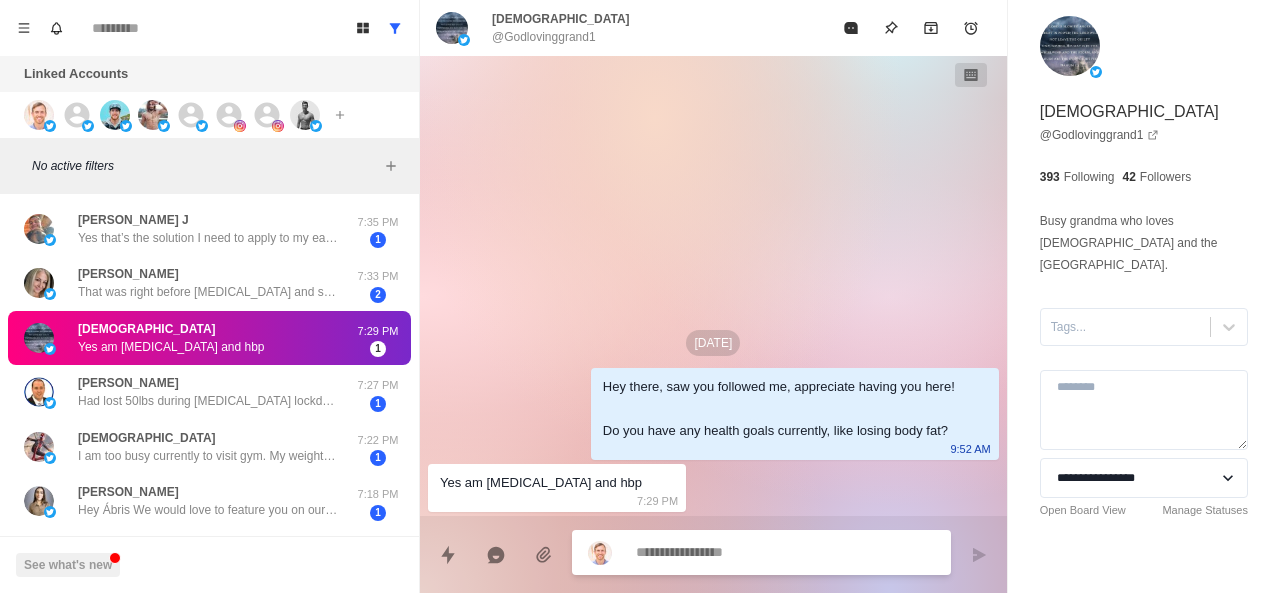 scroll, scrollTop: 0, scrollLeft: 0, axis: both 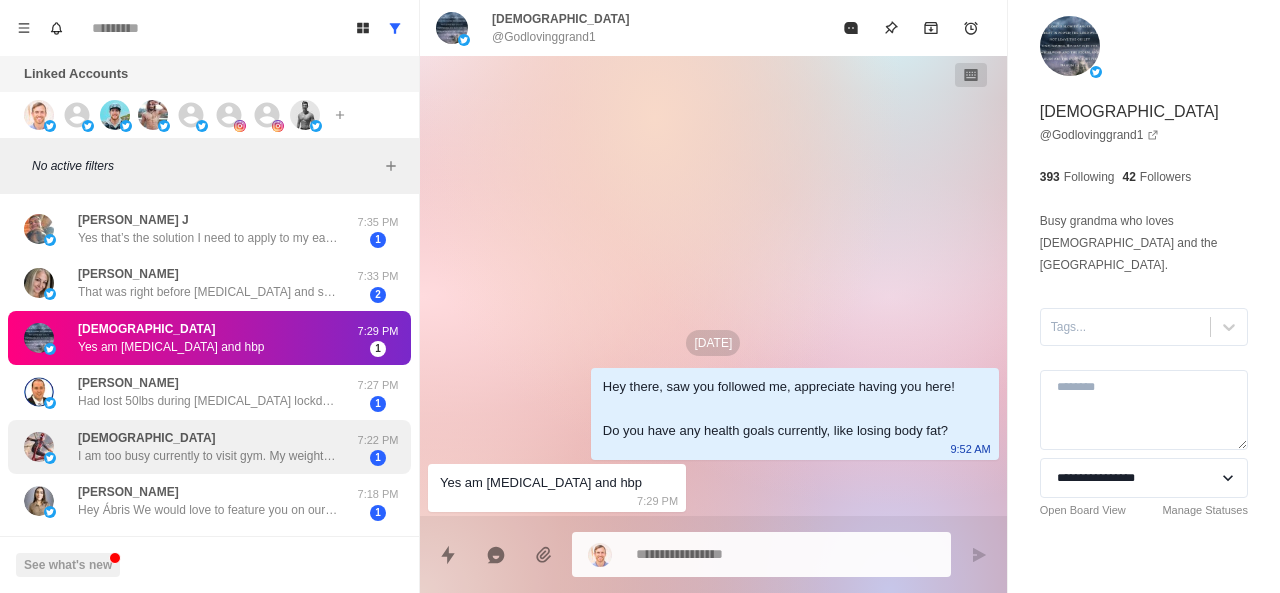 click on "Jeies I am too busy currently to visit gym. My weight is 99kg and I am 190cm tall, 46 age. My goal is to loose healthly to 93kg." at bounding box center [208, 447] 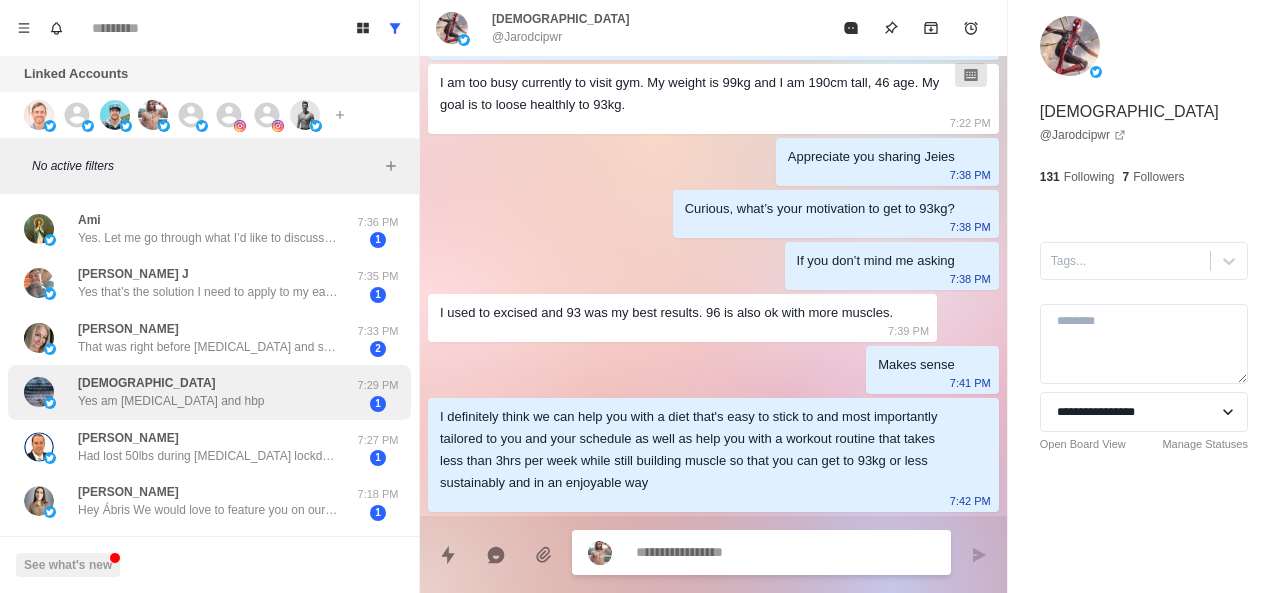 scroll, scrollTop: 354, scrollLeft: 0, axis: vertical 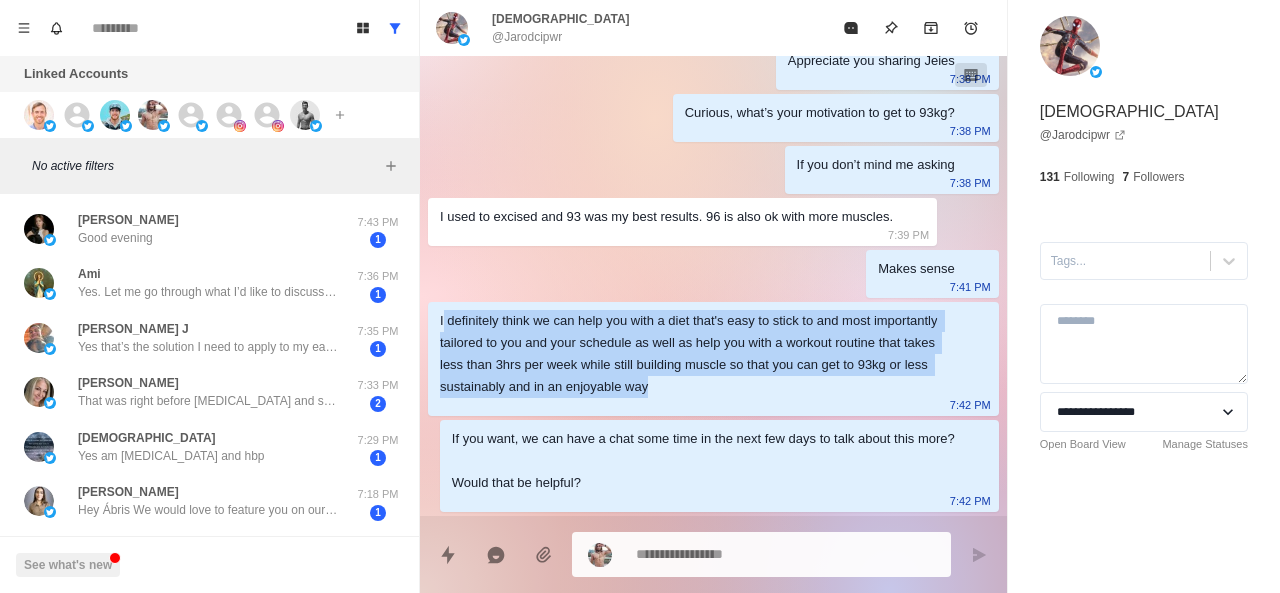 drag, startPoint x: 442, startPoint y: 297, endPoint x: 816, endPoint y: 373, distance: 381.6438 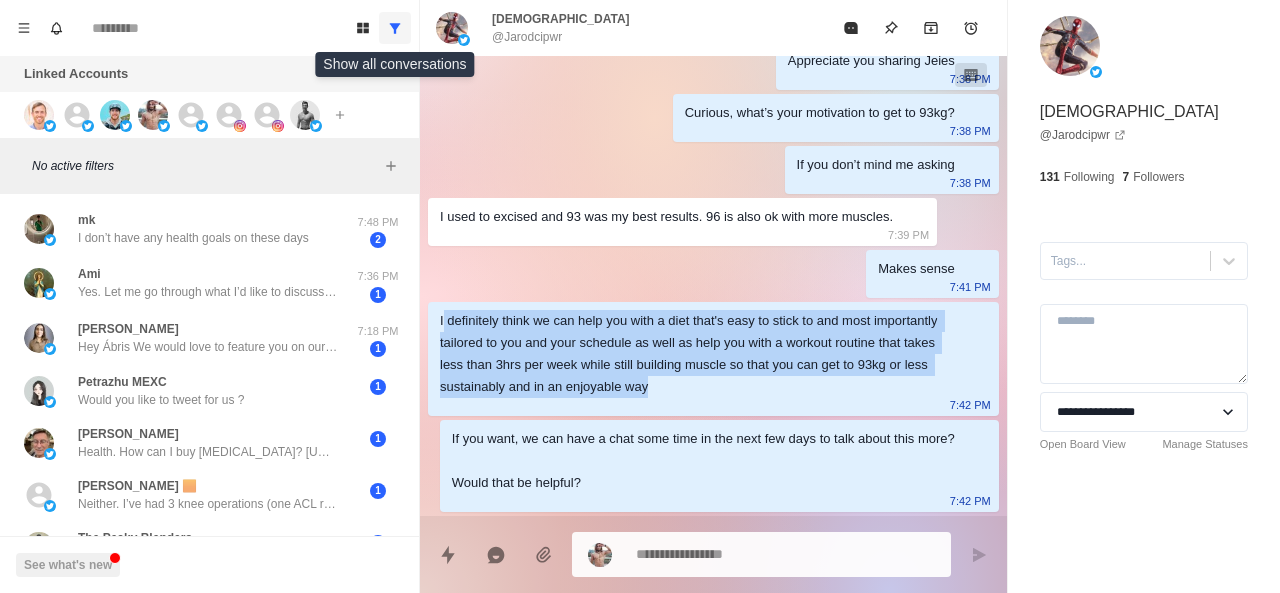 click 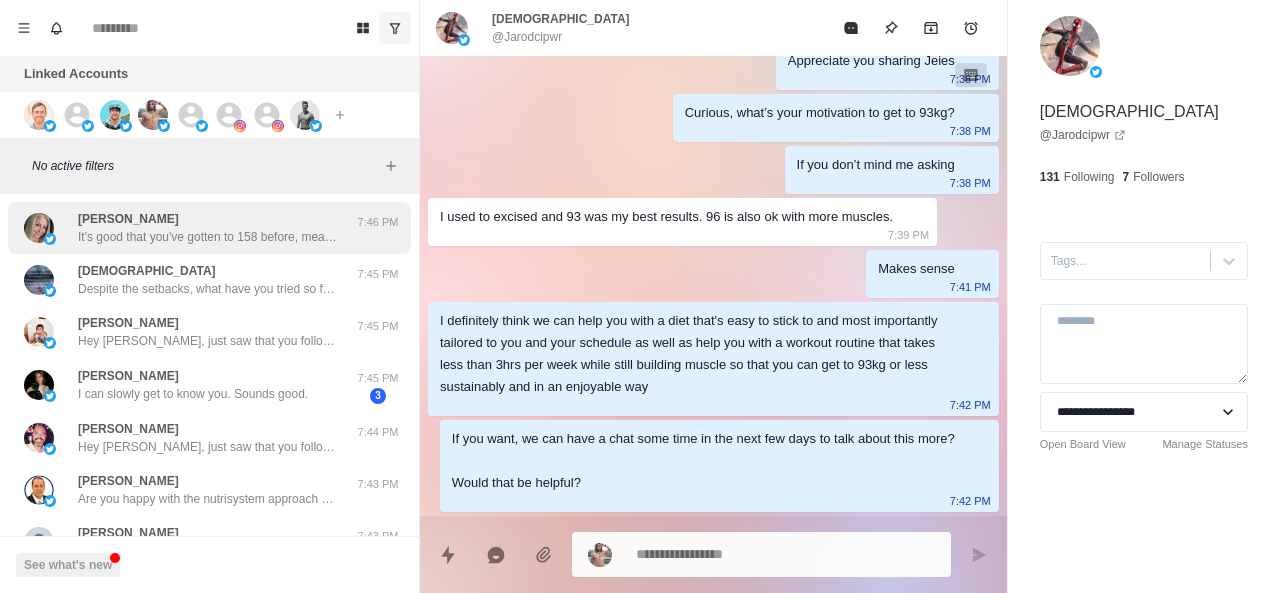 click on "It's good that you've gotten to 158 before, means that you can get there again" at bounding box center (208, 237) 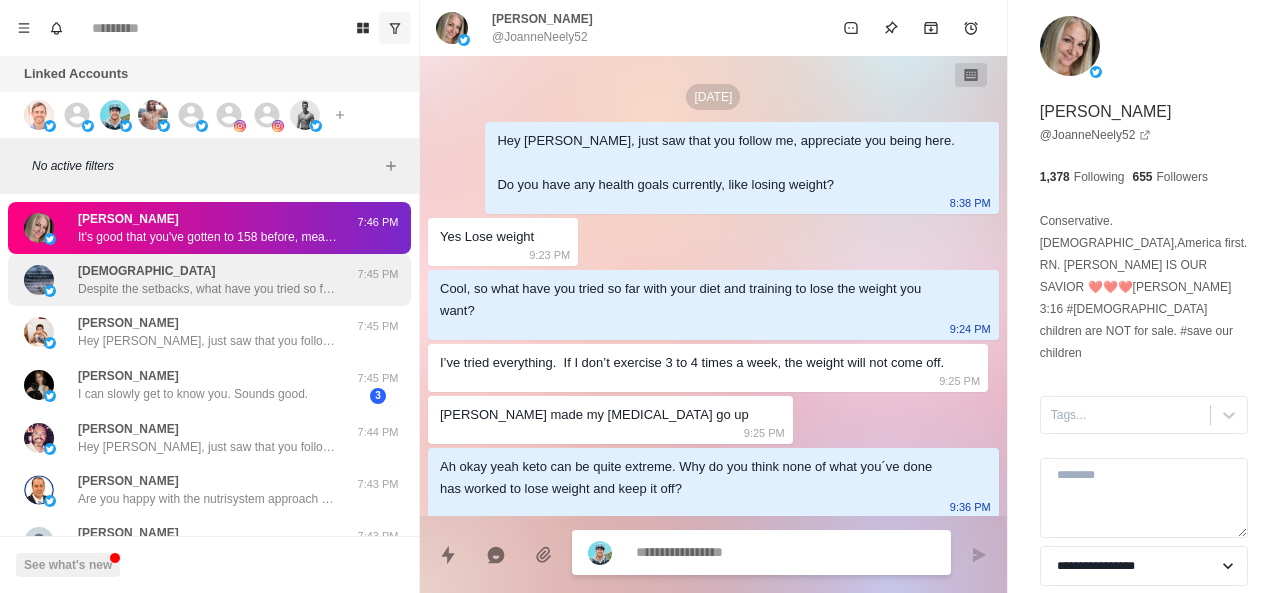 scroll, scrollTop: 692, scrollLeft: 0, axis: vertical 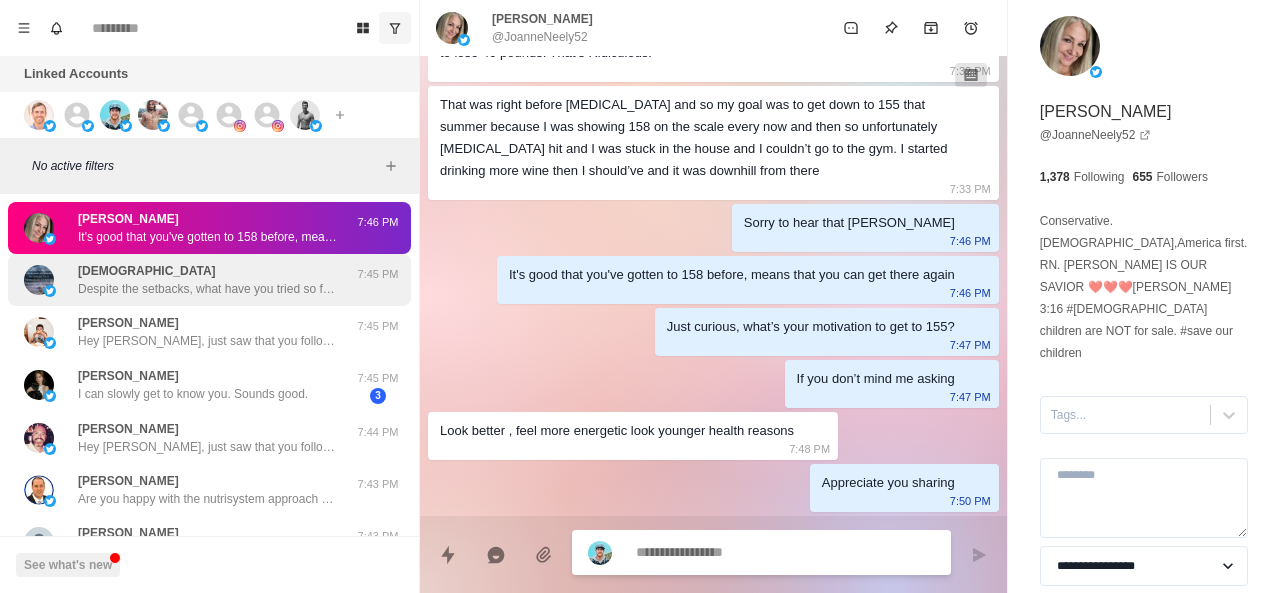 click on "Despite the setbacks, what have you tried so far with your diet and training to improve health and lose body fat?" at bounding box center (208, 289) 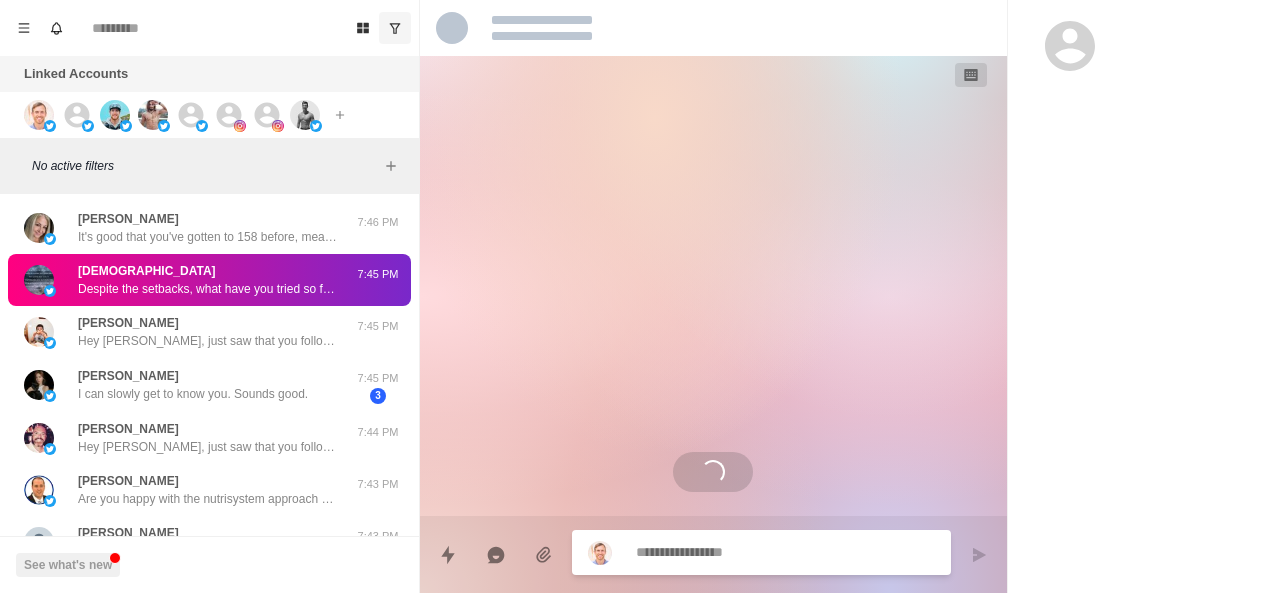 scroll, scrollTop: 0, scrollLeft: 0, axis: both 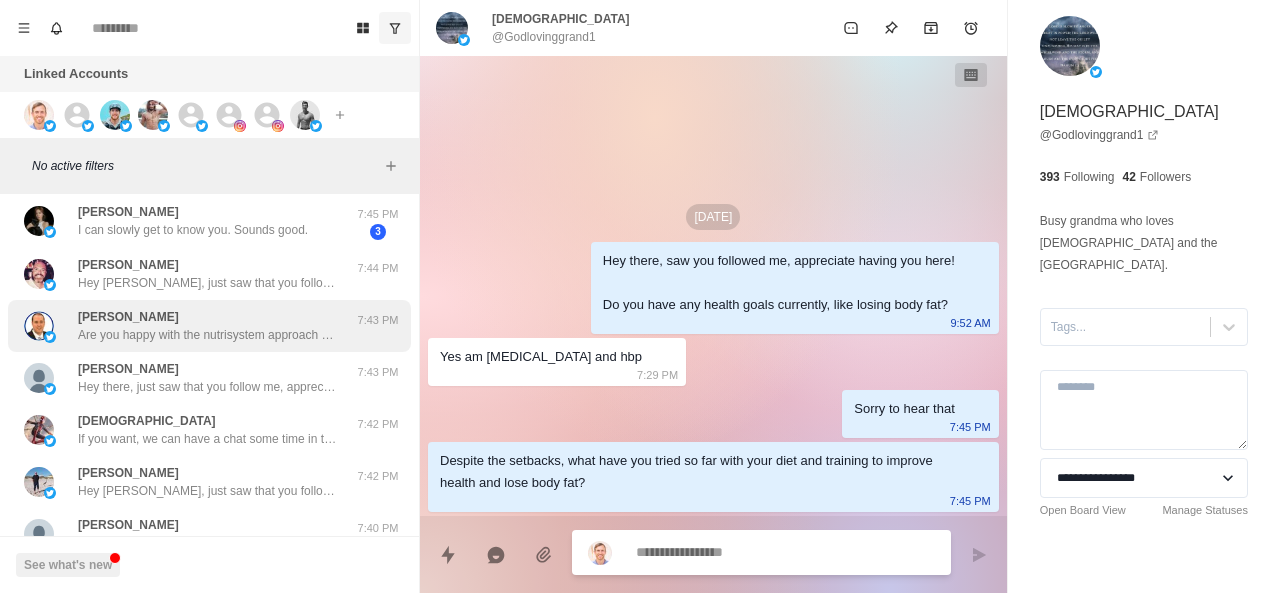 click on "Doug Wolf Are you happy with the nutrisystem approach or do you feel like a different approach would be better?" at bounding box center (208, 326) 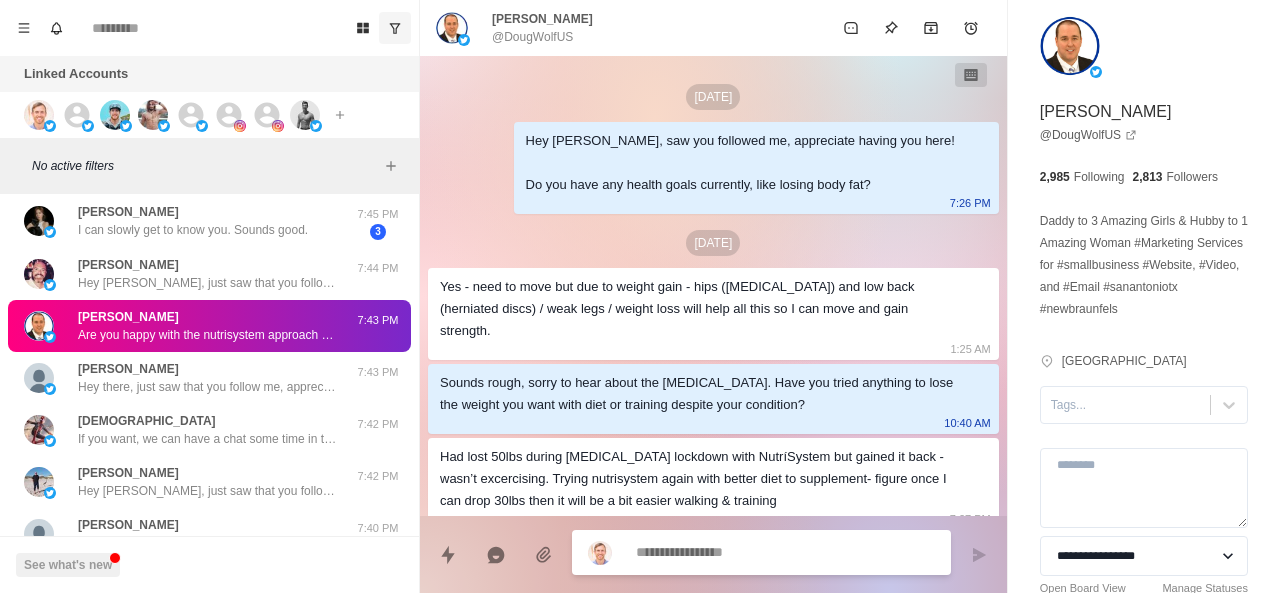 scroll, scrollTop: 122, scrollLeft: 0, axis: vertical 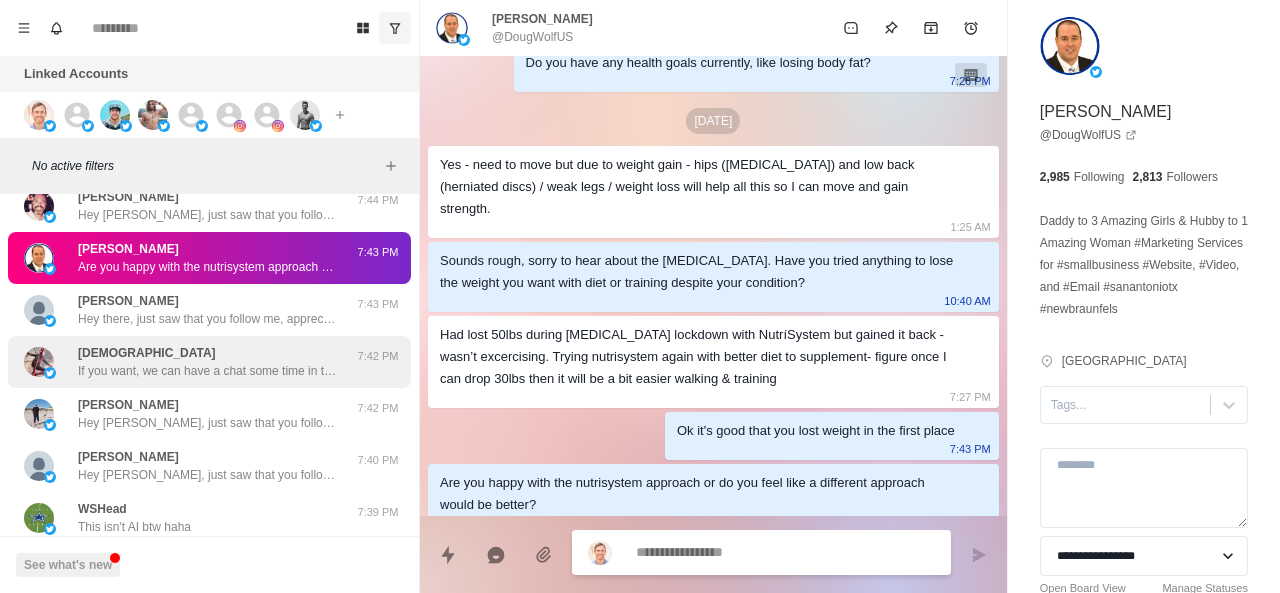 click on "Jeies If you want, we can have a chat some time in the next few days to talk about this more?
Would that be helpful?" at bounding box center (208, 362) 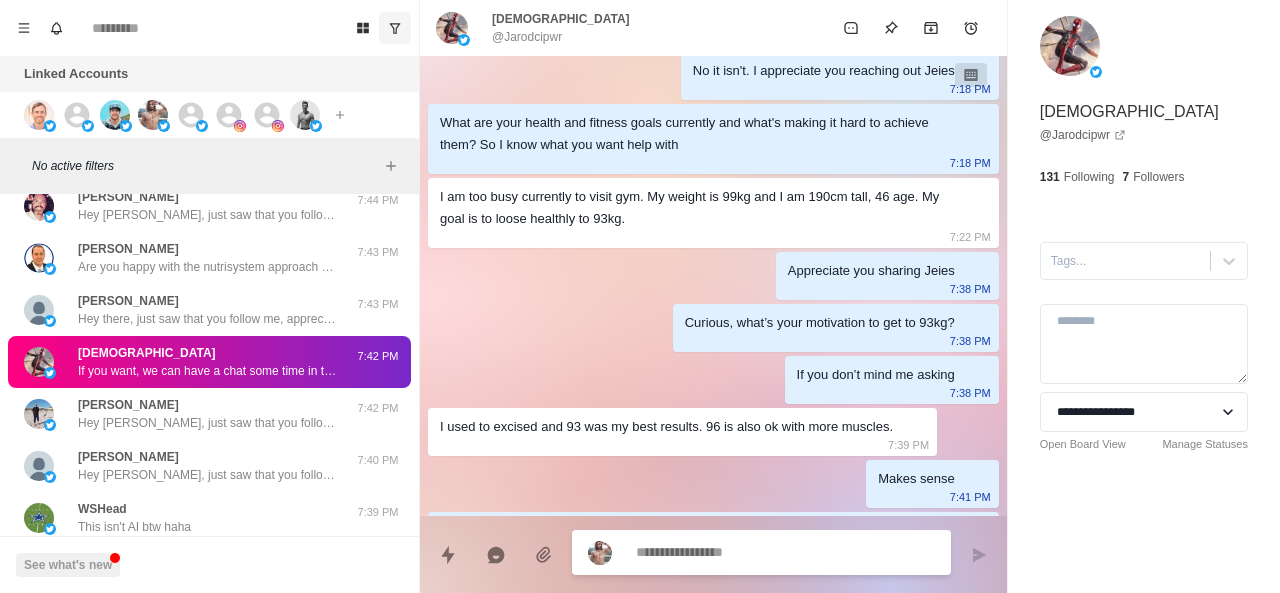 scroll, scrollTop: 354, scrollLeft: 0, axis: vertical 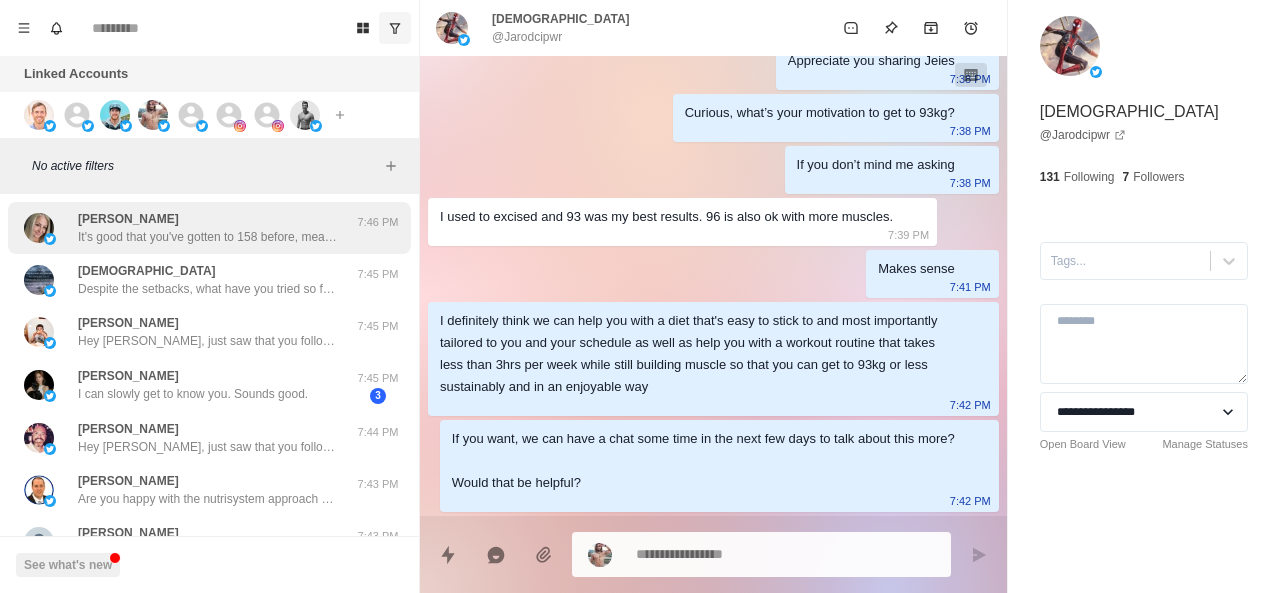 click on "It's good that you've gotten to 158 before, means that you can get there again" at bounding box center (208, 237) 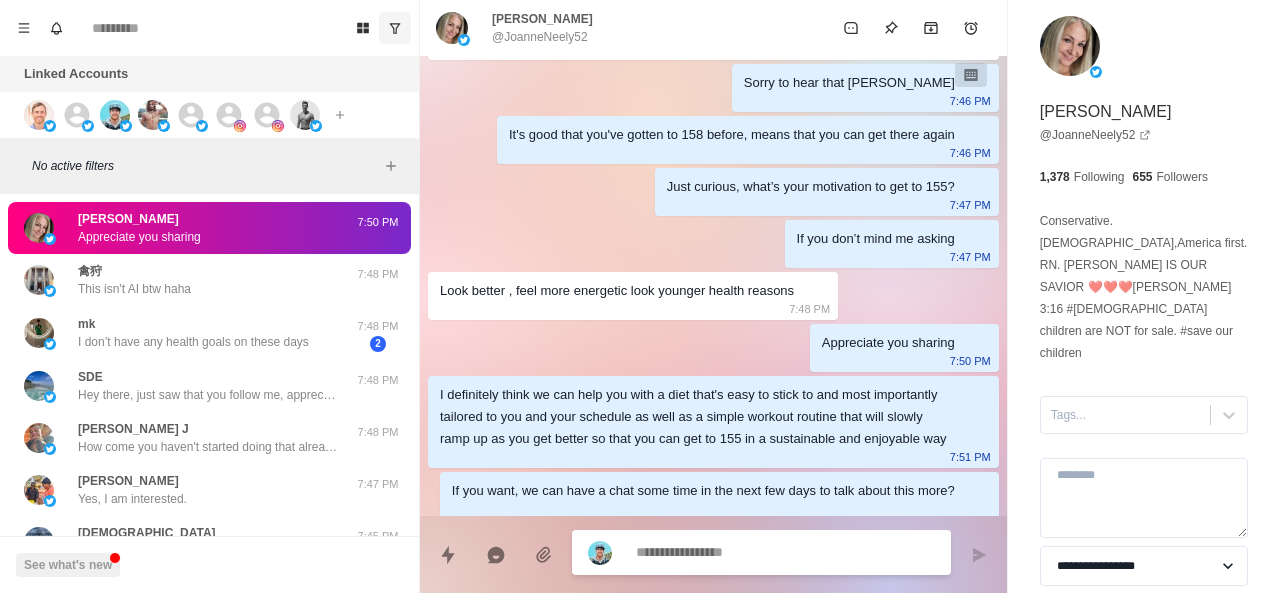 scroll, scrollTop: 928, scrollLeft: 0, axis: vertical 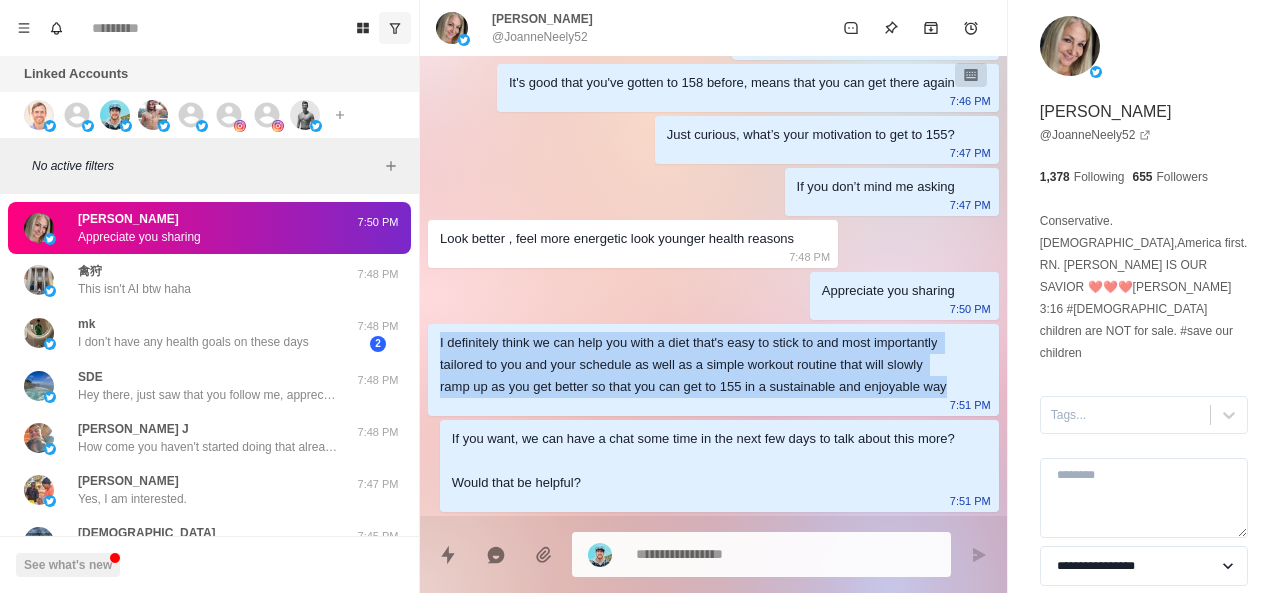 drag, startPoint x: 436, startPoint y: 299, endPoint x: 556, endPoint y: 372, distance: 140.45996 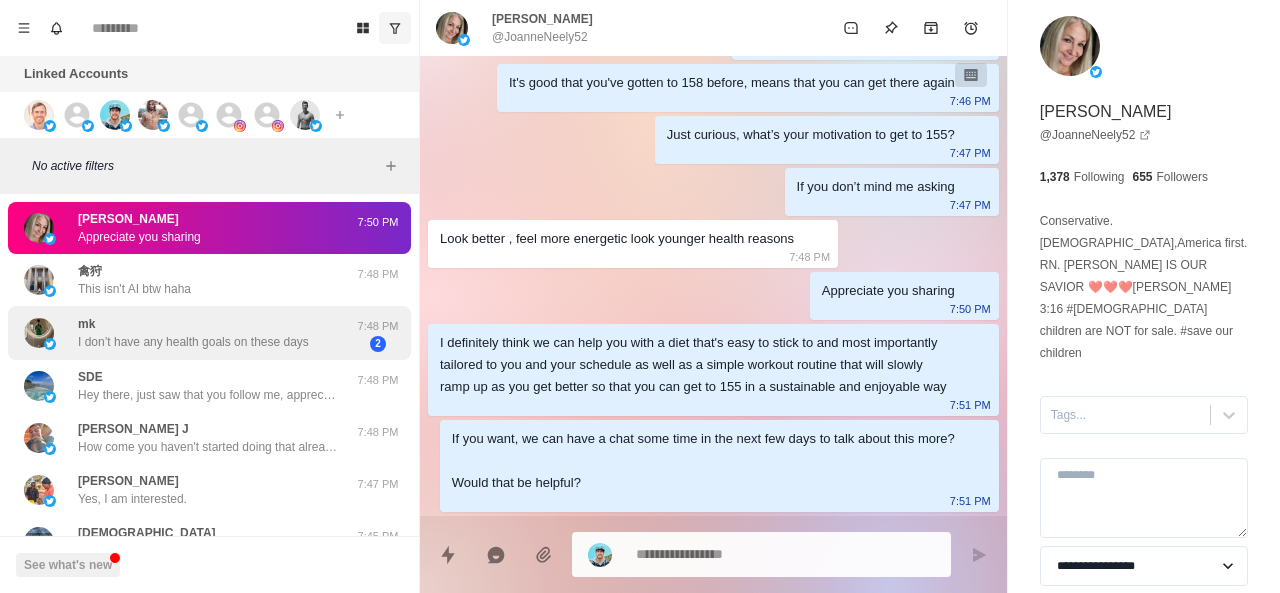 click on "mk I don’t have any health goals on these days" at bounding box center [188, 333] 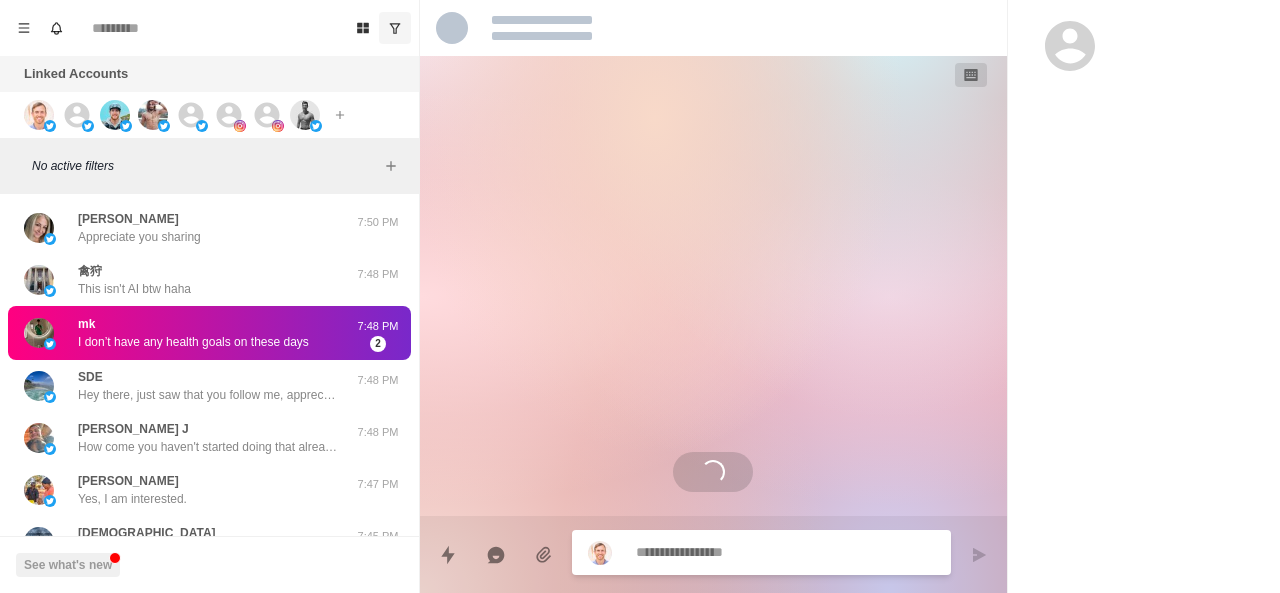 scroll, scrollTop: 0, scrollLeft: 0, axis: both 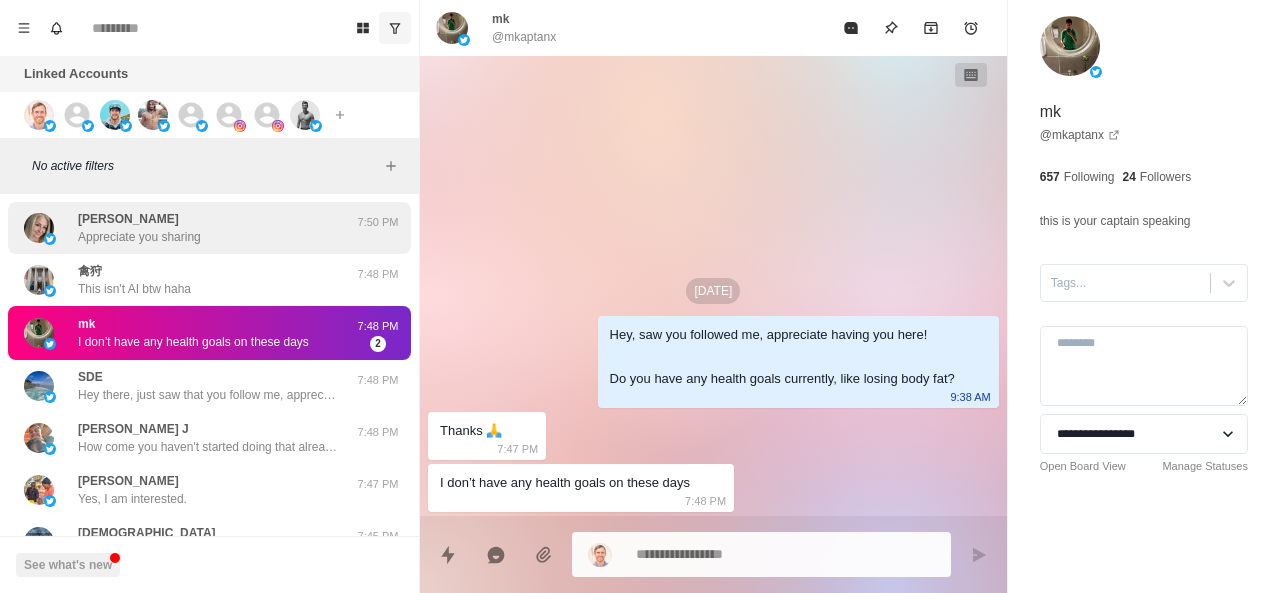 click on "Joanne N. Appreciate you sharing" at bounding box center [188, 228] 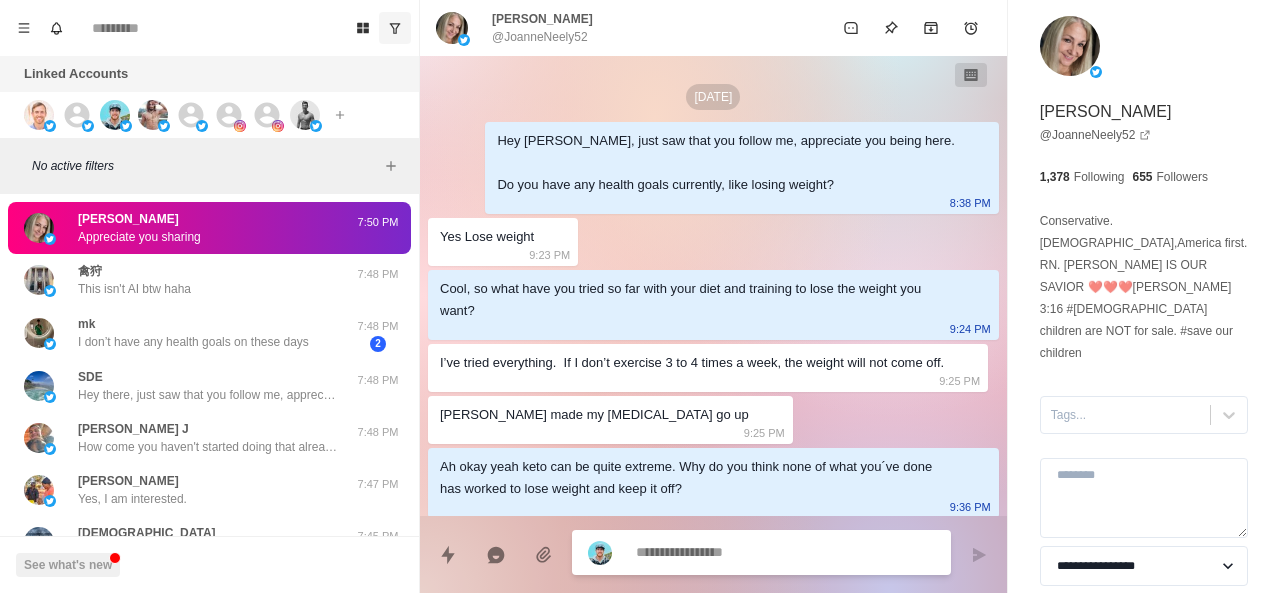 scroll, scrollTop: 928, scrollLeft: 0, axis: vertical 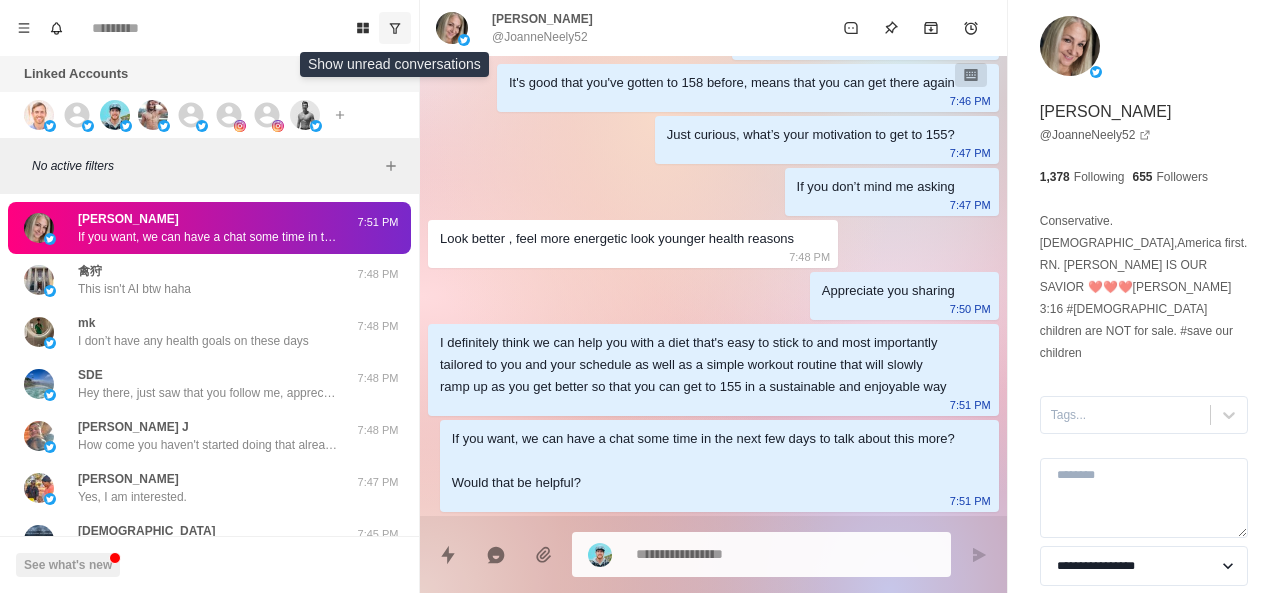click 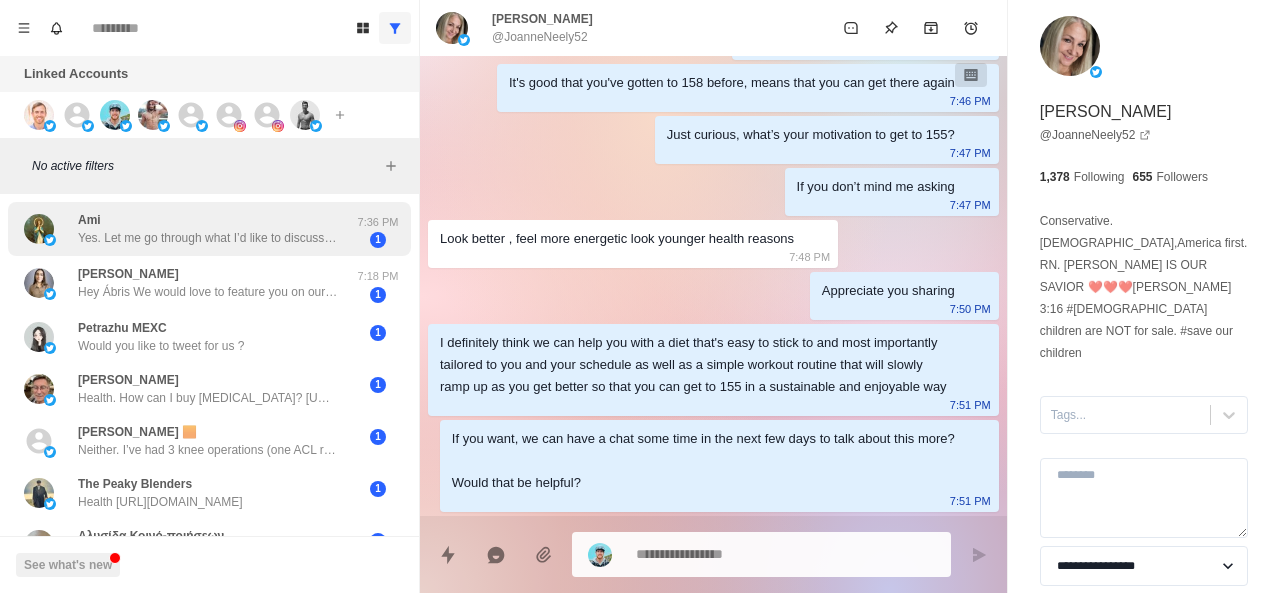 click on "Ami Yes. Let me go through what I’d like to discuss with you. Please give me a day or two." at bounding box center (208, 229) 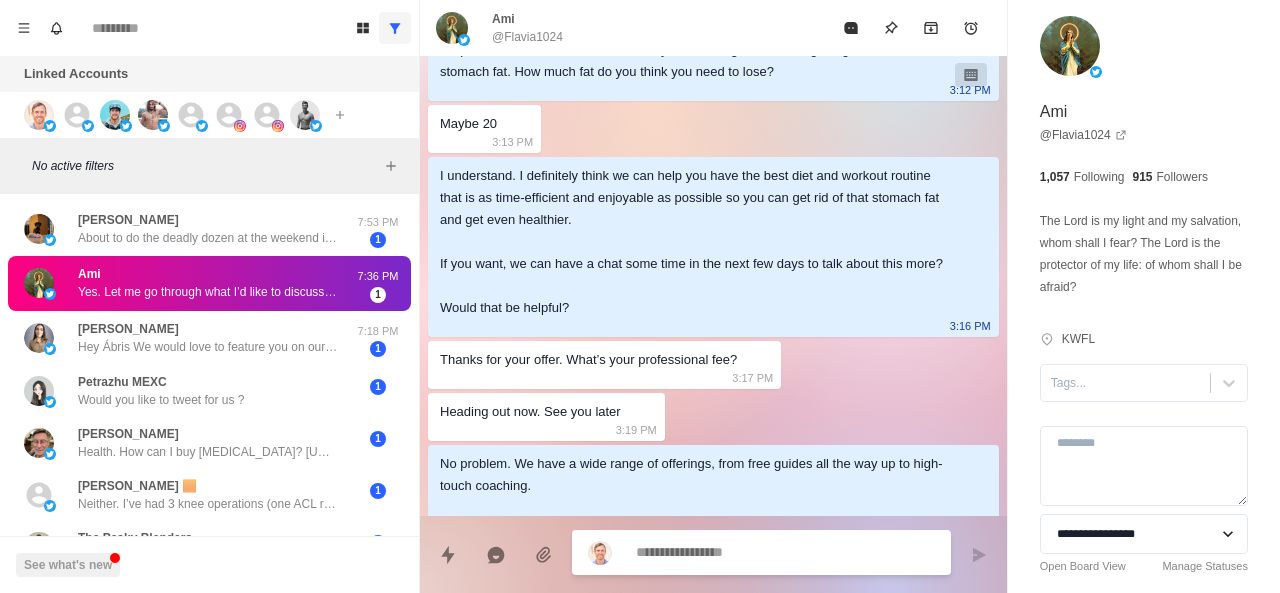scroll, scrollTop: 454, scrollLeft: 0, axis: vertical 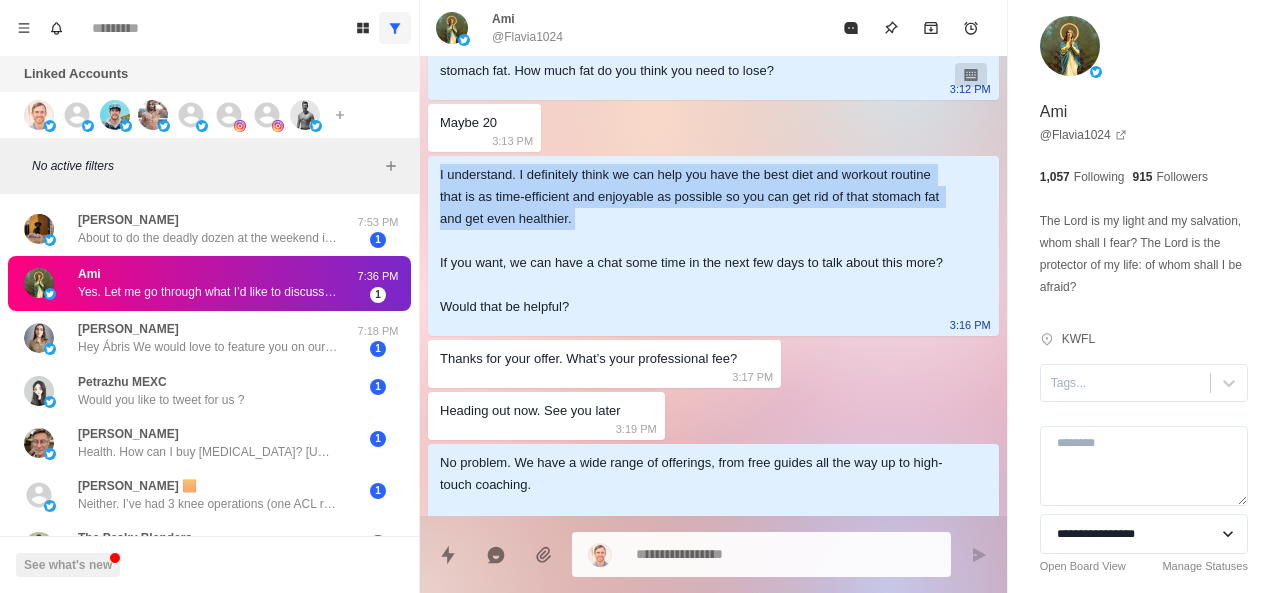drag, startPoint x: 437, startPoint y: 179, endPoint x: 774, endPoint y: 223, distance: 339.86026 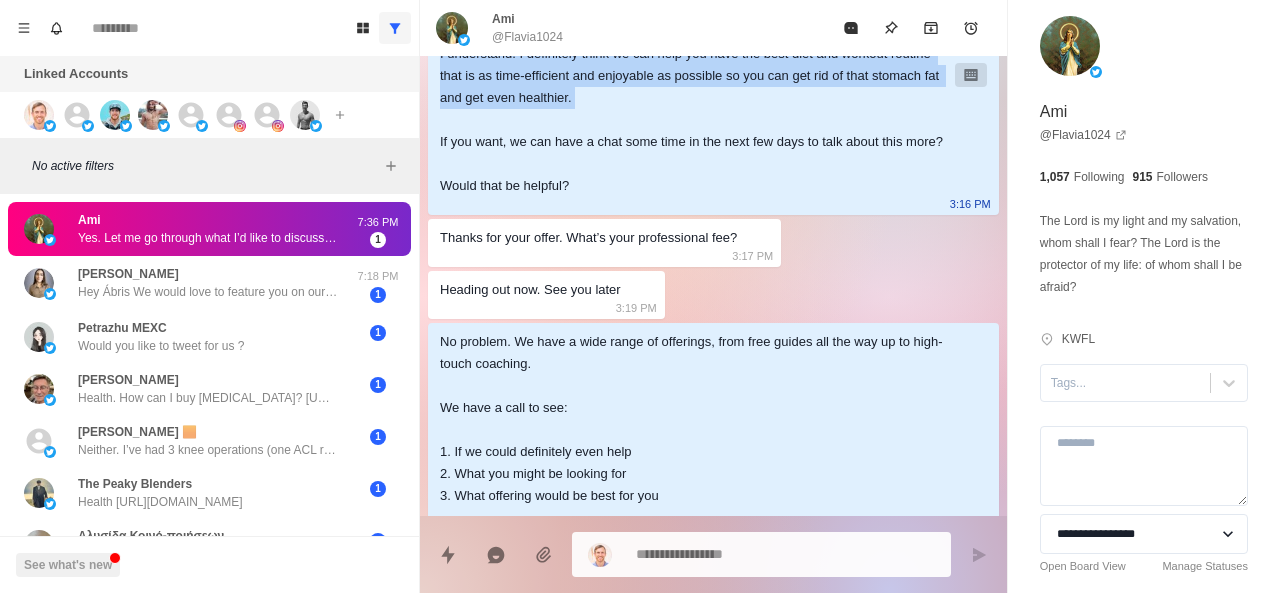 scroll, scrollTop: 551, scrollLeft: 0, axis: vertical 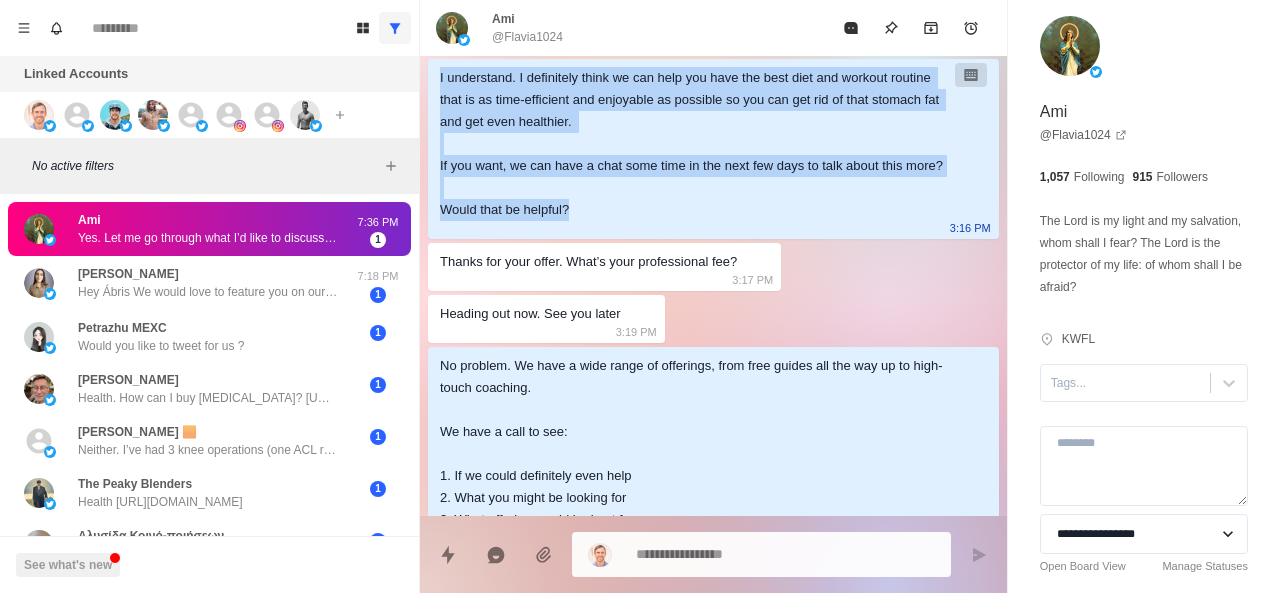 copy on "I understand. I definitely think we can help you have the best diet and workout routine that is as time-efficient and enjoyable as possible so you can get rid of that stomach fat and get even healthier.
If you want, we can have a chat some time in the next few days to talk about this more?
Would that be helpful?" 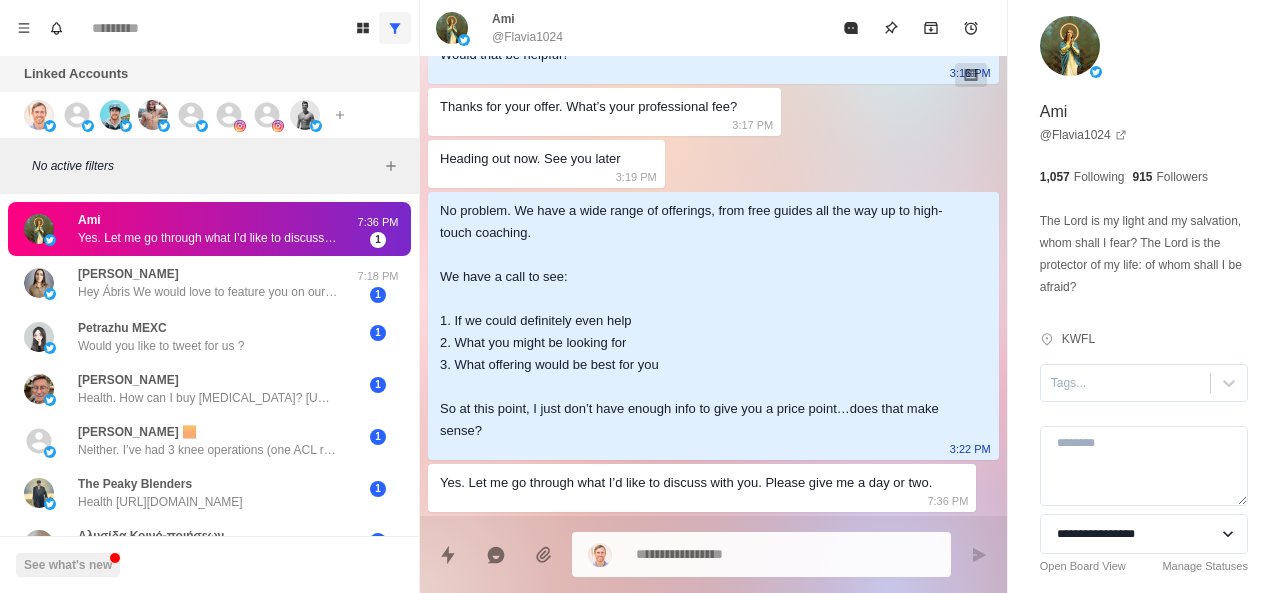 click on "Ami @Flavia1024" at bounding box center [633, 28] 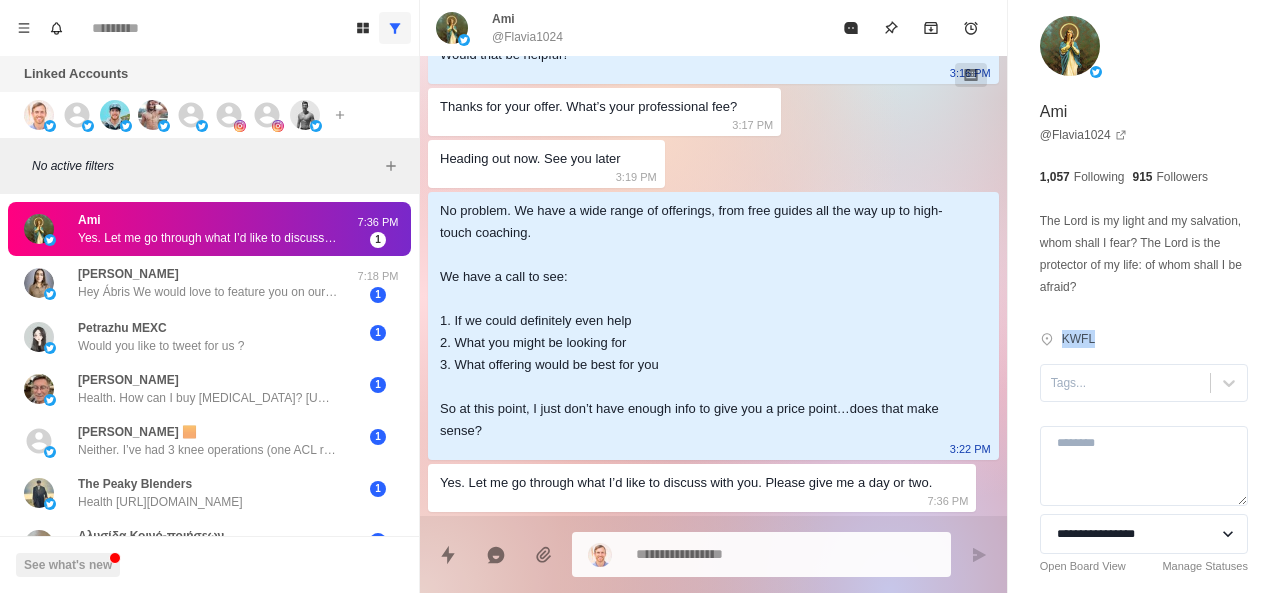 click on "KWFL" at bounding box center (1078, 339) 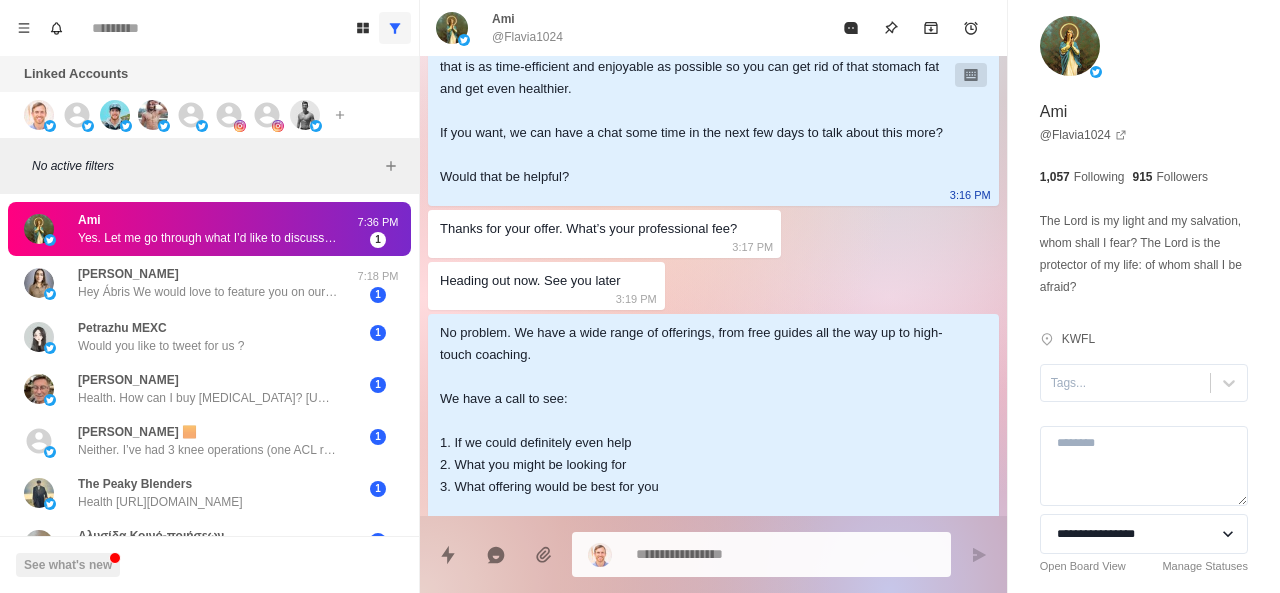 scroll, scrollTop: 583, scrollLeft: 0, axis: vertical 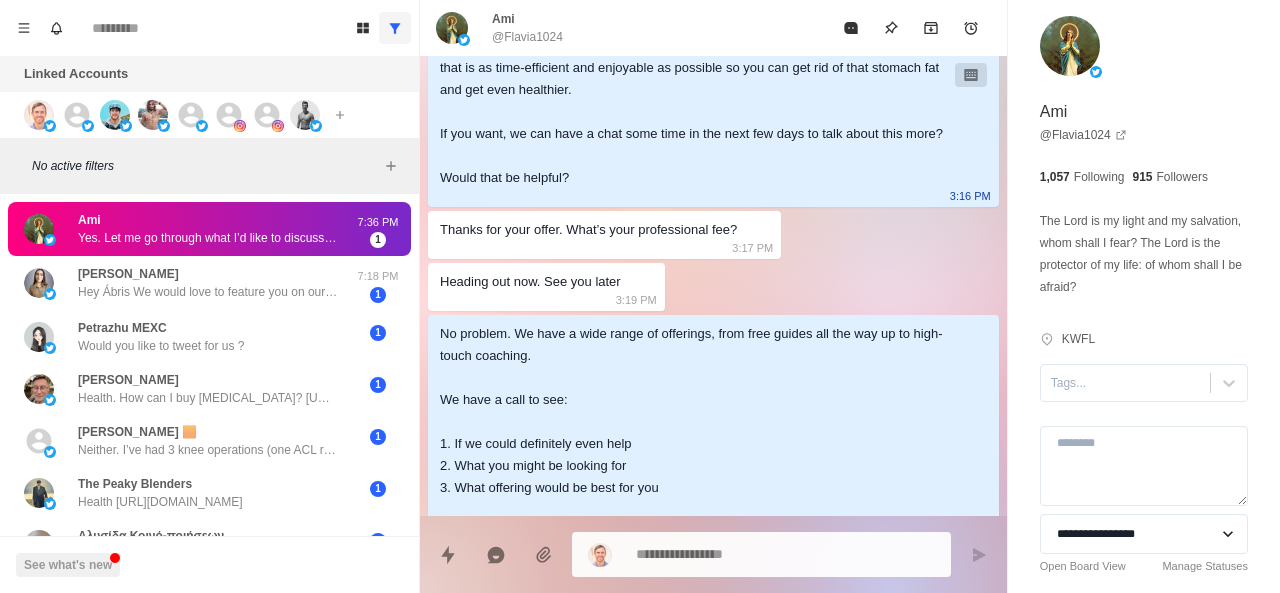 click on "I understand. I definitely think we can help you have the best diet and workout routine that is as time-efficient and enjoyable as possible so you can get rid of that stomach fat and get even healthier.
If you want, we can have a chat some time in the next few days to talk about this more?
Would that be helpful?" at bounding box center [697, 112] 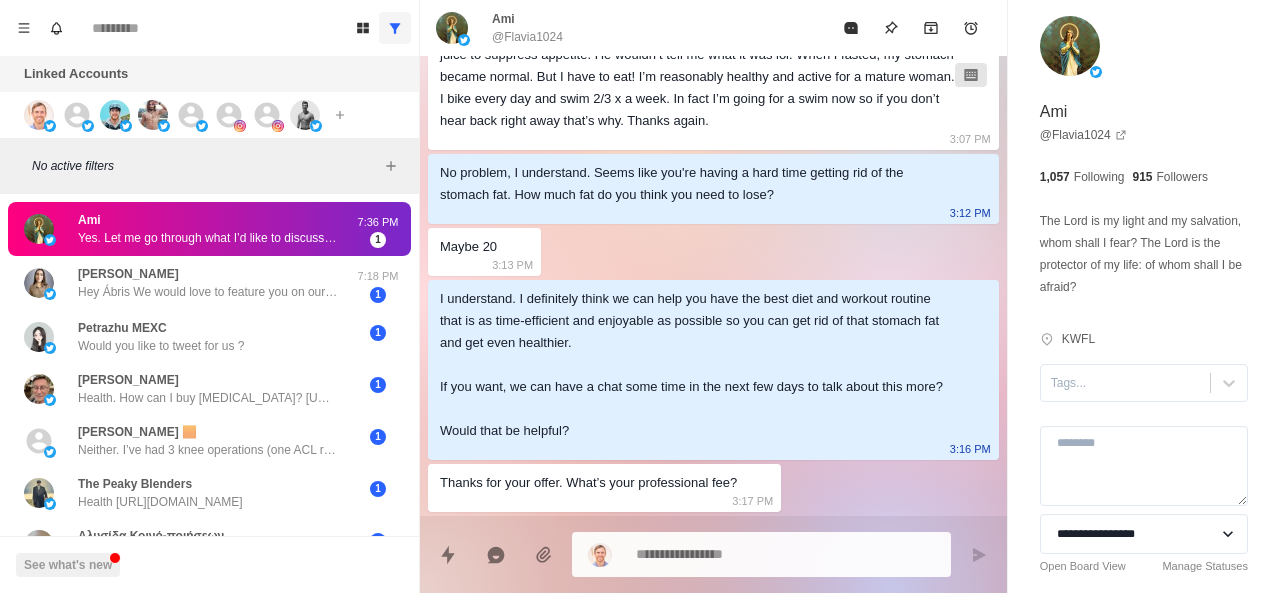 scroll, scrollTop: 728, scrollLeft: 0, axis: vertical 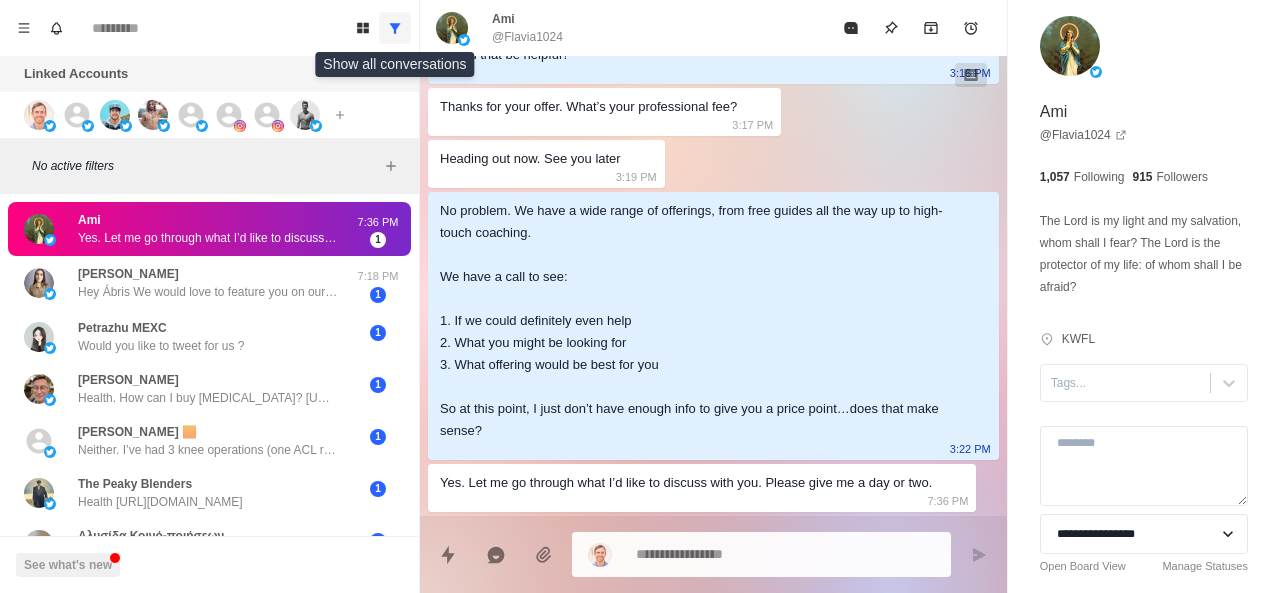 click 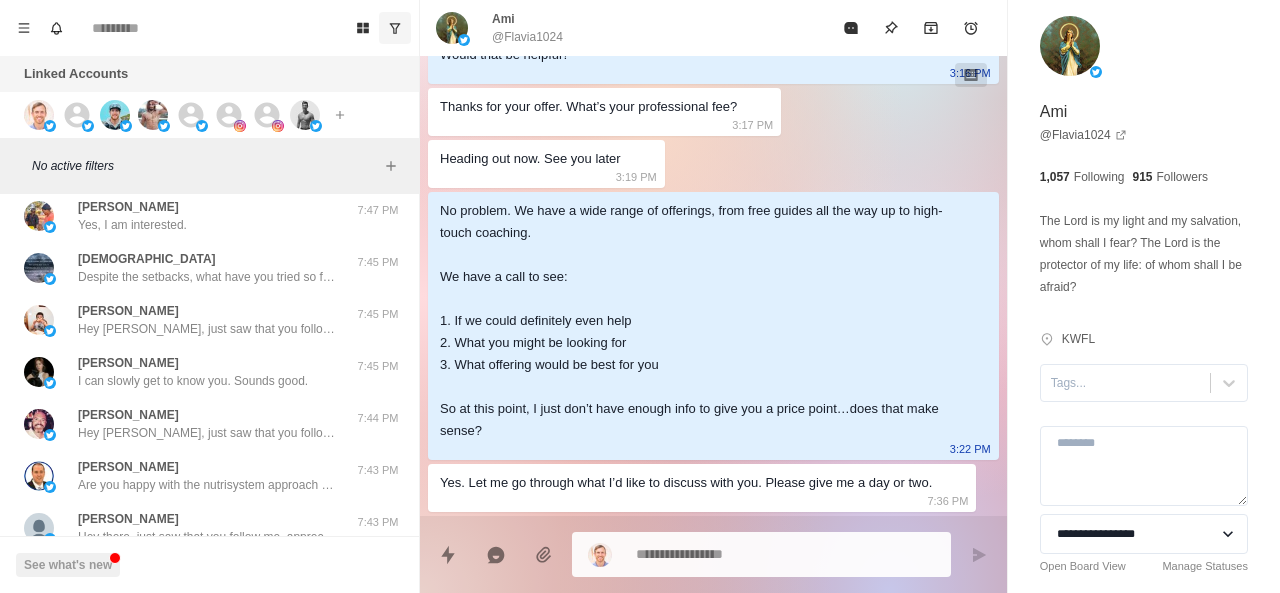 scroll, scrollTop: 0, scrollLeft: 0, axis: both 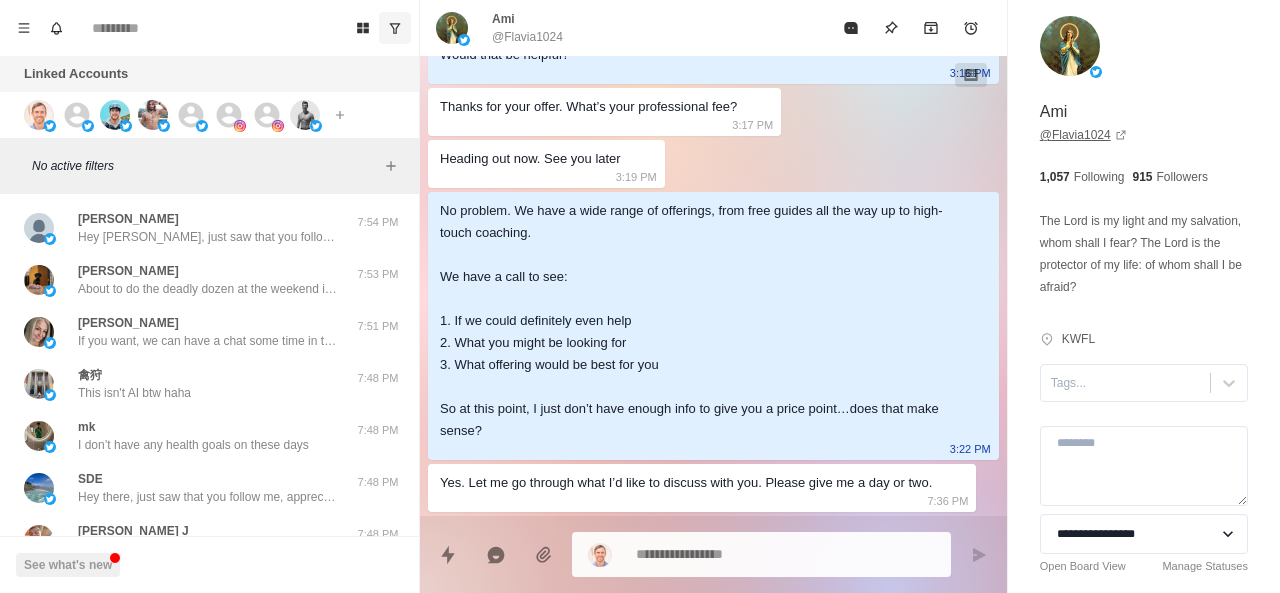 click on "@ Flavia1024" at bounding box center (1083, 135) 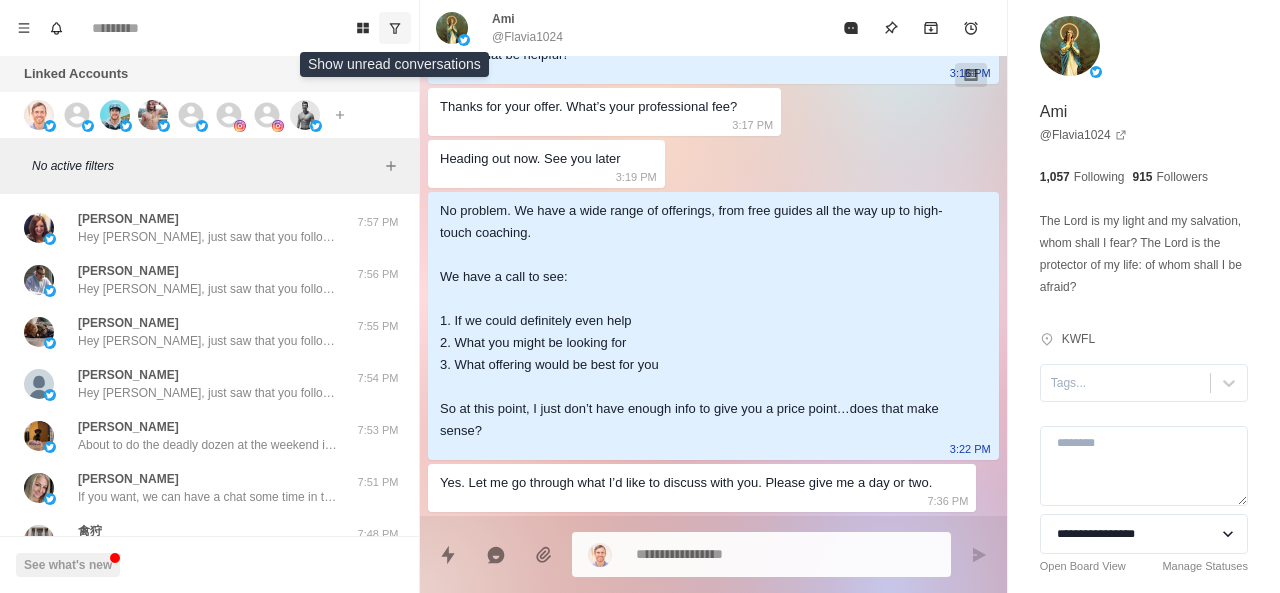 click 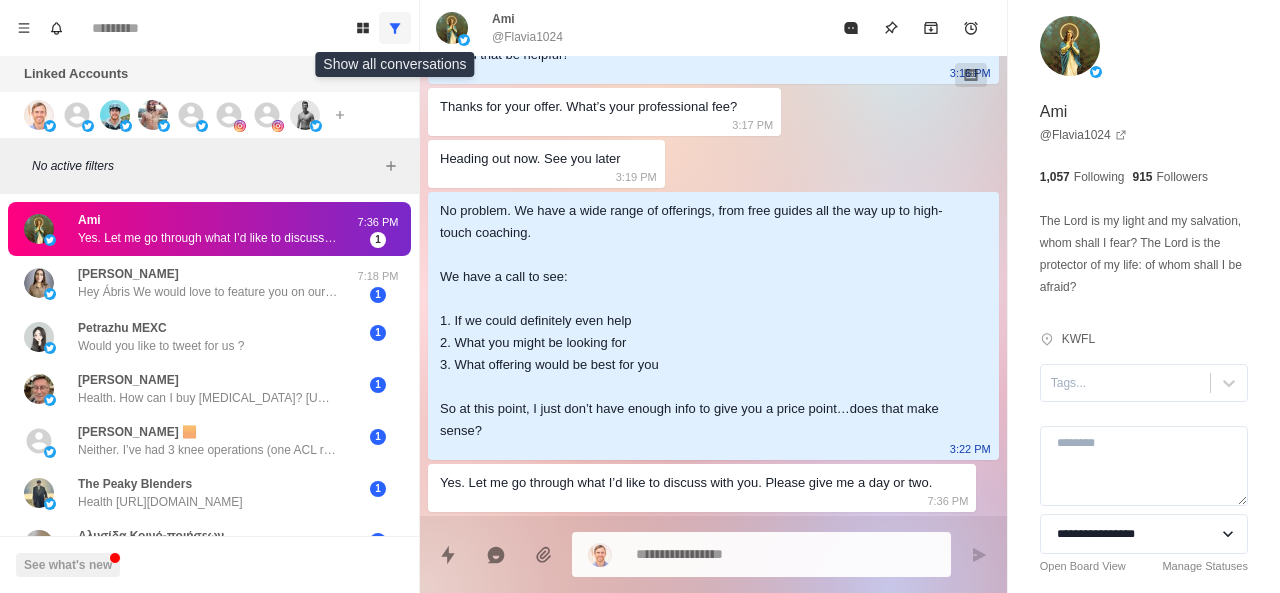 click 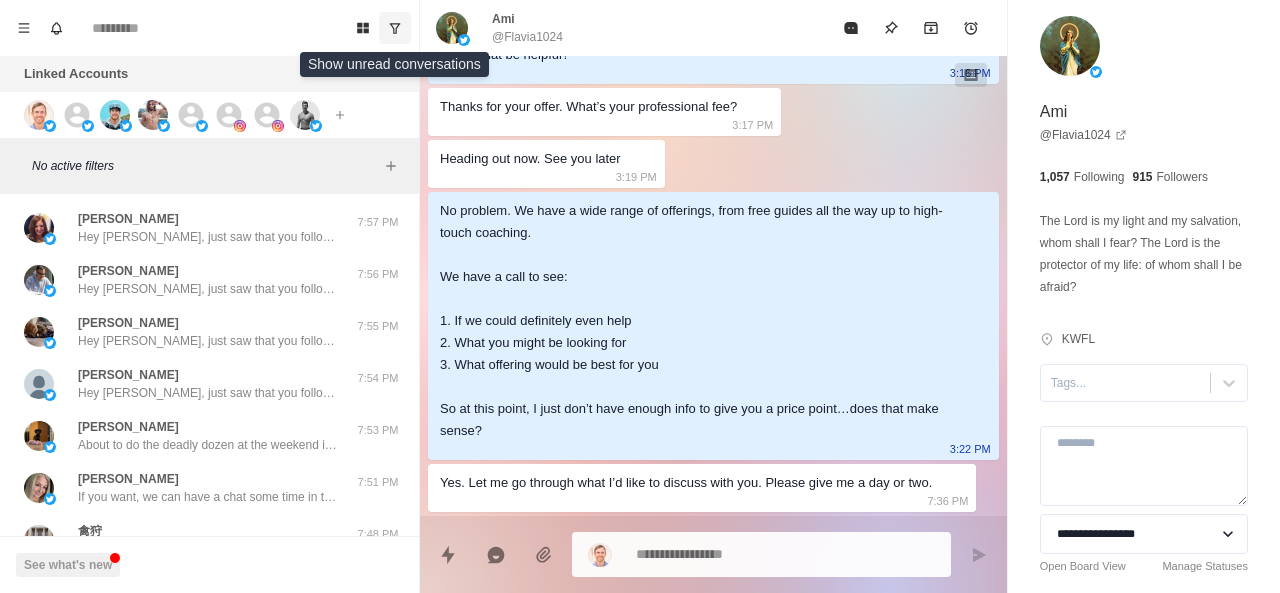 click at bounding box center (395, 28) 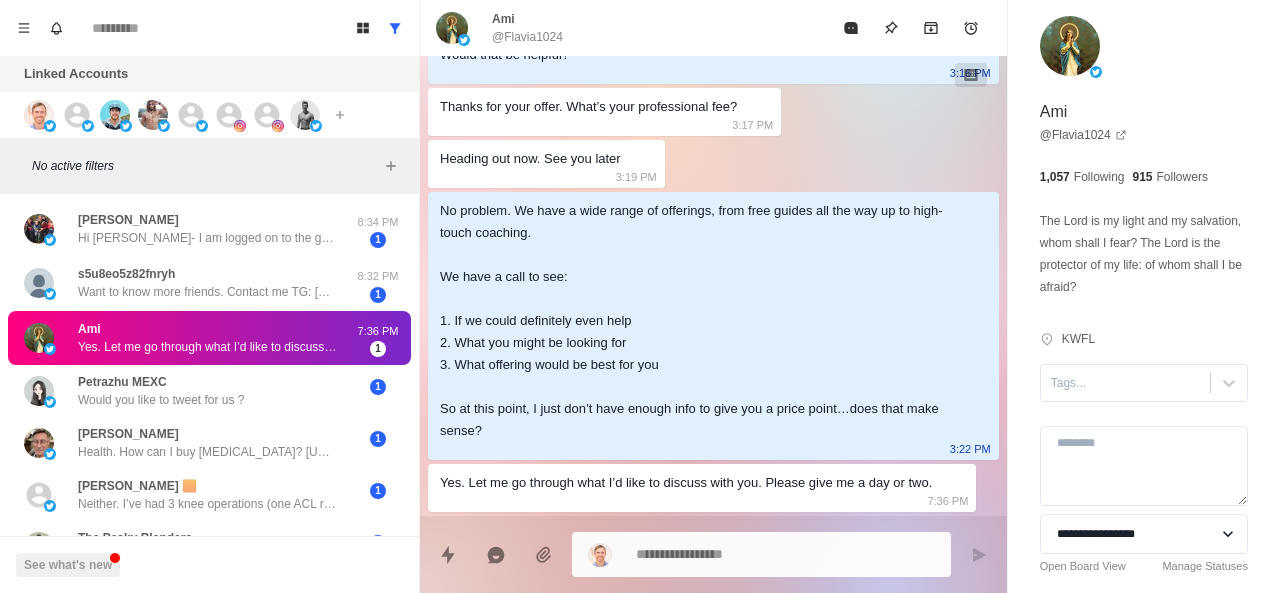 type on "*" 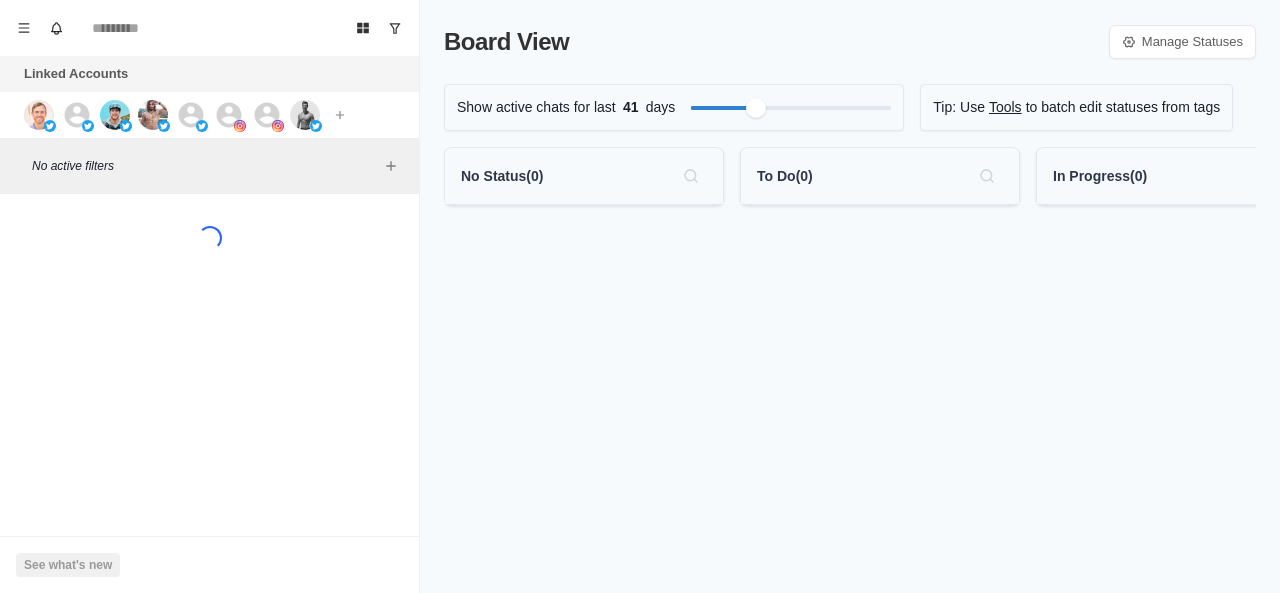 scroll, scrollTop: 0, scrollLeft: 0, axis: both 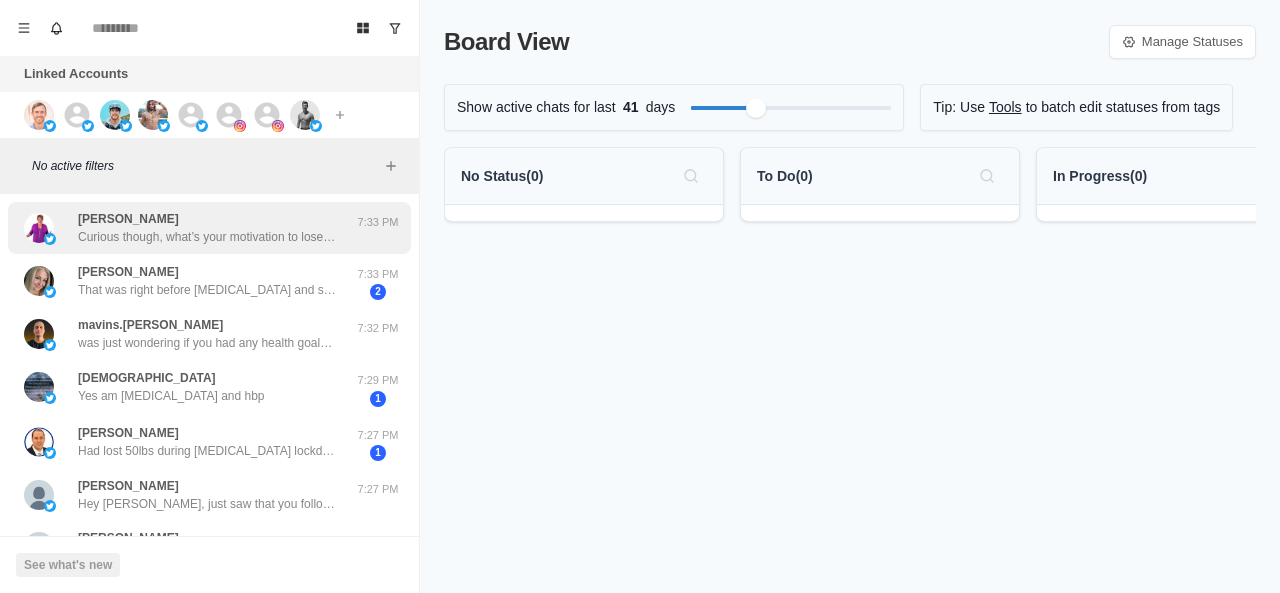 click on "Curious though, what’s your motivation to lose the 40lbs Pat?" at bounding box center (208, 237) 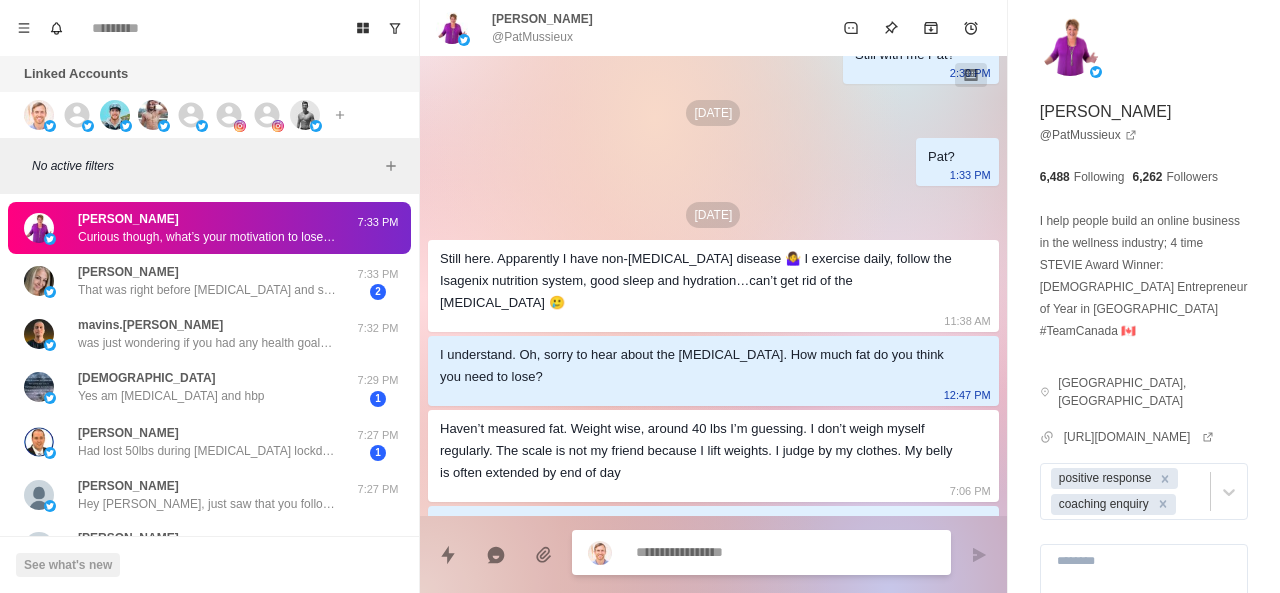 scroll, scrollTop: 402, scrollLeft: 0, axis: vertical 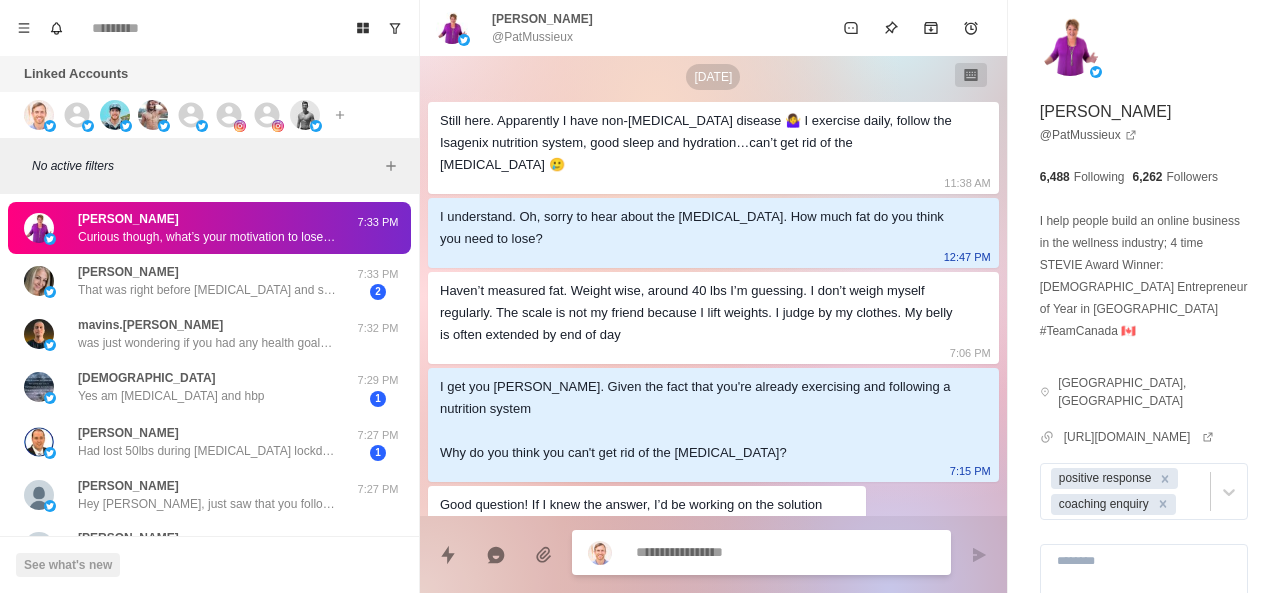click on "Curious though, what’s your motivation to lose the 40lbs Pat?" at bounding box center (208, 237) 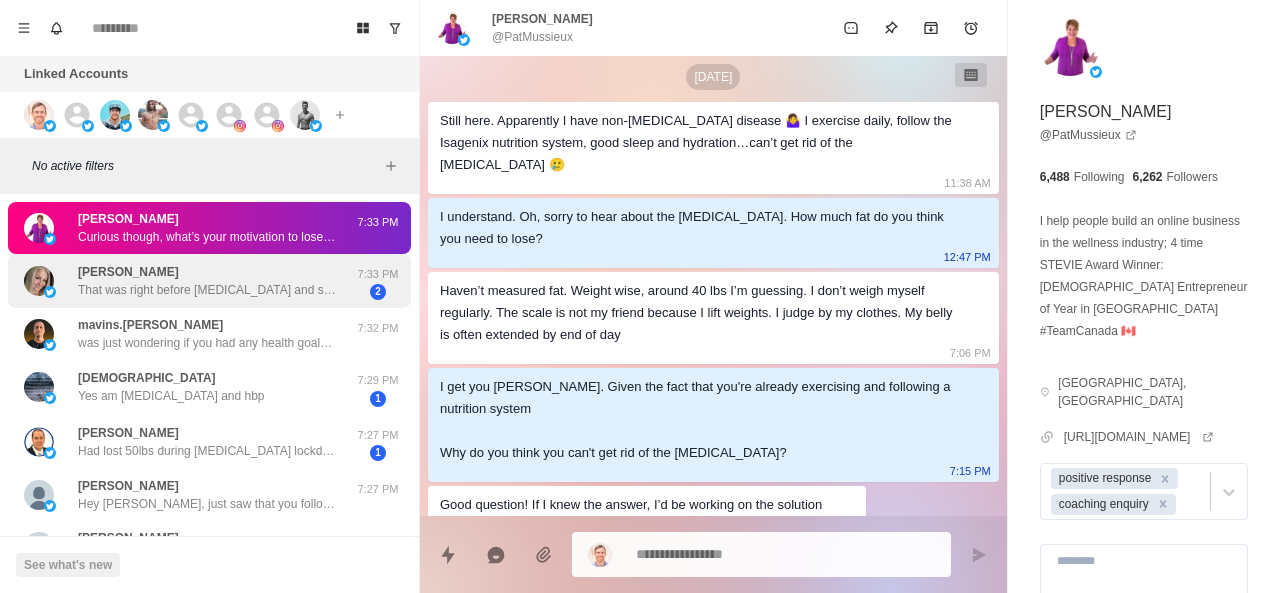click on "That was right before [MEDICAL_DATA] and so my goal was to get down to 155 that summer because I was showing 158 on the scale every now and then so unfortunately [MEDICAL_DATA] hit and I was stuck in the house and I couldn’t go to the gym. I started drinking more wine then I should’ve and it was downhill from there" at bounding box center [208, 290] 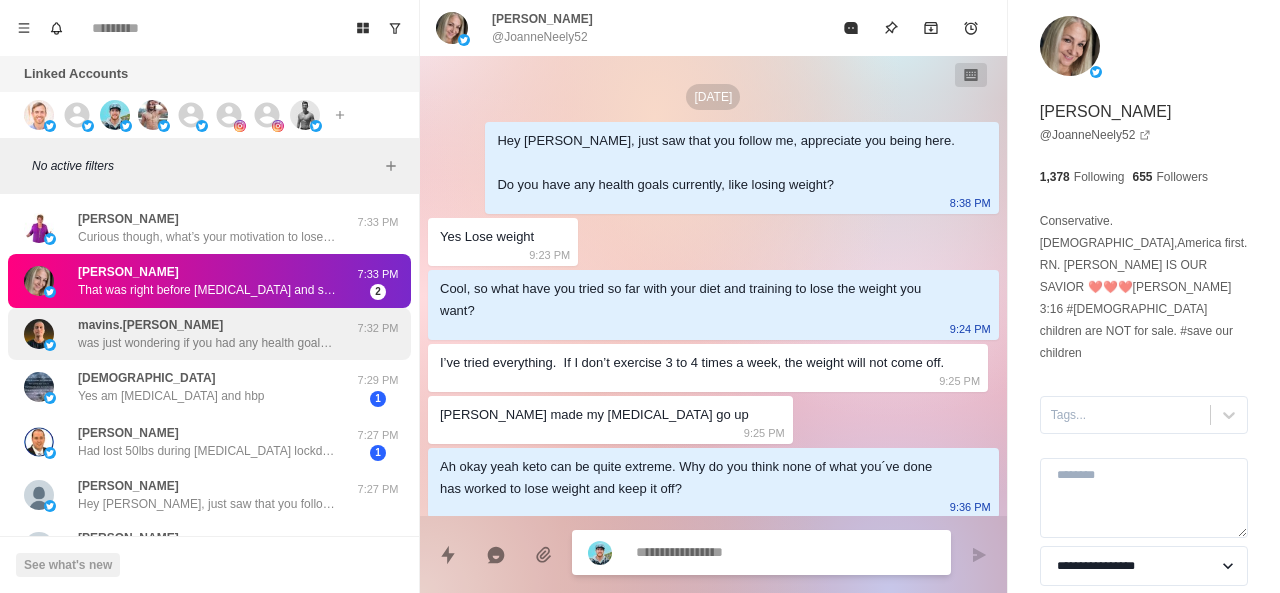 scroll, scrollTop: 380, scrollLeft: 0, axis: vertical 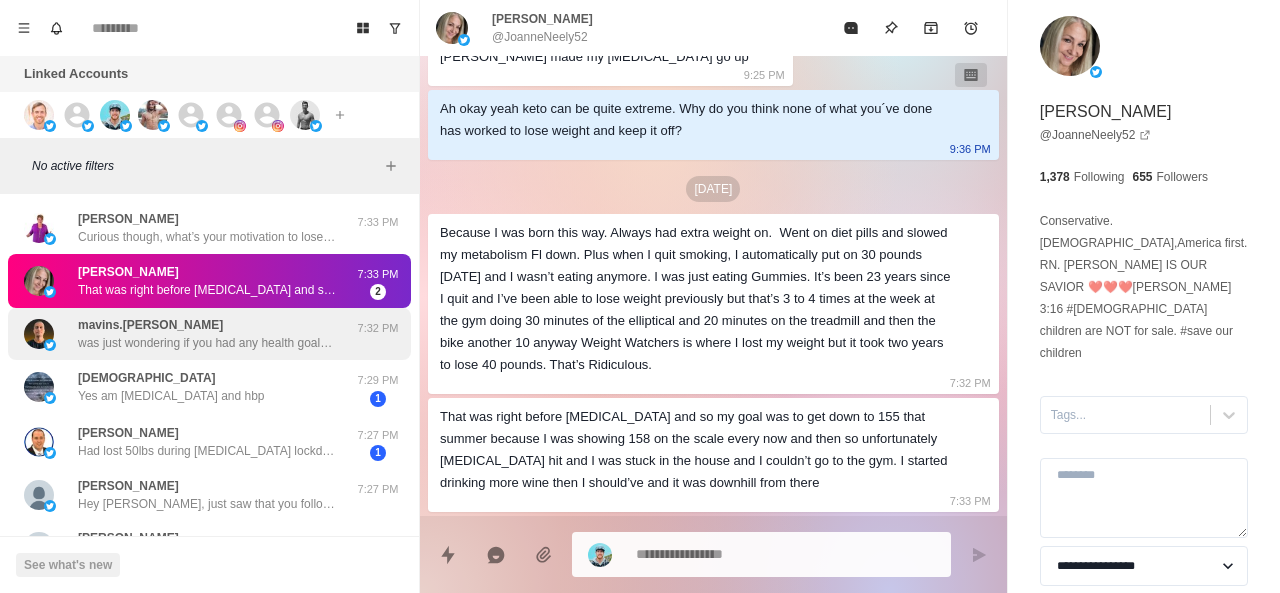 click on "was just wondering if you had any health goals planned for this year?" at bounding box center (208, 343) 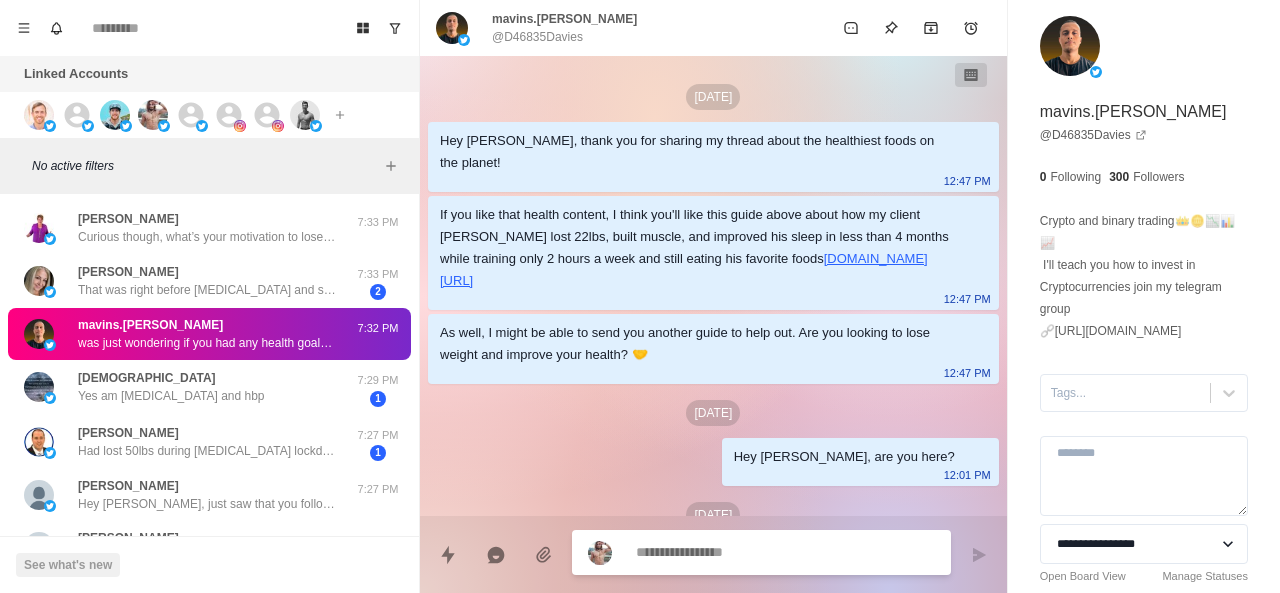 scroll, scrollTop: 158, scrollLeft: 0, axis: vertical 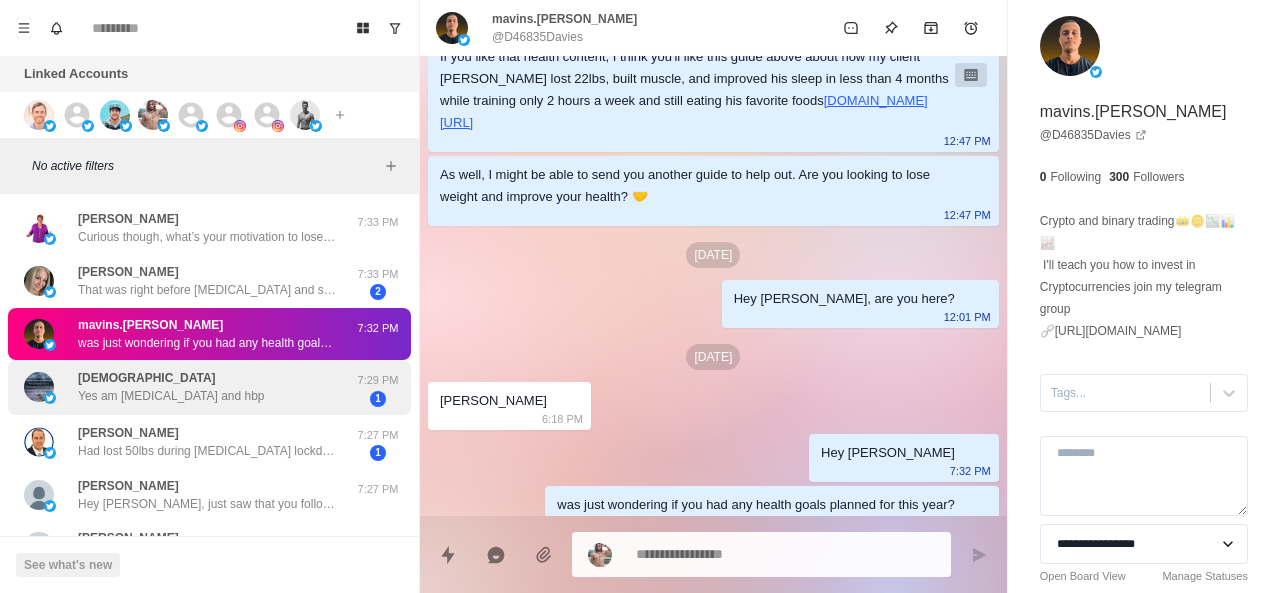 click on "Yes am [MEDICAL_DATA] and hbp" at bounding box center [171, 396] 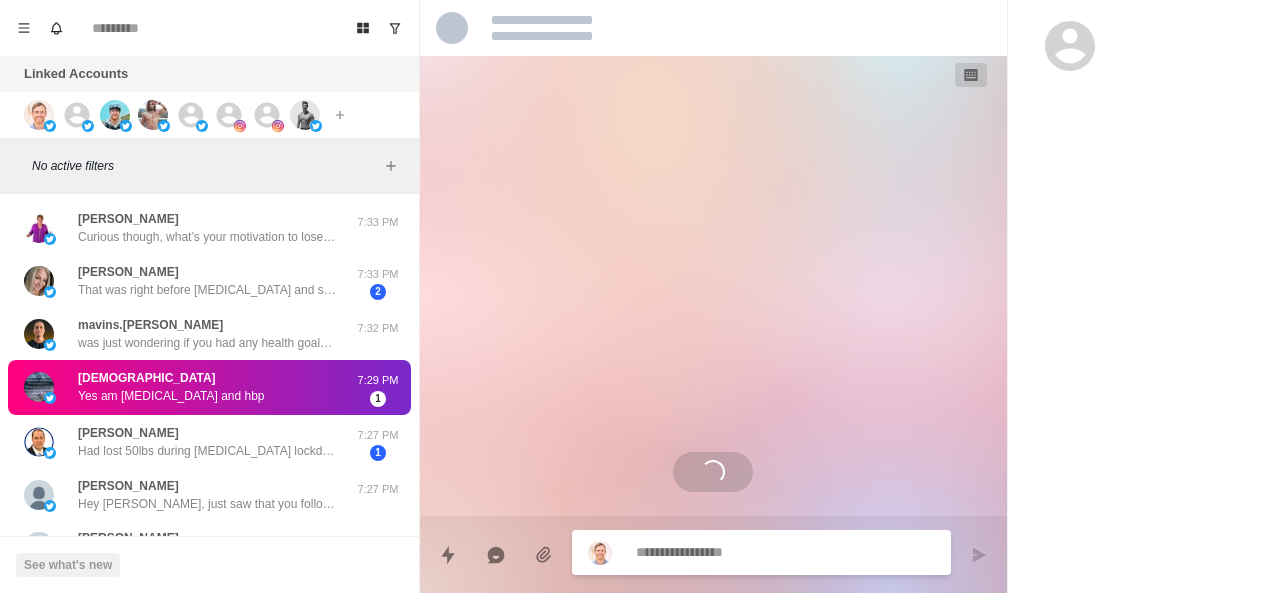scroll, scrollTop: 0, scrollLeft: 0, axis: both 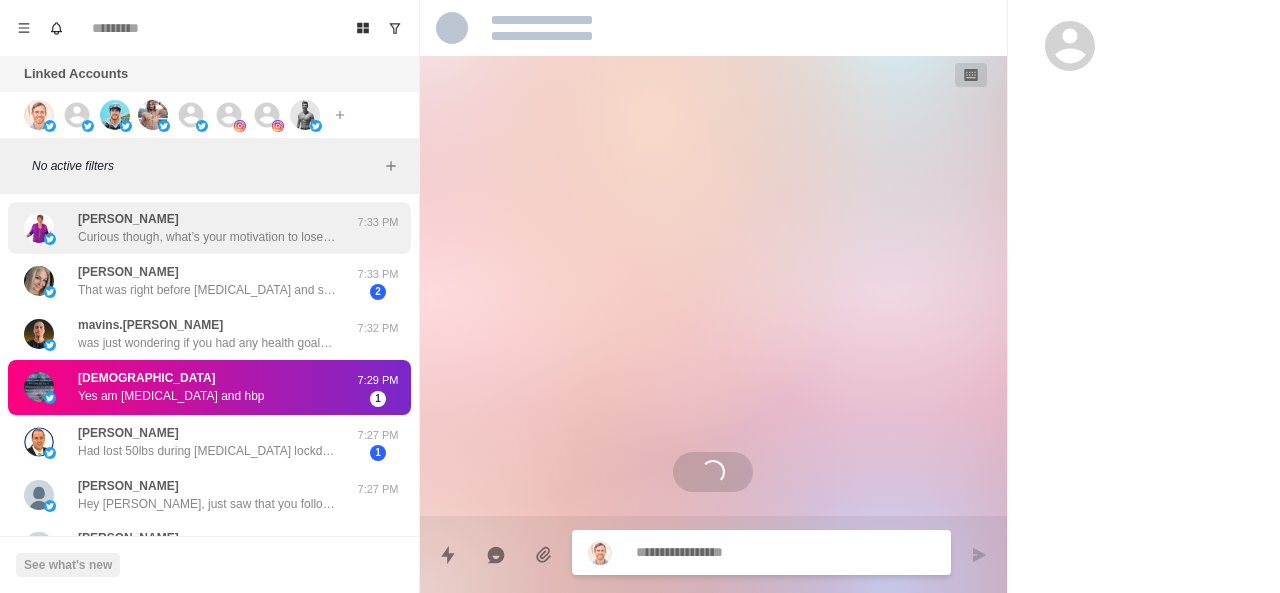 click on "Curious though, what’s your motivation to lose the 40lbs Pat?" at bounding box center [208, 237] 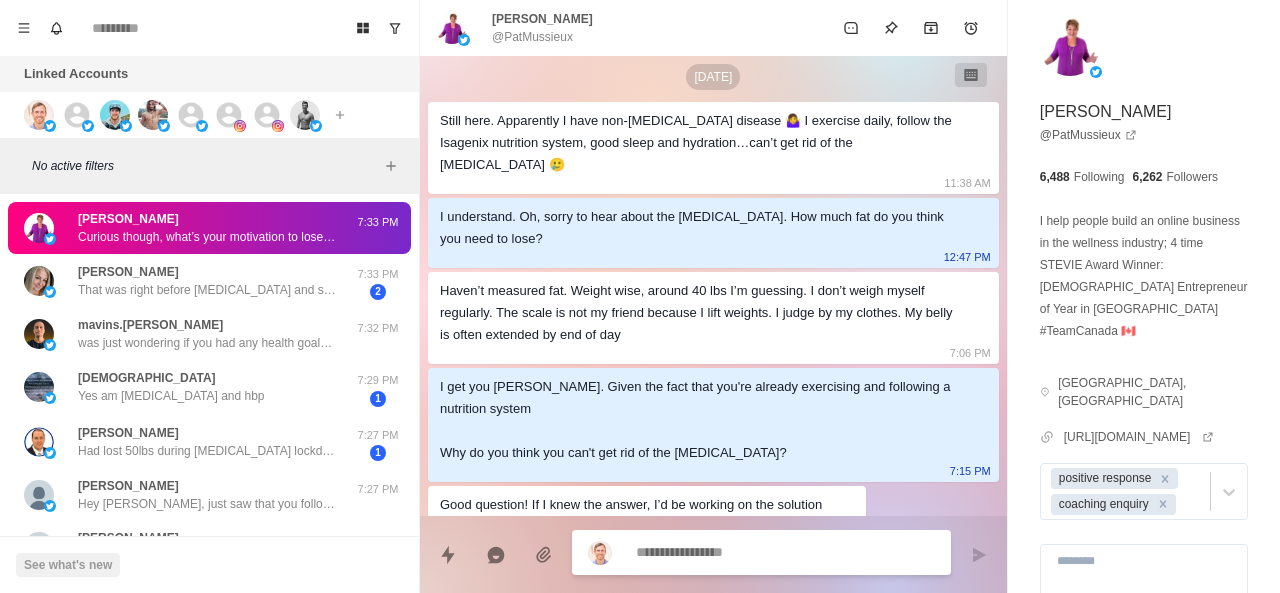 scroll, scrollTop: 558, scrollLeft: 0, axis: vertical 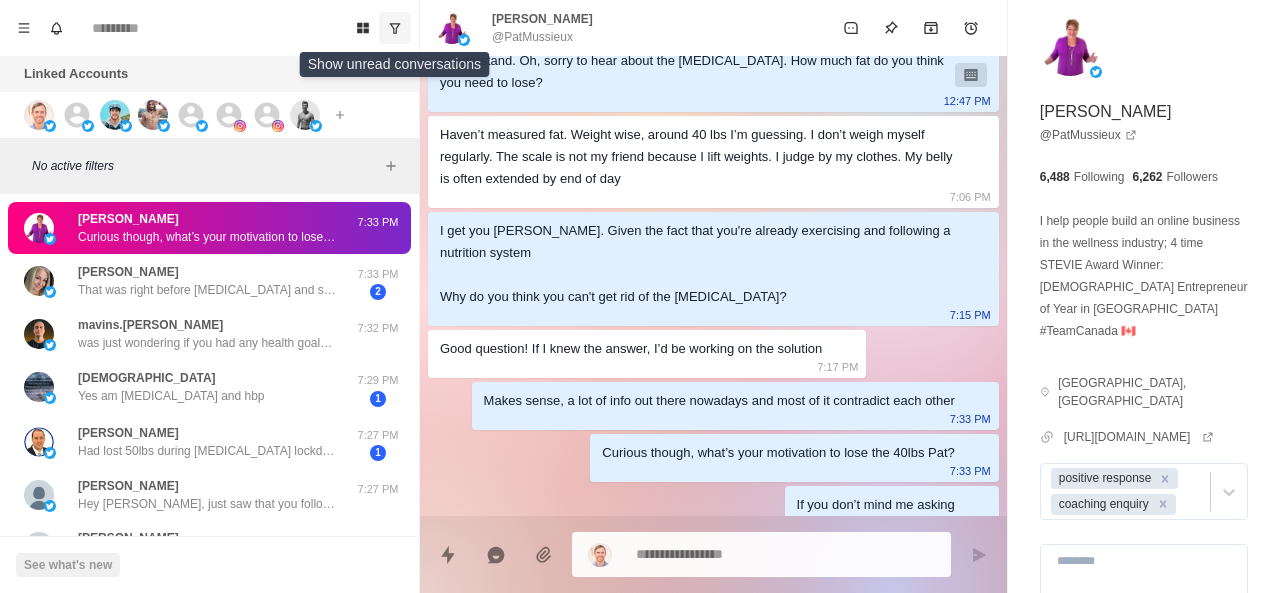 click at bounding box center (395, 28) 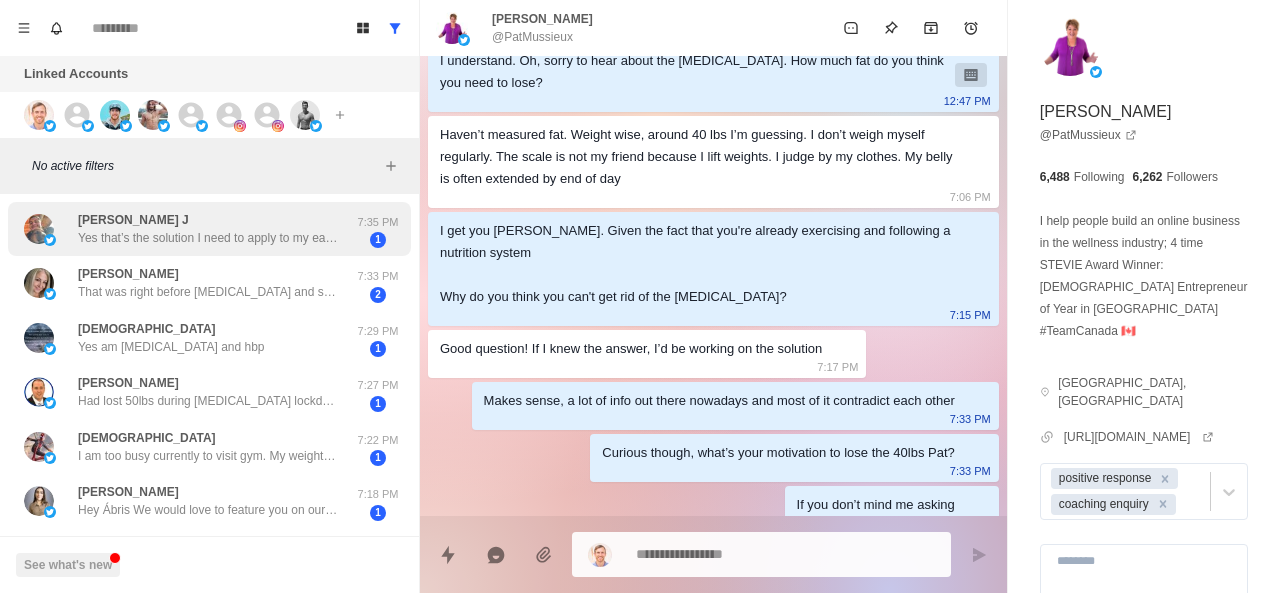 click on "Yes that’s the solution I need to apply to my eating habits. I want to have visible abs I only have the top 2 peaking out but I know I need to drop more body fat to get those bottom ones somewhat visible." at bounding box center [208, 238] 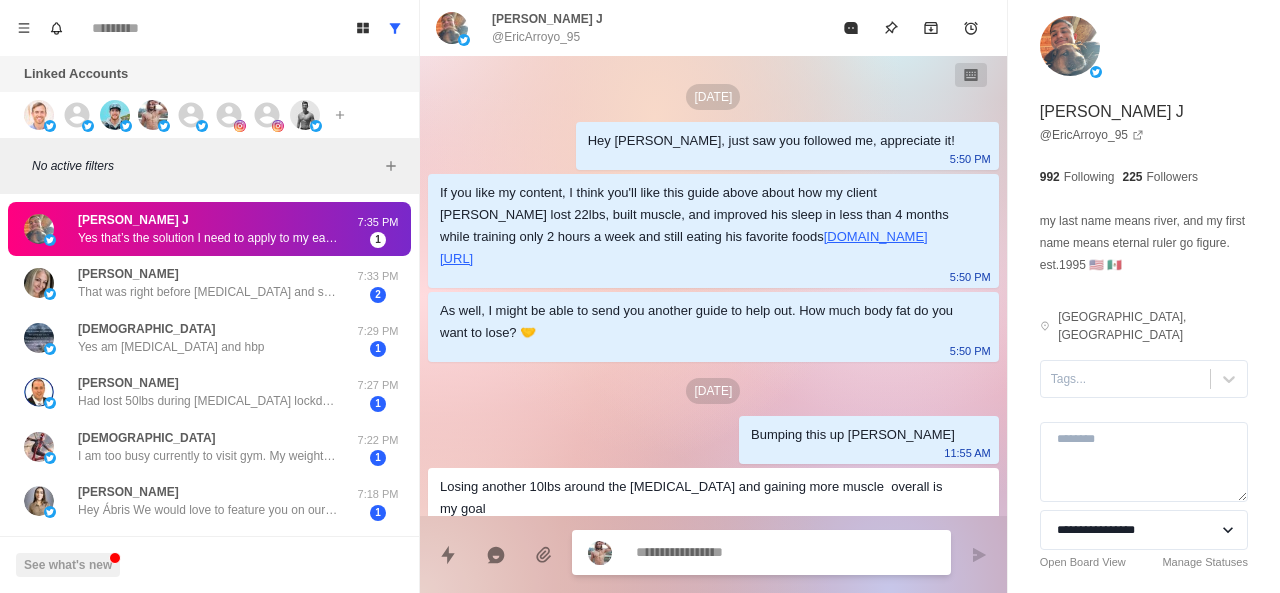 scroll, scrollTop: 588, scrollLeft: 0, axis: vertical 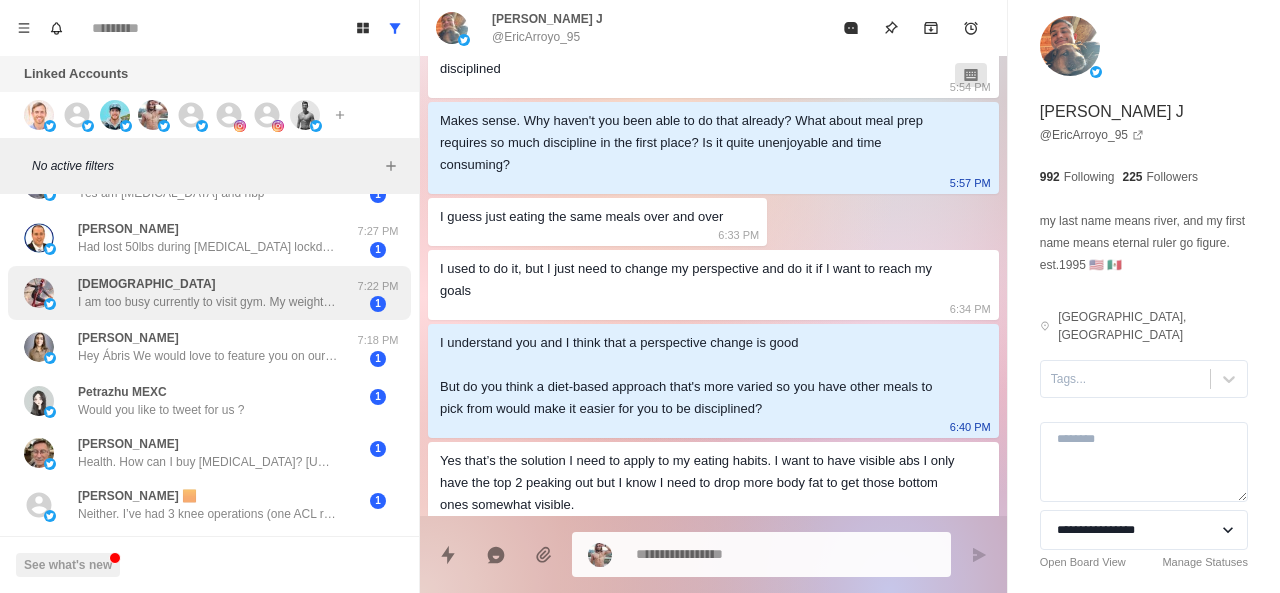 click on "Jeies I am too busy currently to visit gym. My weight is 99kg and I am 190cm tall, 46 age. My goal is to loose healthly to 93kg. 7:22 PM 1" at bounding box center (209, 293) 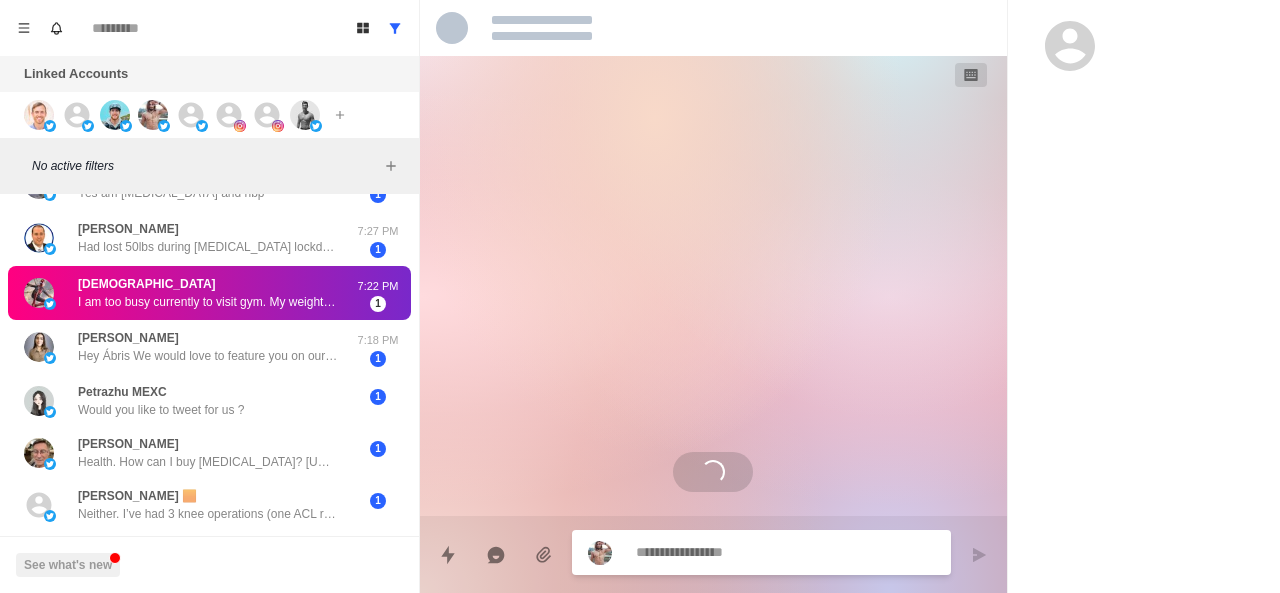 scroll, scrollTop: 0, scrollLeft: 0, axis: both 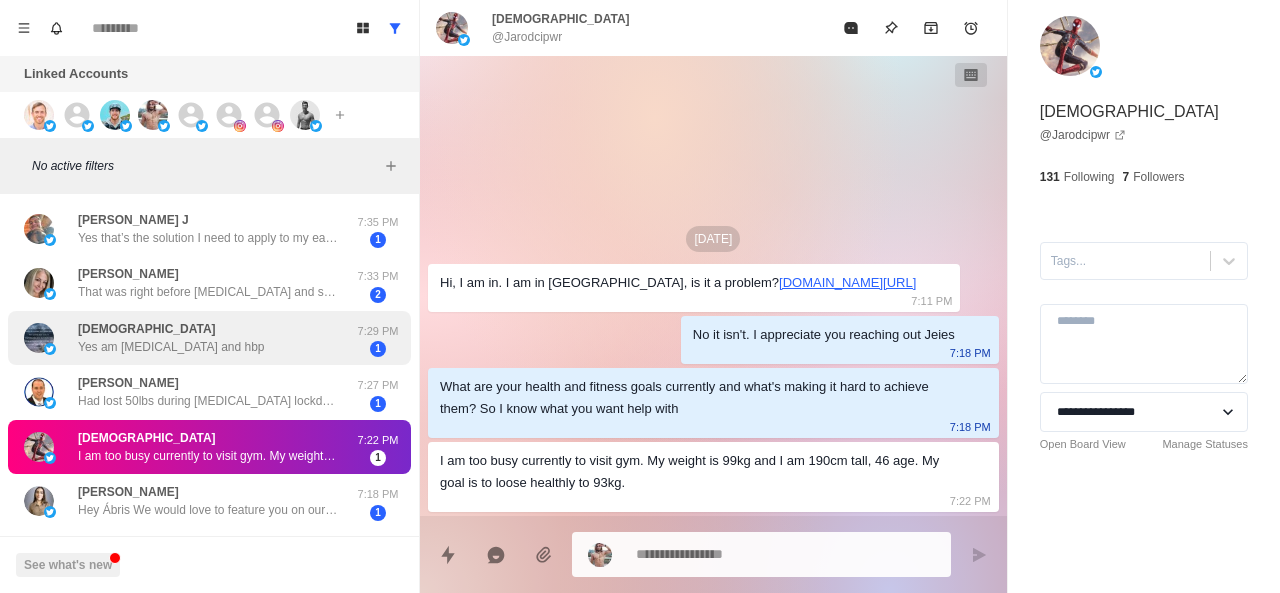 click on "Yes am [MEDICAL_DATA] and hbp" at bounding box center [171, 347] 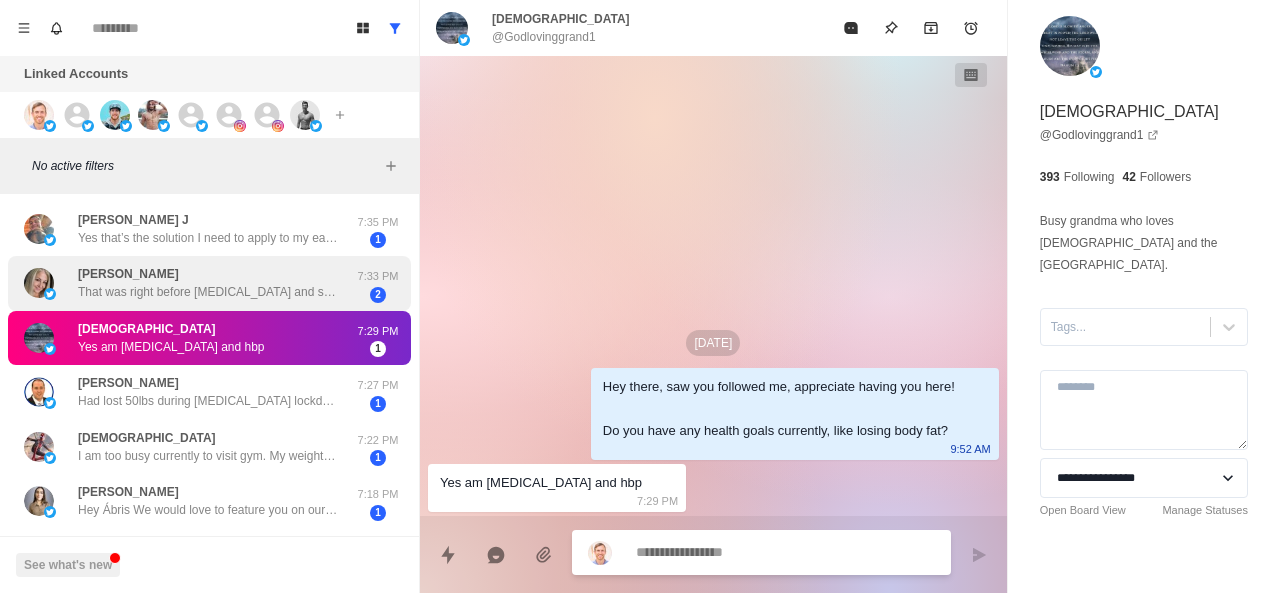 click on "That was right before [MEDICAL_DATA] and so my goal was to get down to 155 that summer because I was showing 158 on the scale every now and then so unfortunately [MEDICAL_DATA] hit and I was stuck in the house and I couldn’t go to the gym. I started drinking more wine then I should’ve and it was downhill from there" at bounding box center (208, 292) 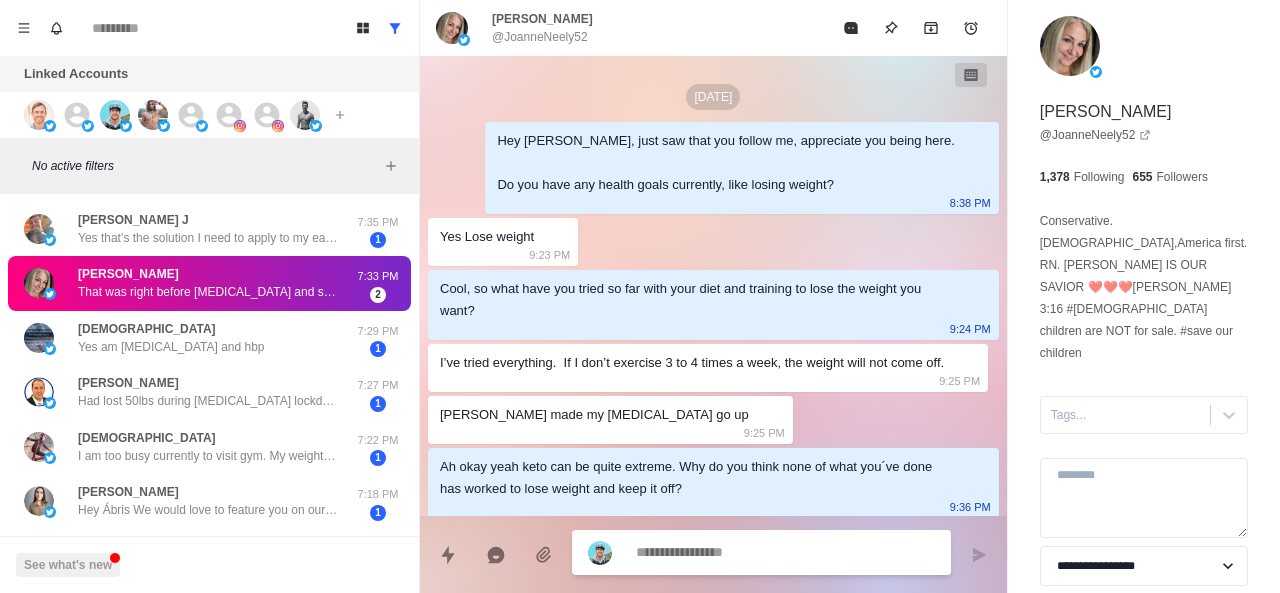 scroll, scrollTop: 380, scrollLeft: 0, axis: vertical 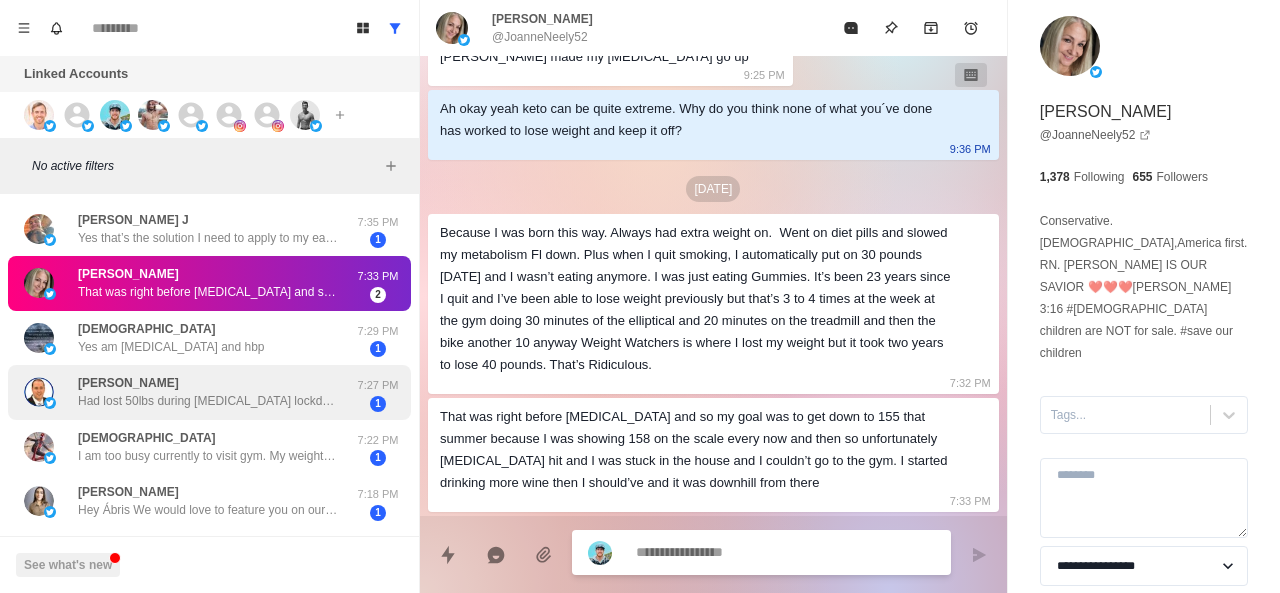 click on "Had lost 50lbs during [MEDICAL_DATA] lockdown with NutríSystem but gained it back - wasn’t excercising. Trying nutrisystem again with better diet to supplement- figure once I can drop 30lbs then it will be a bit easier walking &amp; training" at bounding box center (208, 401) 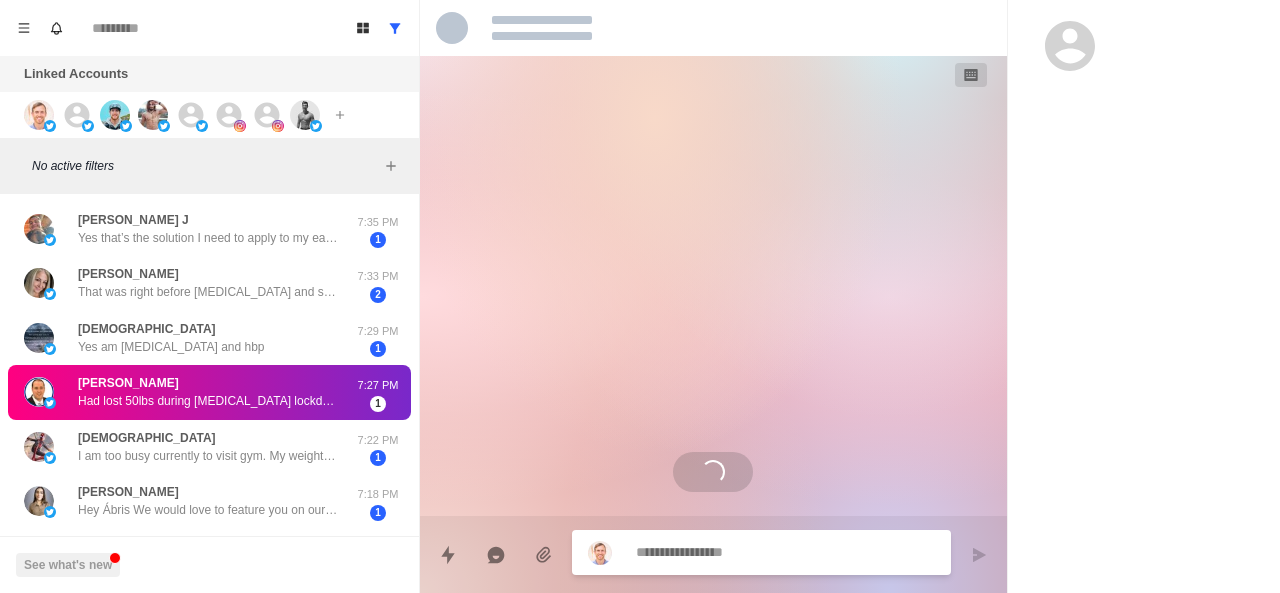 scroll, scrollTop: 0, scrollLeft: 0, axis: both 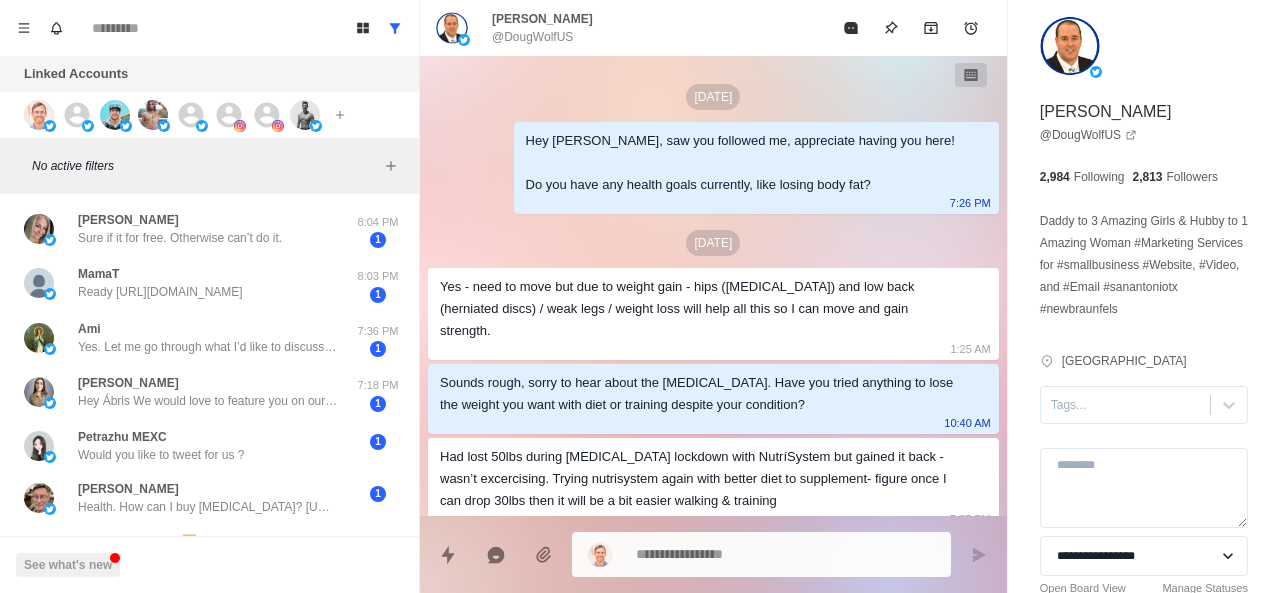 type on "*" 